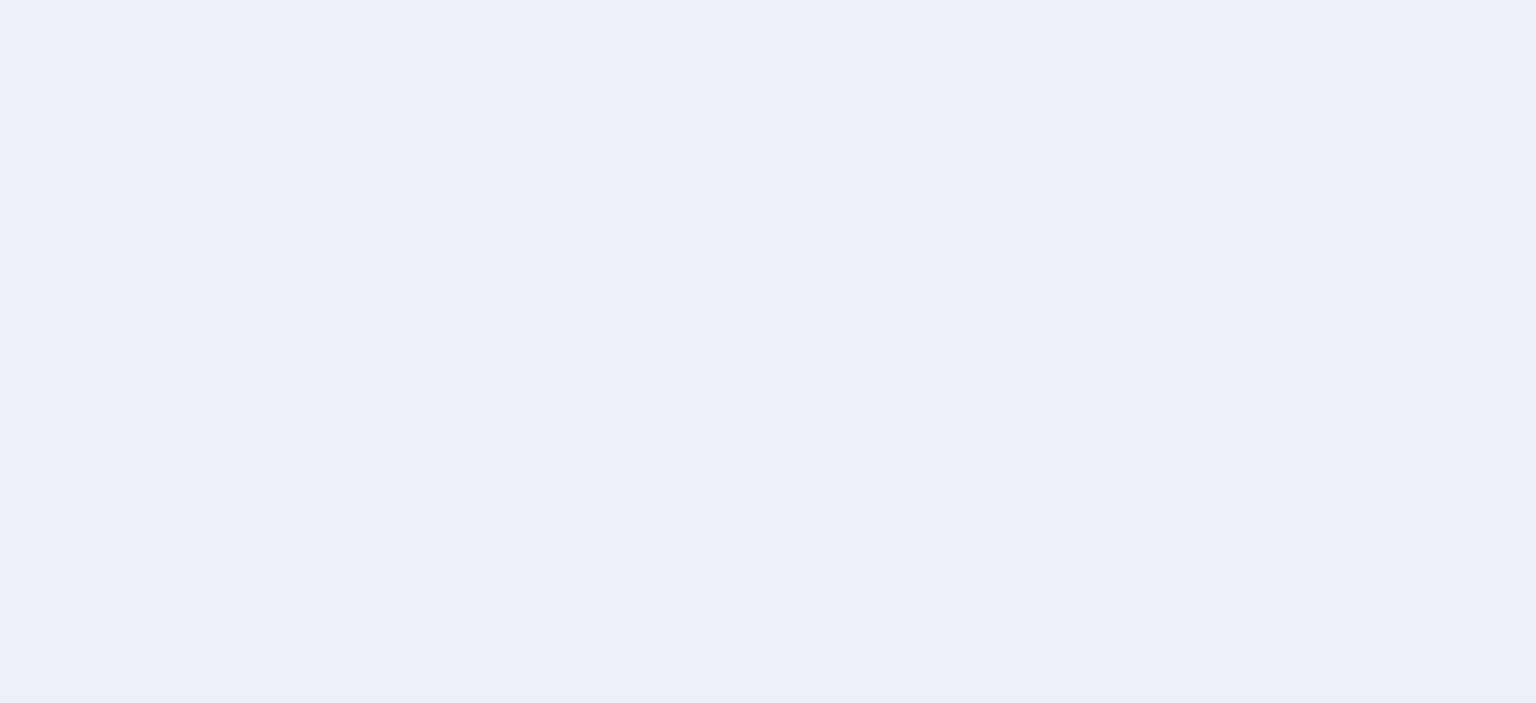 scroll, scrollTop: 0, scrollLeft: 0, axis: both 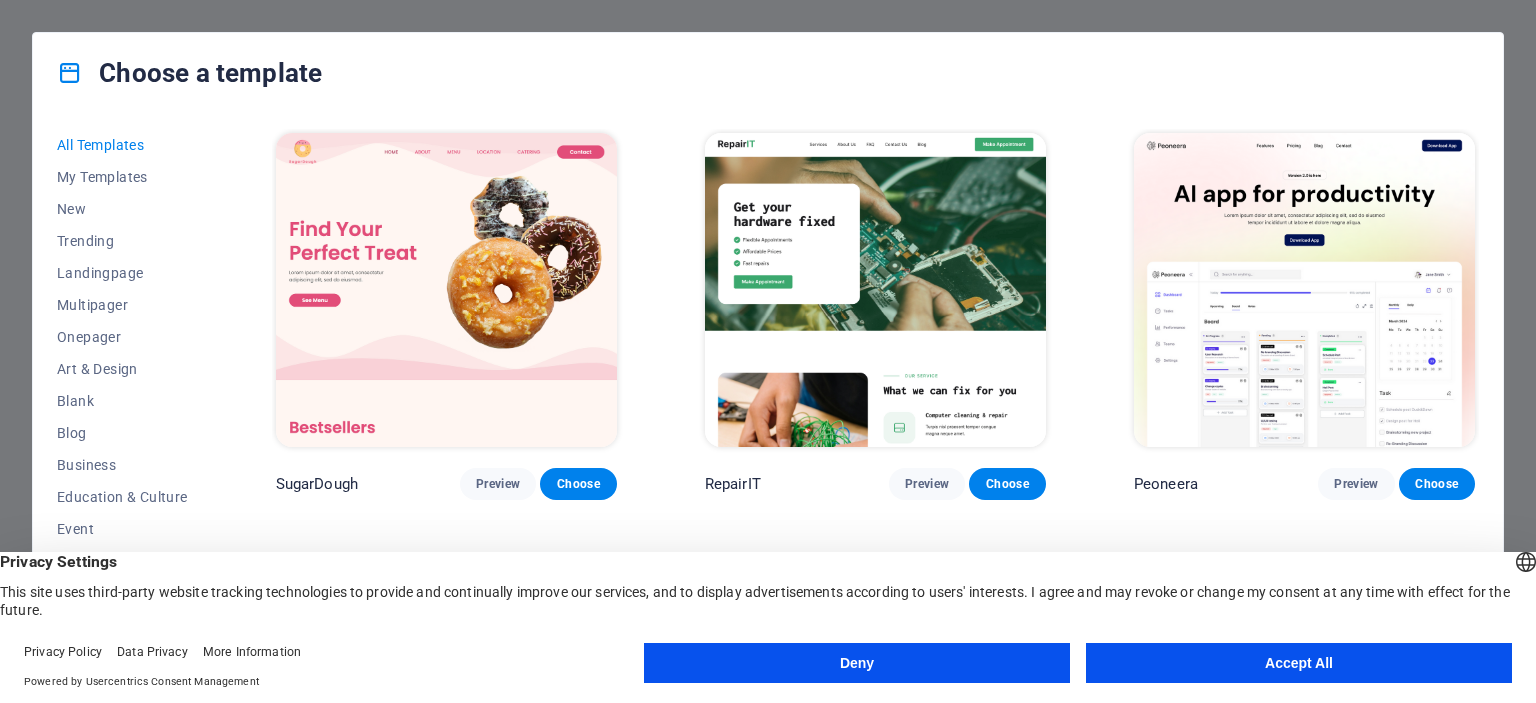 click on "Deny" at bounding box center (857, 663) 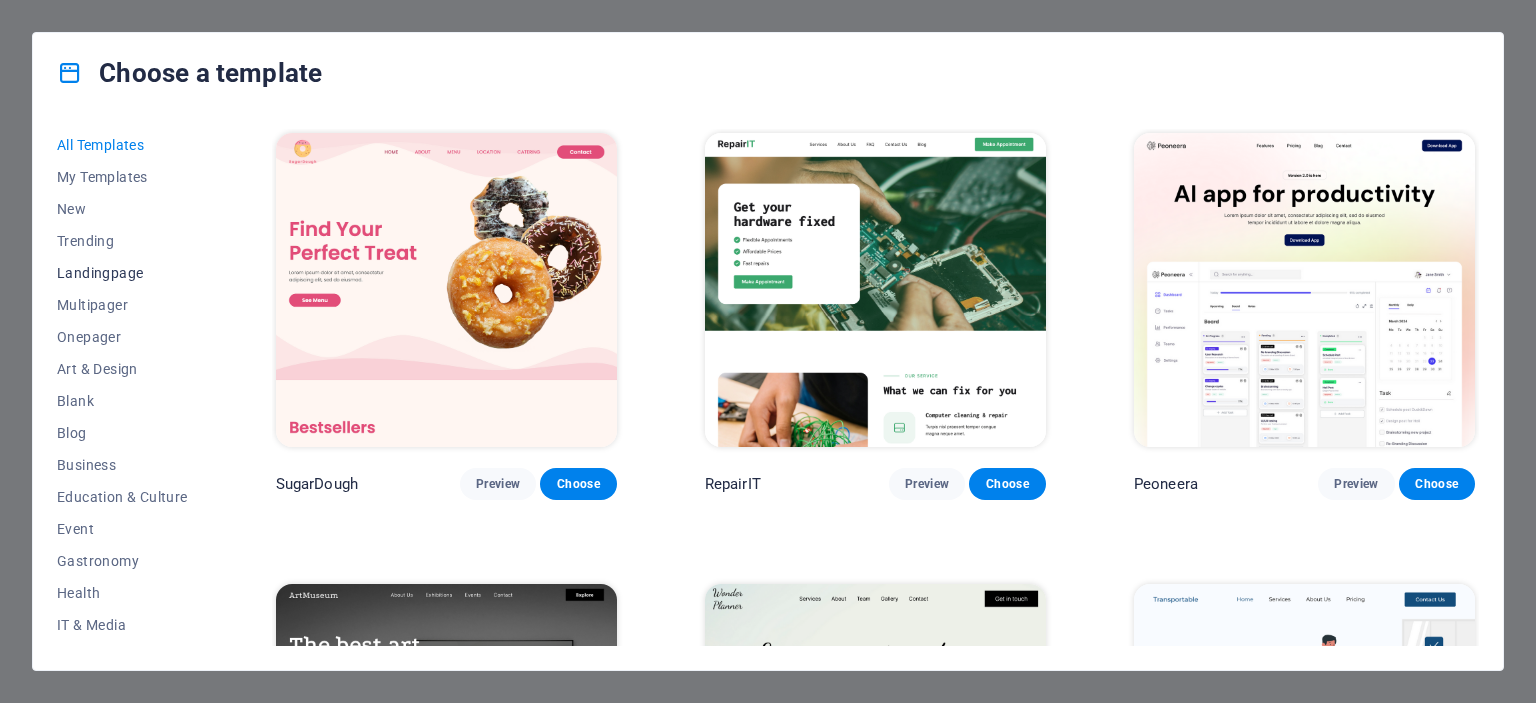 click on "Landingpage" at bounding box center (122, 273) 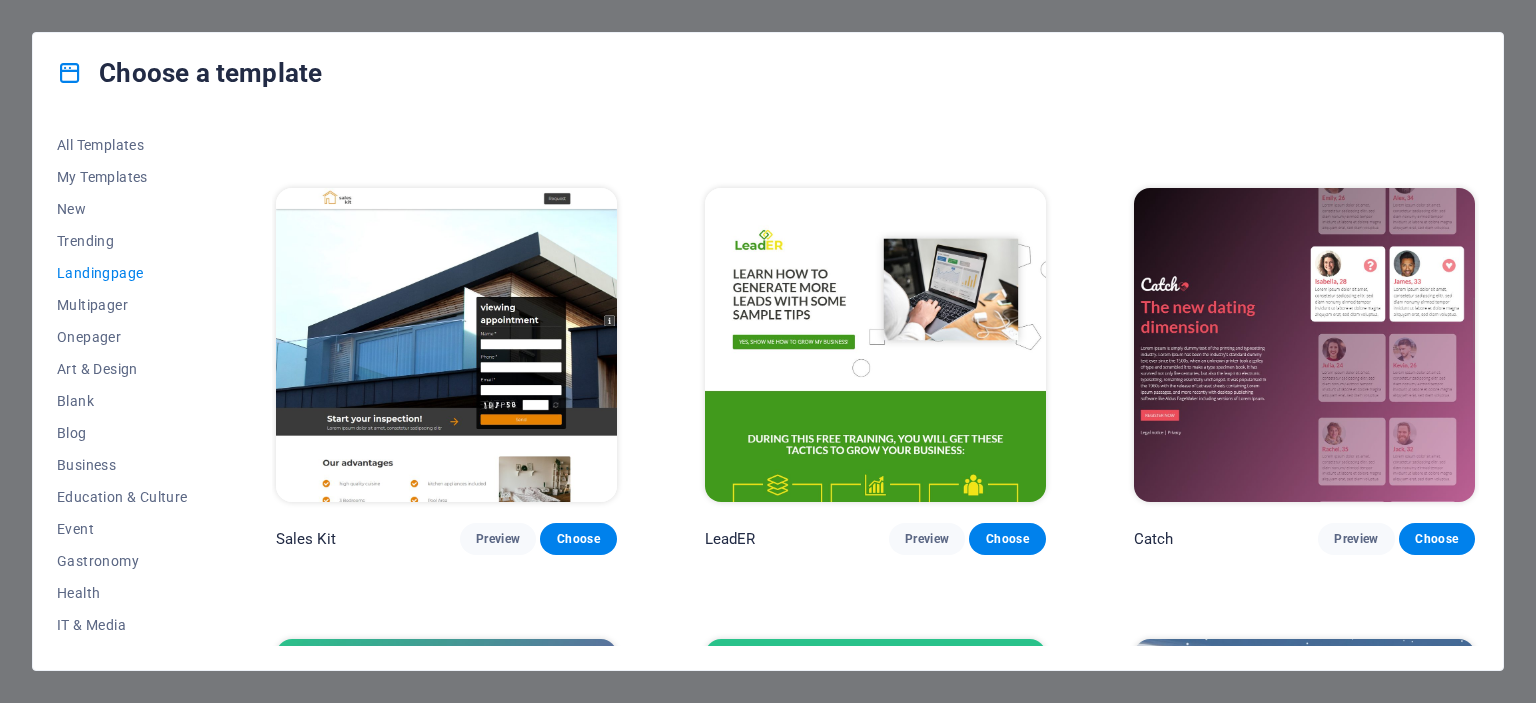 scroll, scrollTop: 2646, scrollLeft: 0, axis: vertical 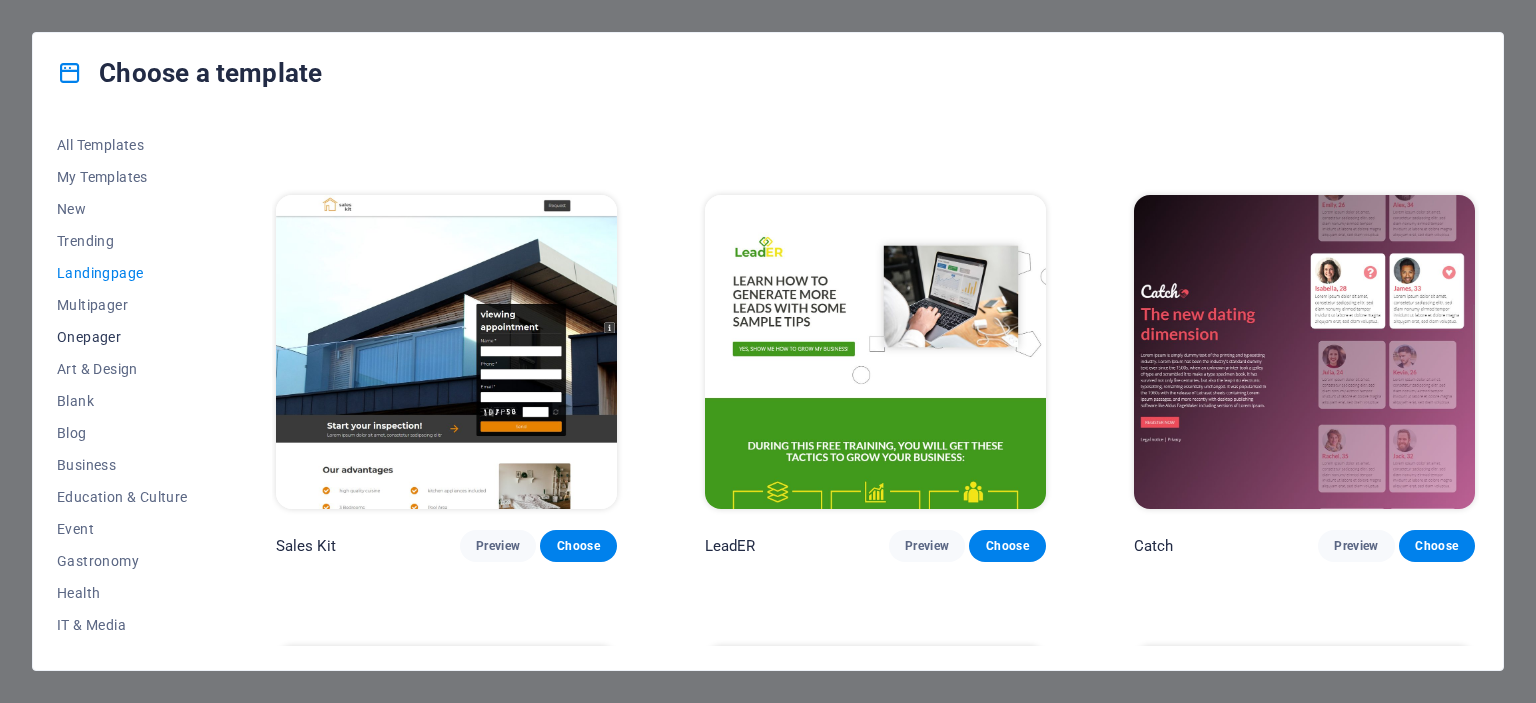 click on "Onepager" at bounding box center (122, 337) 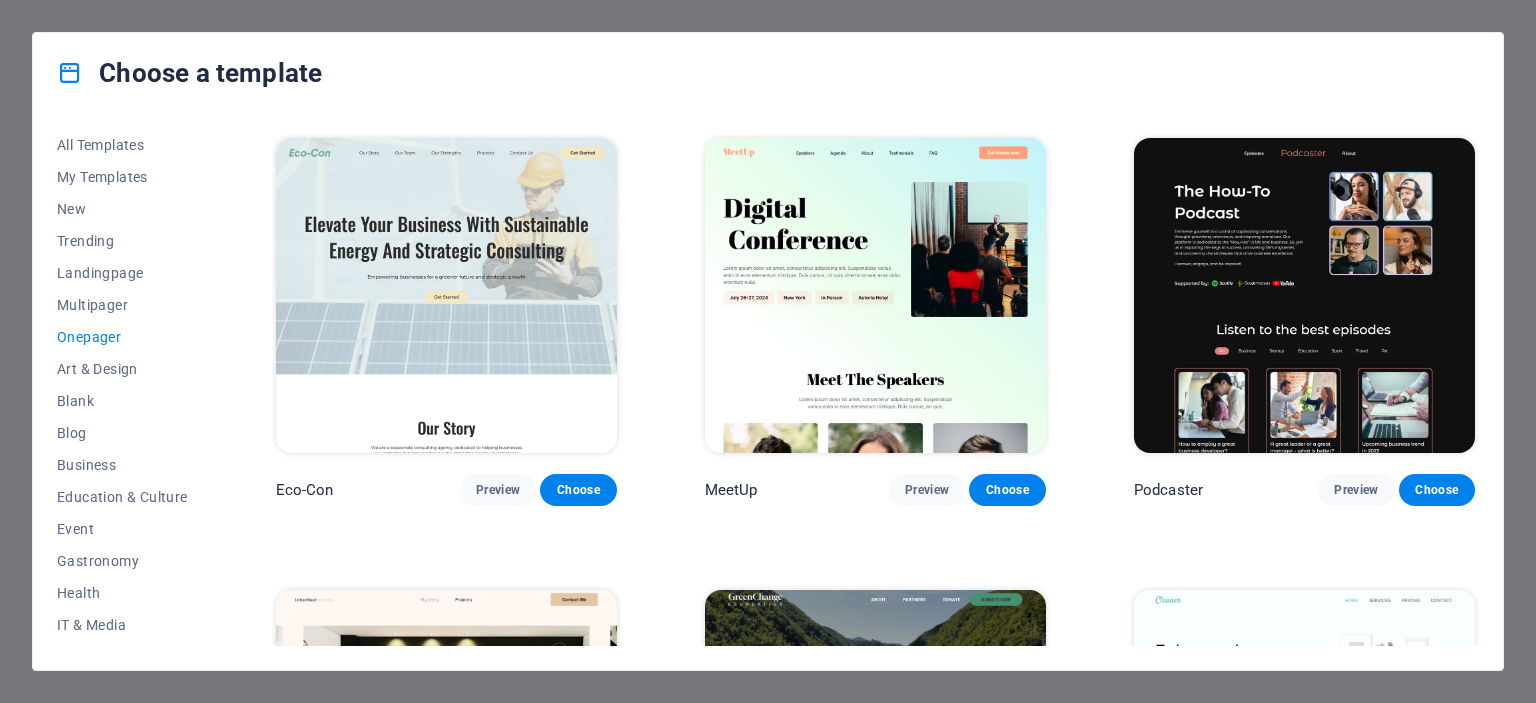 scroll, scrollTop: 0, scrollLeft: 0, axis: both 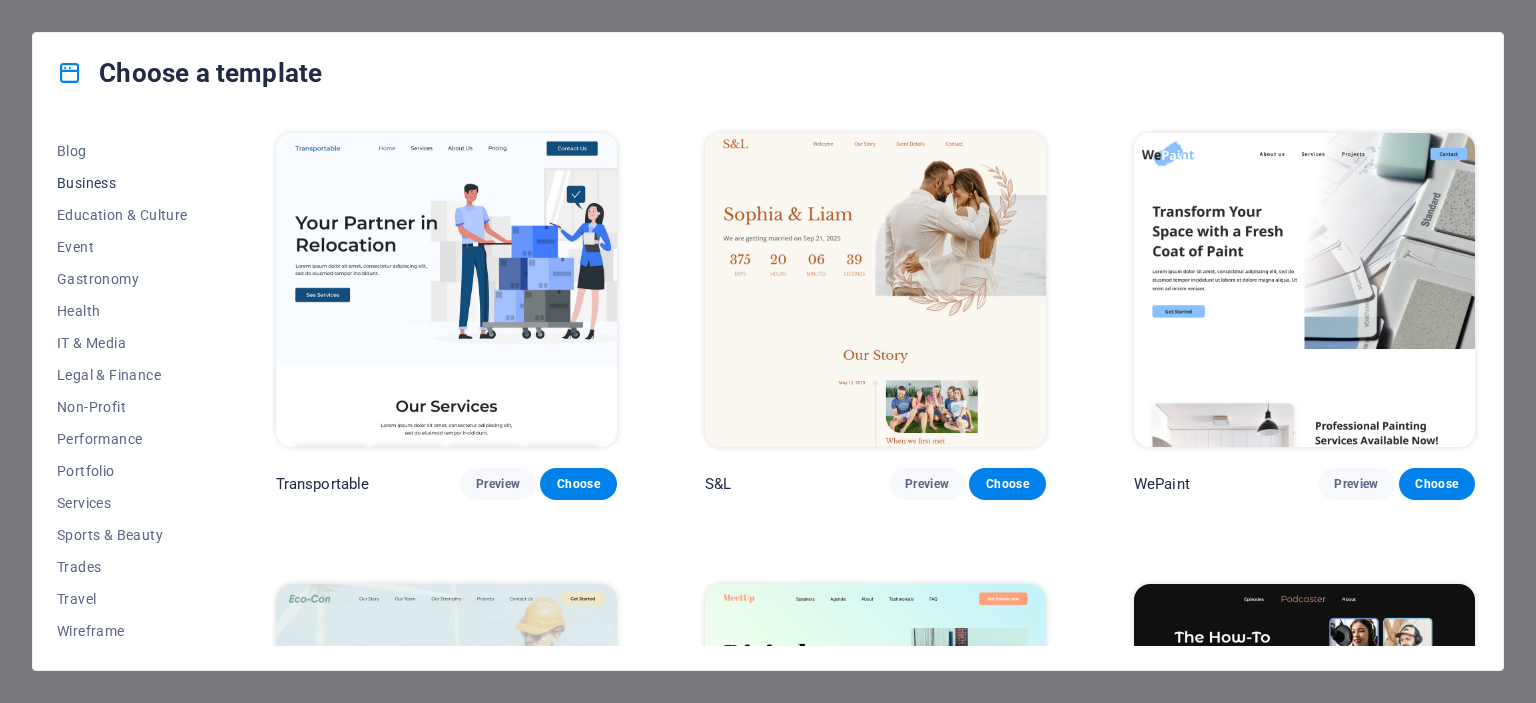 click on "Business" at bounding box center (122, 183) 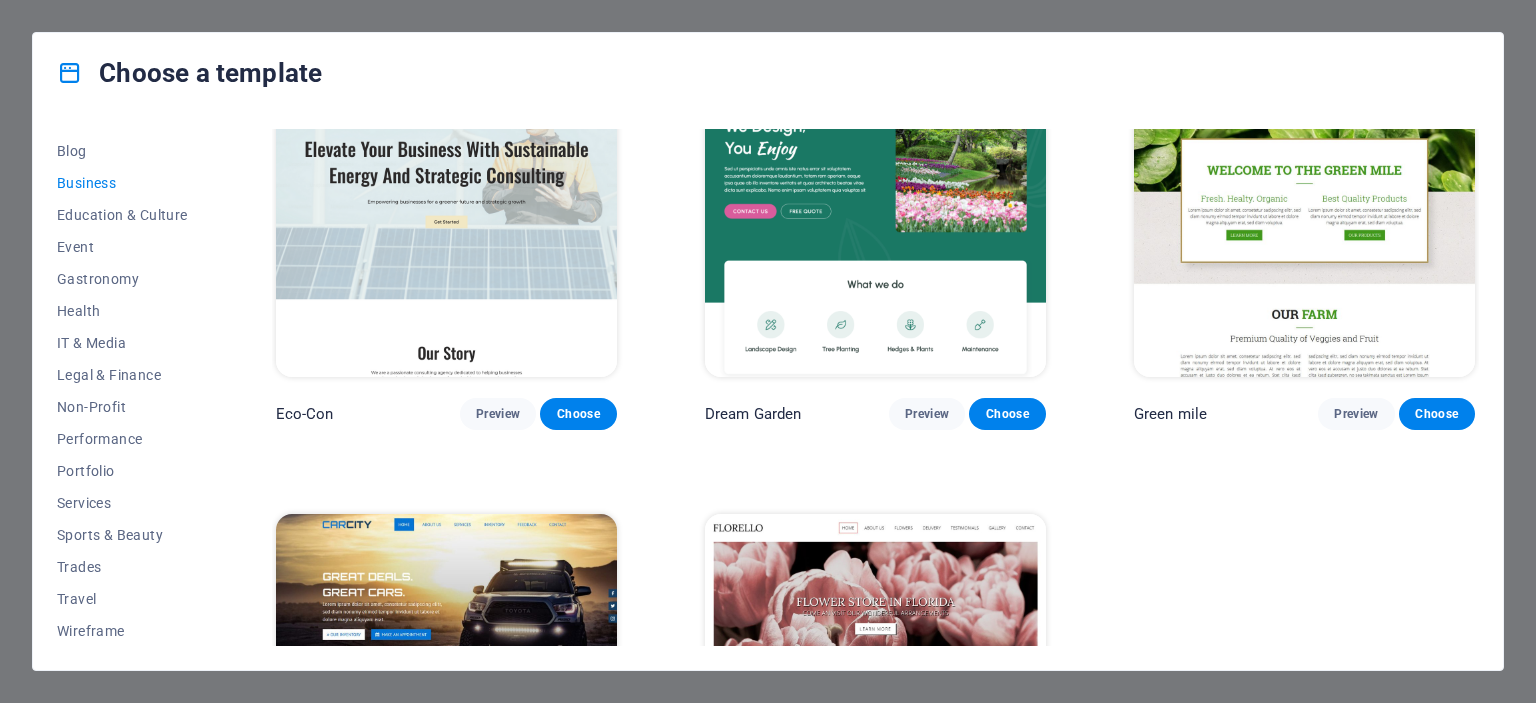 scroll, scrollTop: 0, scrollLeft: 0, axis: both 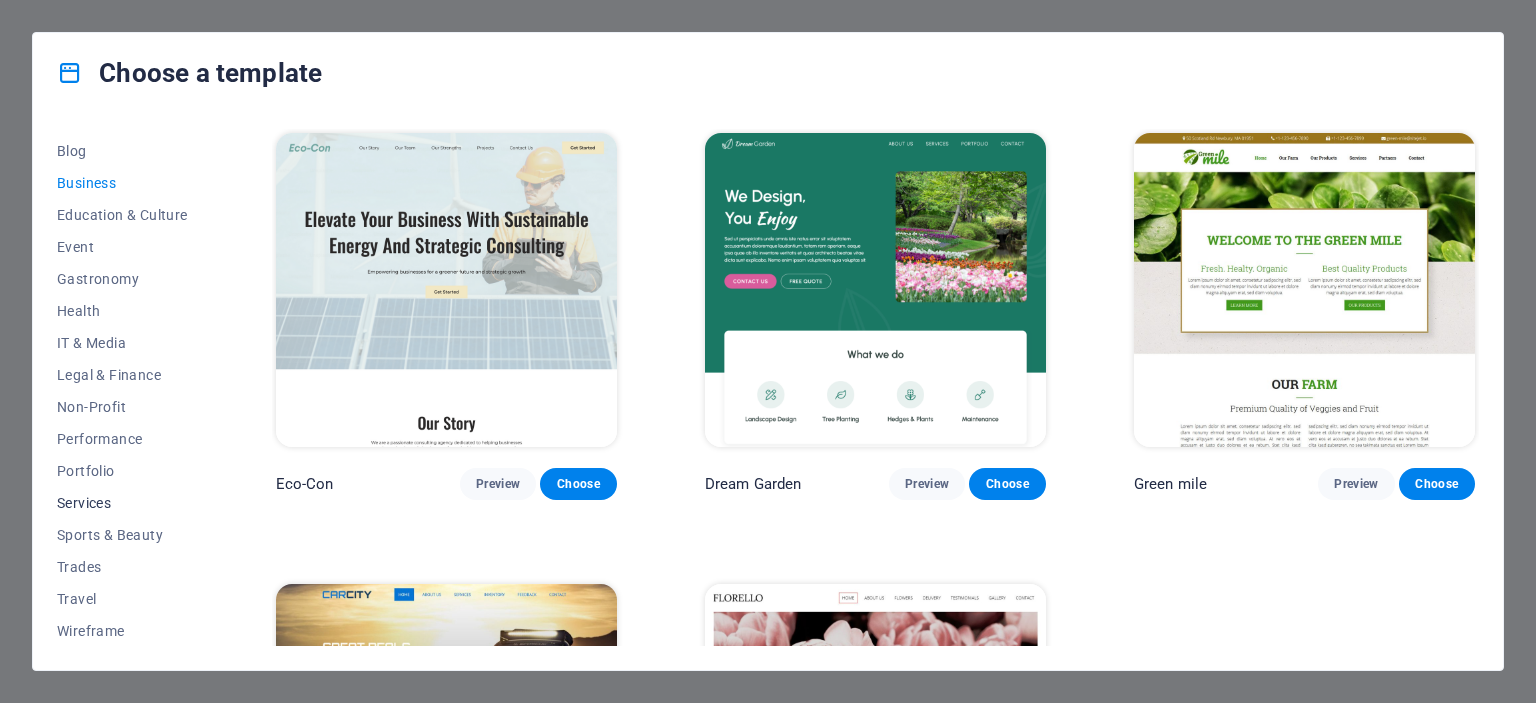 click on "Services" at bounding box center (122, 503) 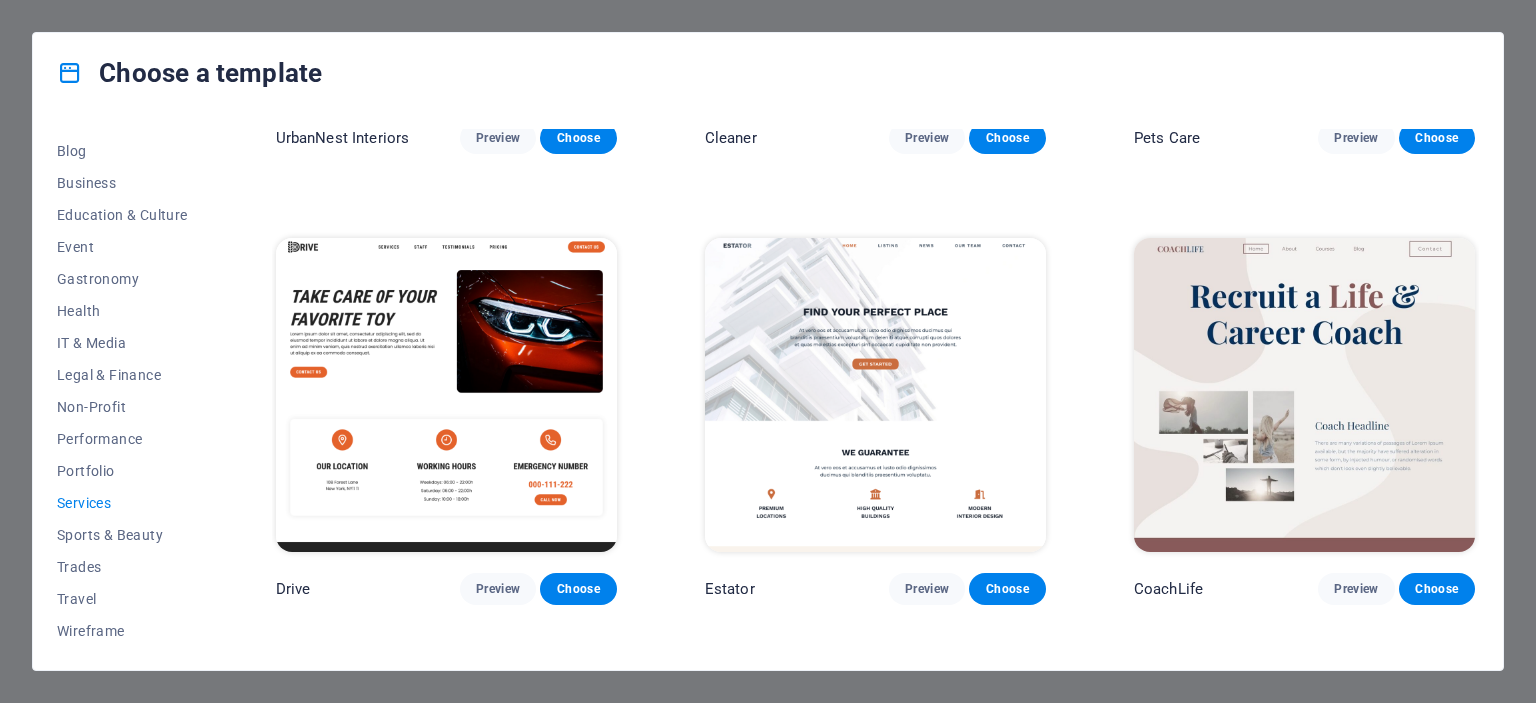 scroll, scrollTop: 800, scrollLeft: 0, axis: vertical 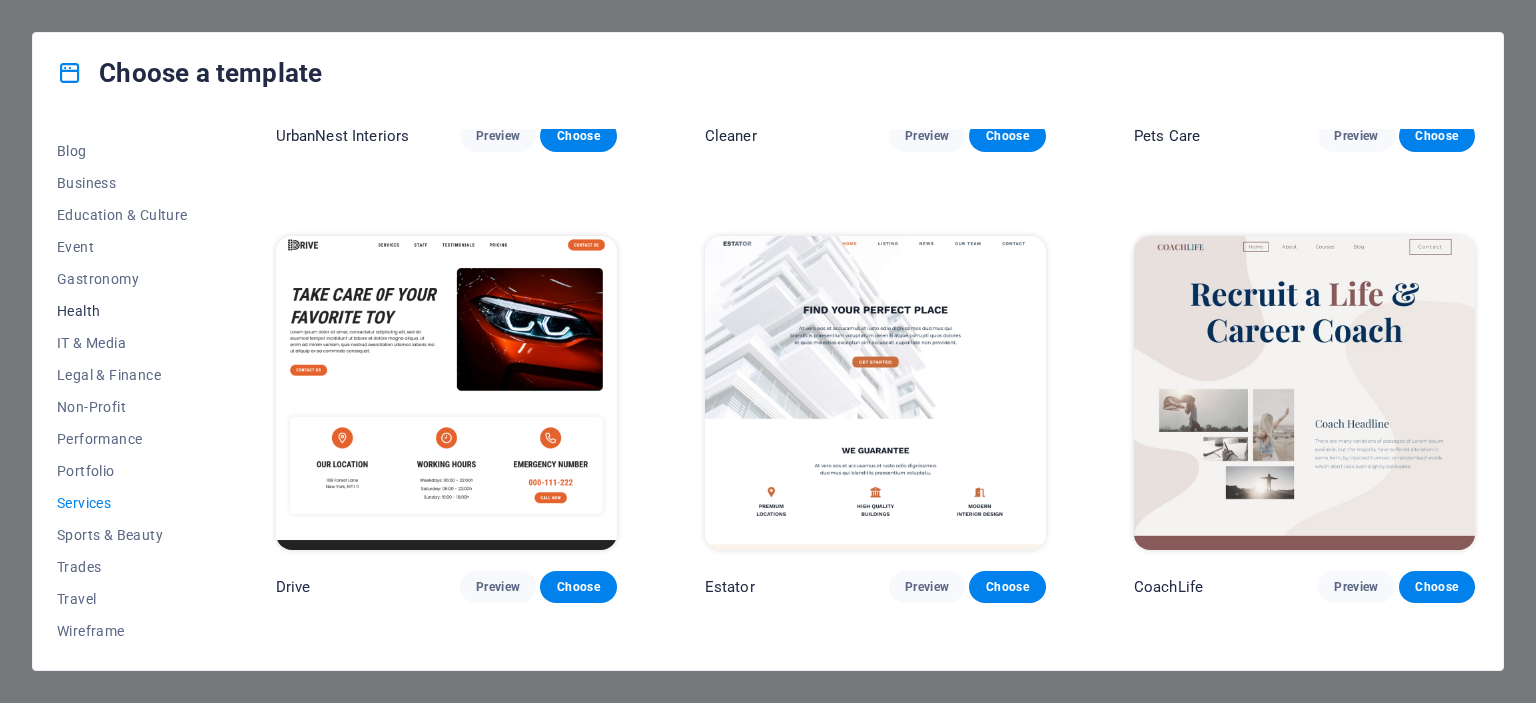 click on "Health" at bounding box center [122, 311] 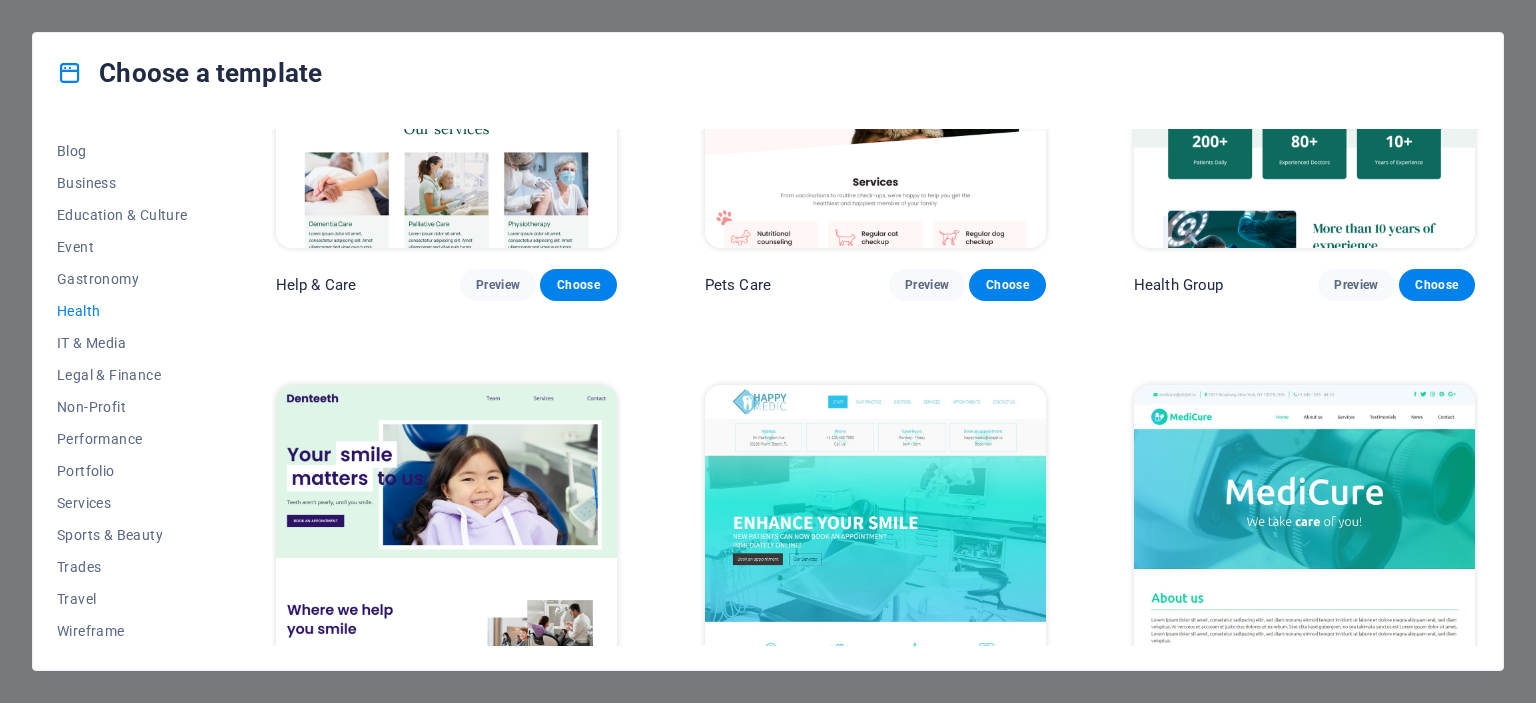 scroll, scrollTop: 0, scrollLeft: 0, axis: both 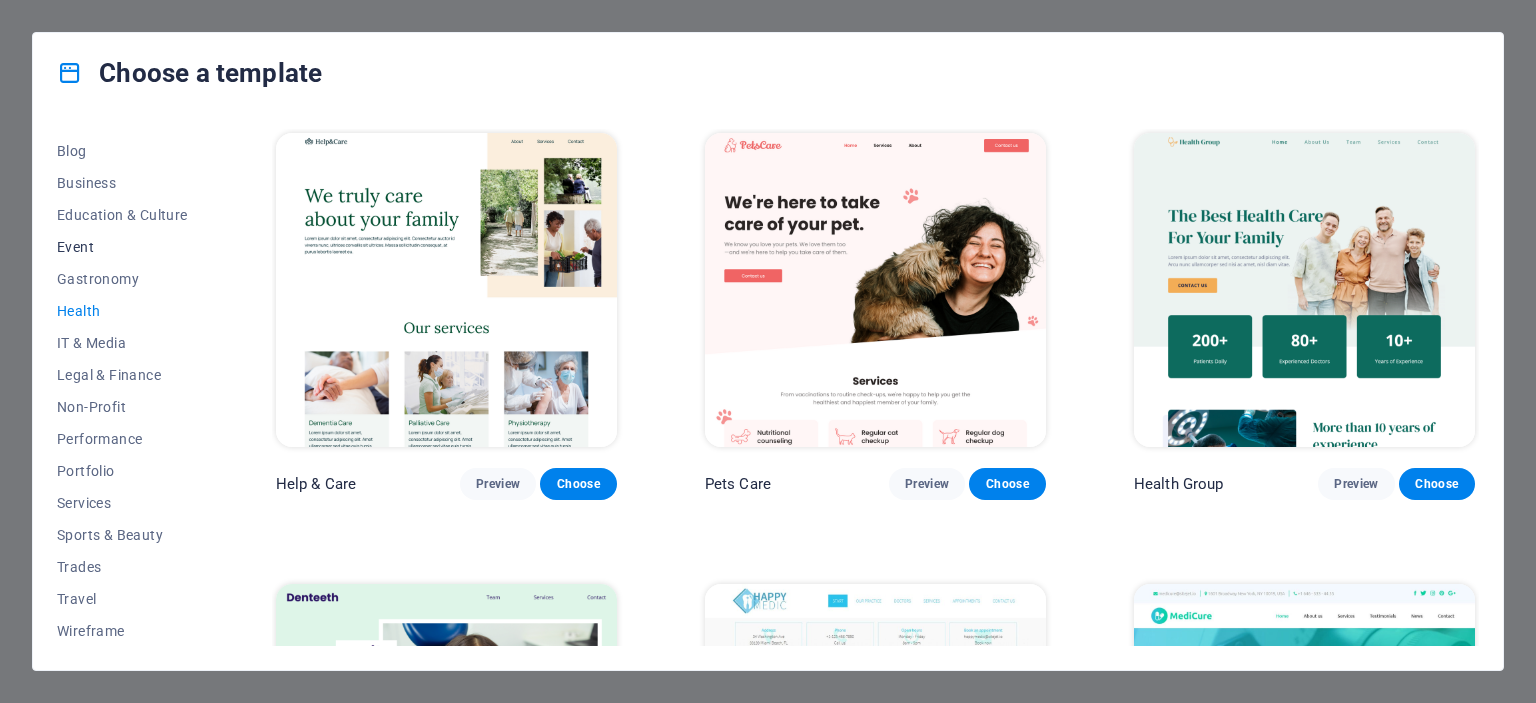 click on "Event" at bounding box center [122, 247] 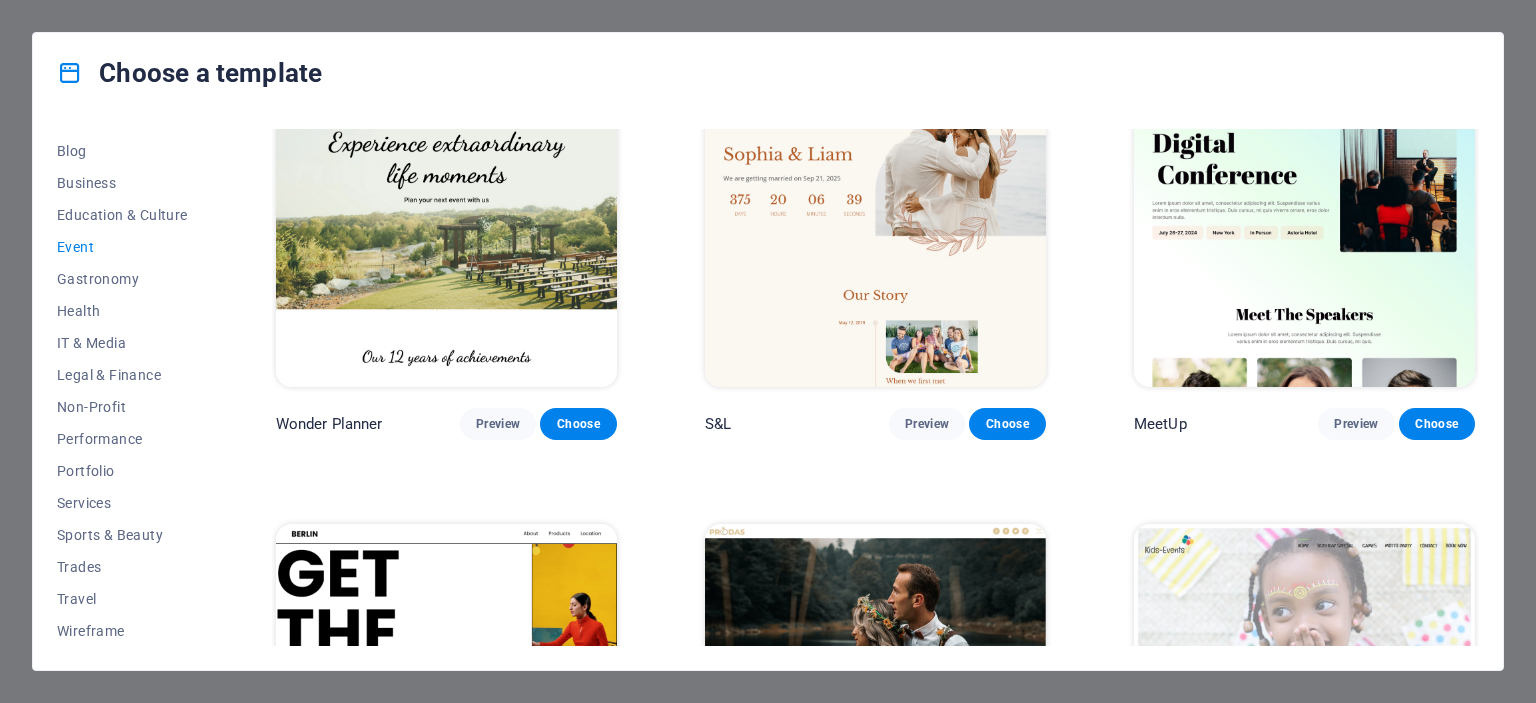 scroll, scrollTop: 0, scrollLeft: 0, axis: both 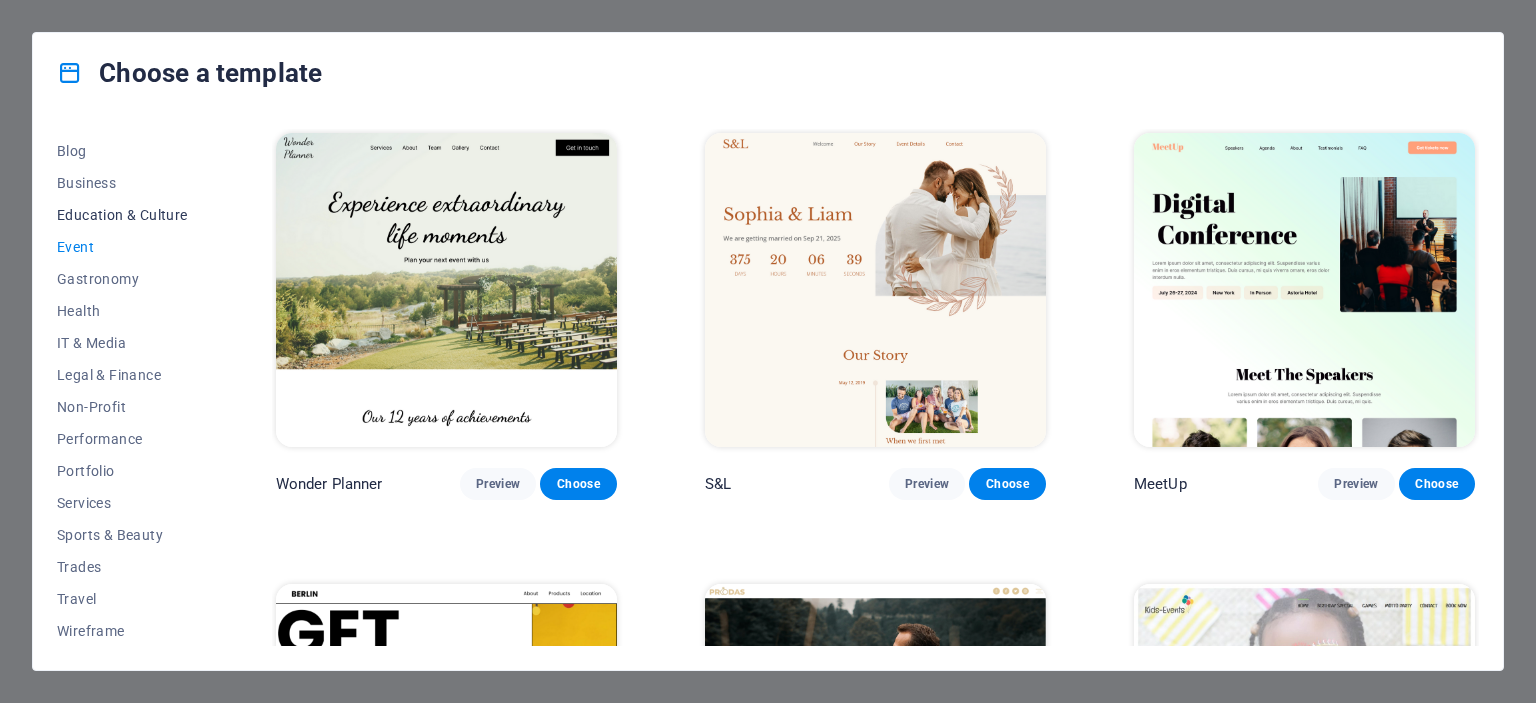 click on "Education & Culture" at bounding box center (122, 215) 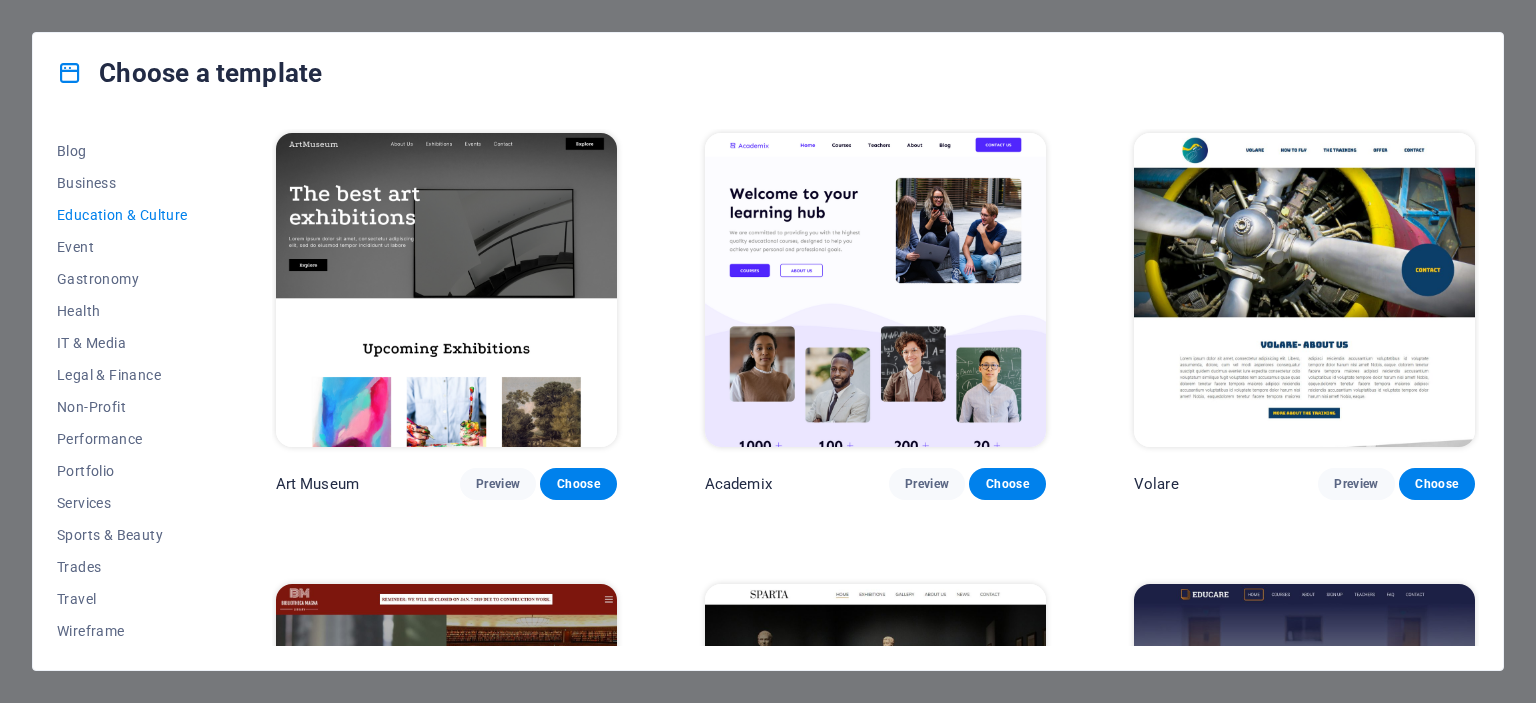 type 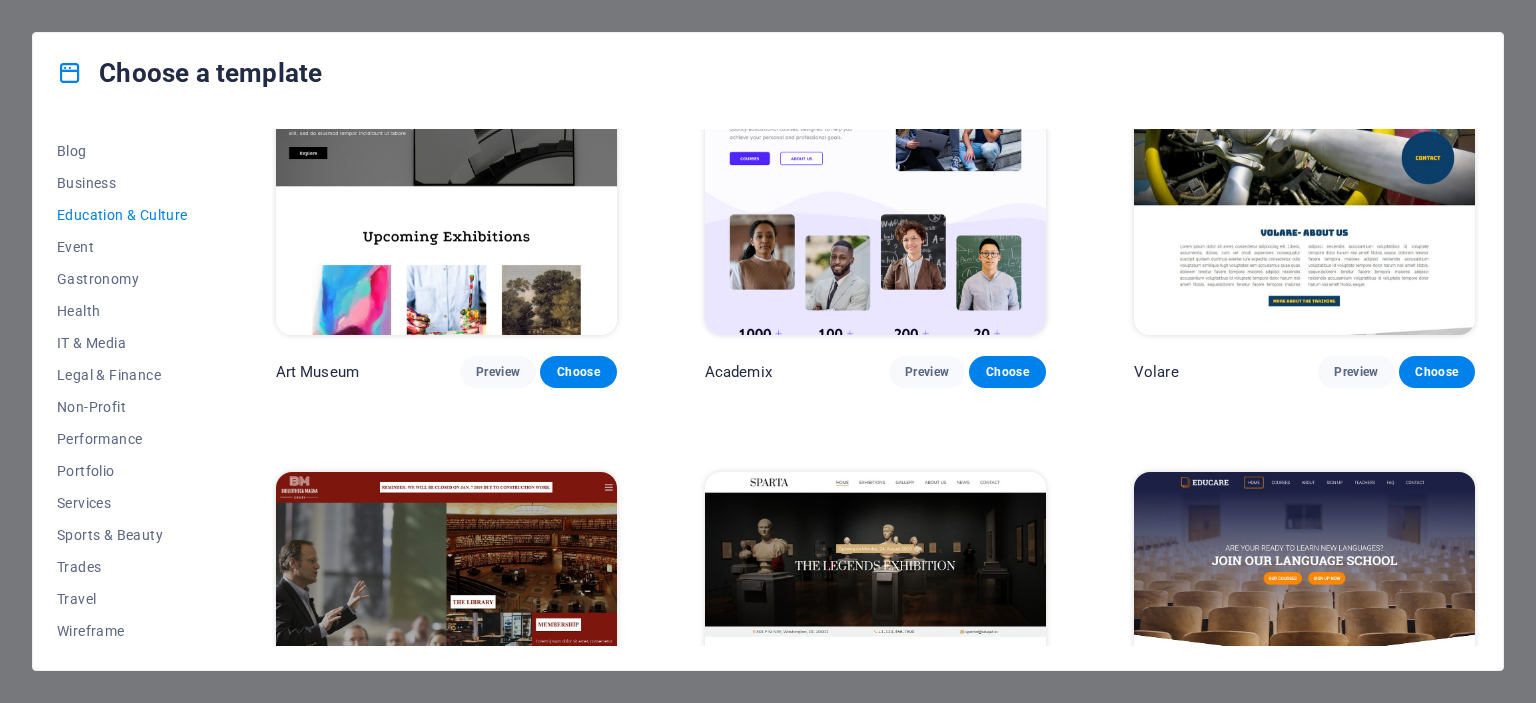 scroll, scrollTop: 200, scrollLeft: 0, axis: vertical 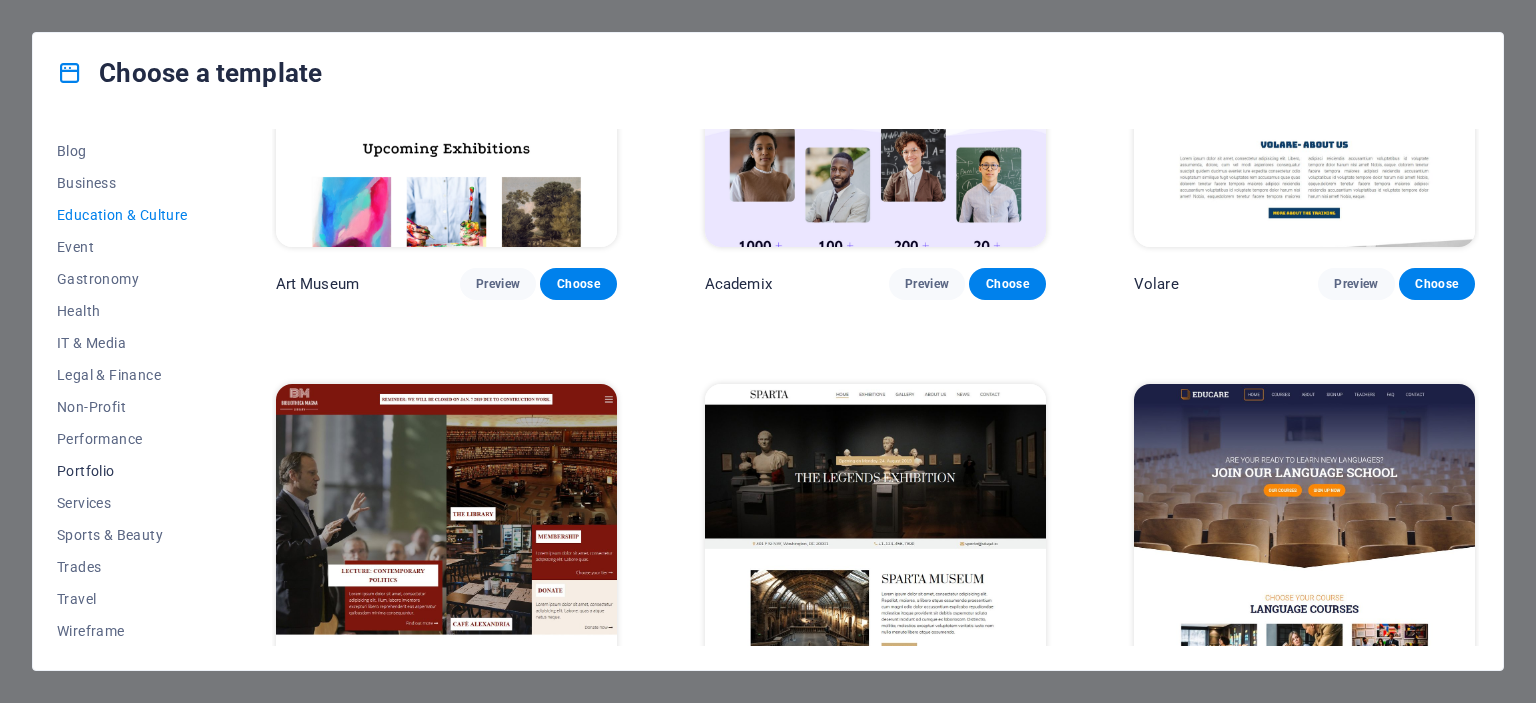 click on "Portfolio" at bounding box center (122, 471) 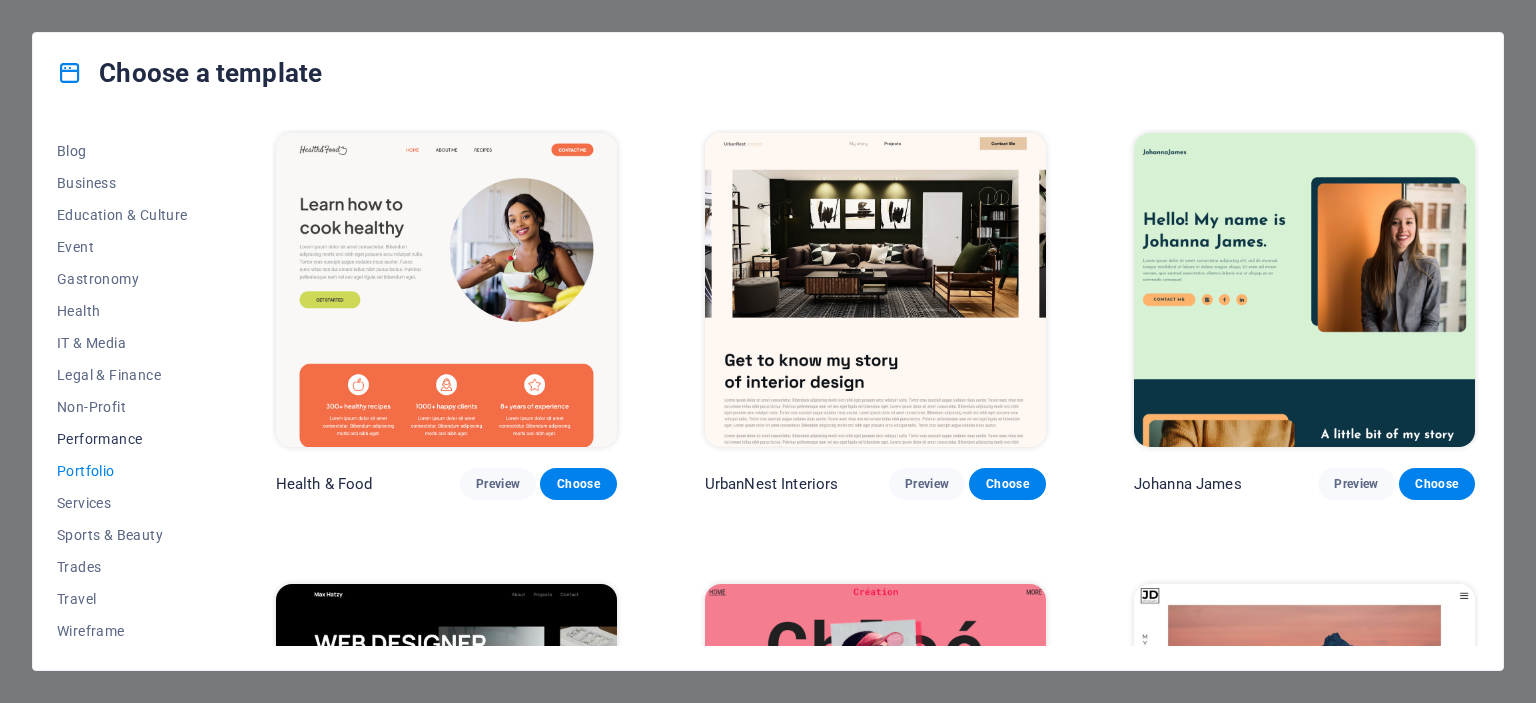 click on "Performance" at bounding box center (122, 439) 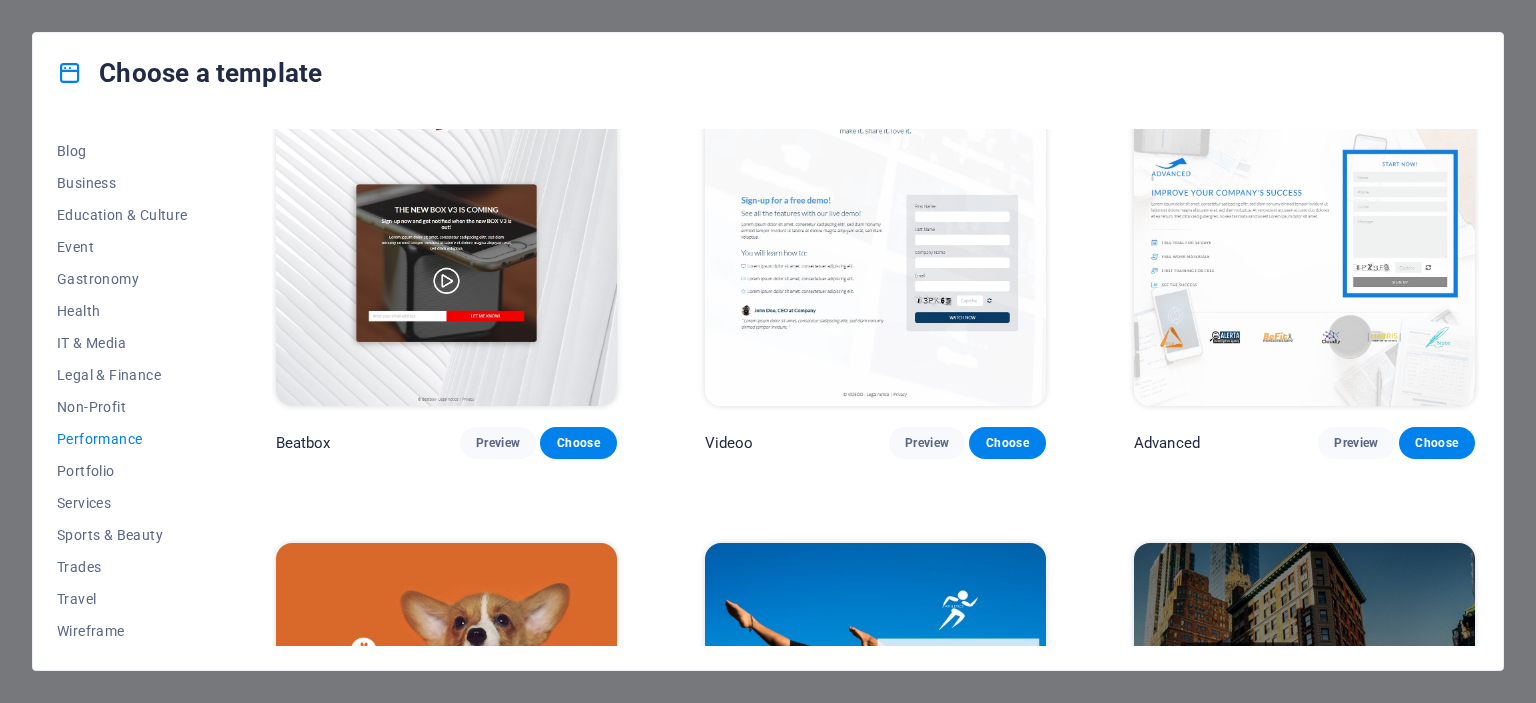scroll, scrollTop: 500, scrollLeft: 0, axis: vertical 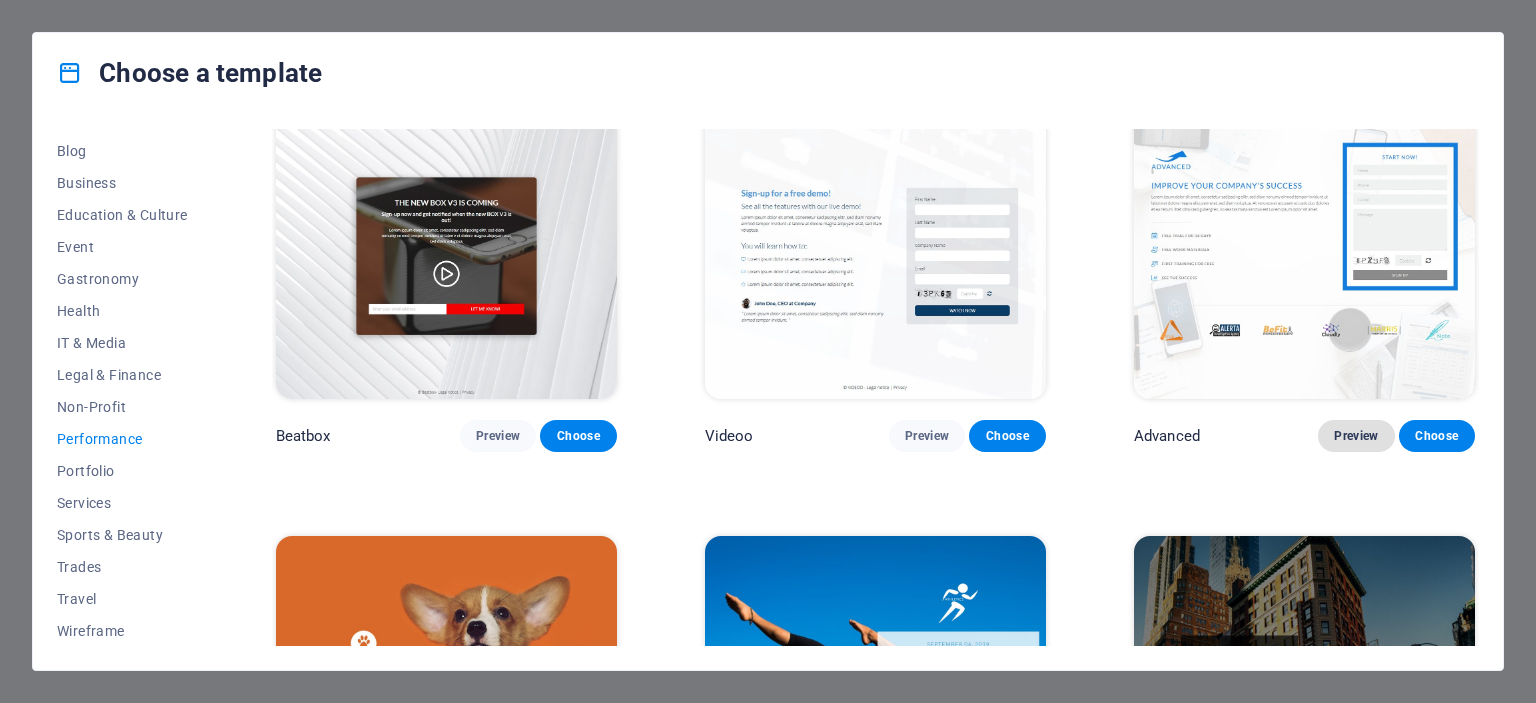 click on "Preview" at bounding box center (1356, 436) 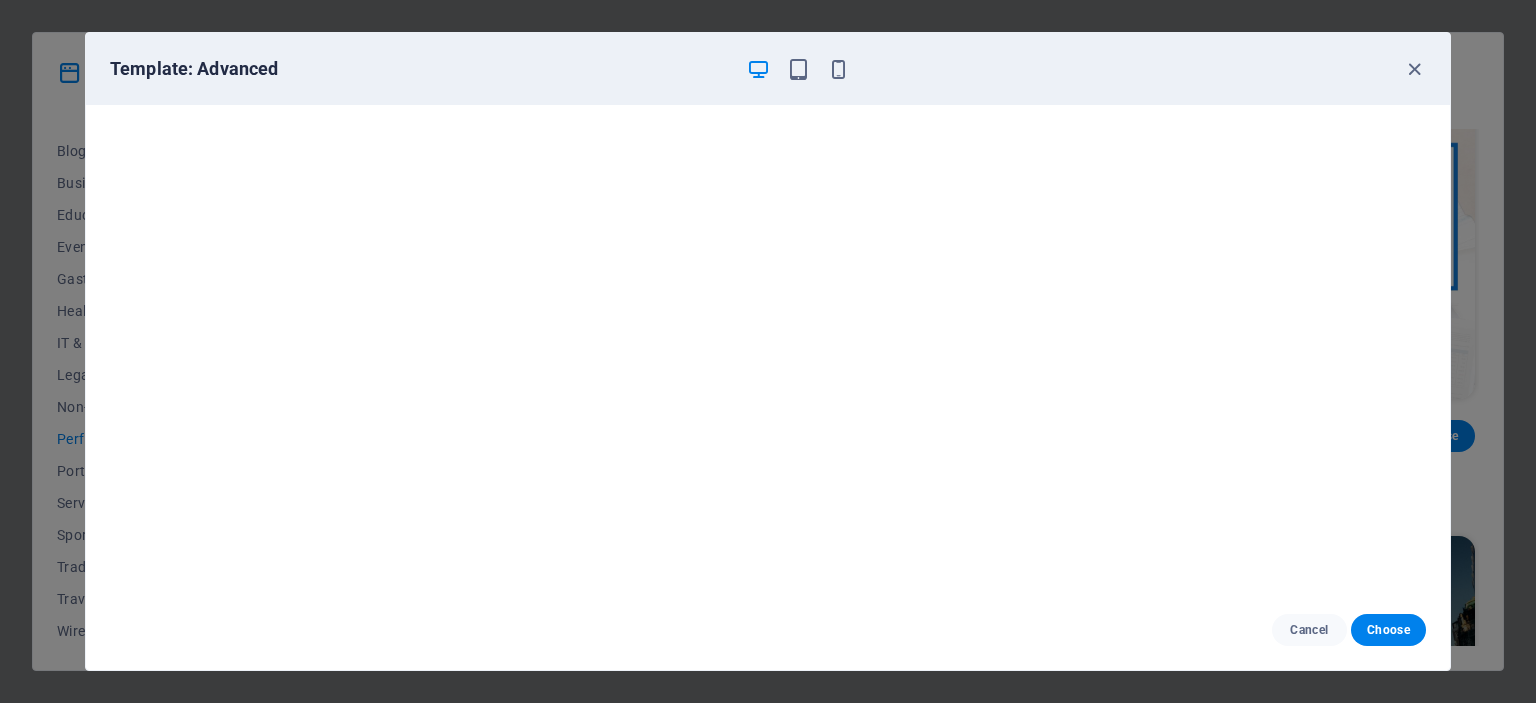 scroll, scrollTop: 5, scrollLeft: 0, axis: vertical 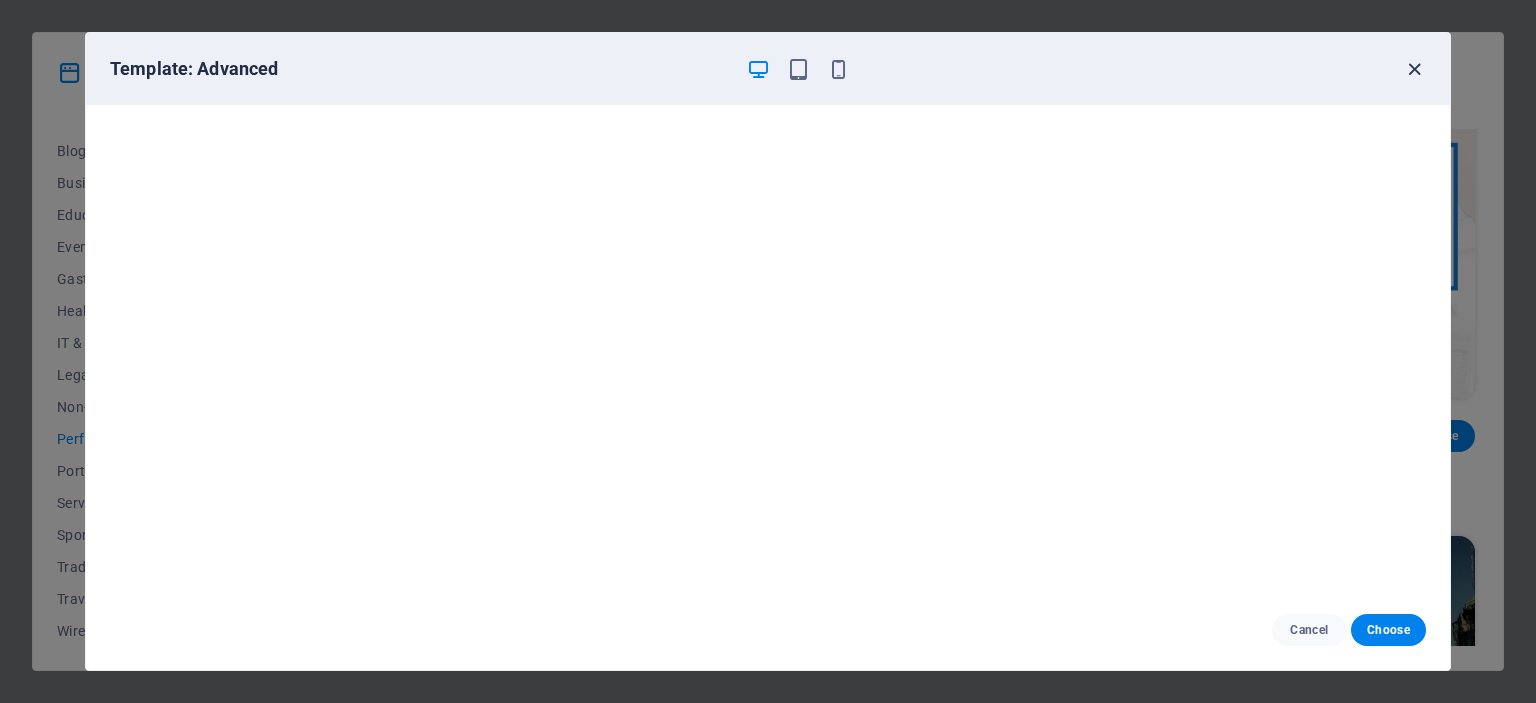 click at bounding box center (1414, 69) 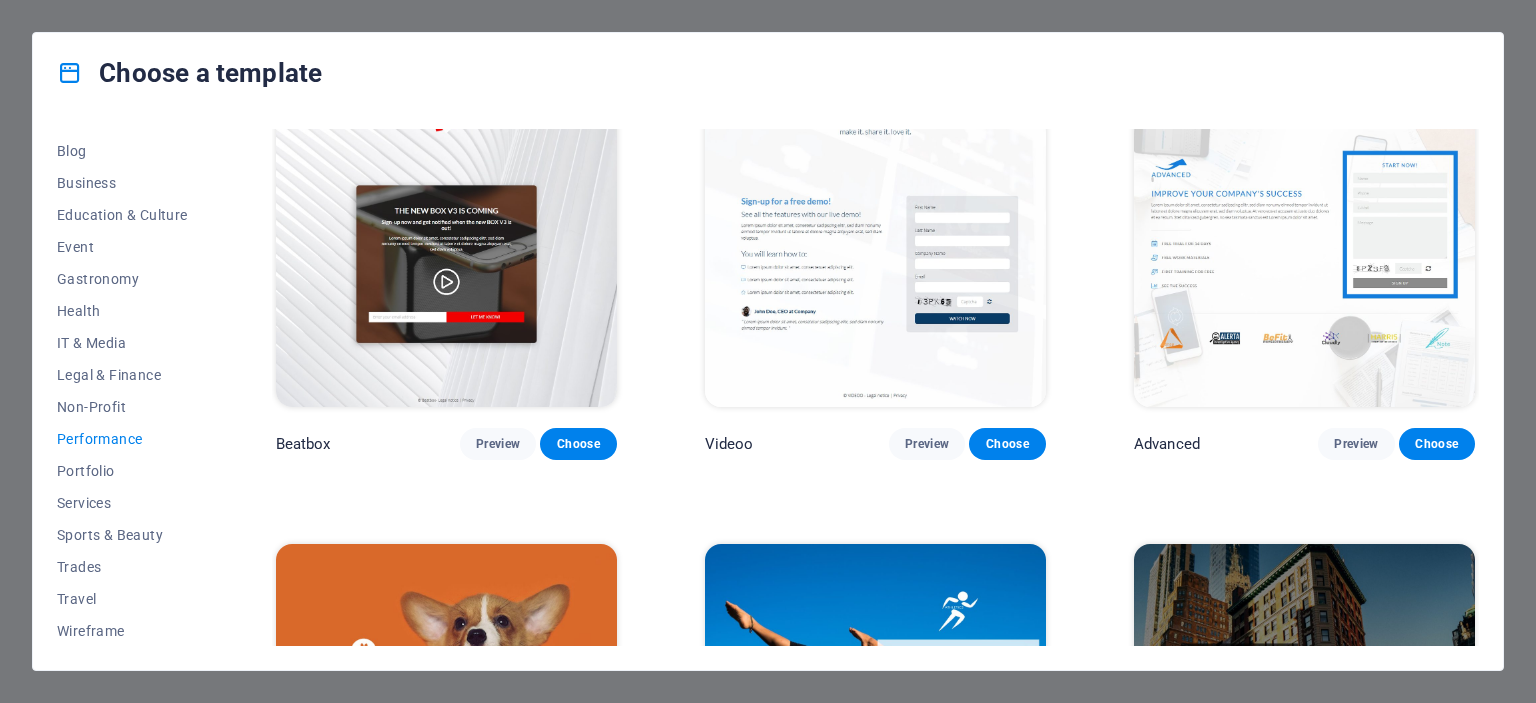 scroll, scrollTop: 500, scrollLeft: 0, axis: vertical 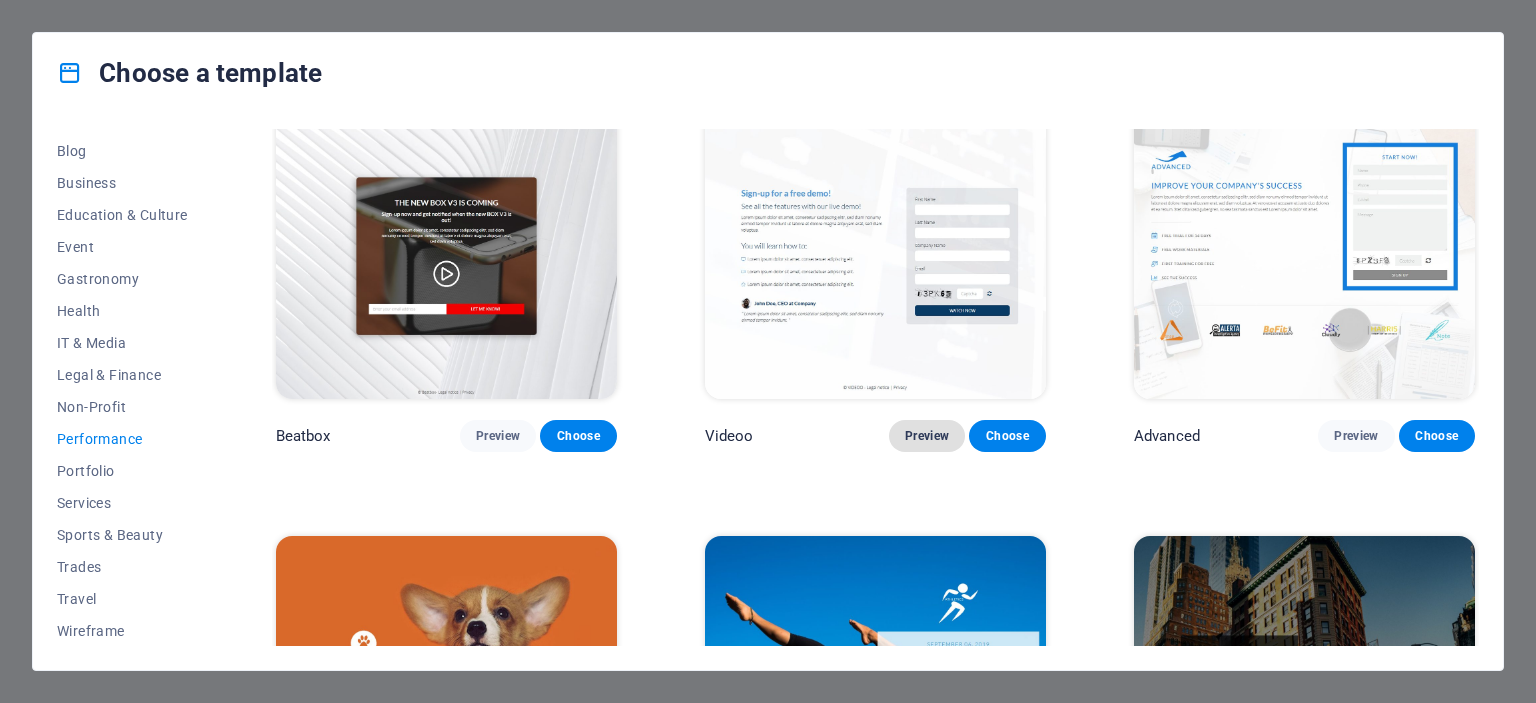 click on "Preview" at bounding box center [927, 436] 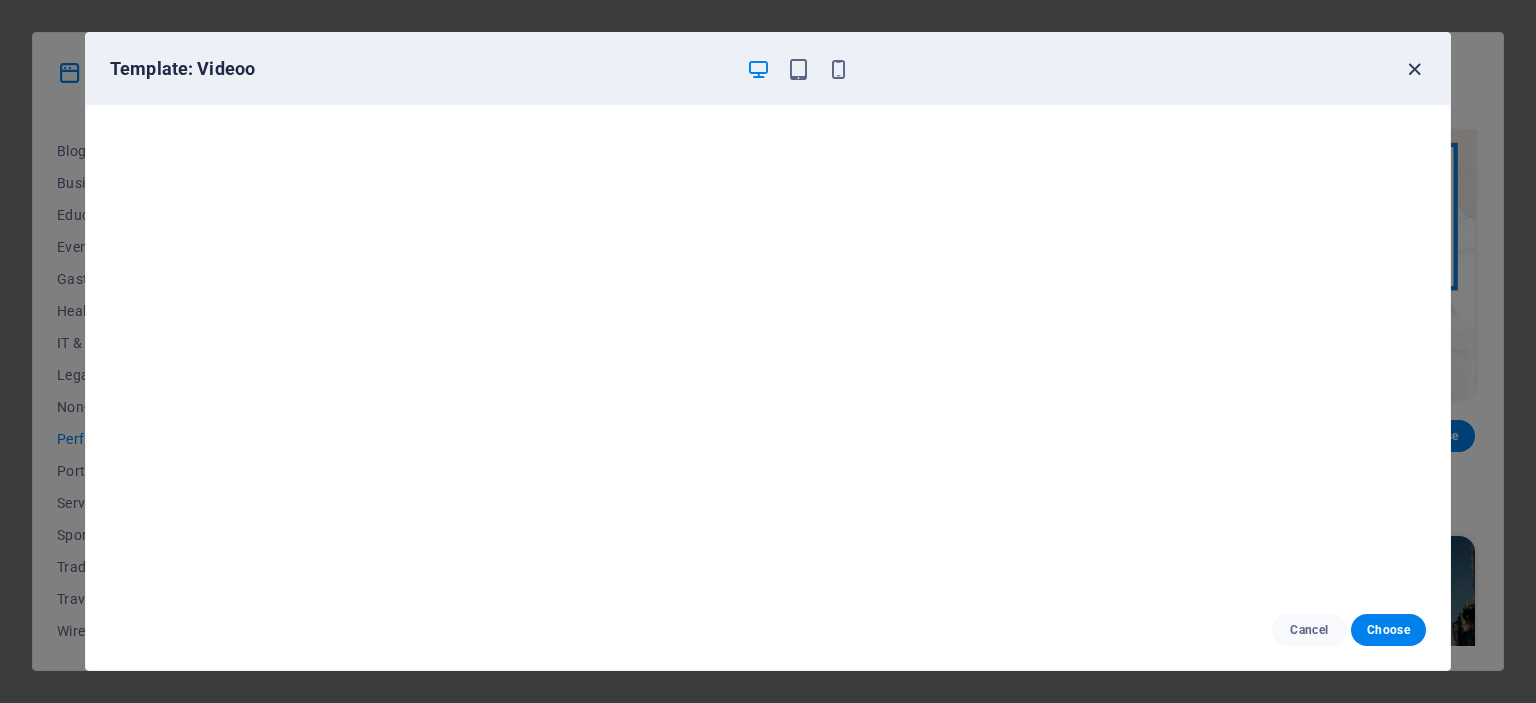 click at bounding box center [1414, 69] 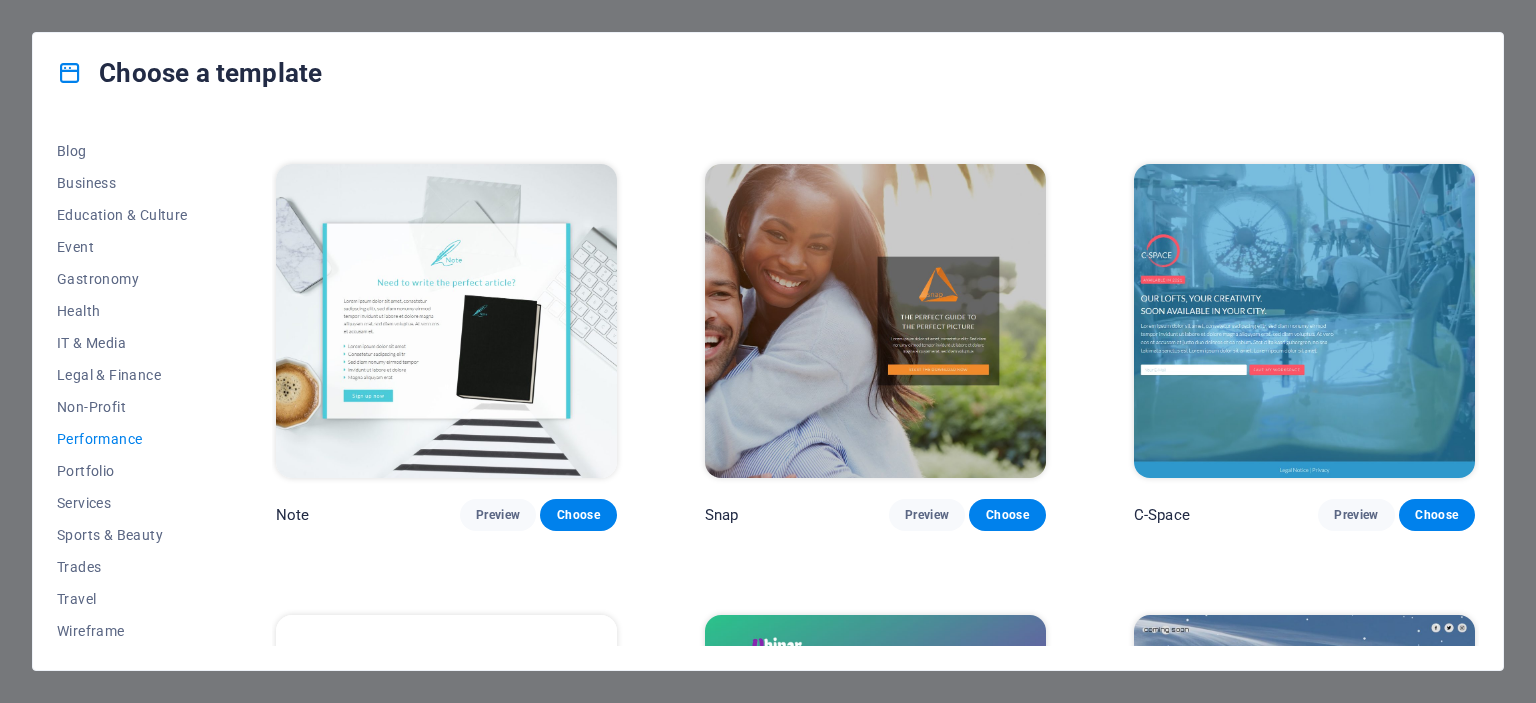 scroll, scrollTop: 1300, scrollLeft: 0, axis: vertical 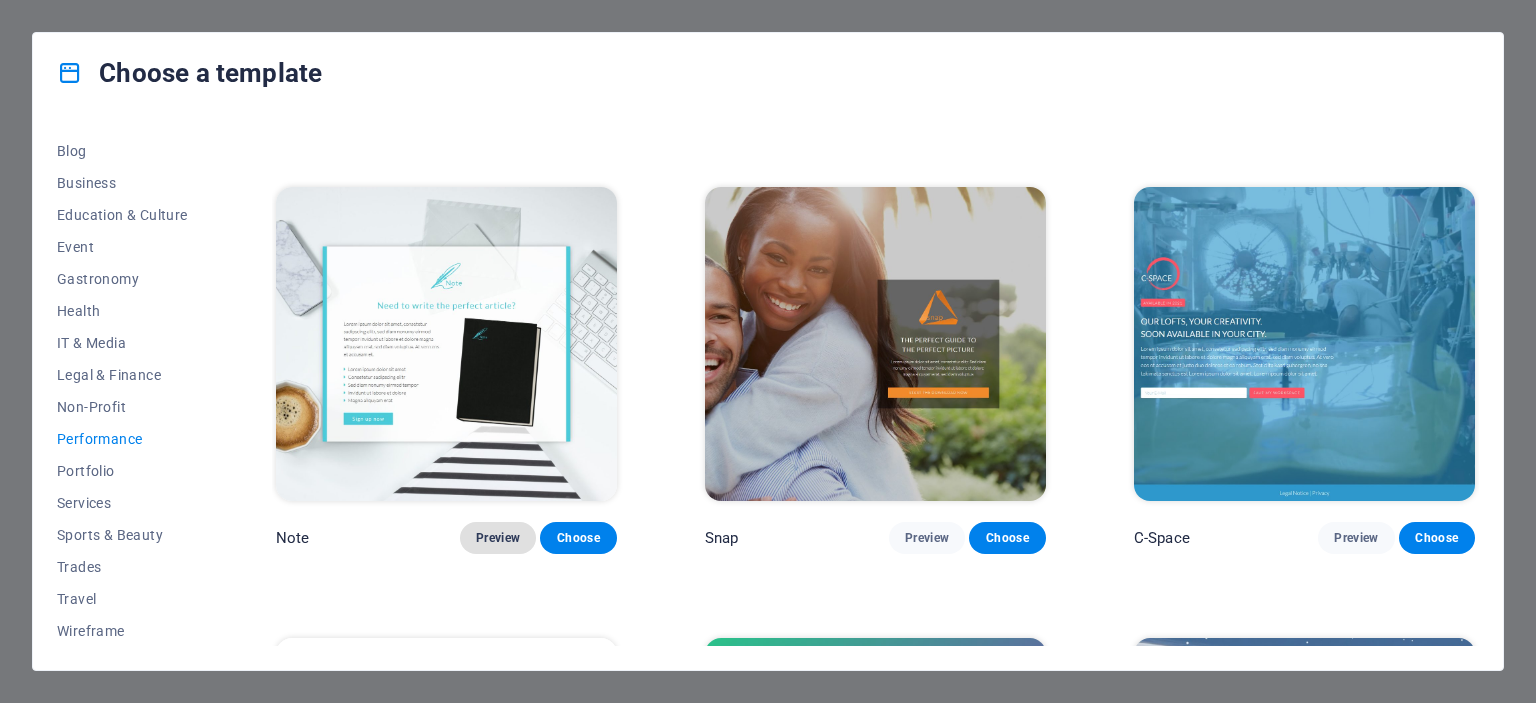 click on "Preview" at bounding box center (498, 538) 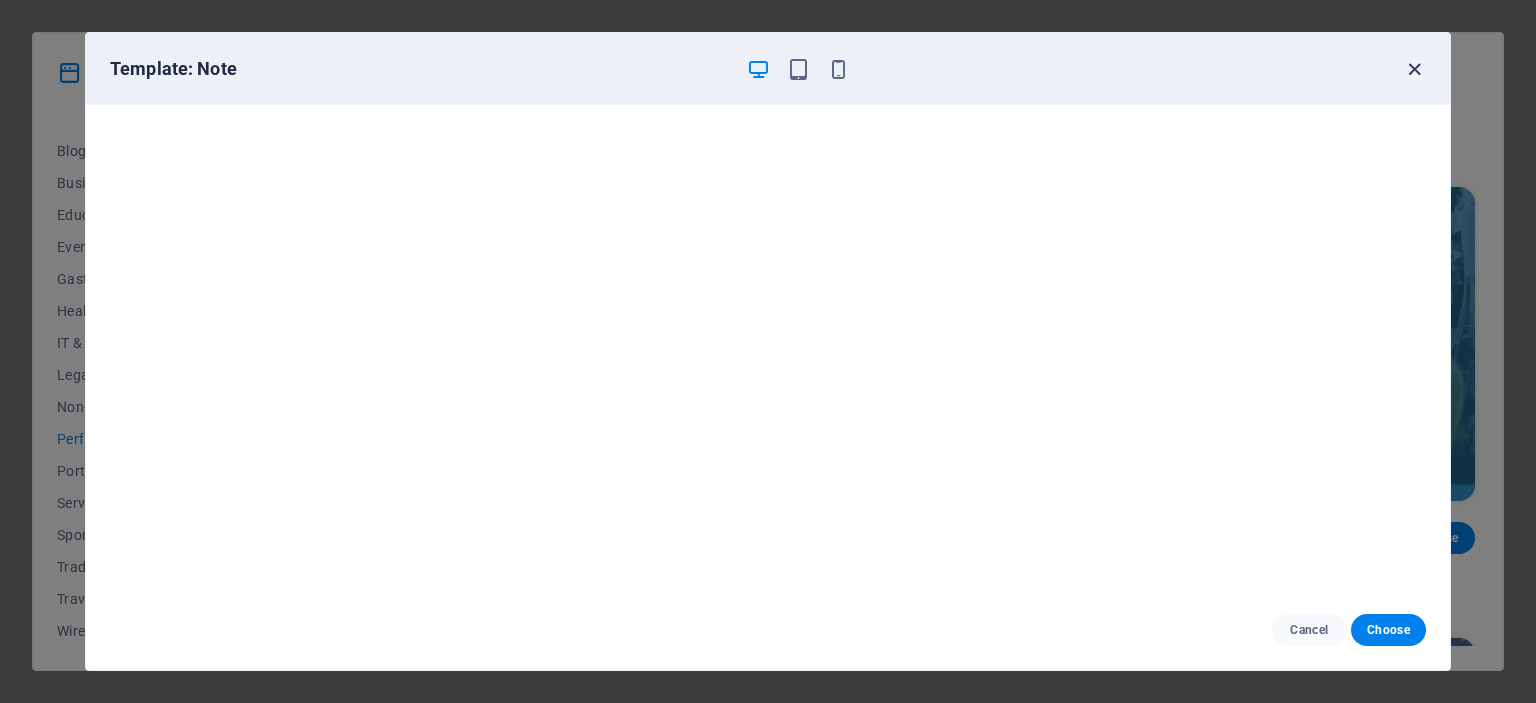 click at bounding box center (1414, 69) 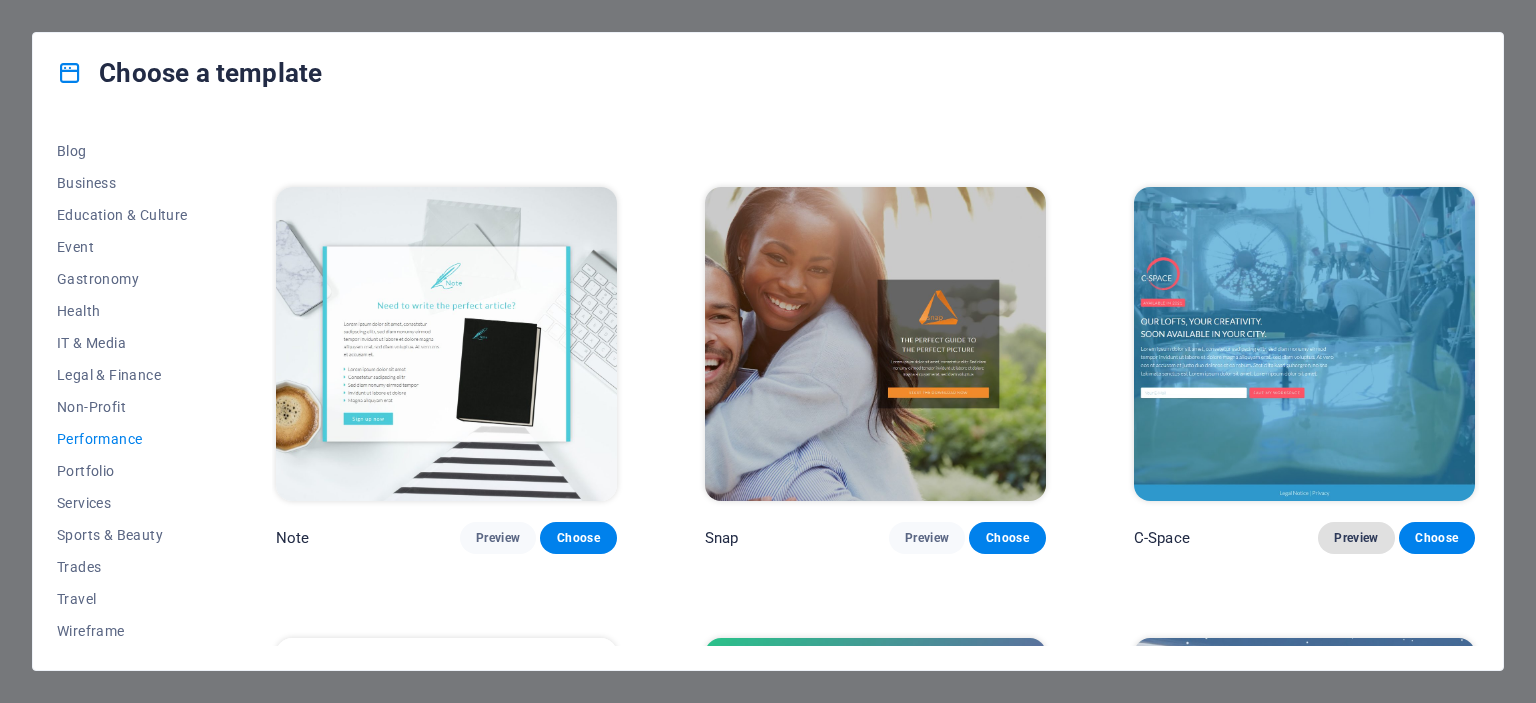 click on "Preview" at bounding box center (1356, 538) 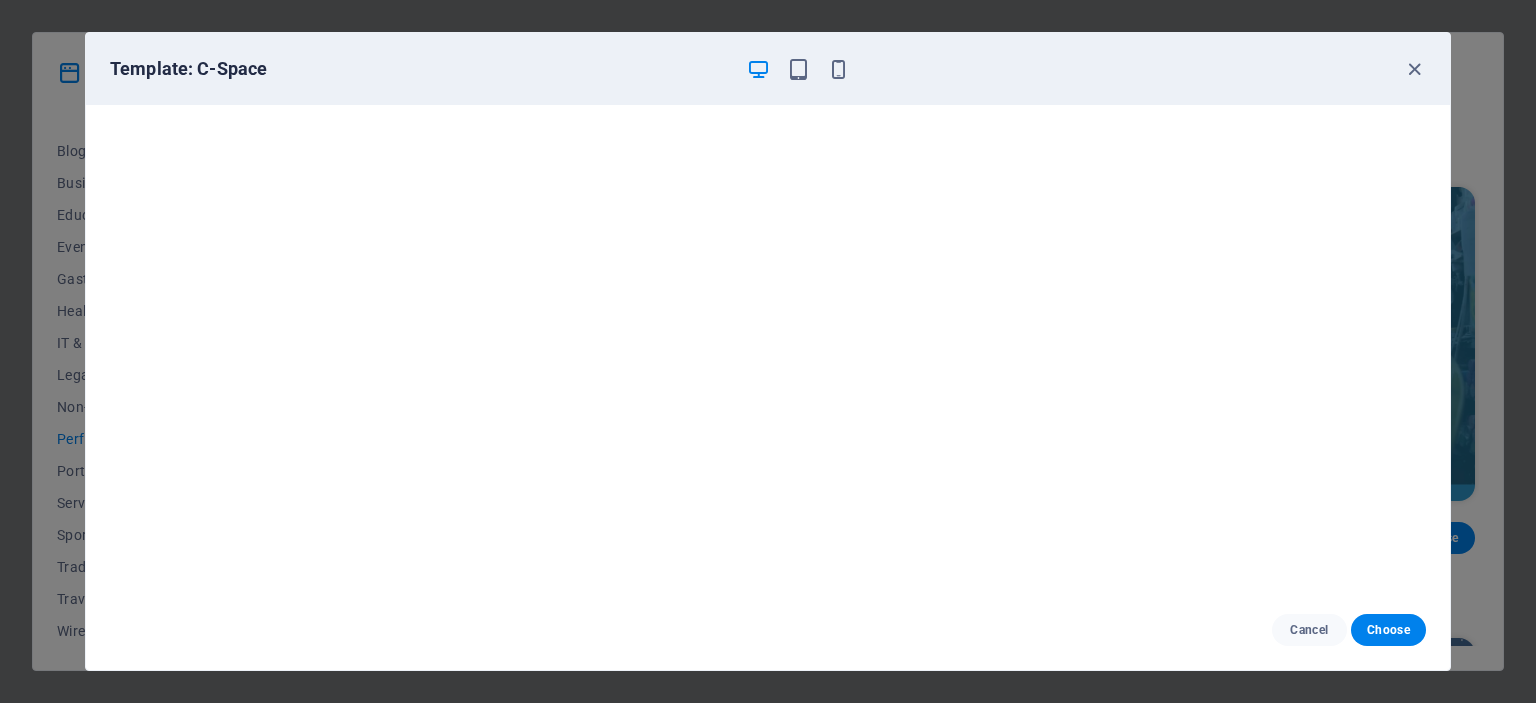 scroll, scrollTop: 5, scrollLeft: 0, axis: vertical 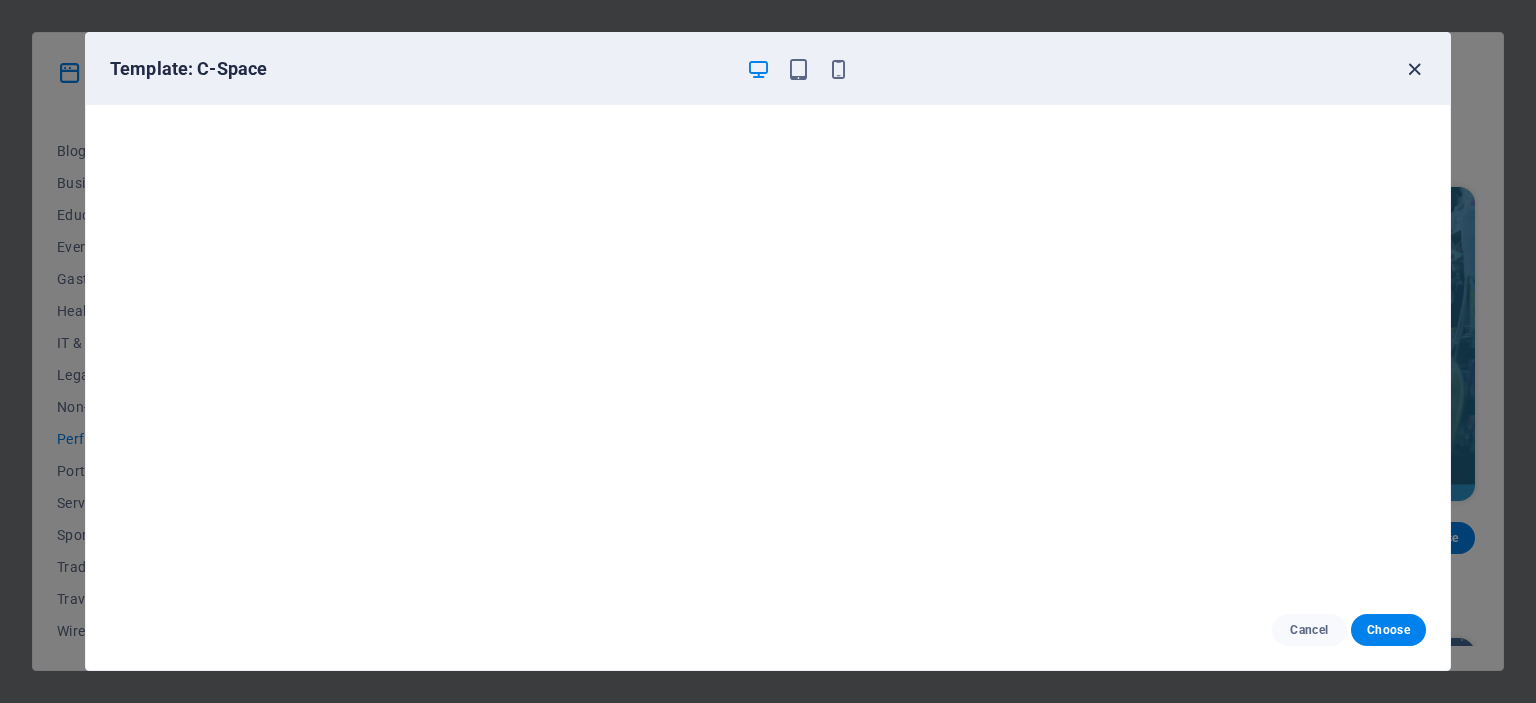click at bounding box center (1414, 69) 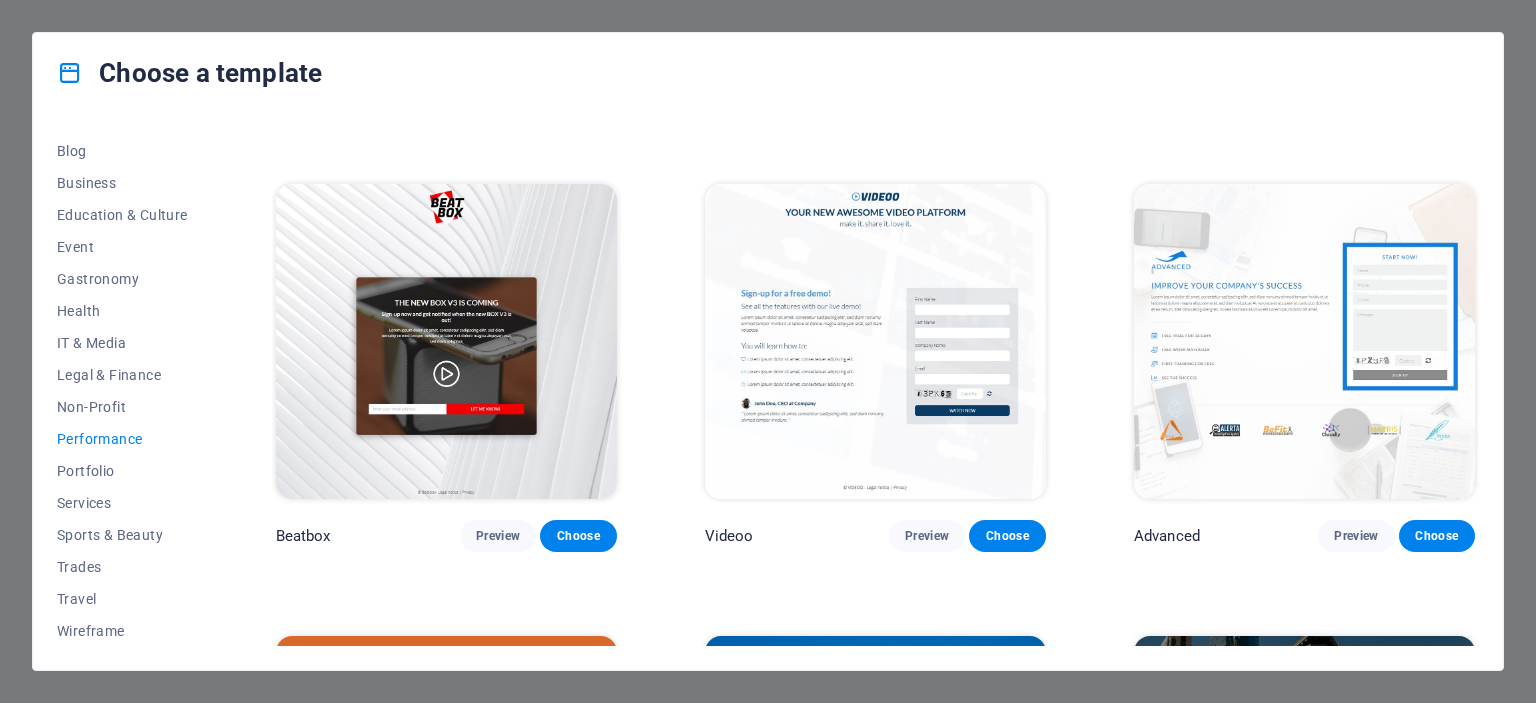 scroll, scrollTop: 398, scrollLeft: 0, axis: vertical 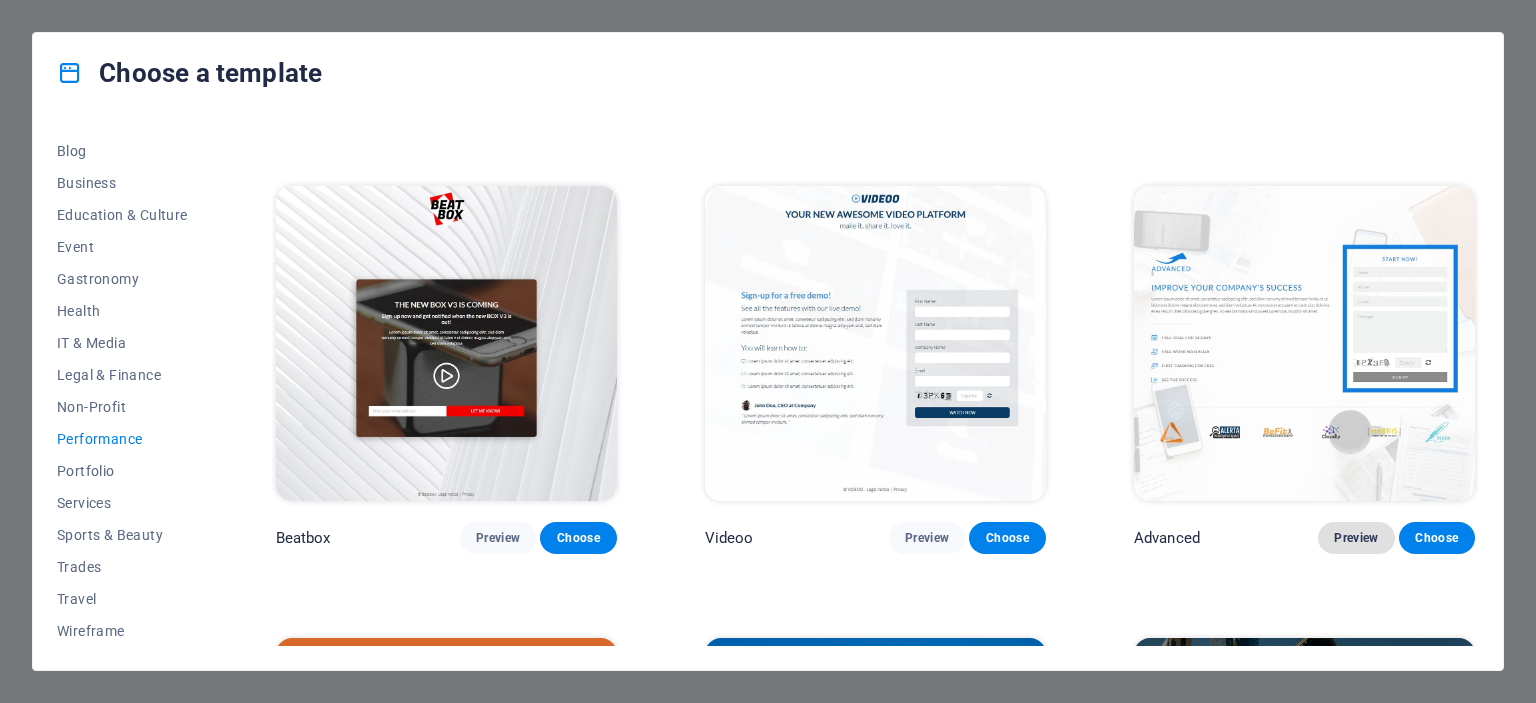 click on "Preview" at bounding box center (1356, 538) 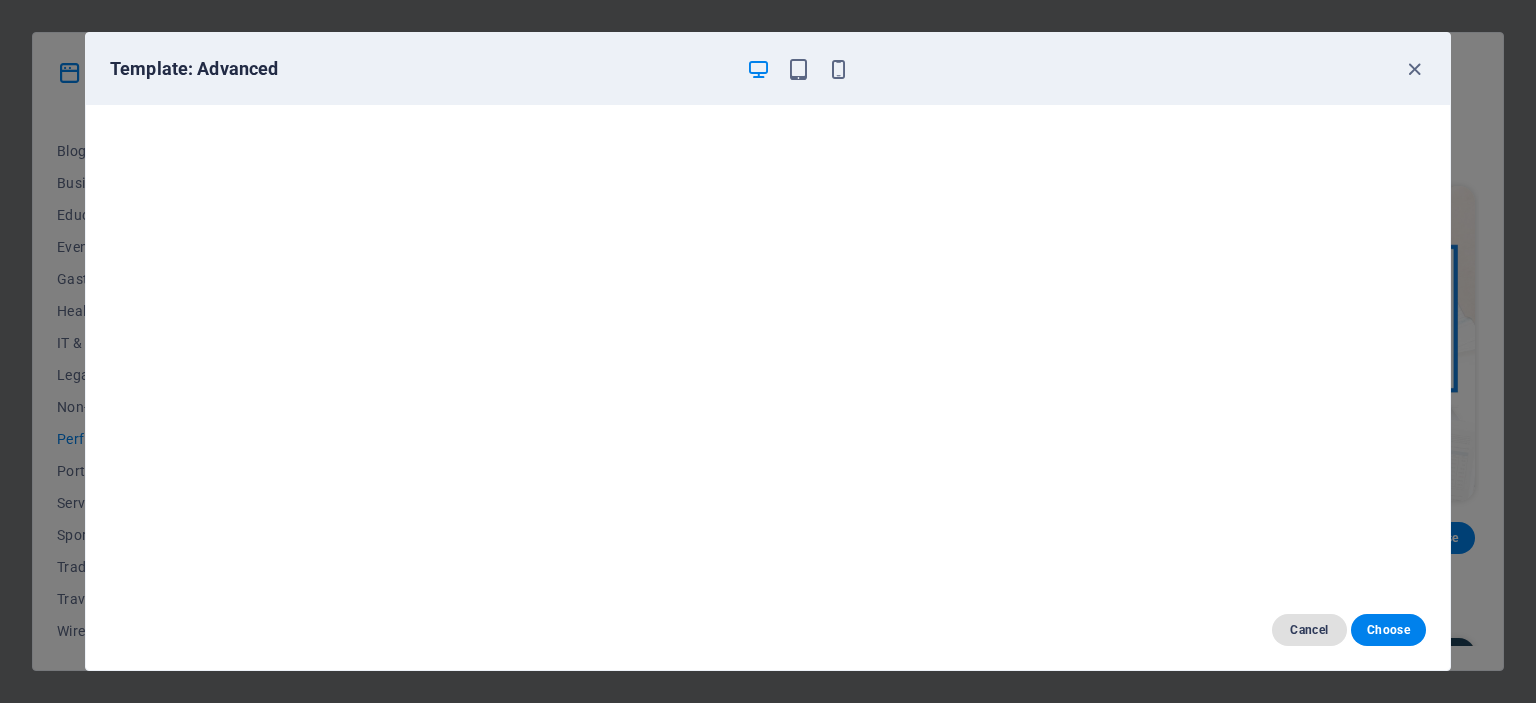click on "Cancel" at bounding box center [1309, 630] 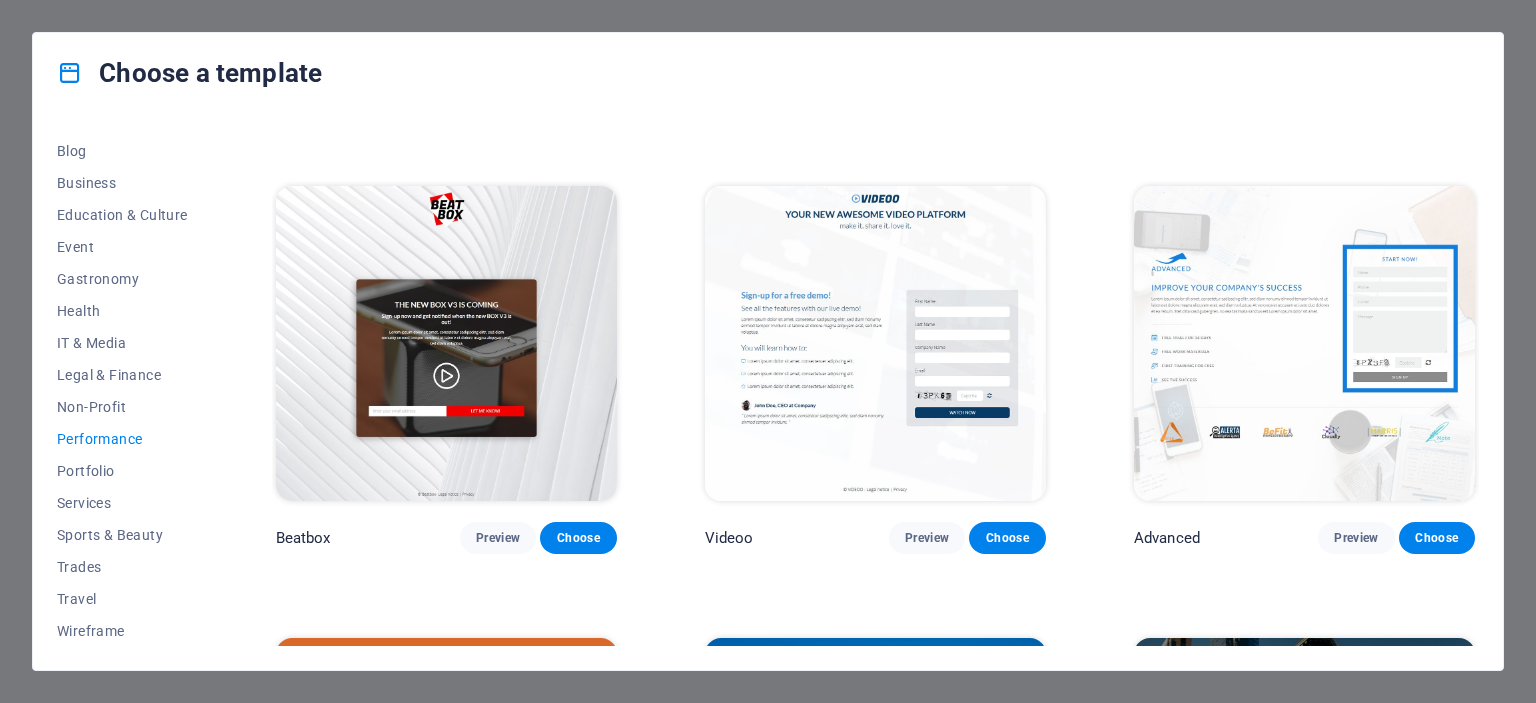 click on "Advanced" at bounding box center [1167, 538] 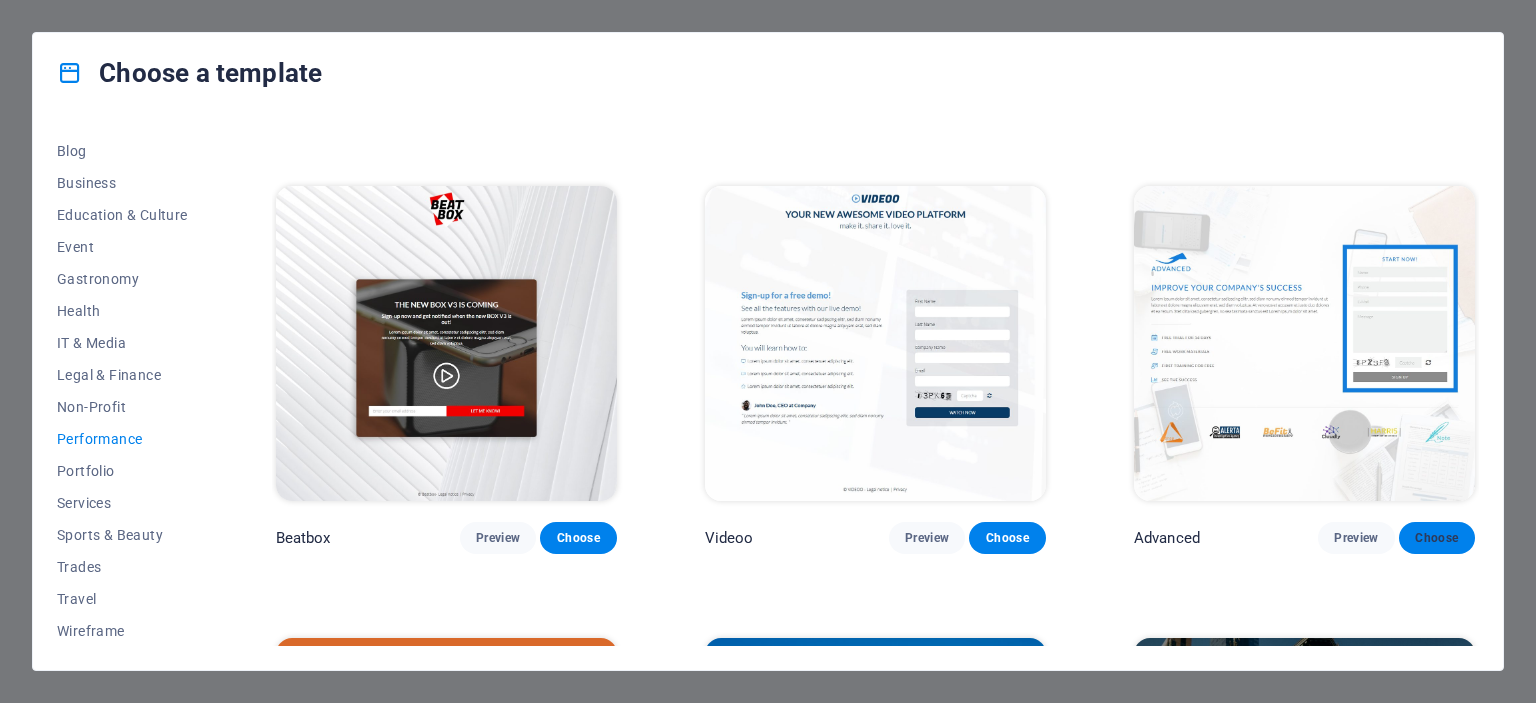 click on "Choose" at bounding box center [1437, 538] 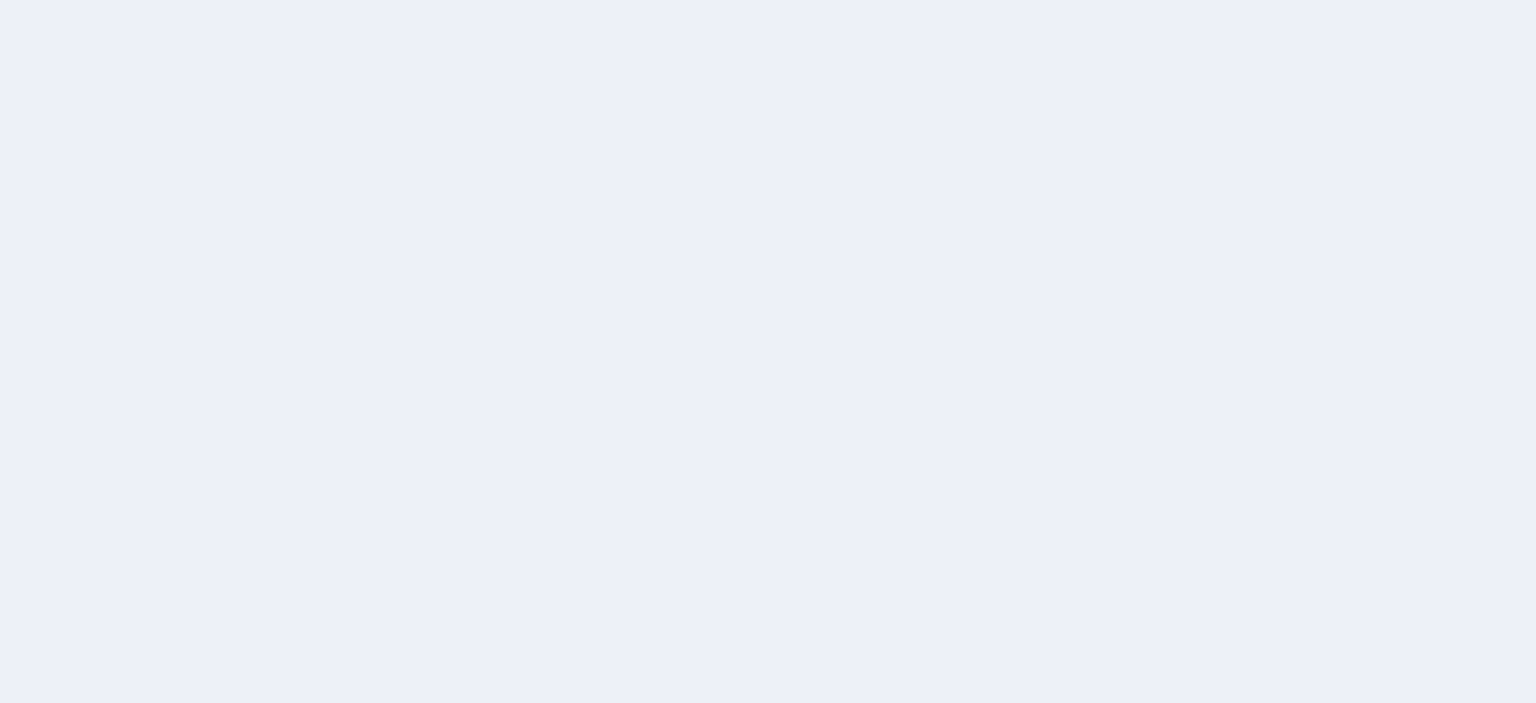 scroll, scrollTop: 0, scrollLeft: 0, axis: both 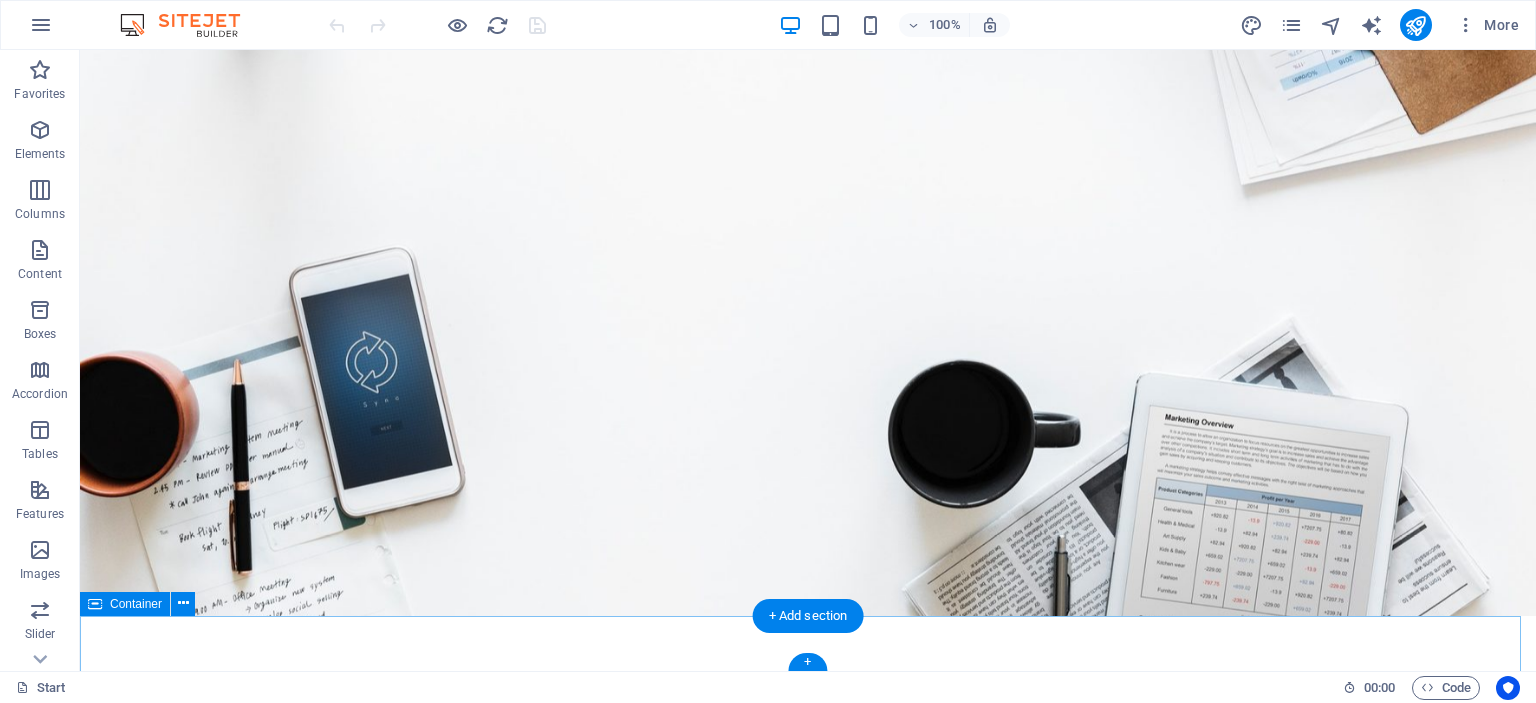 click on "Legal Notice  |  Privacy" at bounding box center (808, 2697) 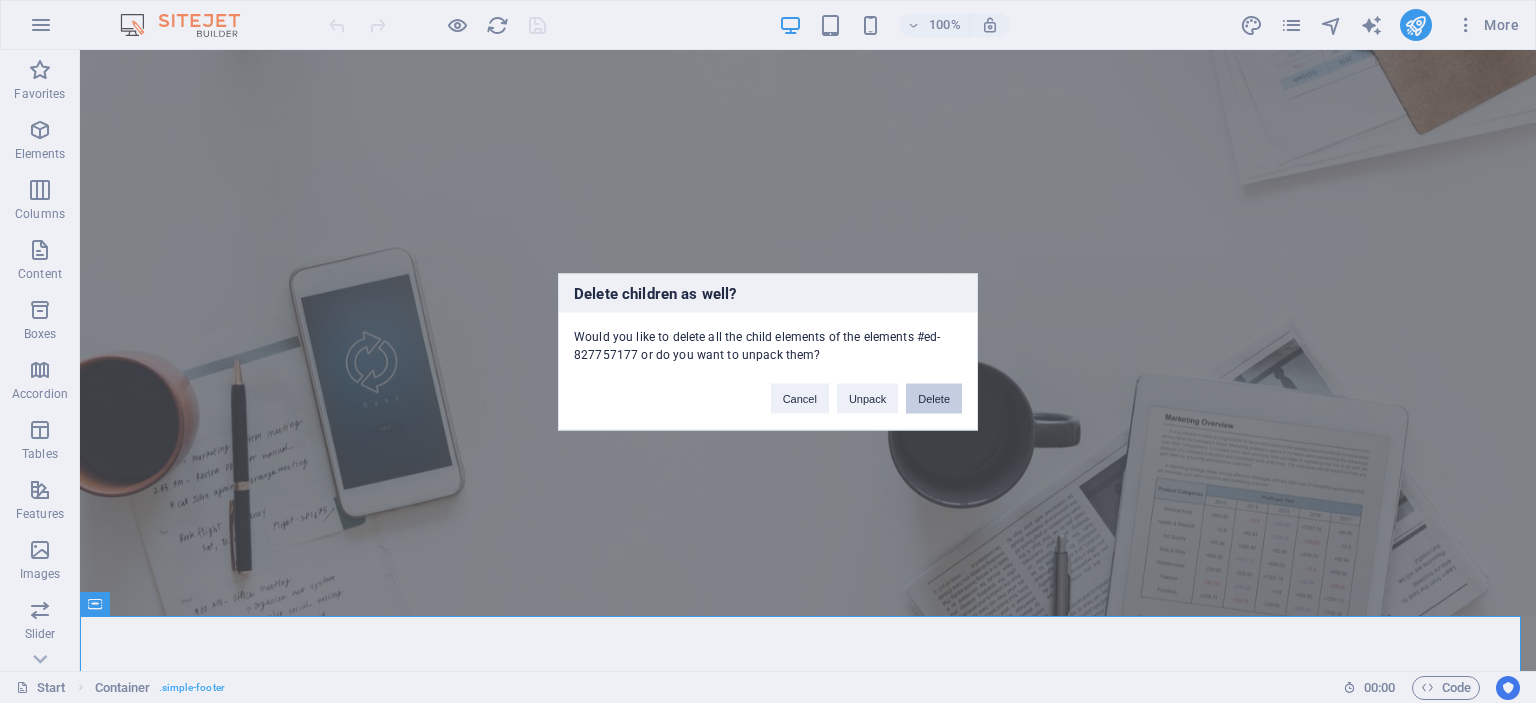 drag, startPoint x: 935, startPoint y: 399, endPoint x: 864, endPoint y: 379, distance: 73.76314 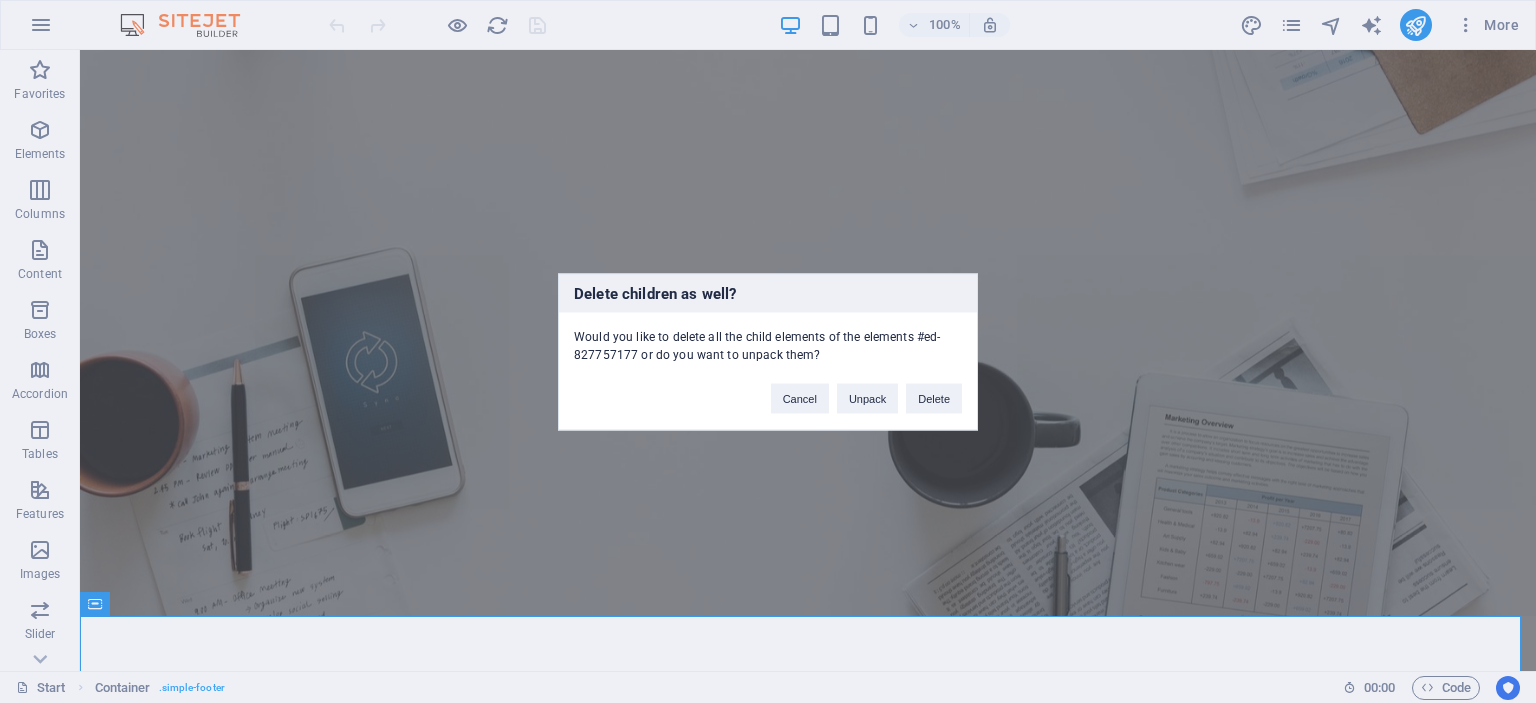 scroll, scrollTop: 340, scrollLeft: 0, axis: vertical 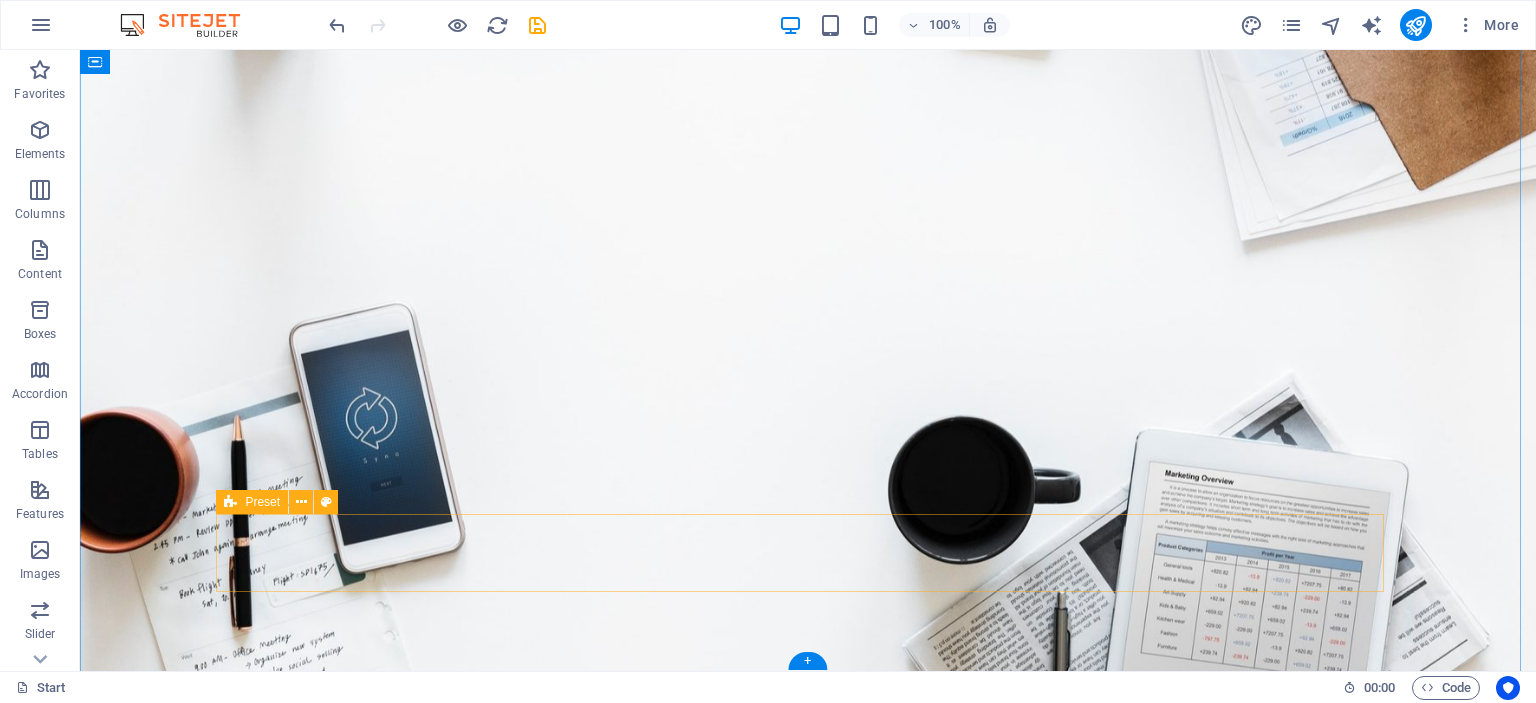 click at bounding box center (808, 2353) 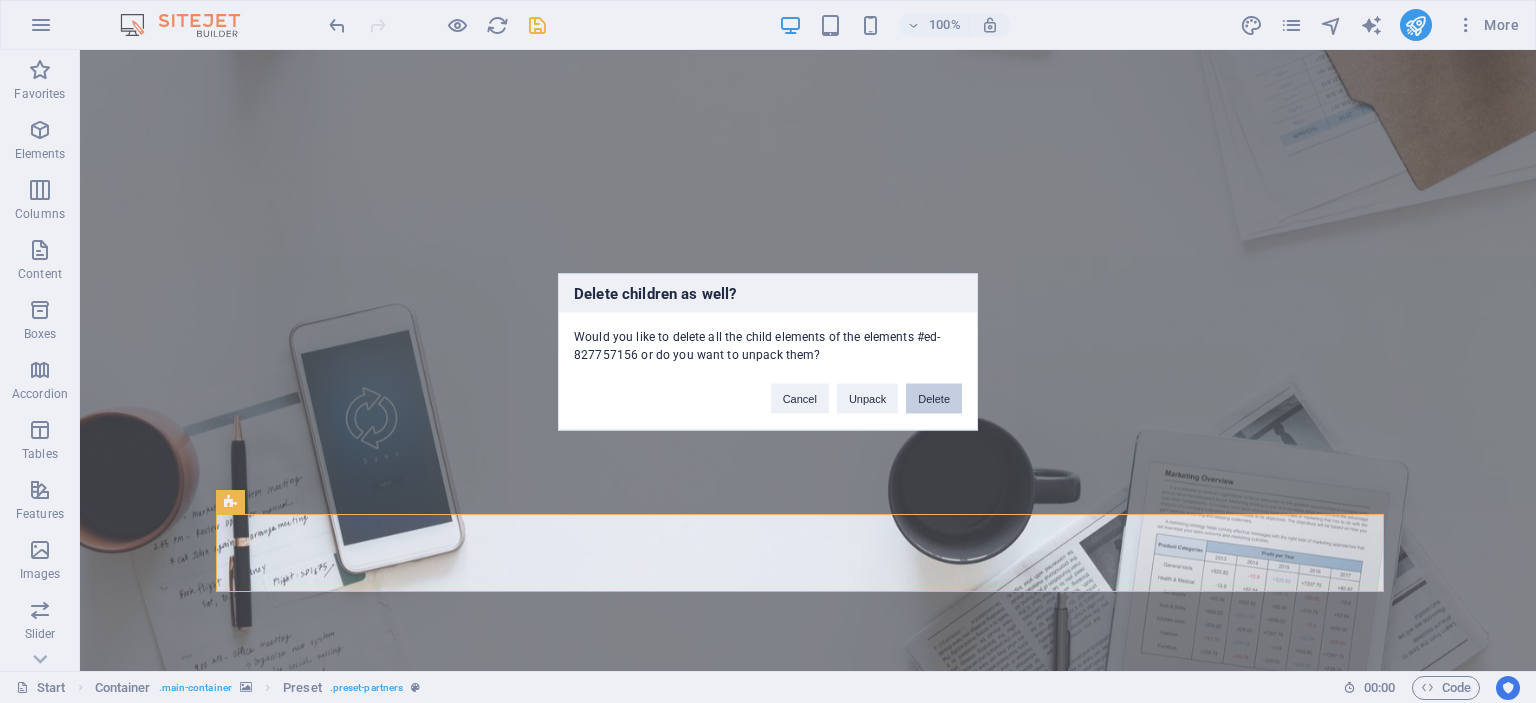 click on "Delete" at bounding box center (934, 398) 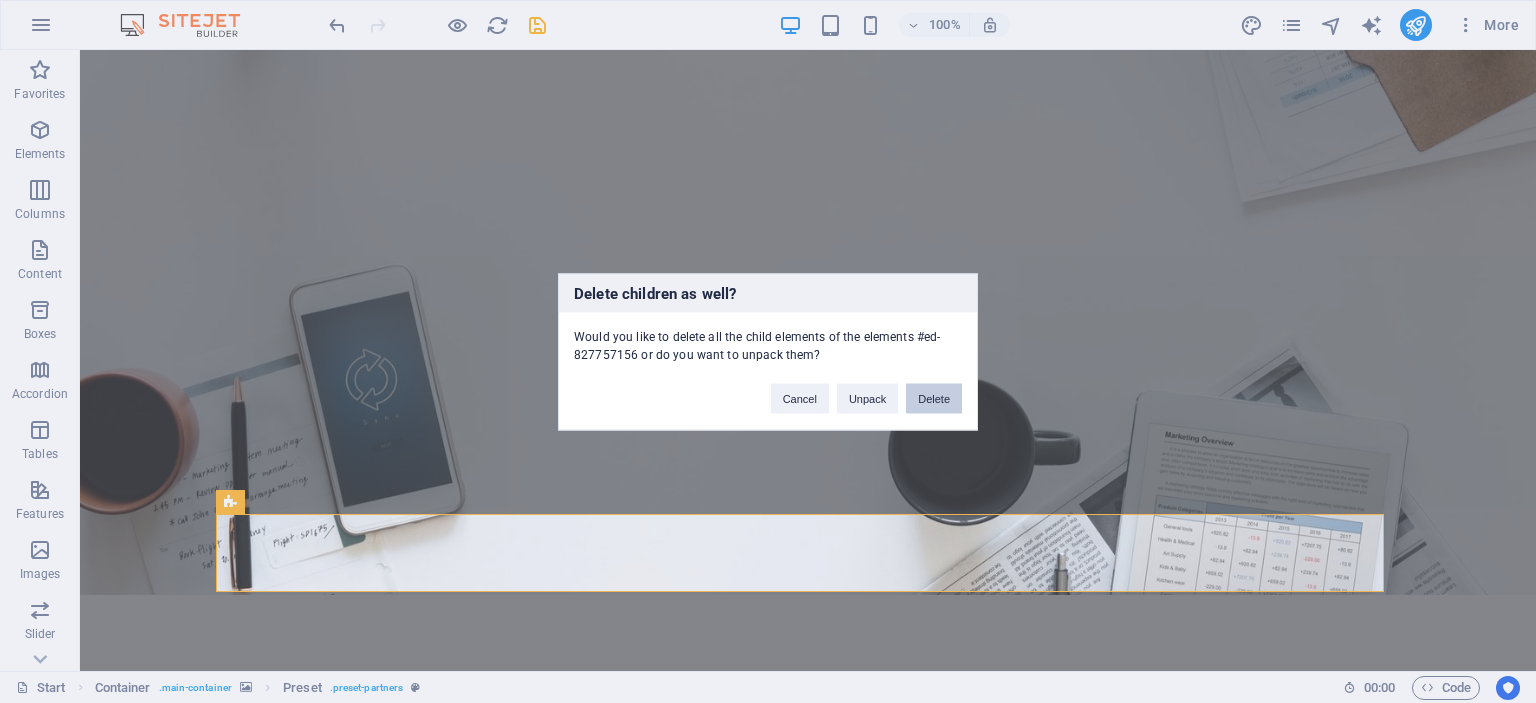 scroll, scrollTop: 263, scrollLeft: 0, axis: vertical 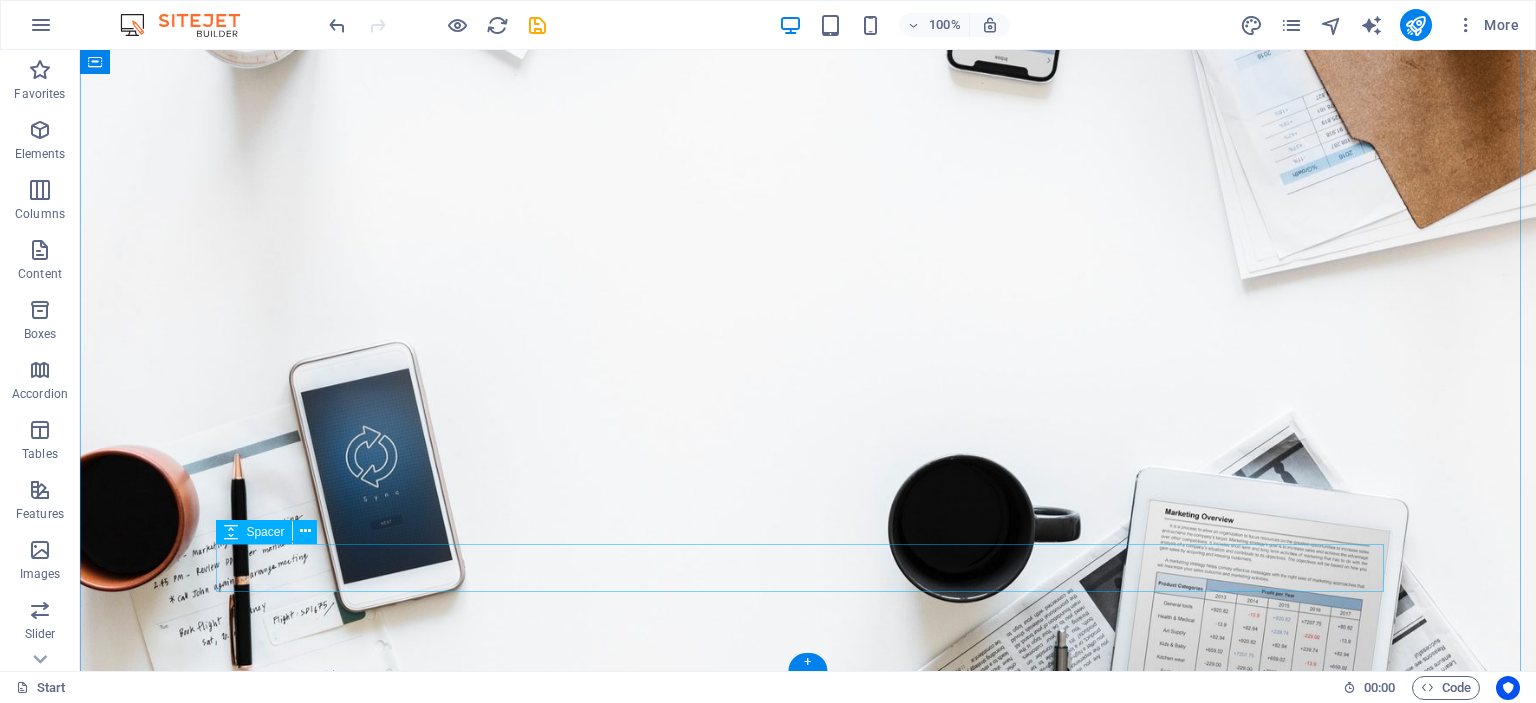 click at bounding box center [808, 2037] 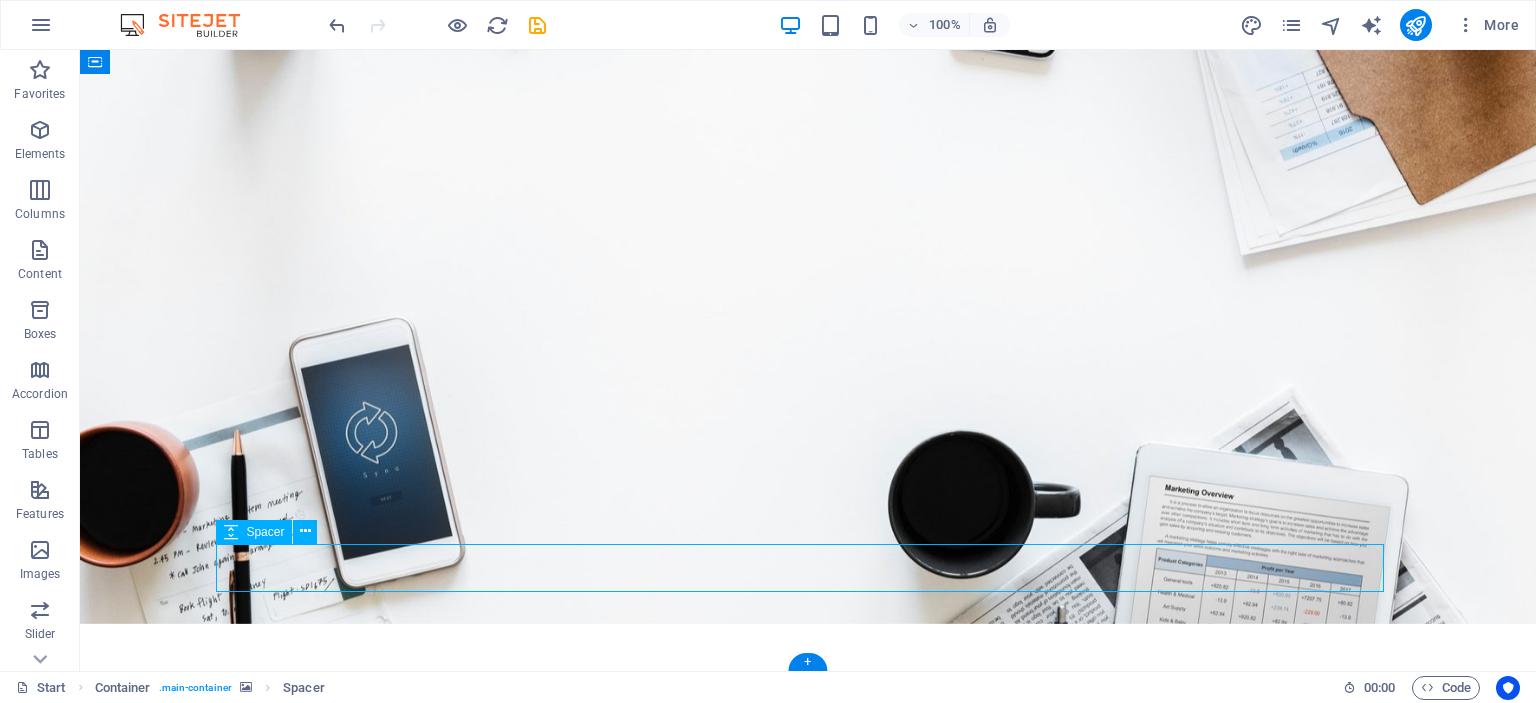 scroll, scrollTop: 215, scrollLeft: 0, axis: vertical 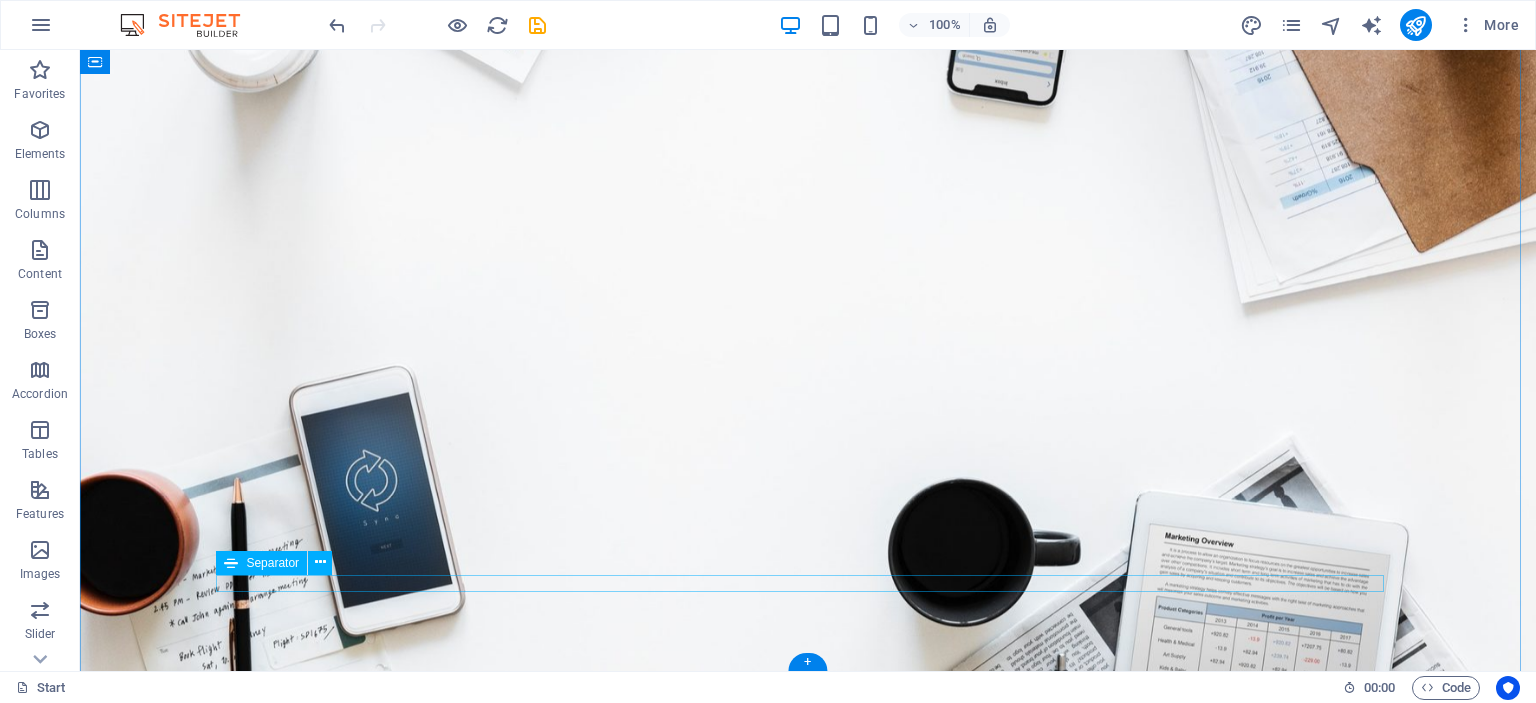 click at bounding box center (808, 2004) 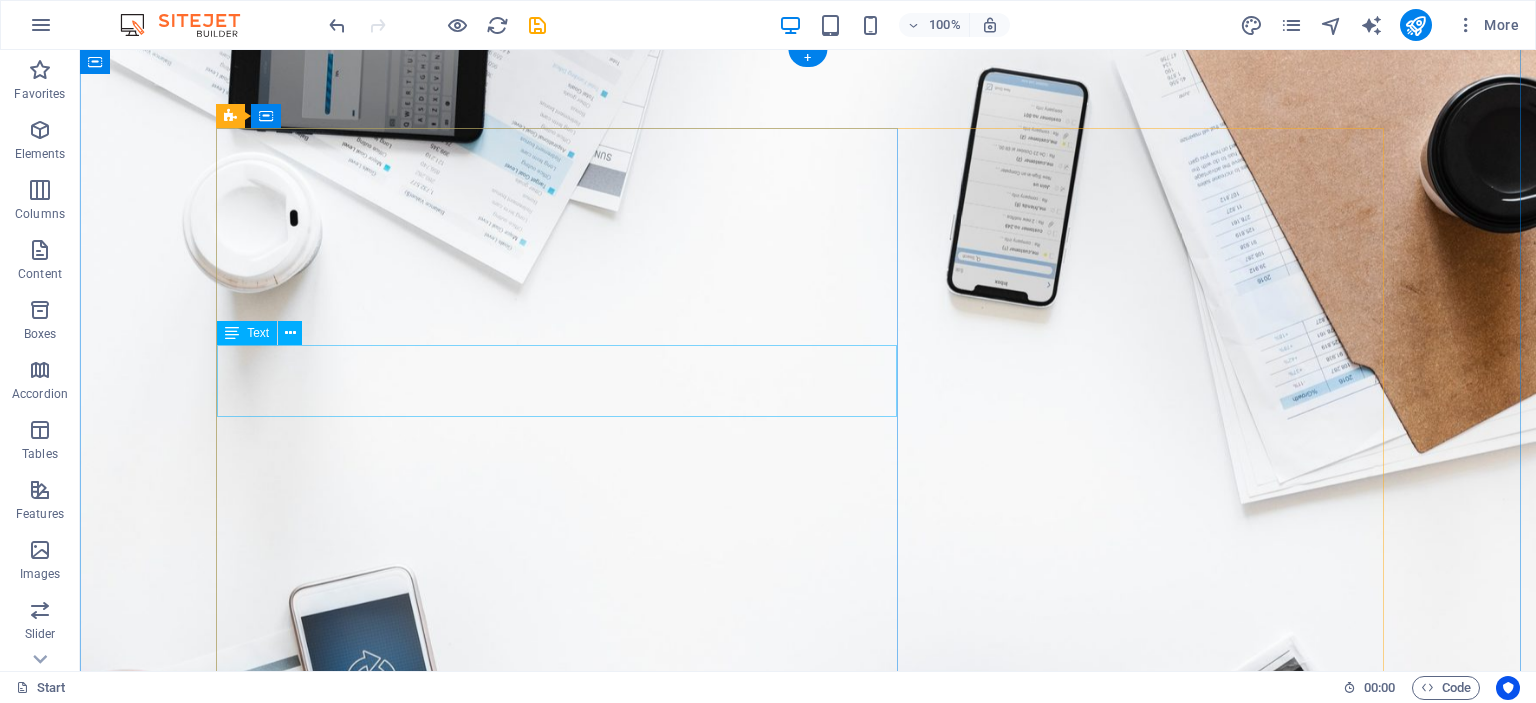 scroll, scrollTop: 0, scrollLeft: 0, axis: both 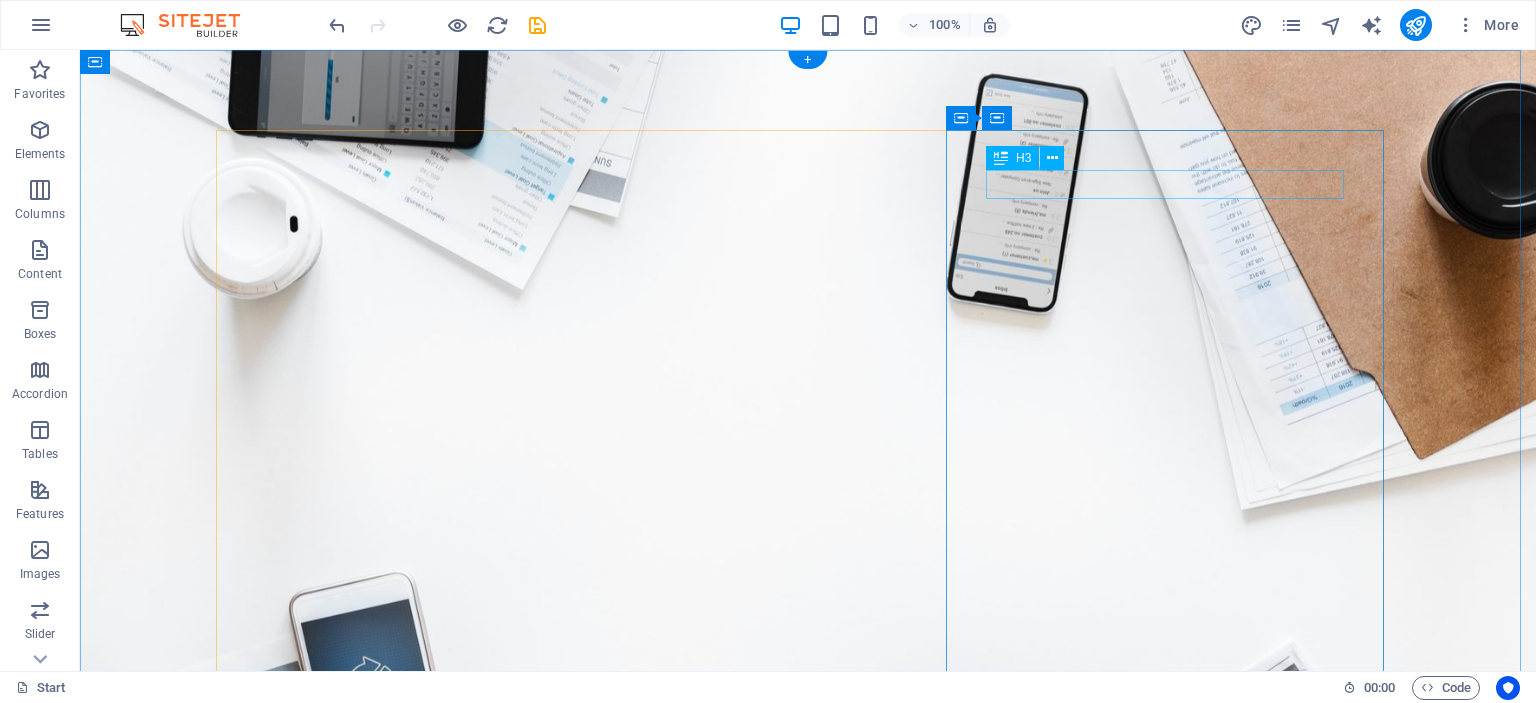 click on "Start now!" at bounding box center (808, 1582) 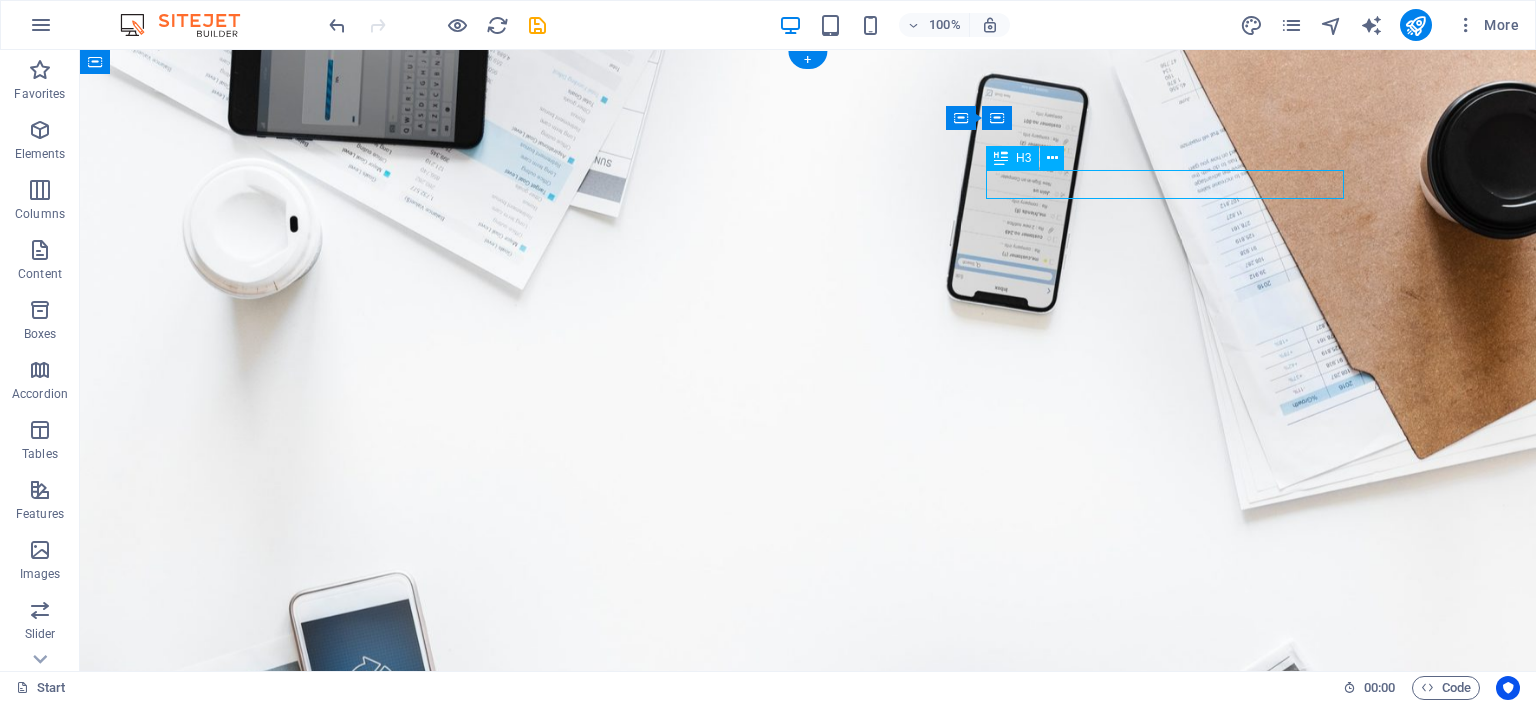 click on "Start now!" at bounding box center (808, 1582) 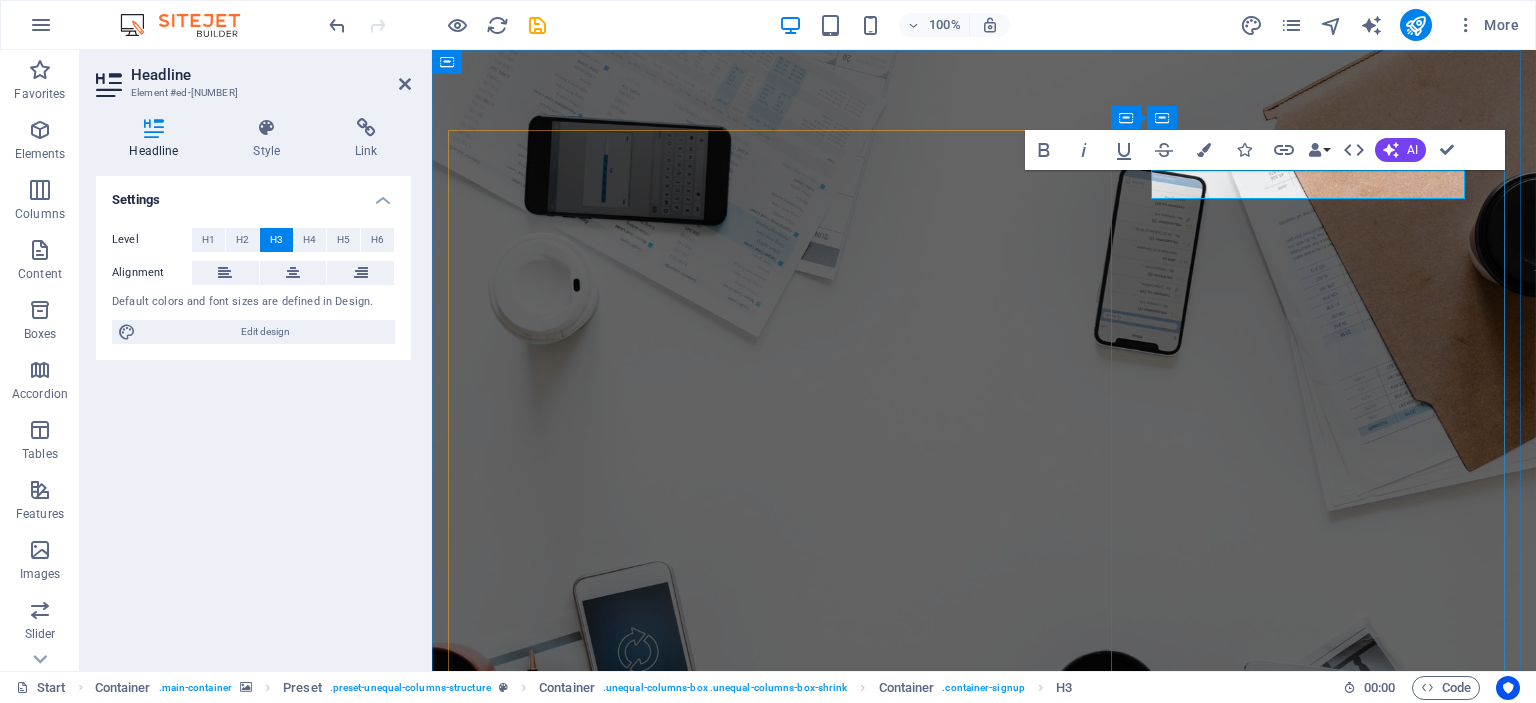type 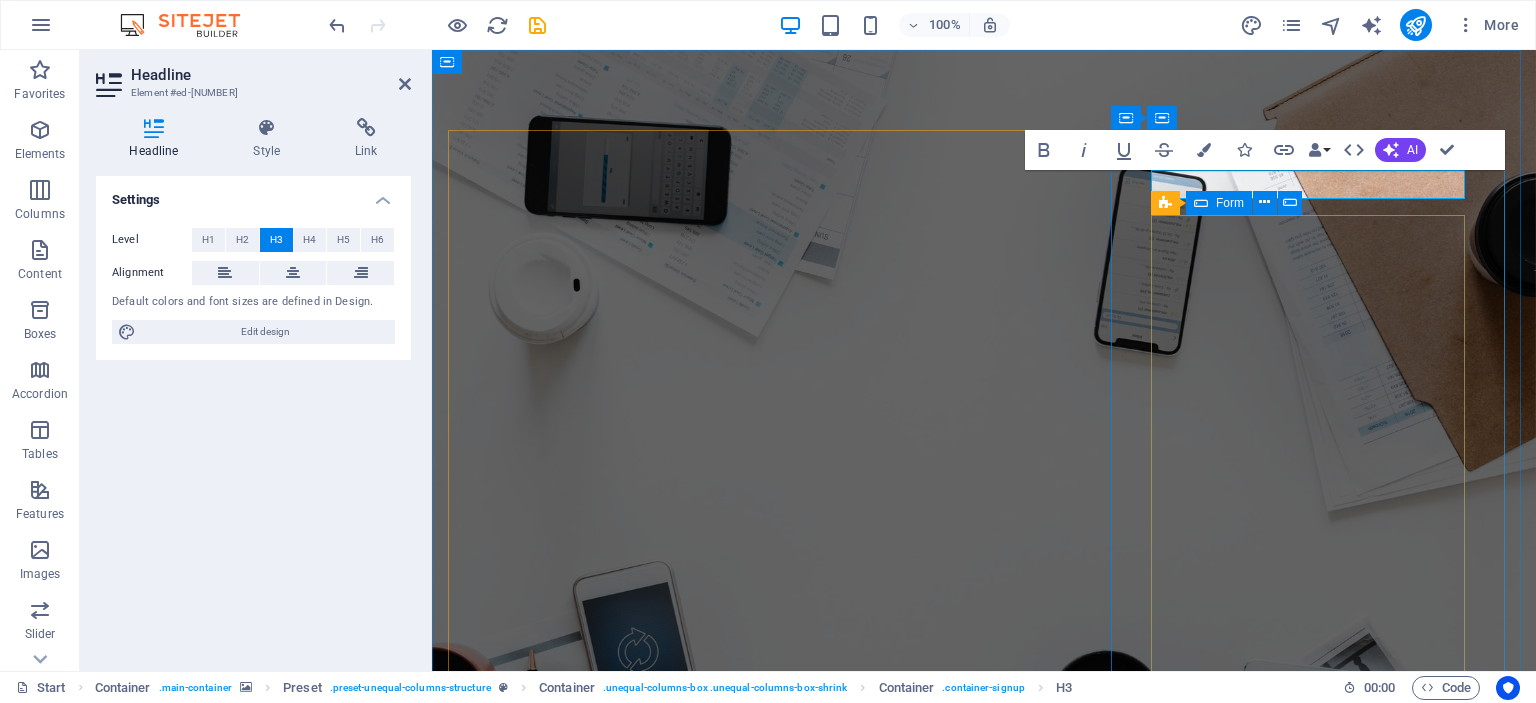 click on "I have read and understand the privacy policy. Unreadable? Load new sign up" 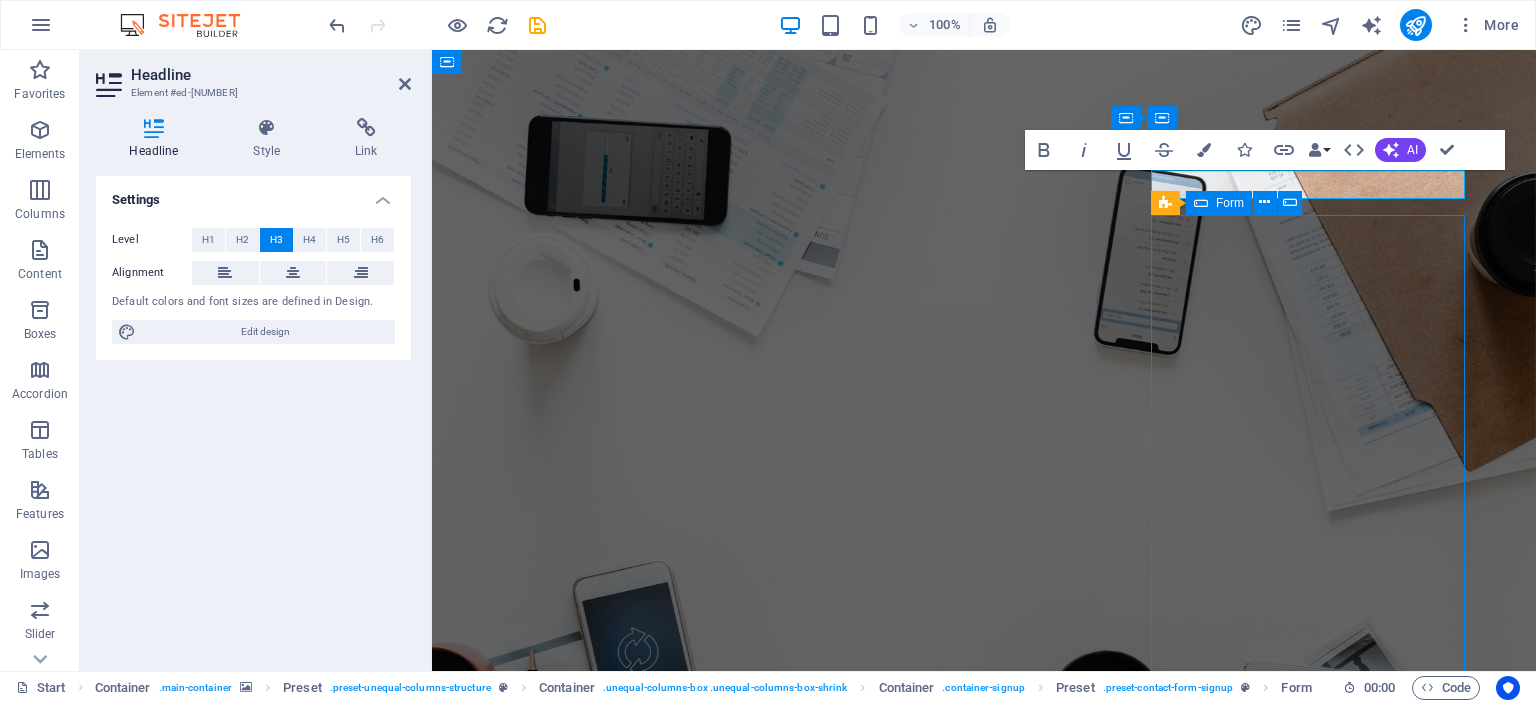click on "I have read and understand the privacy policy. Unreadable? Load new sign up" 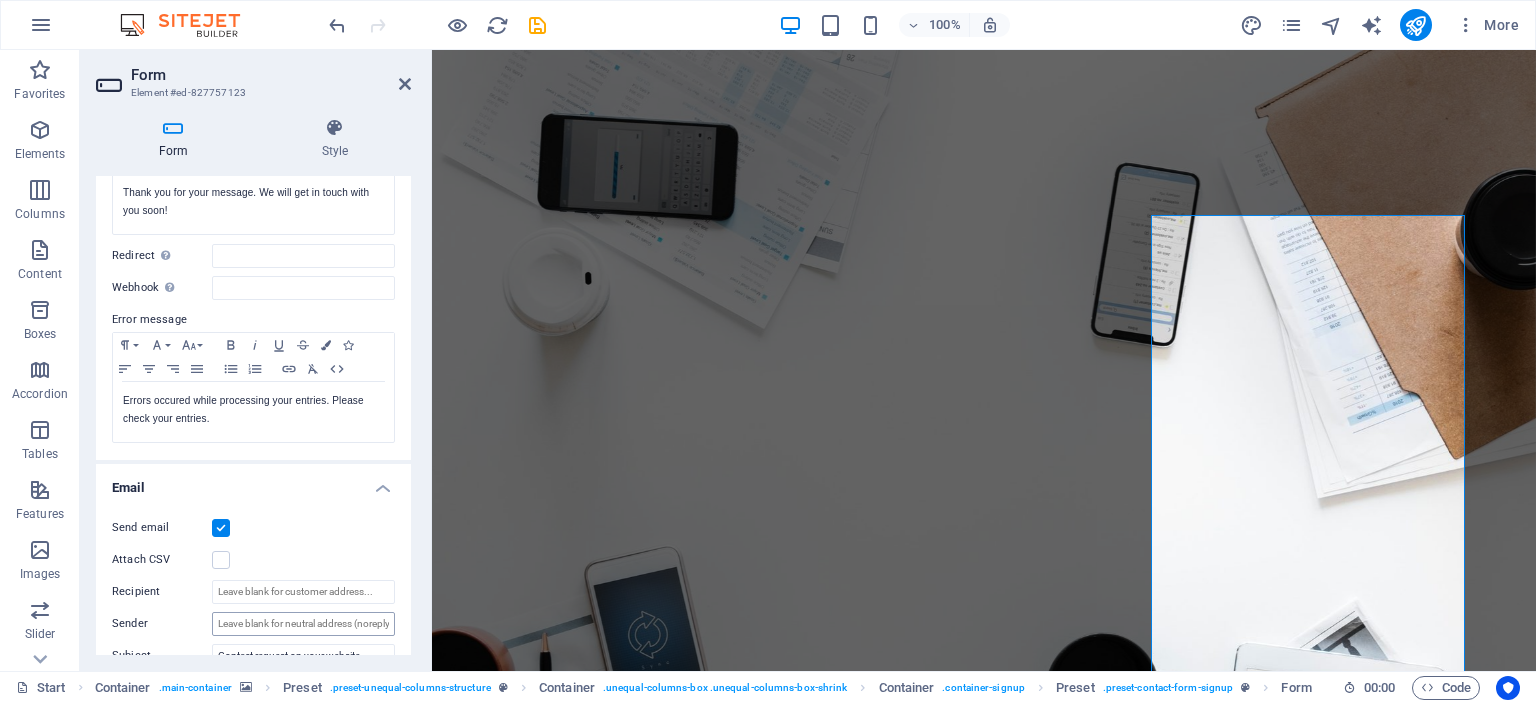 scroll, scrollTop: 0, scrollLeft: 0, axis: both 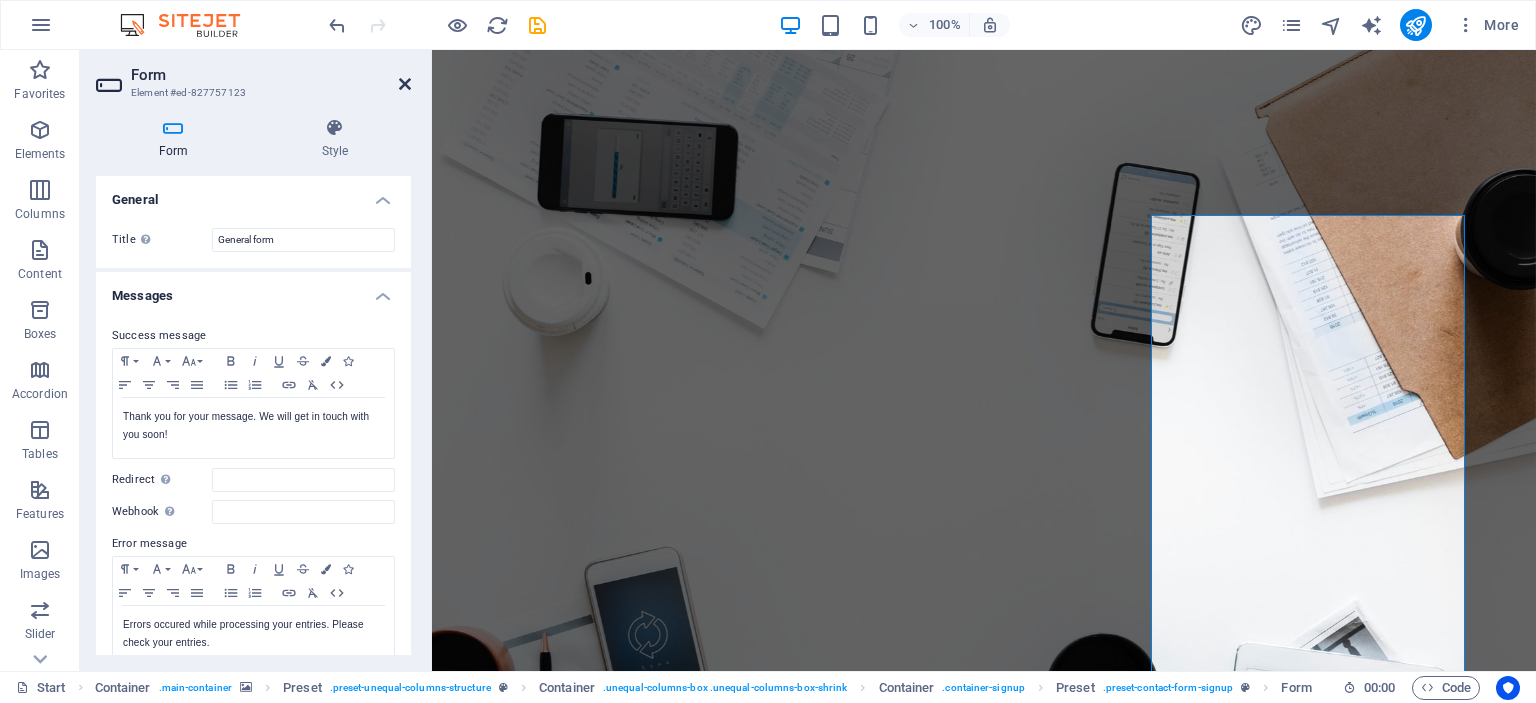 click at bounding box center (405, 84) 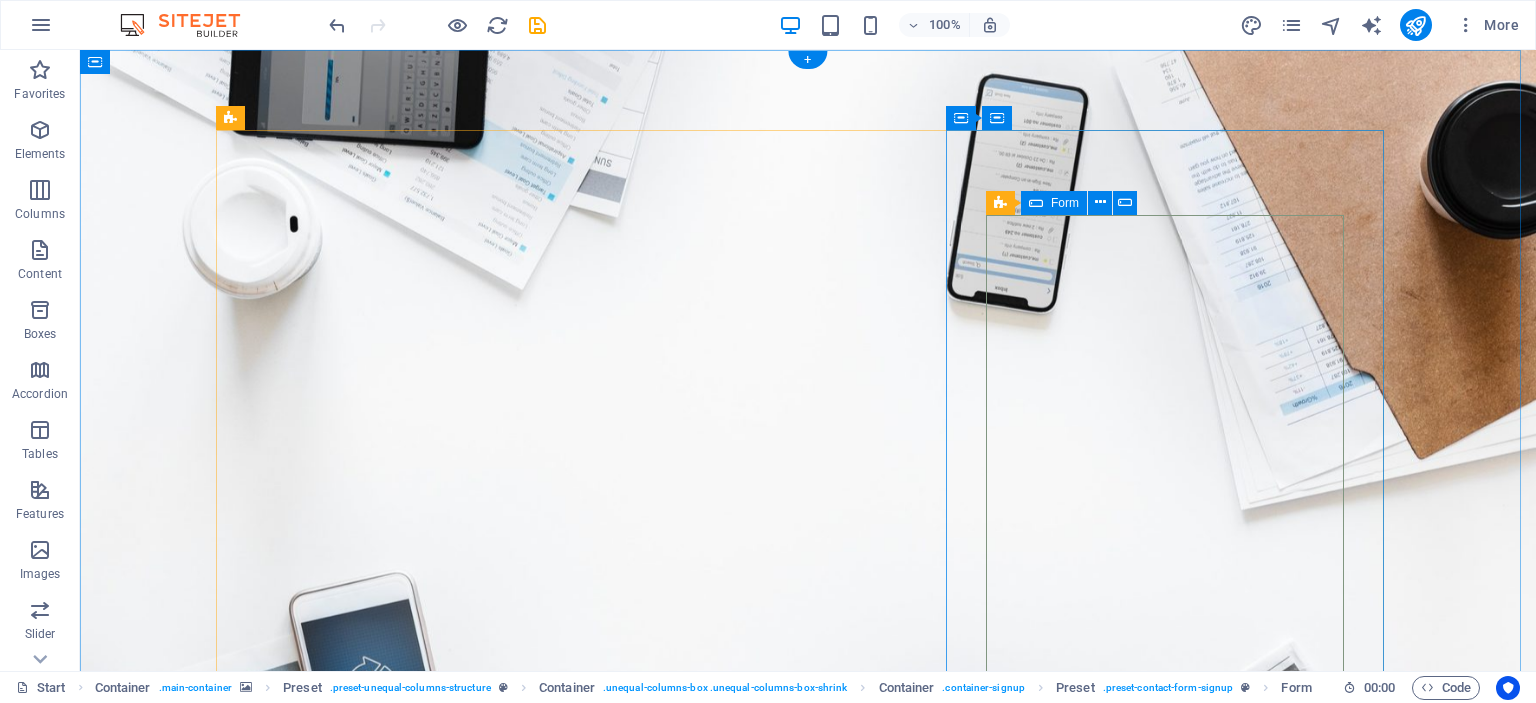 click on "I have read and understand the privacy policy. Unreadable? Load new sign up" 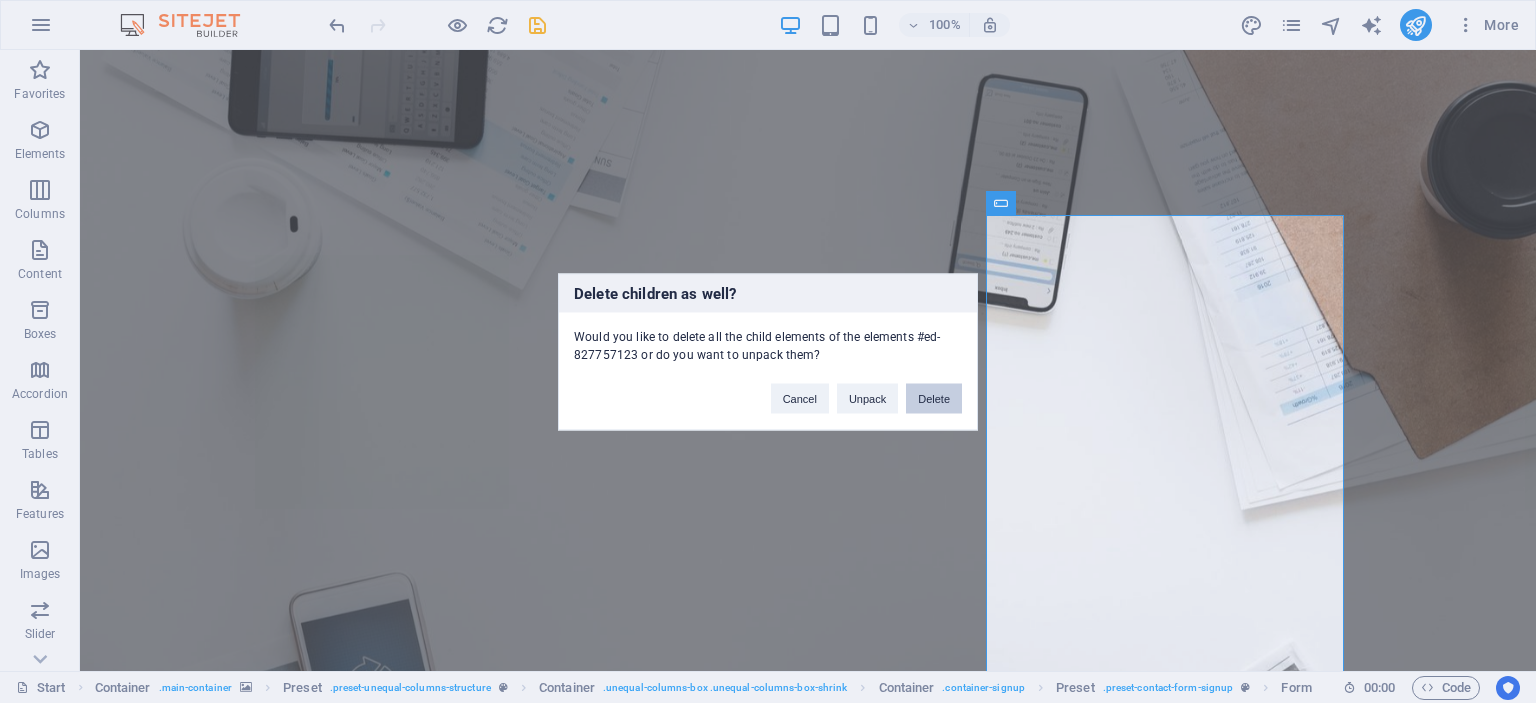 click on "Delete" at bounding box center [934, 398] 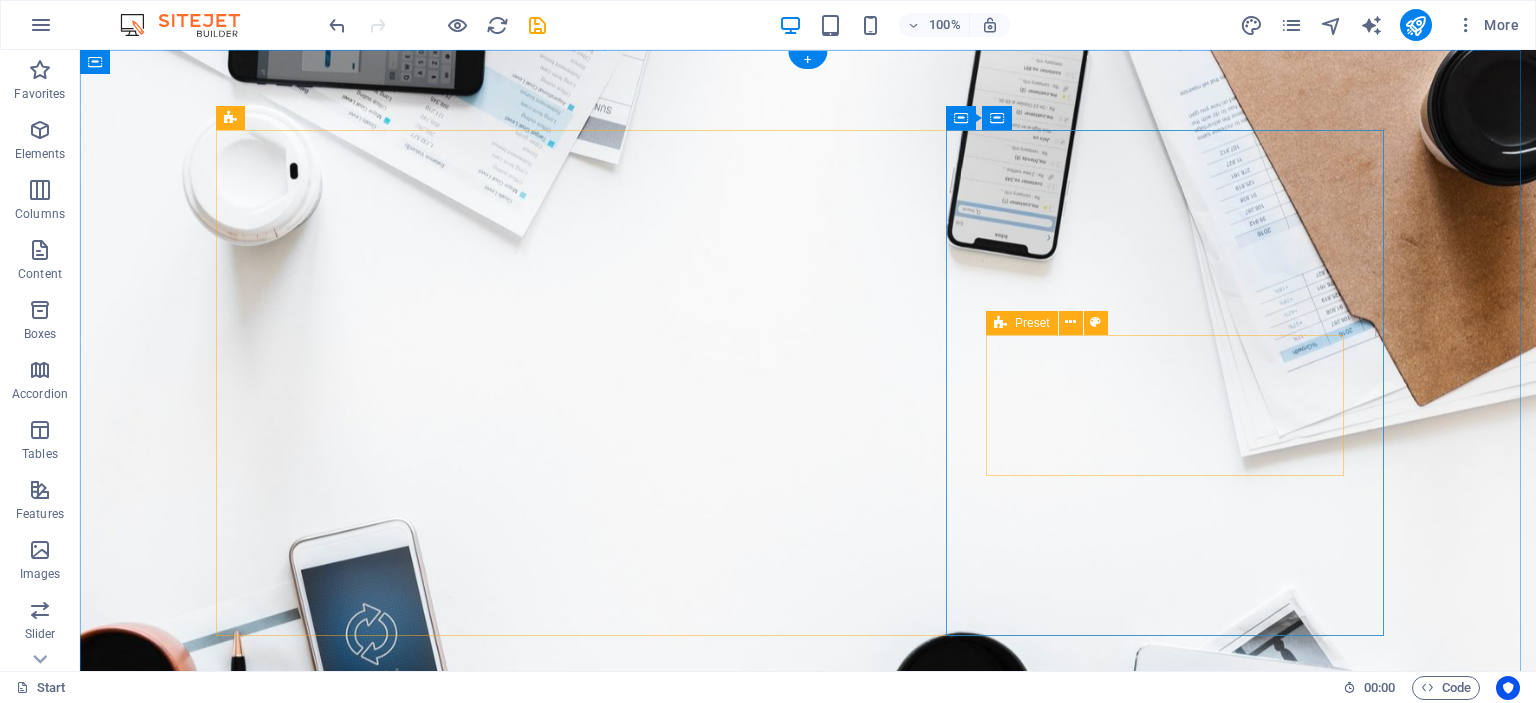 click on "Add elements" at bounding box center (749, 1608) 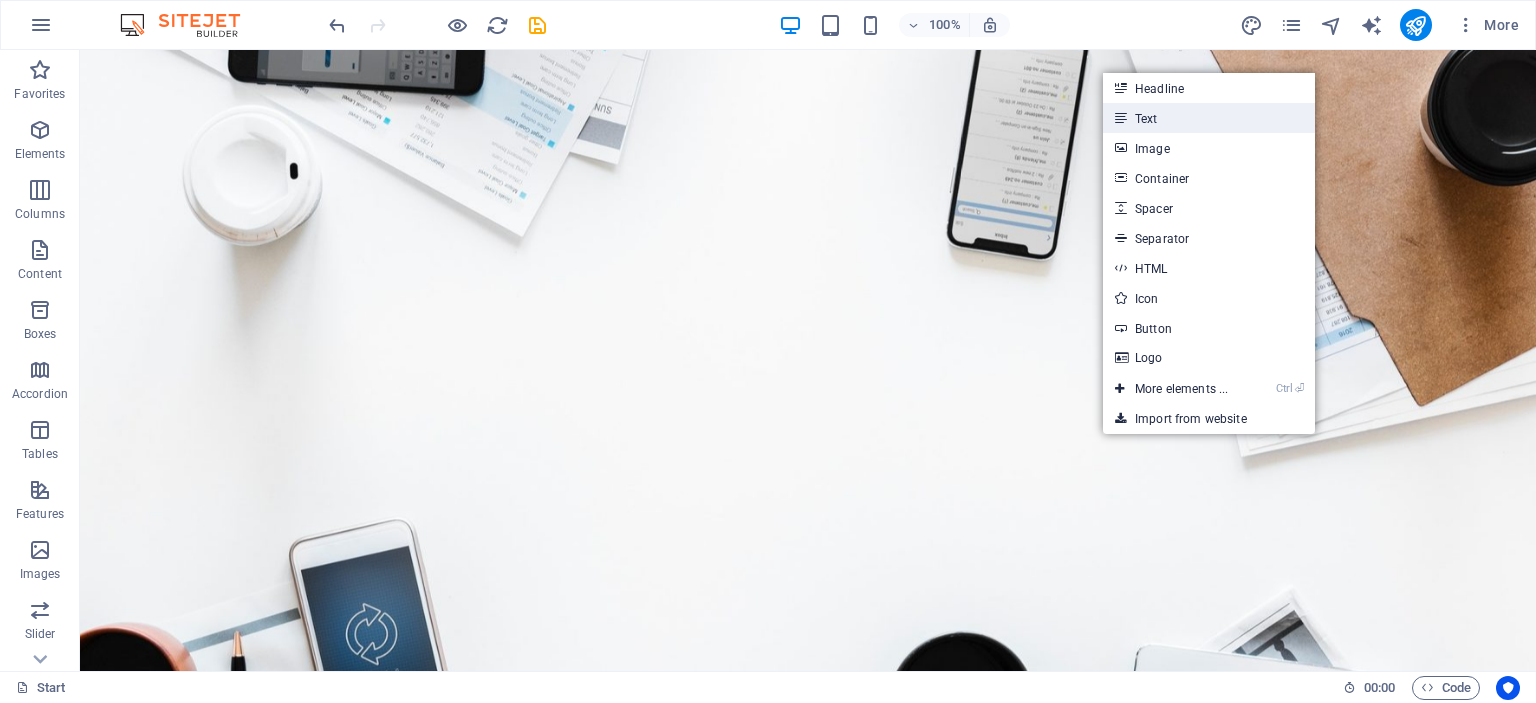 click on "Text" at bounding box center [1209, 118] 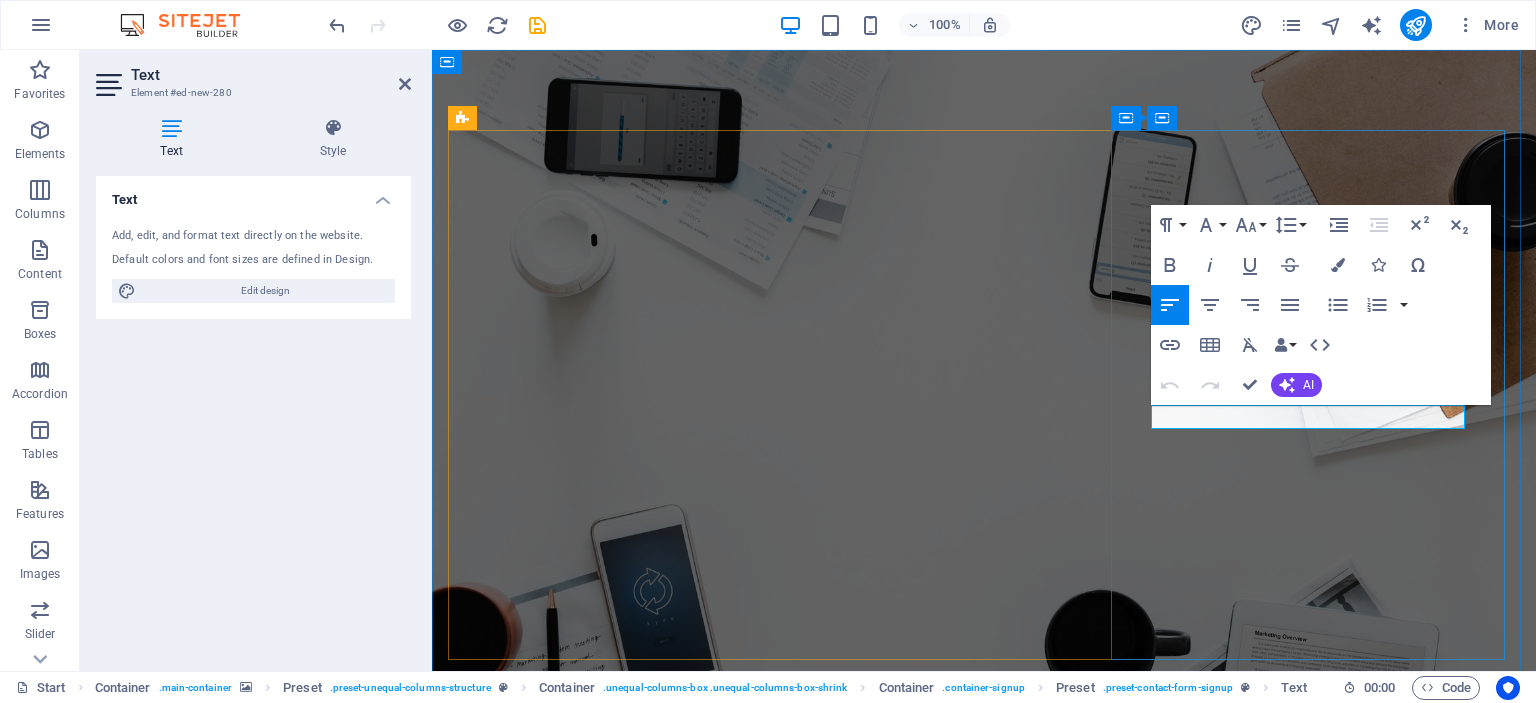 type 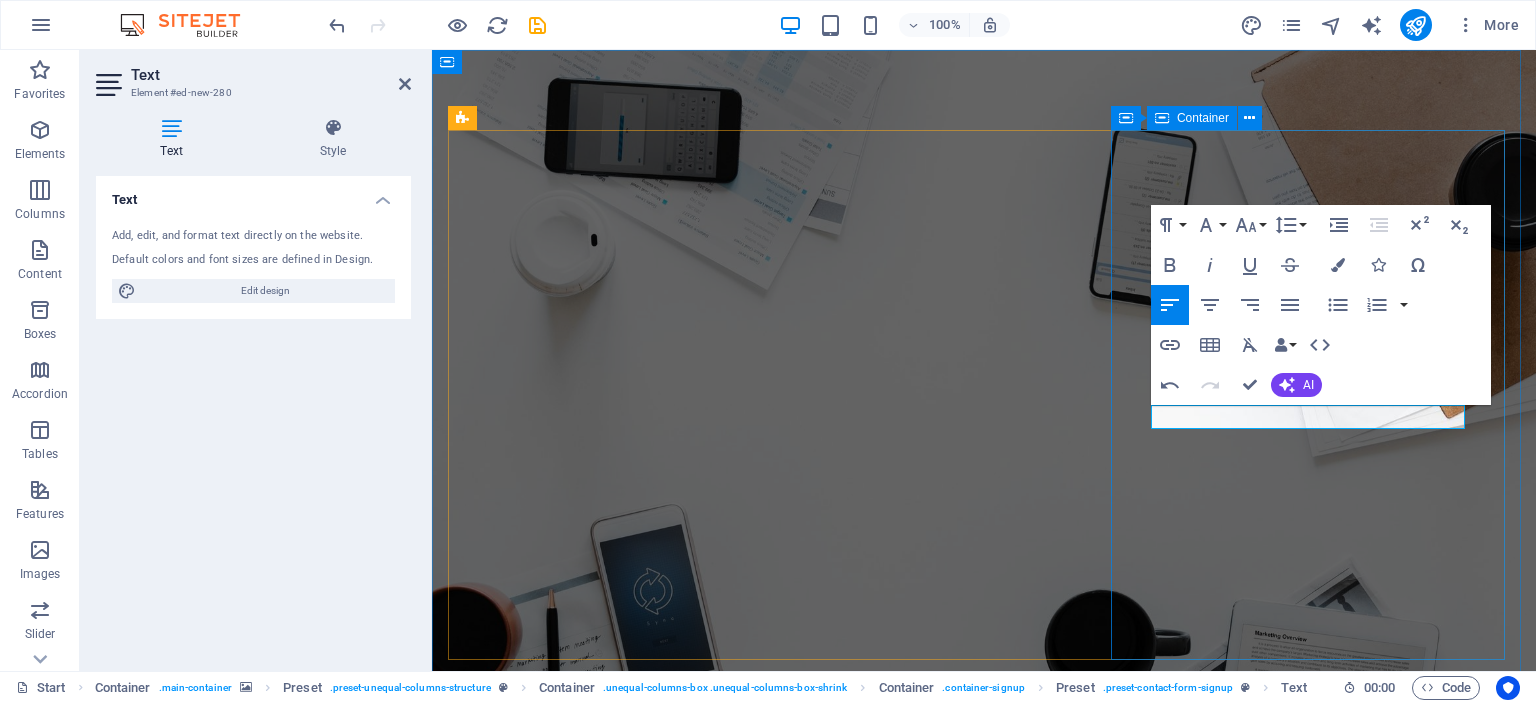 click on "GET IN TOUCH" at bounding box center (984, 1520) 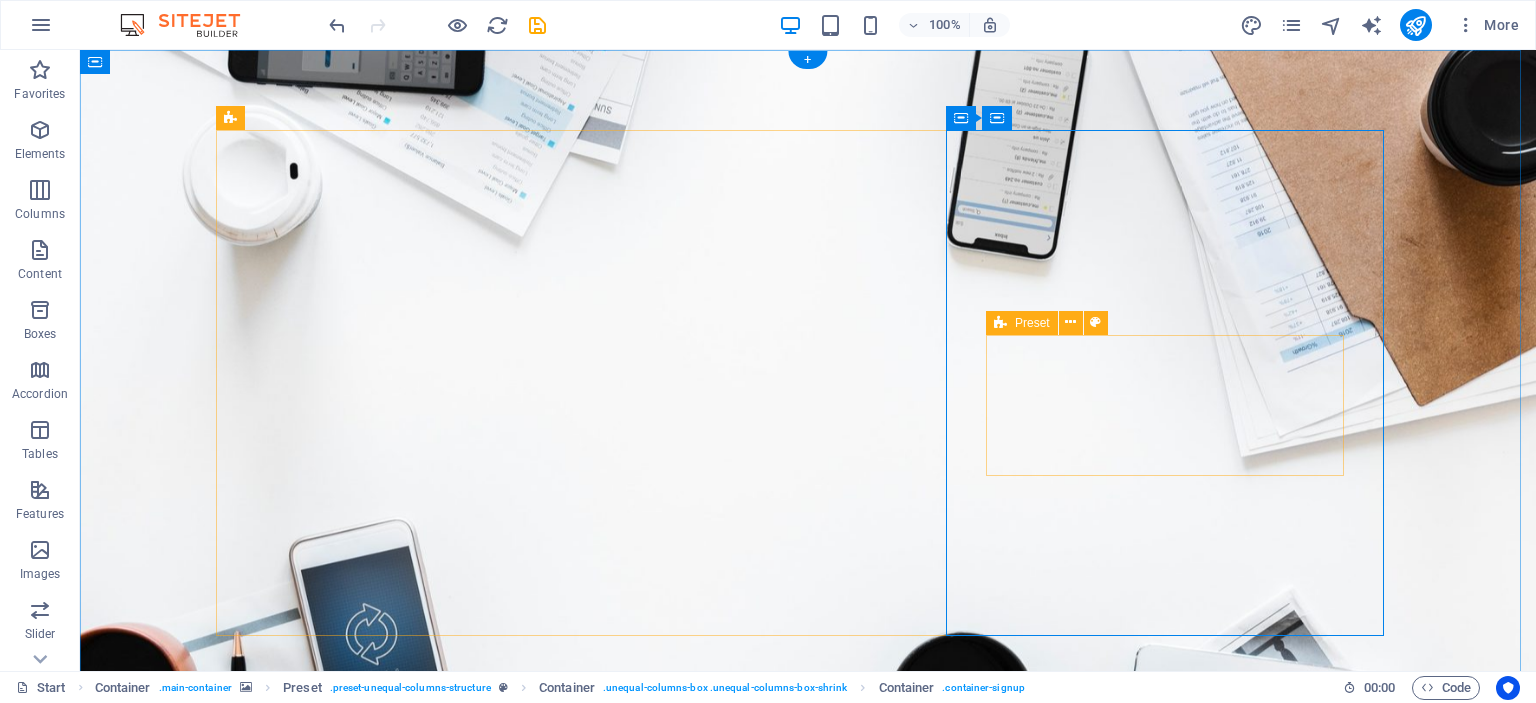 click on "Add elements" at bounding box center [749, 1608] 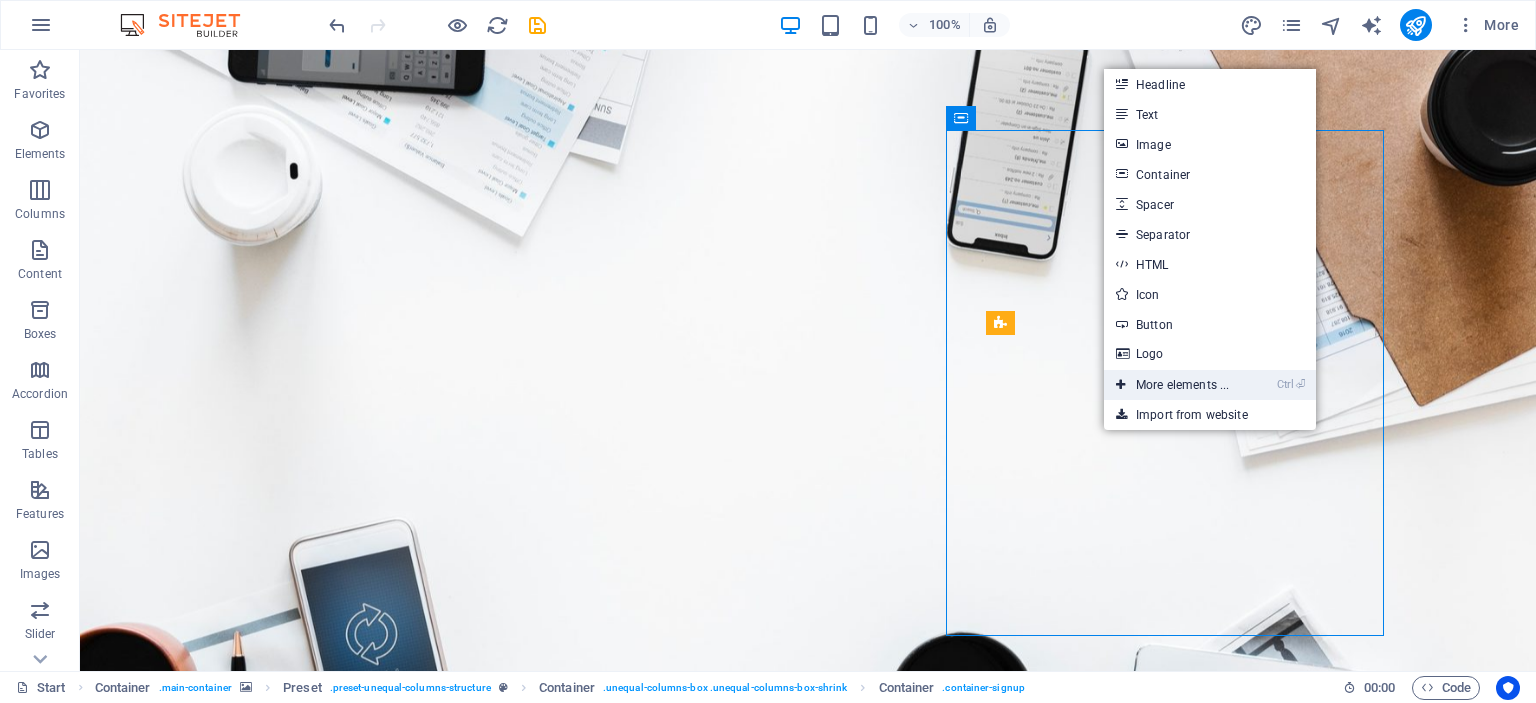 click on "Ctrl ⏎  More elements ..." at bounding box center (1172, 385) 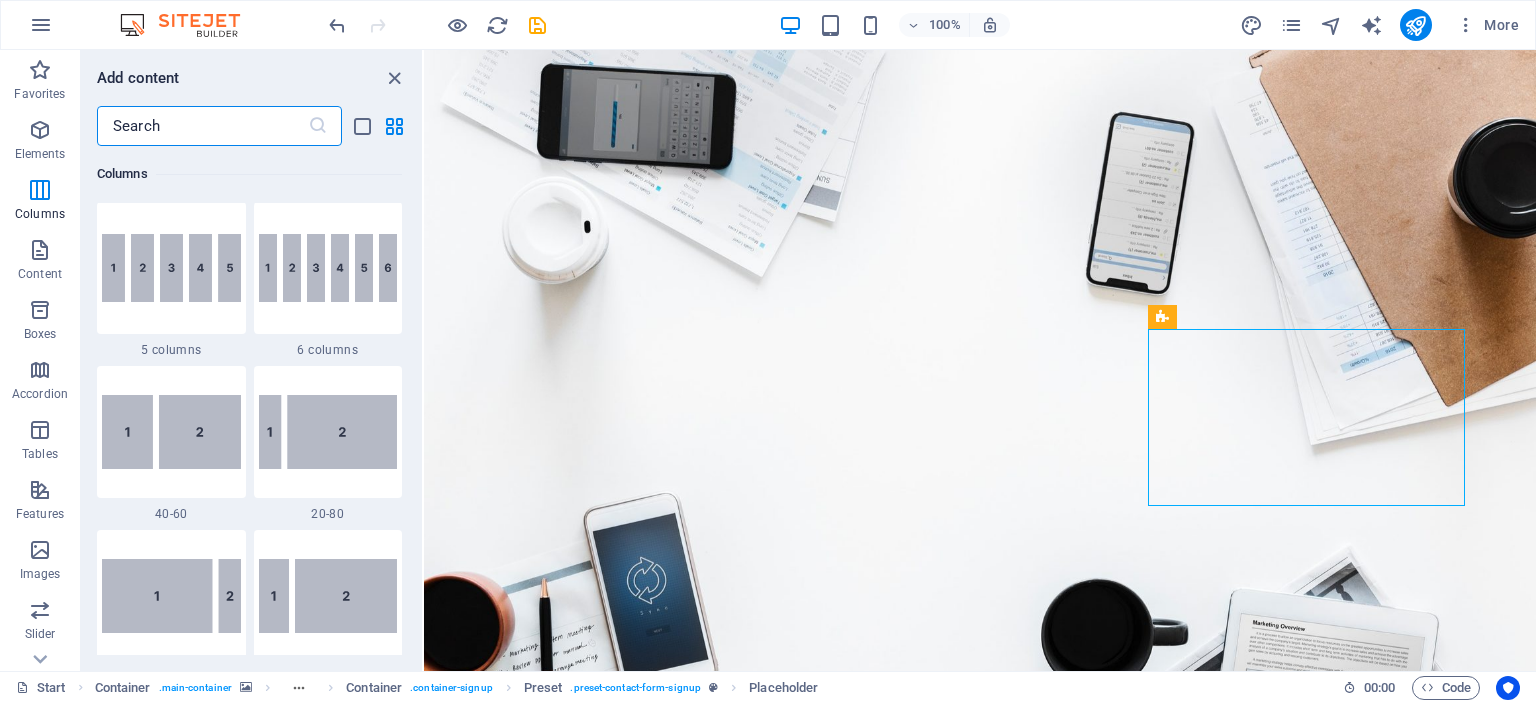 scroll, scrollTop: 1400, scrollLeft: 0, axis: vertical 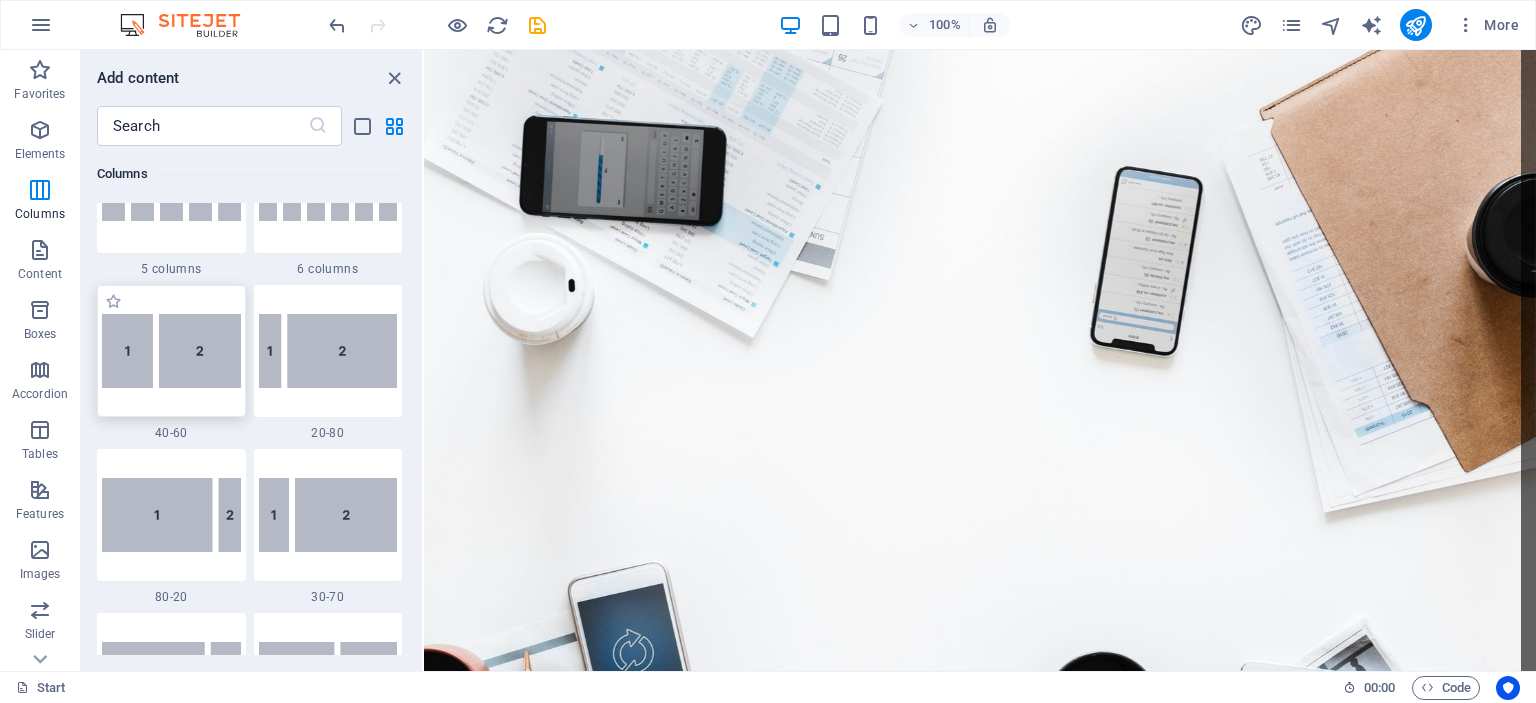 select on "%" 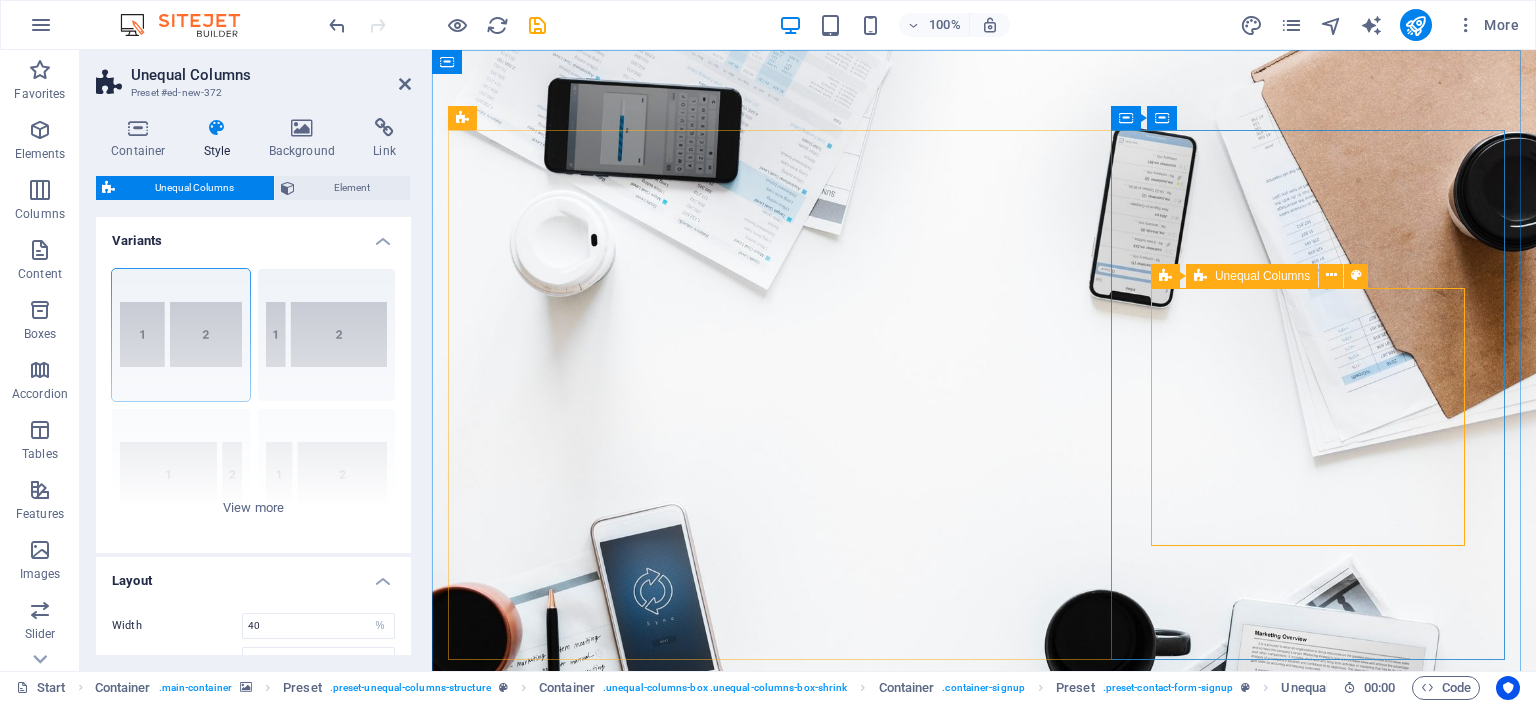 click on "Drop content here or  Add elements  Paste clipboard Drop content here or  Add elements  Paste clipboard" at bounding box center [984, 1682] 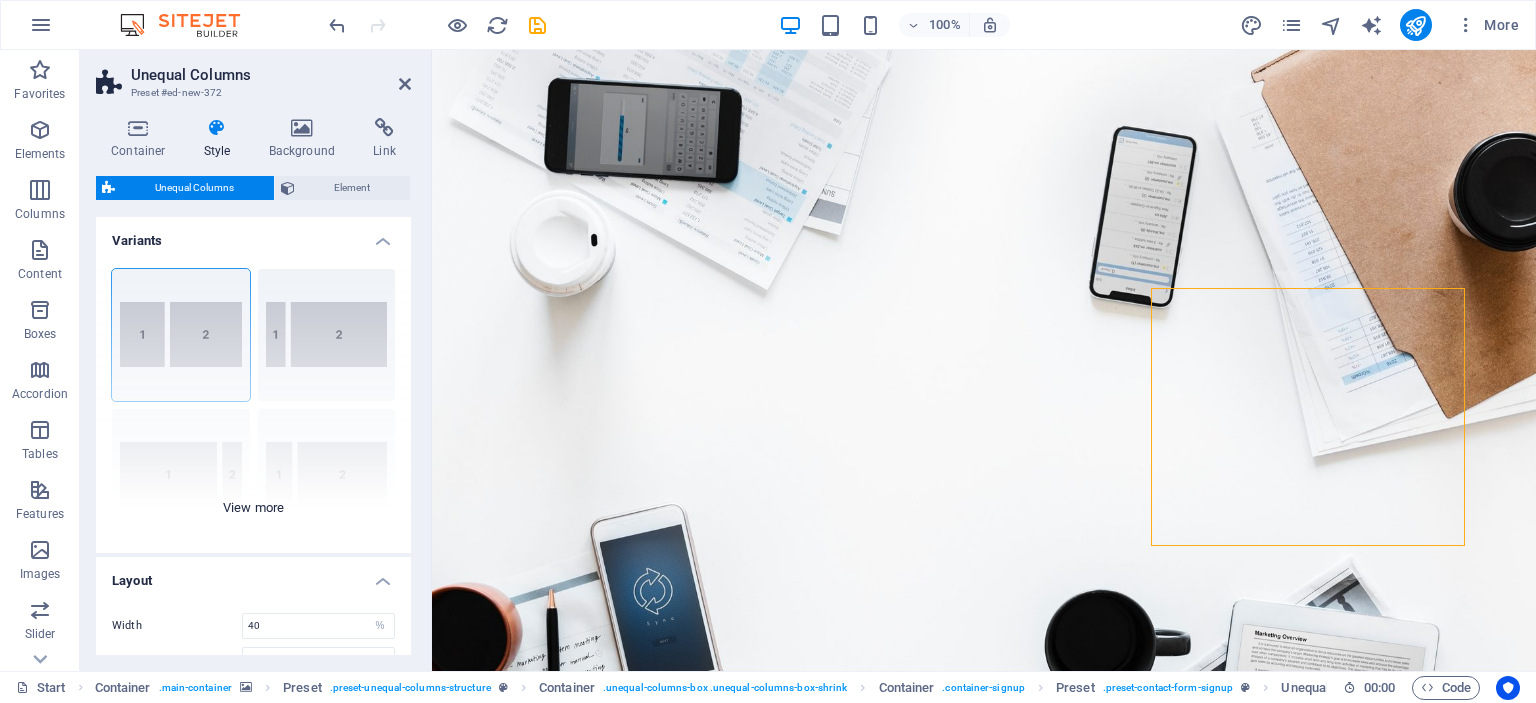 scroll, scrollTop: 200, scrollLeft: 0, axis: vertical 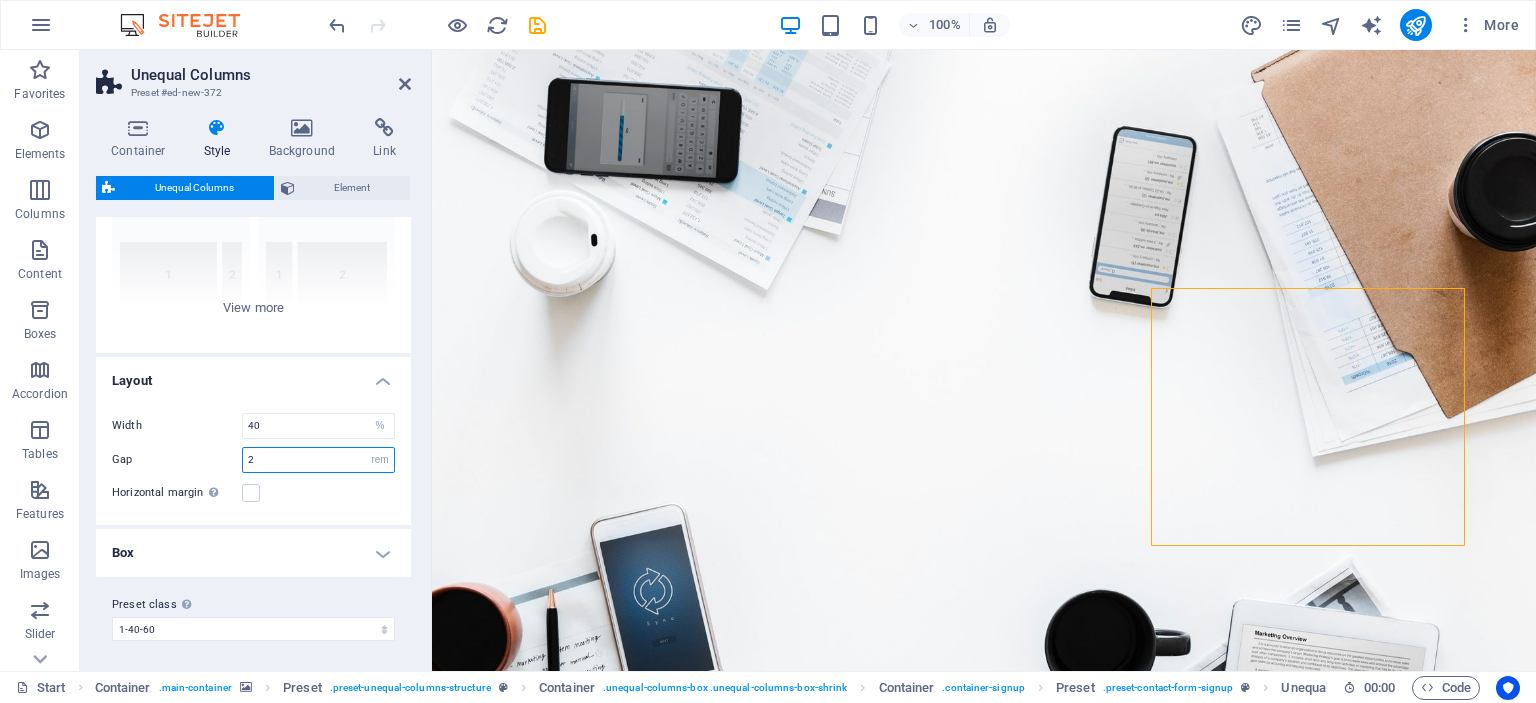 click on "2" at bounding box center (318, 460) 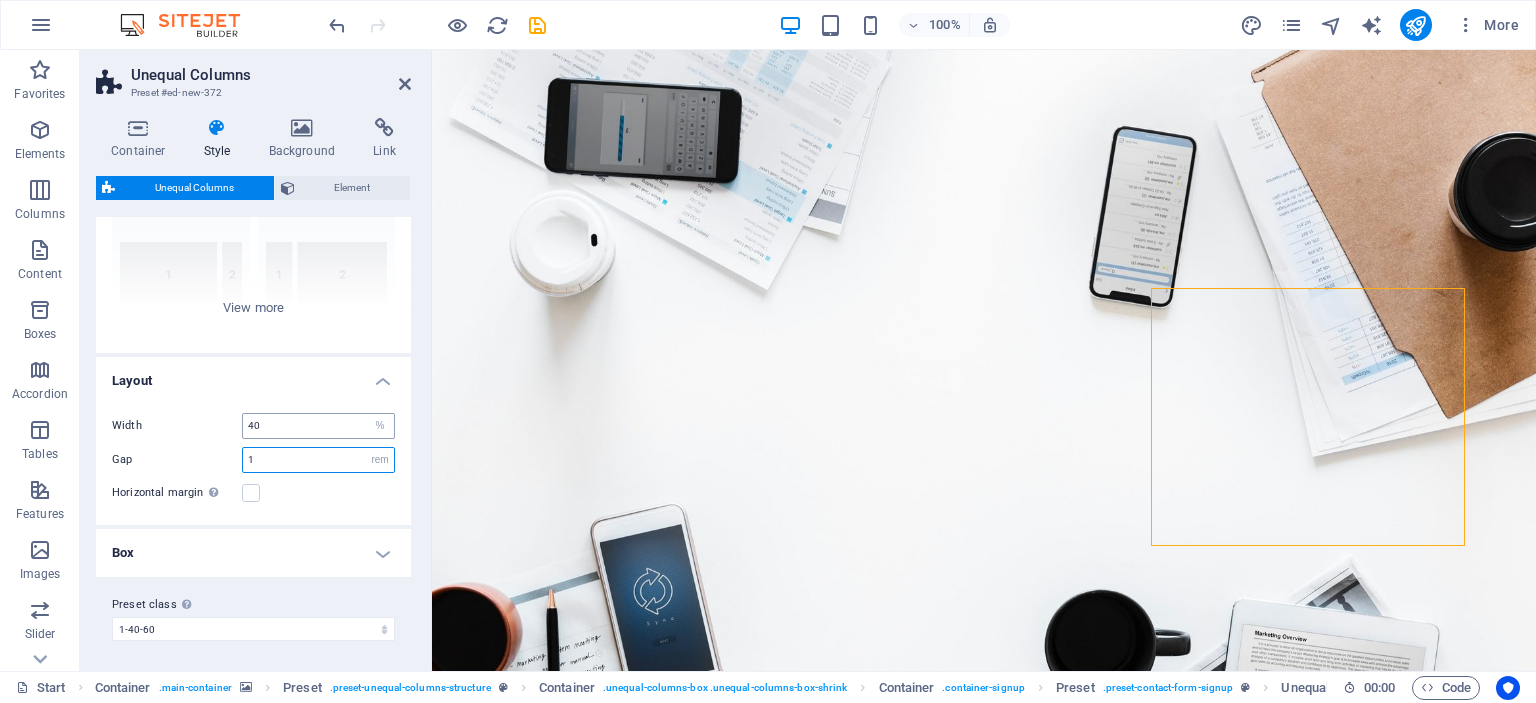 type on "1" 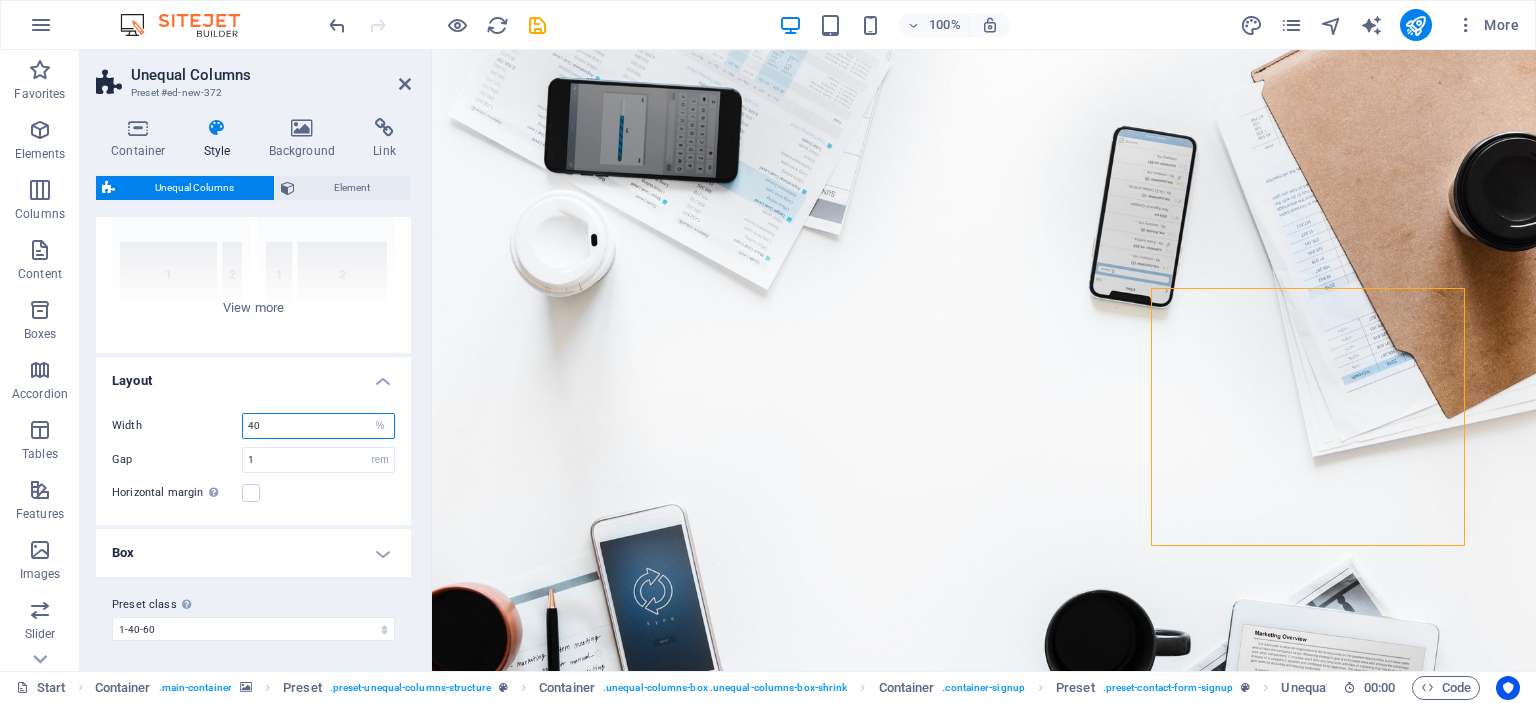 click on "40" at bounding box center [318, 426] 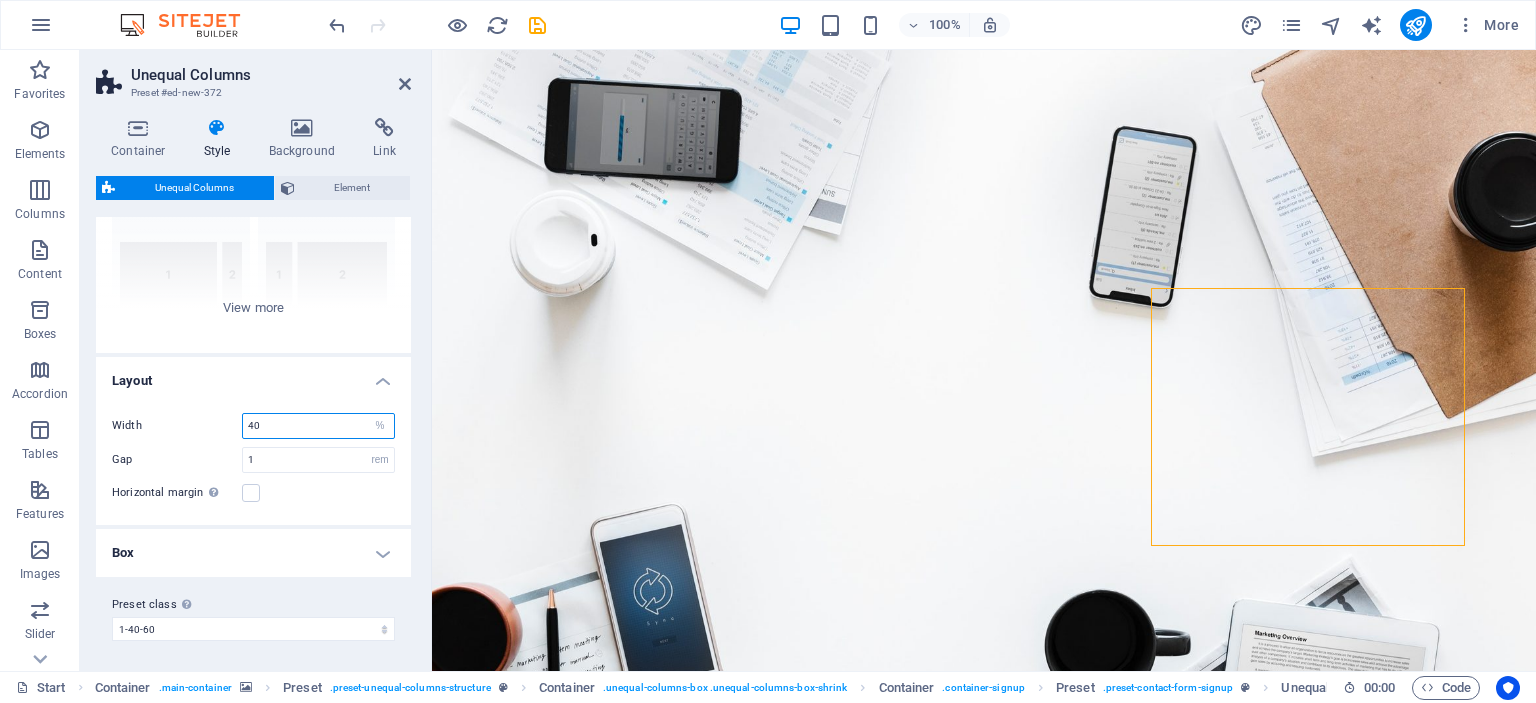 drag, startPoint x: 295, startPoint y: 425, endPoint x: 198, endPoint y: 412, distance: 97.867256 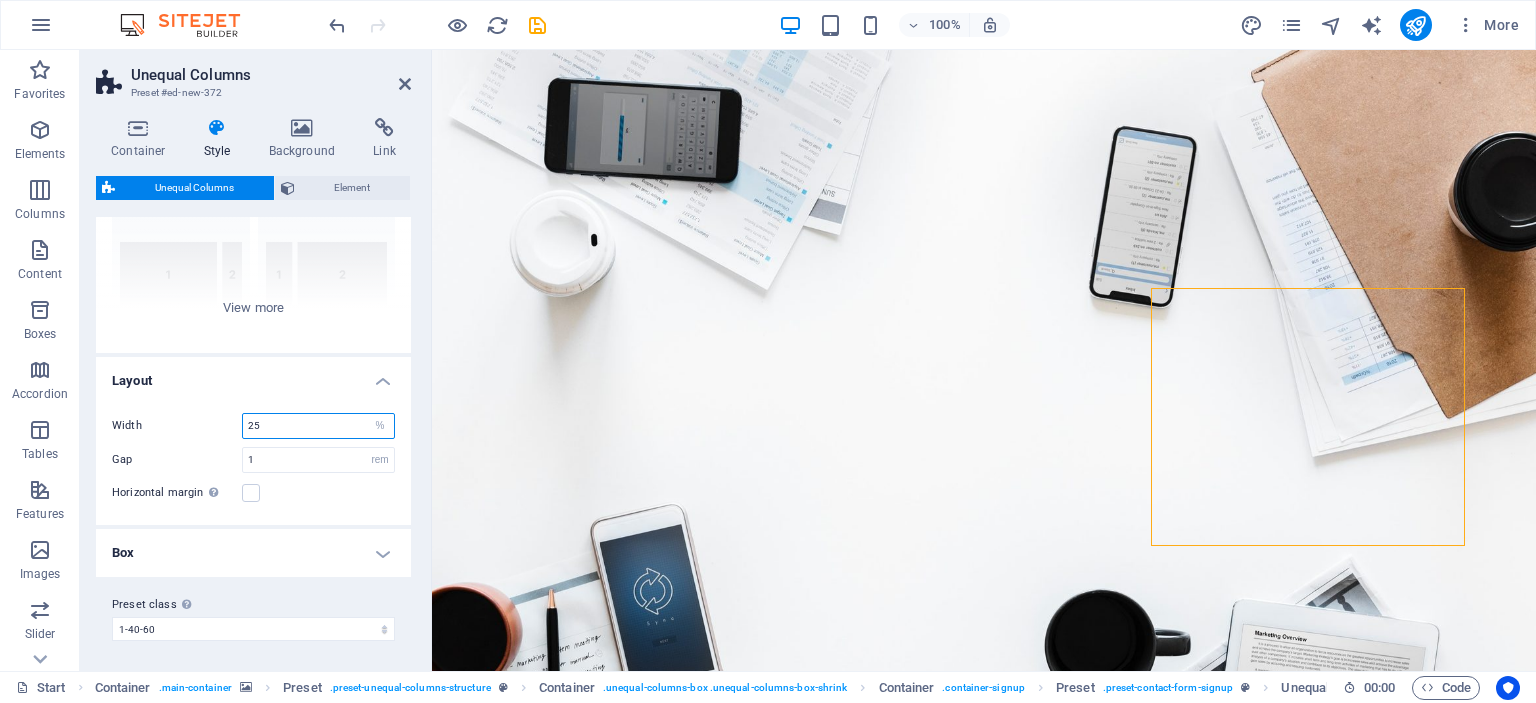 type on "25" 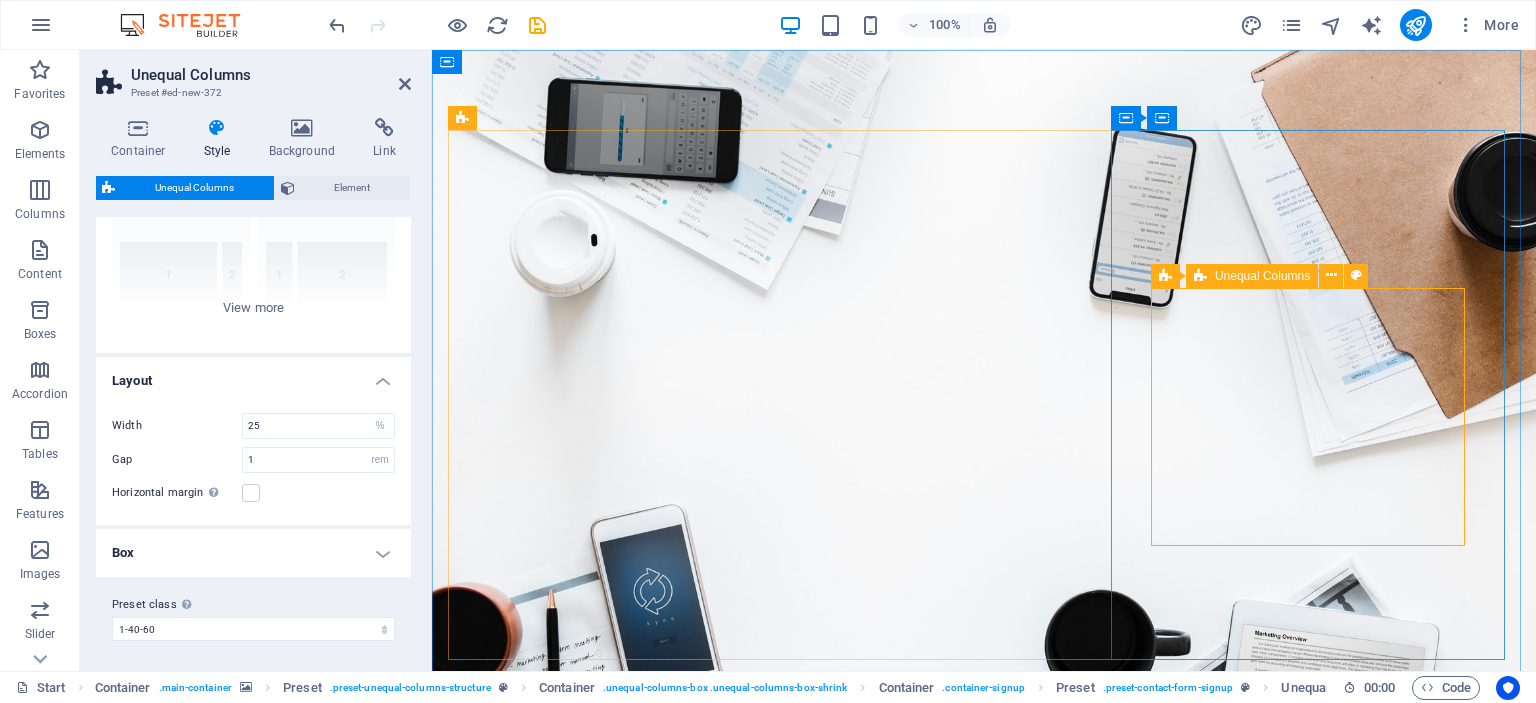 click on "Drop content here or  Add elements  Paste clipboard Drop content here or  Add elements  Paste clipboard" at bounding box center [984, 1678] 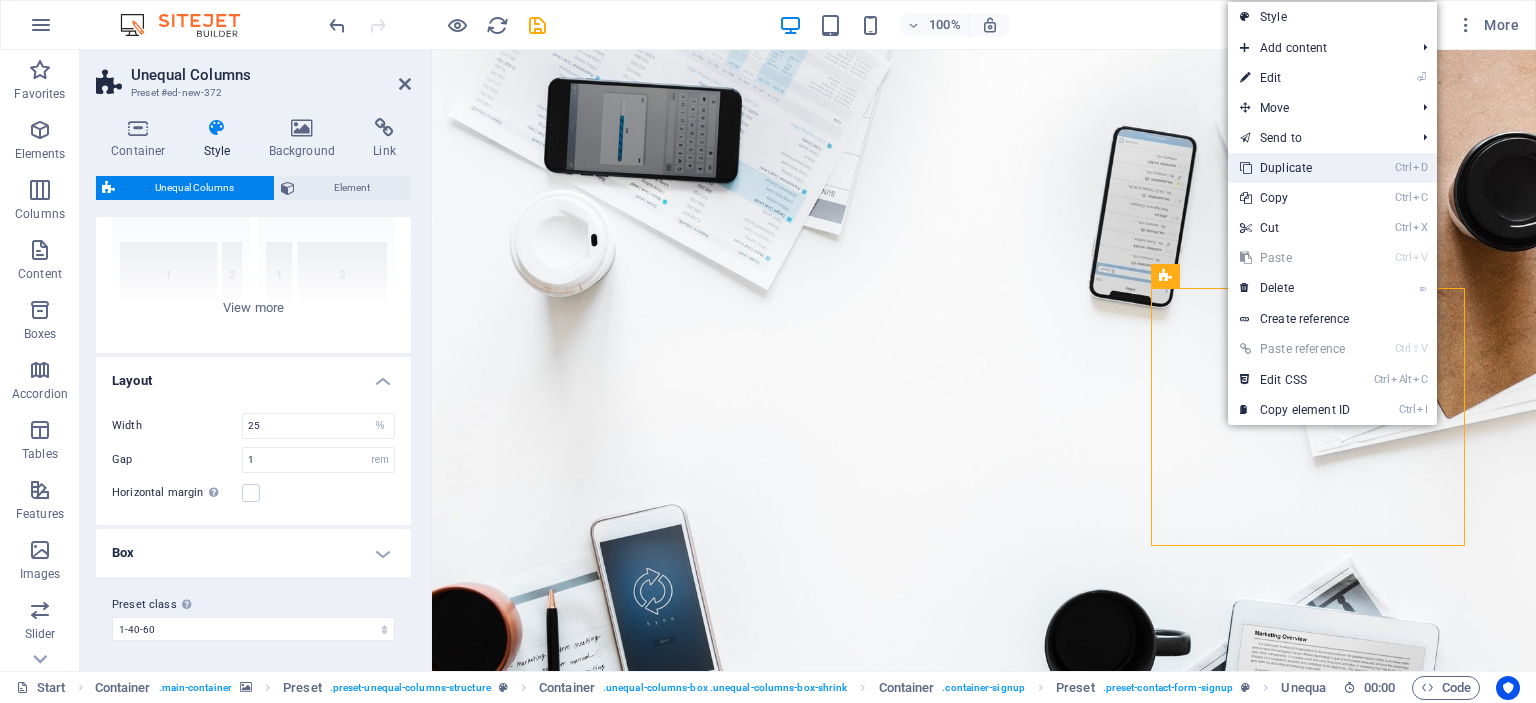drag, startPoint x: 900, startPoint y: 119, endPoint x: 1332, endPoint y: 168, distance: 434.77005 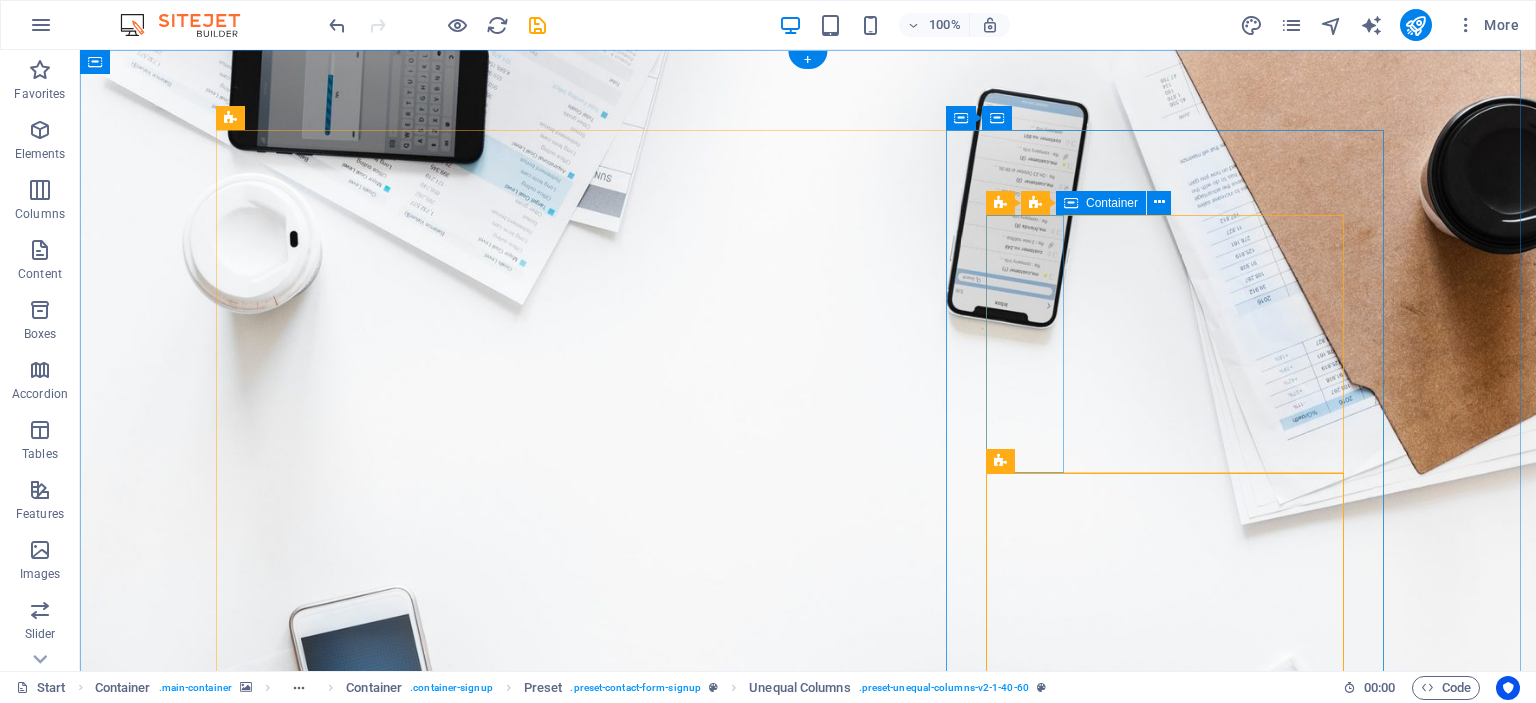 click on "Add elements" at bounding box center (749, 1745) 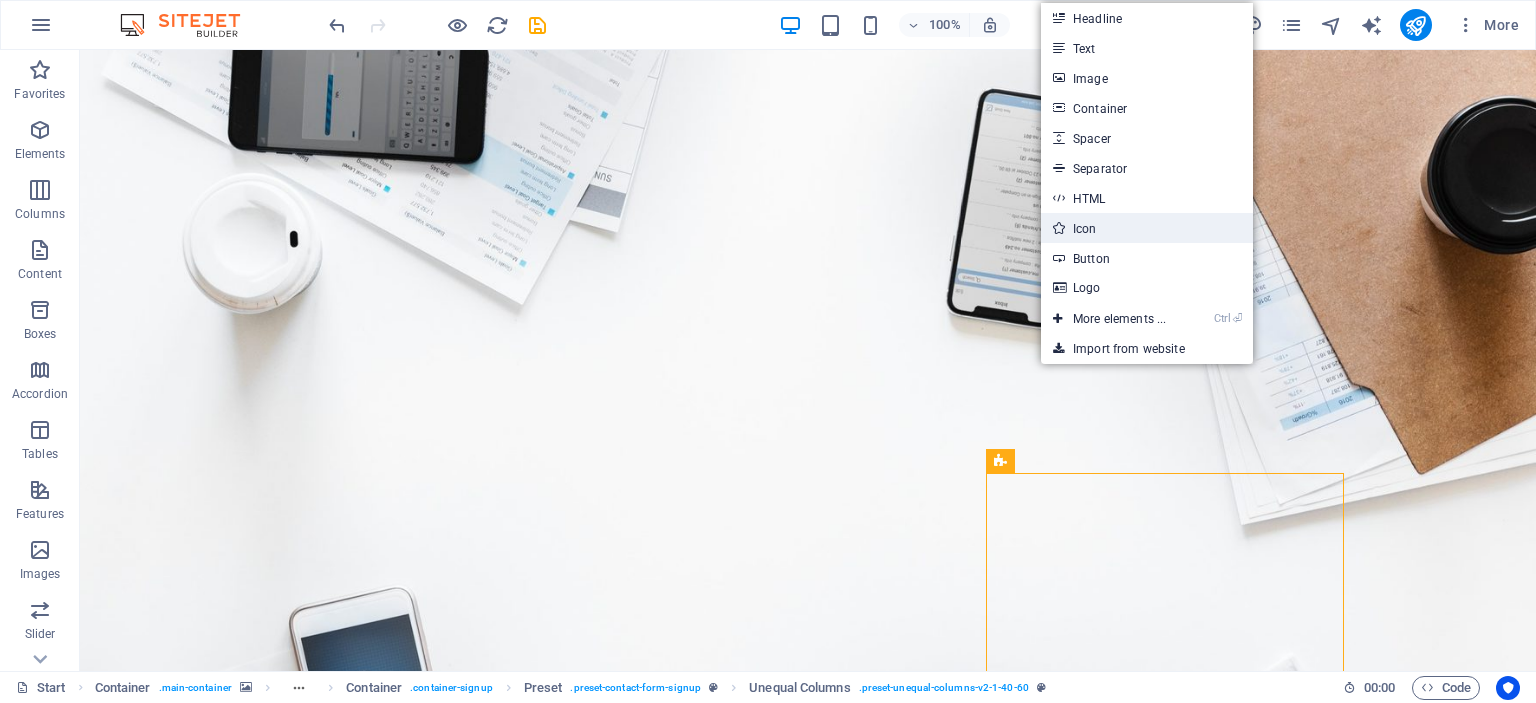 click on "Icon" at bounding box center (1147, 228) 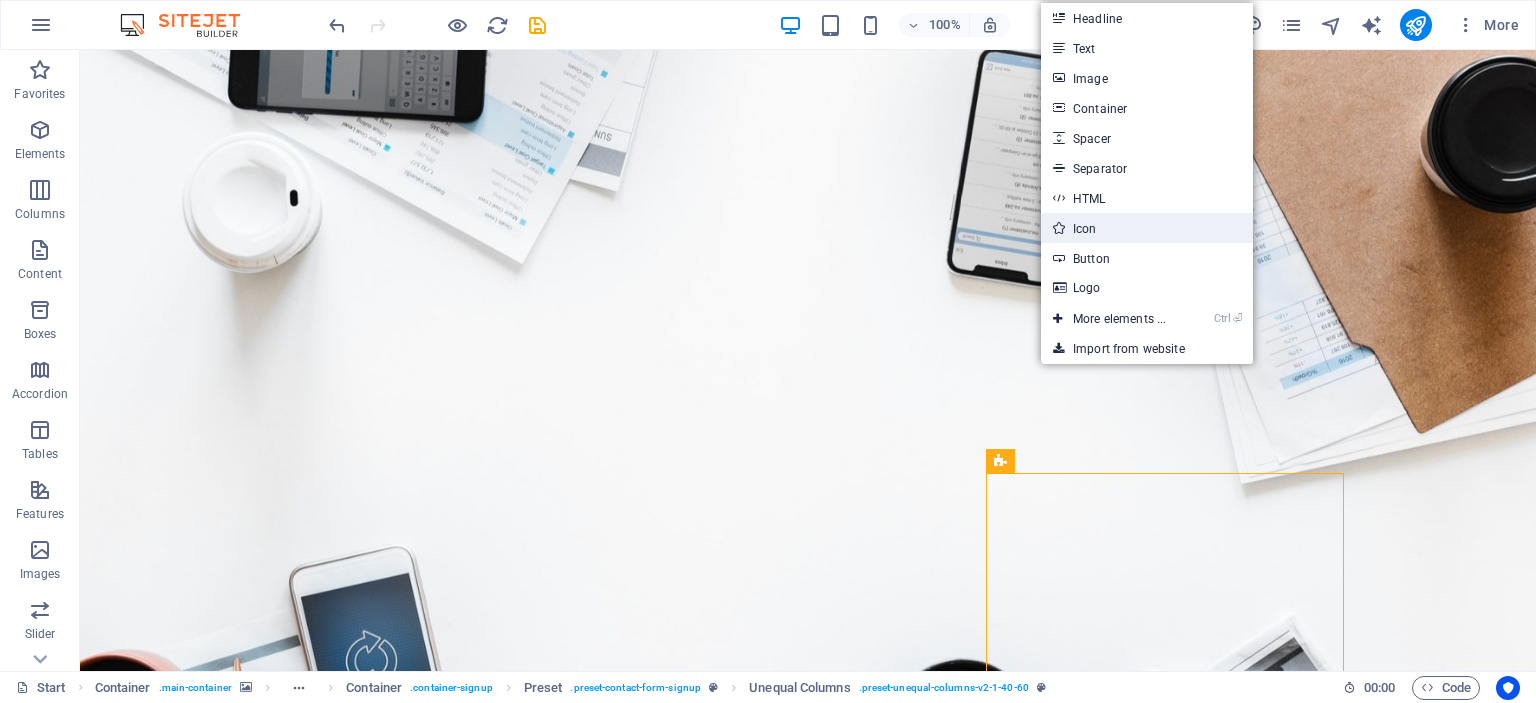 select on "xMidYMid" 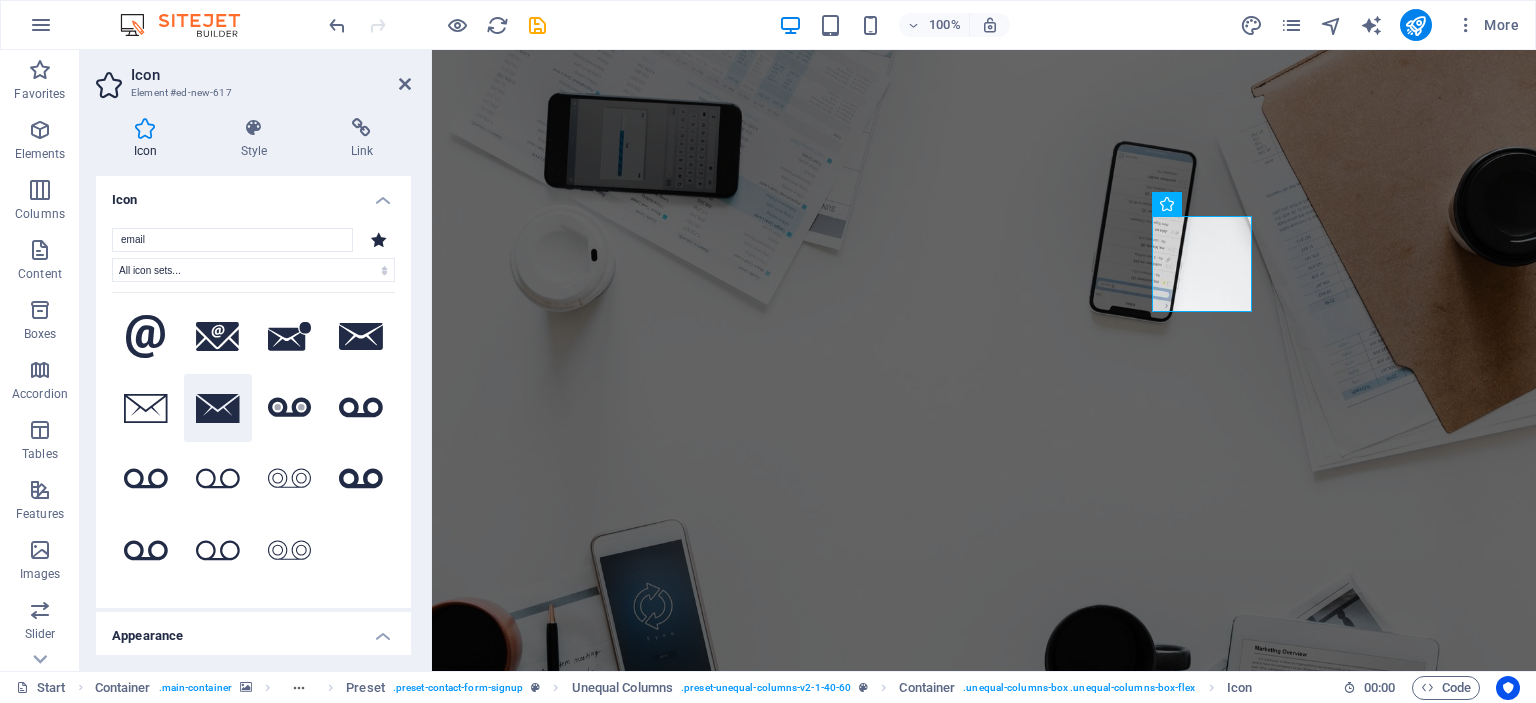 type on "email" 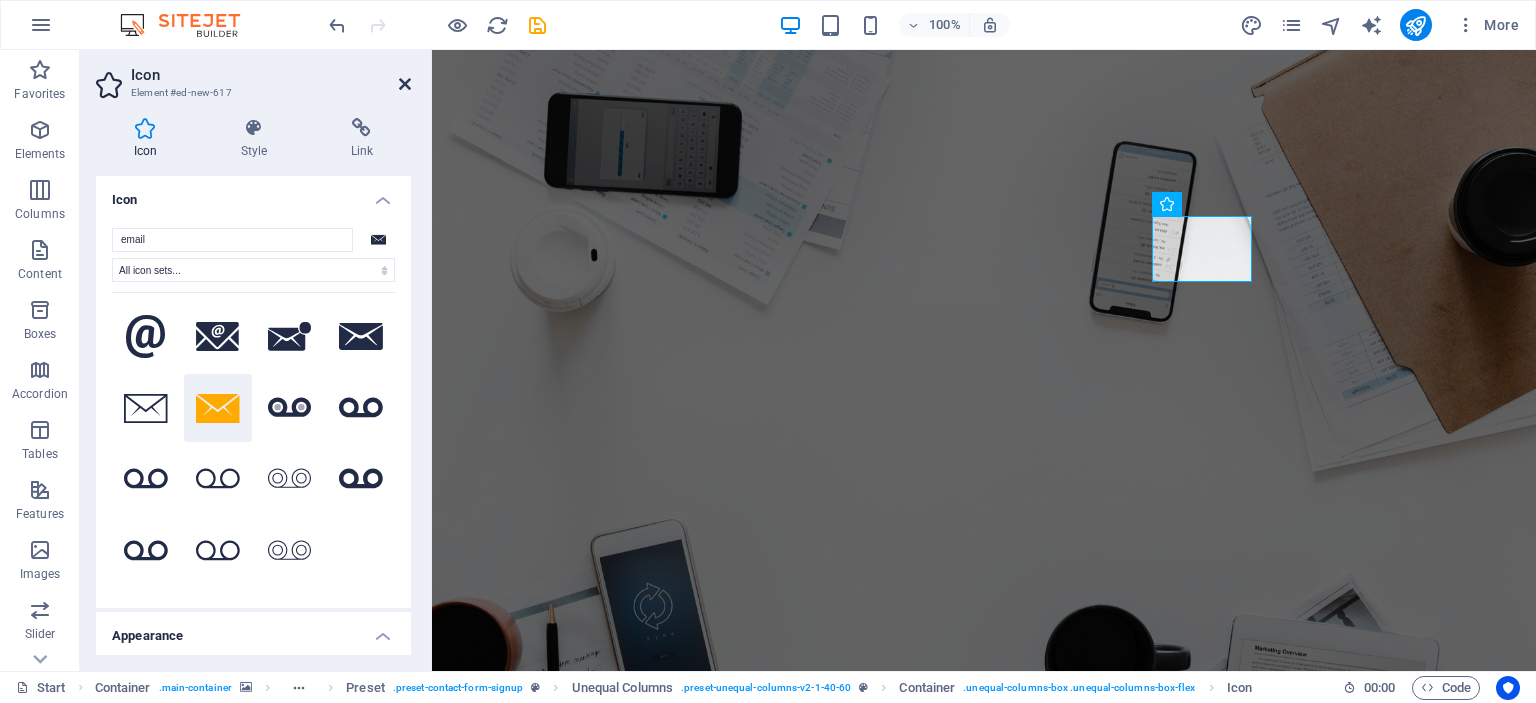 click at bounding box center [405, 84] 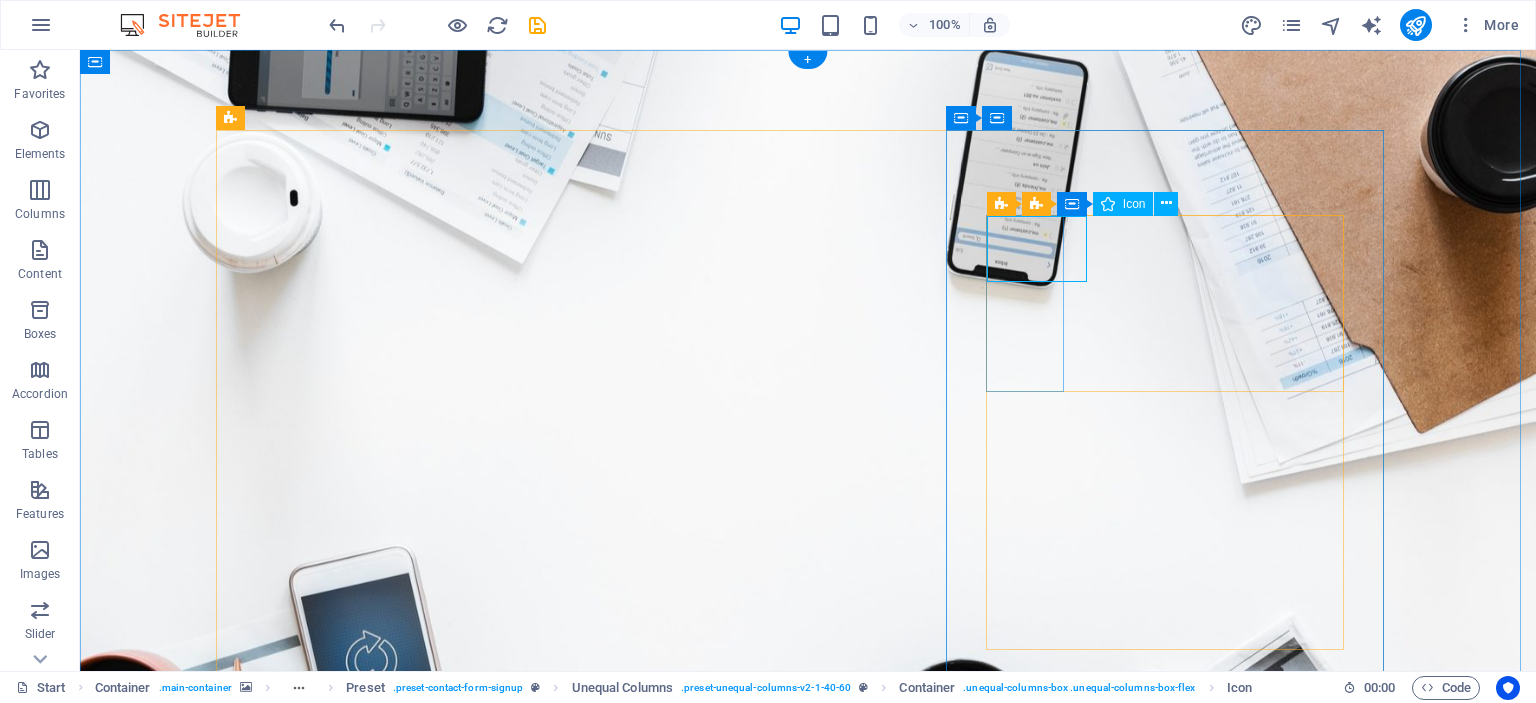 click at bounding box center (808, 1598) 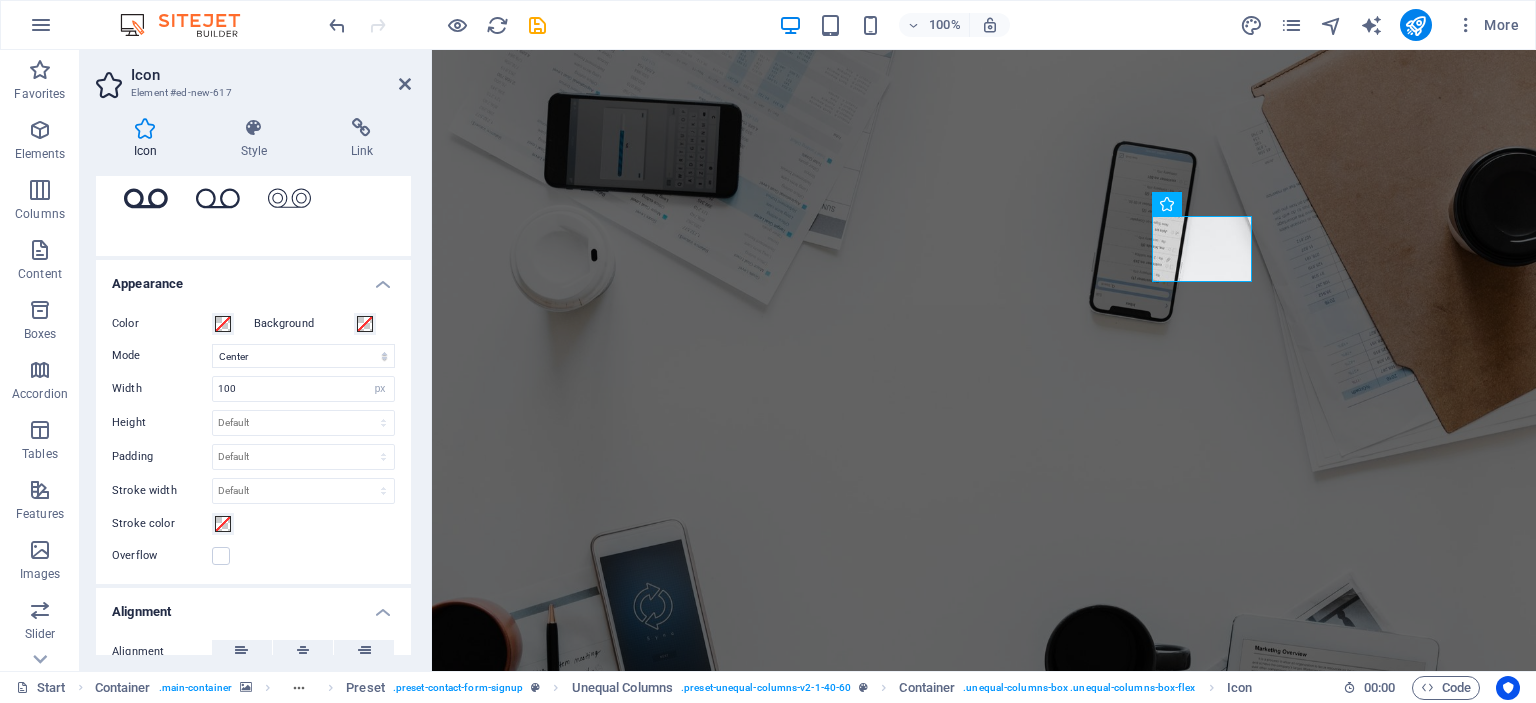 scroll, scrollTop: 400, scrollLeft: 0, axis: vertical 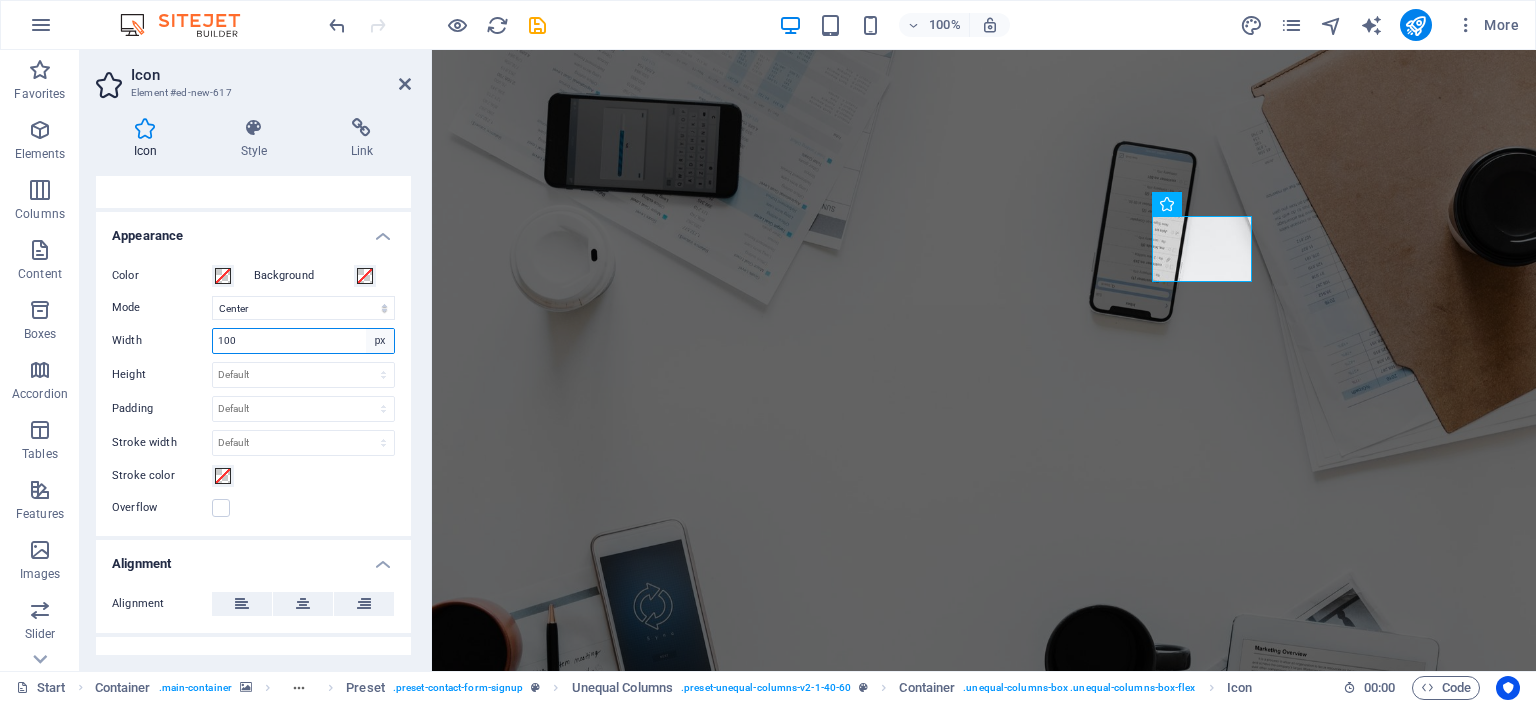 click on "Default auto px rem % em vh vw" at bounding box center [380, 341] 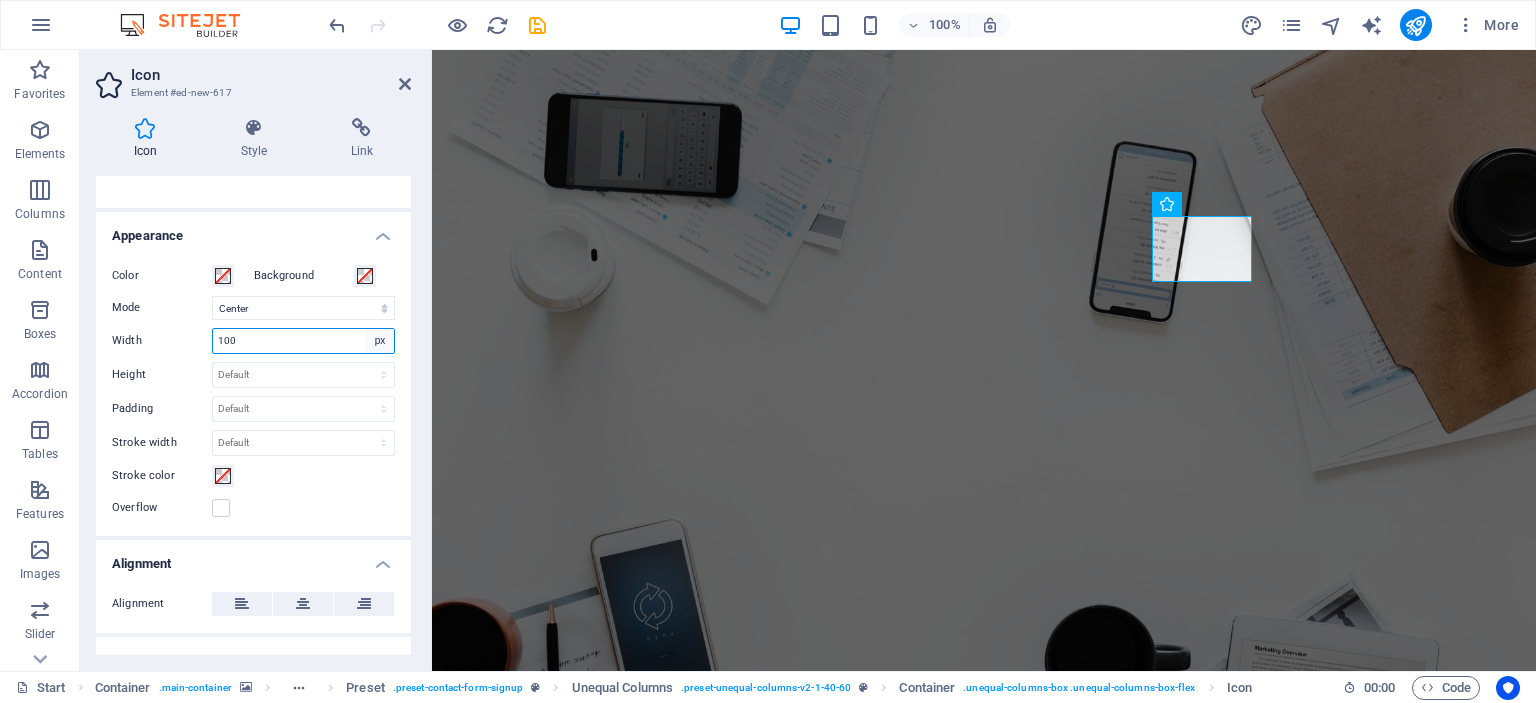 select on "default" 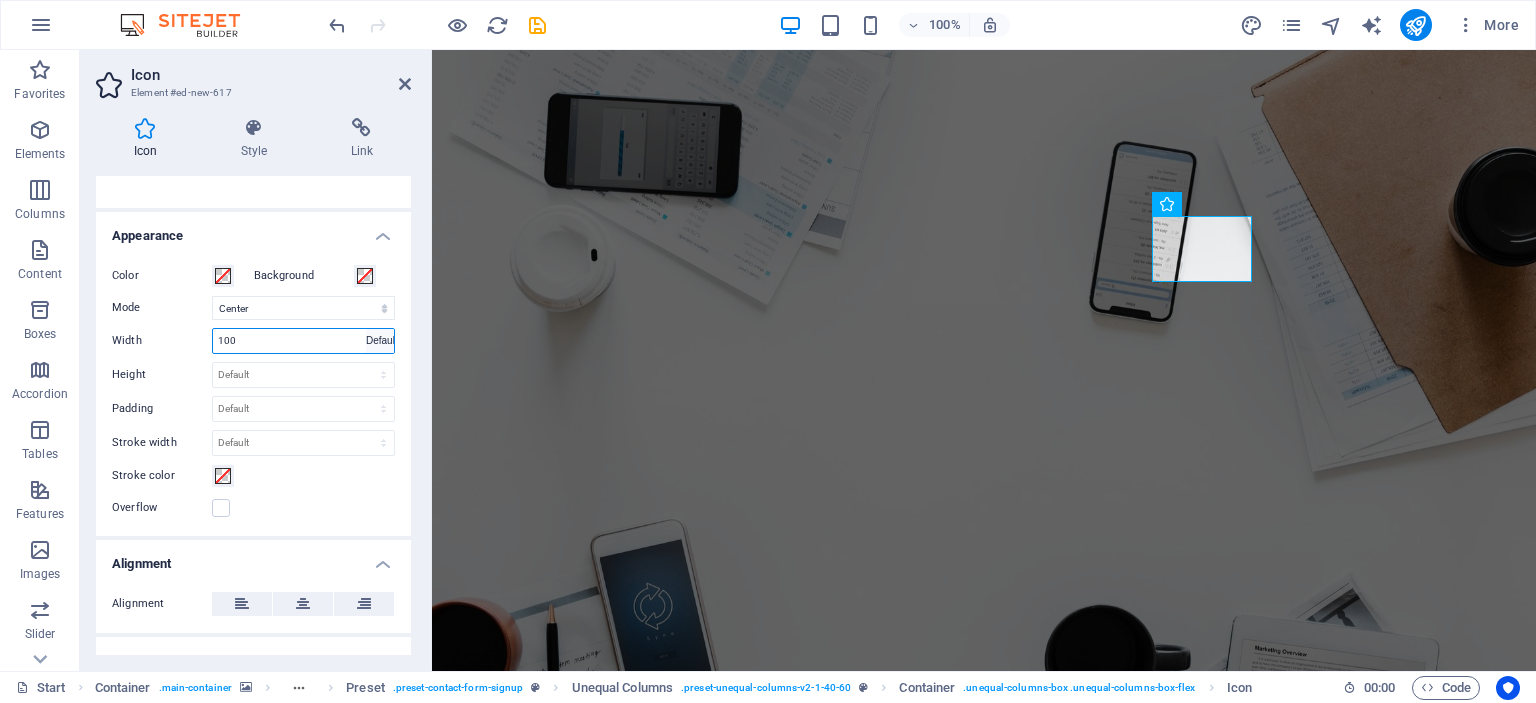 click on "Default auto px rem % em vh vw" at bounding box center (380, 341) 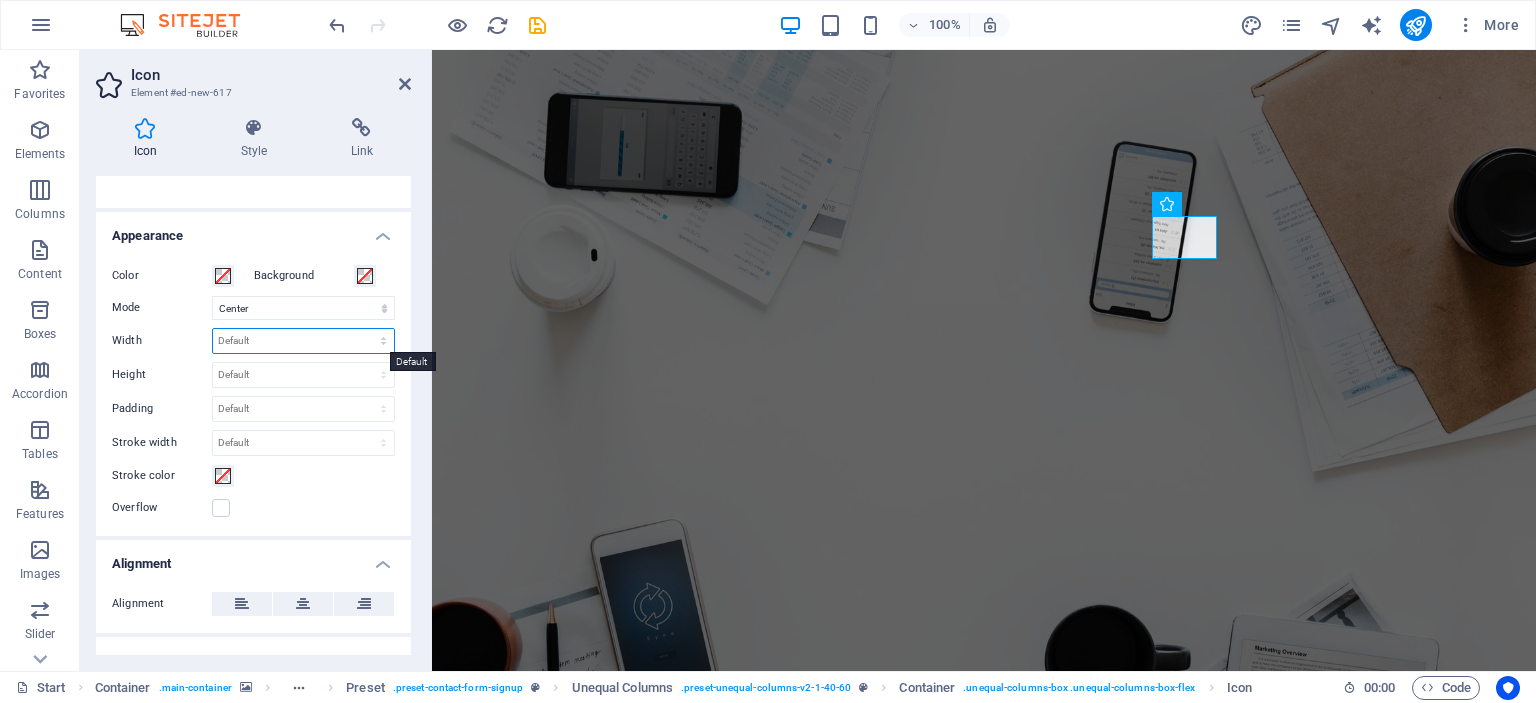 click on "Default auto px rem % em vh vw" at bounding box center (303, 341) 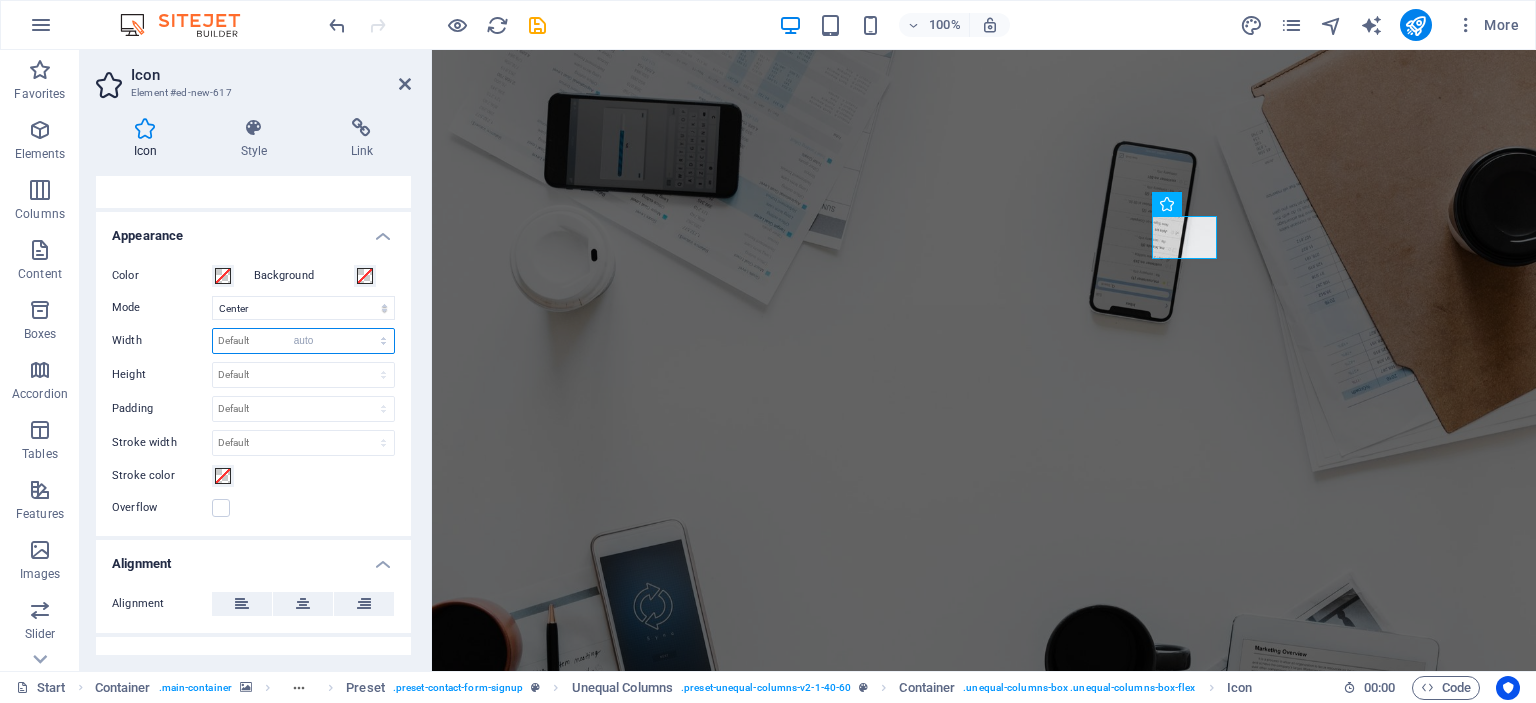 click on "Default auto px rem % em vh vw" at bounding box center [303, 341] 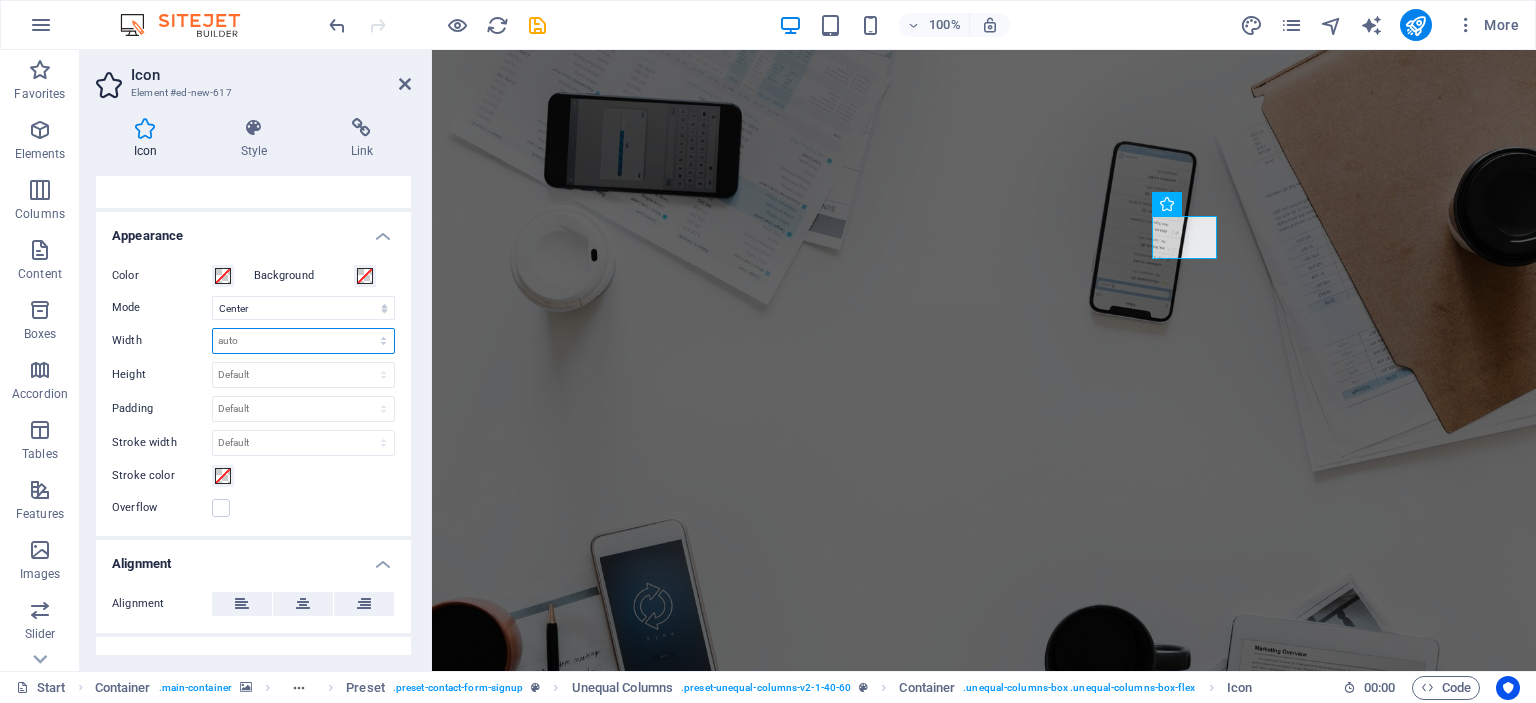 click on "Default auto px rem % em vh vw" at bounding box center (303, 341) 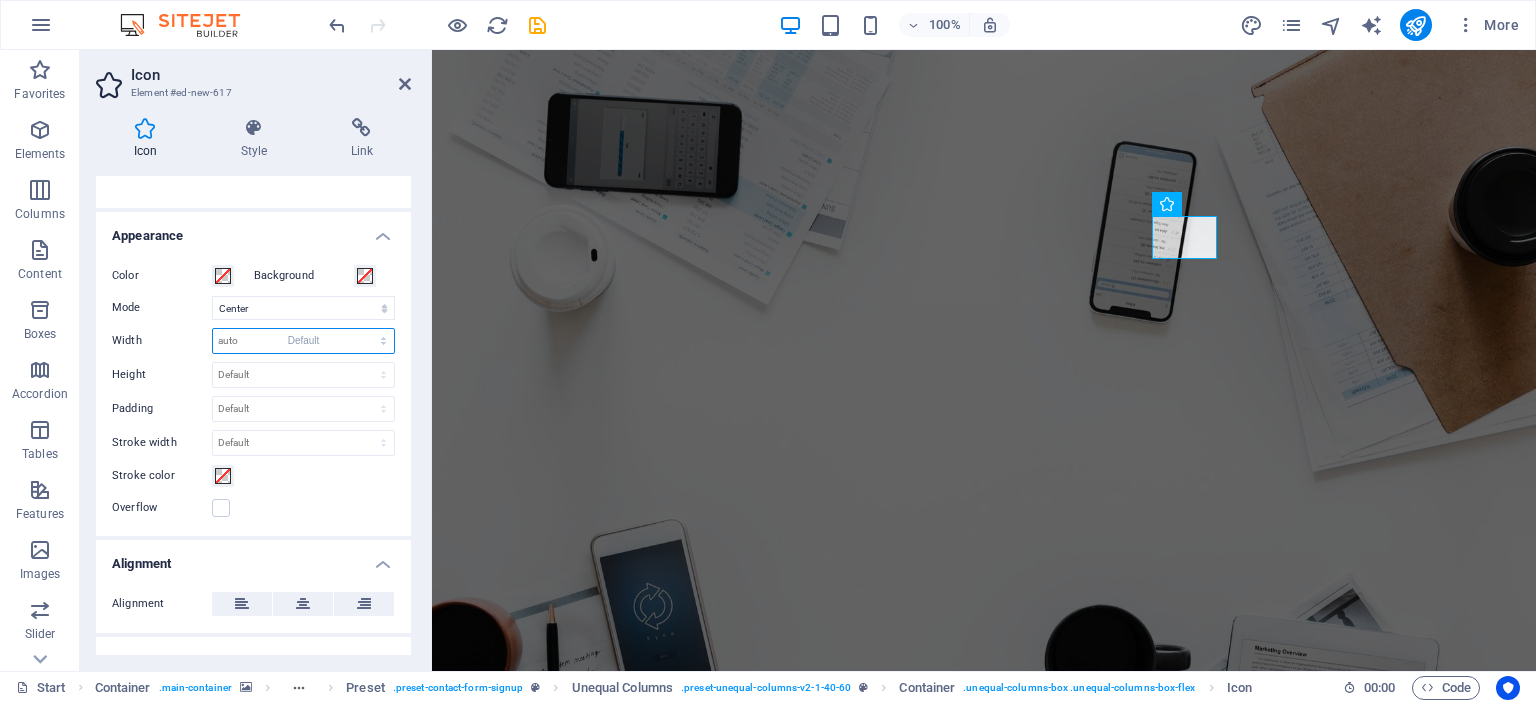 click on "Default auto px rem % em vh vw" at bounding box center [303, 341] 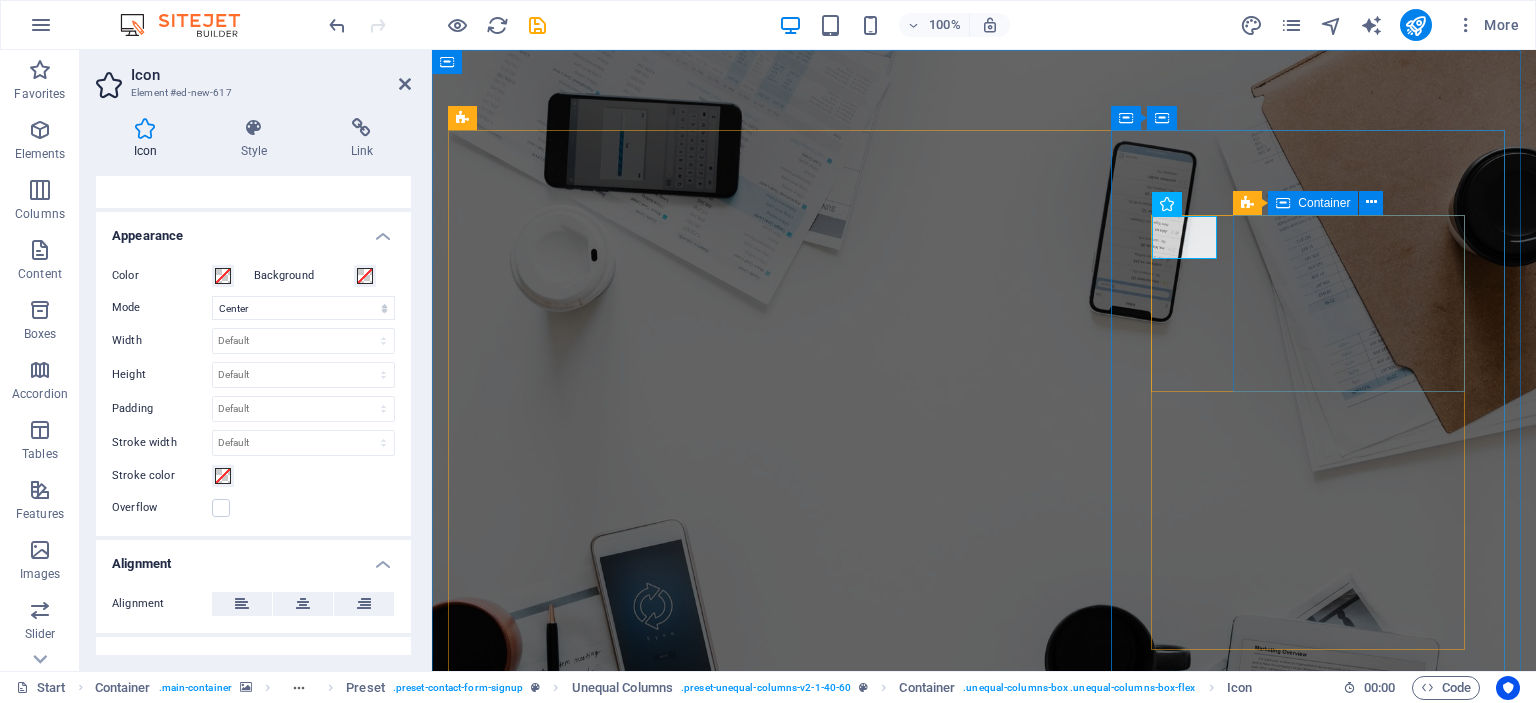 click on "Drop content here or  Add elements  Paste clipboard" at bounding box center (984, 2308) 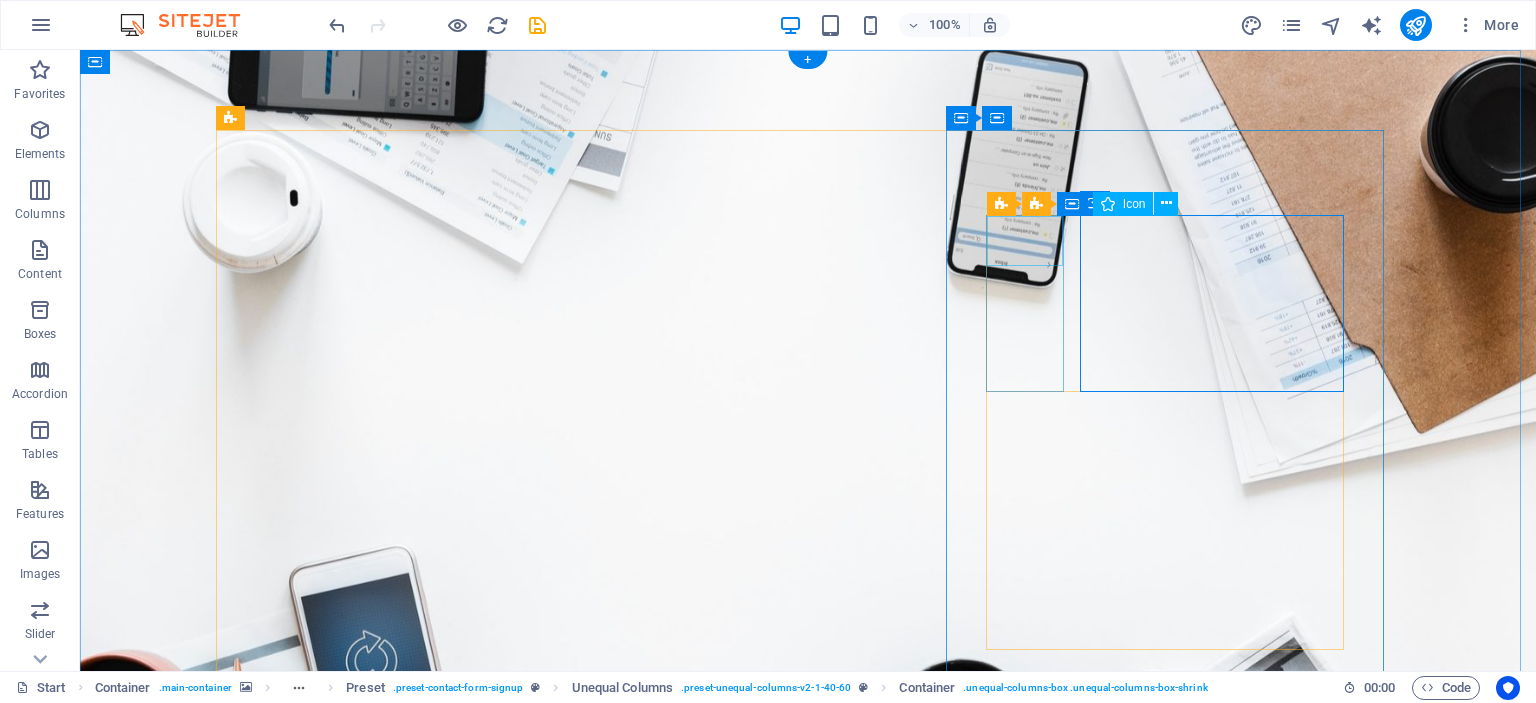 click at bounding box center (808, 1927) 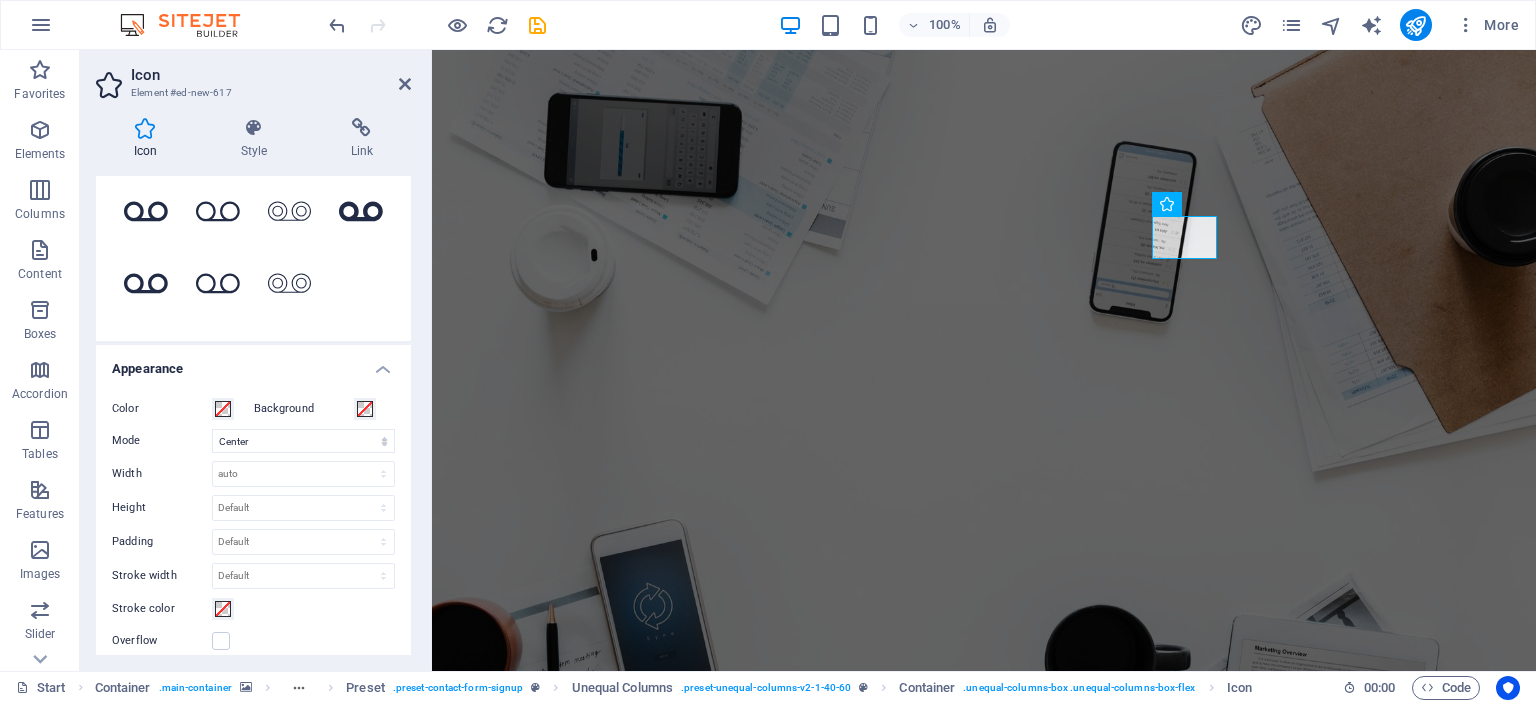 scroll, scrollTop: 300, scrollLeft: 0, axis: vertical 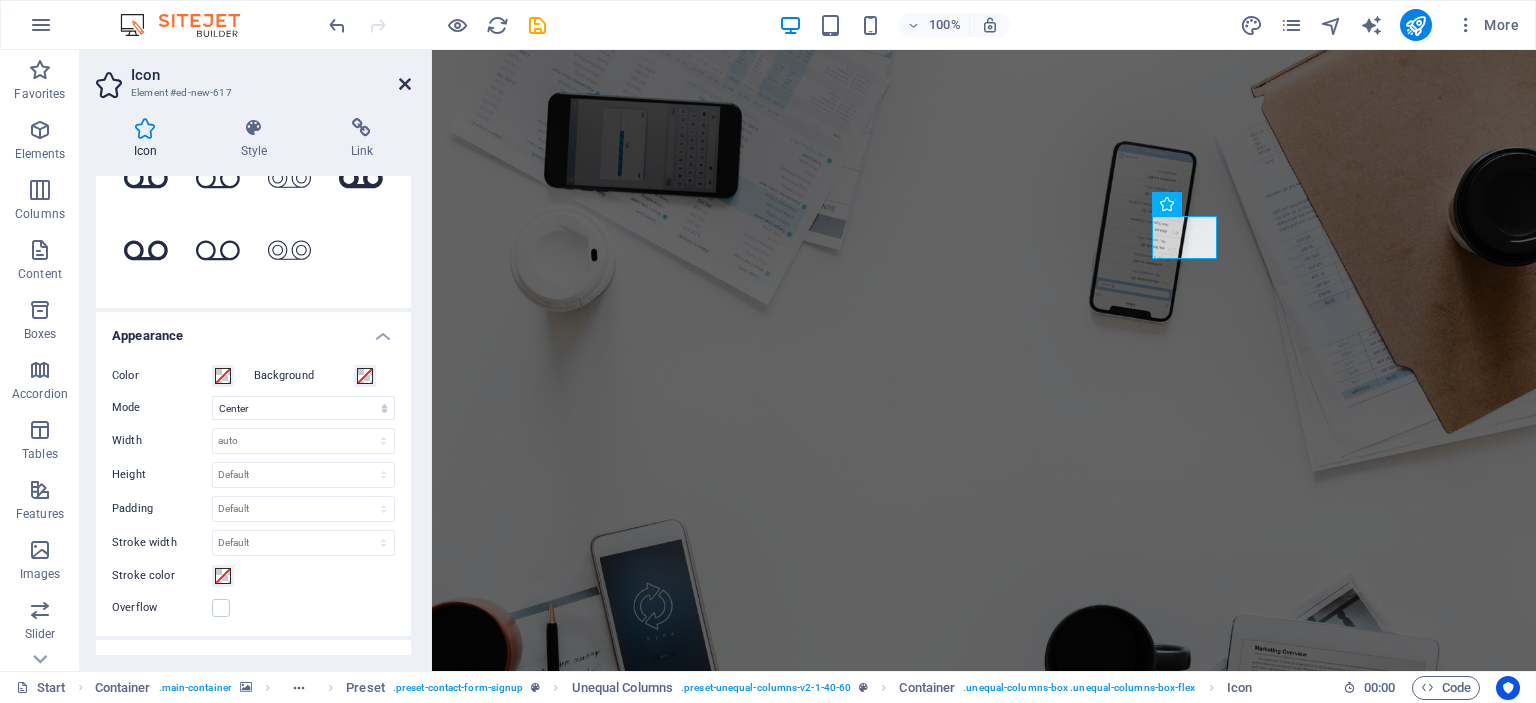 click at bounding box center [405, 84] 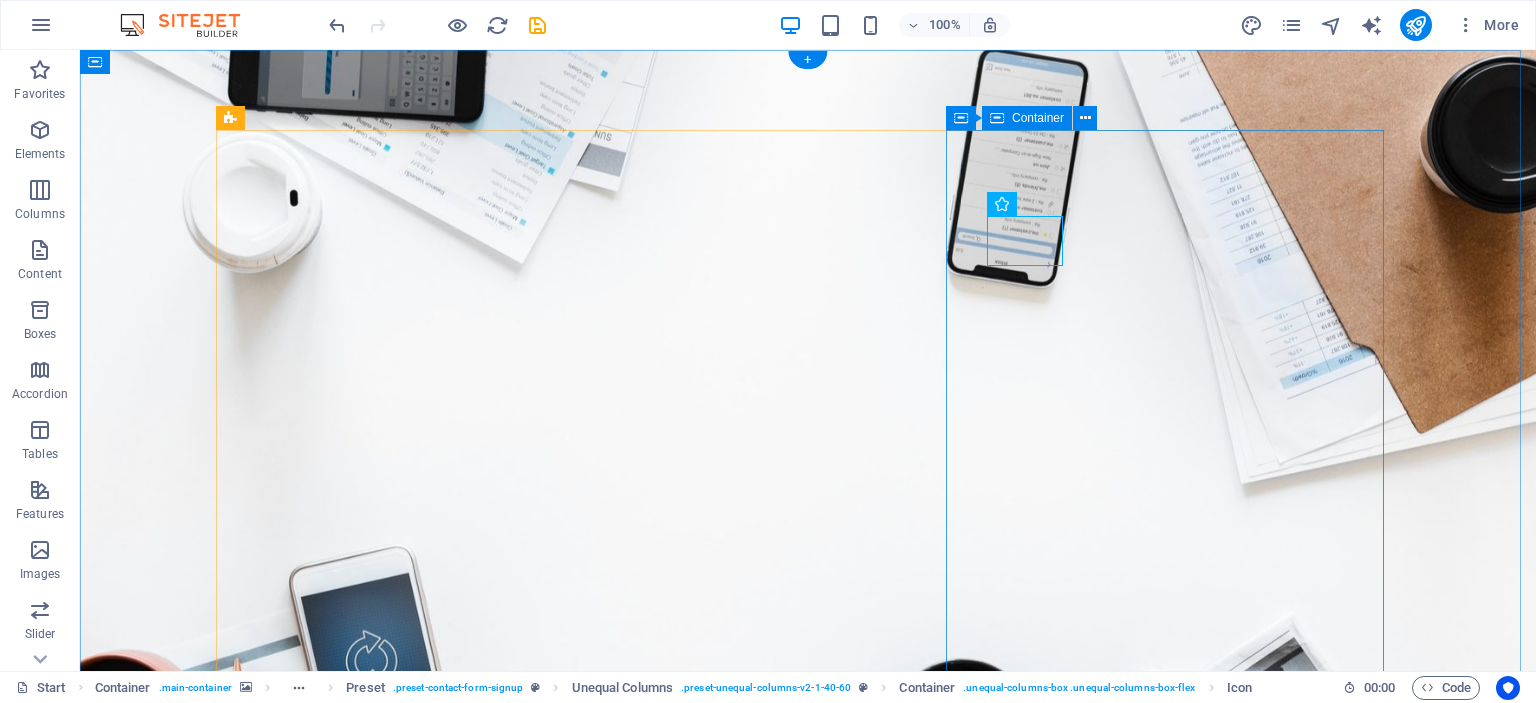 click on "GET IN TOUCH Drop content here or  Add elements  Paste clipboard Drop content here or  Add elements  Paste clipboard Drop content here or  Add elements  Paste clipboard" at bounding box center (808, 2126) 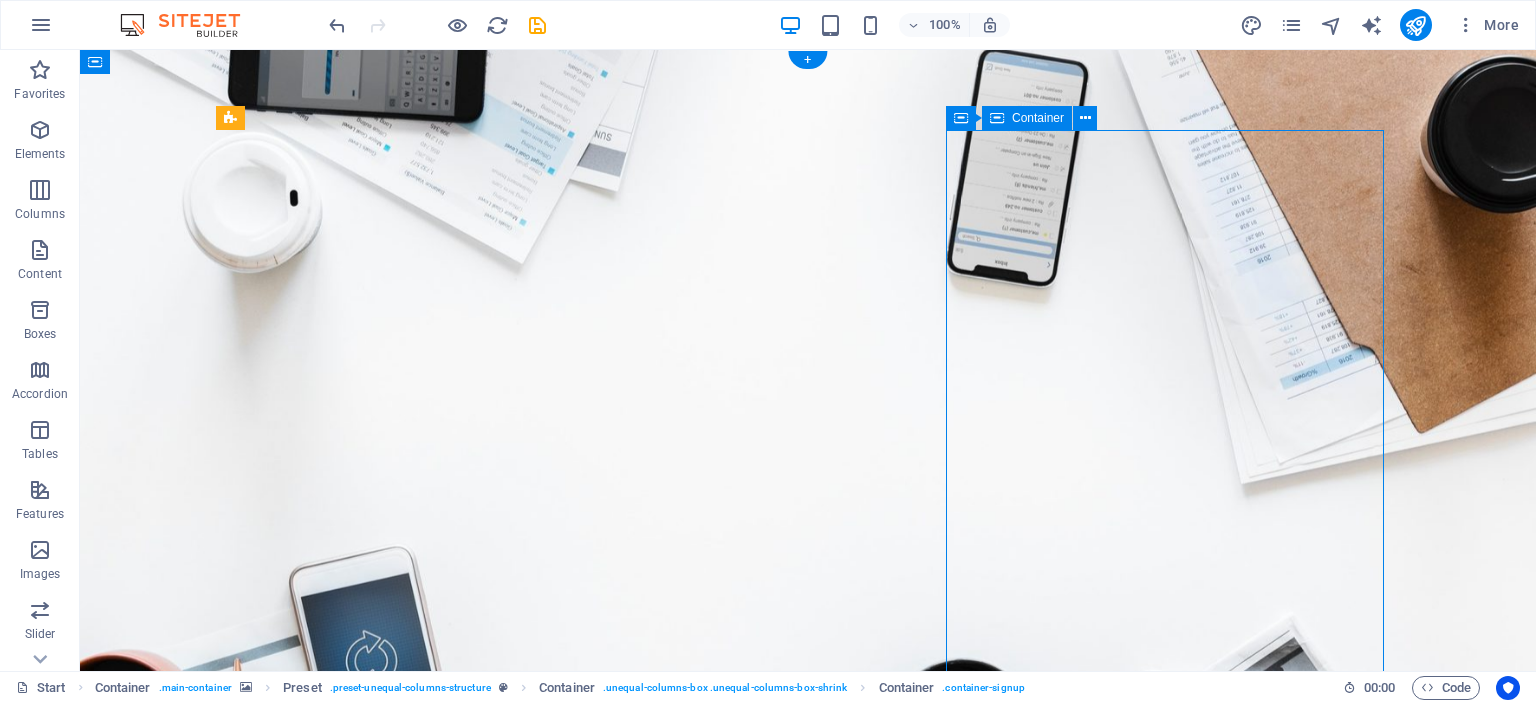 click on "GET IN TOUCH Drop content here or  Add elements  Paste clipboard Drop content here or  Add elements  Paste clipboard Drop content here or  Add elements  Paste clipboard" at bounding box center [808, 2126] 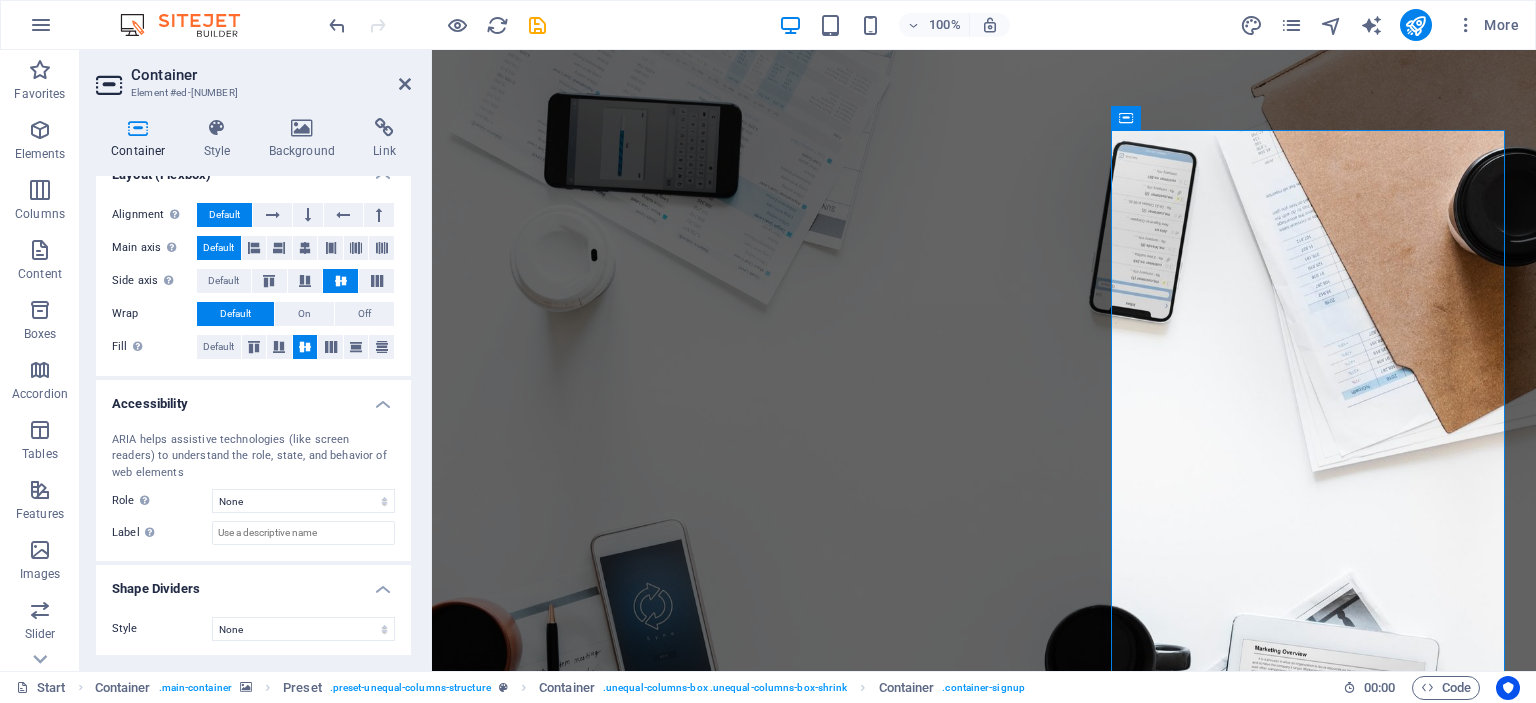 scroll, scrollTop: 0, scrollLeft: 0, axis: both 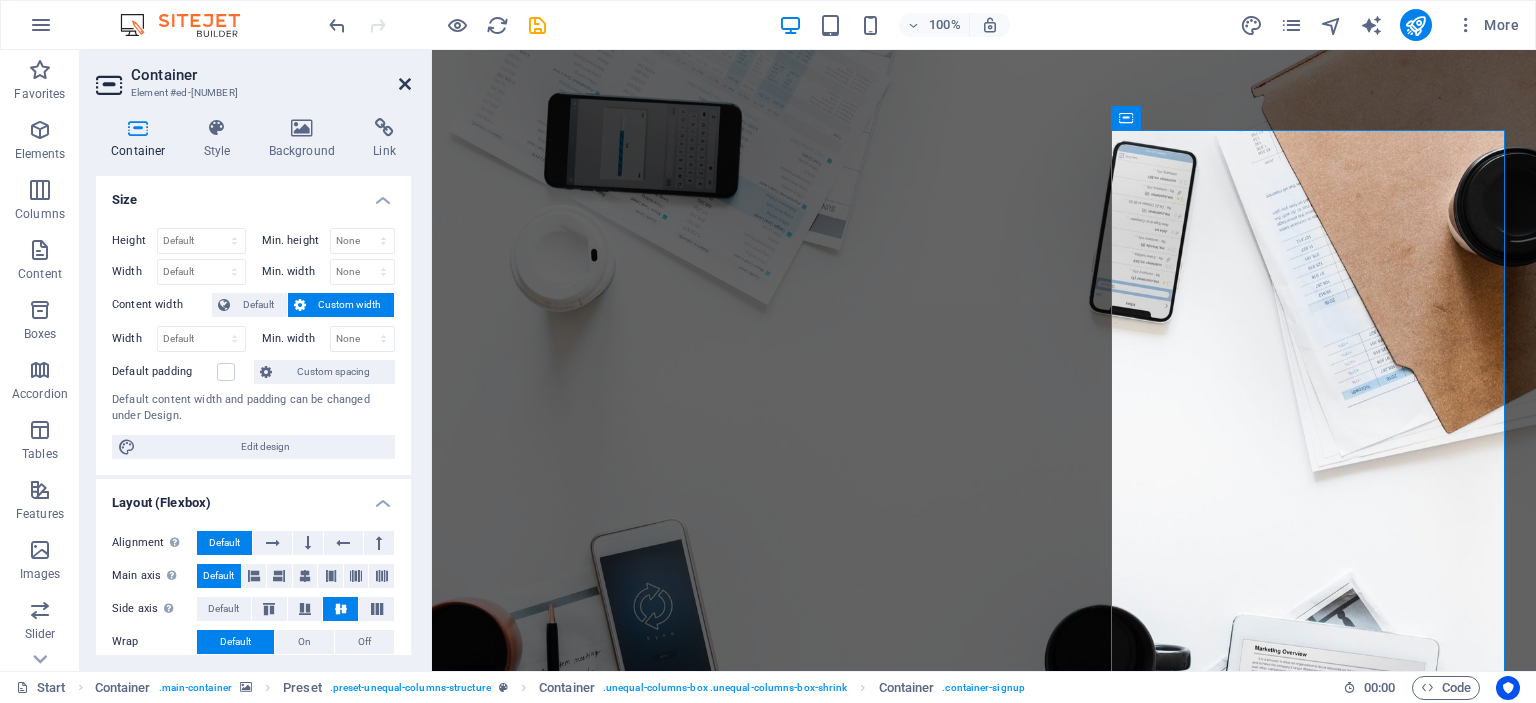 drag, startPoint x: 404, startPoint y: 85, endPoint x: 472, endPoint y: 6, distance: 104.23531 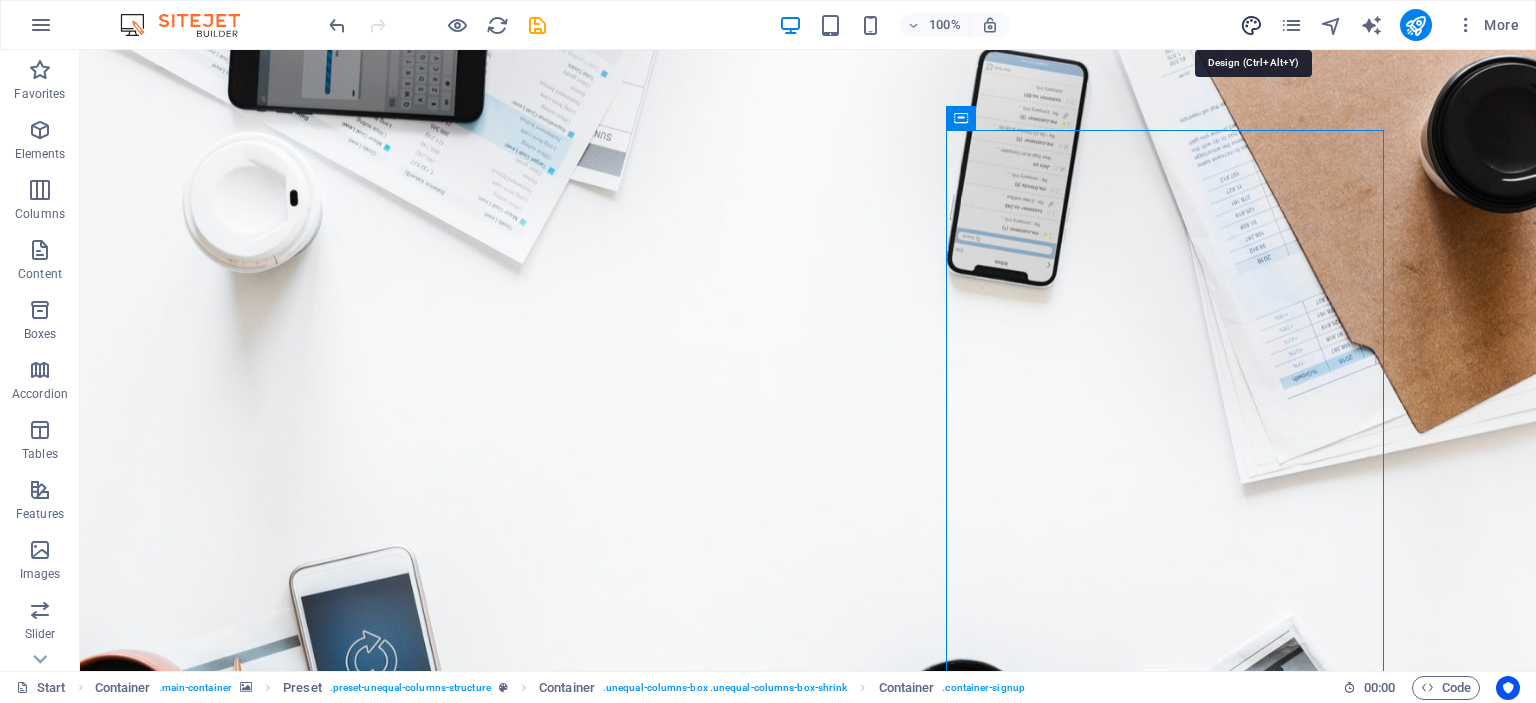 click at bounding box center (1251, 25) 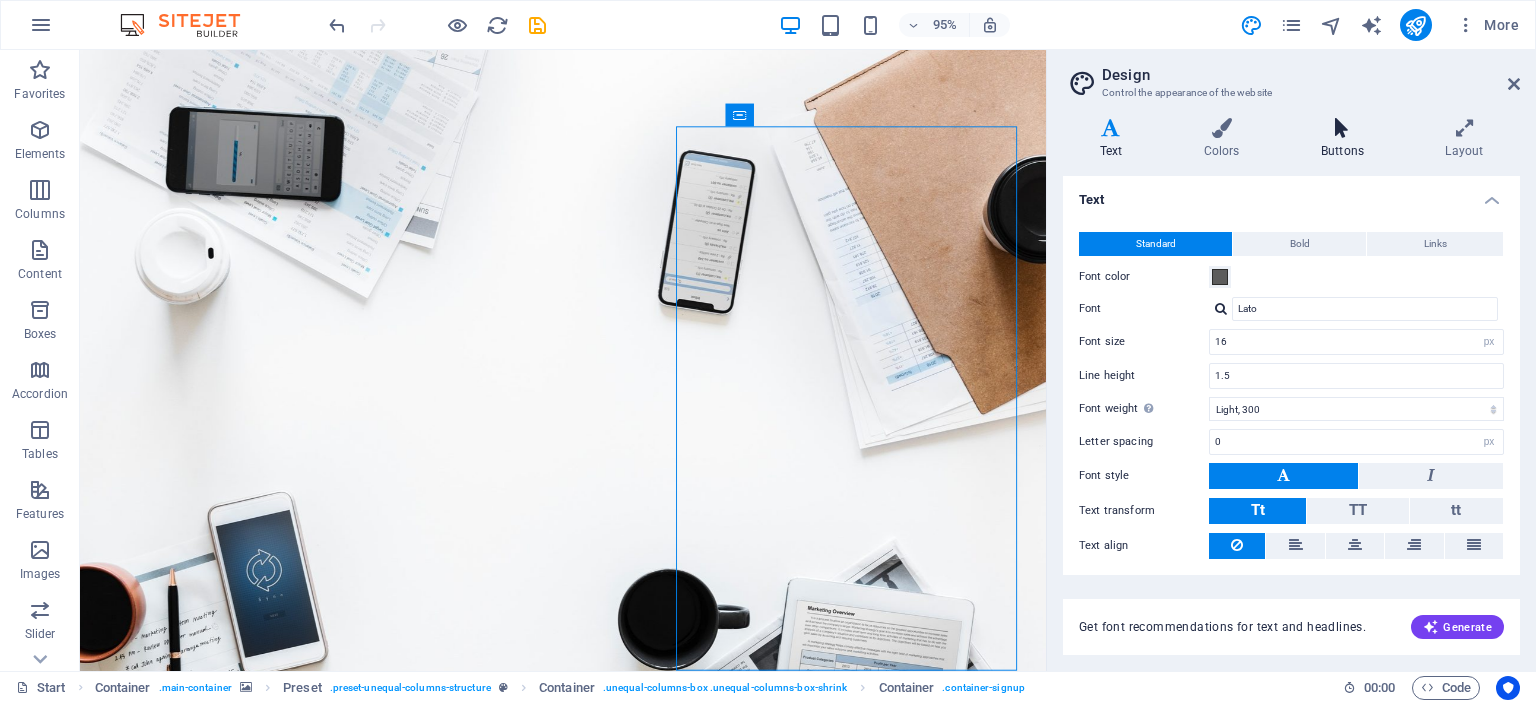 click on "Buttons" at bounding box center [1346, 139] 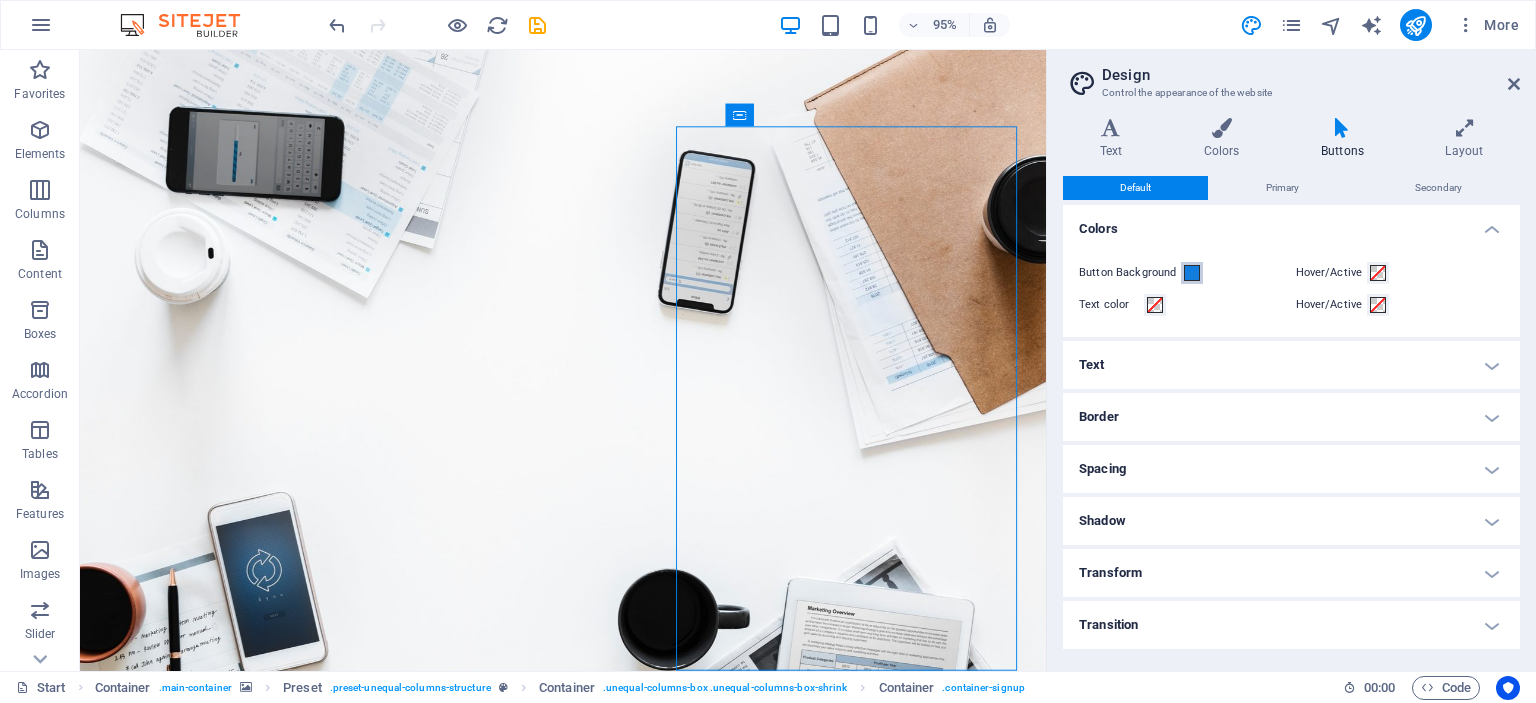 click at bounding box center (1192, 273) 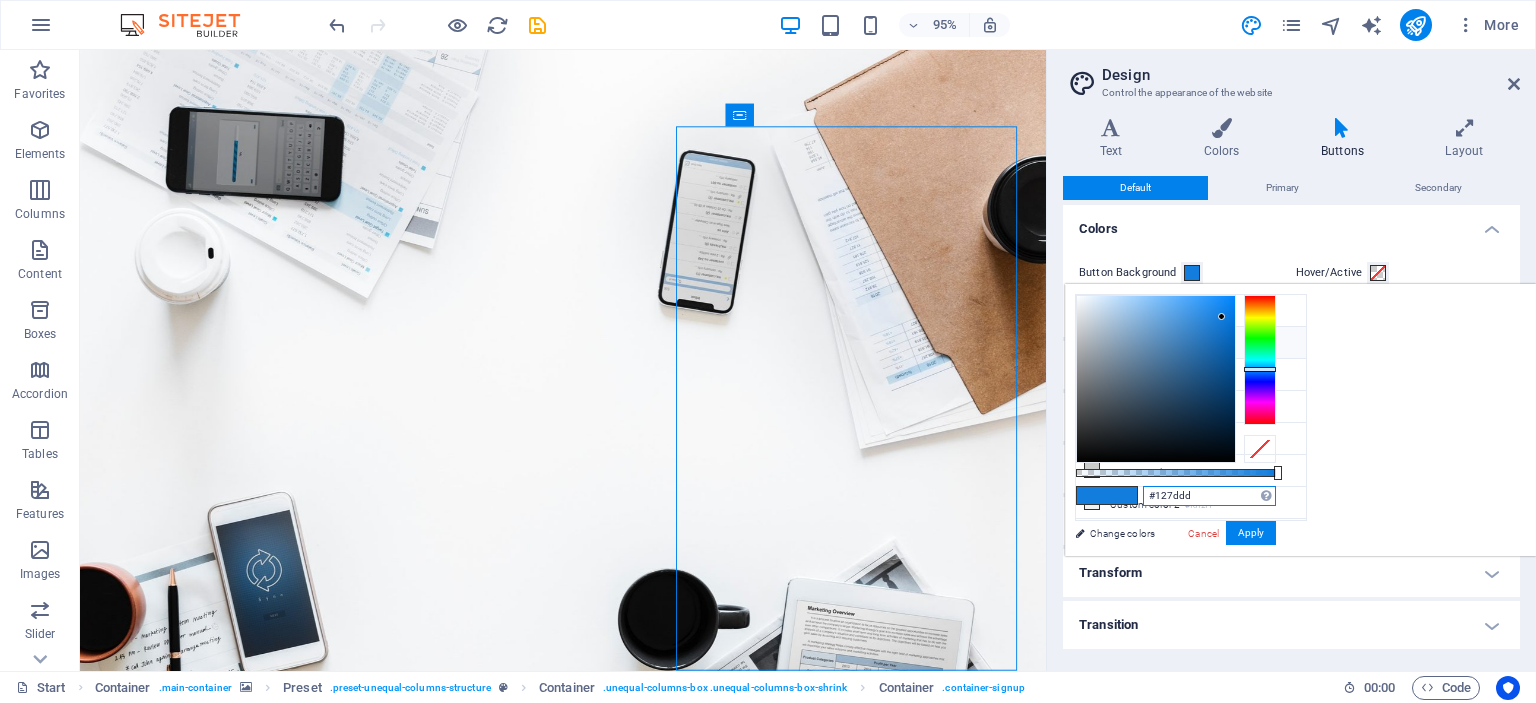 drag, startPoint x: 1464, startPoint y: 501, endPoint x: 1318, endPoint y: 493, distance: 146.21901 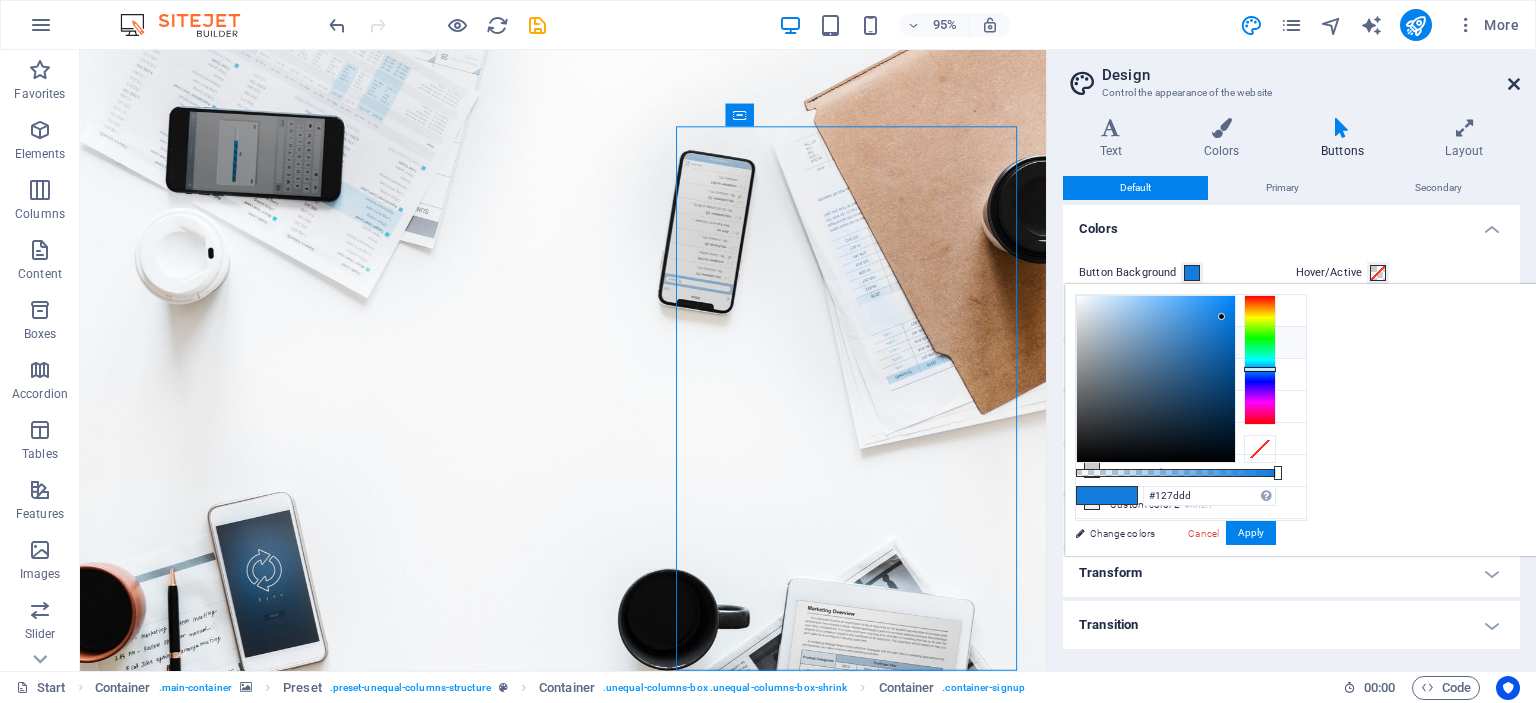 click at bounding box center (1514, 84) 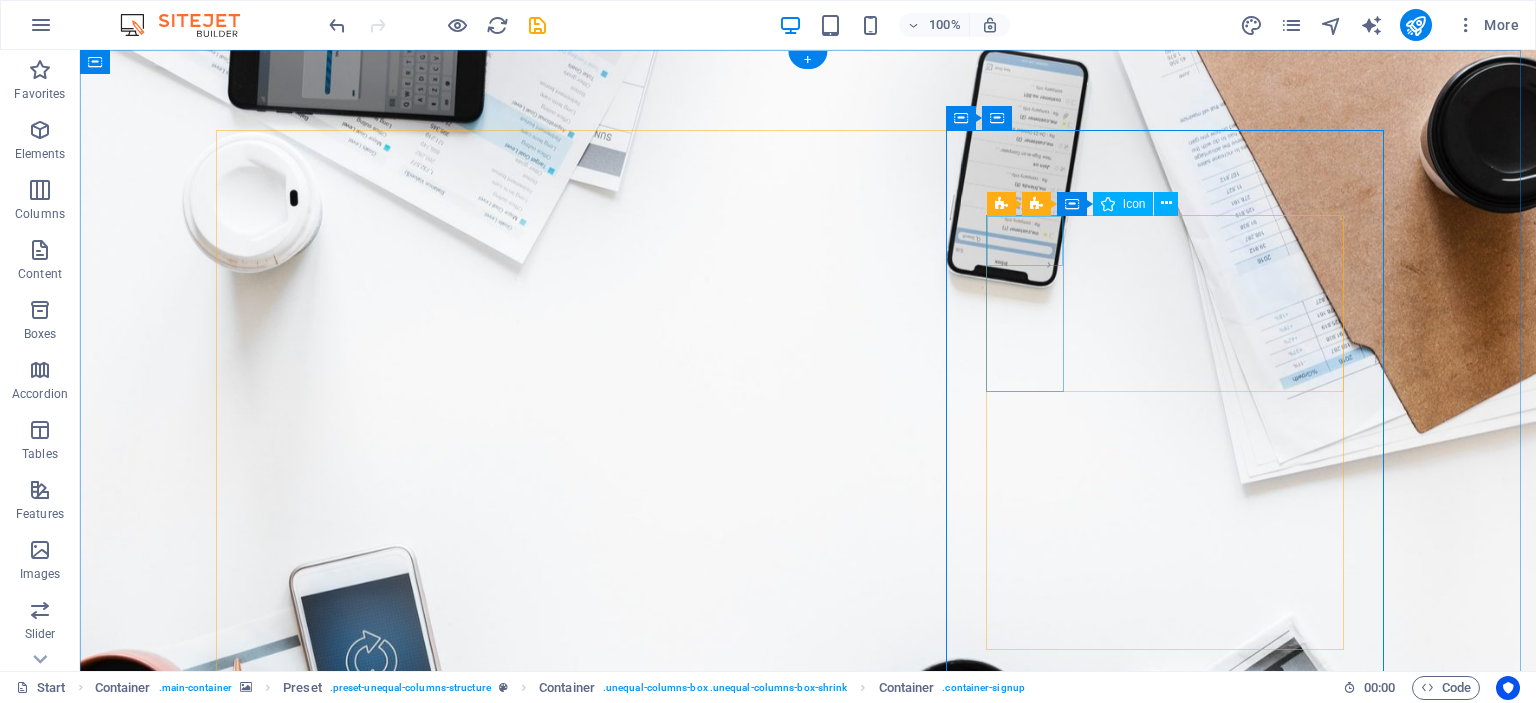 click at bounding box center [808, 1927] 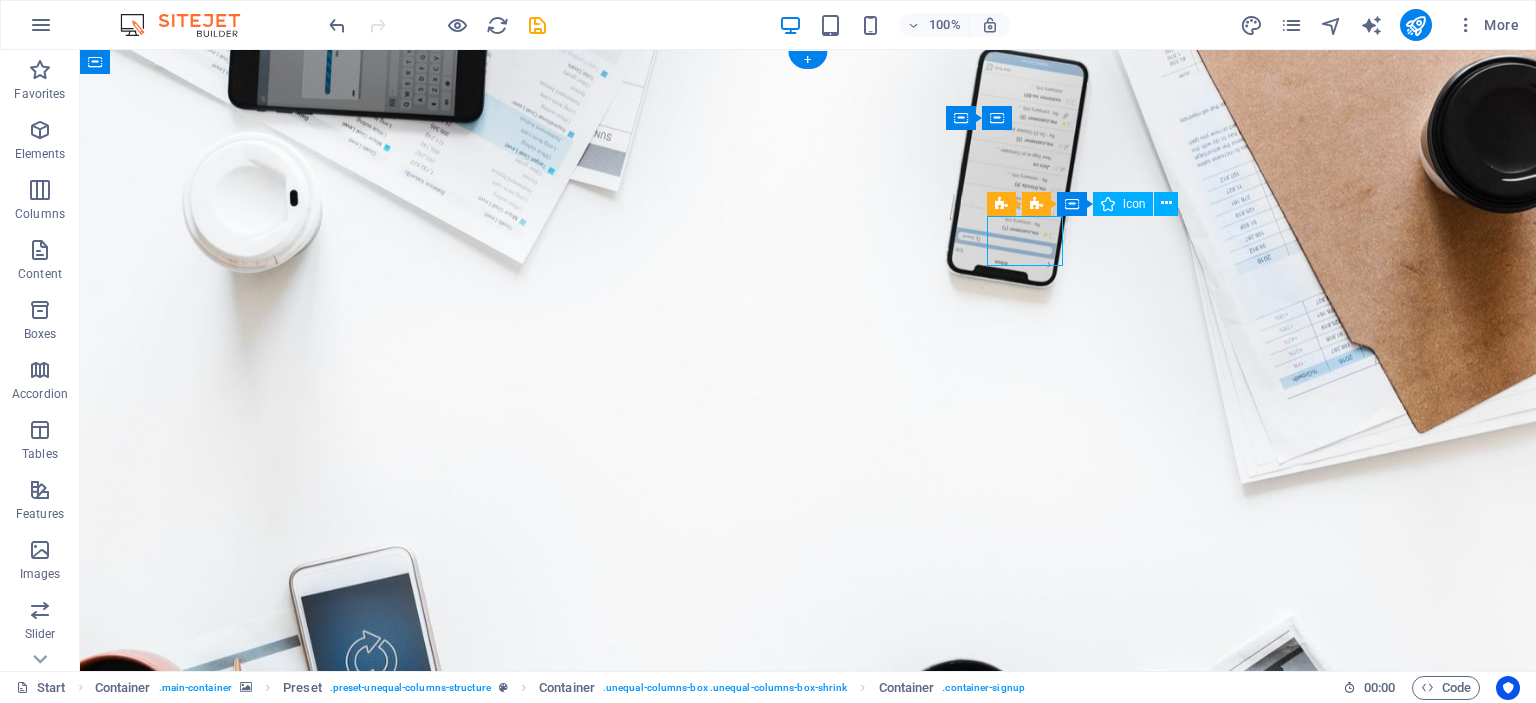 click at bounding box center [808, 1927] 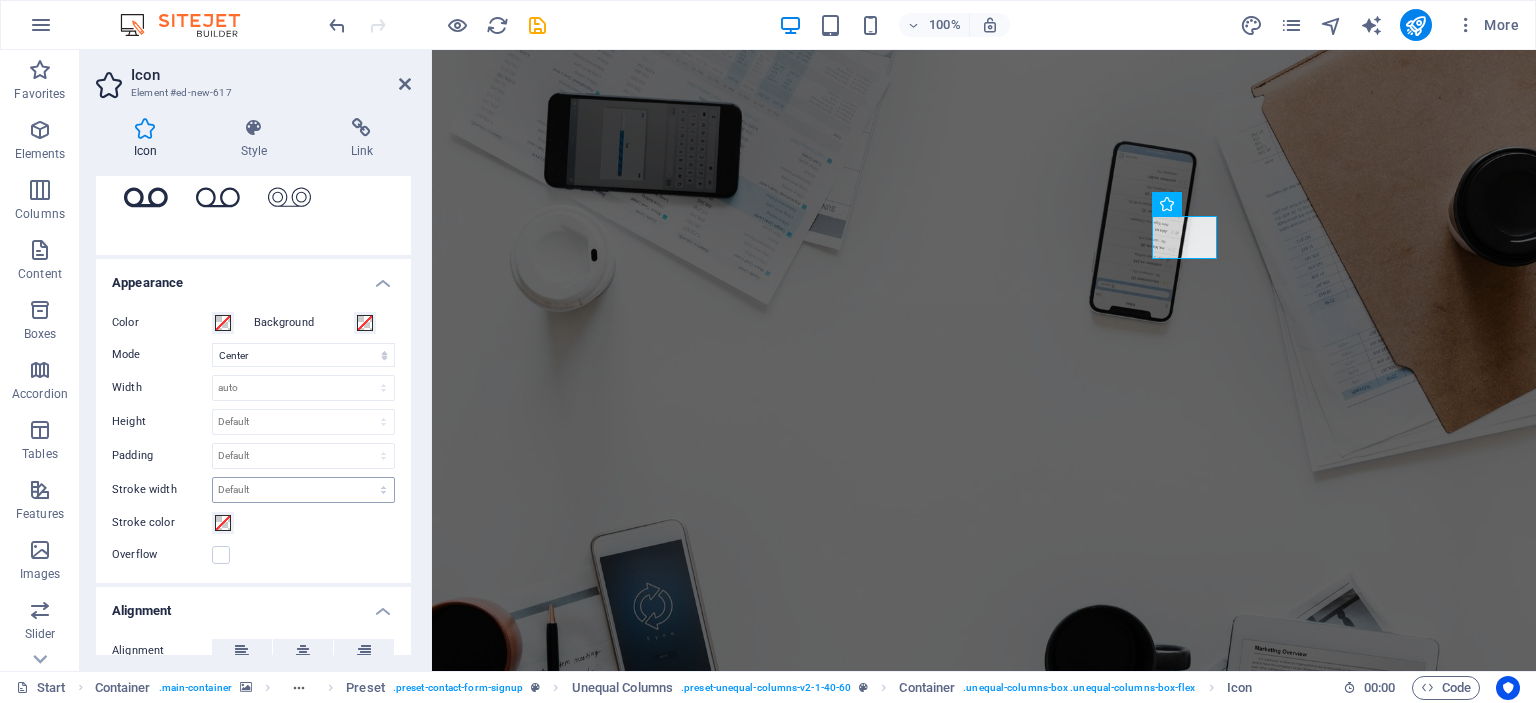 scroll, scrollTop: 400, scrollLeft: 0, axis: vertical 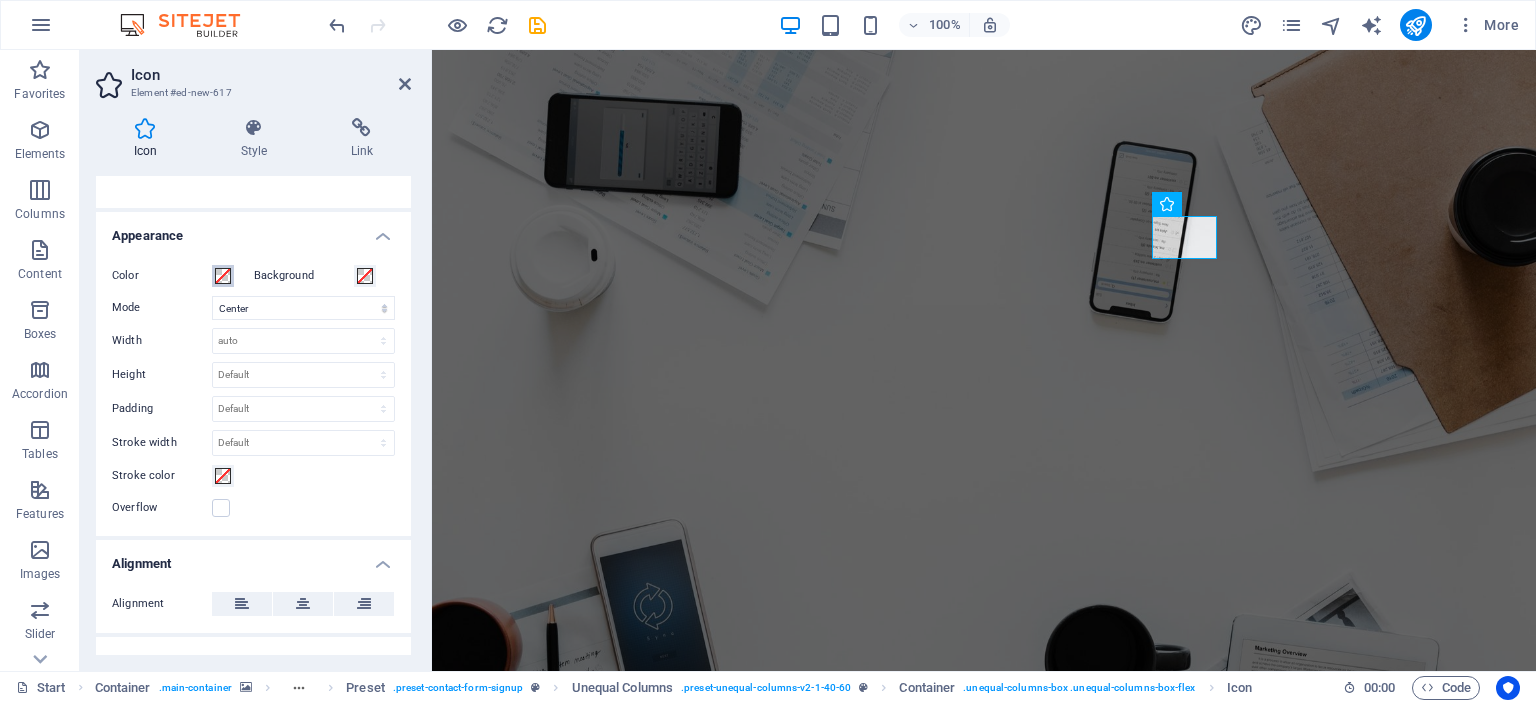 click at bounding box center (223, 276) 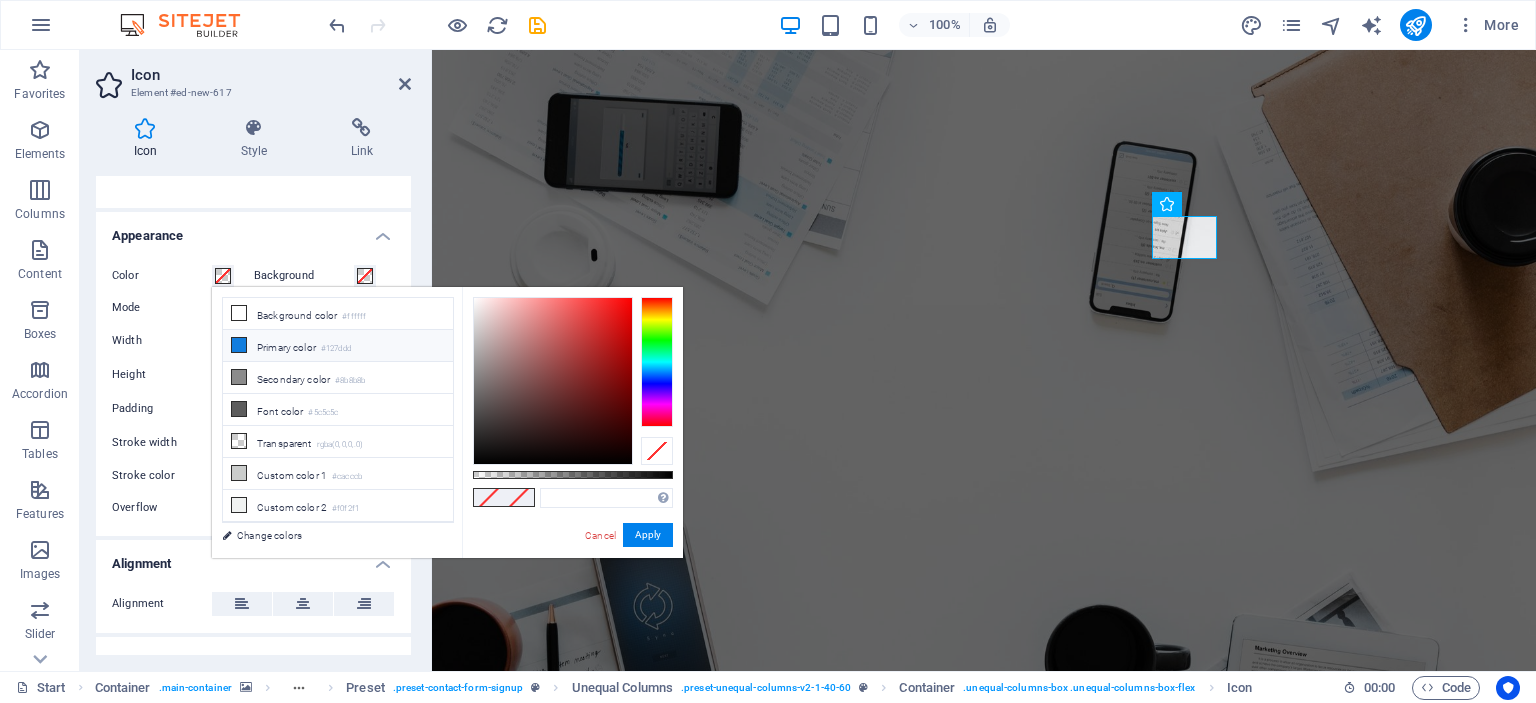 click on "Primary color
#[HEX]" at bounding box center [338, 346] 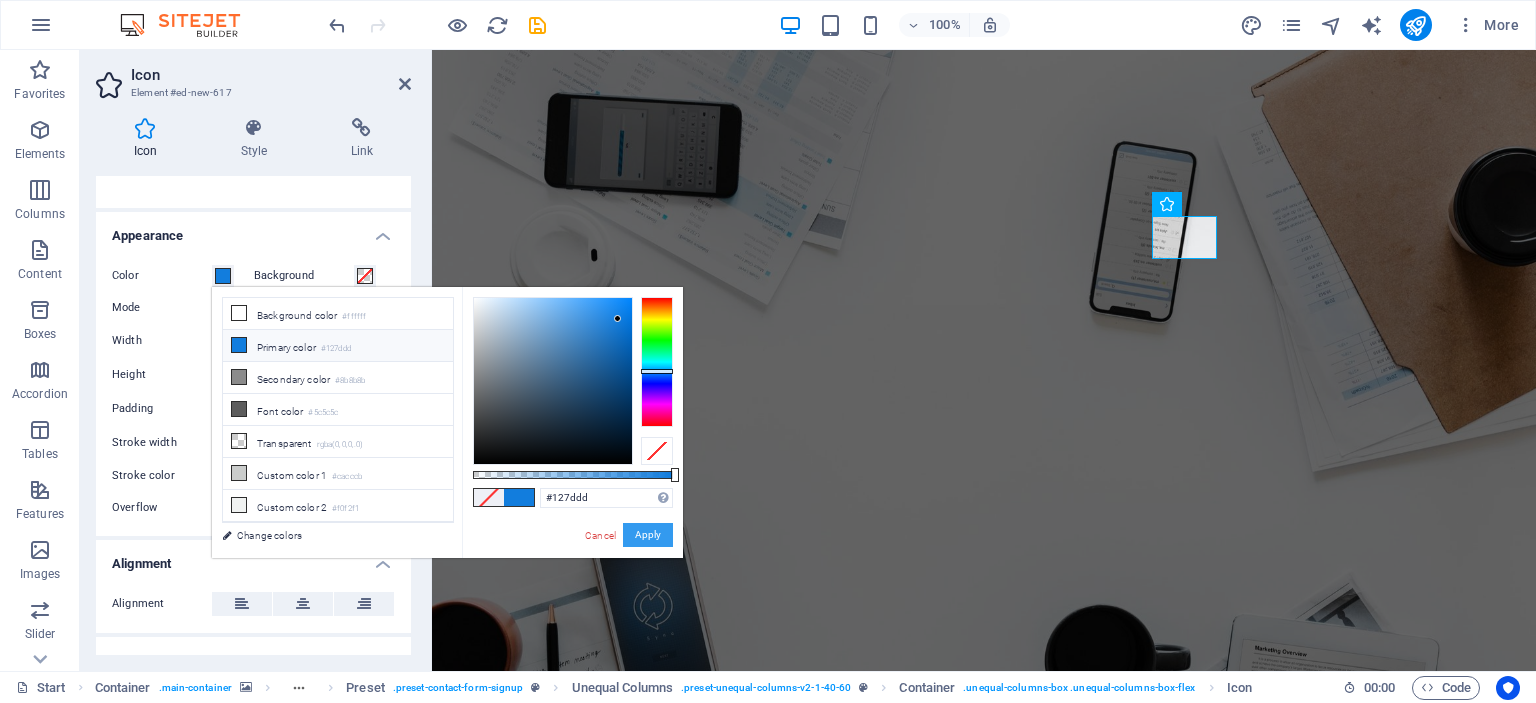 drag, startPoint x: 632, startPoint y: 536, endPoint x: 183, endPoint y: 437, distance: 459.78473 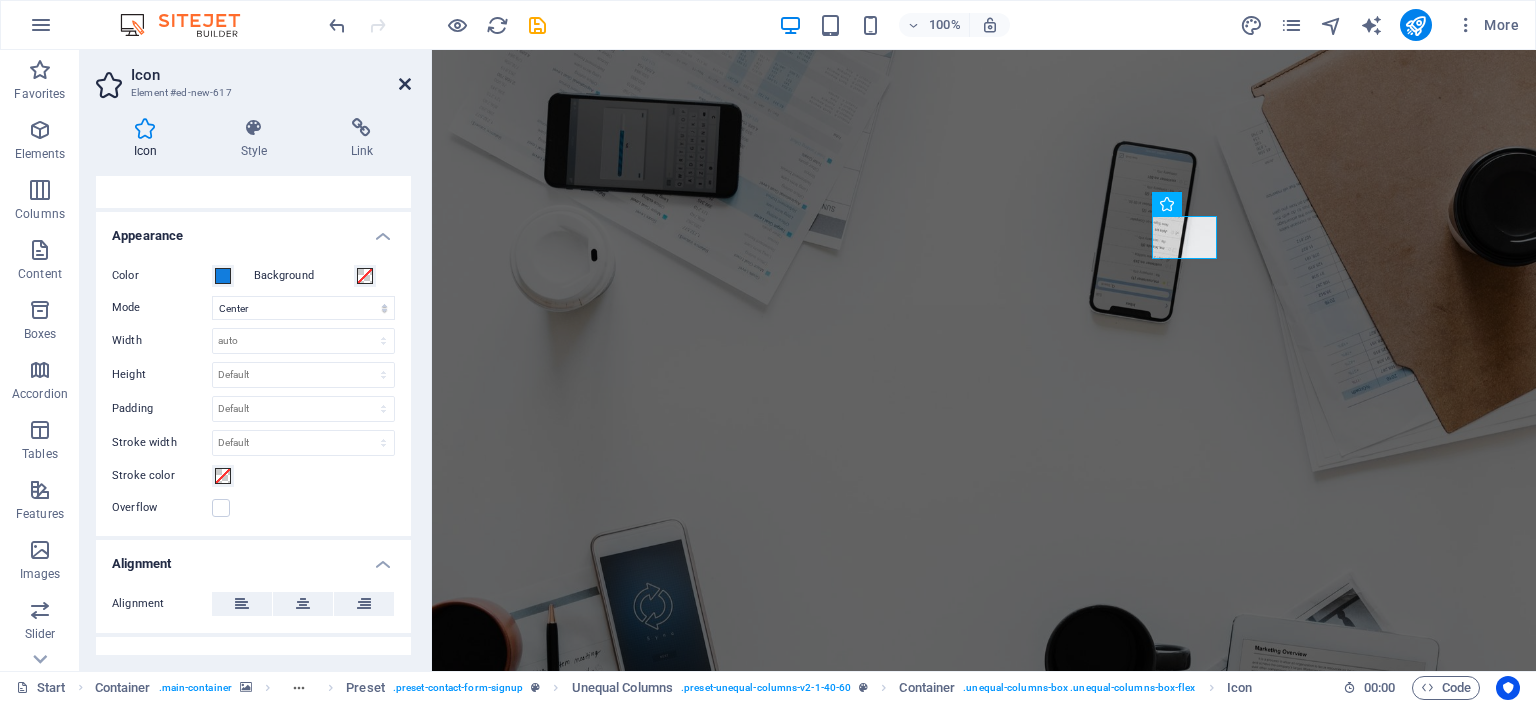 click at bounding box center [405, 84] 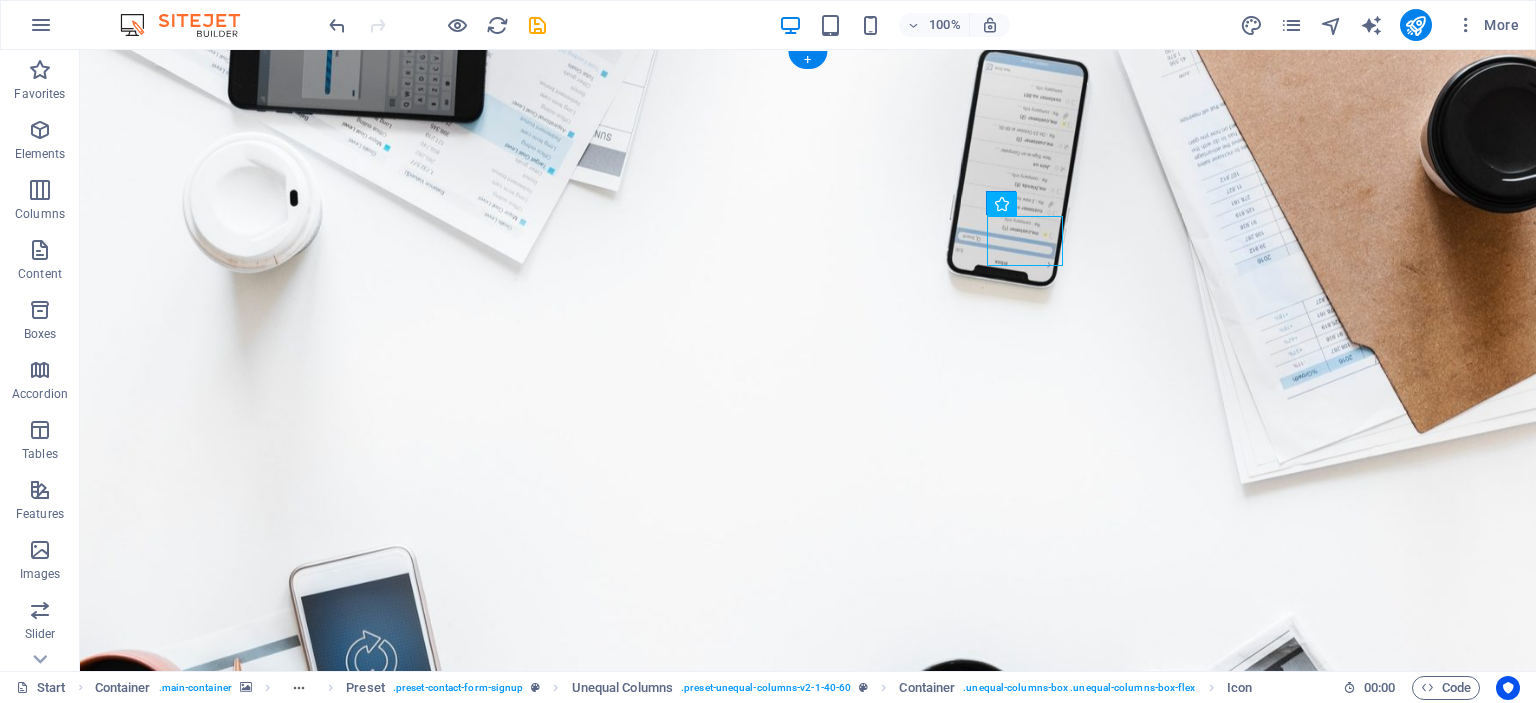 click at bounding box center [808, 434] 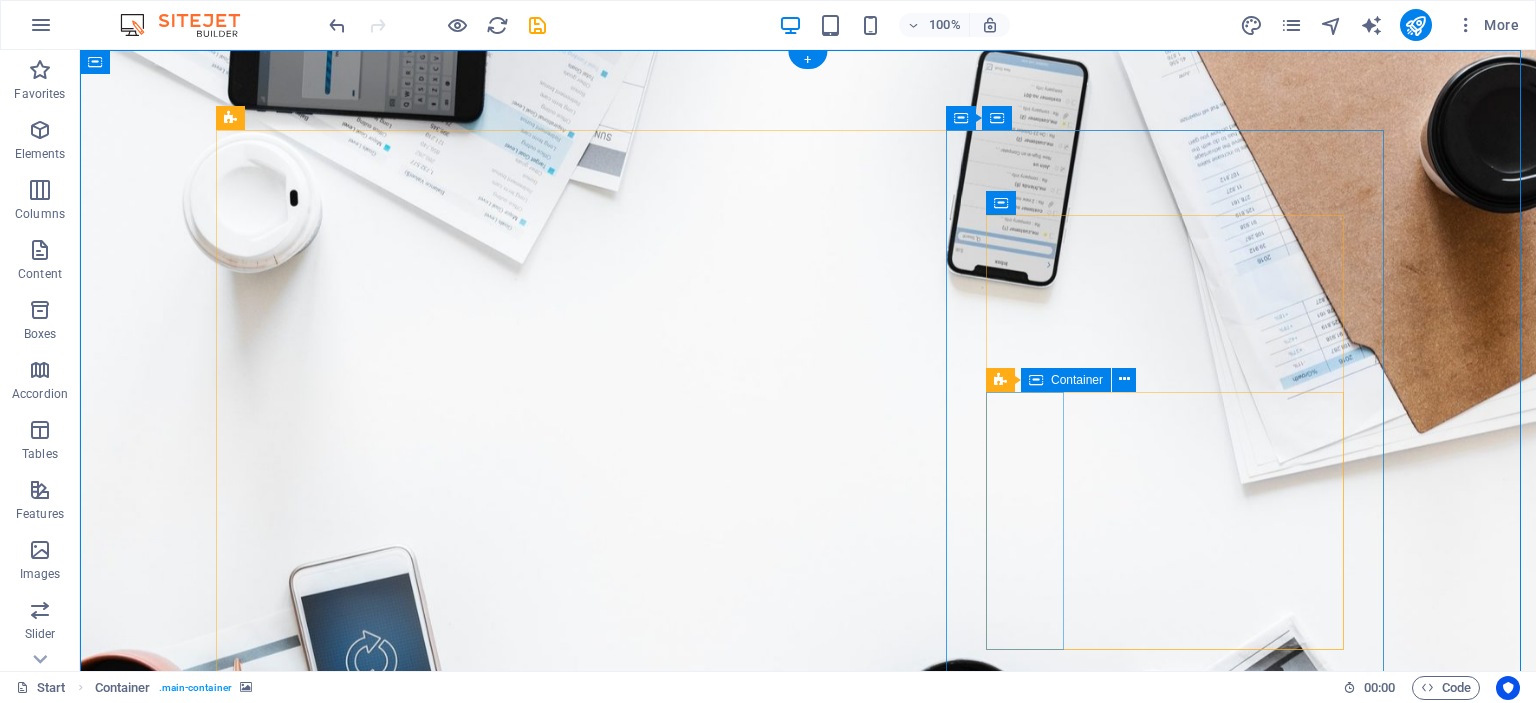 click on "Add elements" at bounding box center [749, 2545] 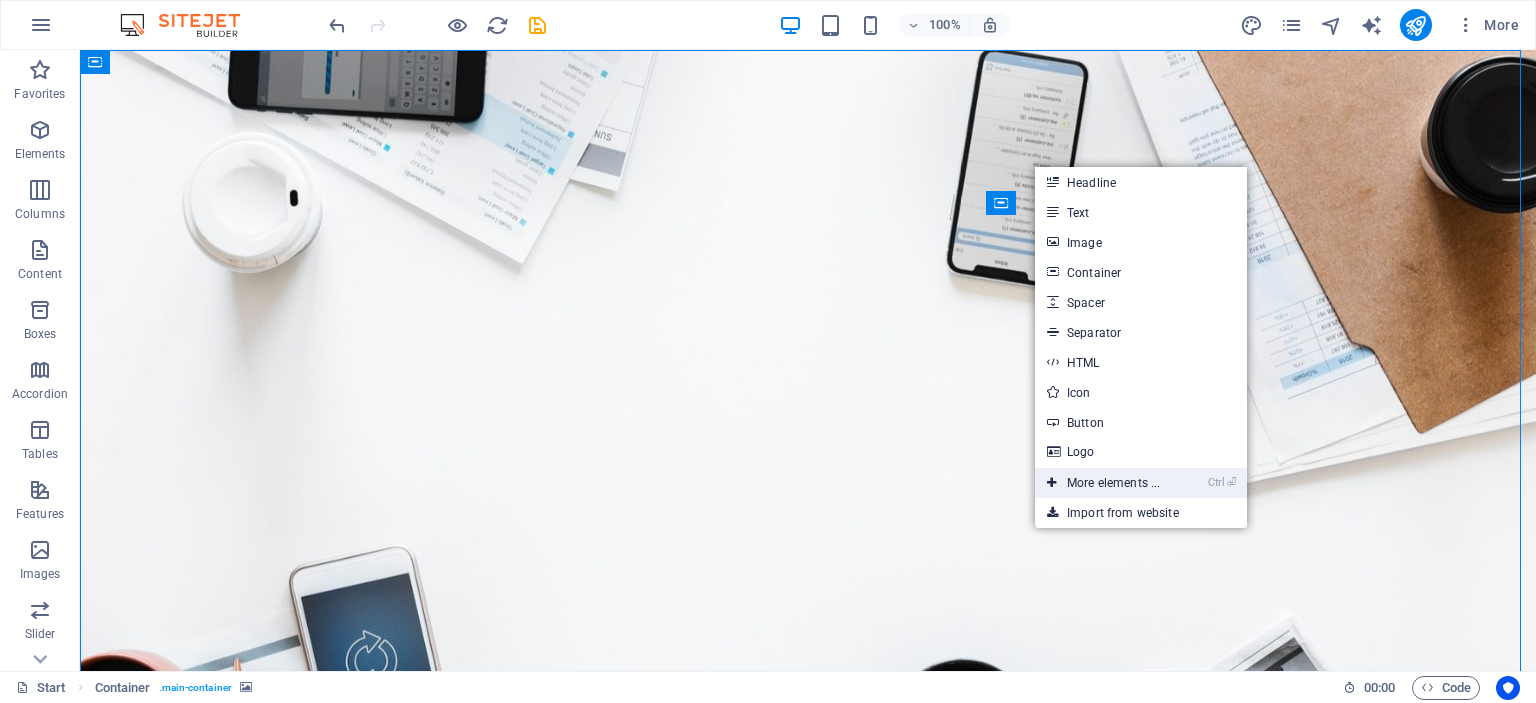 drag, startPoint x: 1095, startPoint y: 477, endPoint x: 650, endPoint y: 414, distance: 449.43744 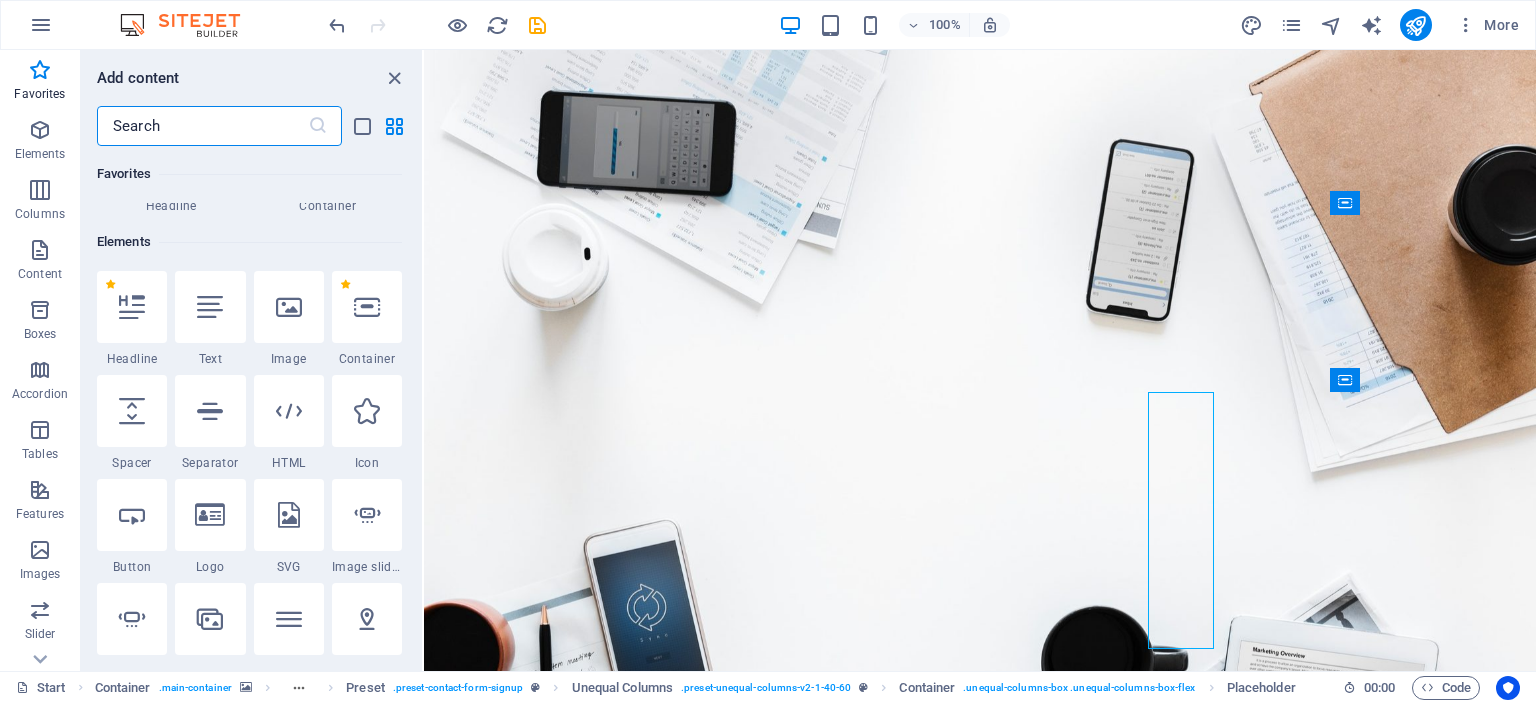 scroll, scrollTop: 0, scrollLeft: 0, axis: both 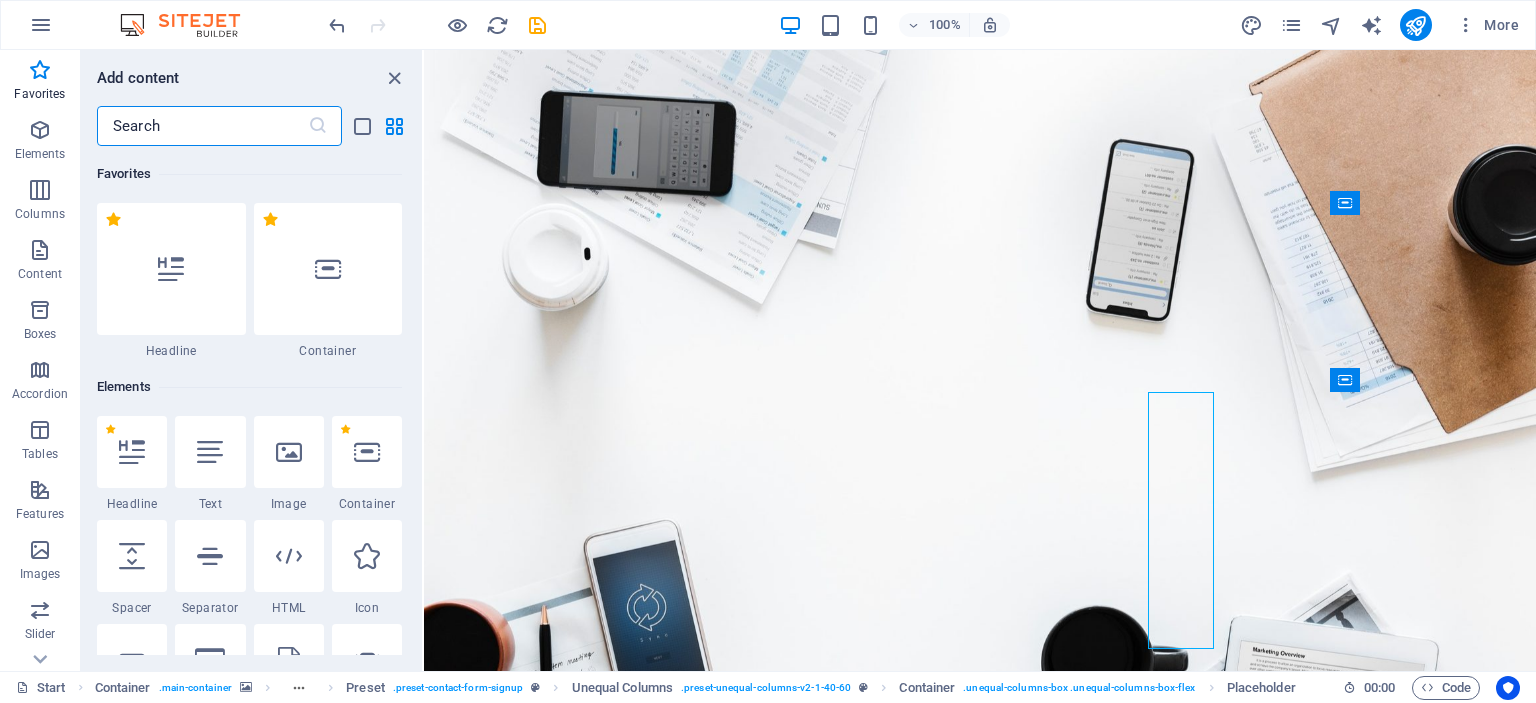 click at bounding box center [202, 126] 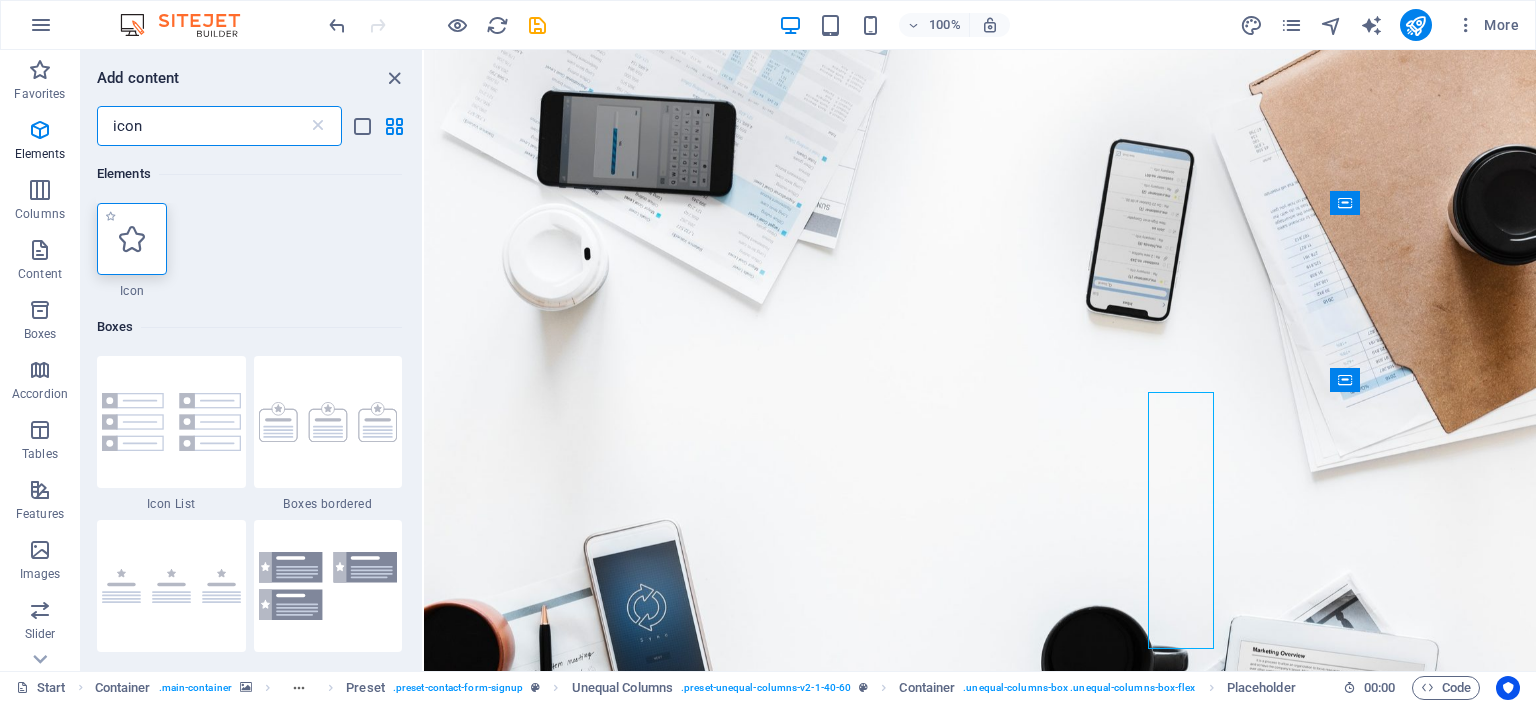 type on "icon" 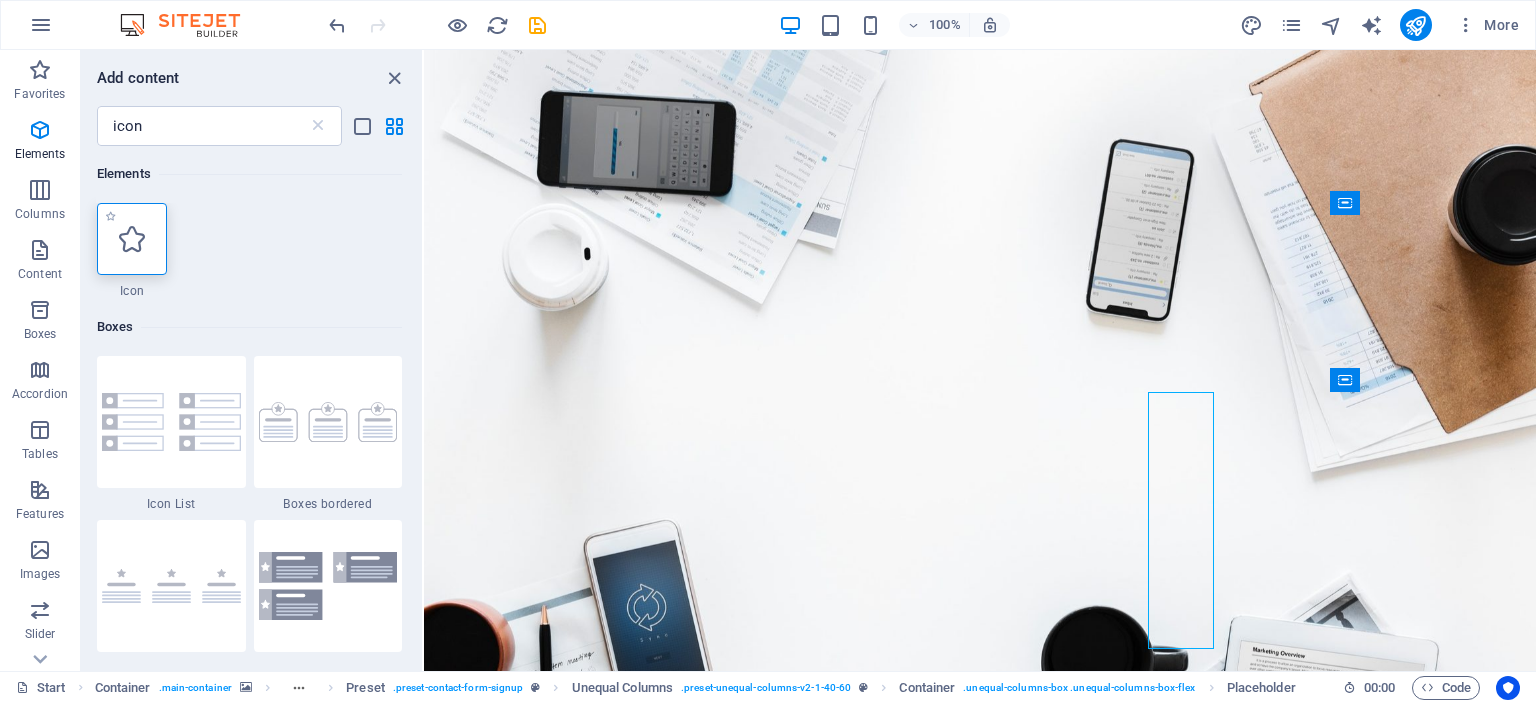 click at bounding box center (132, 239) 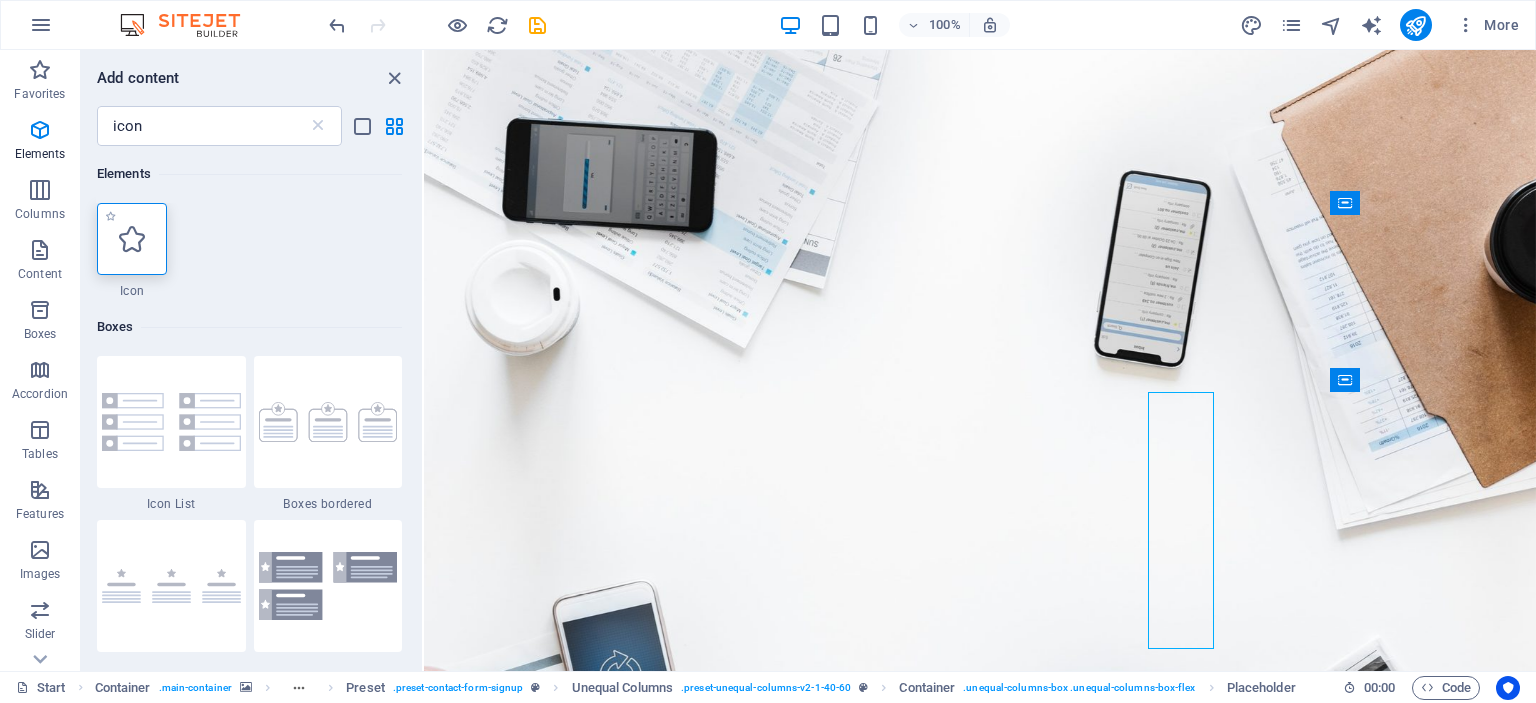 select on "xMidYMid" 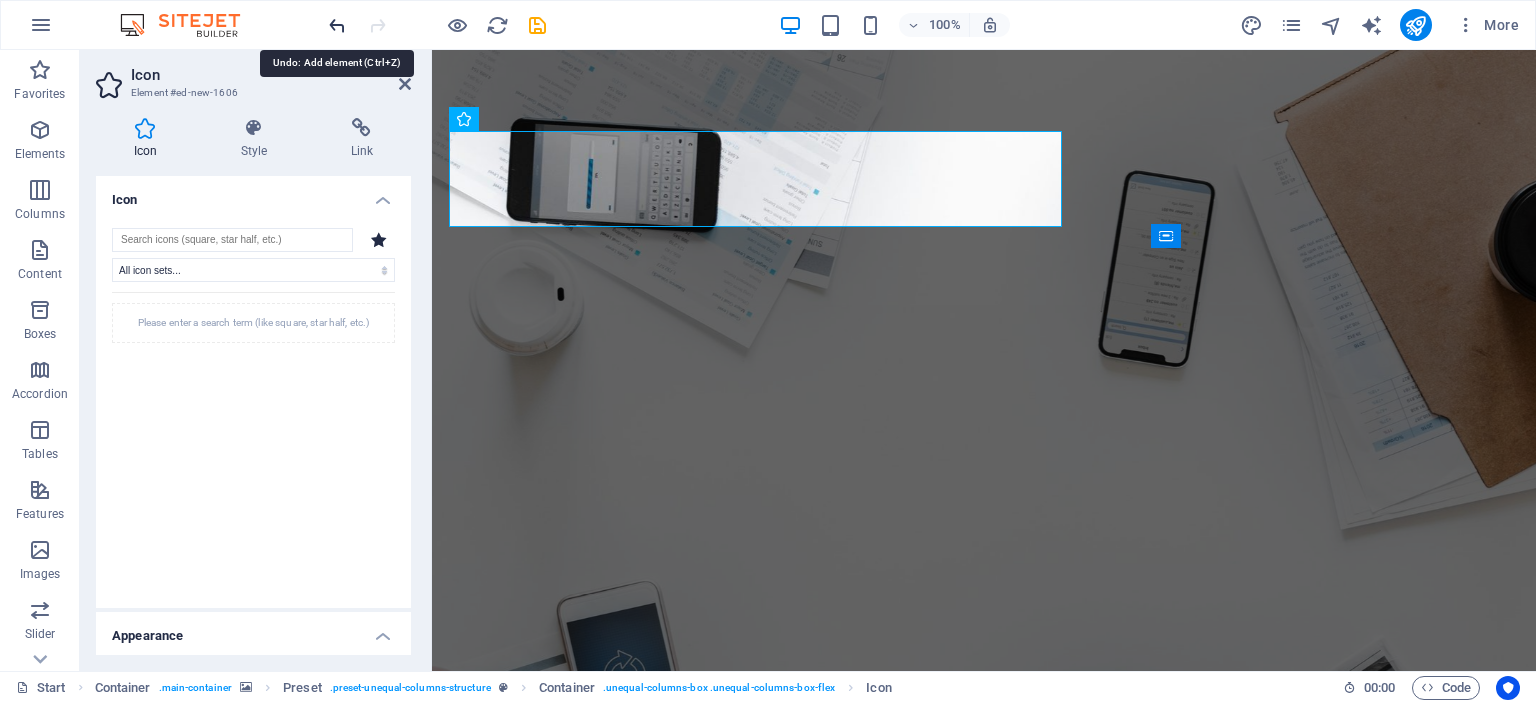 click at bounding box center [337, 25] 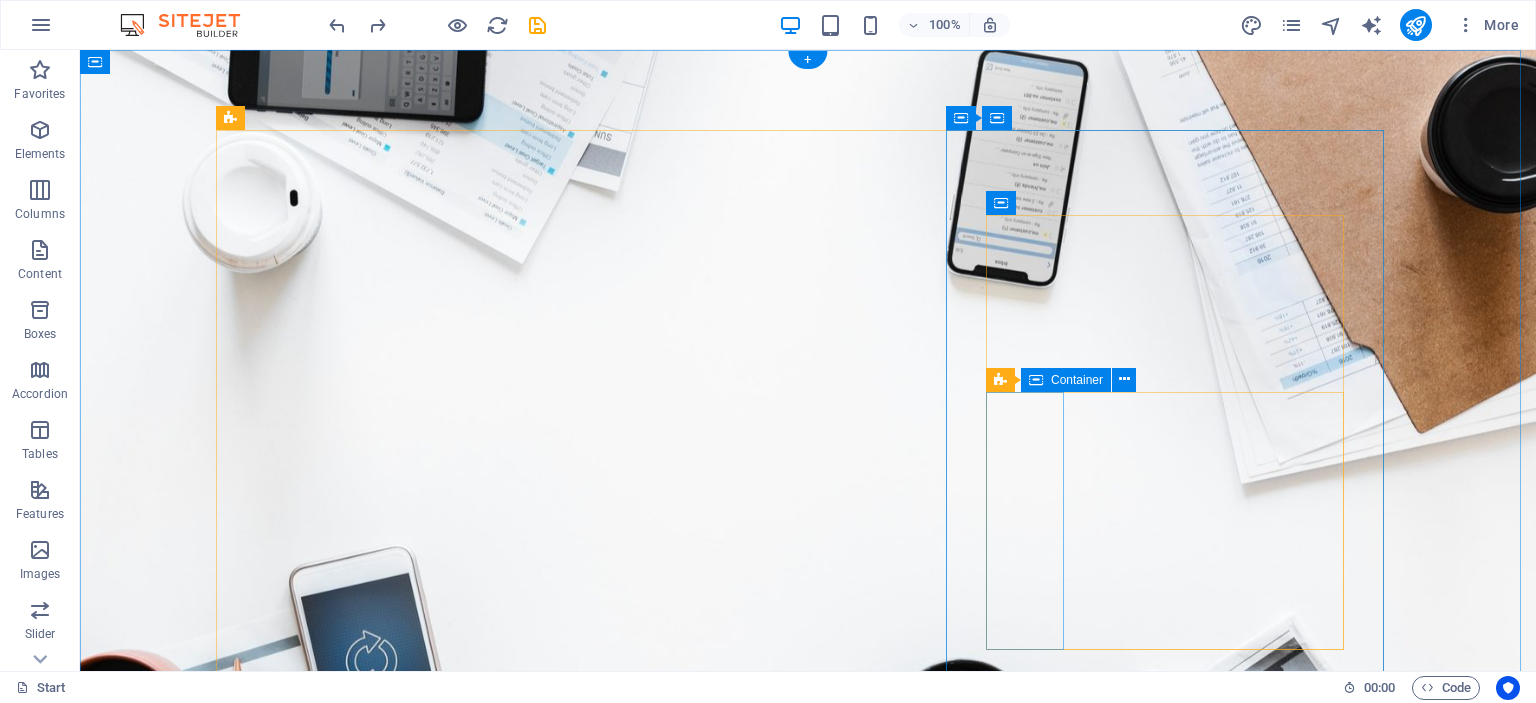 click on "Add elements" at bounding box center (749, 2545) 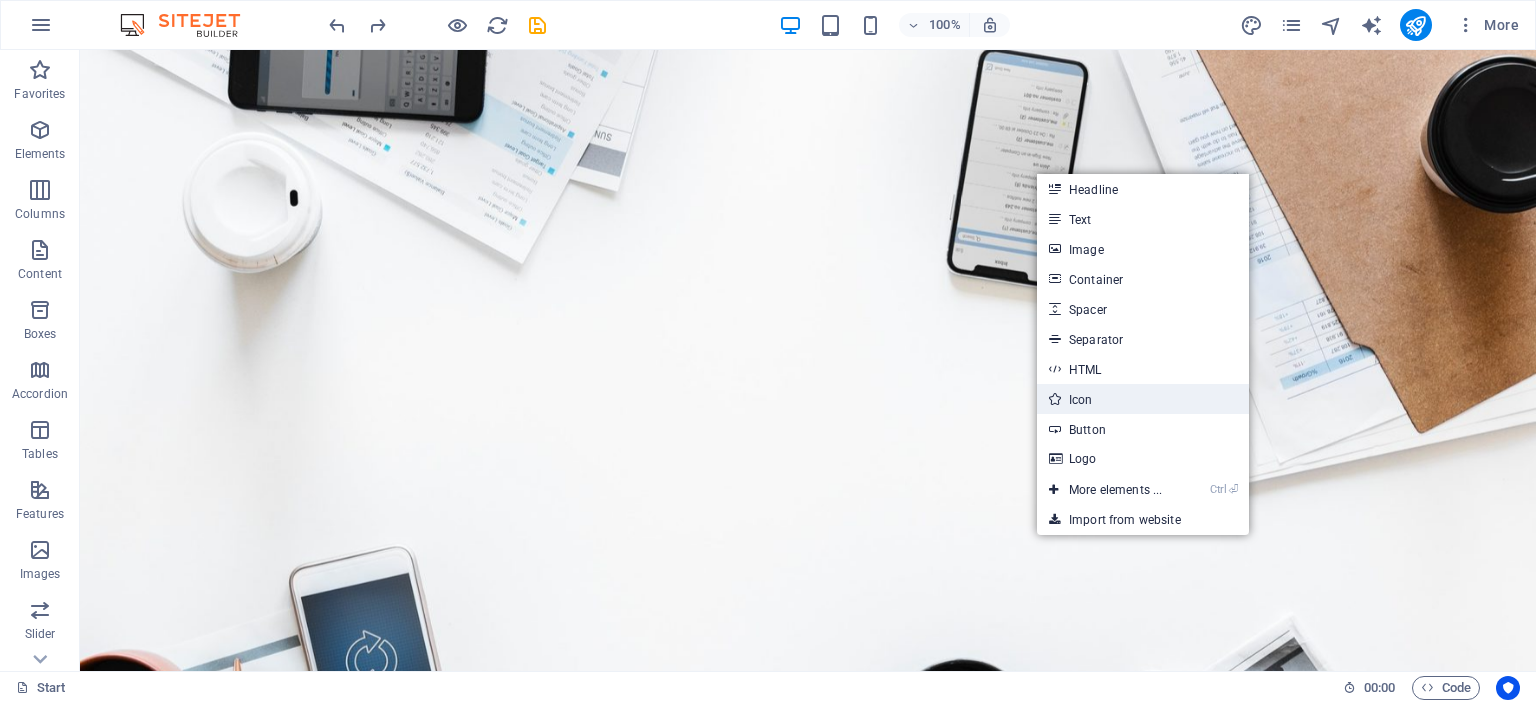 drag, startPoint x: 1123, startPoint y: 396, endPoint x: 580, endPoint y: 331, distance: 546.8766 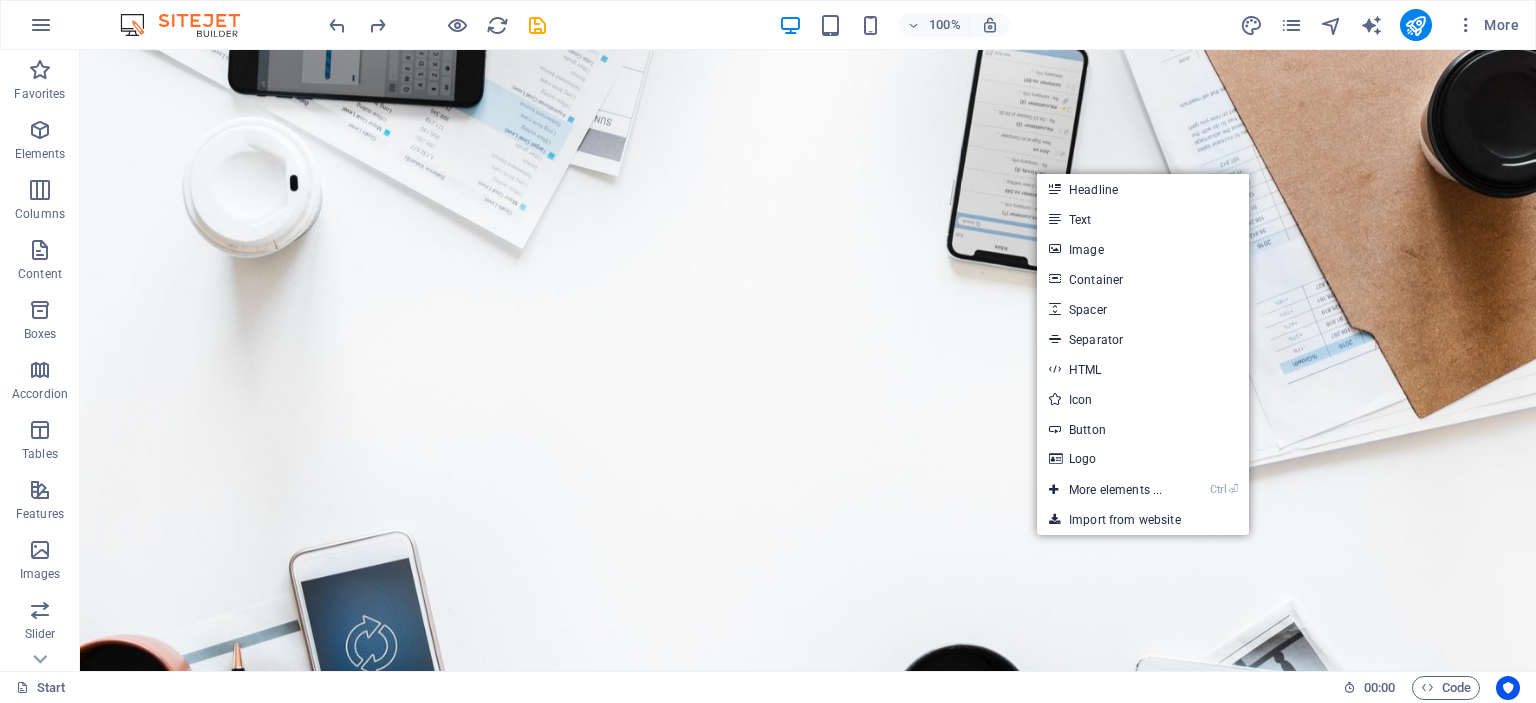 select on "xMidYMid" 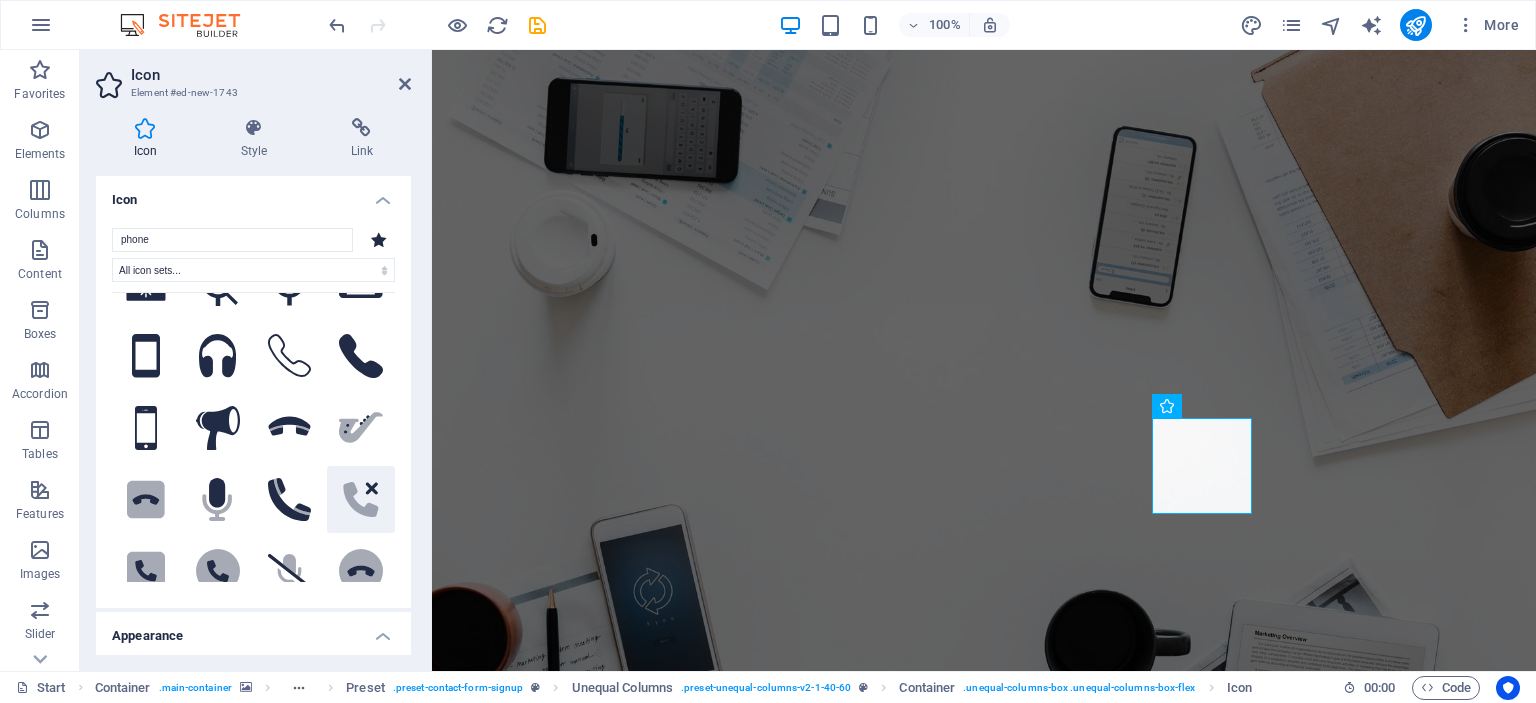 scroll, scrollTop: 400, scrollLeft: 0, axis: vertical 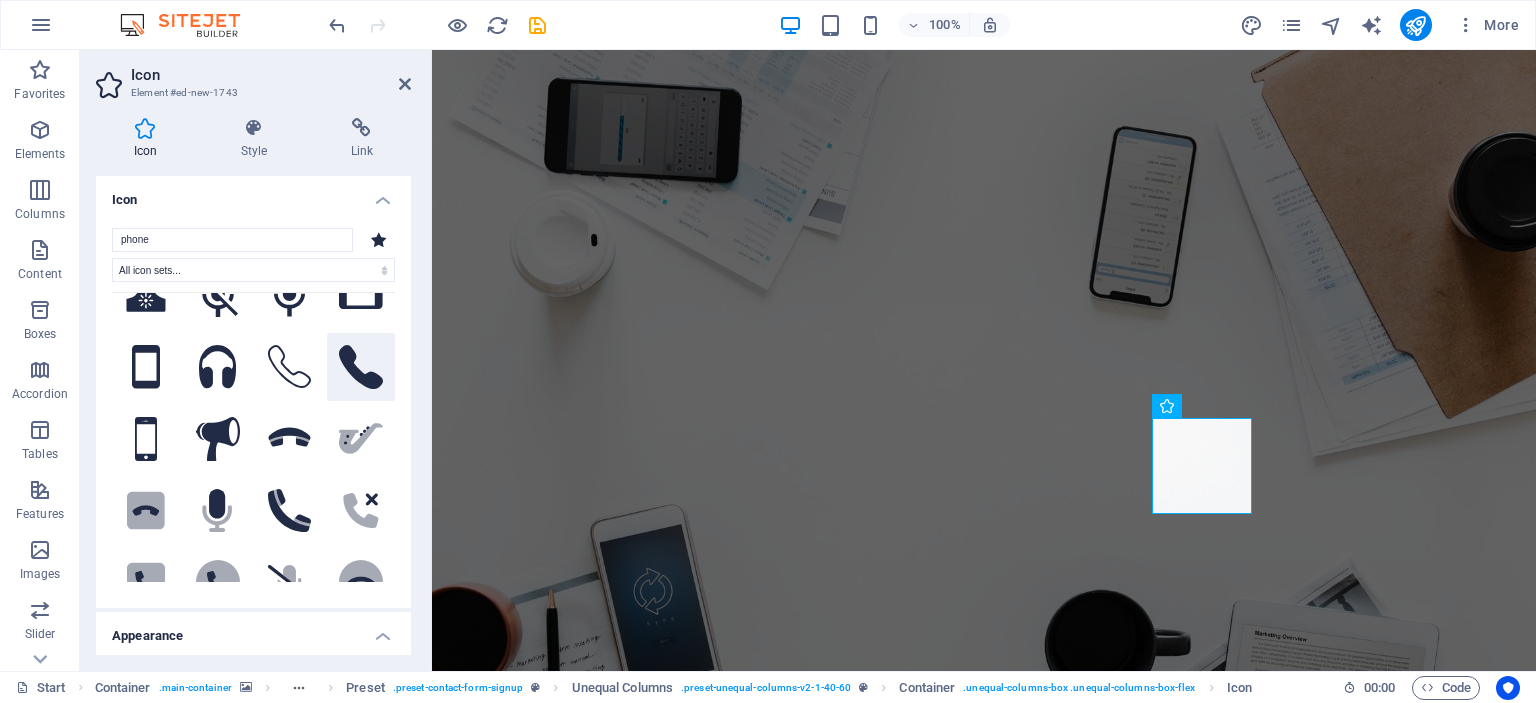 type on "phone" 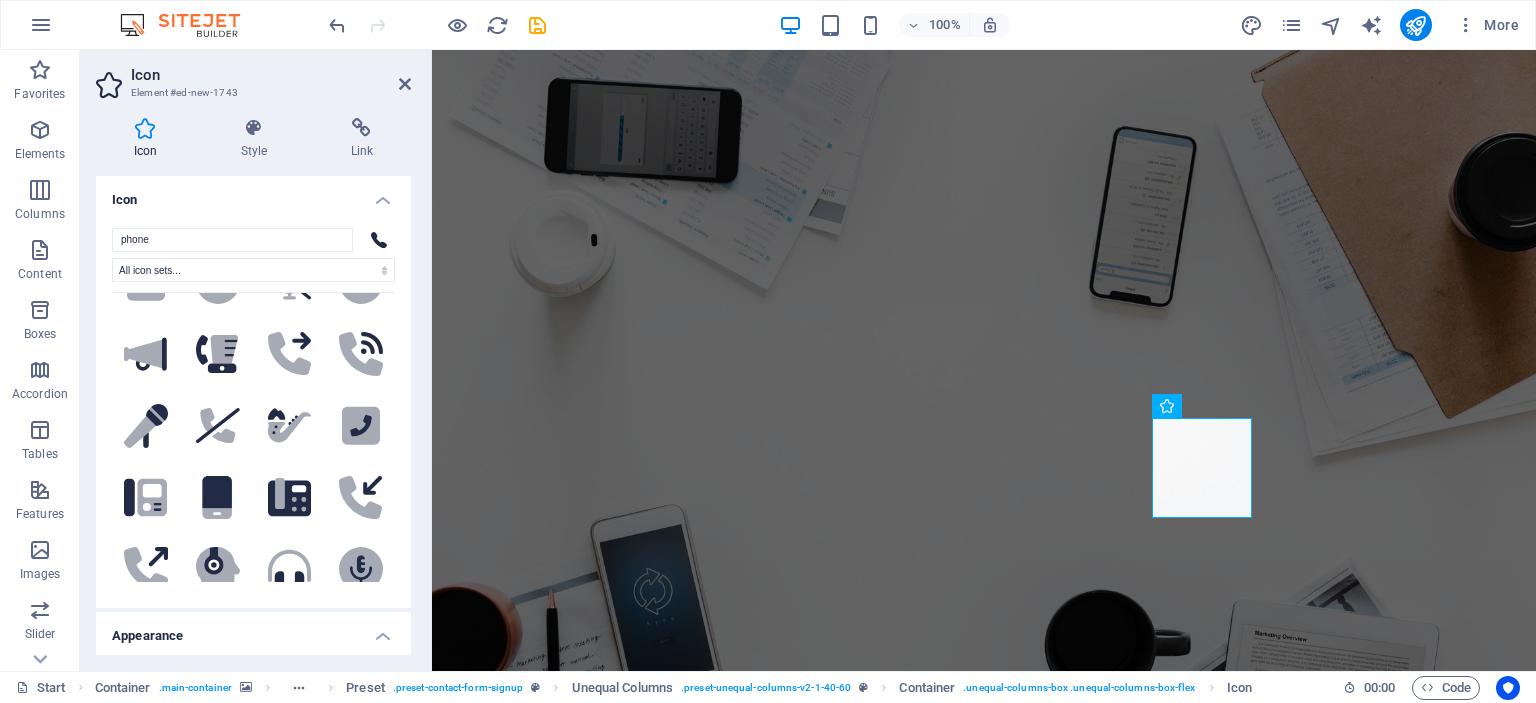 click on "Appearance" at bounding box center [253, 630] 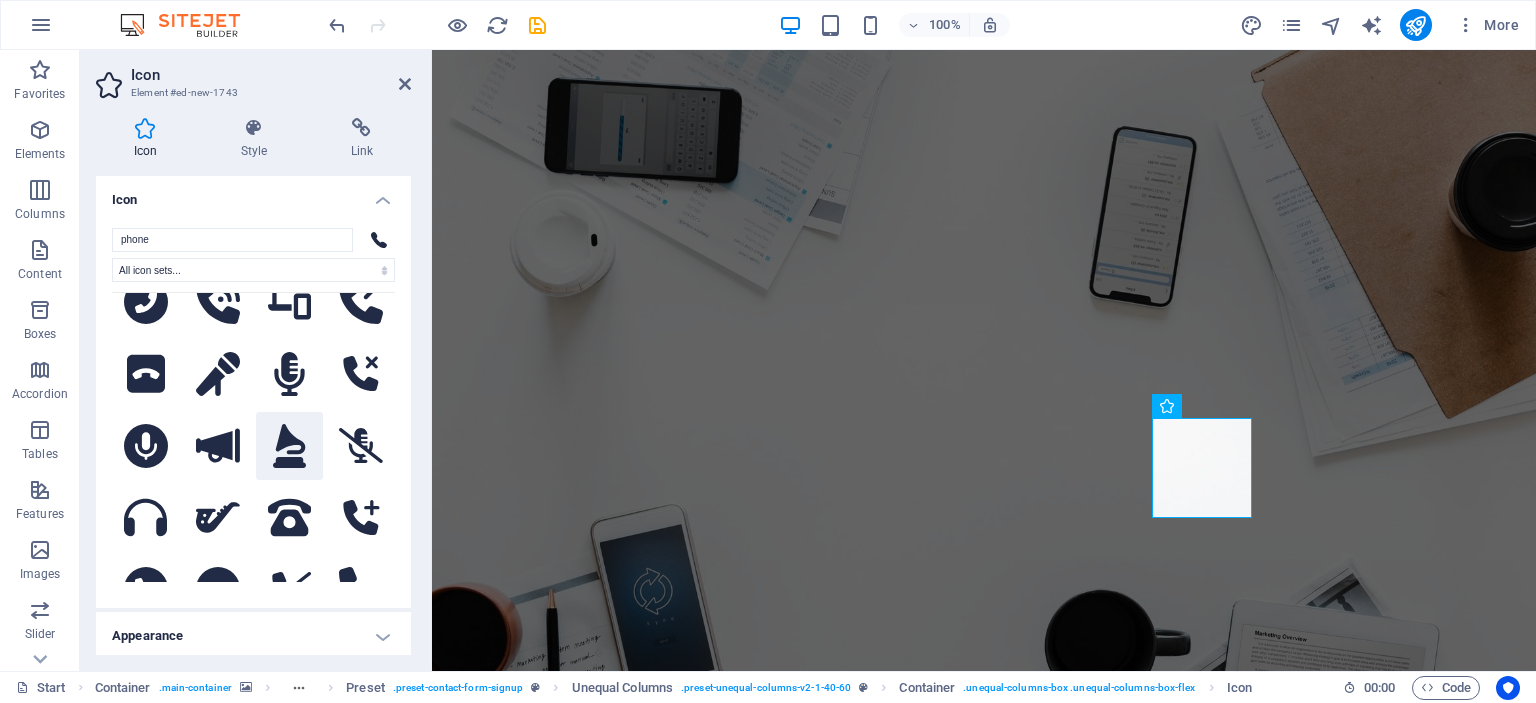 scroll, scrollTop: 1300, scrollLeft: 0, axis: vertical 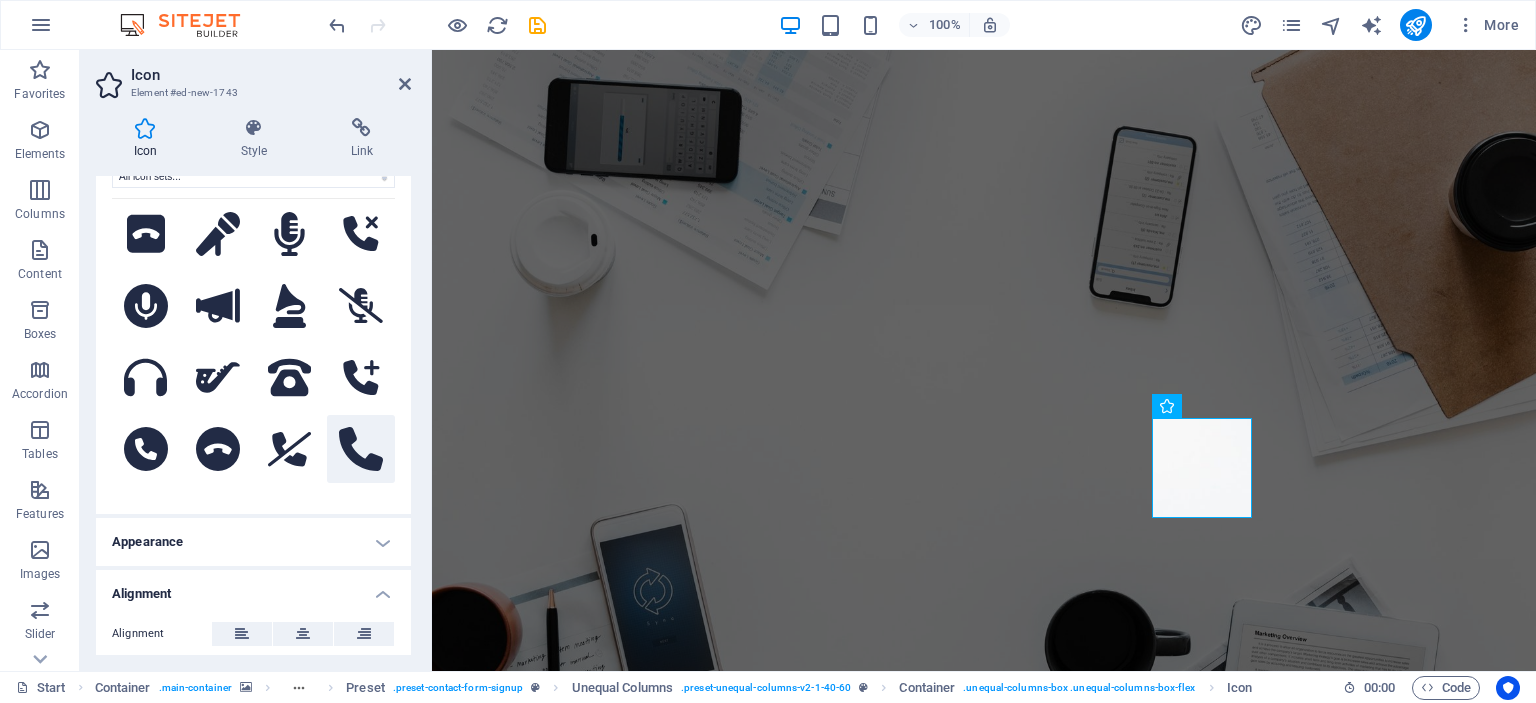 click 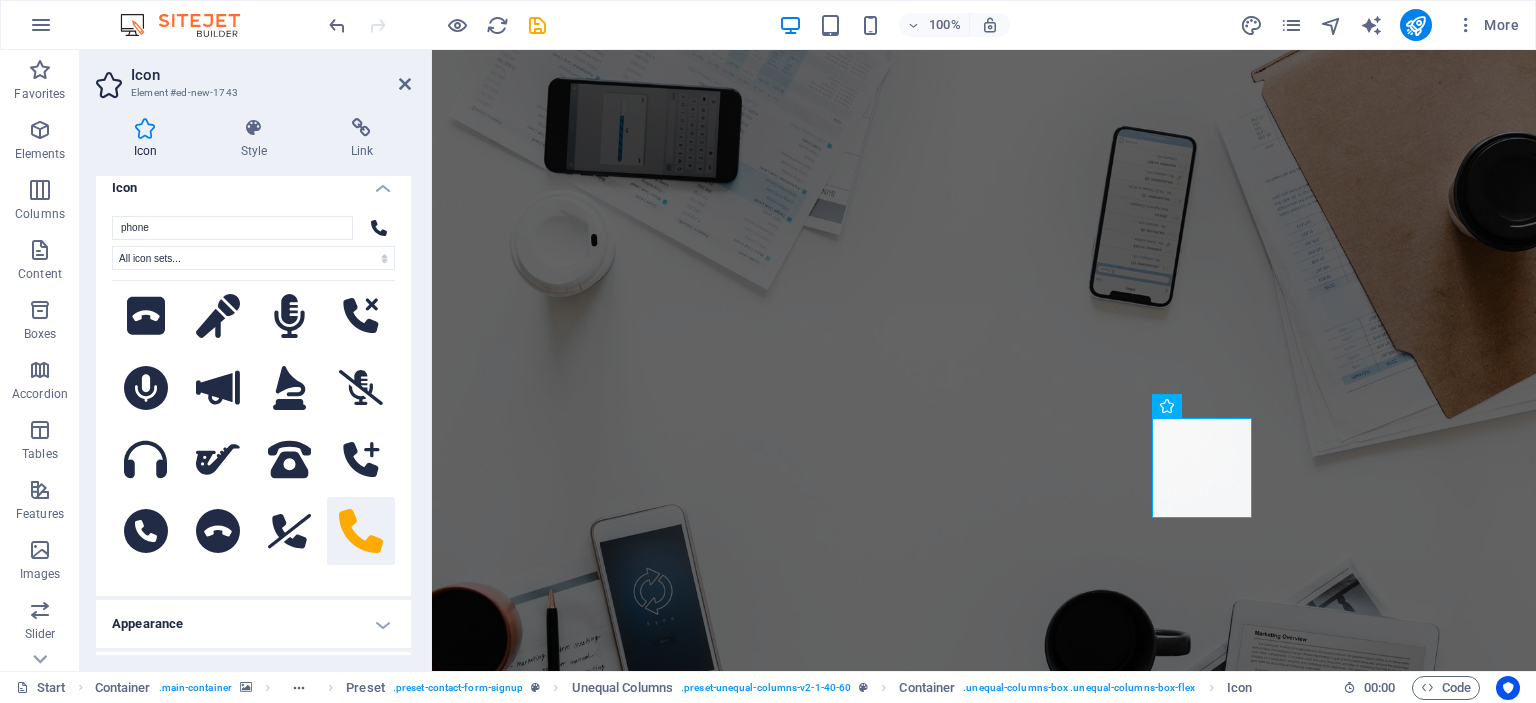 scroll, scrollTop: 0, scrollLeft: 0, axis: both 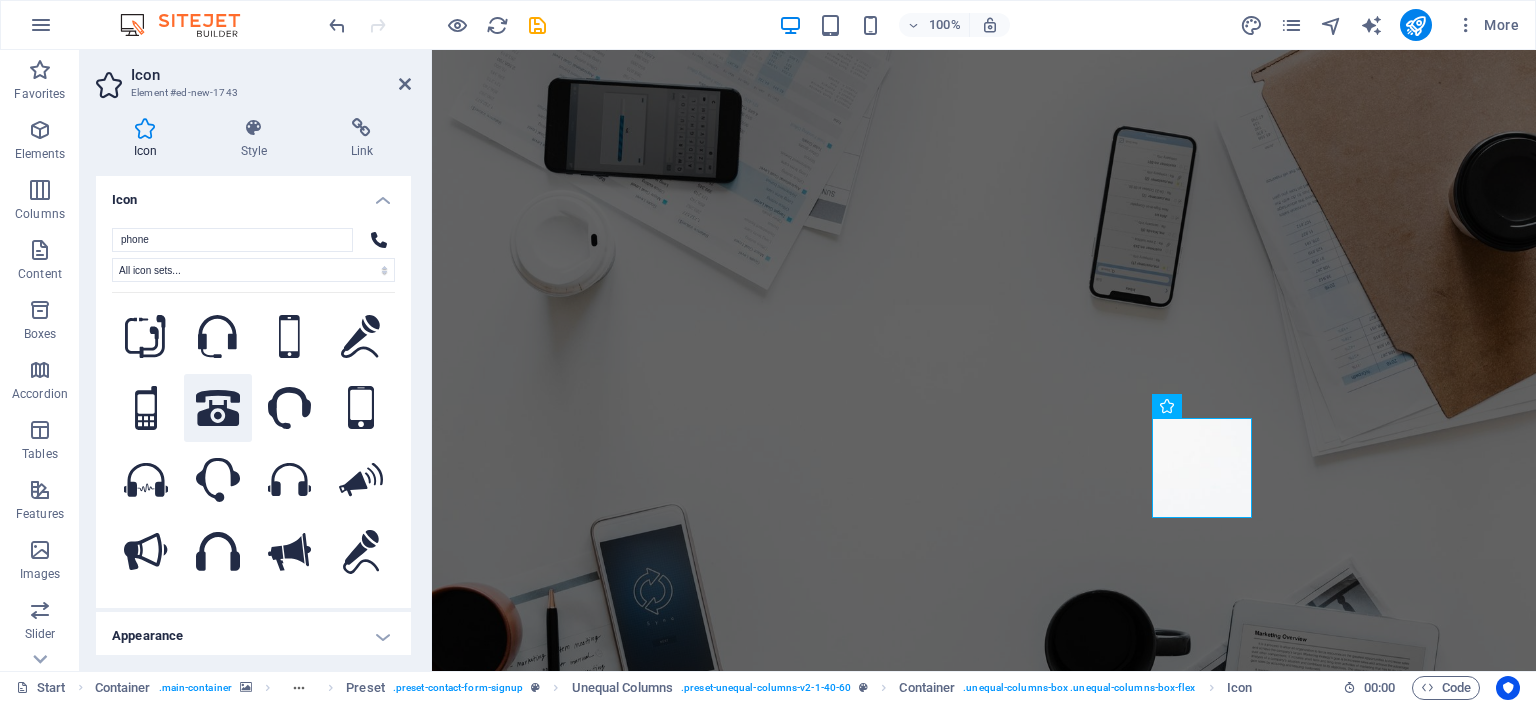 click 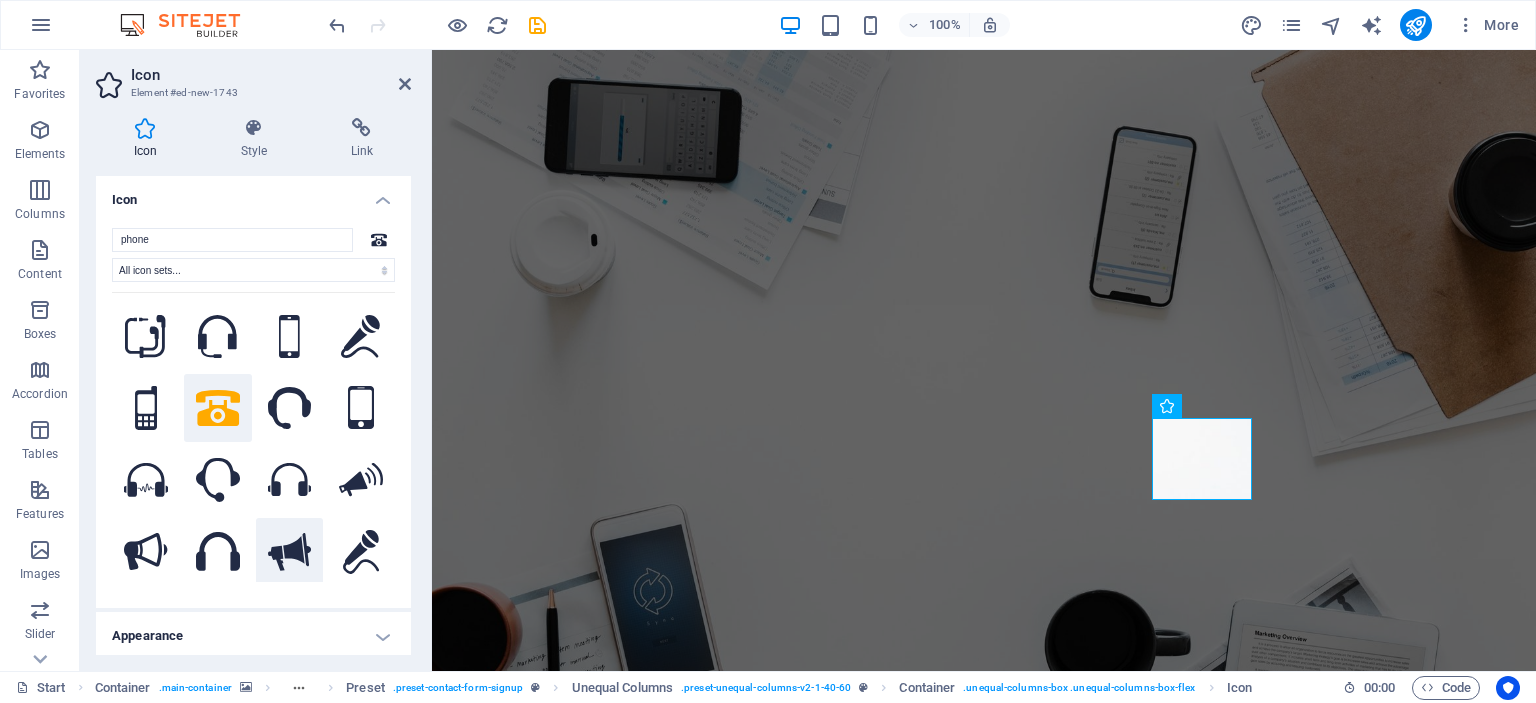 drag, startPoint x: 252, startPoint y: 626, endPoint x: 252, endPoint y: 576, distance: 50 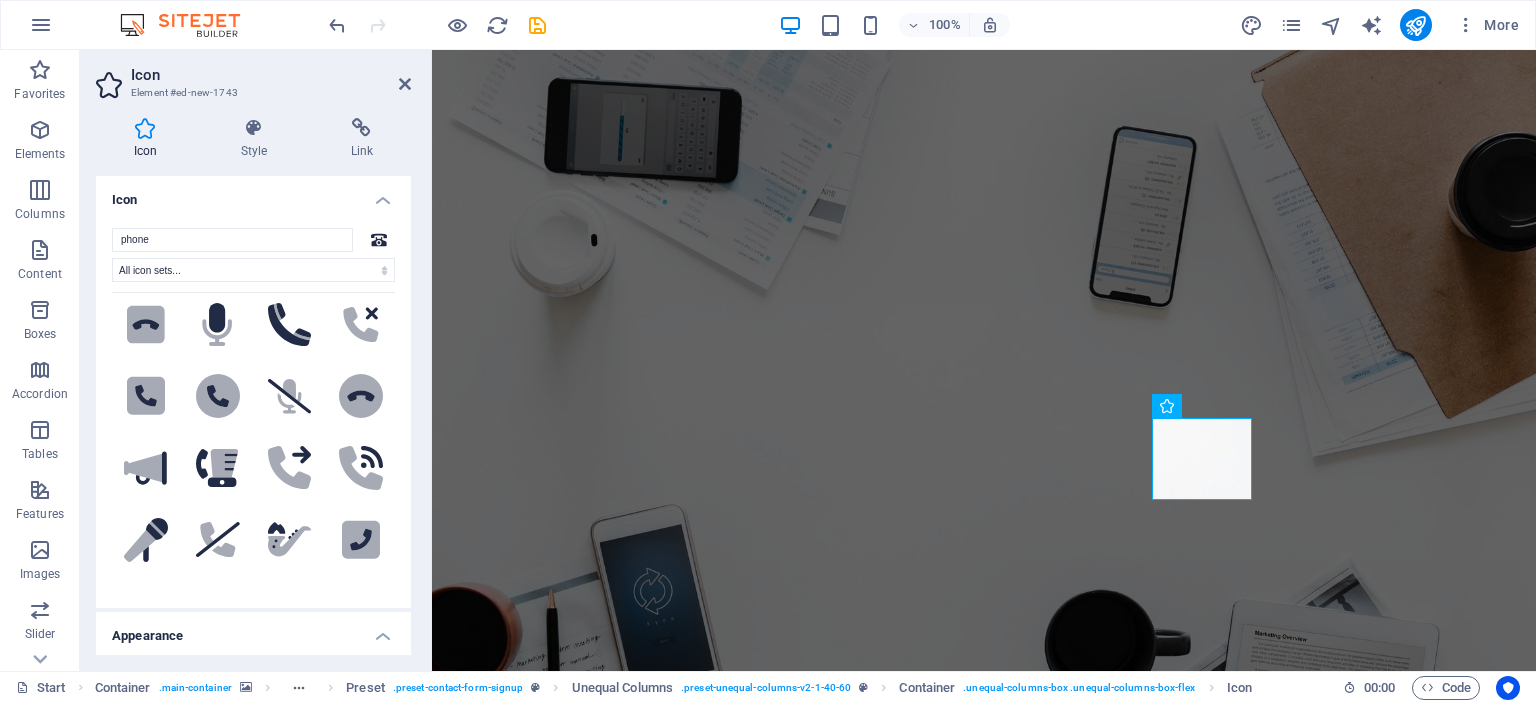scroll, scrollTop: 600, scrollLeft: 0, axis: vertical 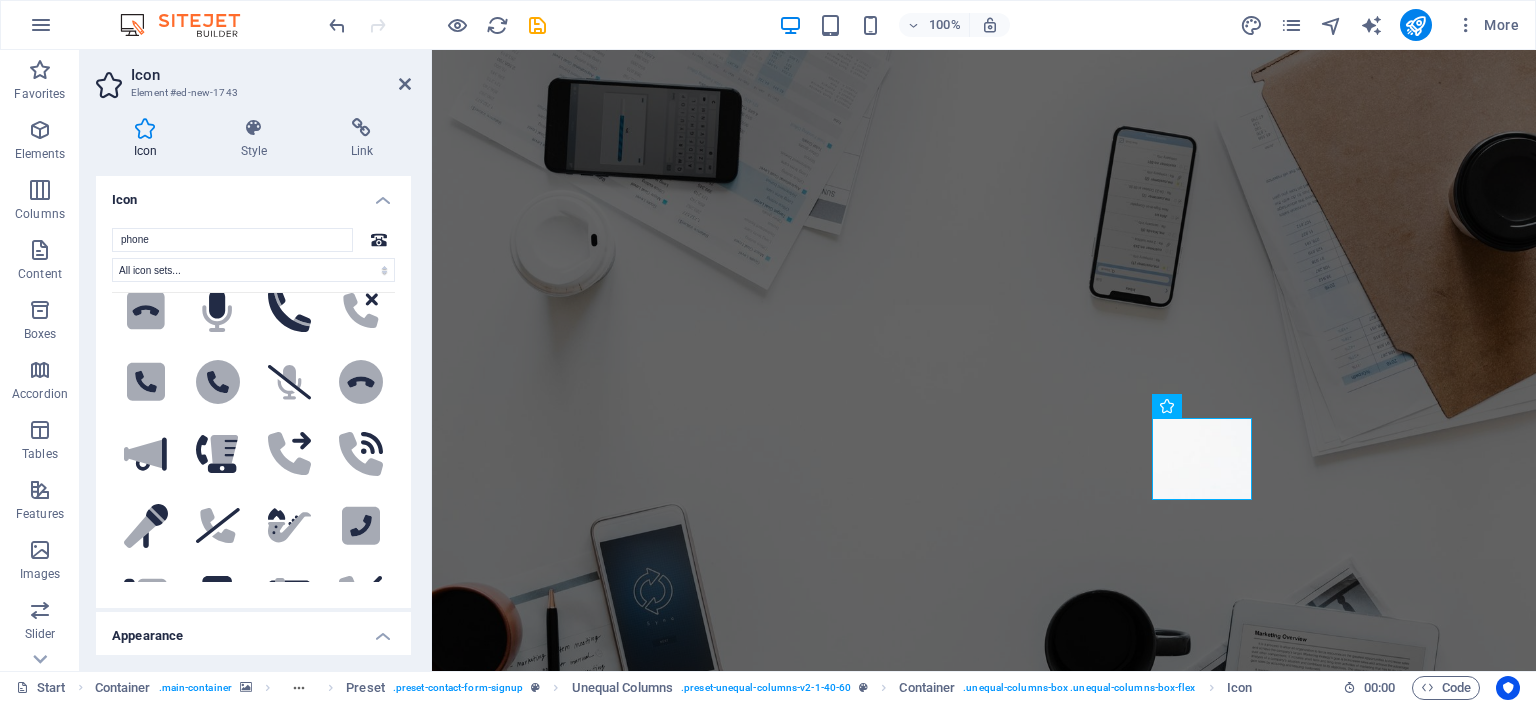 click on "Appearance" at bounding box center (253, 630) 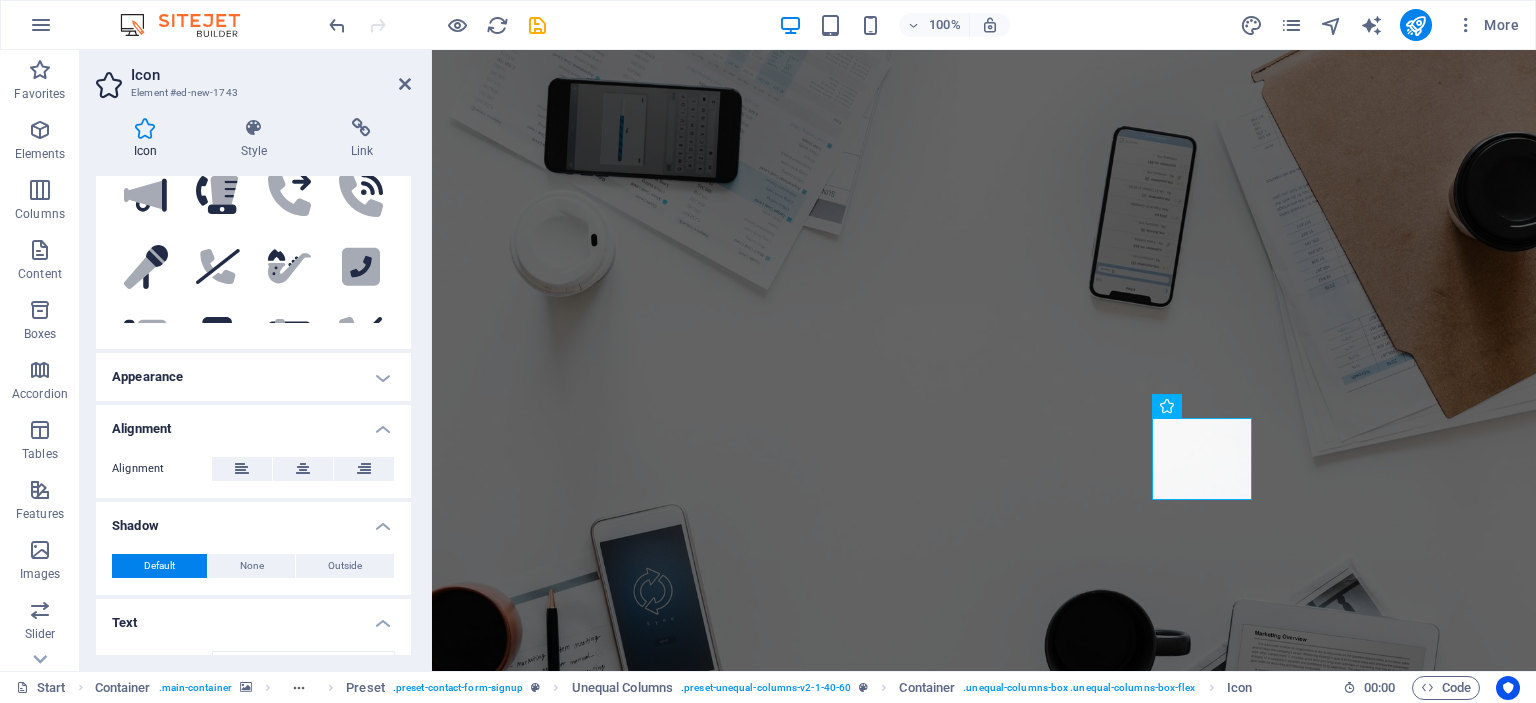 scroll, scrollTop: 94, scrollLeft: 0, axis: vertical 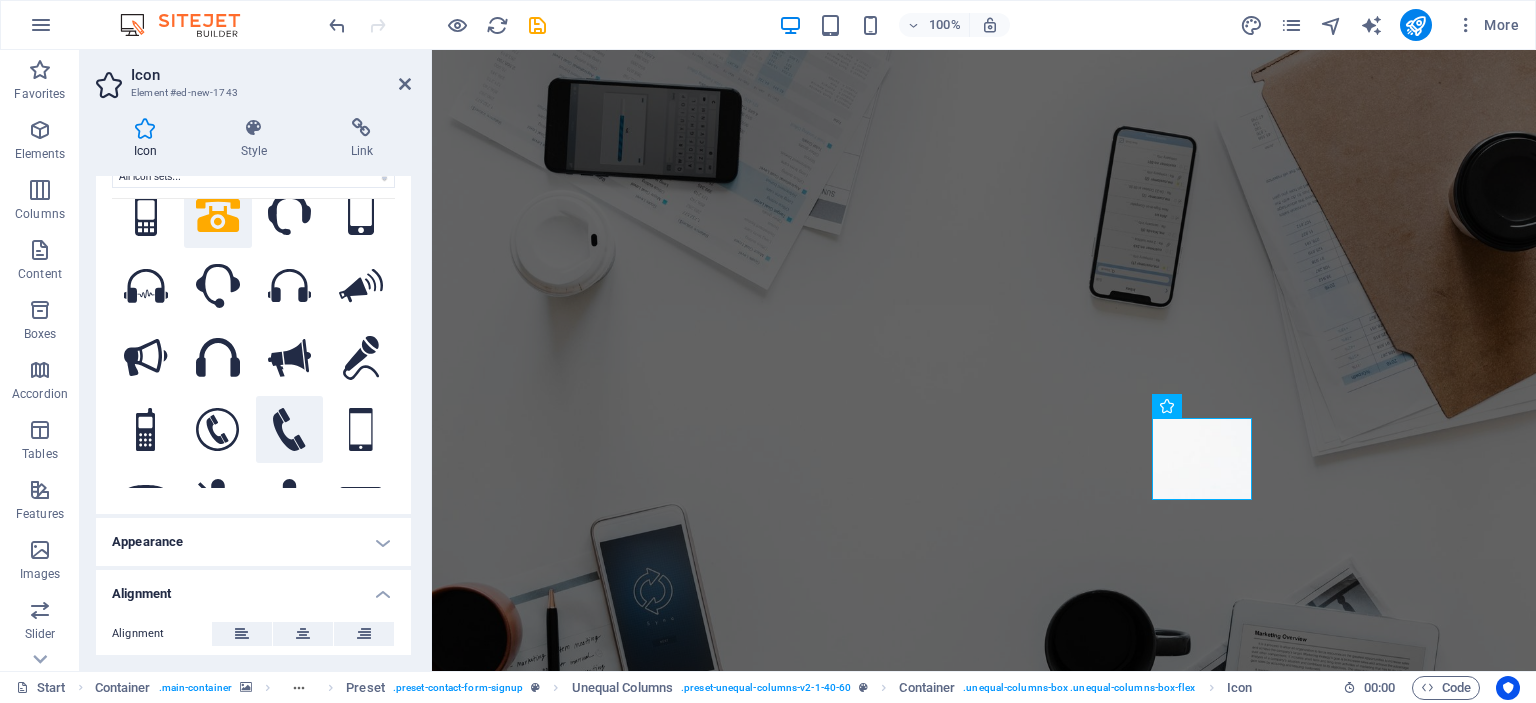 click 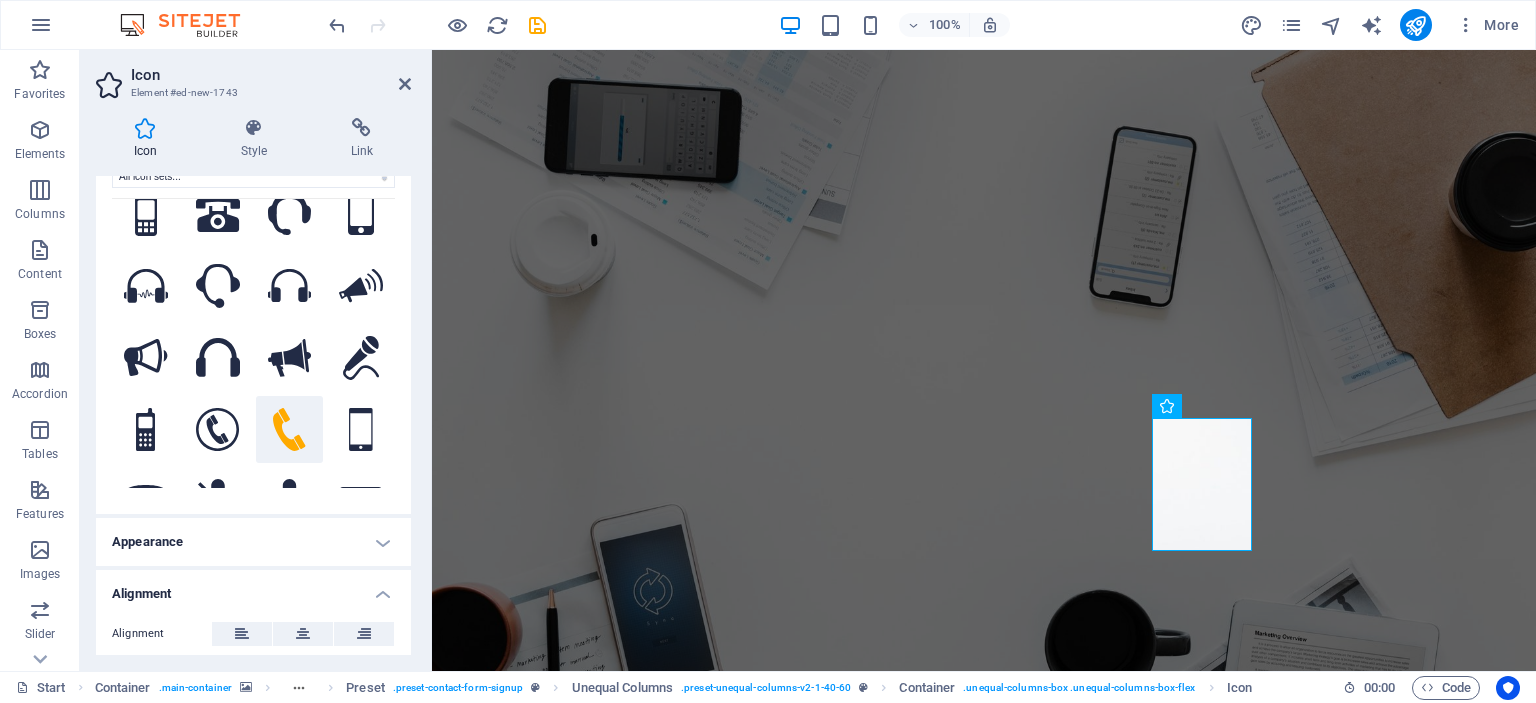 click on "Appearance" at bounding box center [253, 542] 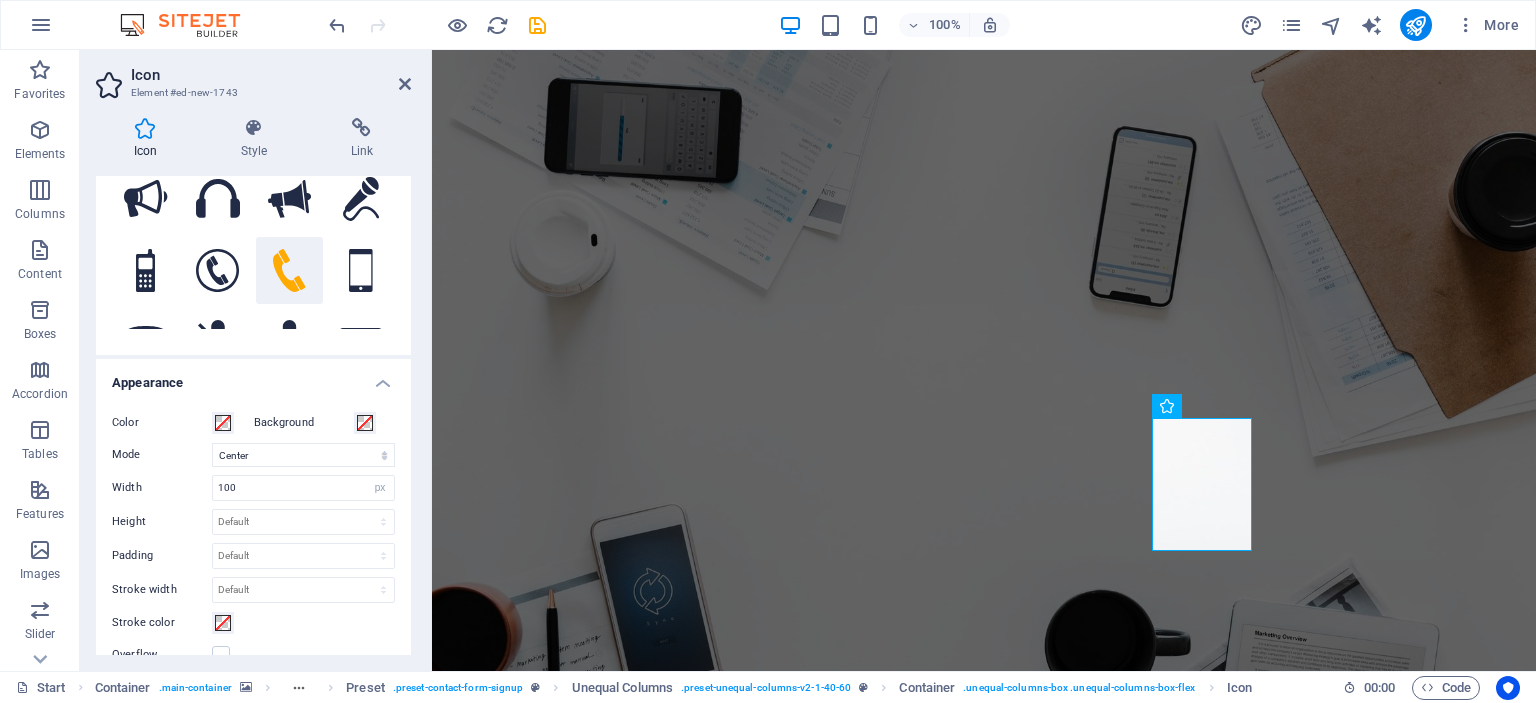 scroll, scrollTop: 294, scrollLeft: 0, axis: vertical 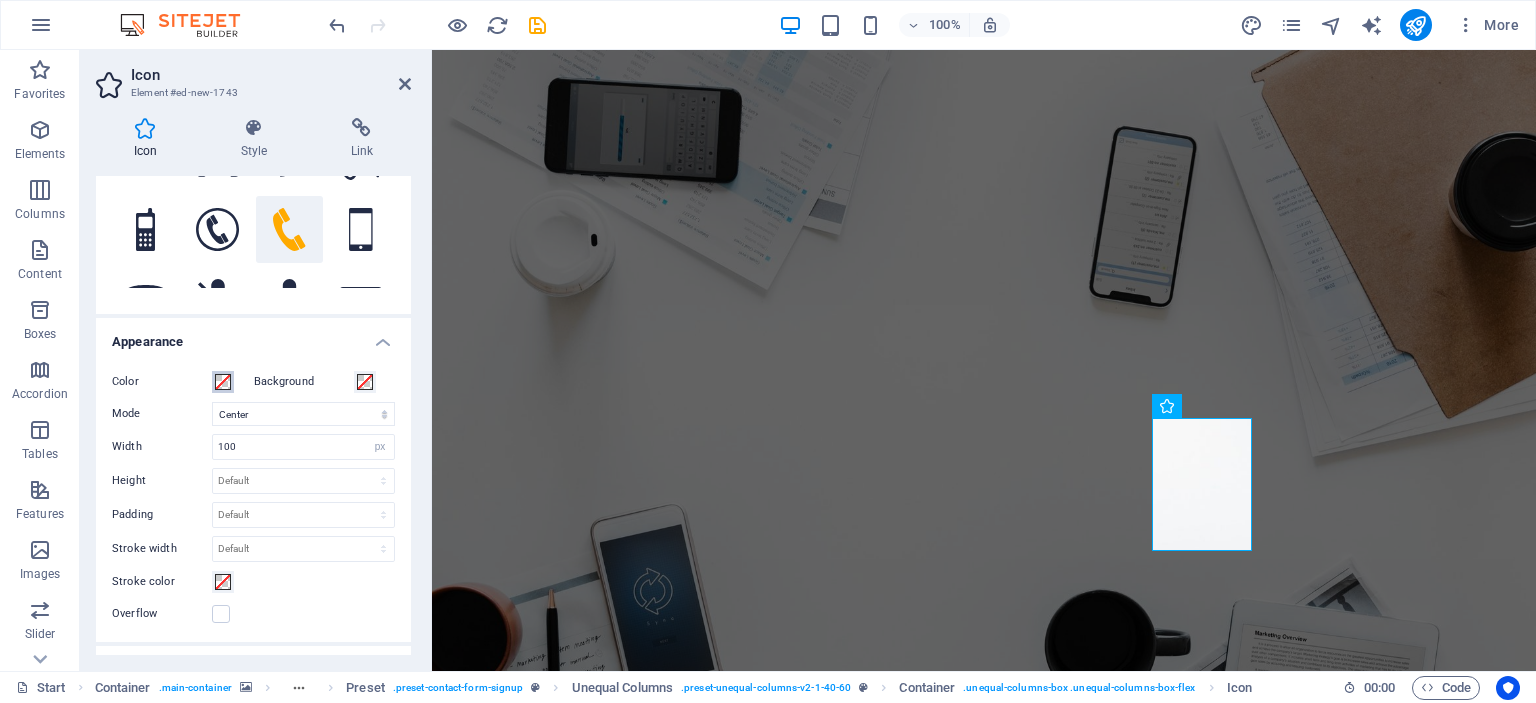 click on "Color" at bounding box center (223, 382) 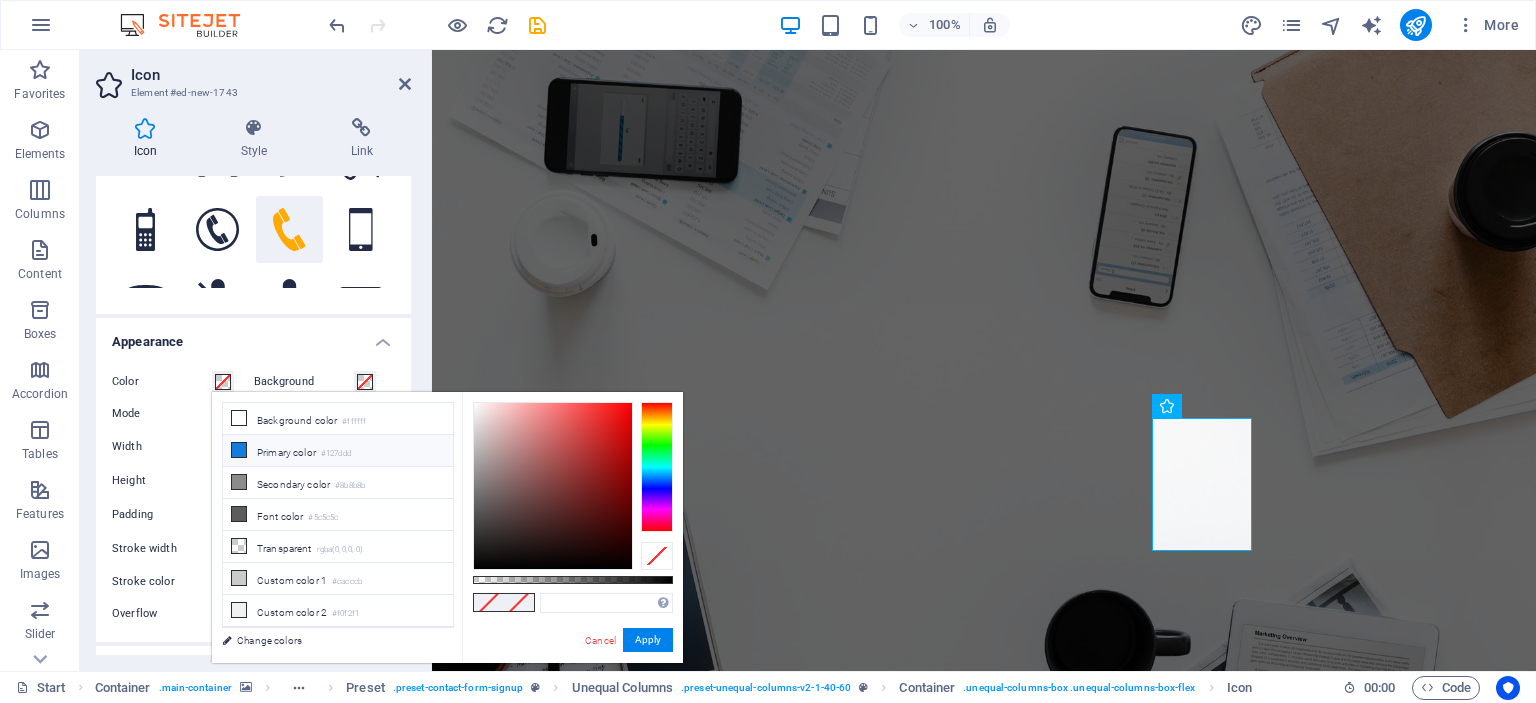click on "Primary color
#[HEX]" at bounding box center (338, 451) 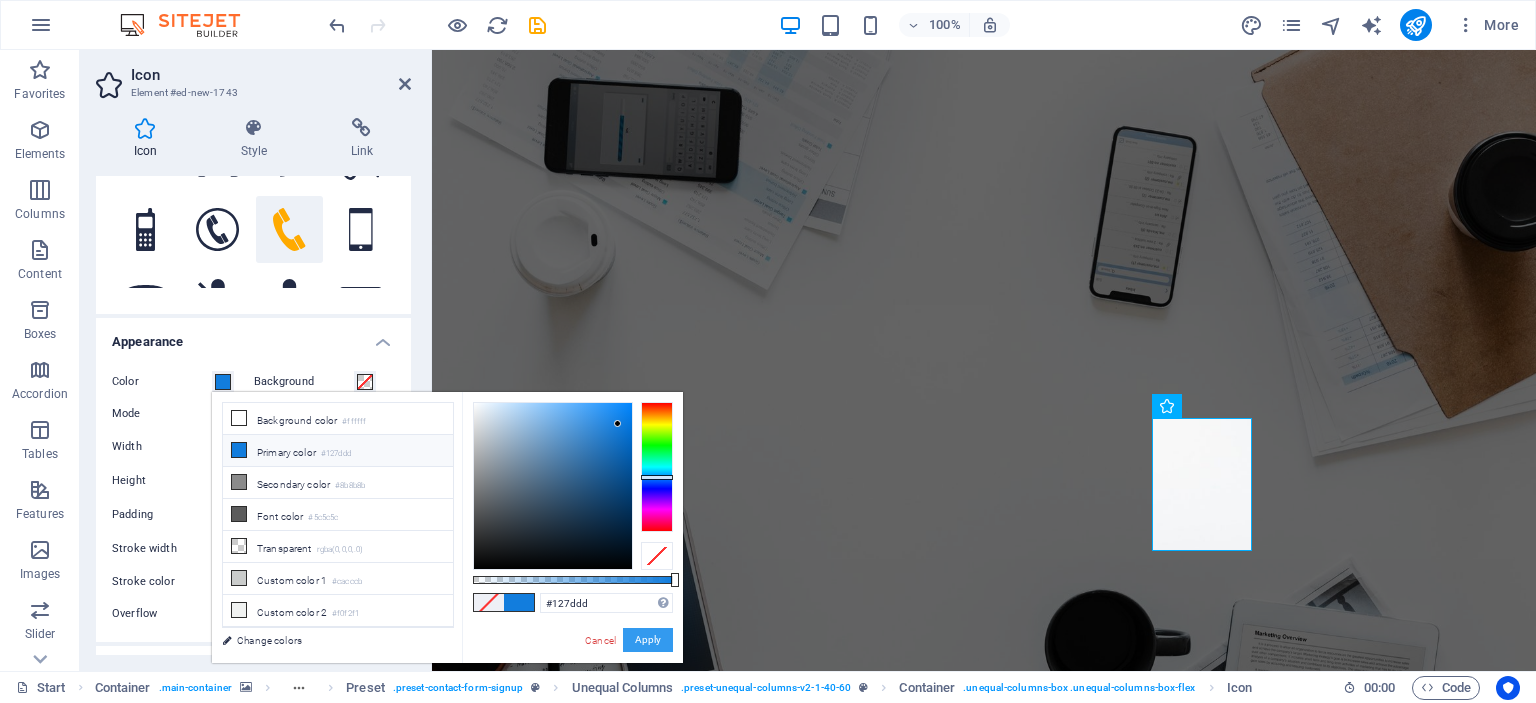 drag, startPoint x: 632, startPoint y: 635, endPoint x: 199, endPoint y: 581, distance: 436.35422 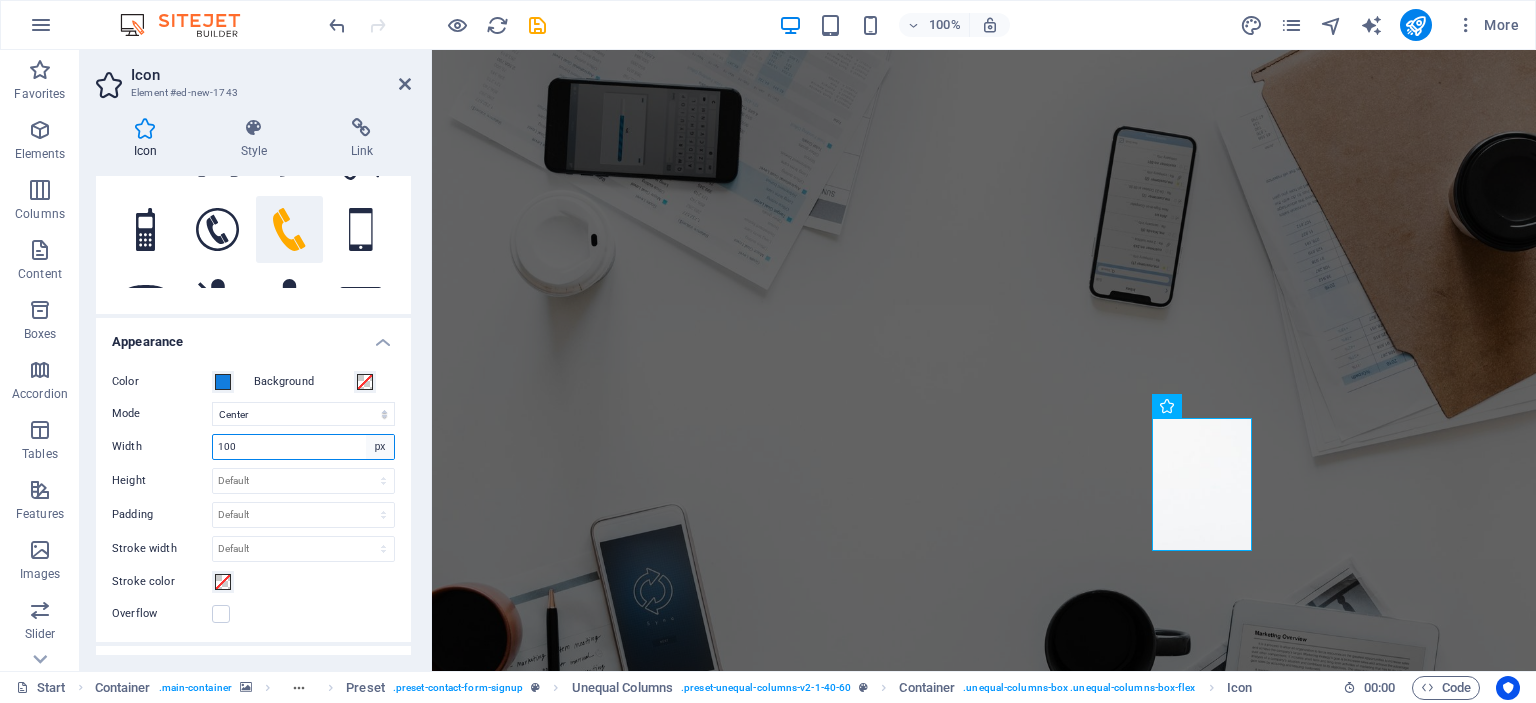 click on "Default auto px rem % em vh vw" at bounding box center [380, 447] 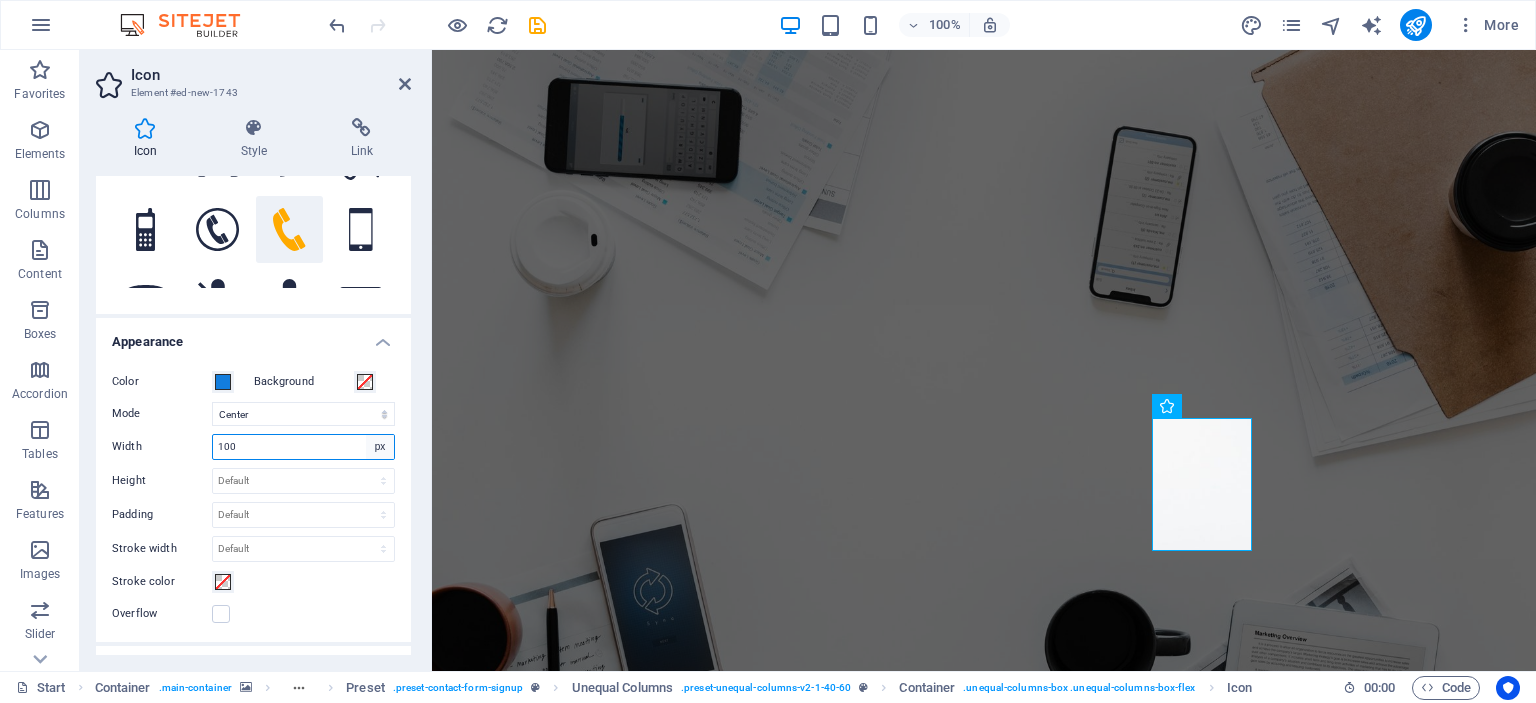 select on "default" 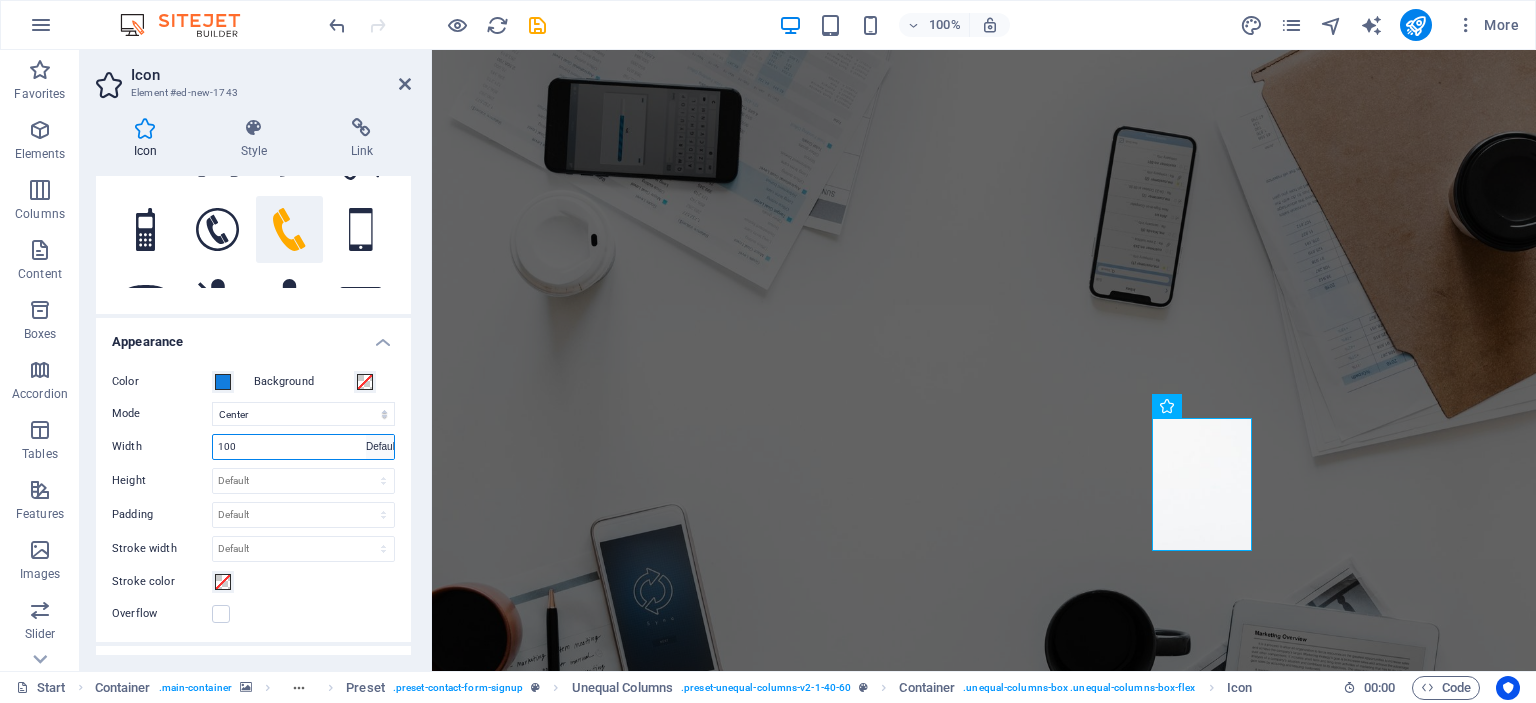 click on "Default auto px rem % em vh vw" at bounding box center (380, 447) 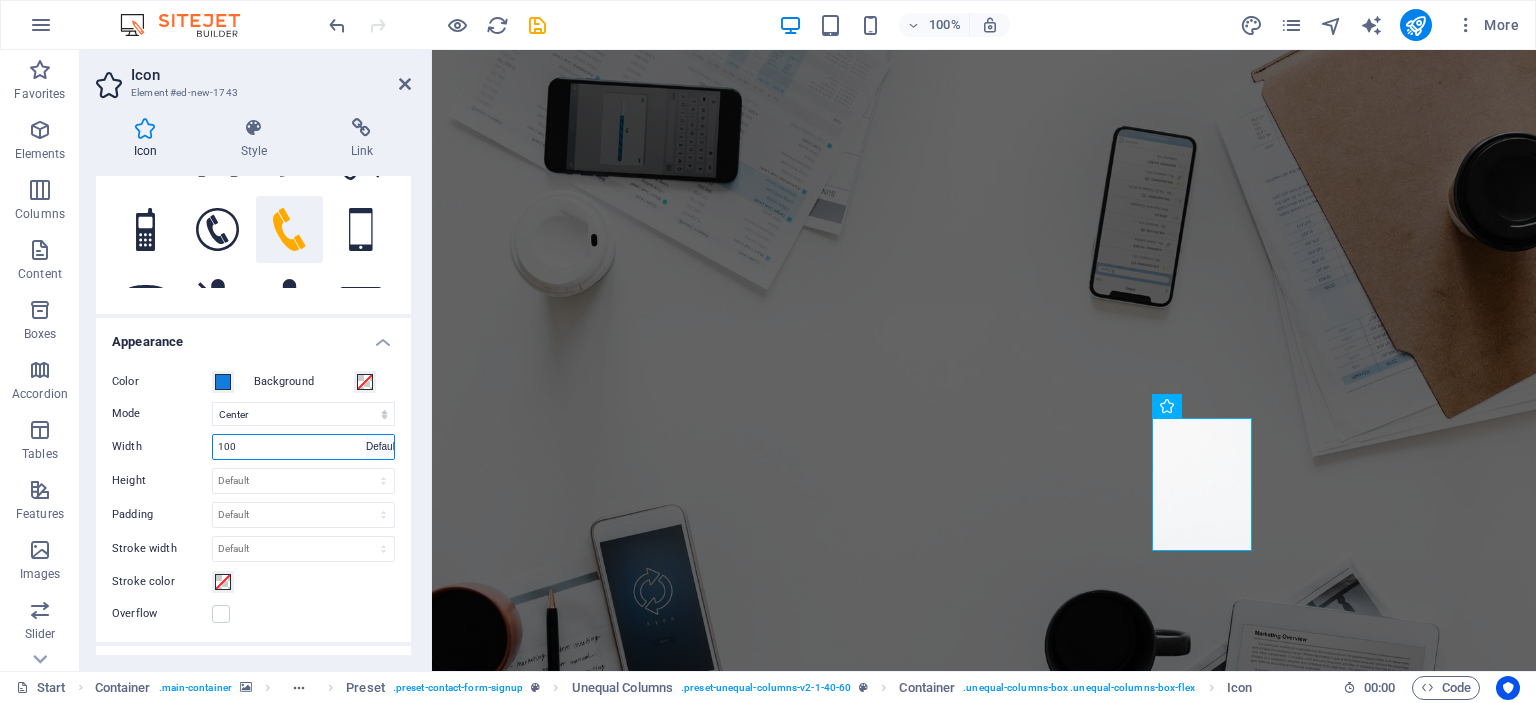 type 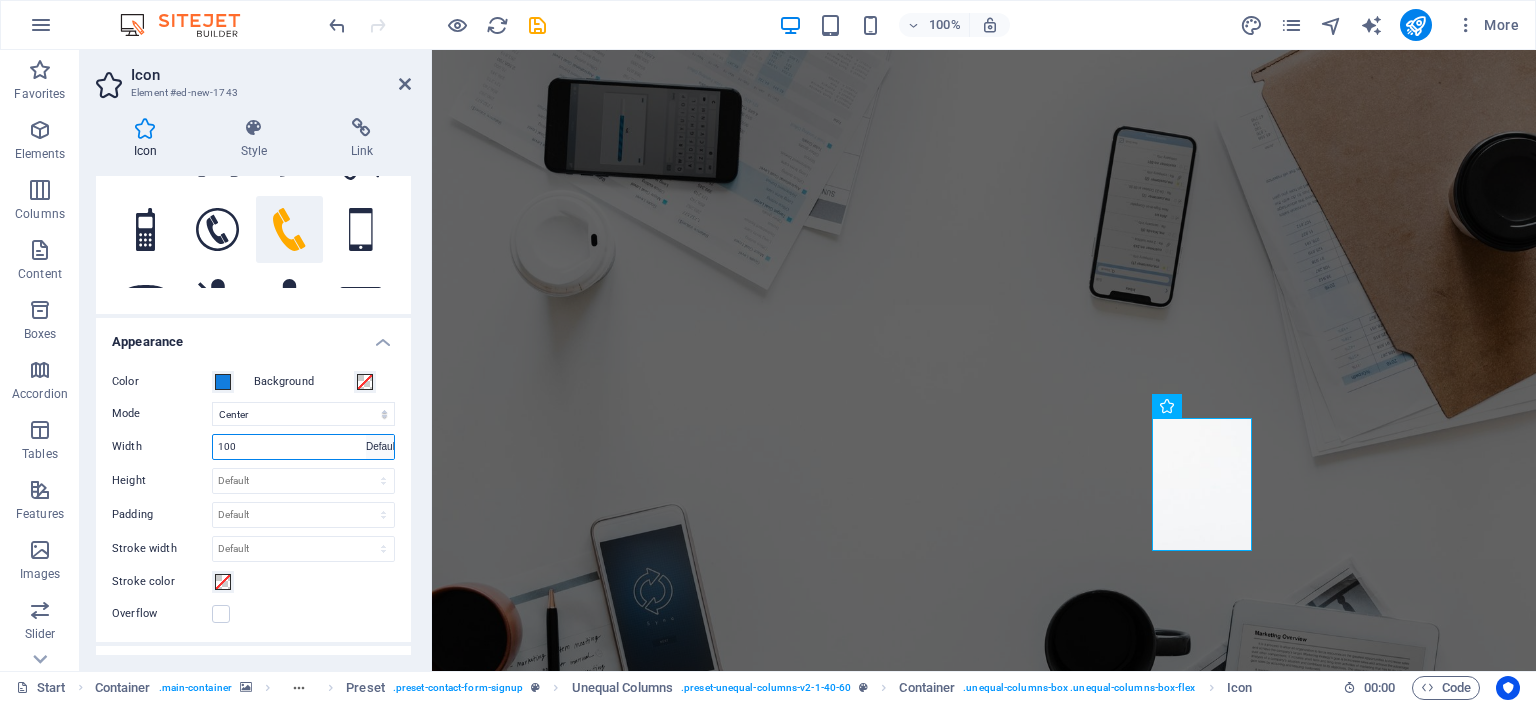 select on "DISABLED_OPTION_VALUE" 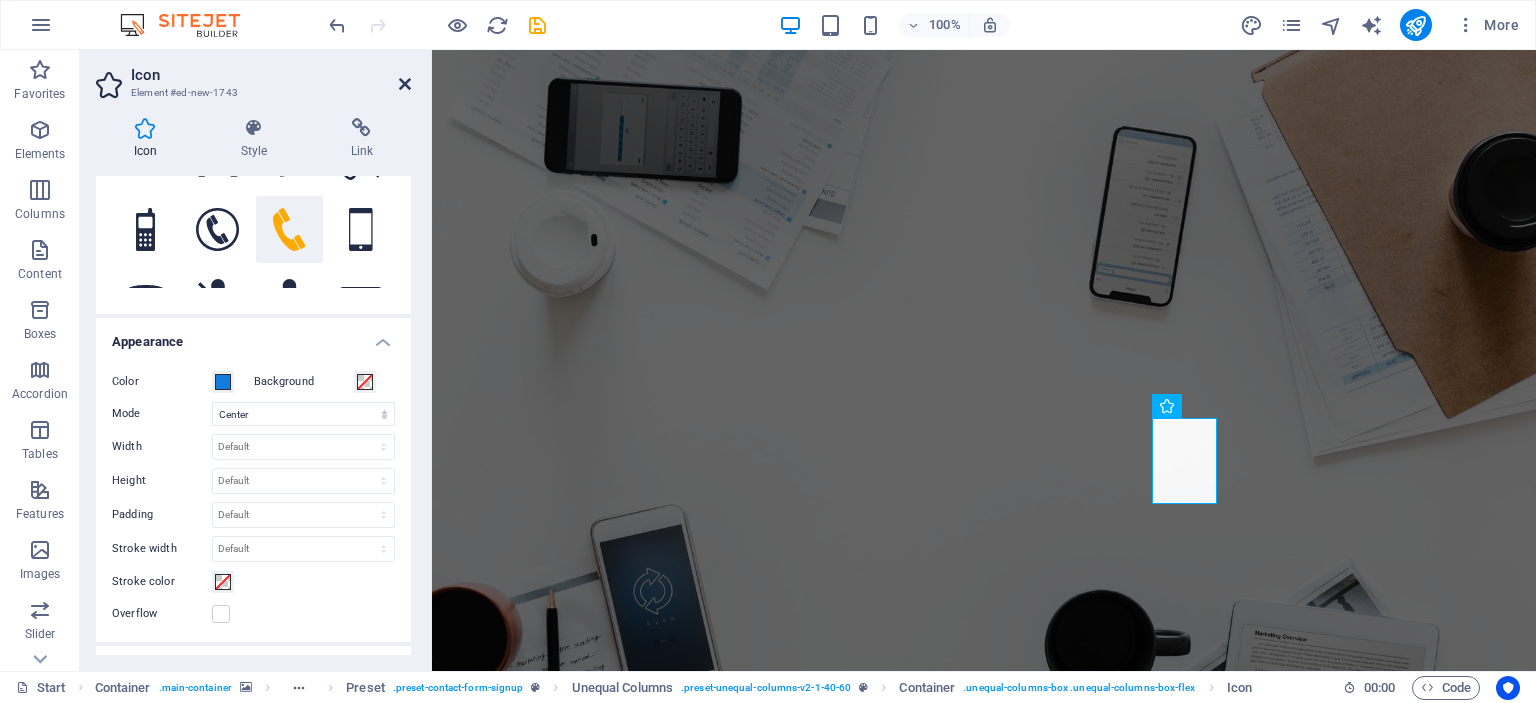 click at bounding box center [405, 84] 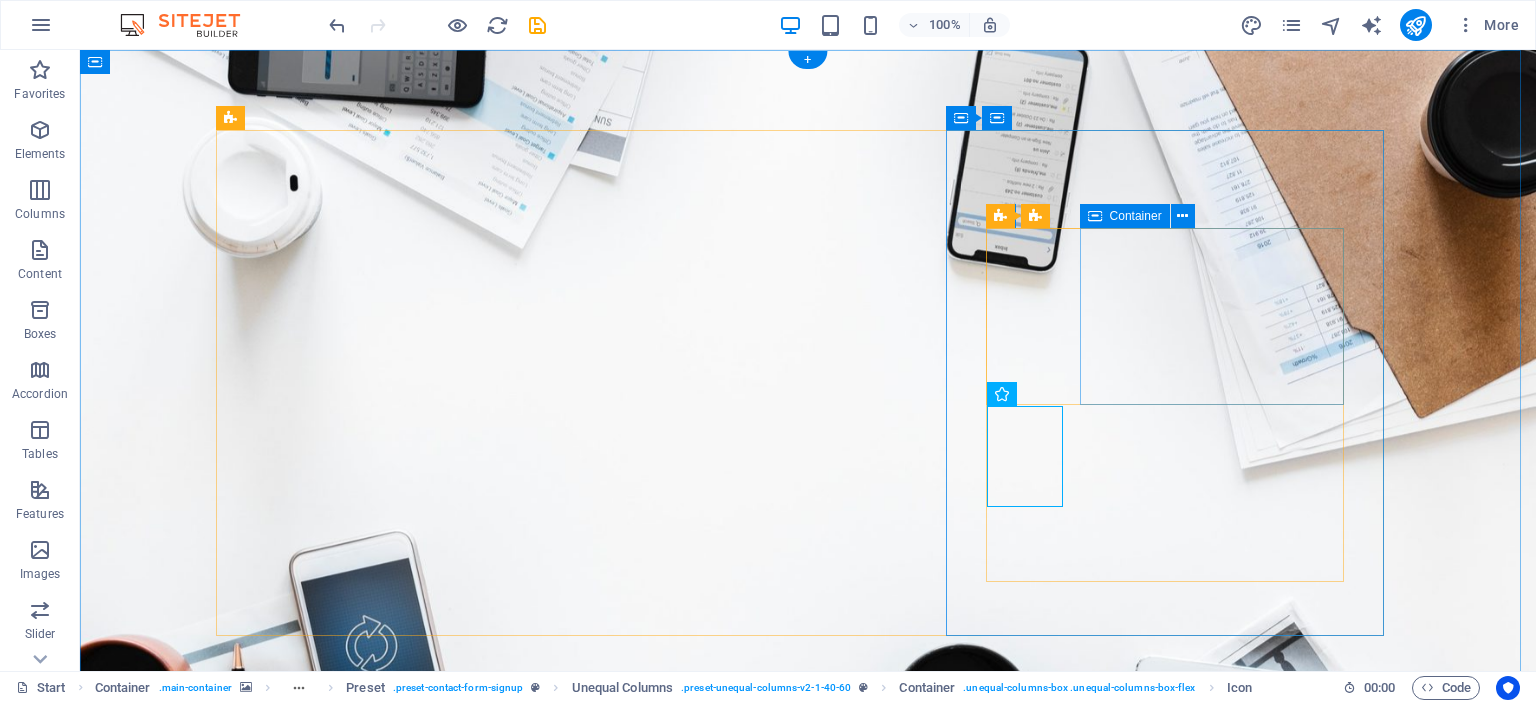 click on "Add elements" at bounding box center [749, 2372] 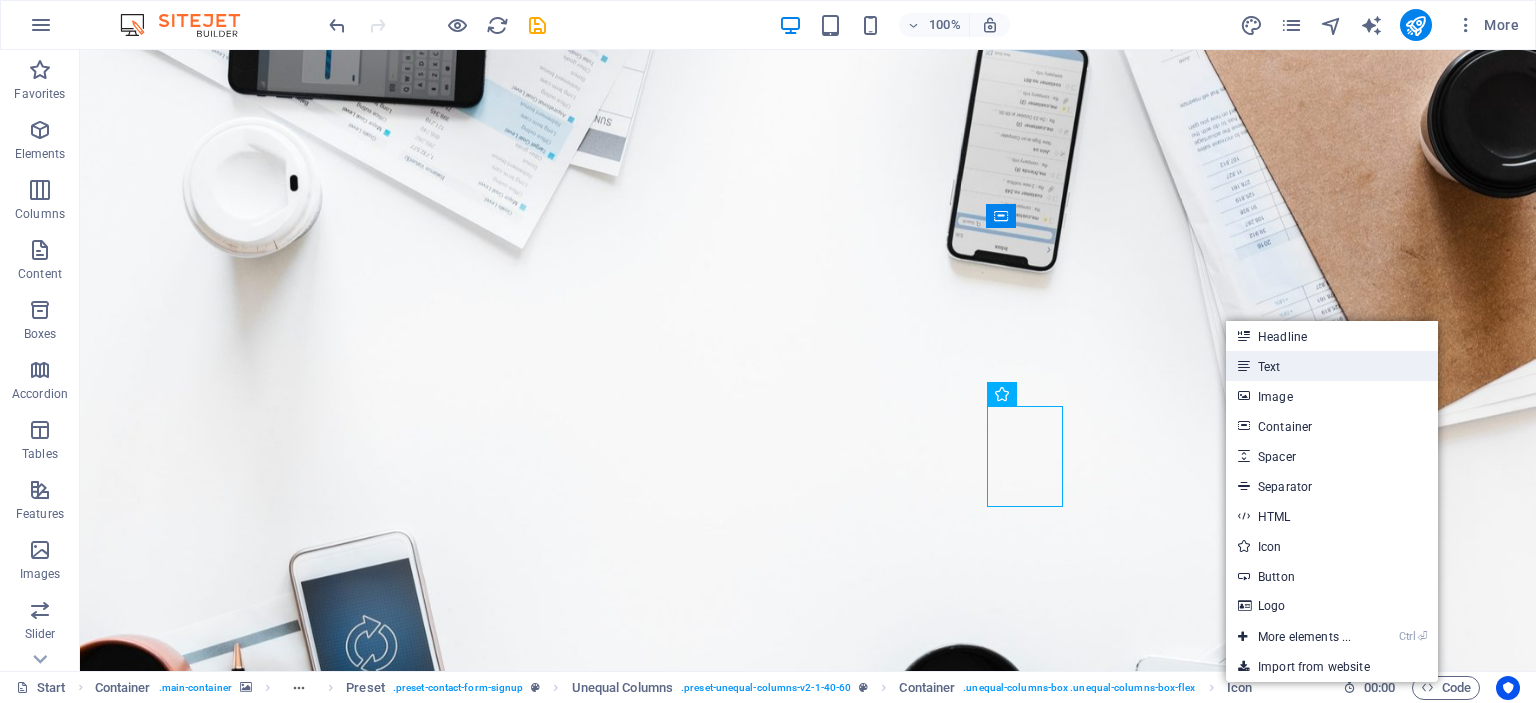 click at bounding box center [1243, 366] 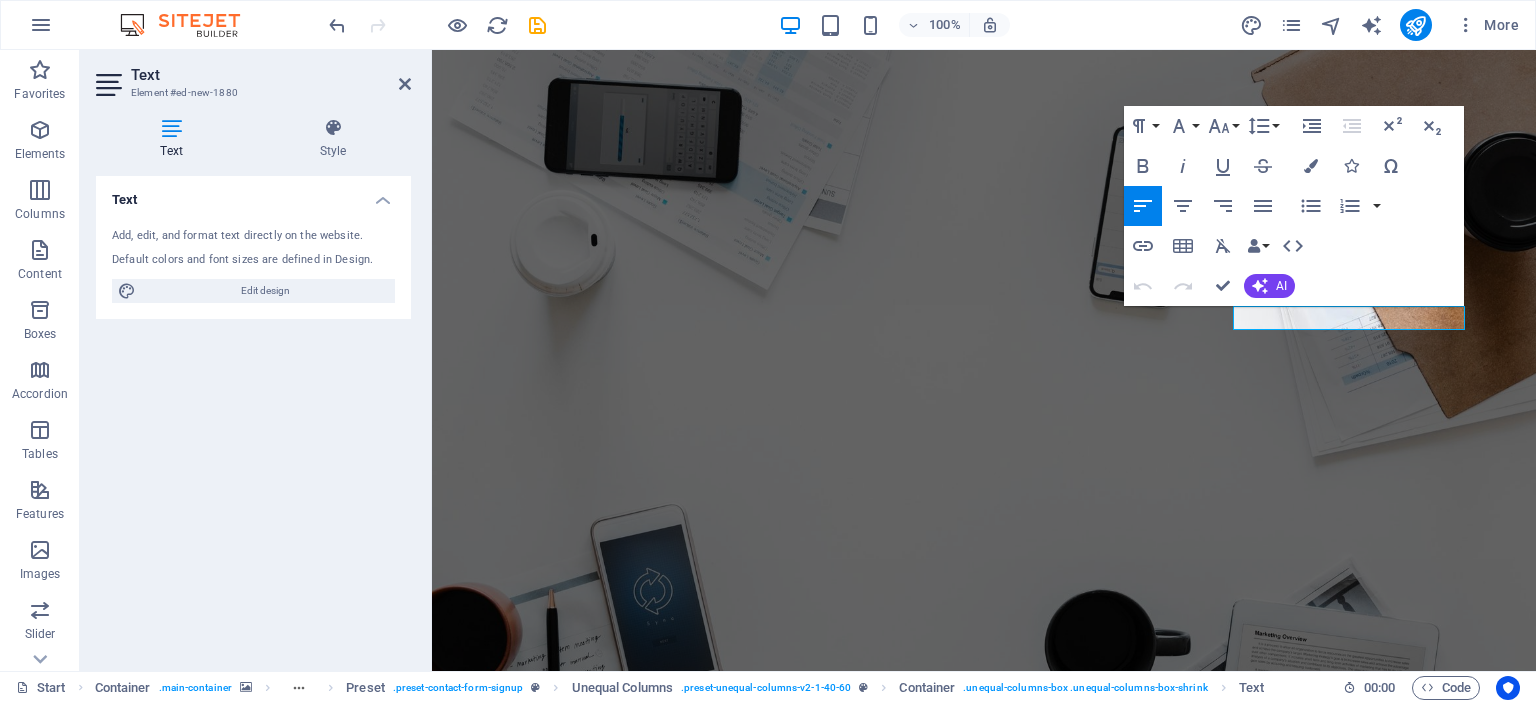 type 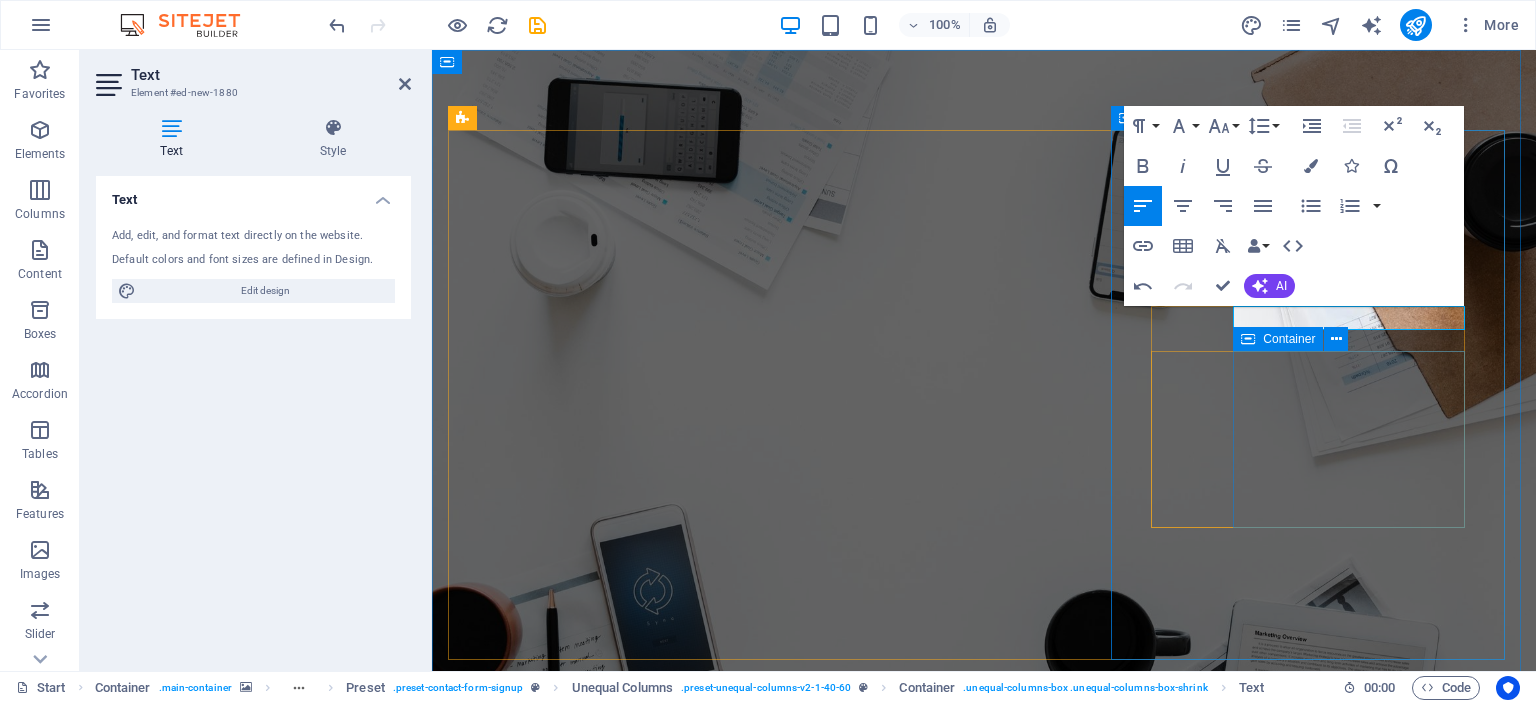 click on "Drop content here or  Add elements  Paste clipboard" at bounding box center [984, 3632] 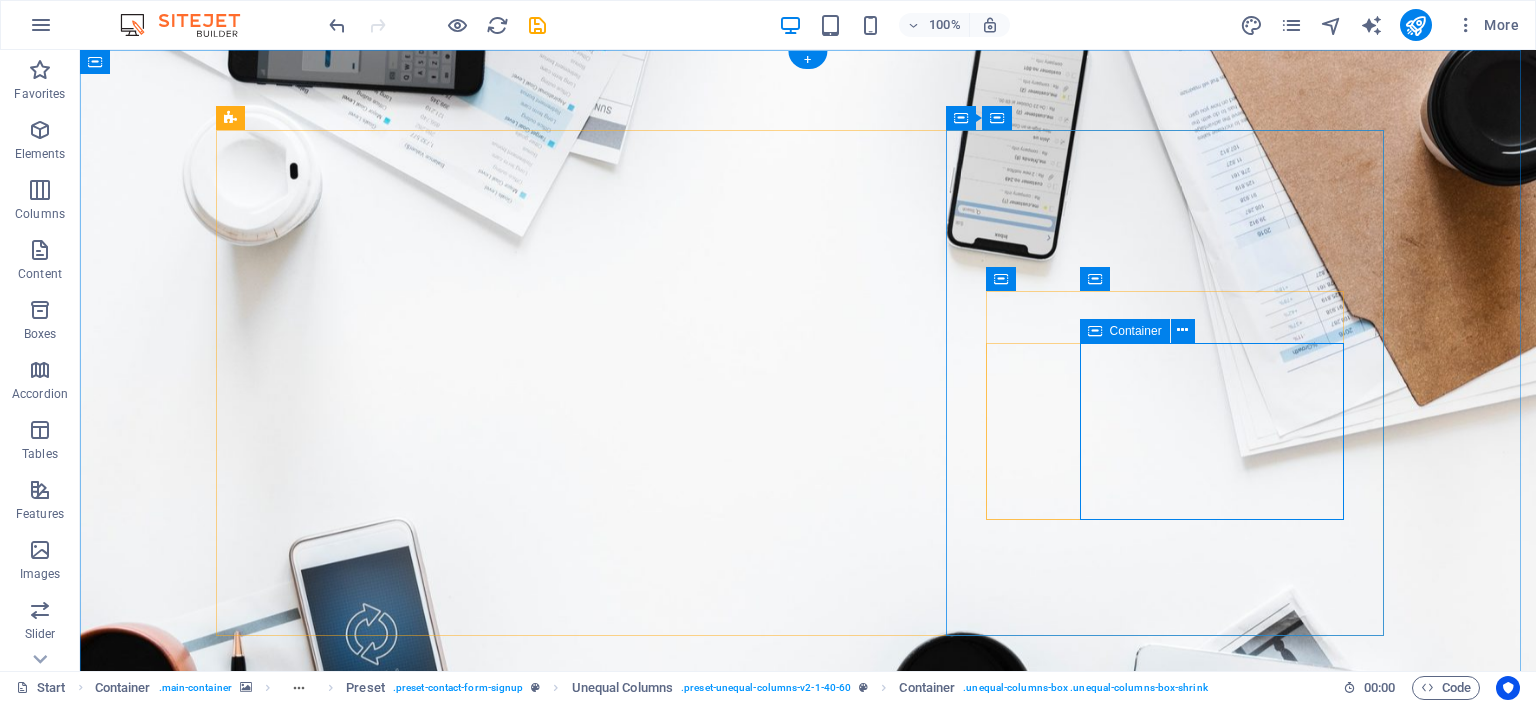 click on "Add elements" at bounding box center (749, 3830) 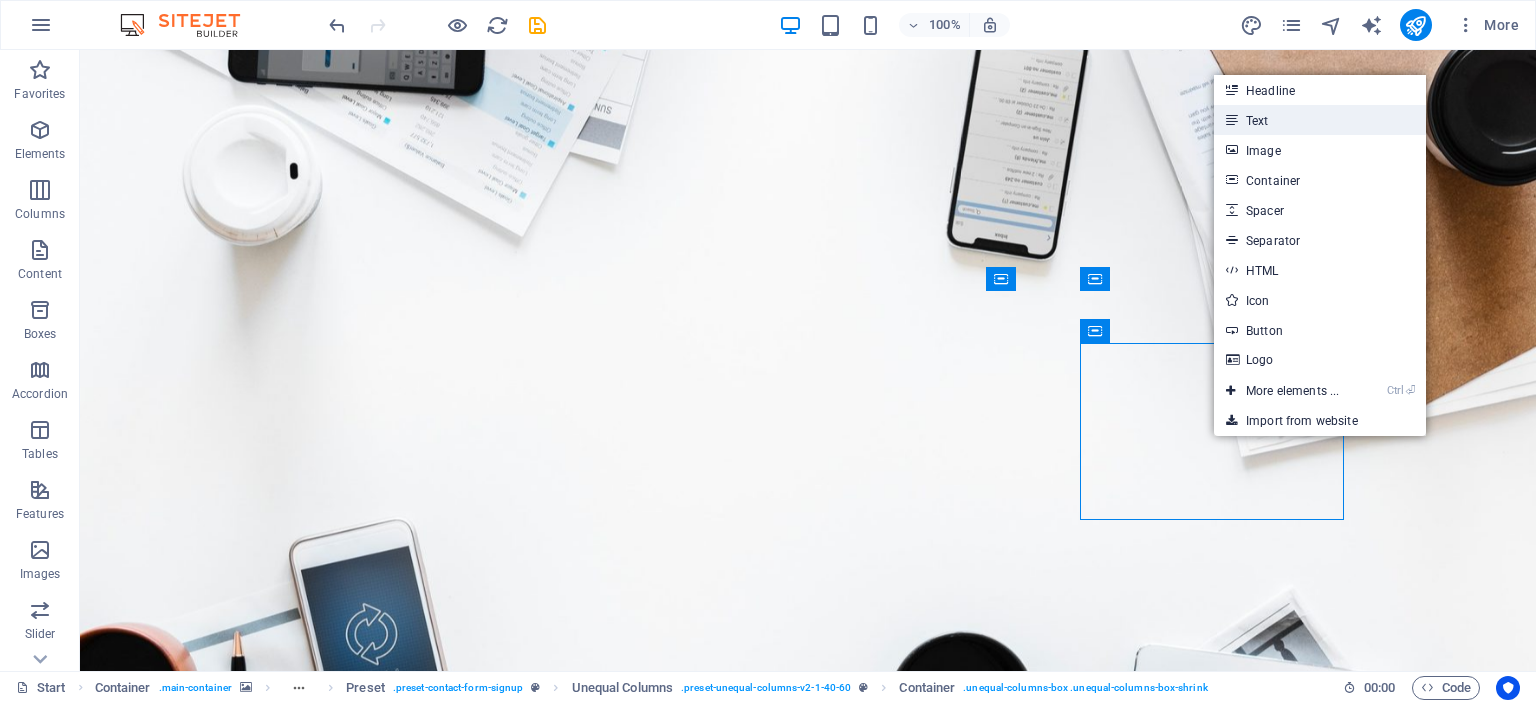 click on "Text" at bounding box center [1320, 120] 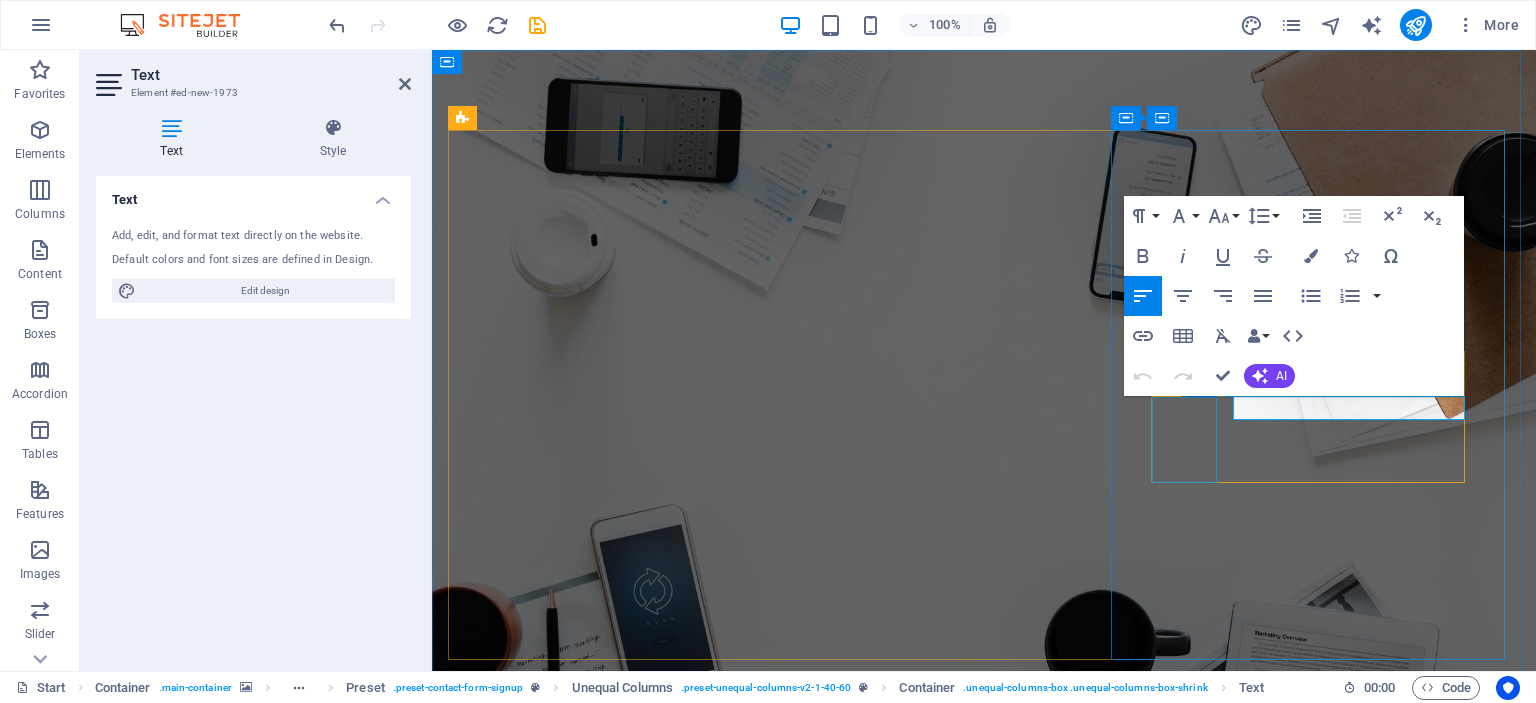 type 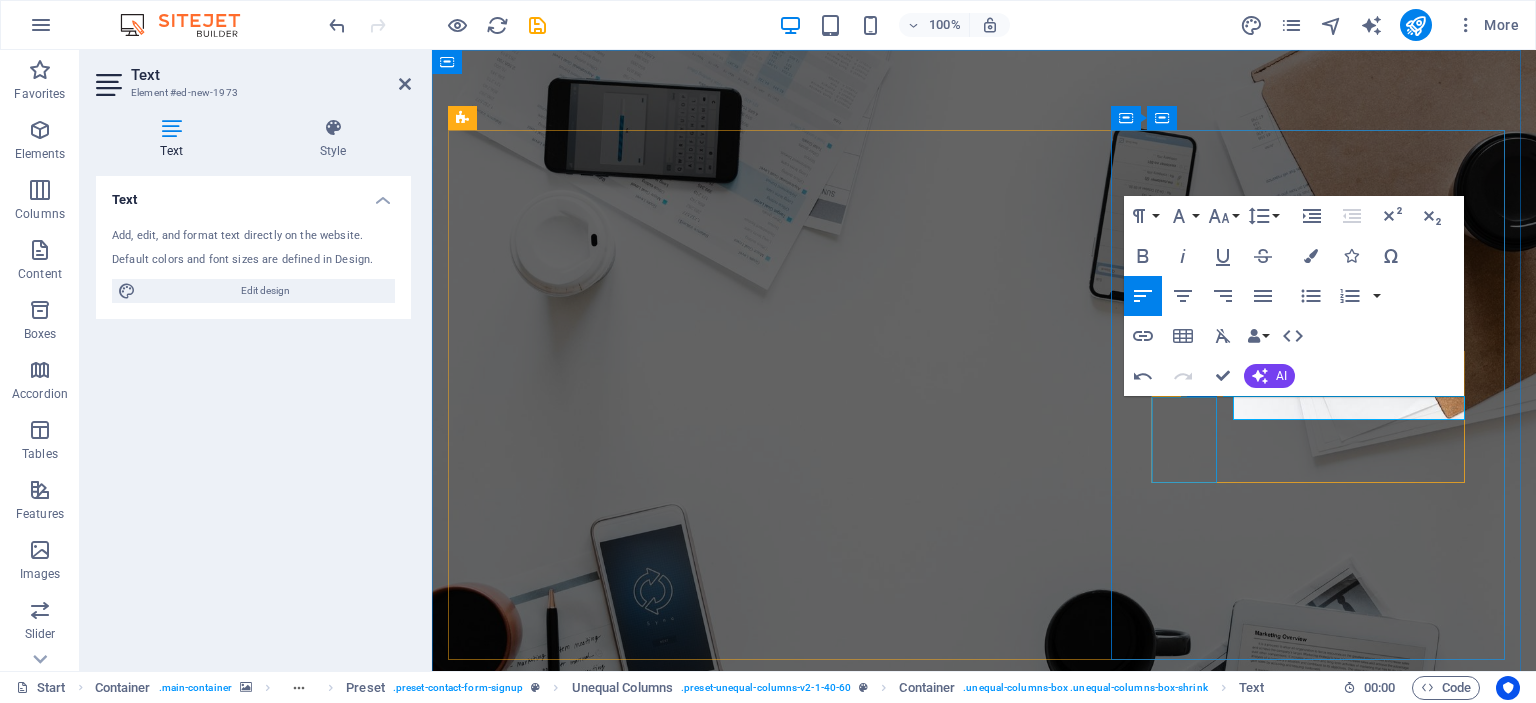 drag, startPoint x: 1356, startPoint y: 408, endPoint x: 1157, endPoint y: 404, distance: 199.04019 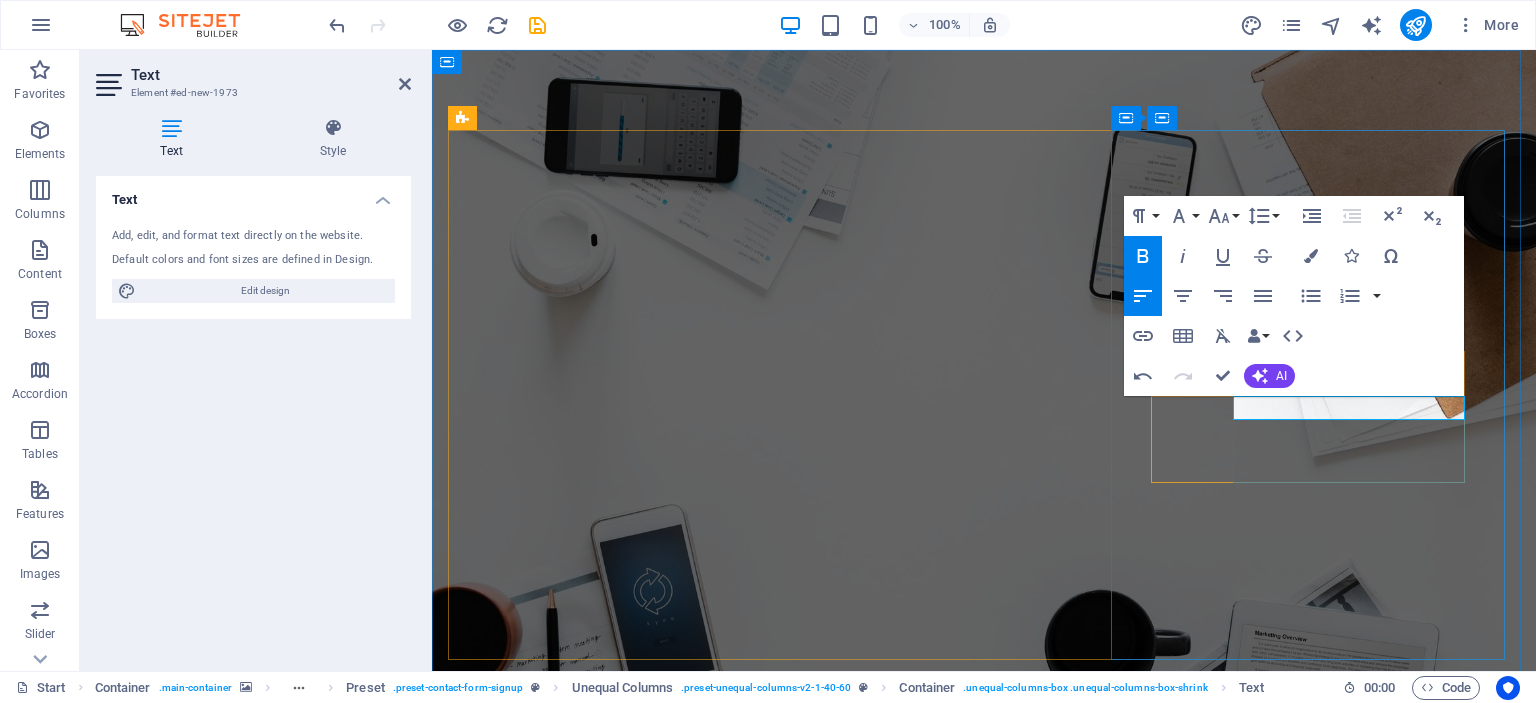 click on "([PHONE])" at bounding box center [984, 3573] 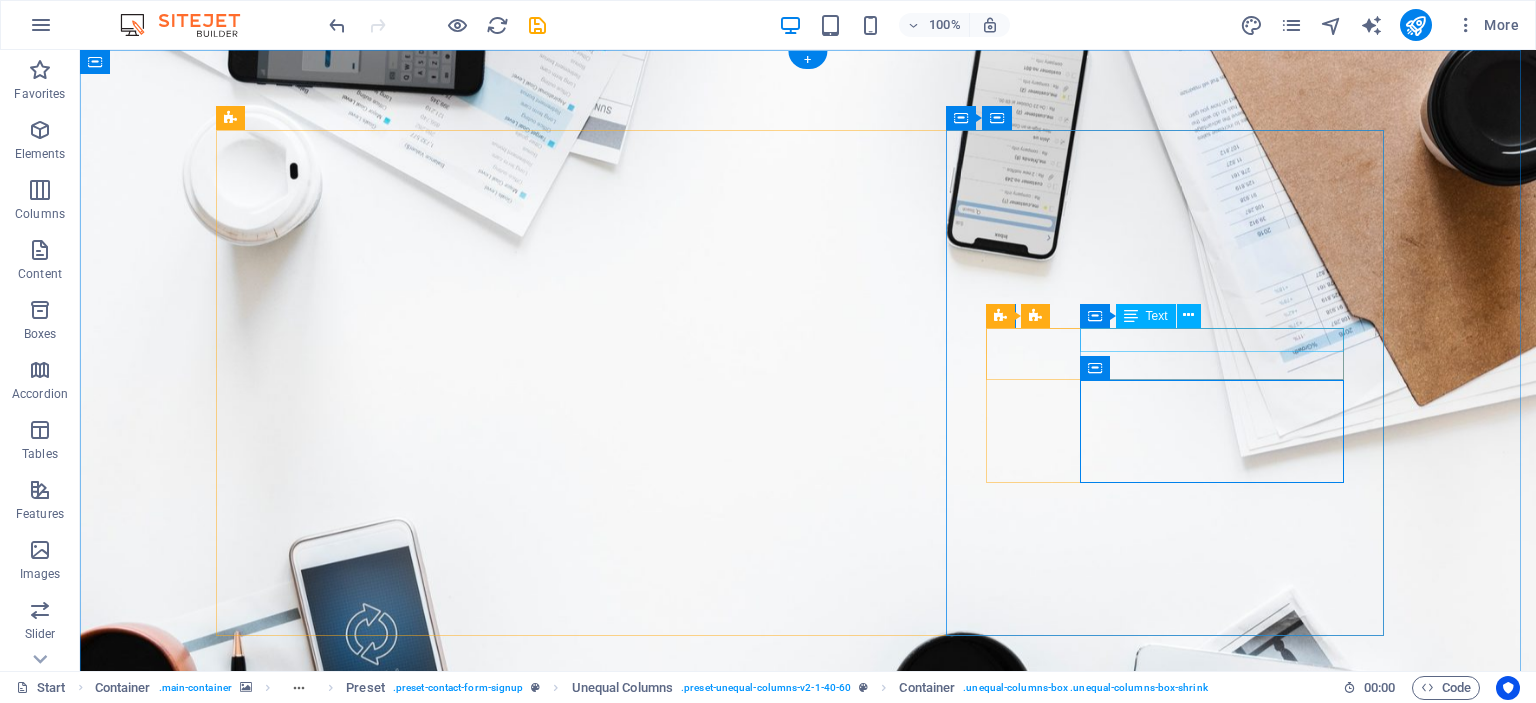 click on "[EMAIL]" at bounding box center [808, 2259] 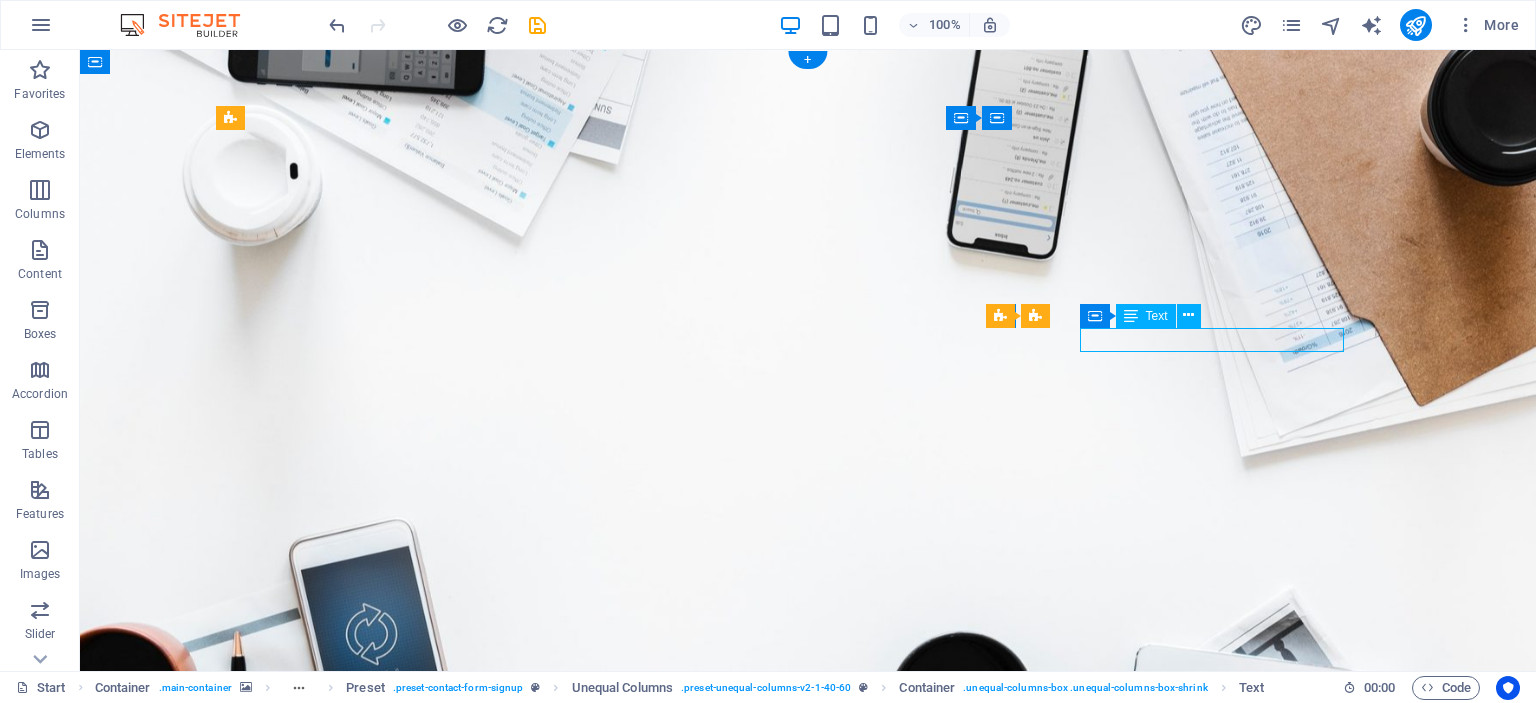 click on "[EMAIL]" at bounding box center (808, 2259) 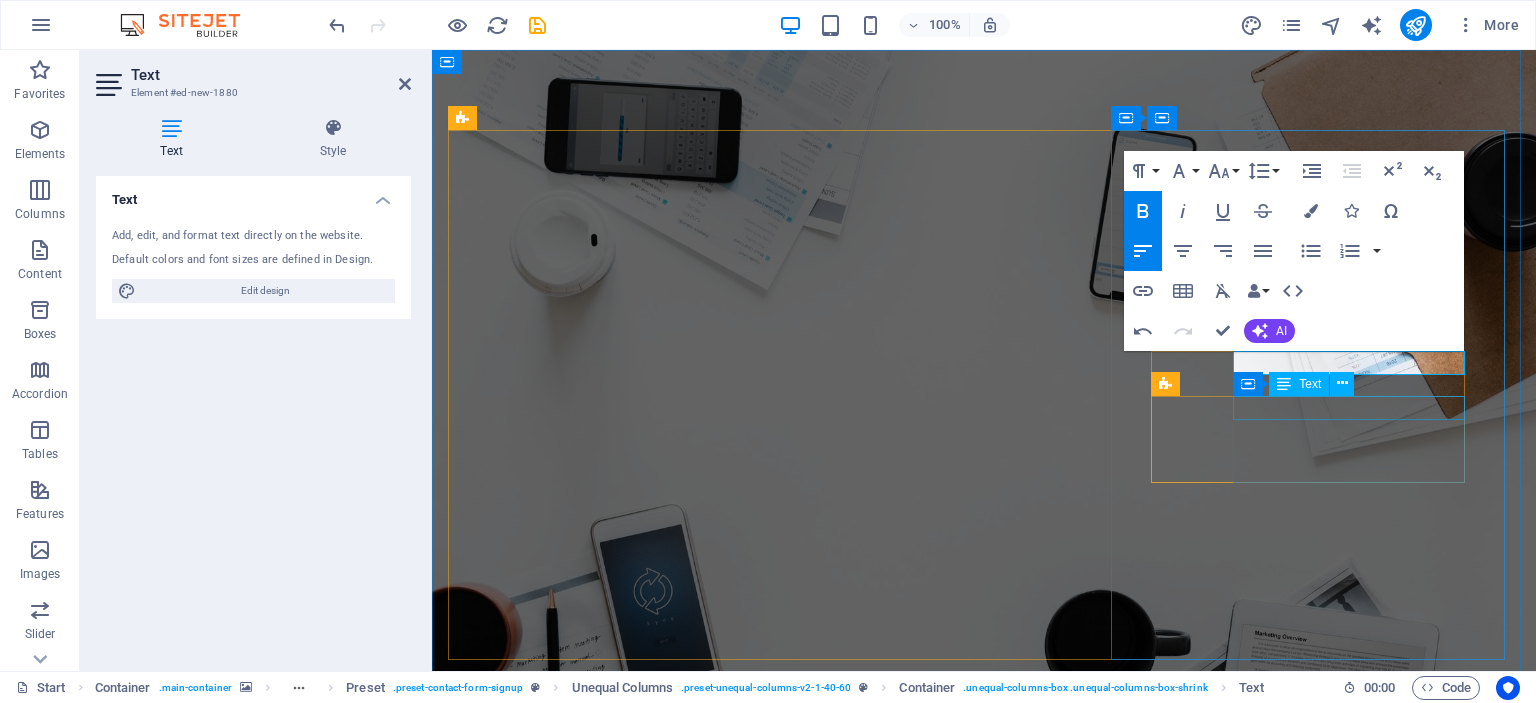 click on "([PHONE])" at bounding box center [984, 3573] 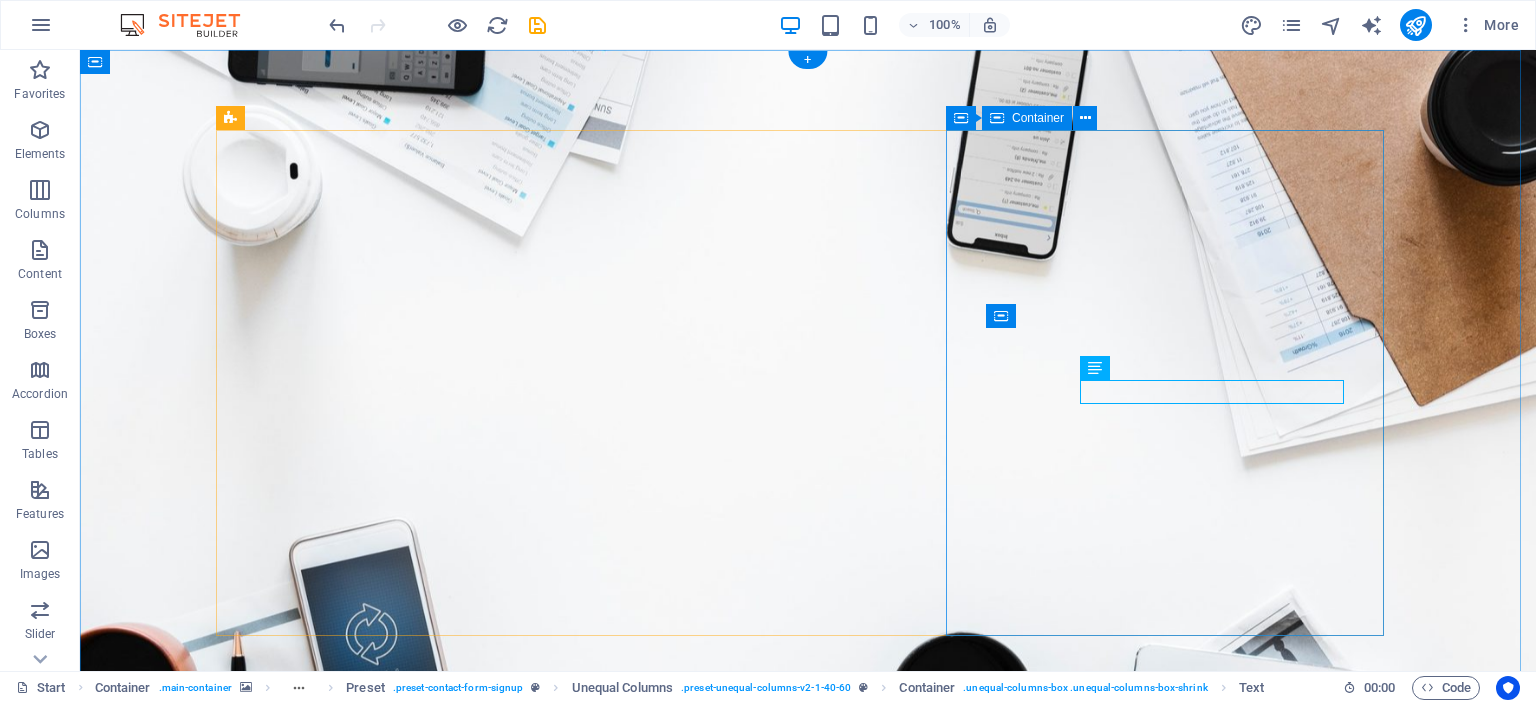 click on "GET IN TOUCH [EXAMPLE.COM] ([PHONE])" at bounding box center [808, 2607] 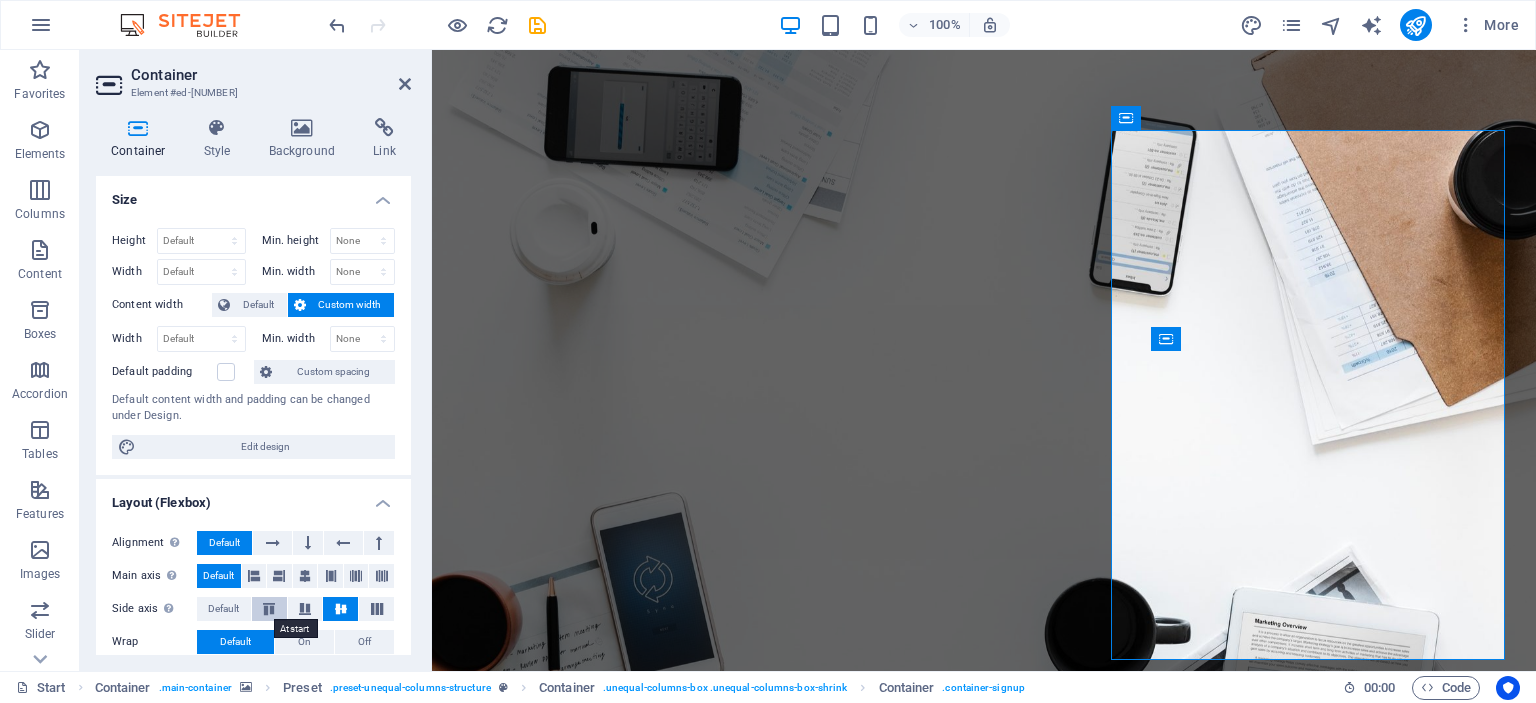 click at bounding box center (269, 609) 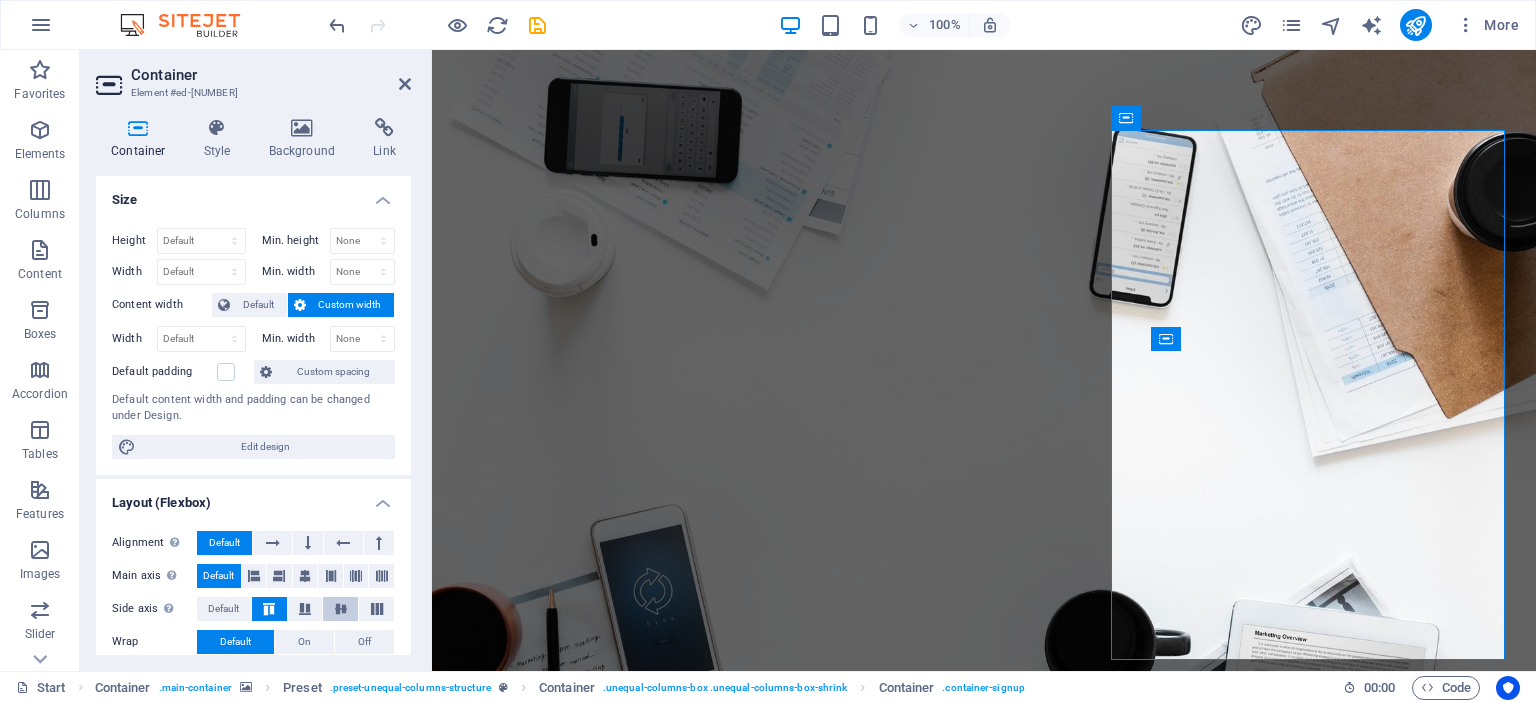 click at bounding box center [340, 609] 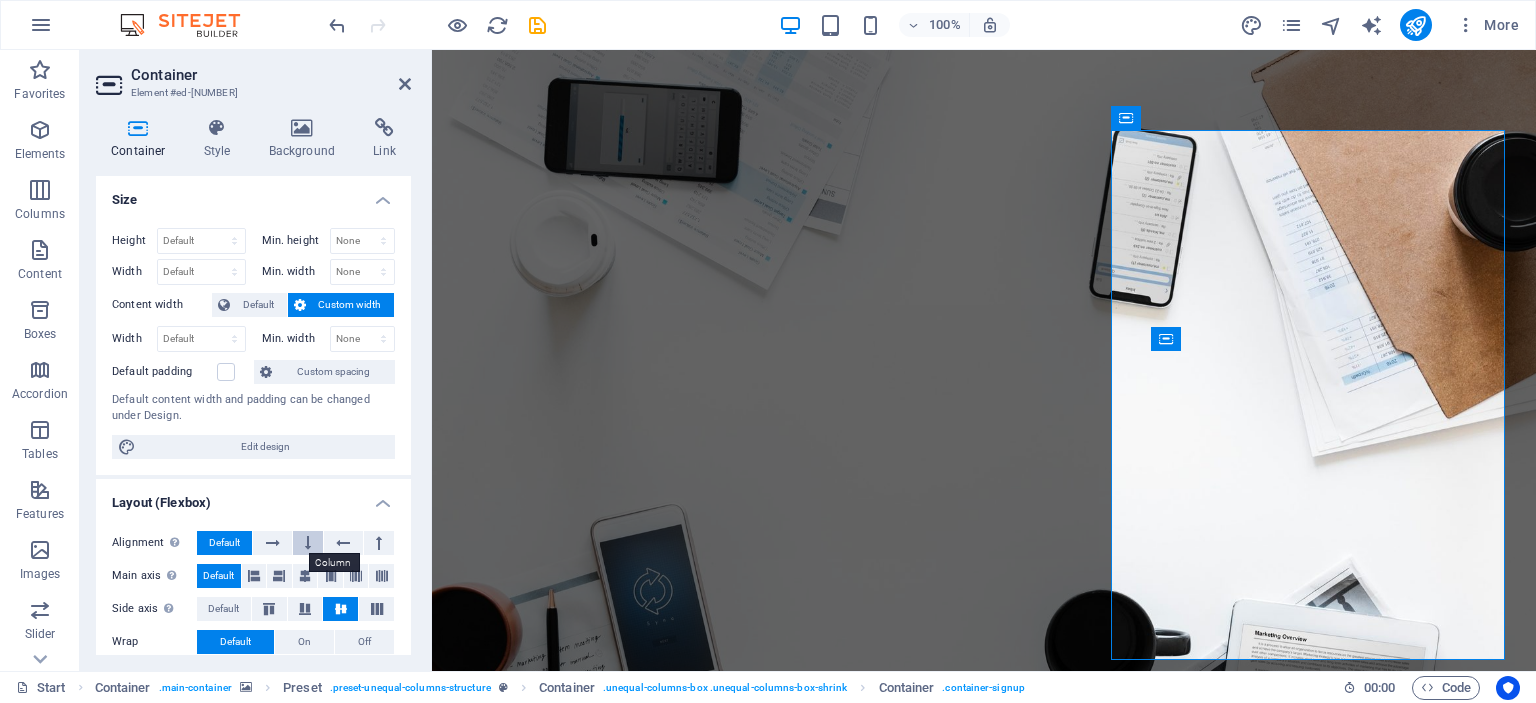 click at bounding box center [308, 543] 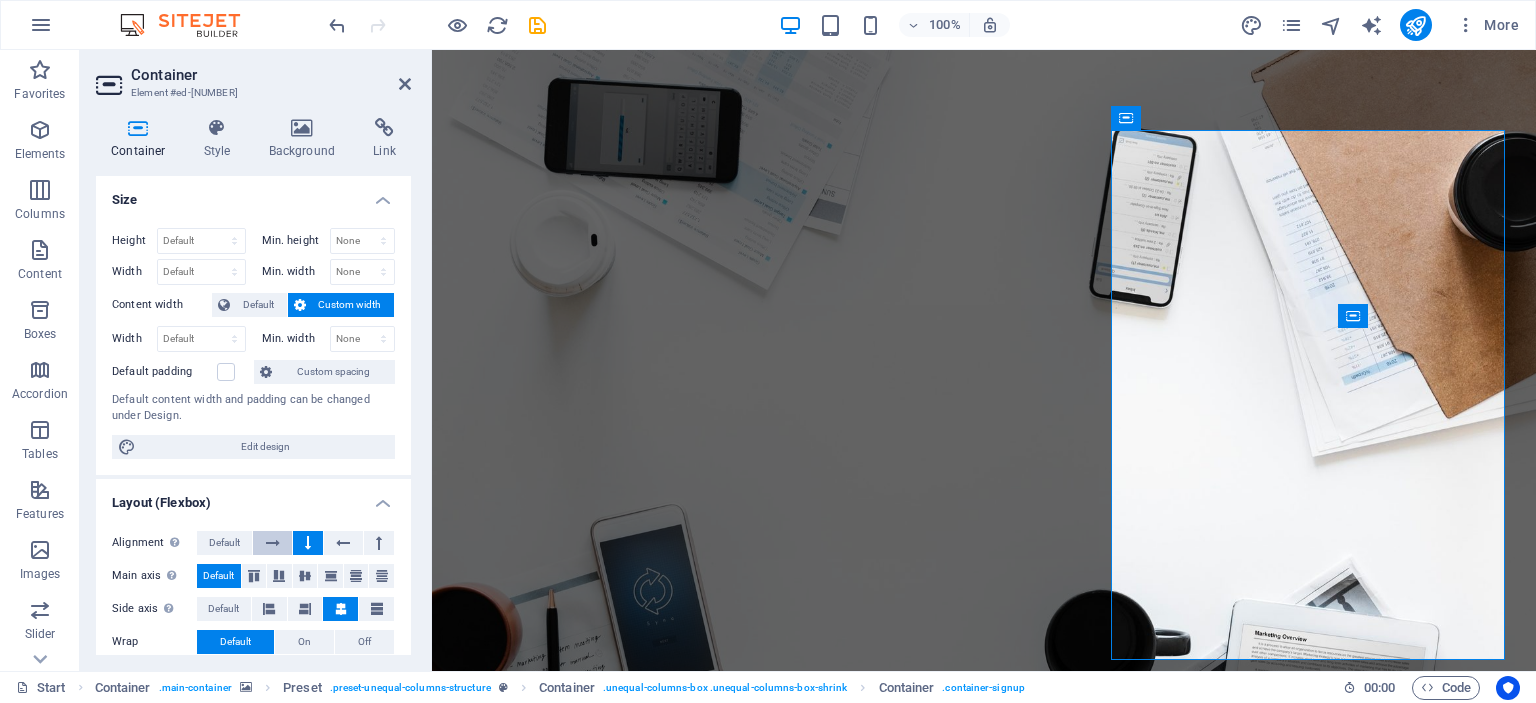click at bounding box center (272, 543) 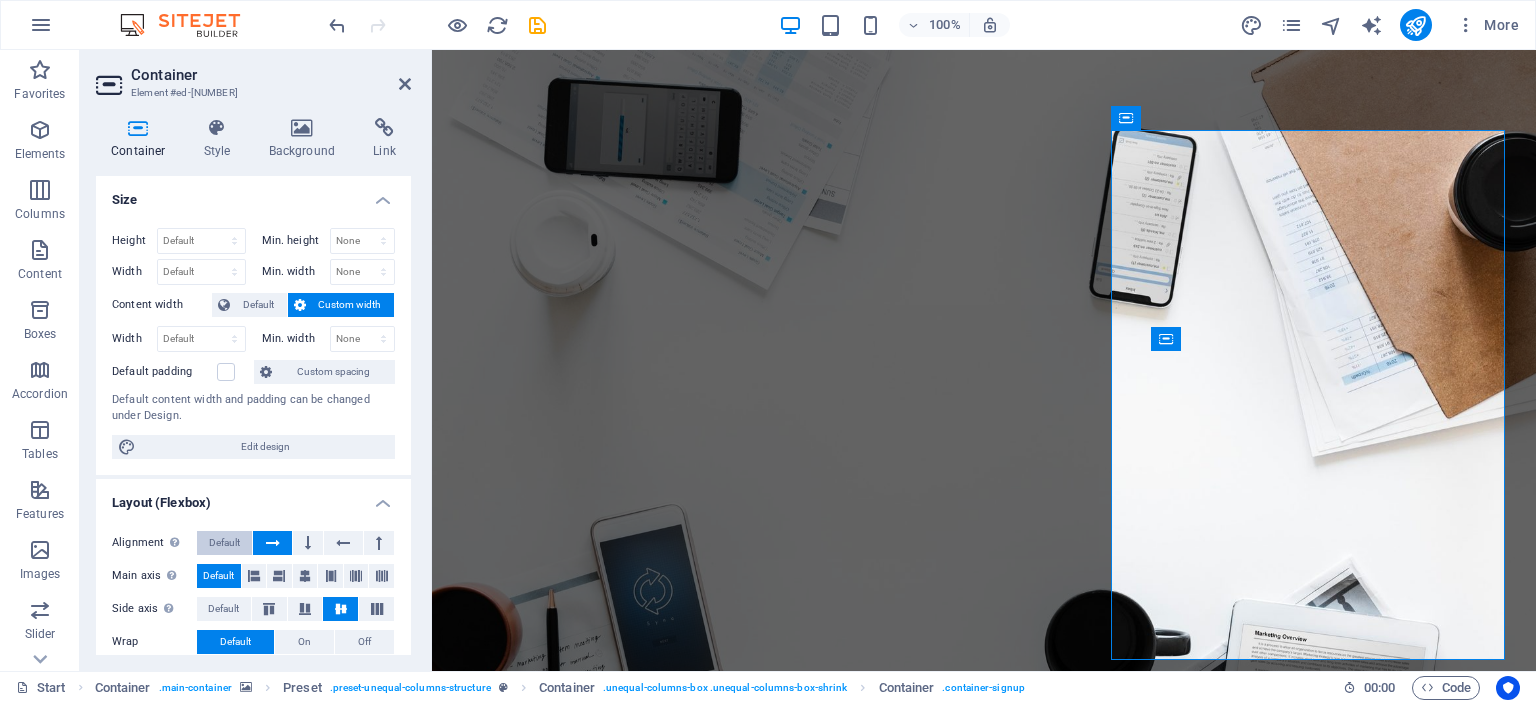 click on "Default" at bounding box center [224, 543] 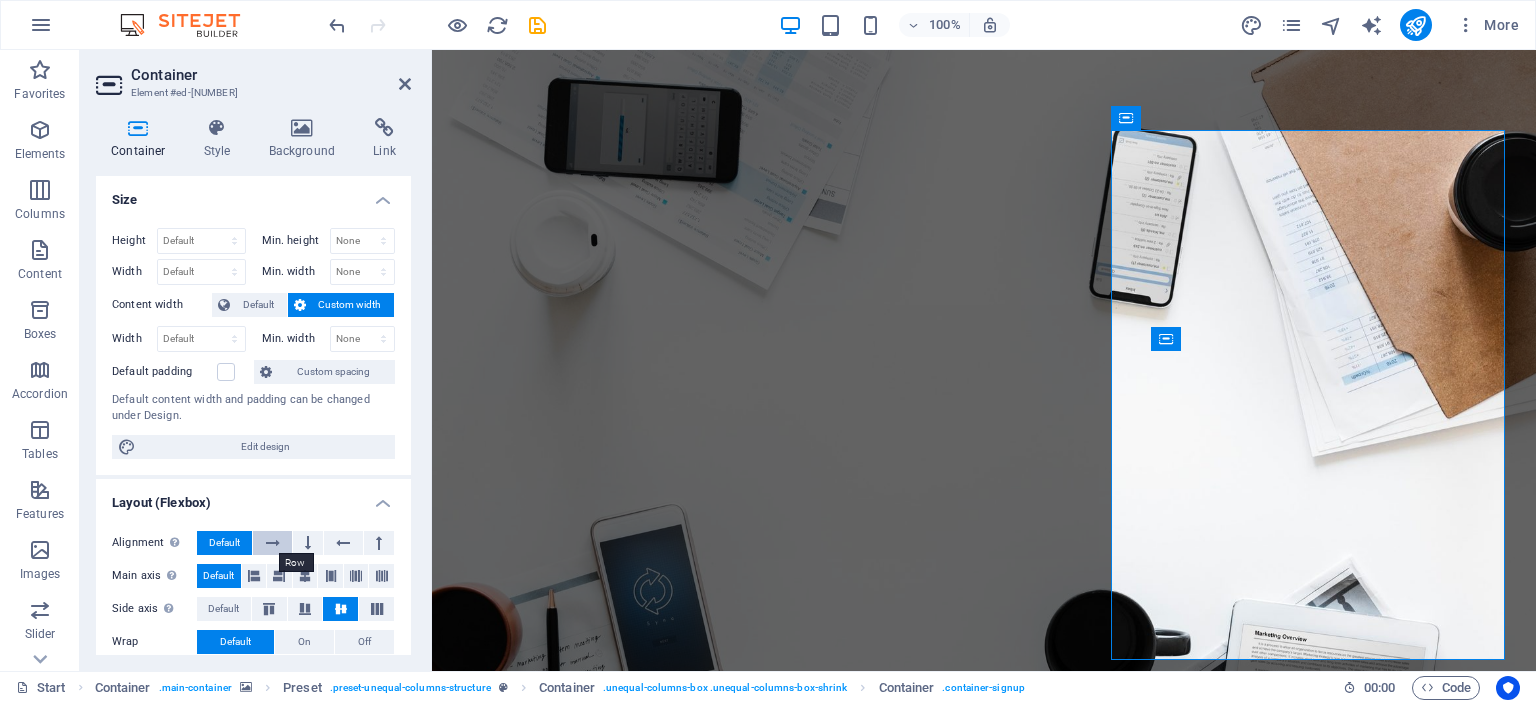click at bounding box center (272, 543) 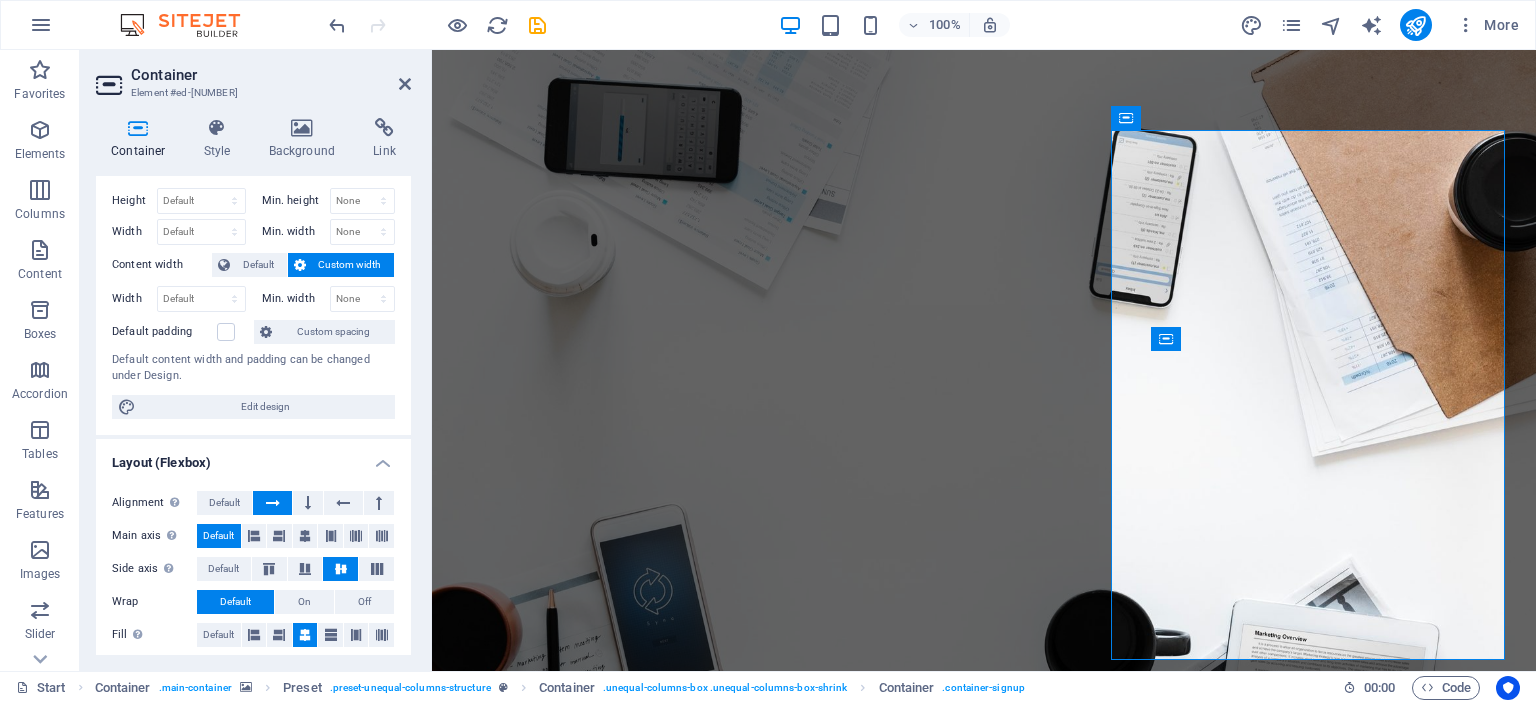 scroll, scrollTop: 100, scrollLeft: 0, axis: vertical 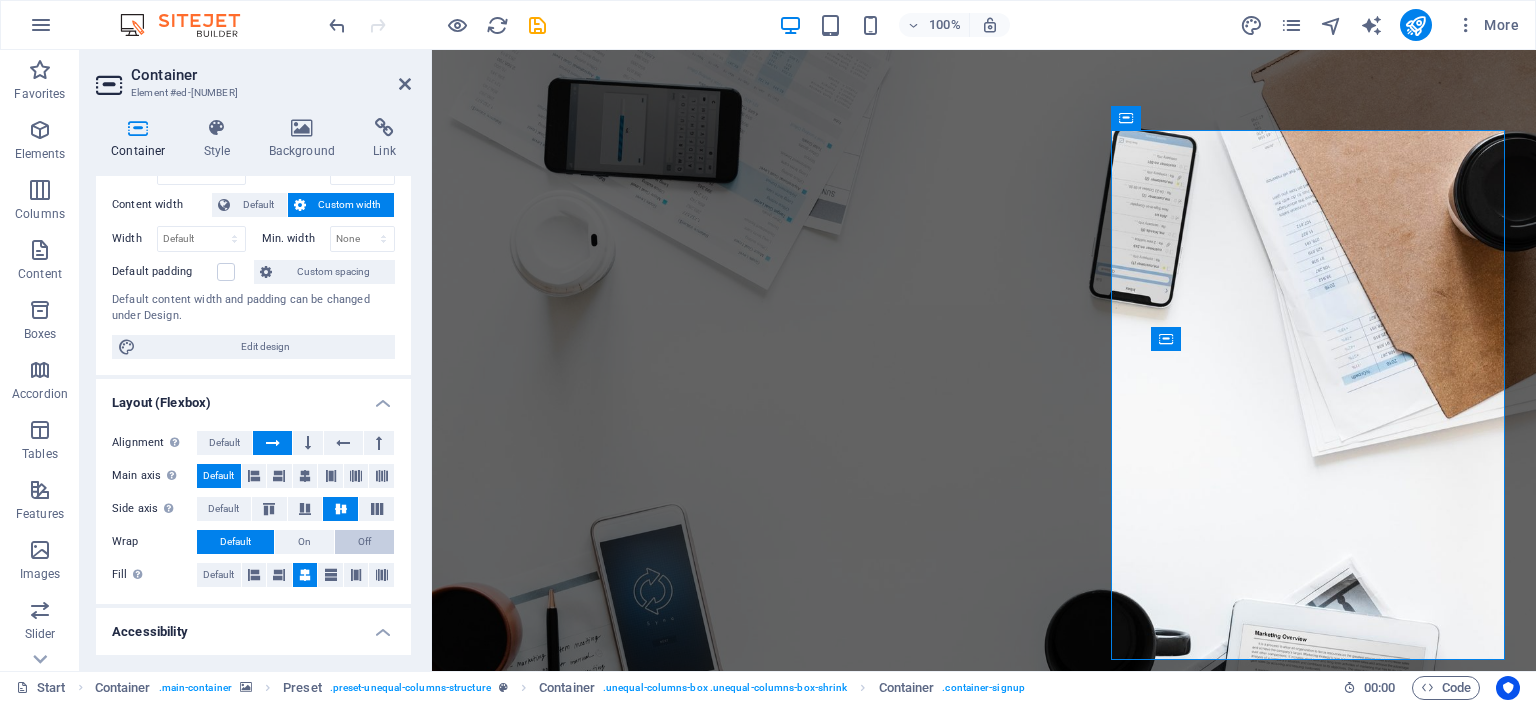 click on "Off" at bounding box center [364, 542] 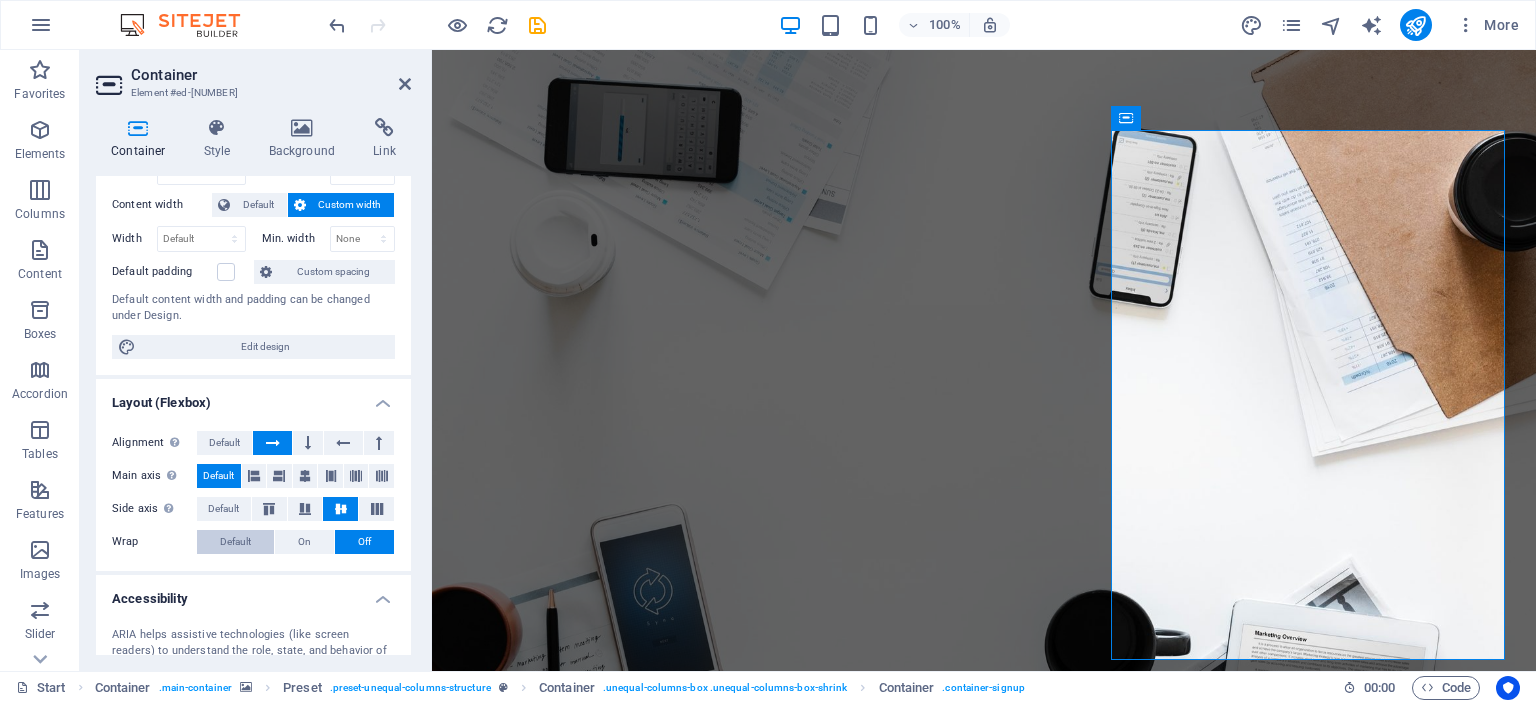 click on "Default" at bounding box center (235, 542) 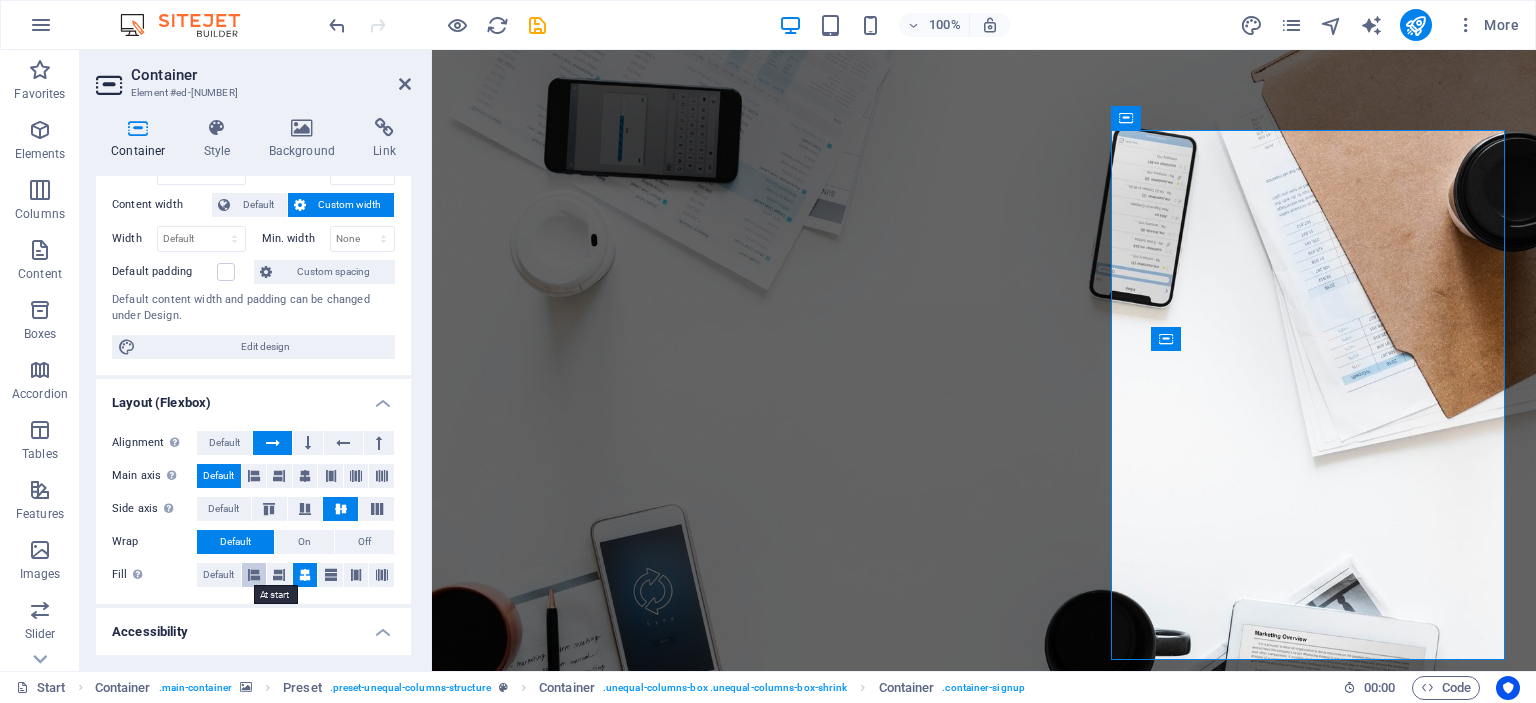 click at bounding box center [254, 575] 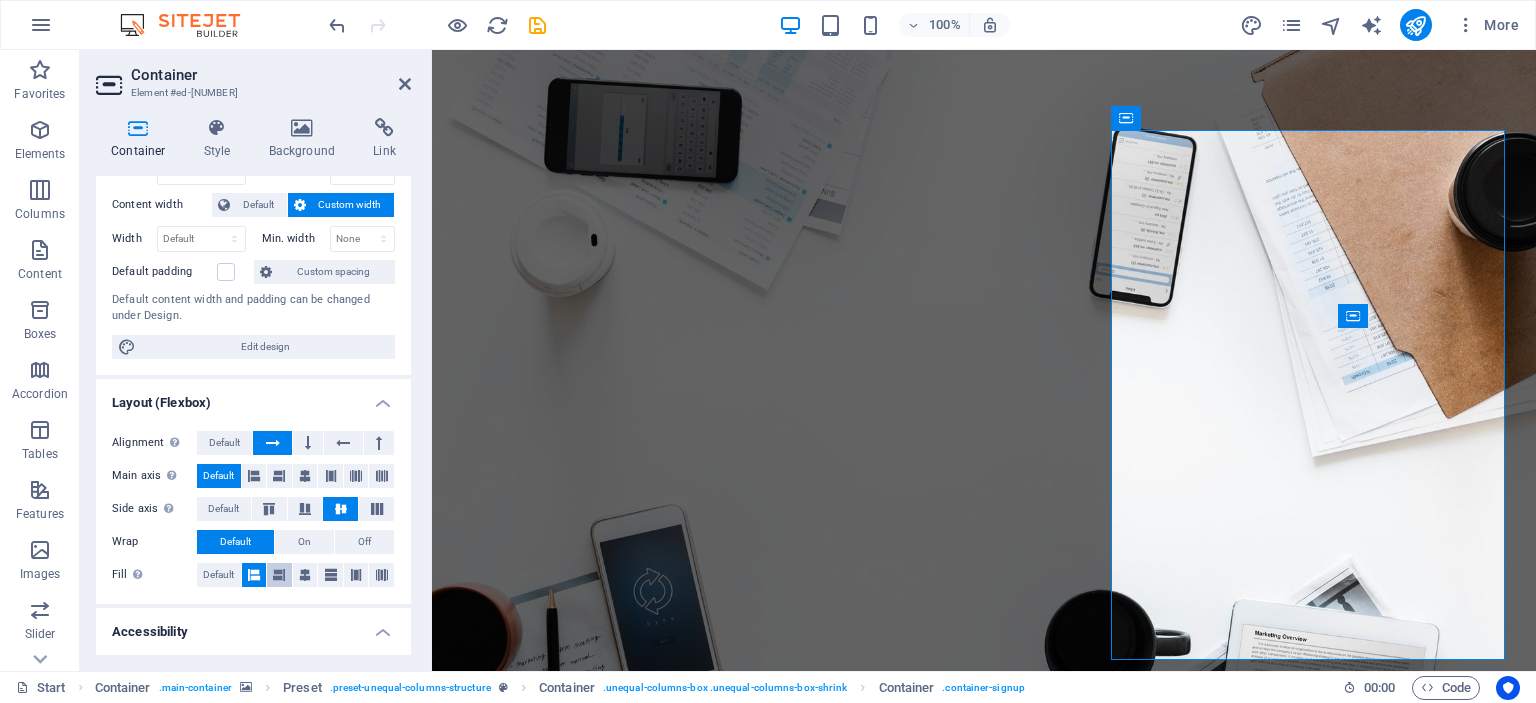 click at bounding box center [279, 575] 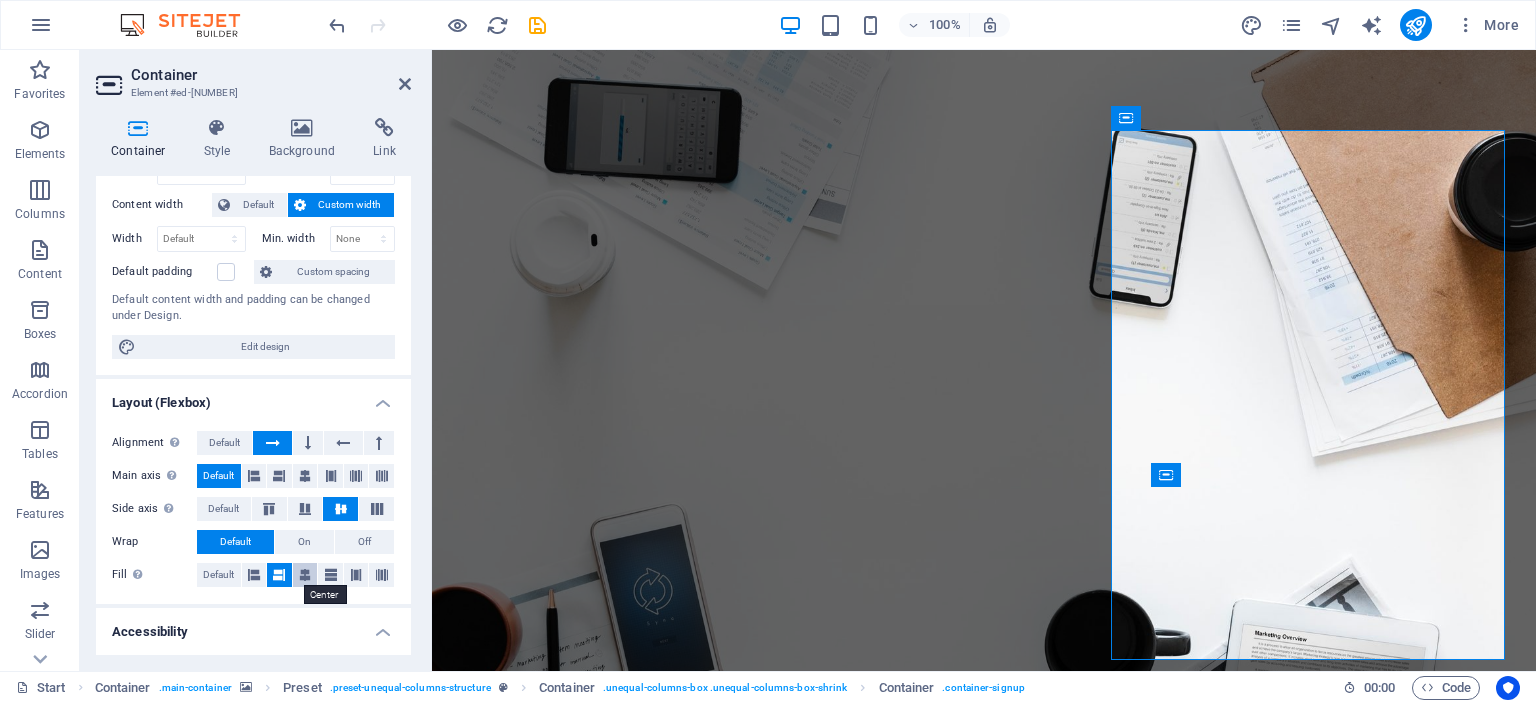 click at bounding box center [305, 575] 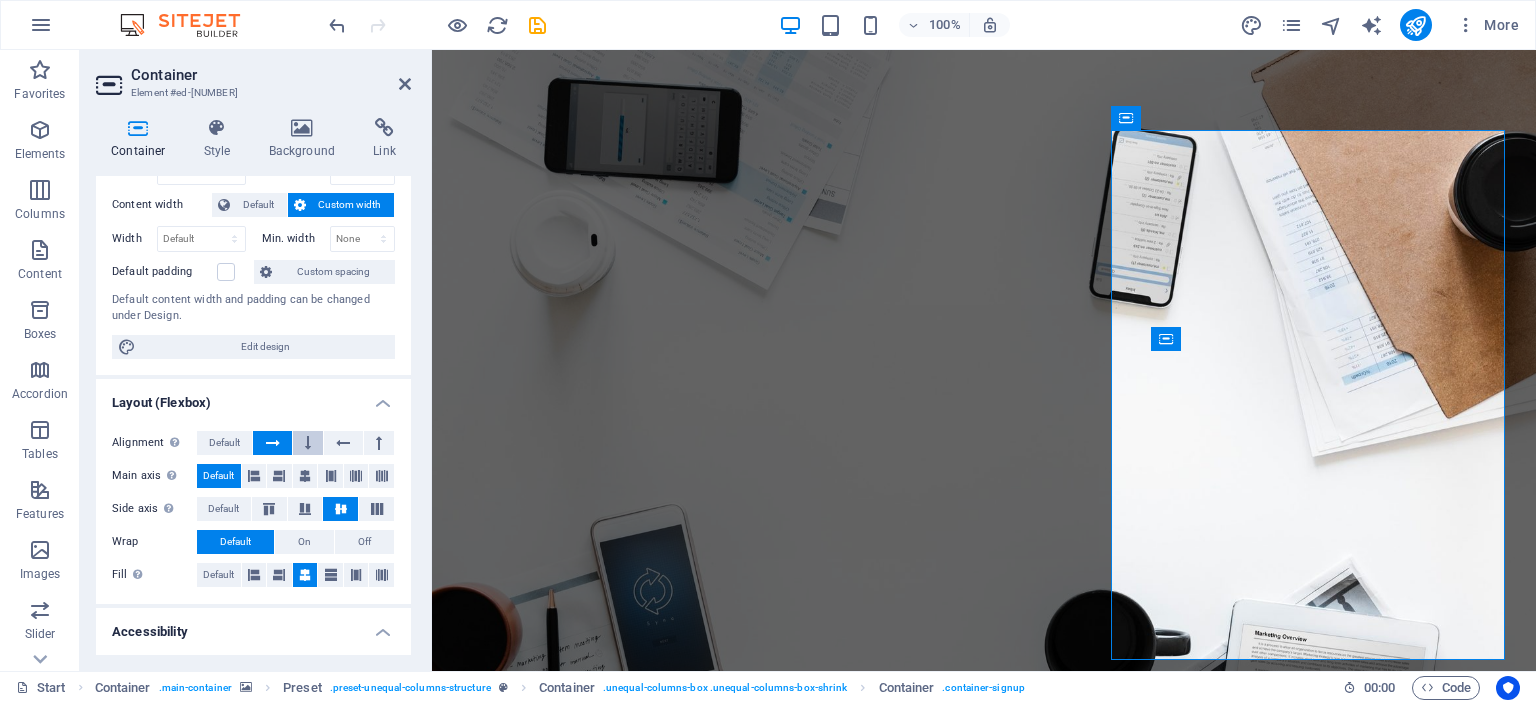 click at bounding box center (308, 443) 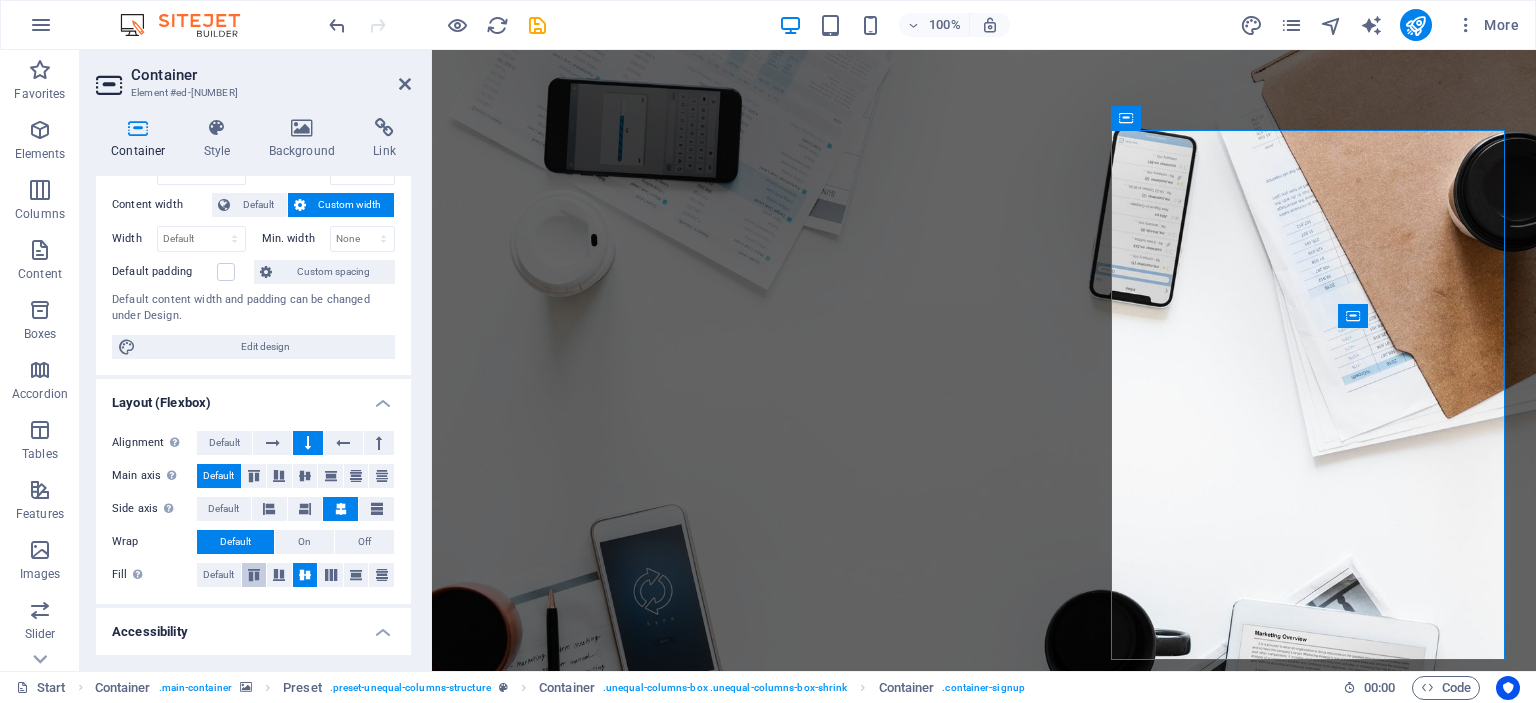 click at bounding box center (254, 575) 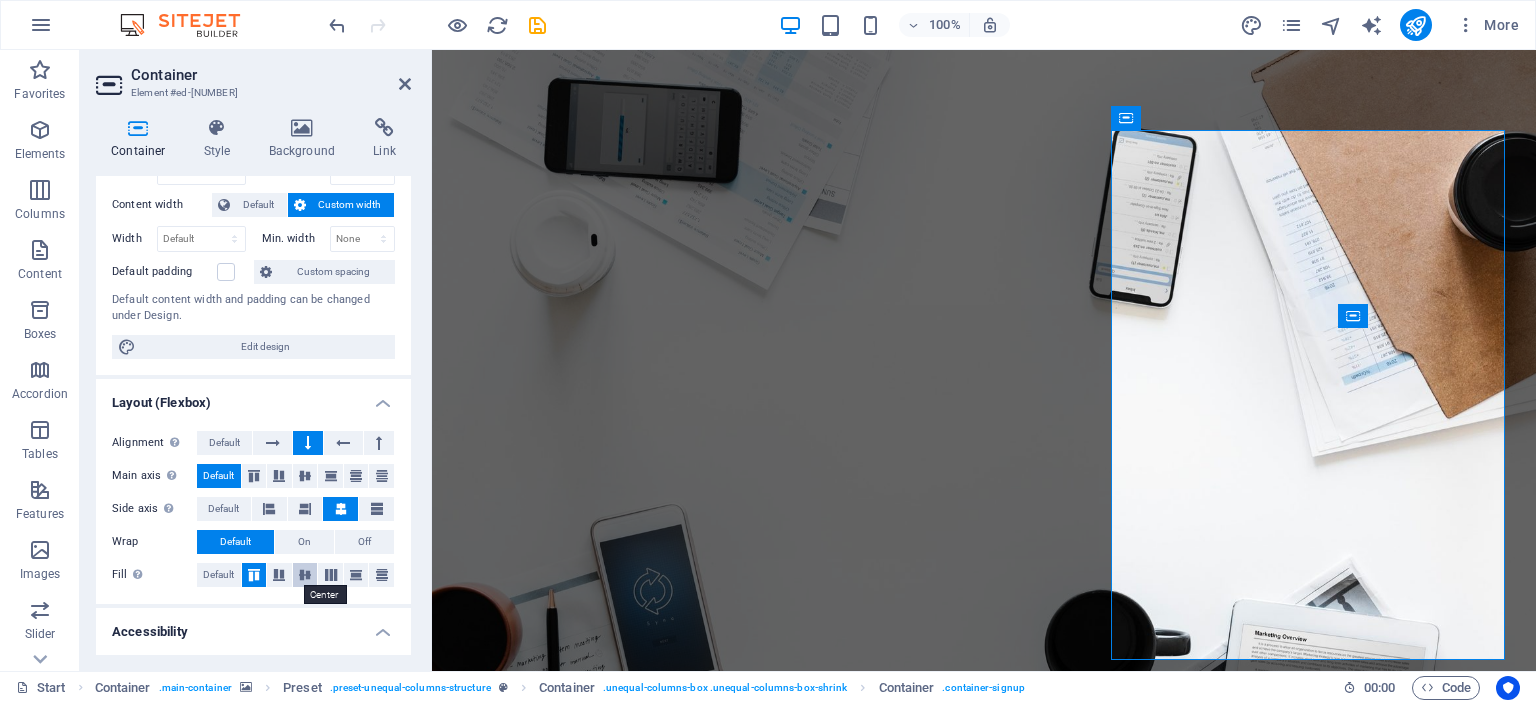 click at bounding box center [305, 575] 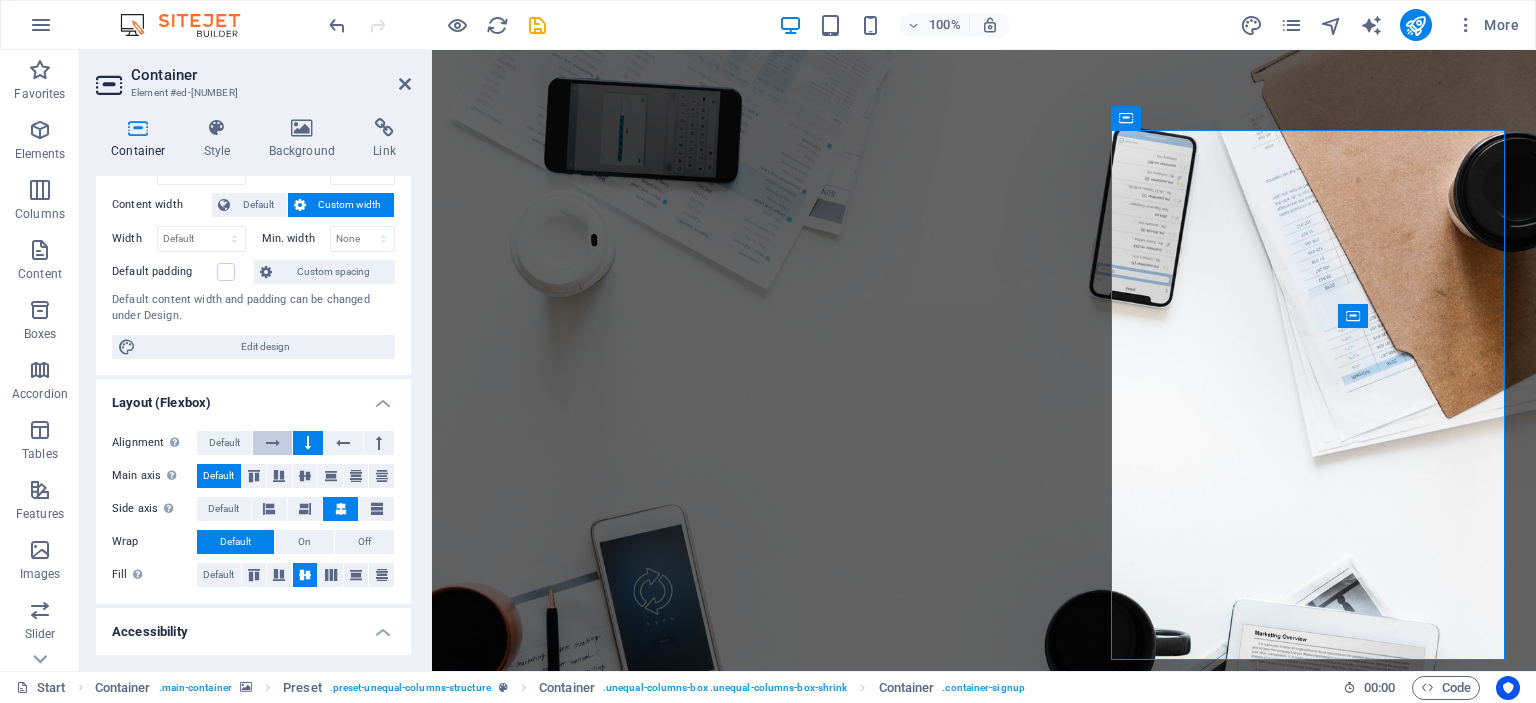 click at bounding box center (273, 443) 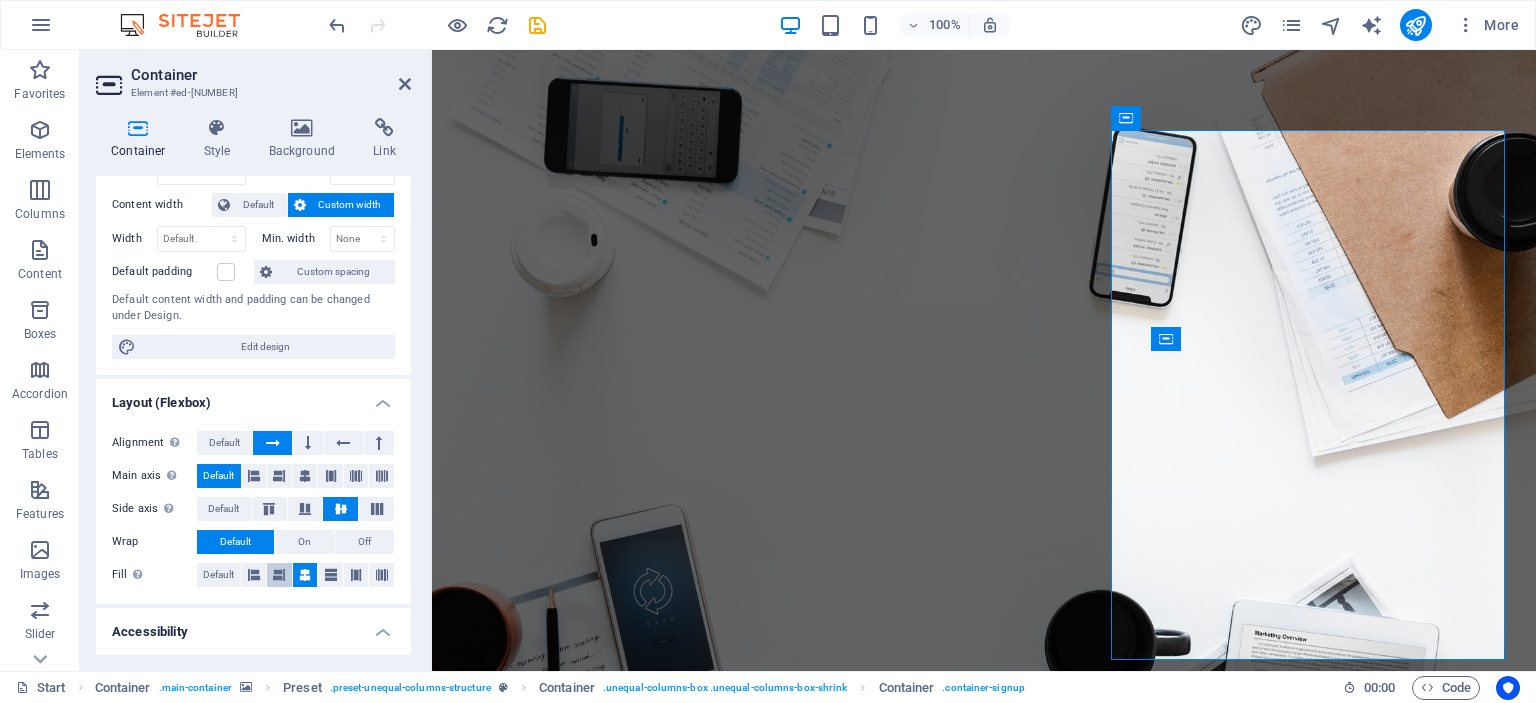 click at bounding box center [279, 575] 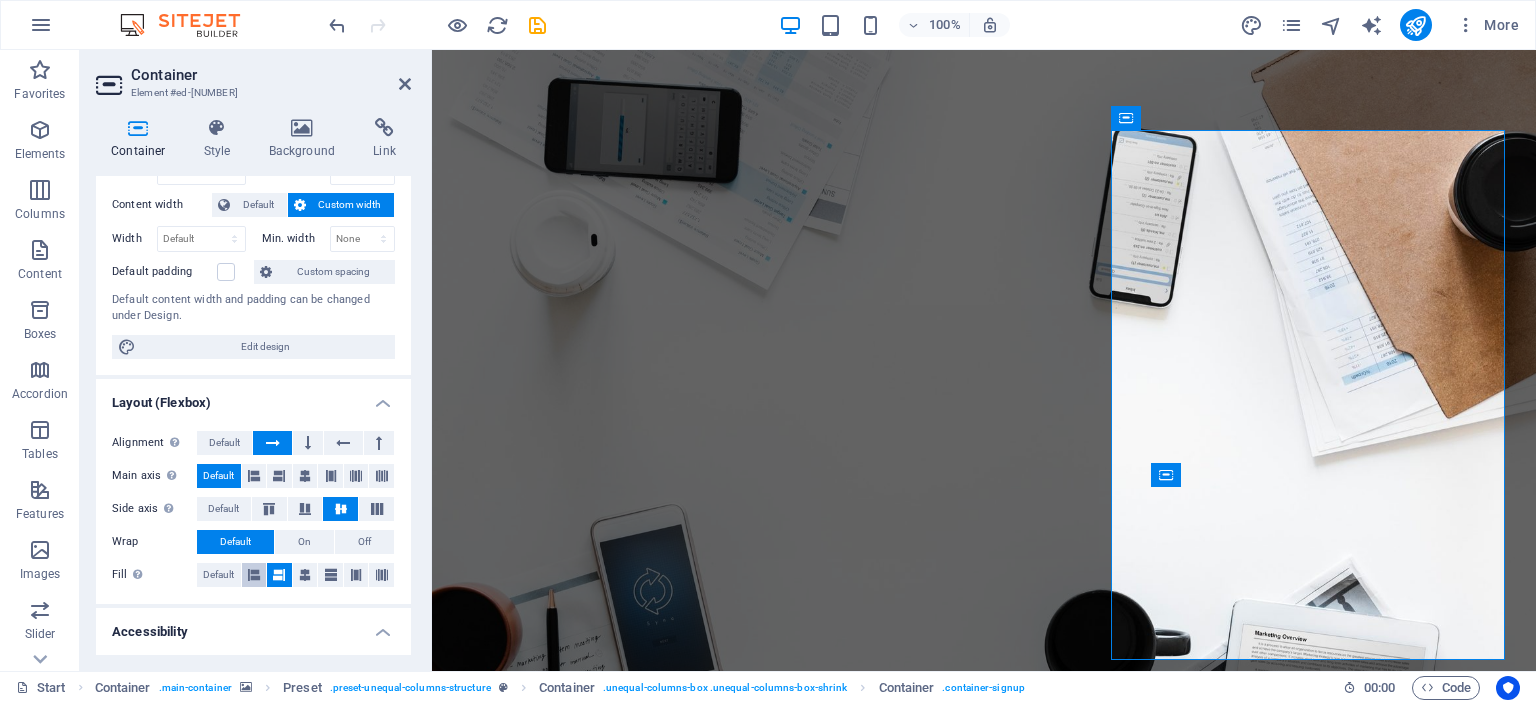 click at bounding box center [254, 575] 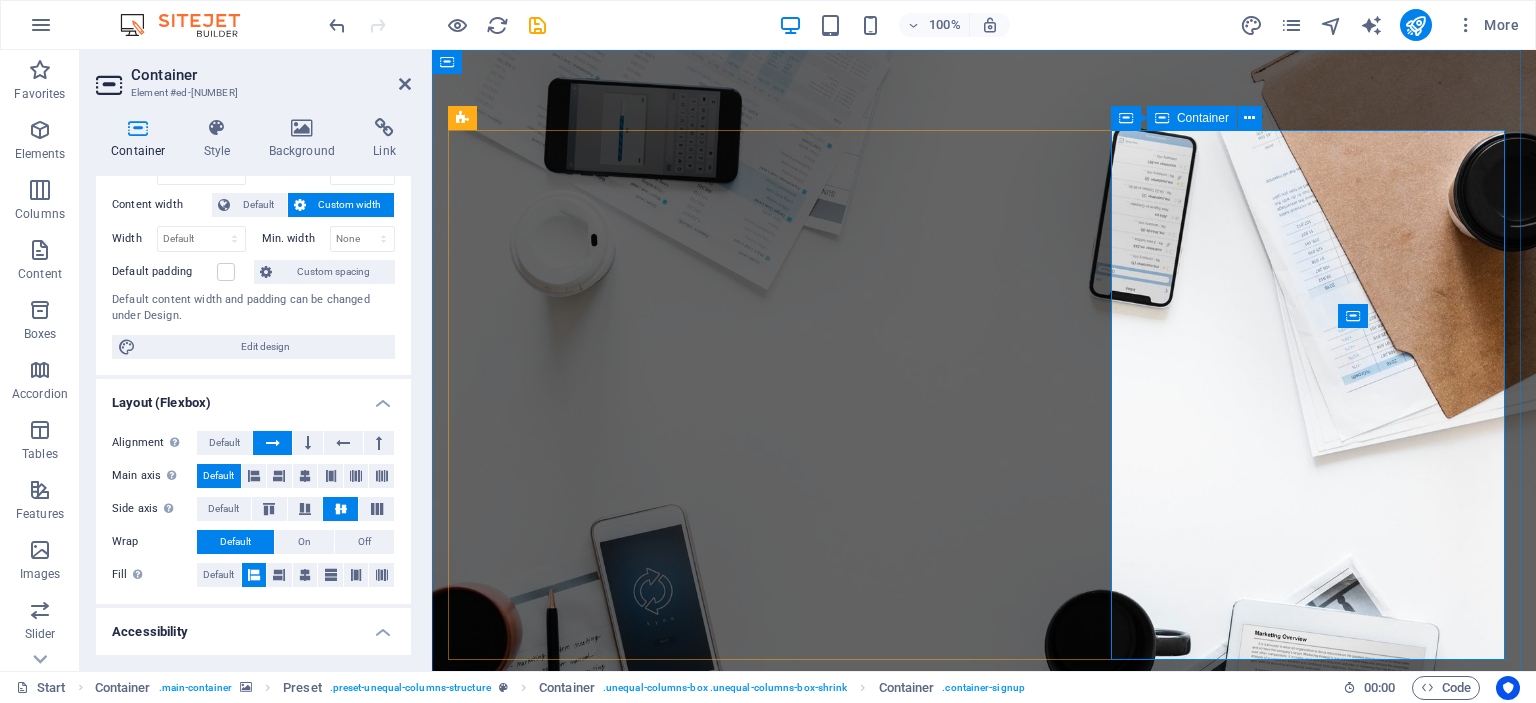click on "GET IN TOUCH [EXAMPLE.COM] ([PHONE])" at bounding box center (984, 2535) 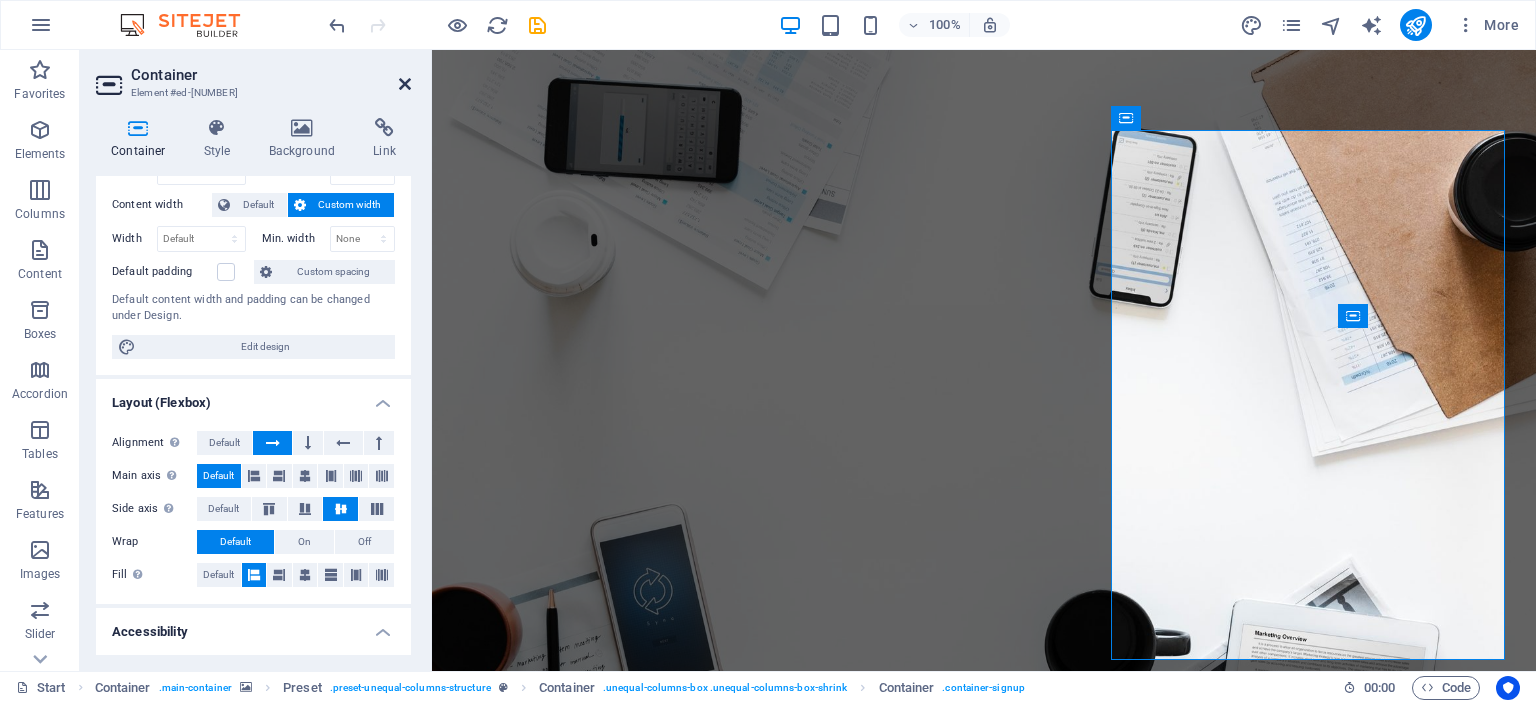 drag, startPoint x: 401, startPoint y: 82, endPoint x: 551, endPoint y: 110, distance: 152.59096 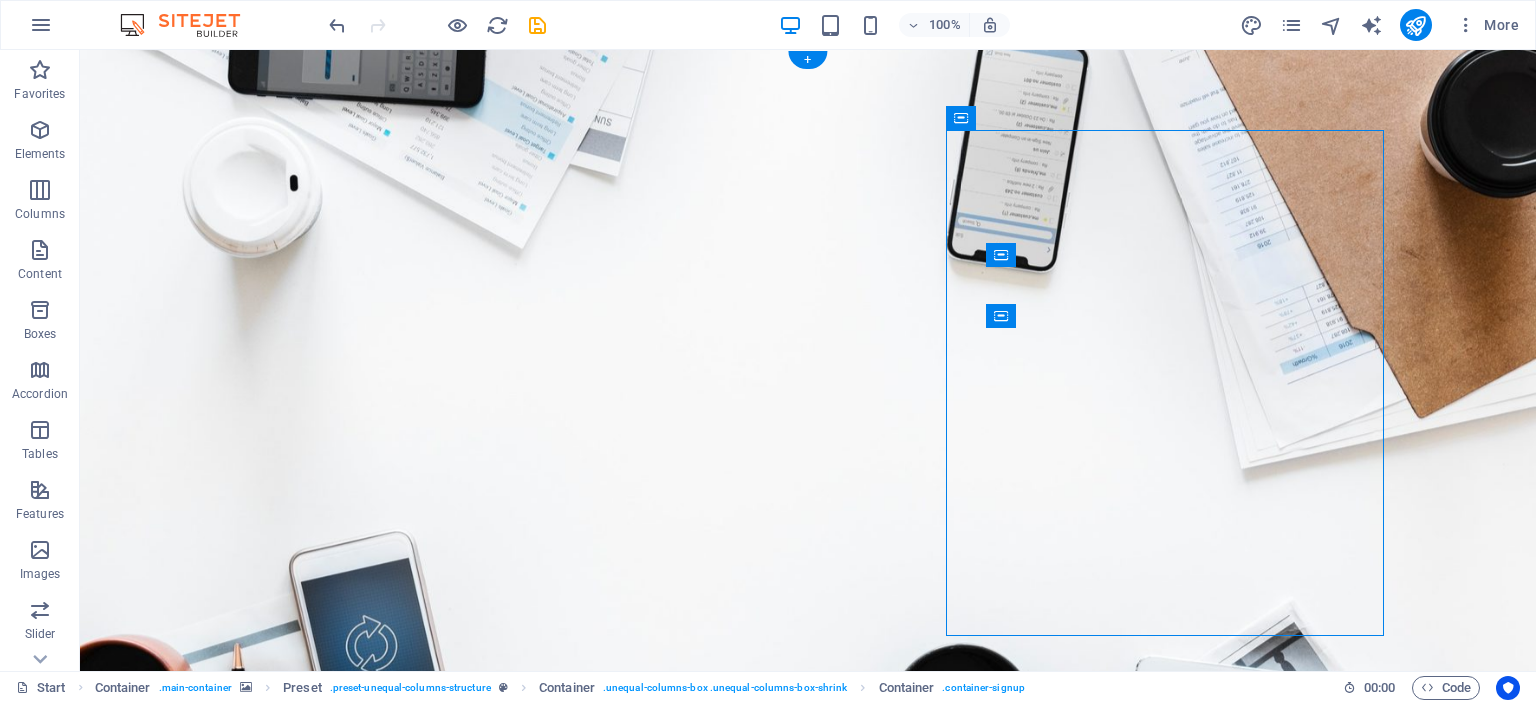 click at bounding box center [808, 419] 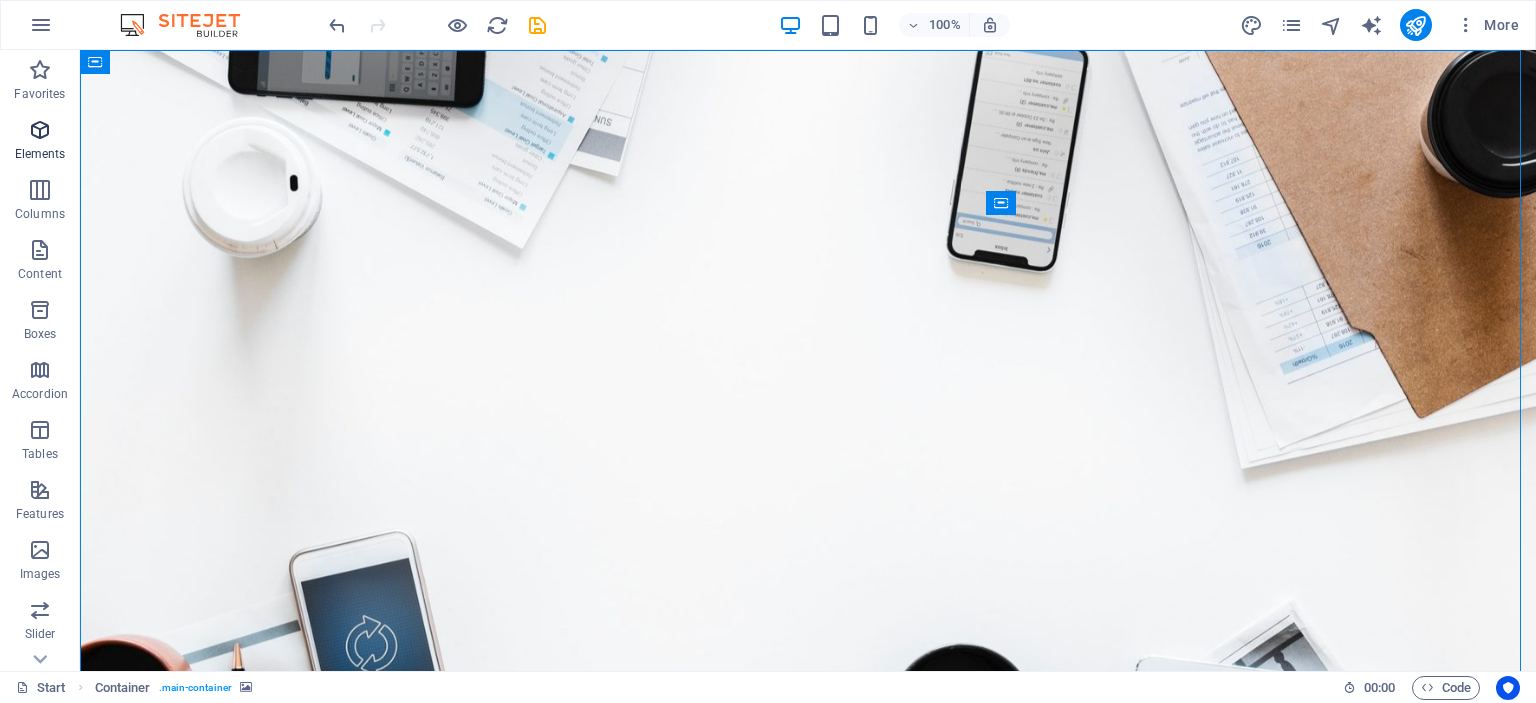 click on "Elements" at bounding box center (40, 142) 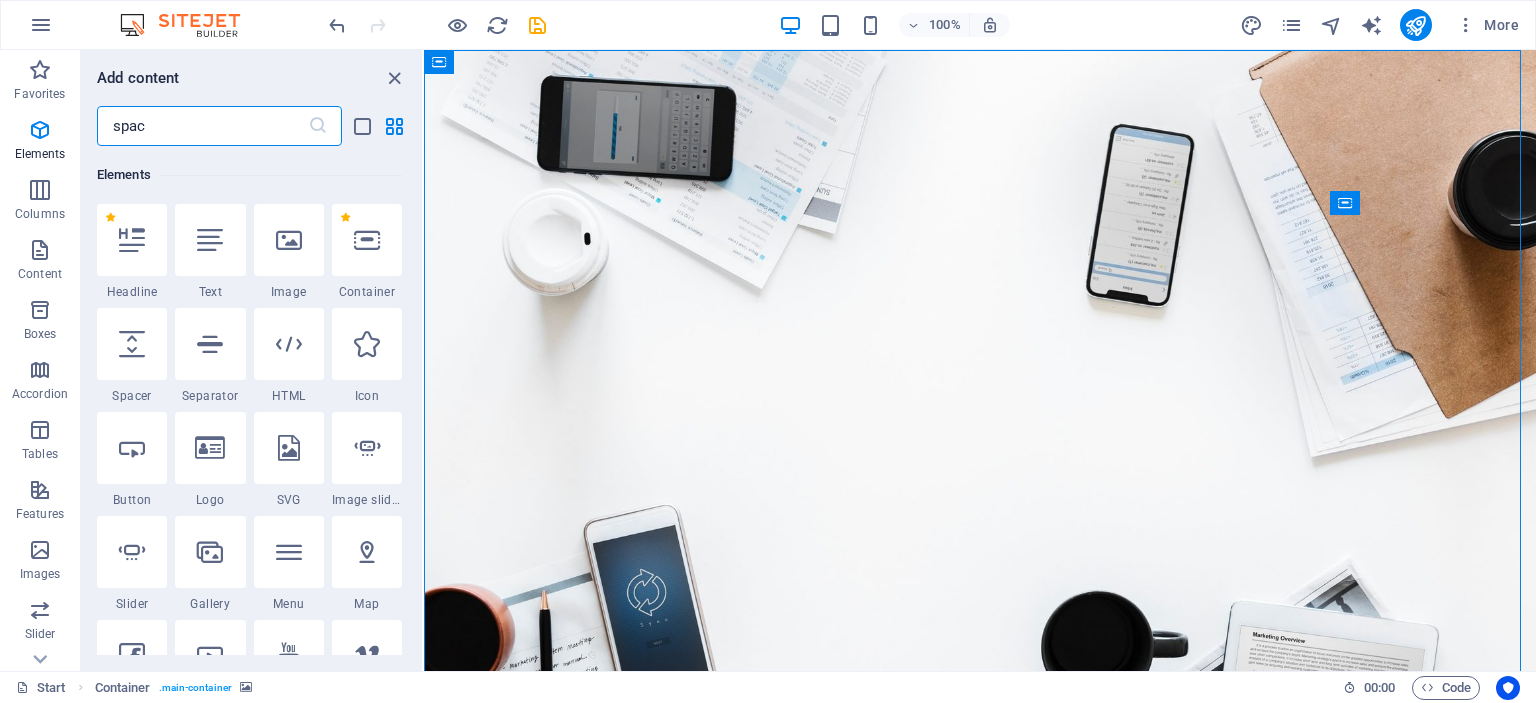 scroll, scrollTop: 0, scrollLeft: 0, axis: both 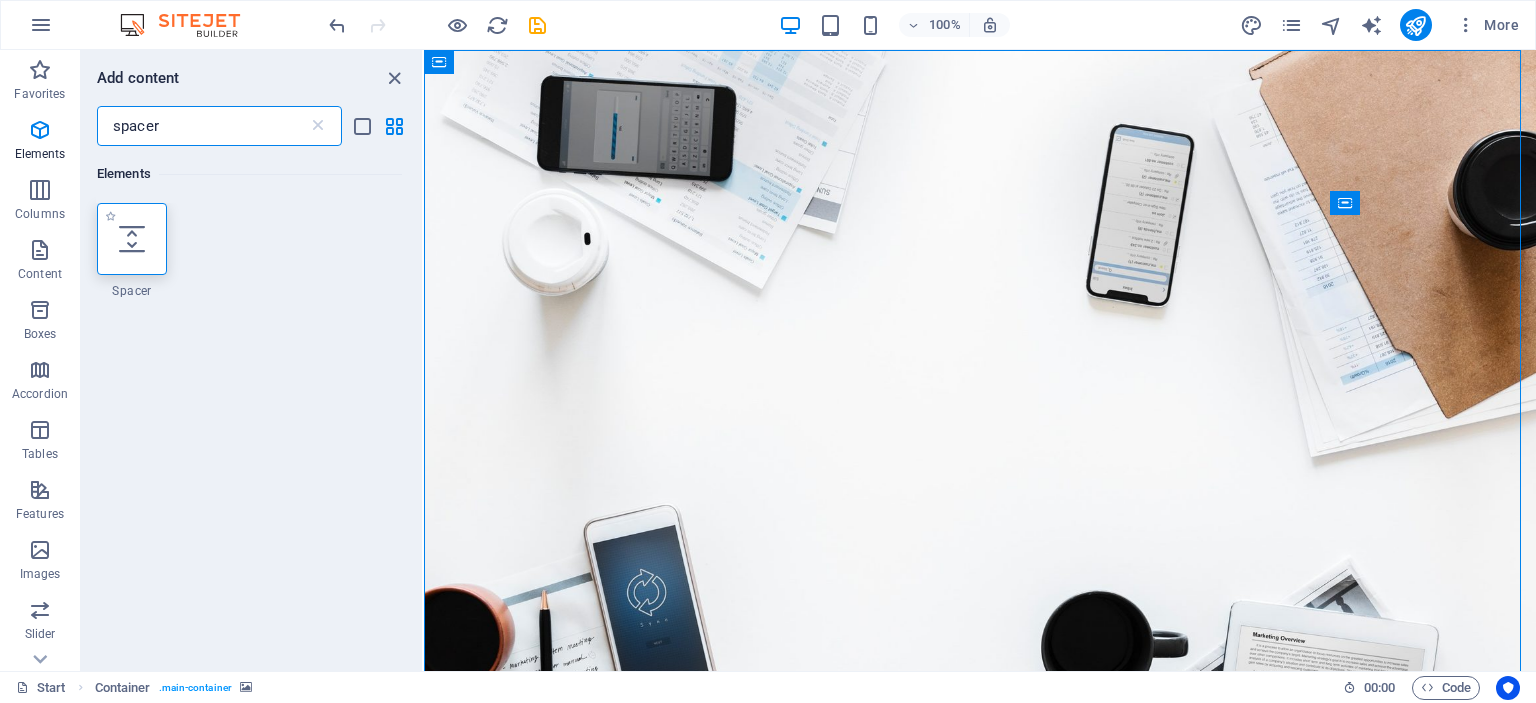 type on "spacer" 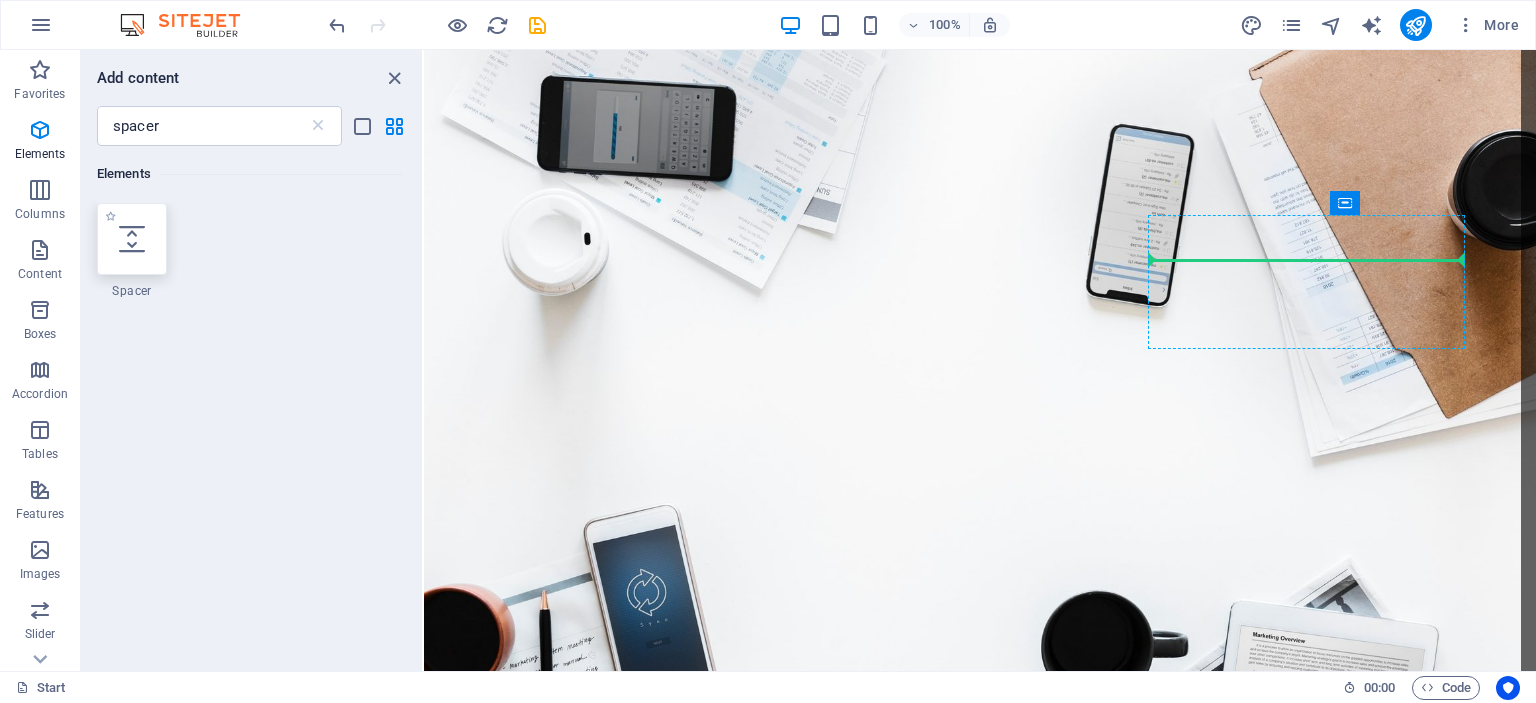 select on "px" 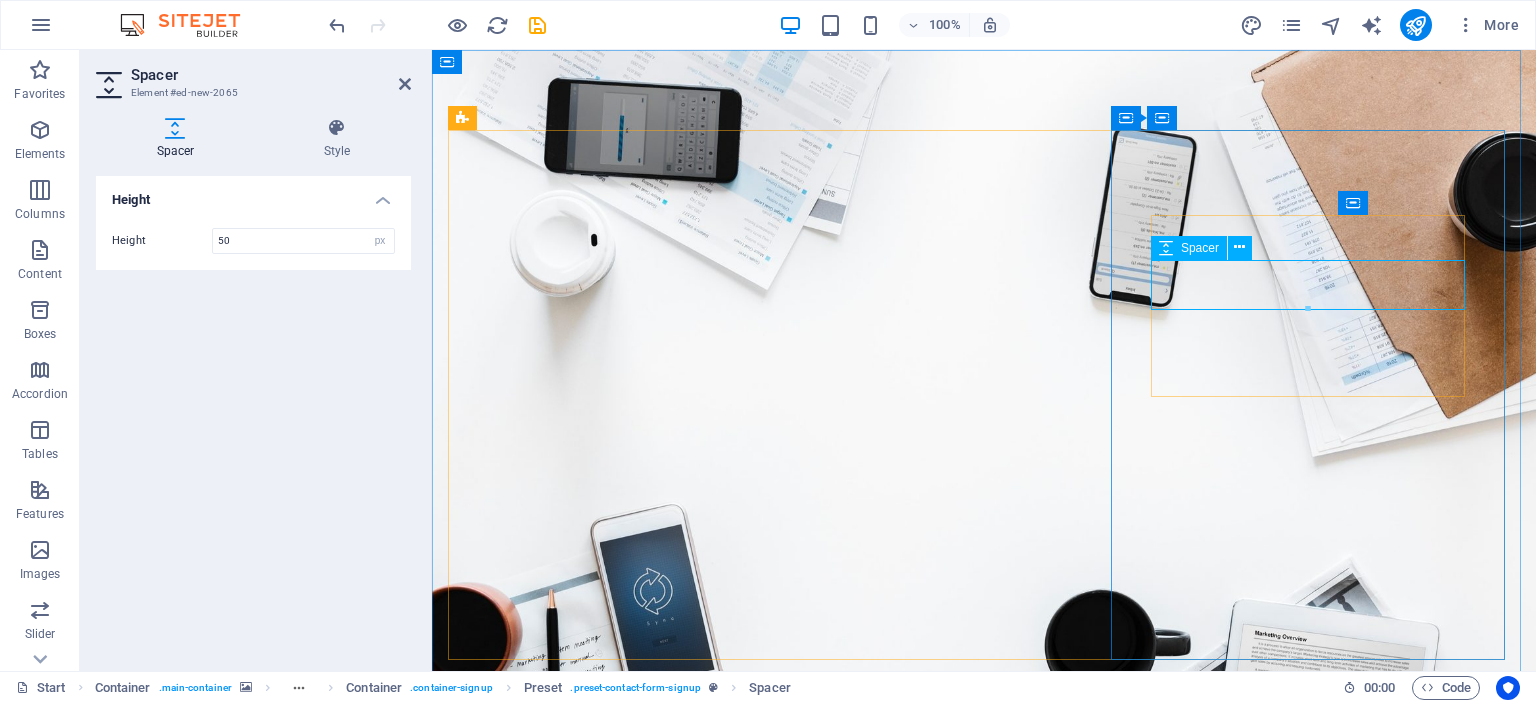 click at bounding box center (984, 2256) 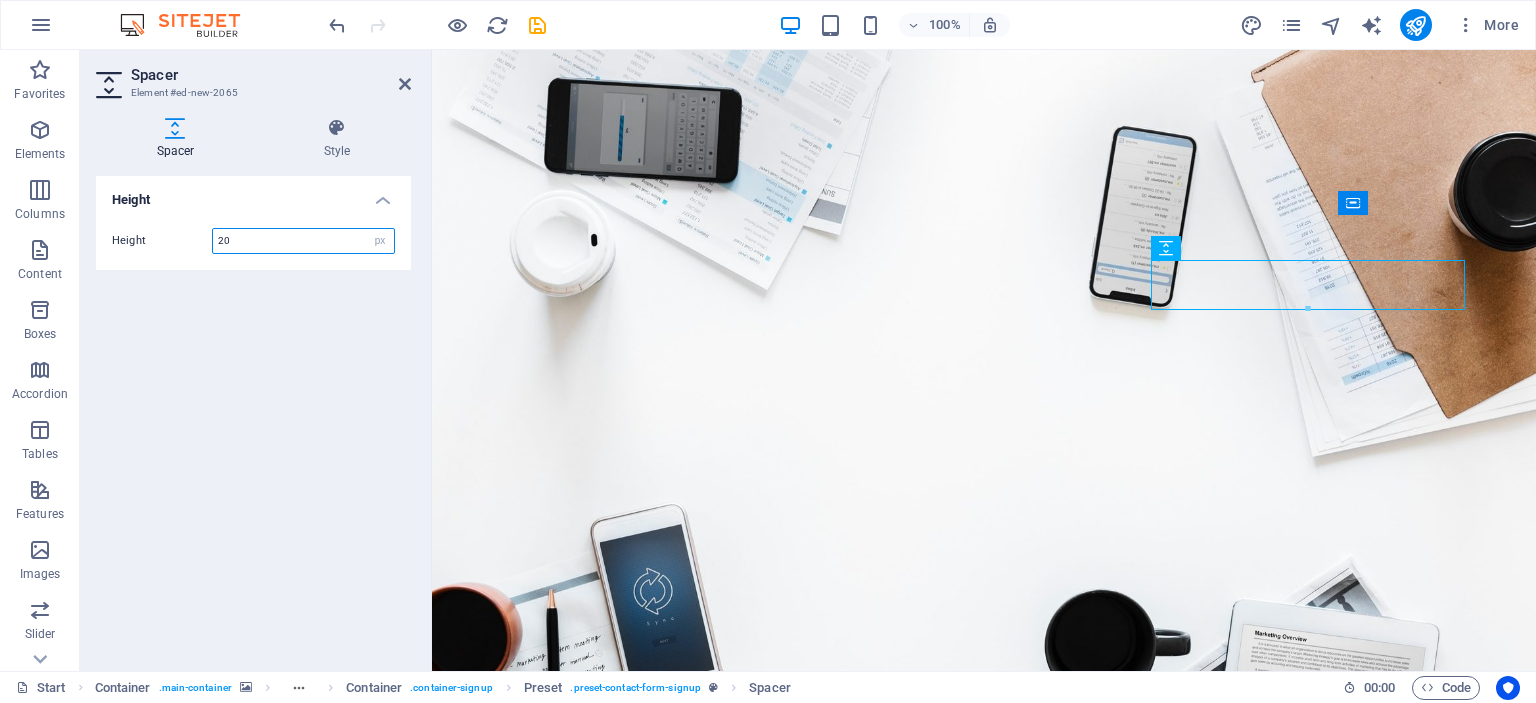 type on "20" 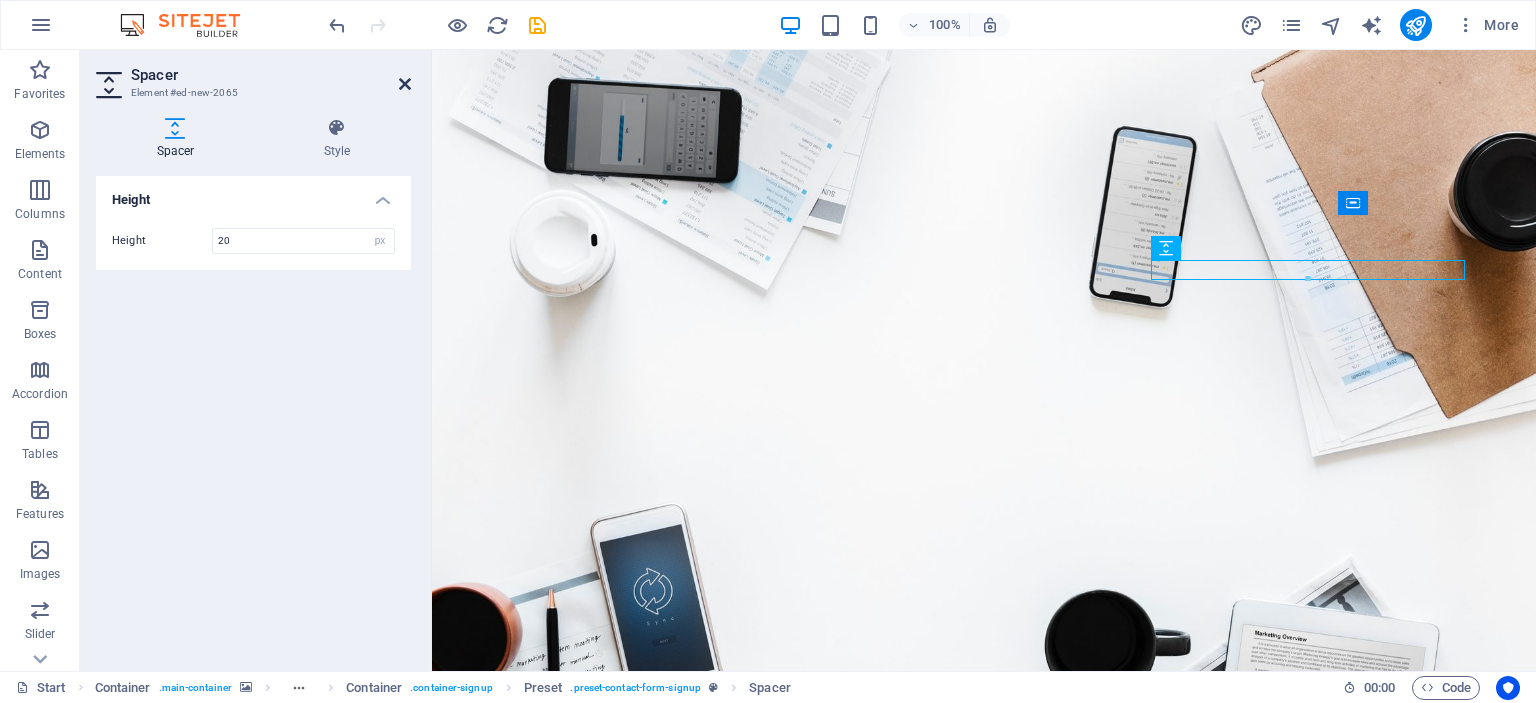 drag, startPoint x: 401, startPoint y: 80, endPoint x: 339, endPoint y: 35, distance: 76.6094 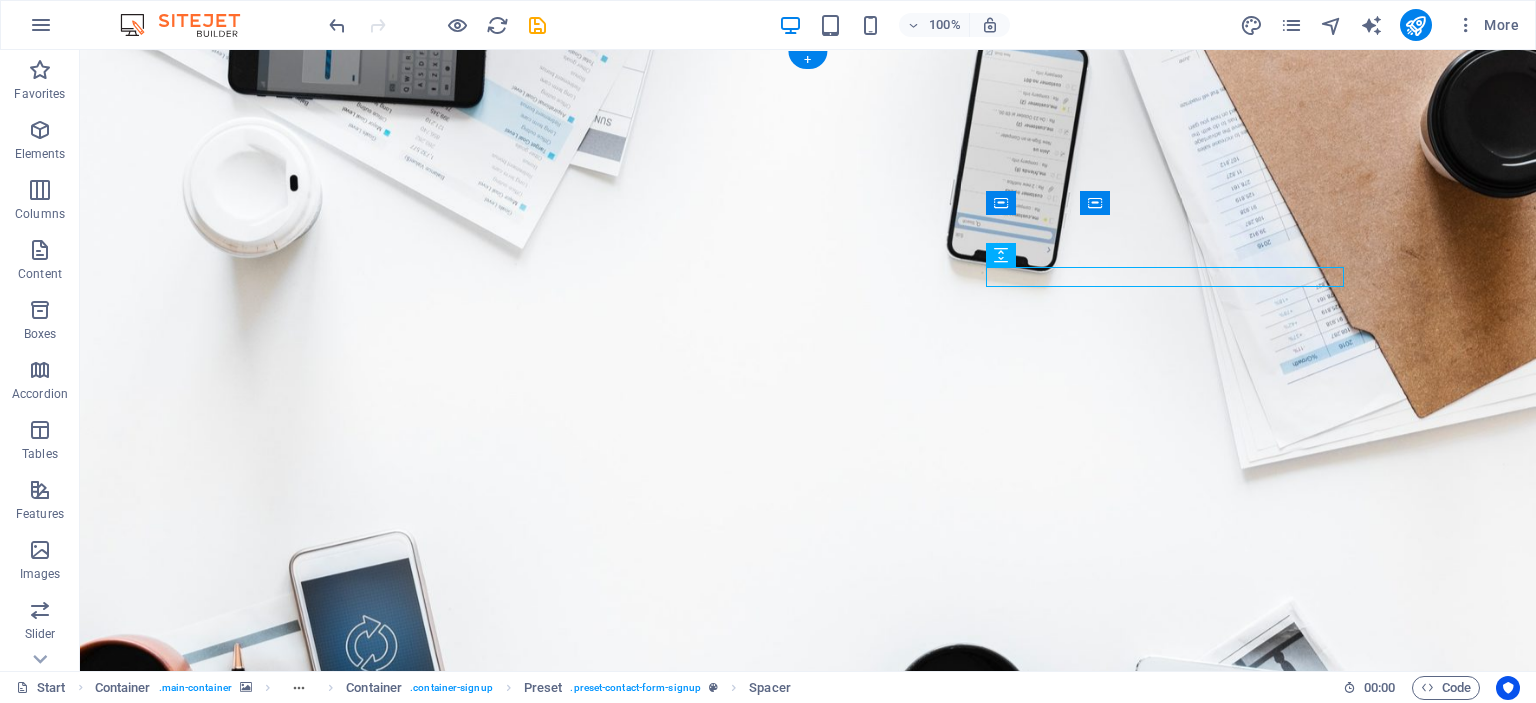click at bounding box center [808, 419] 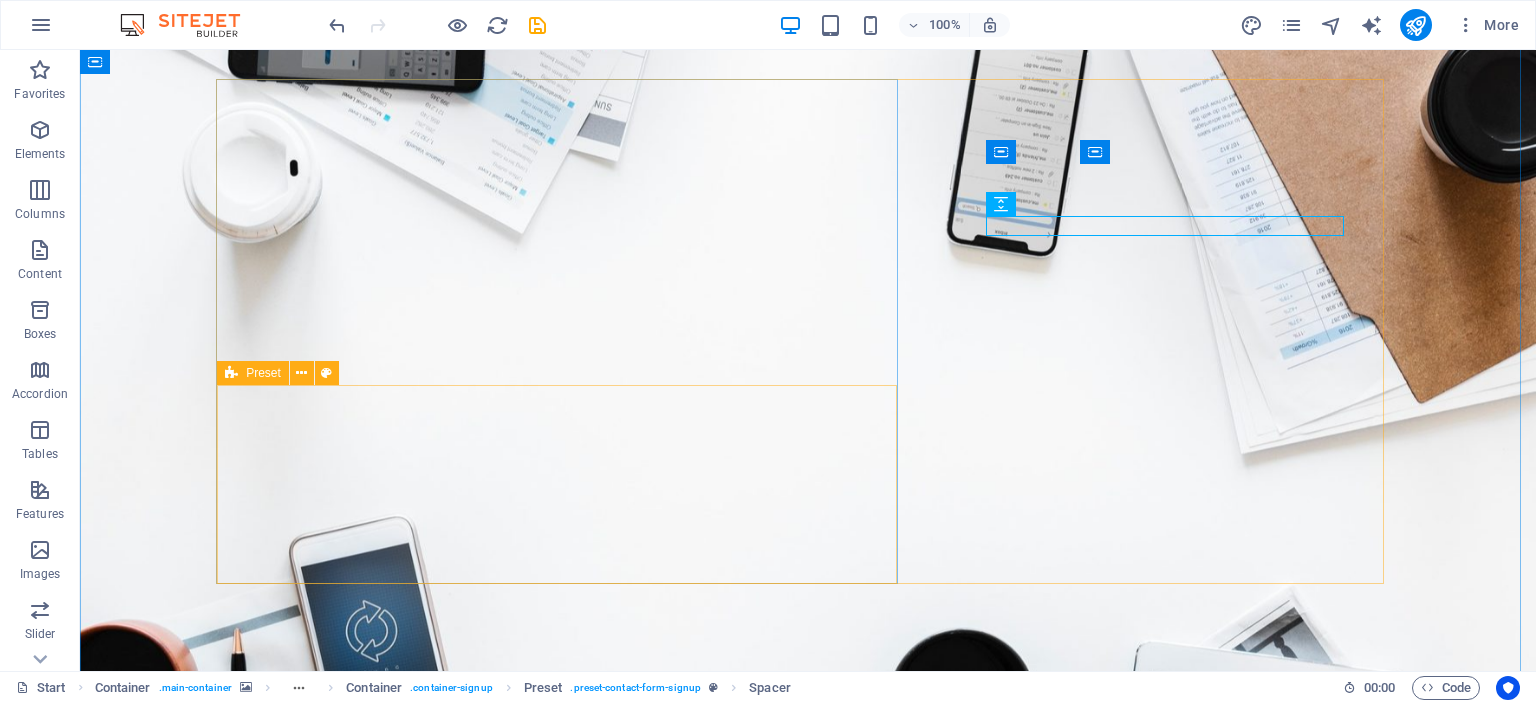 scroll, scrollTop: 0, scrollLeft: 0, axis: both 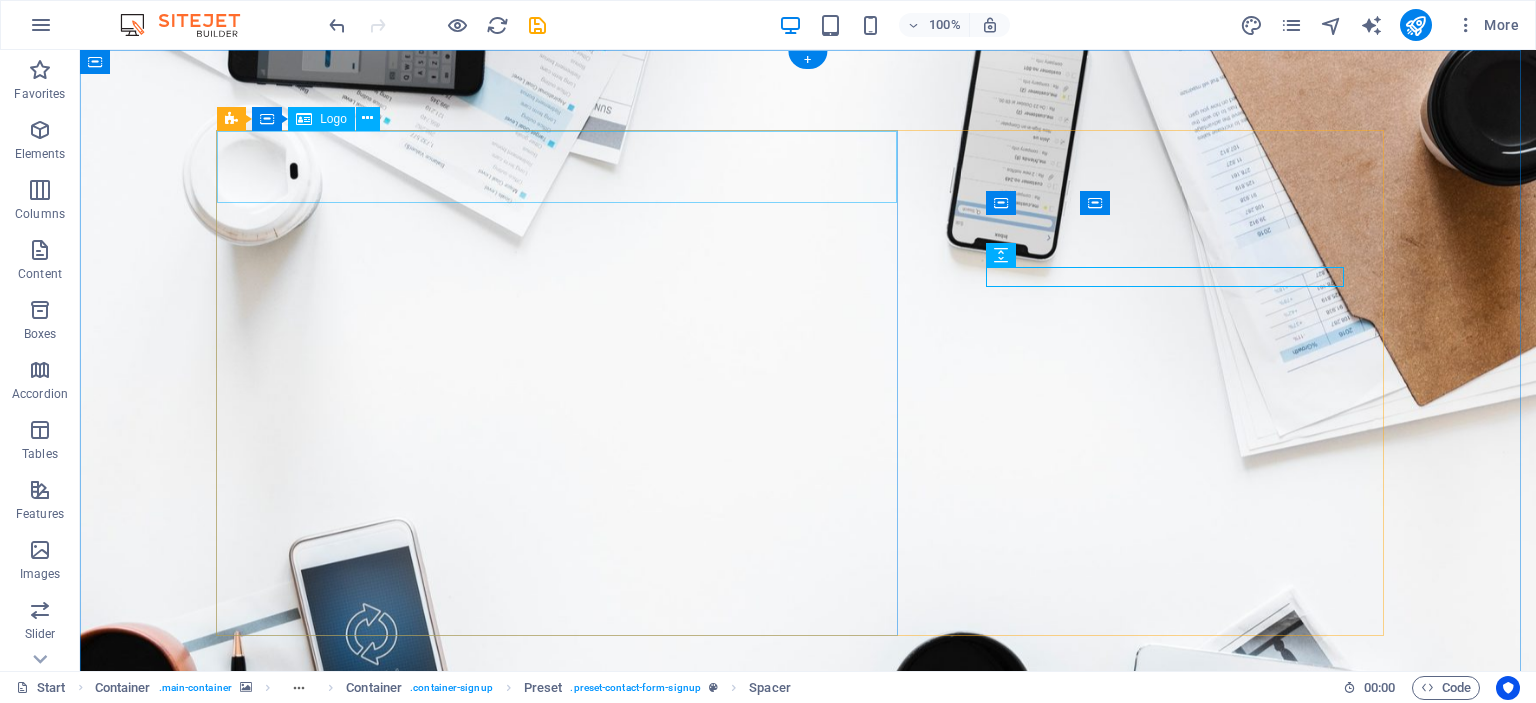 click at bounding box center (808, 881) 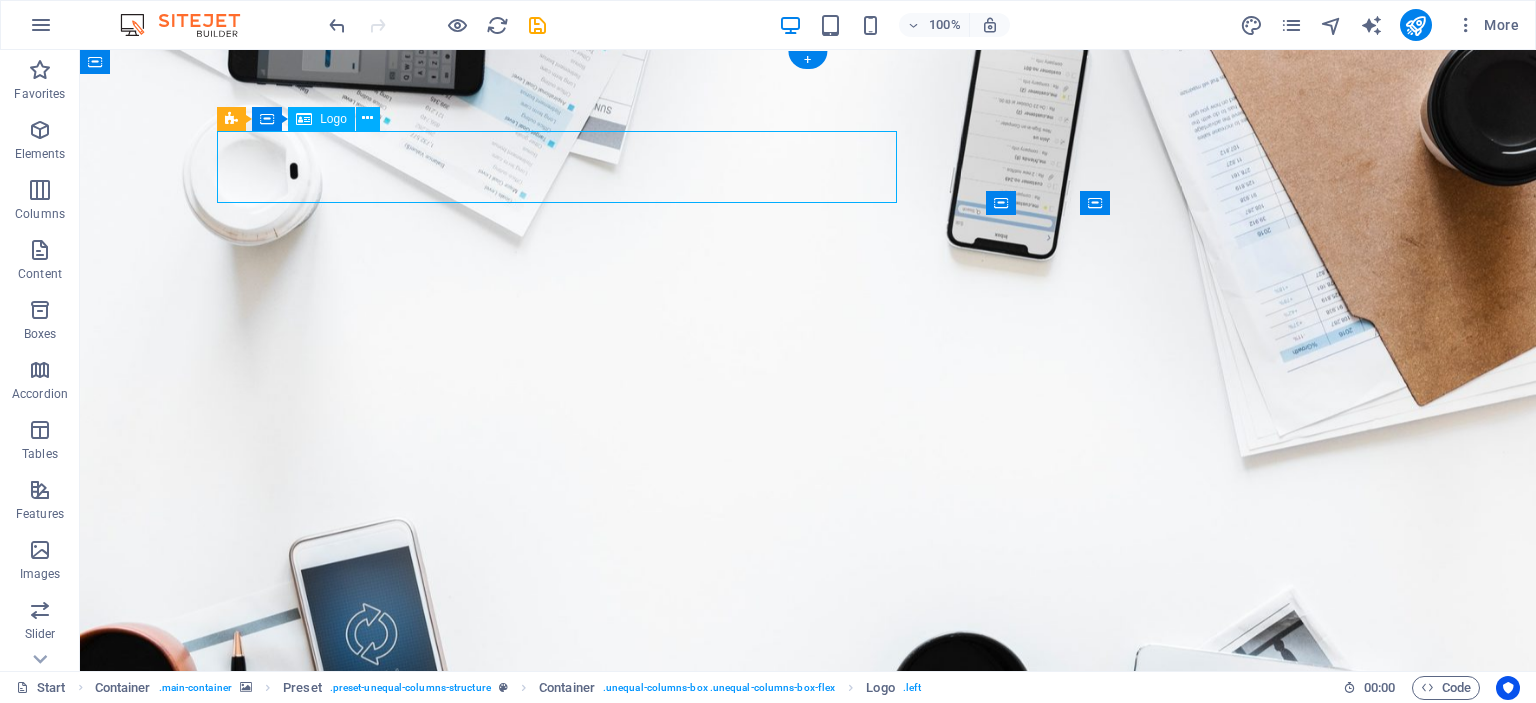 click at bounding box center [808, 881] 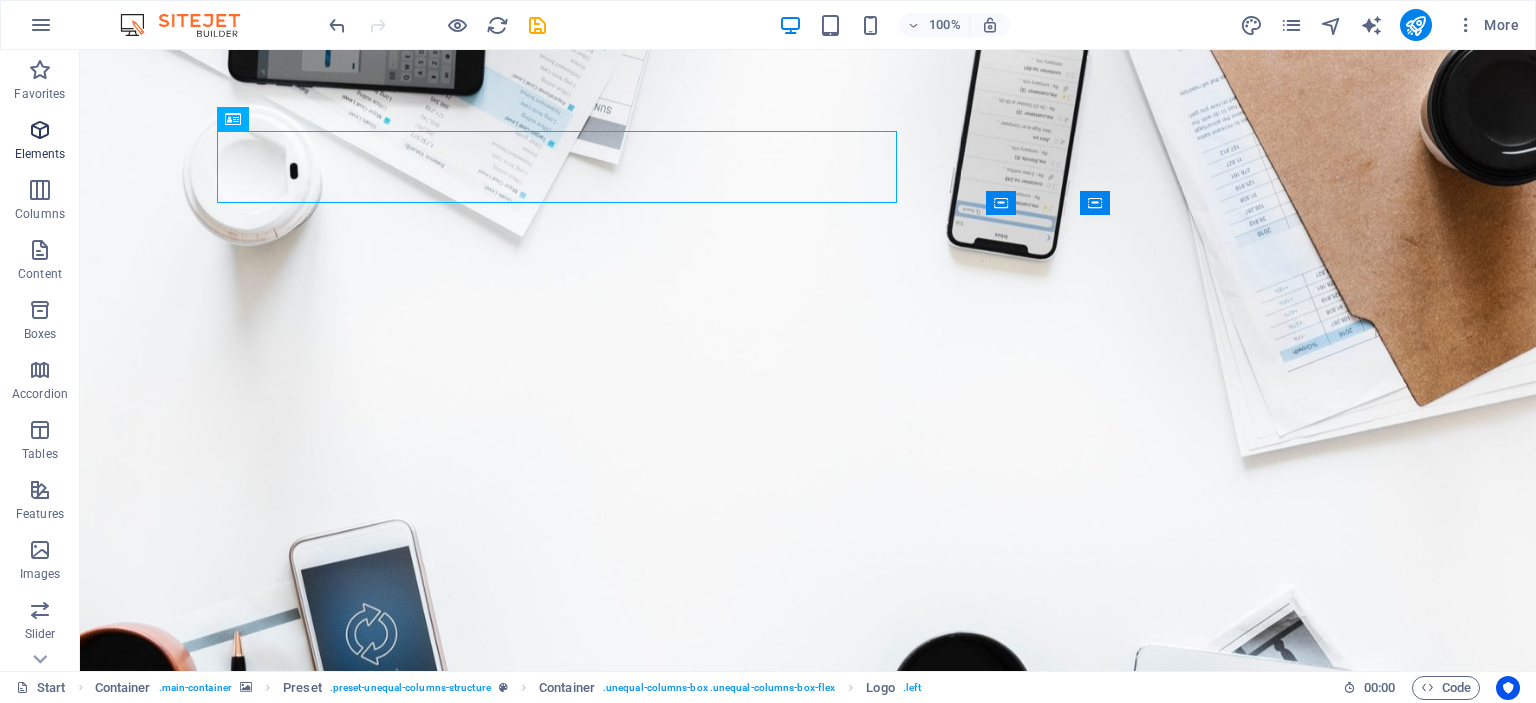 click on "Elements" at bounding box center [40, 140] 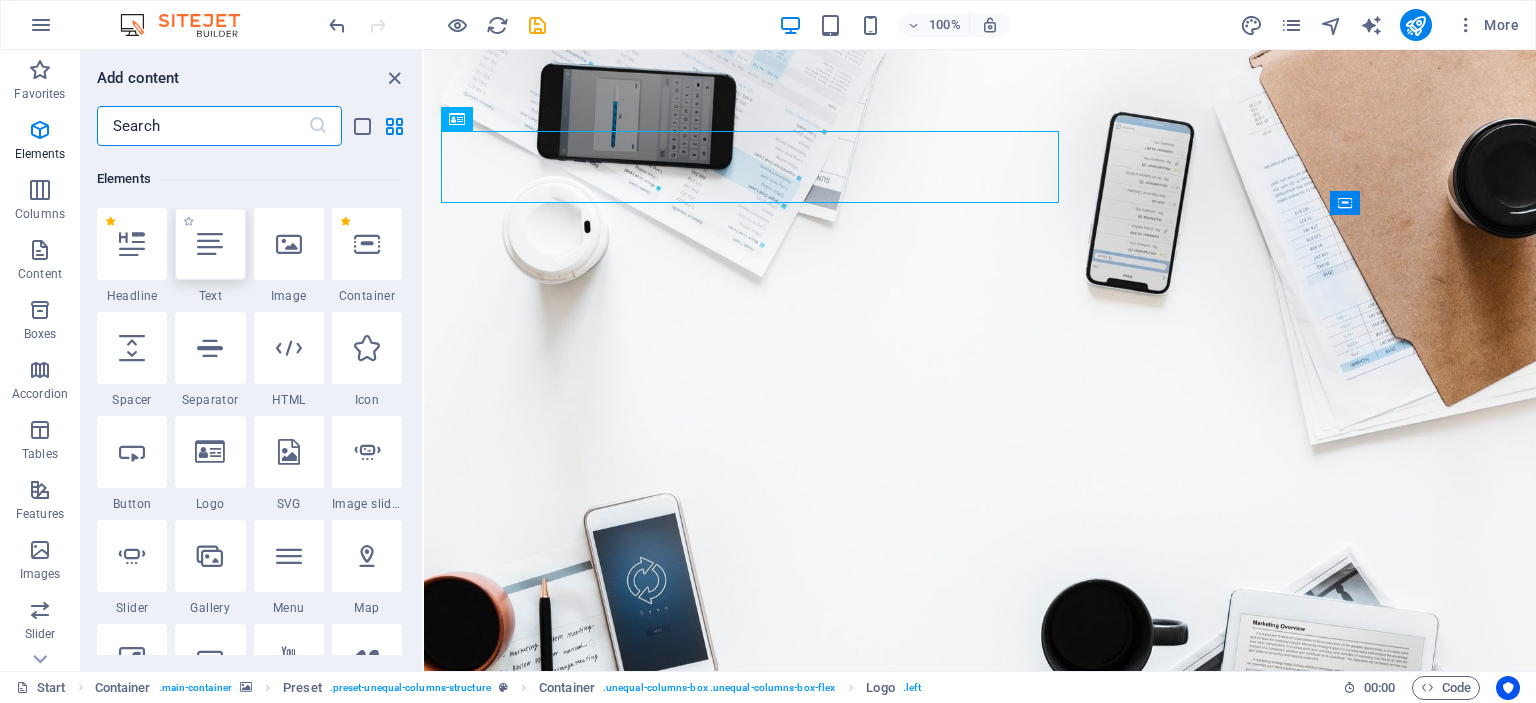 scroll, scrollTop: 212, scrollLeft: 0, axis: vertical 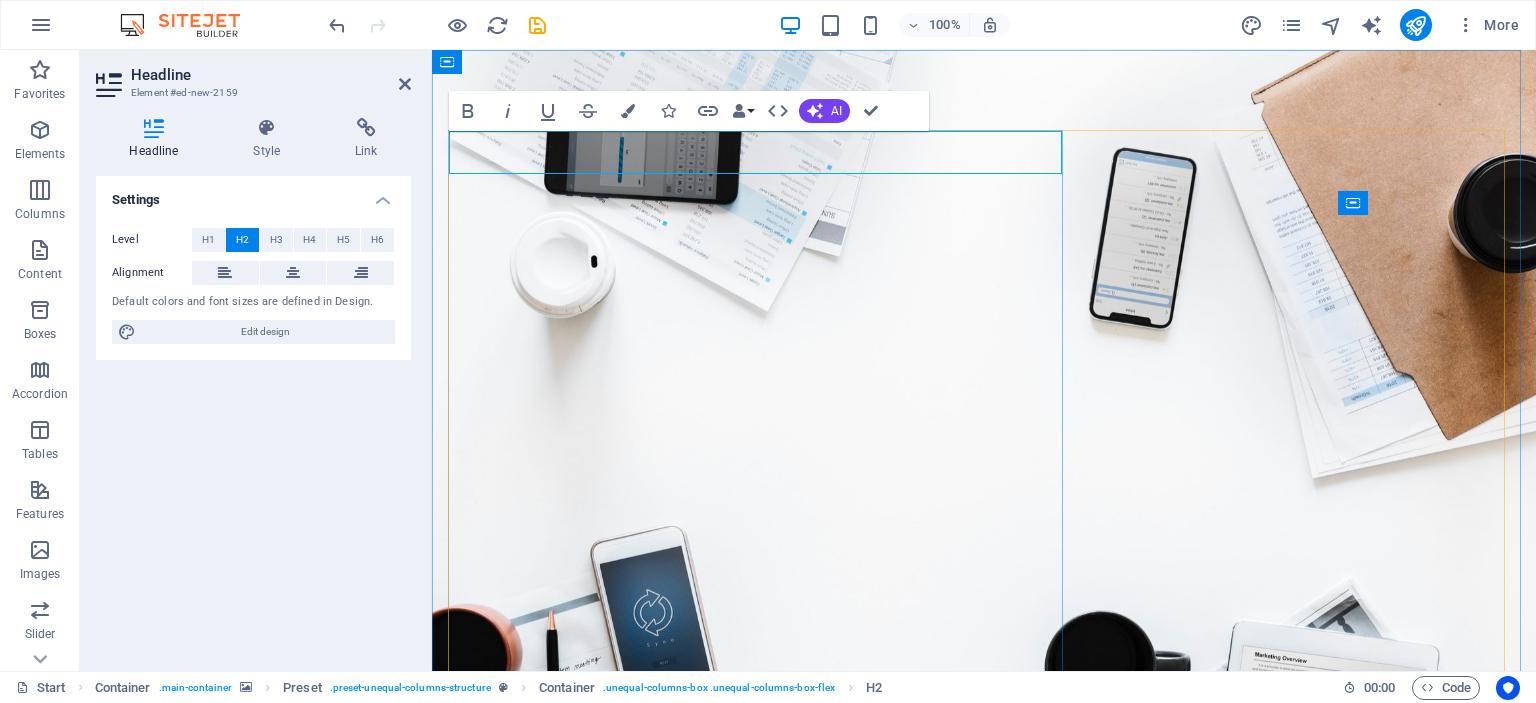 type 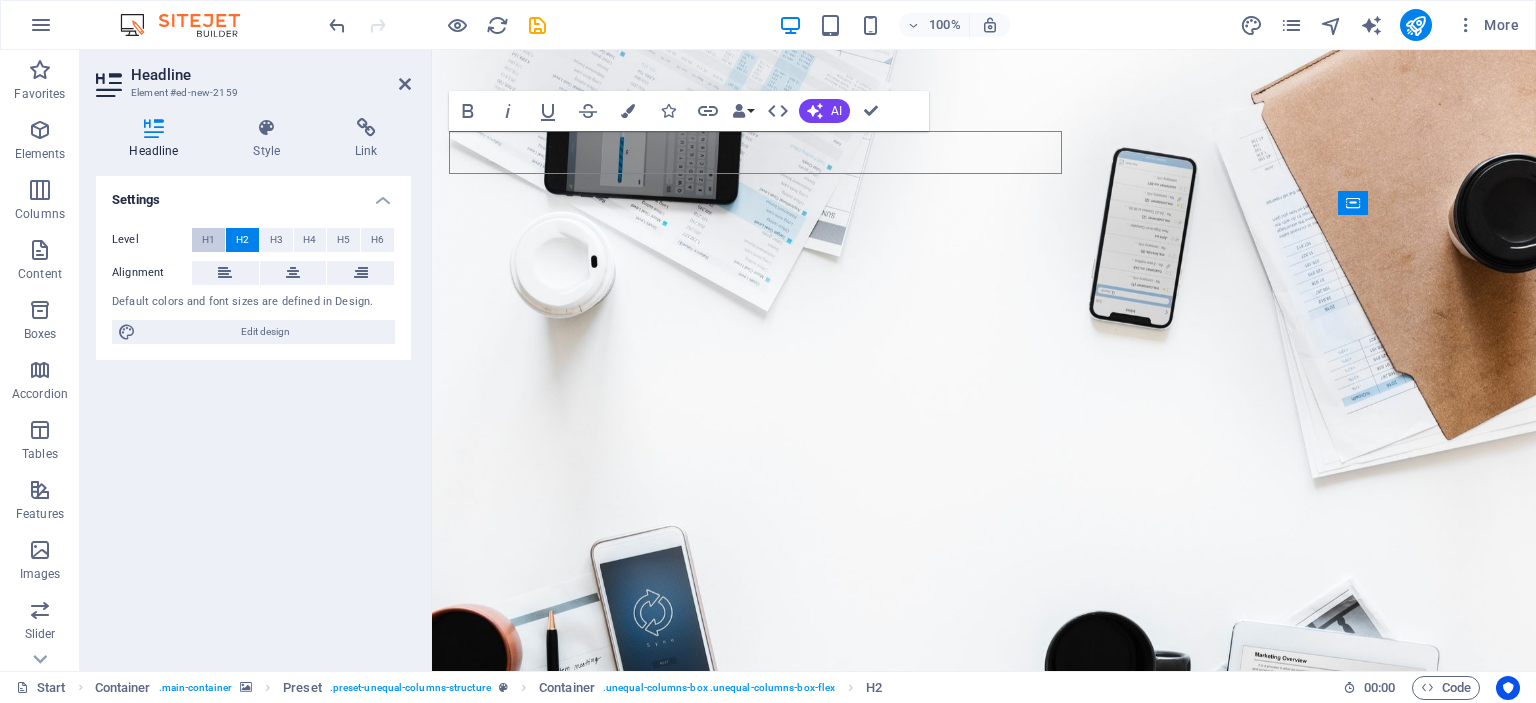 click on "H1" at bounding box center [208, 240] 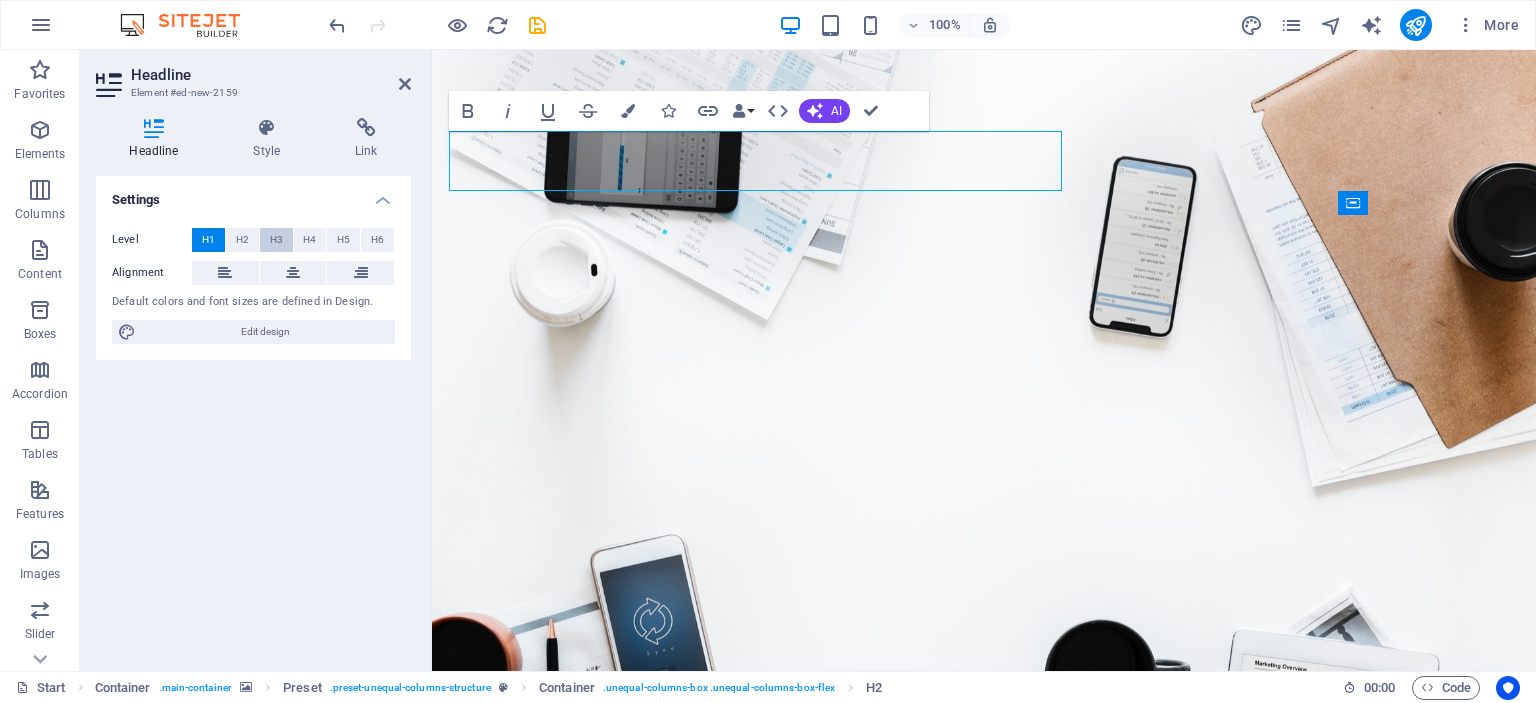click on "H3" at bounding box center (276, 240) 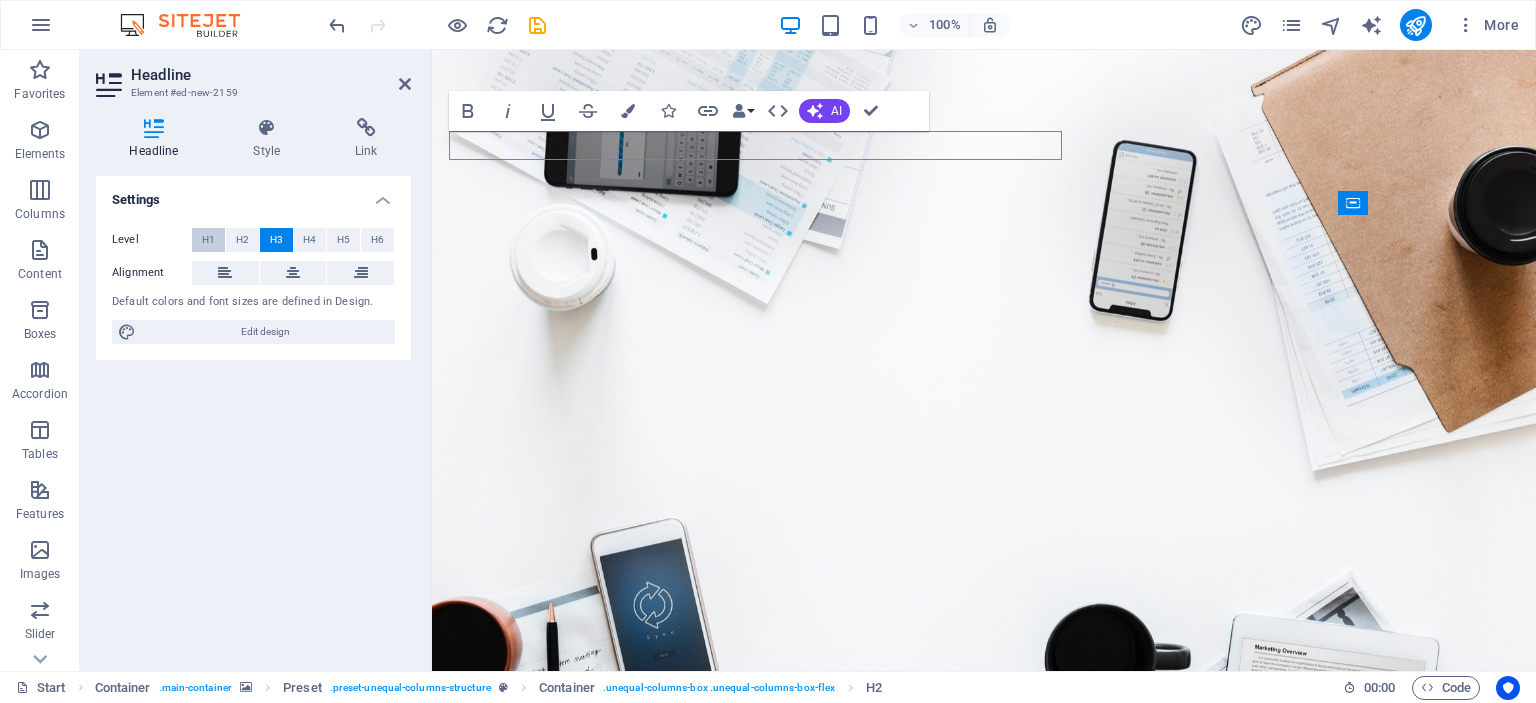 click on "H1" at bounding box center [208, 240] 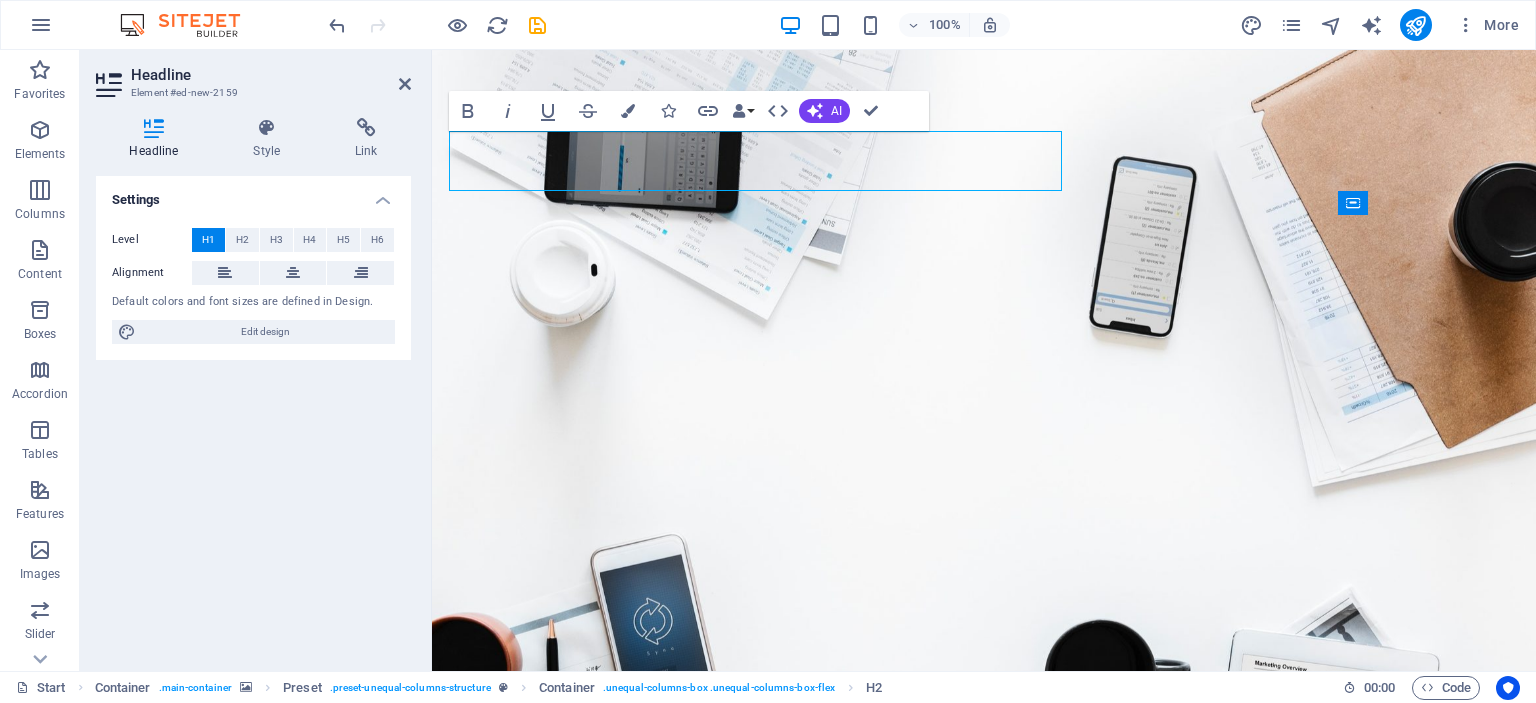 drag, startPoint x: 922, startPoint y: 167, endPoint x: 451, endPoint y: 134, distance: 472.15463 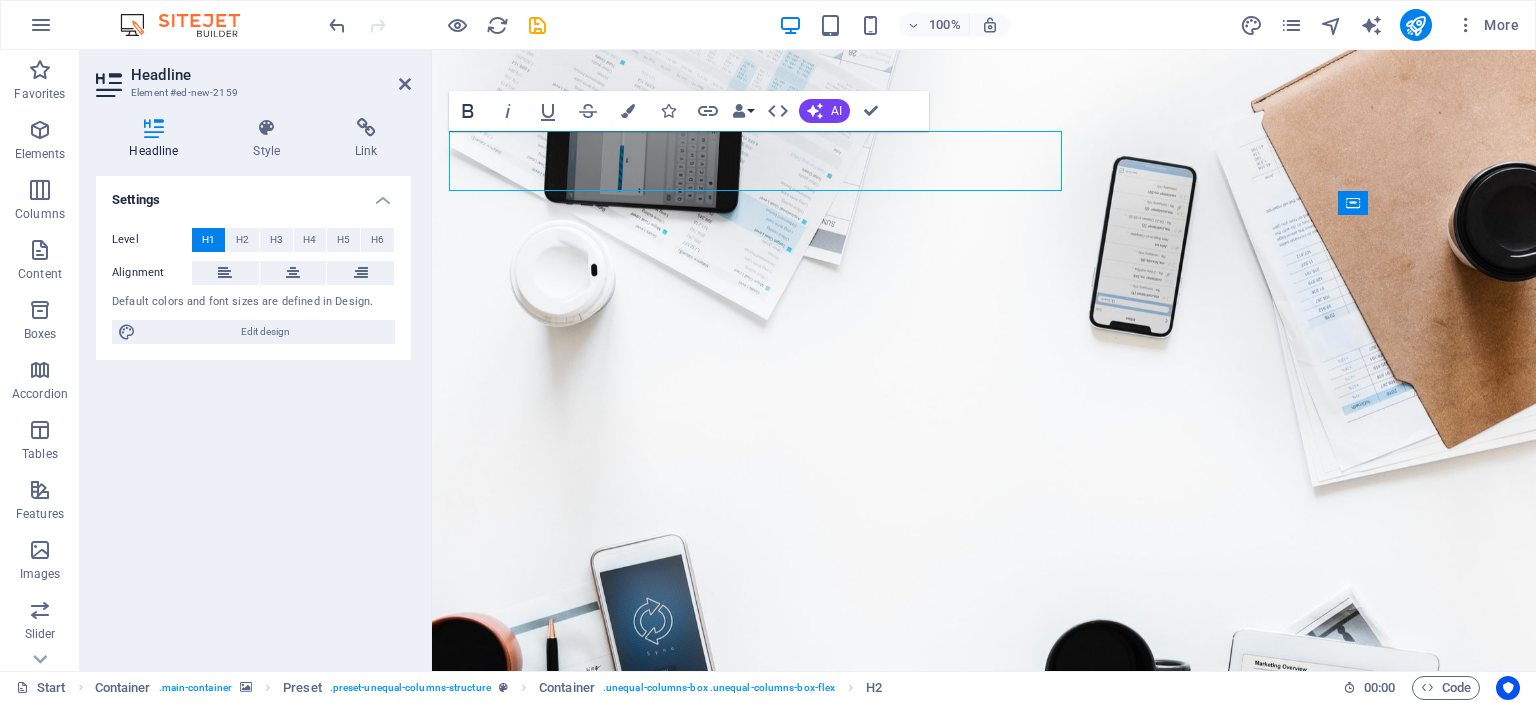 click 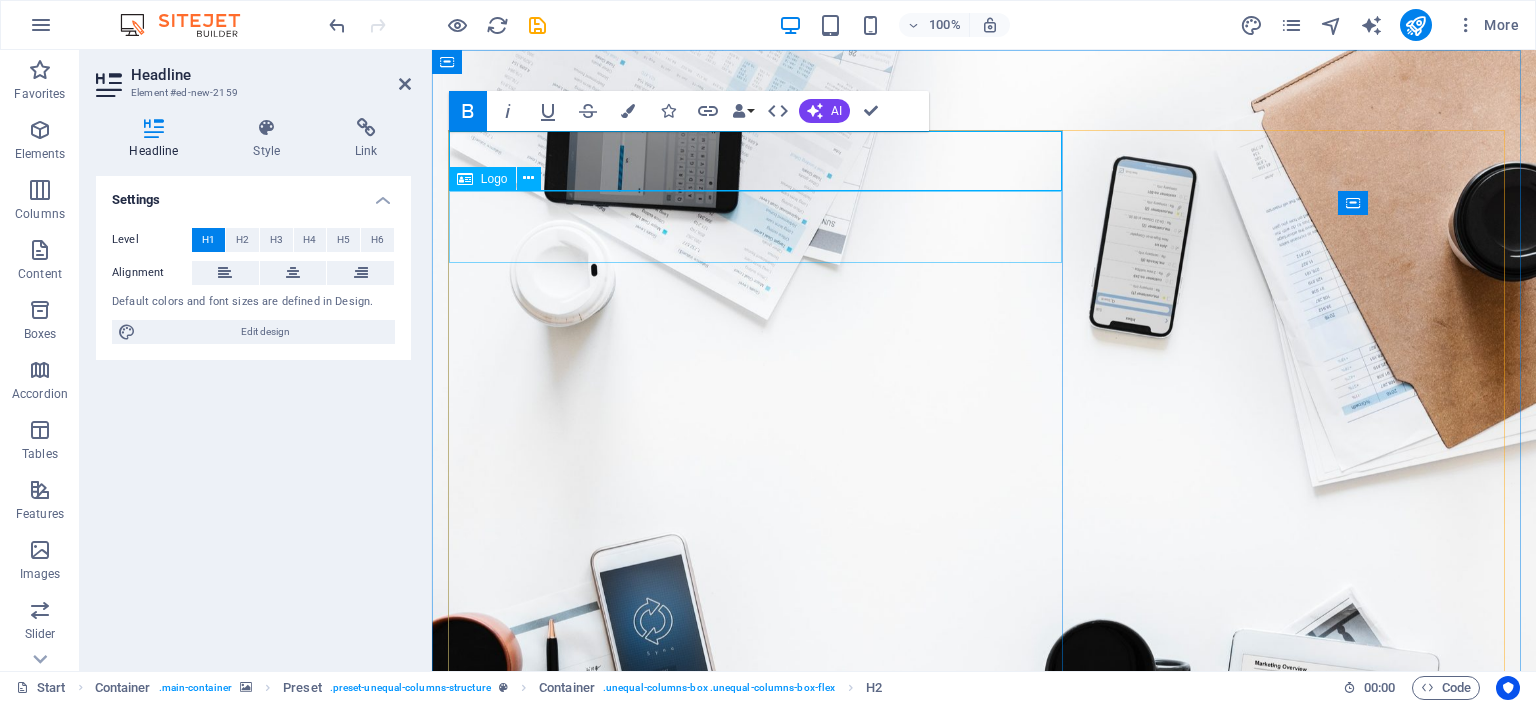 click at bounding box center [984, 1025] 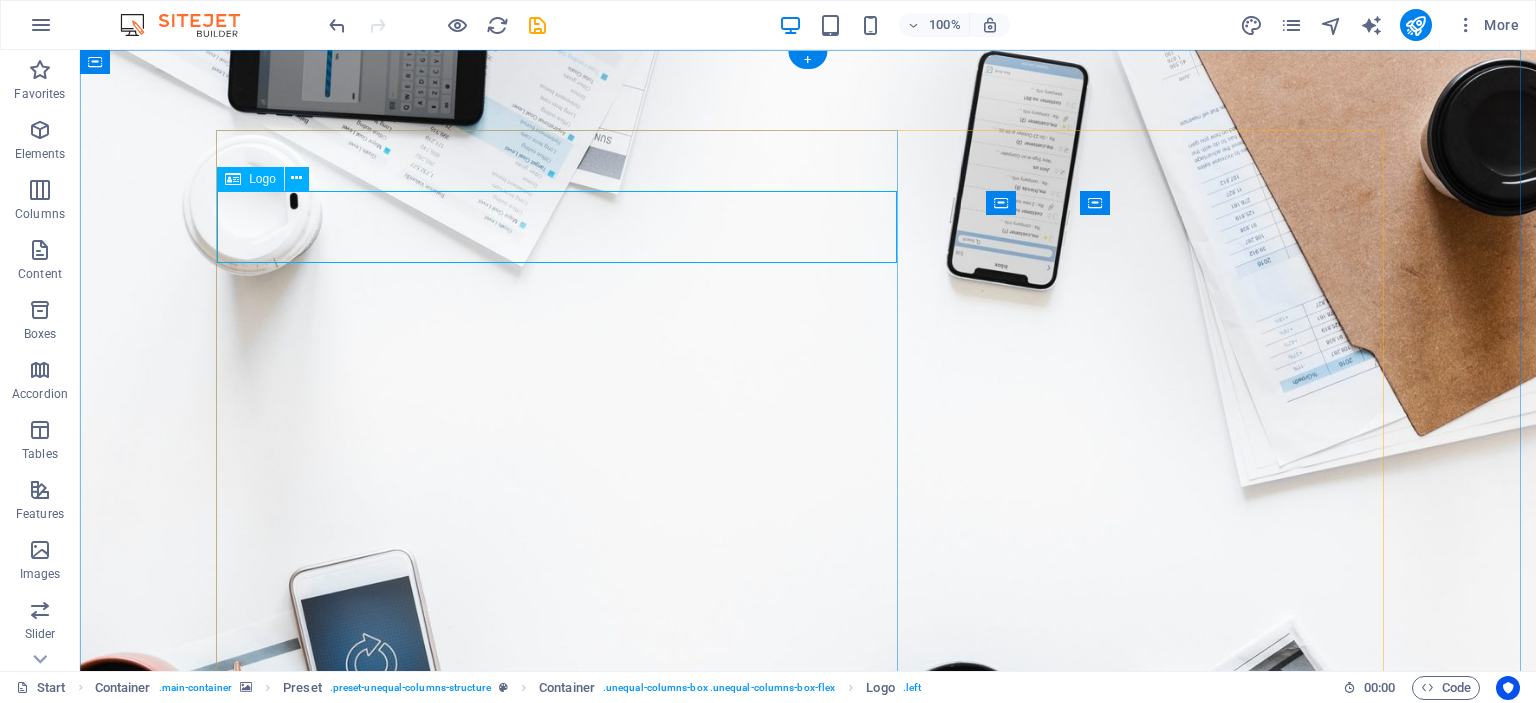 click at bounding box center (808, 1001) 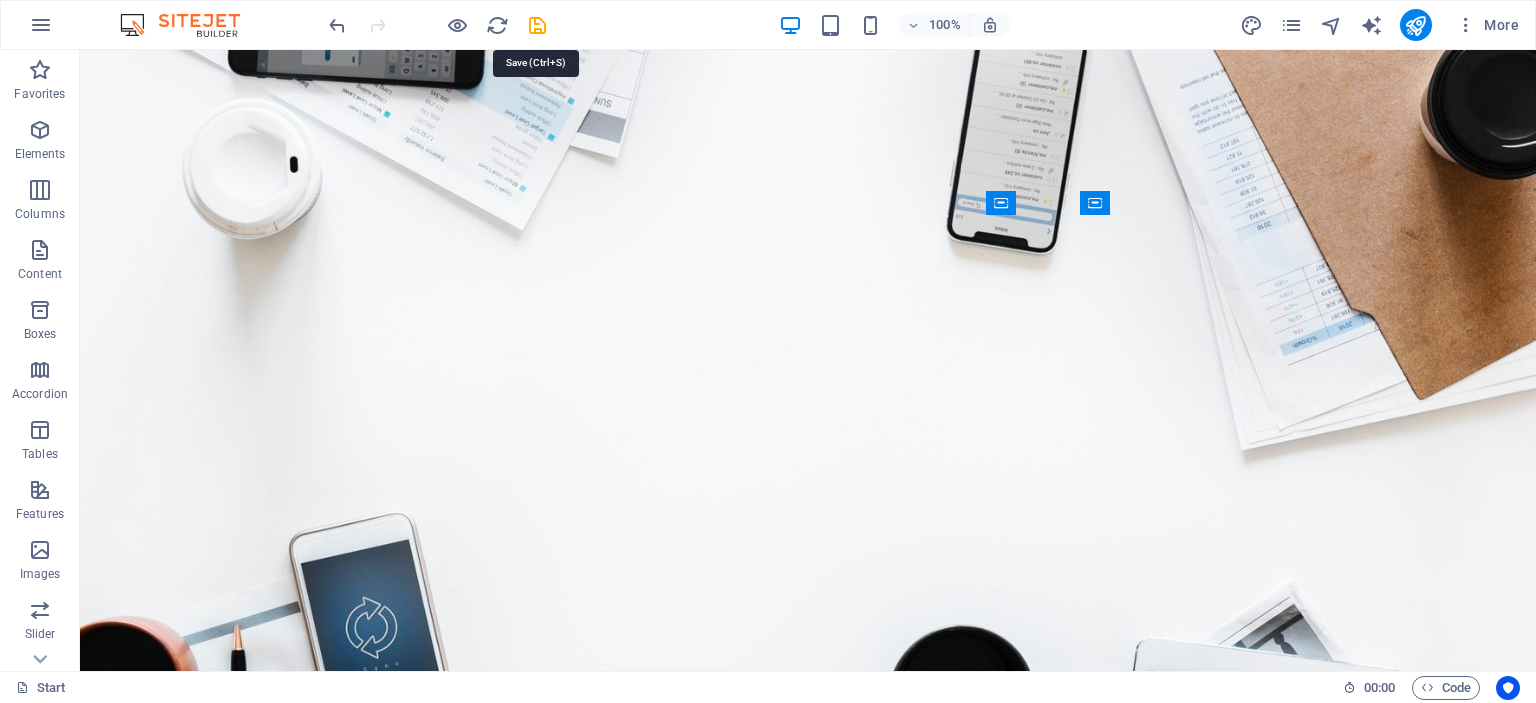 click at bounding box center (537, 25) 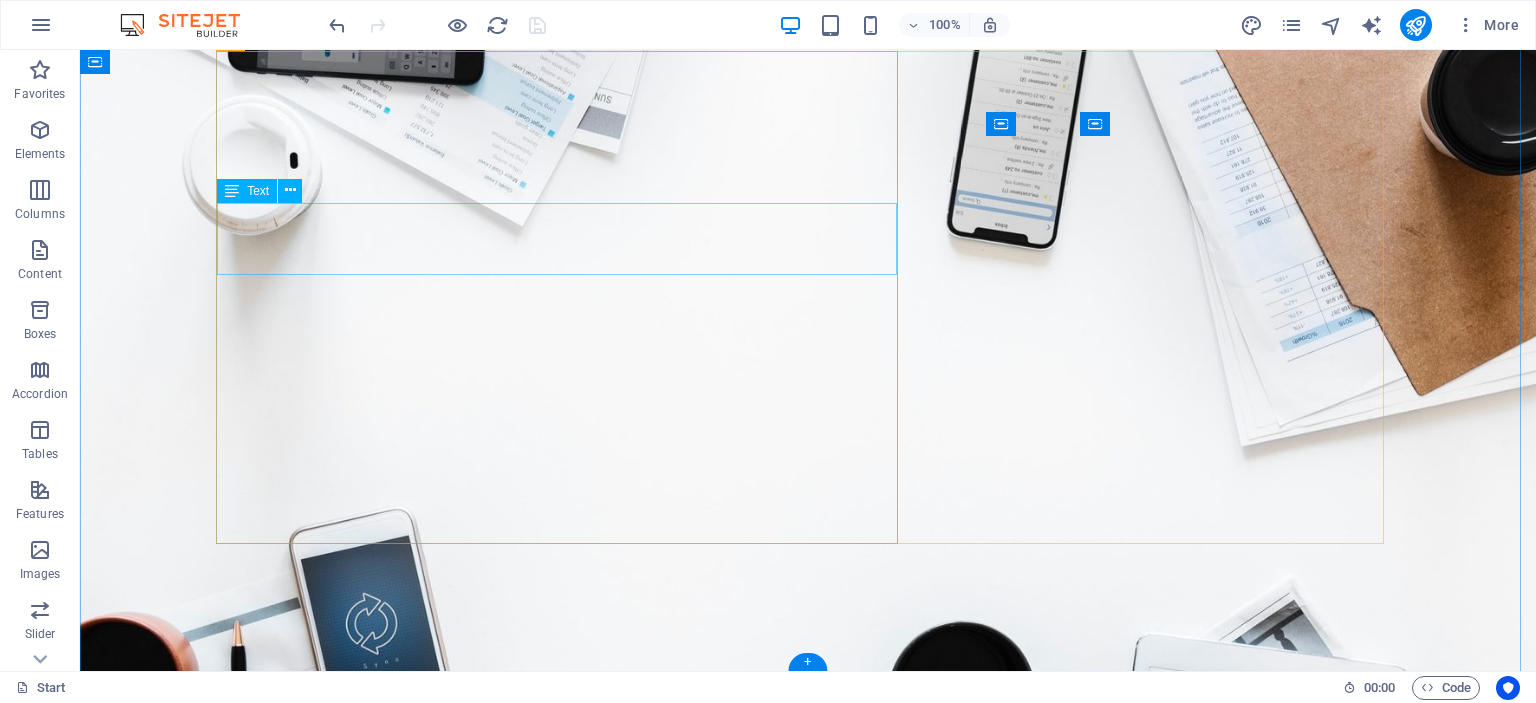 scroll, scrollTop: 0, scrollLeft: 0, axis: both 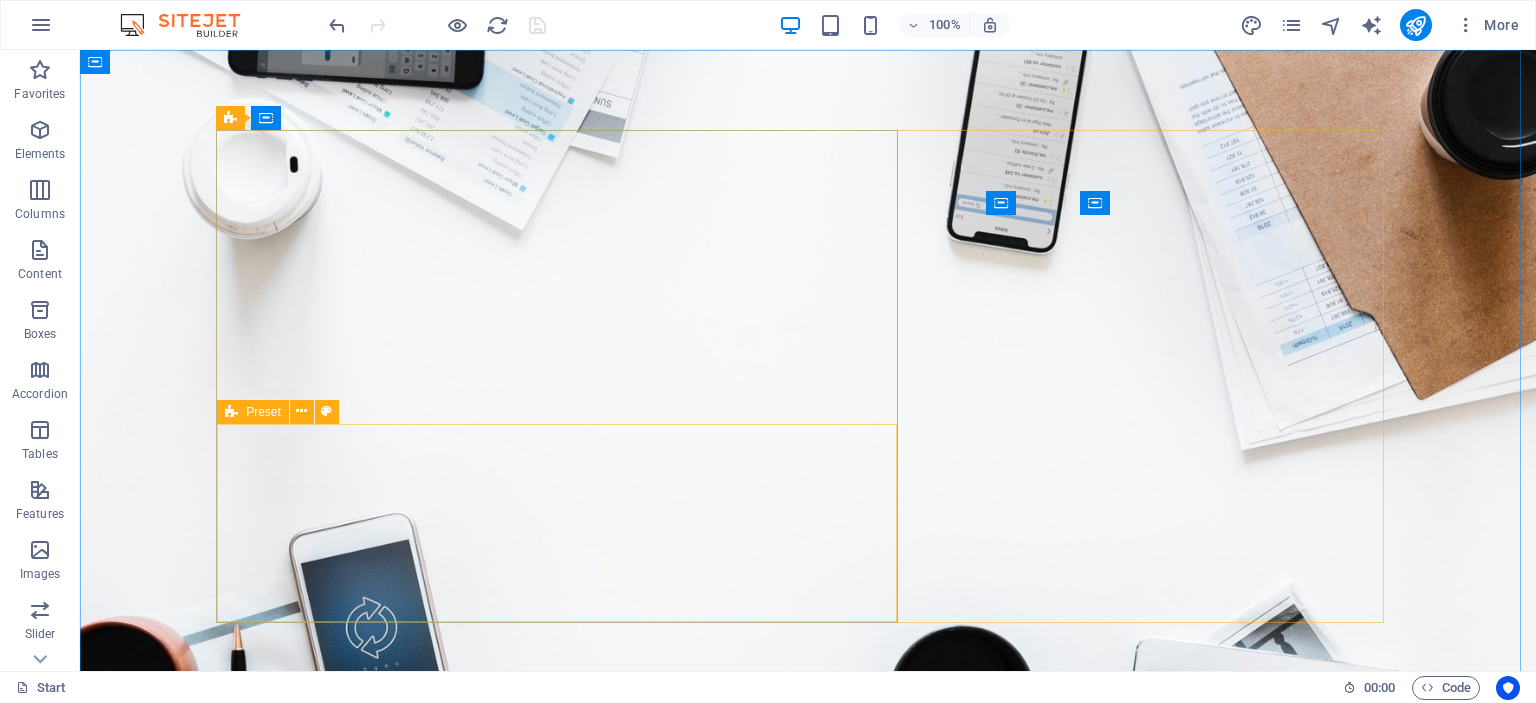 click at bounding box center [231, 412] 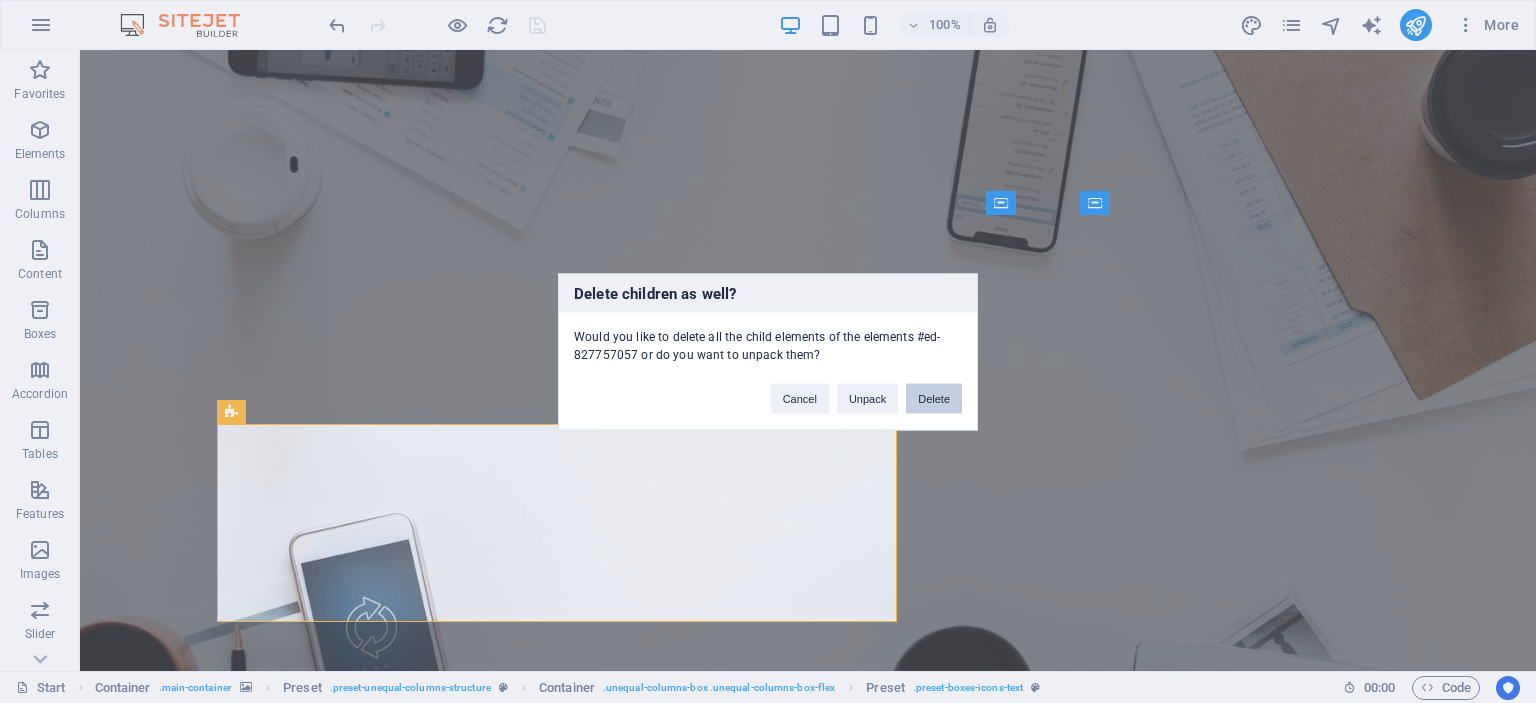 click on "Delete" at bounding box center (934, 398) 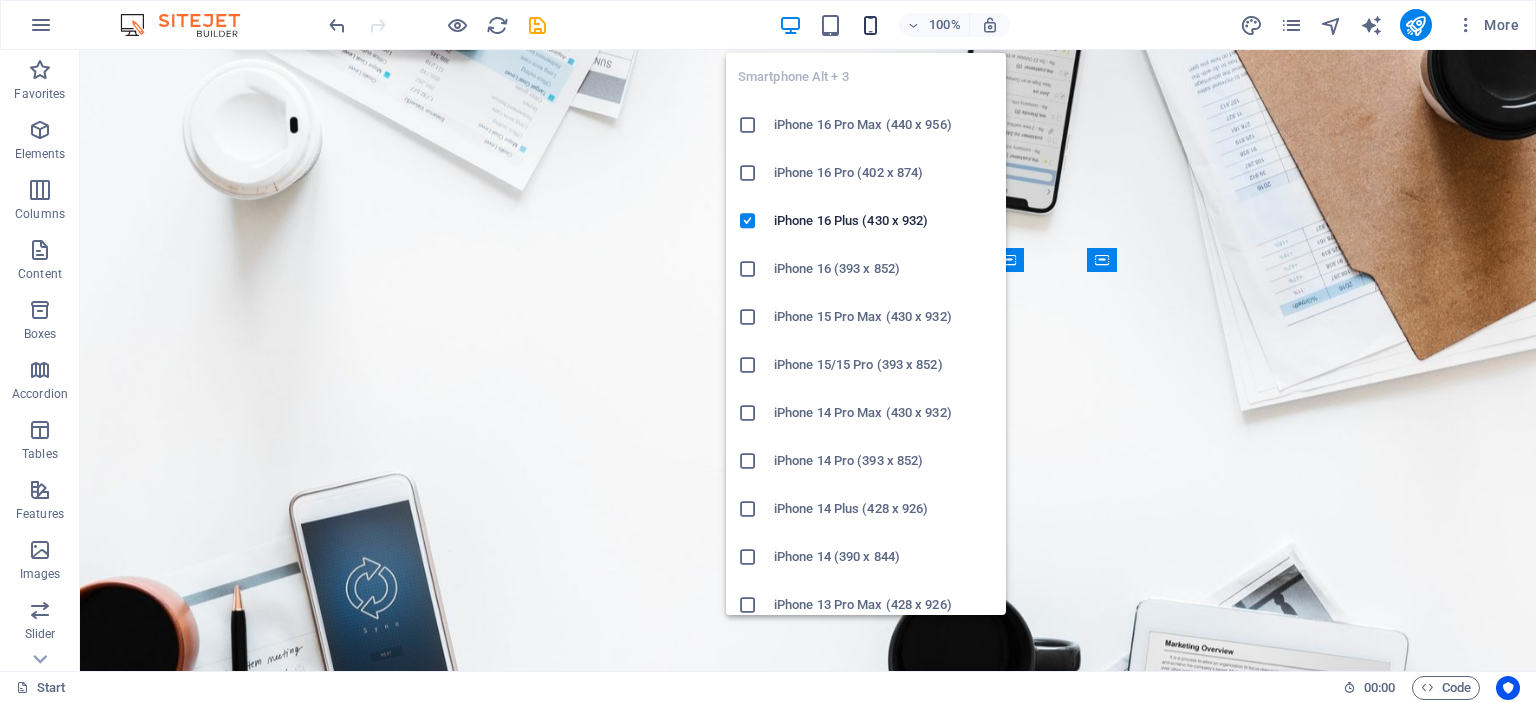click at bounding box center (870, 25) 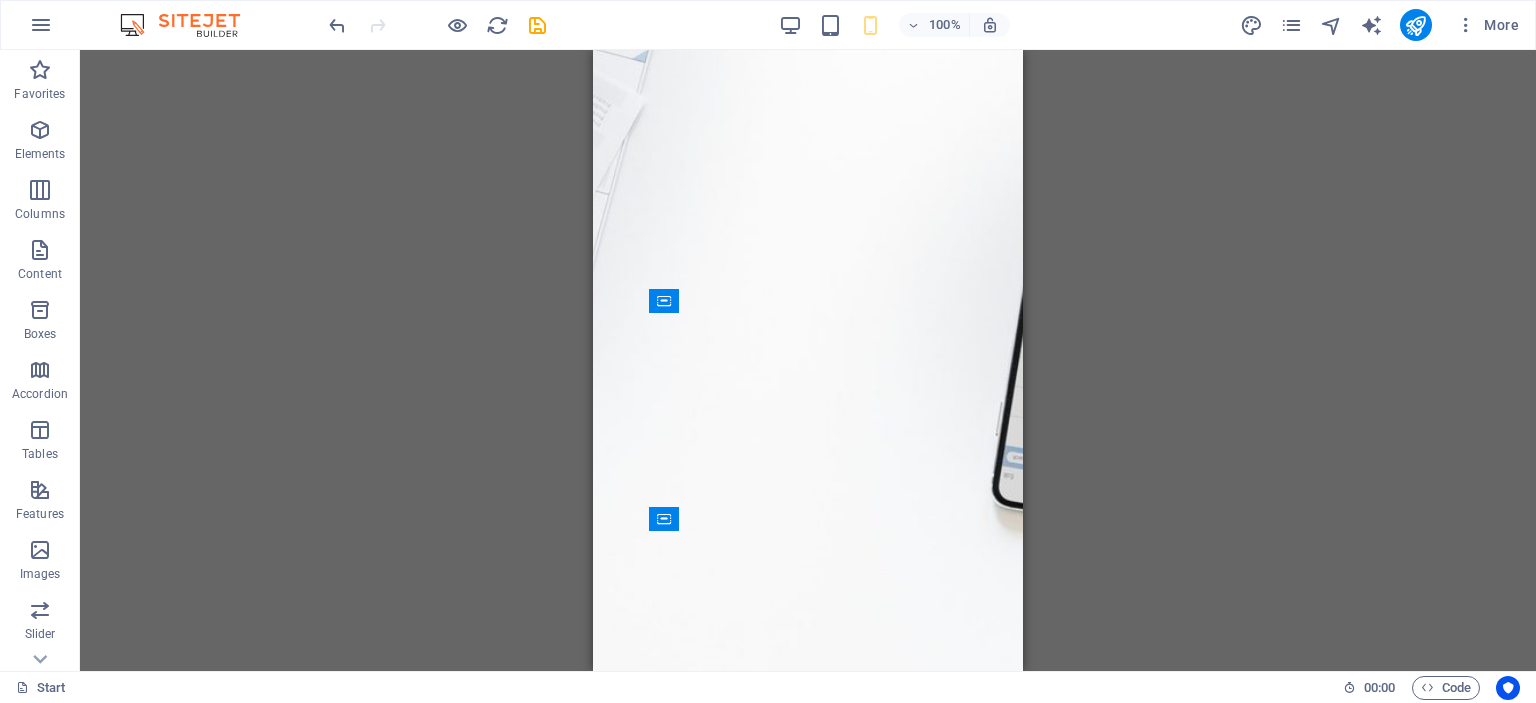 scroll, scrollTop: 0, scrollLeft: 0, axis: both 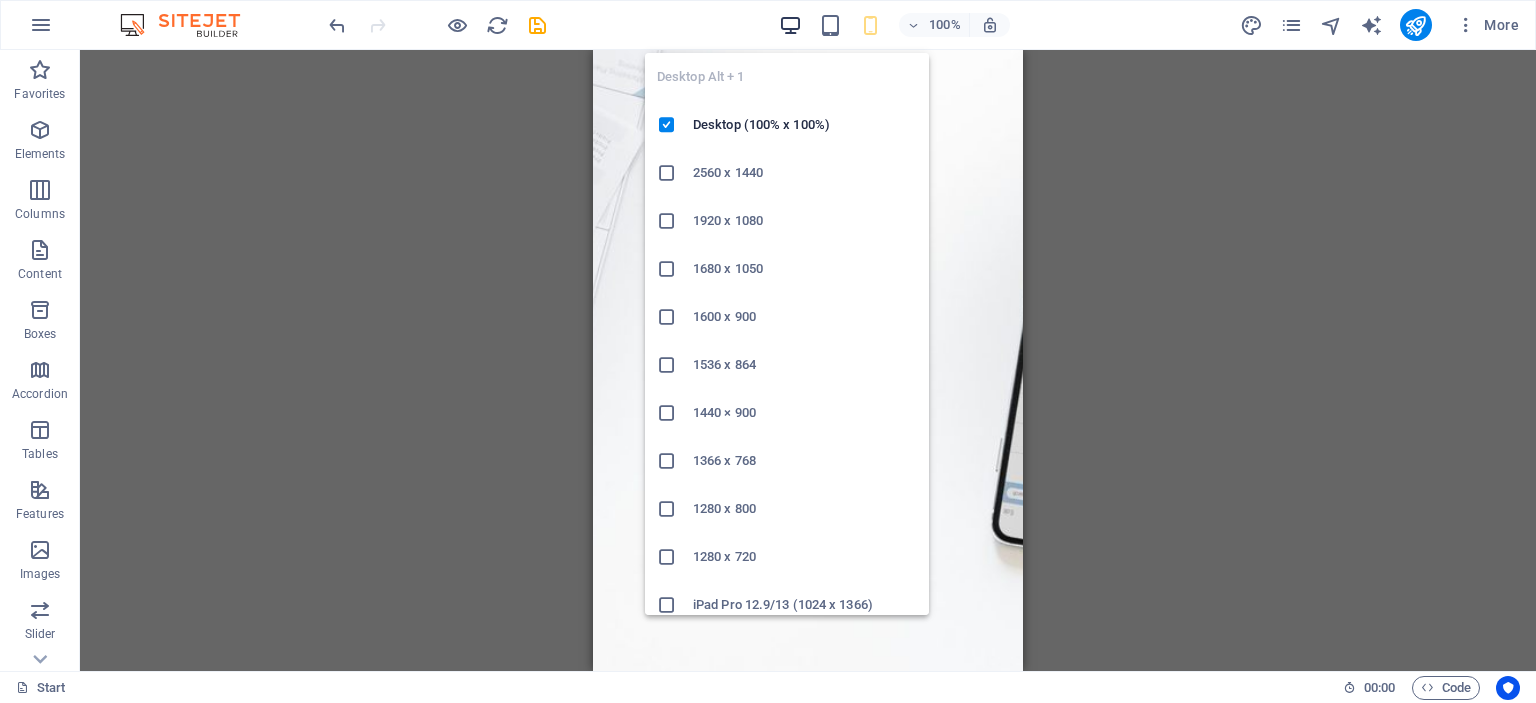 click at bounding box center [790, 25] 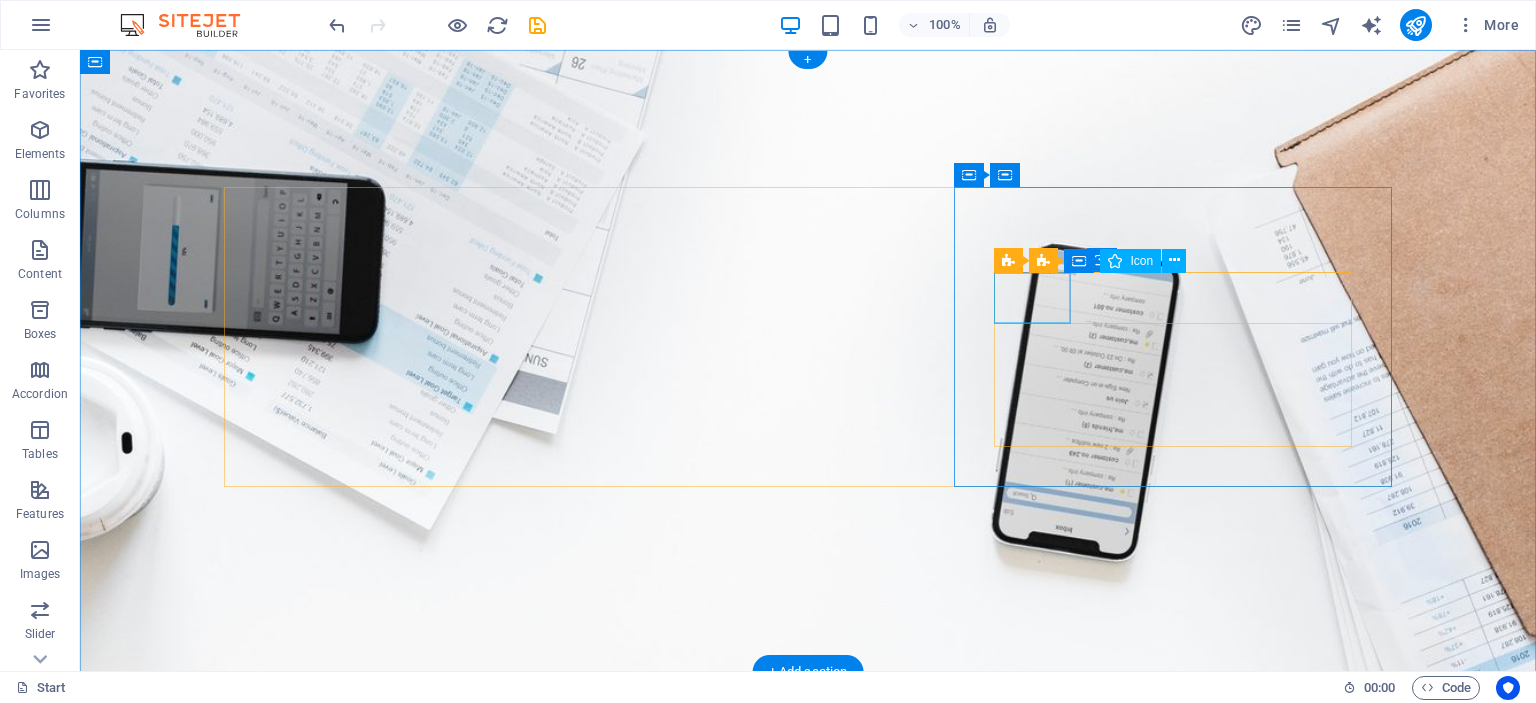 click at bounding box center [808, 2287] 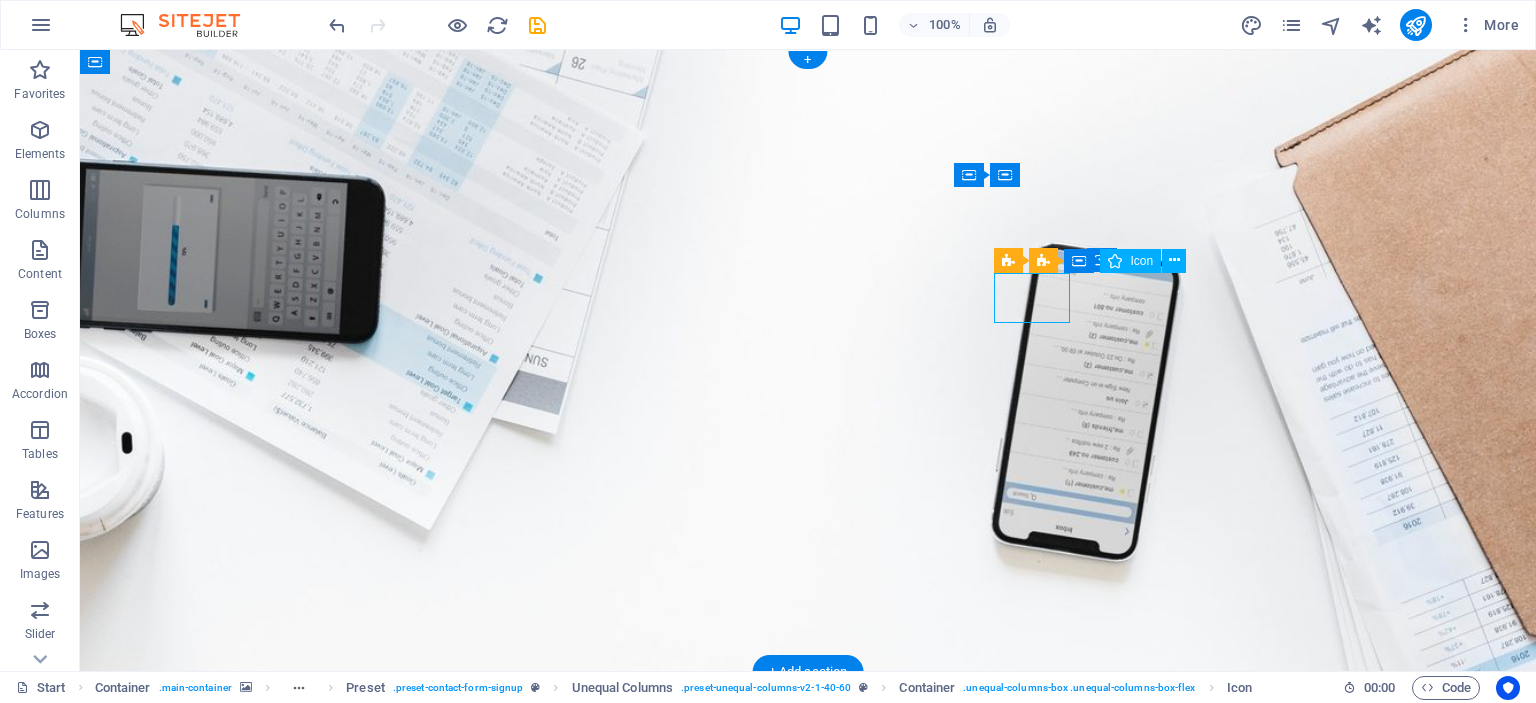 click at bounding box center (808, 2287) 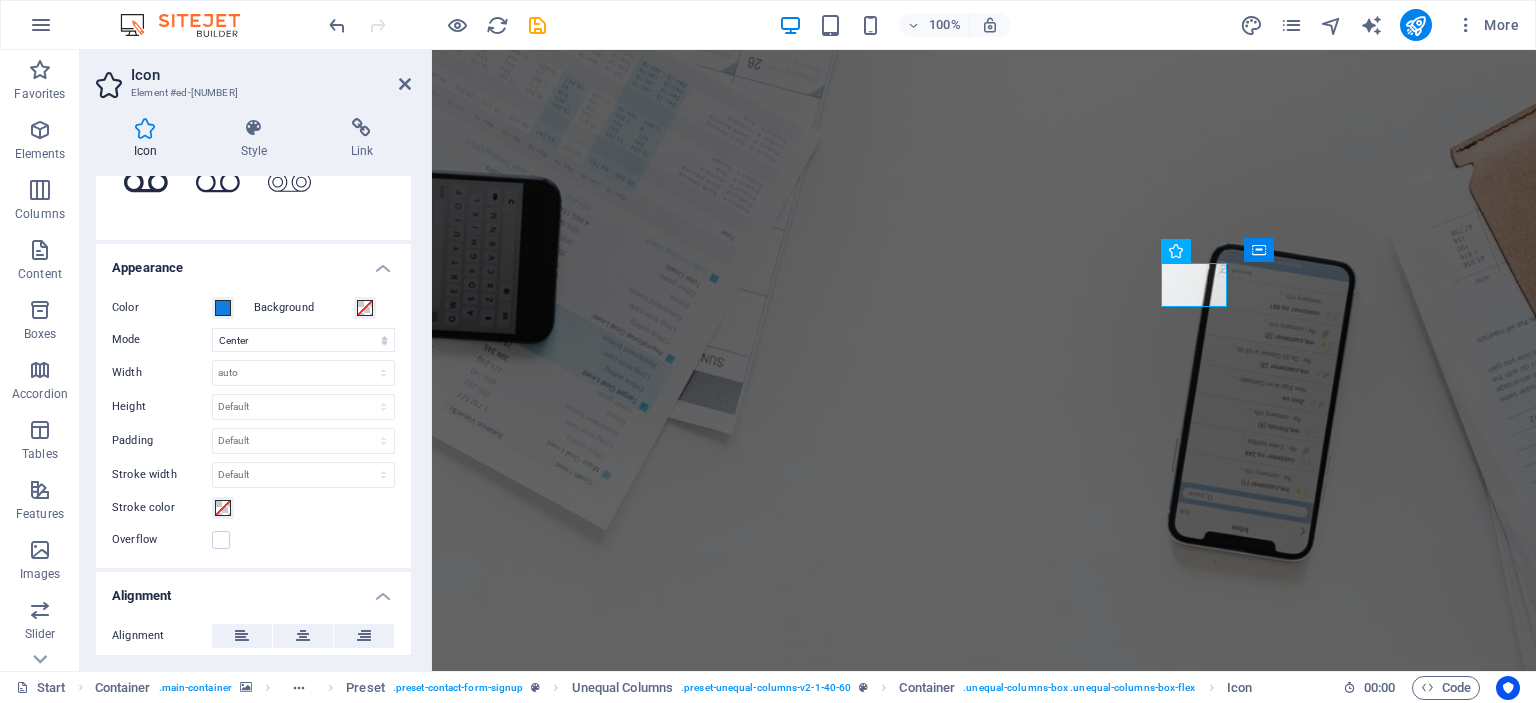 scroll, scrollTop: 400, scrollLeft: 0, axis: vertical 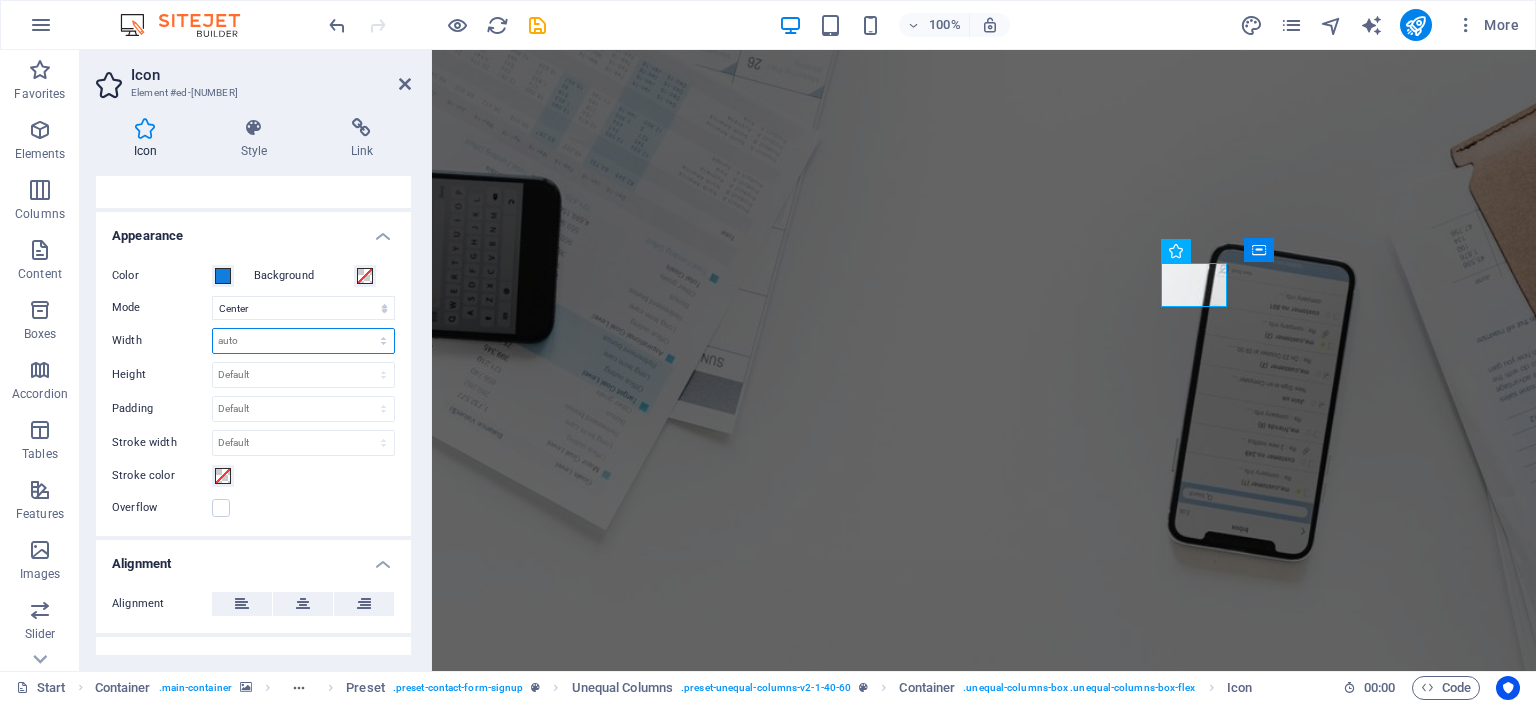 click on "Default auto px rem % em vh vw" at bounding box center [303, 341] 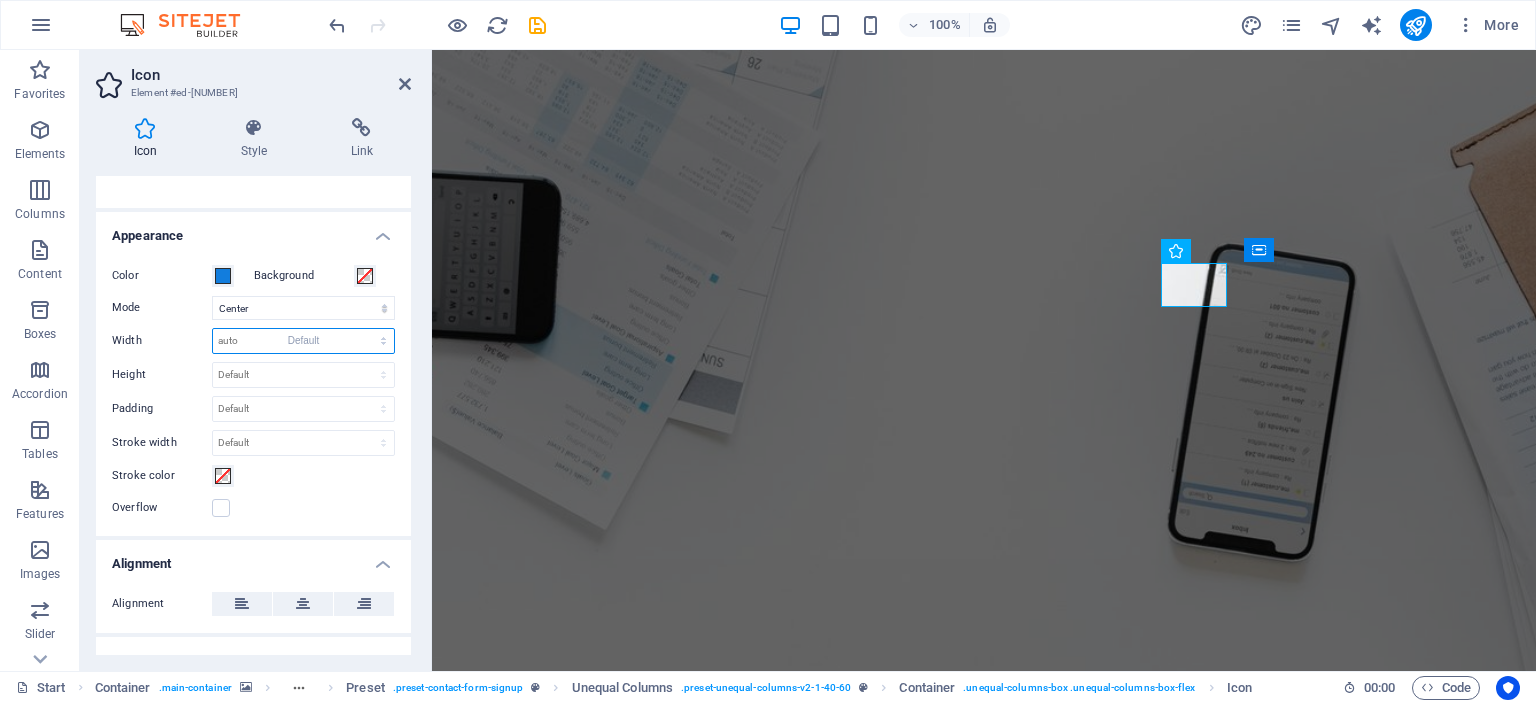 click on "Default auto px rem % em vh vw" at bounding box center (303, 341) 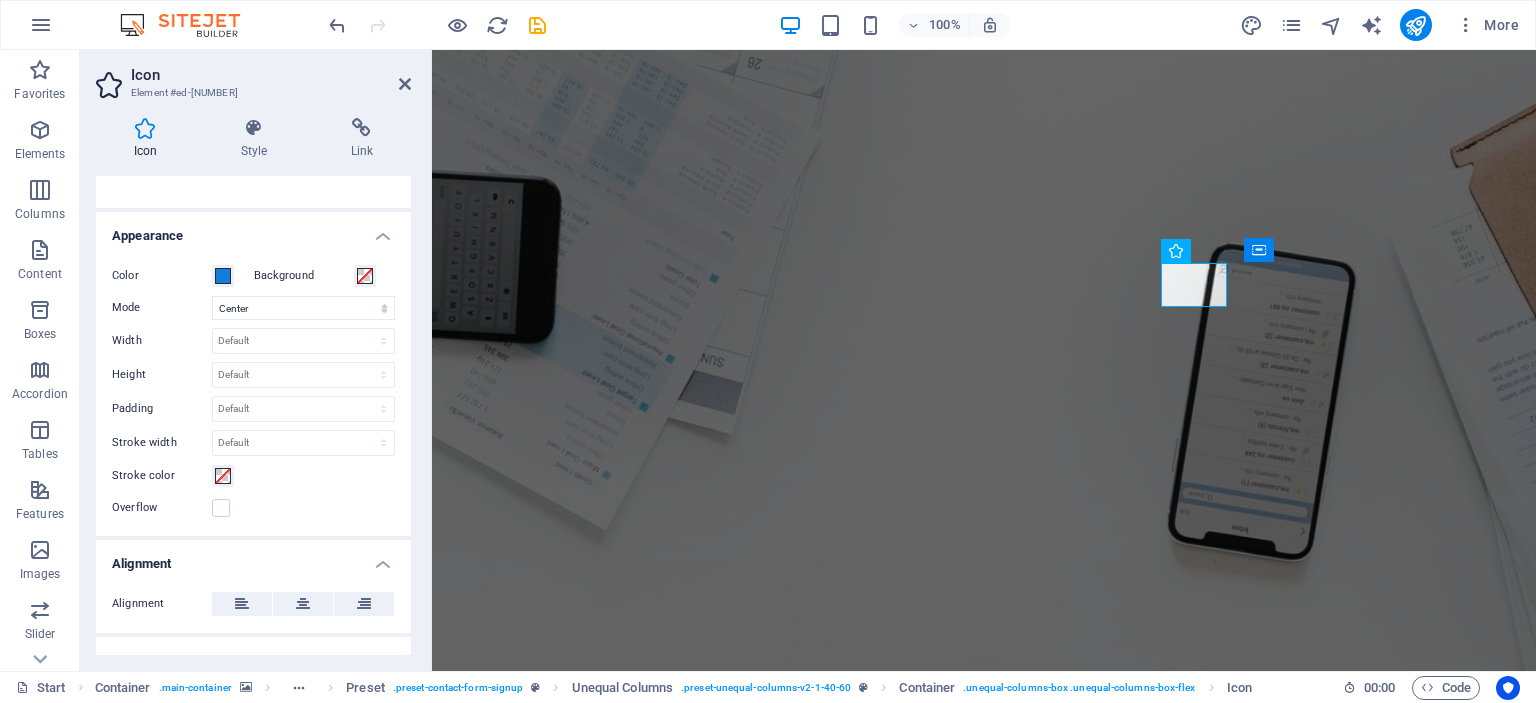 click on "Icon Element #ed-827769630 Icon Style Link Icon email All icon sets... IcoFont Ionicons FontAwesome Brands FontAwesome Duotone FontAwesome Solid FontAwesome Regular FontAwesome Light FontAwesome Thin FontAwesome Sharp Solid FontAwesome Sharp Regular FontAwesome Sharp Light FontAwesome Sharp Thin .fa-secondary{opacity:.4} Your search returned more icons than we are able to display. Please narrow your search. Appearance Color Background Mode Scale Left Center Right Width Default auto px rem % em vh vw Height Default auto px rem em vh vw Padding Default px rem % em vh vw Stroke width Default px rem % em vh vw Stroke color Overflow Alignment Alignment Shadow Default None Outside Color X offset 0 px rem vh vw Y offset 0 px rem vh vw Blur 0 px rem % vh vw Text Alternative text The alternative text is used by devices that cannot display images (e.g. image search engines) and should be added to every image to improve website accessibility. Unequal Columns Element Layout Size Default auto px % 1/1 1/2 1/3 1/4 1/5 1/6" at bounding box center (256, 360) 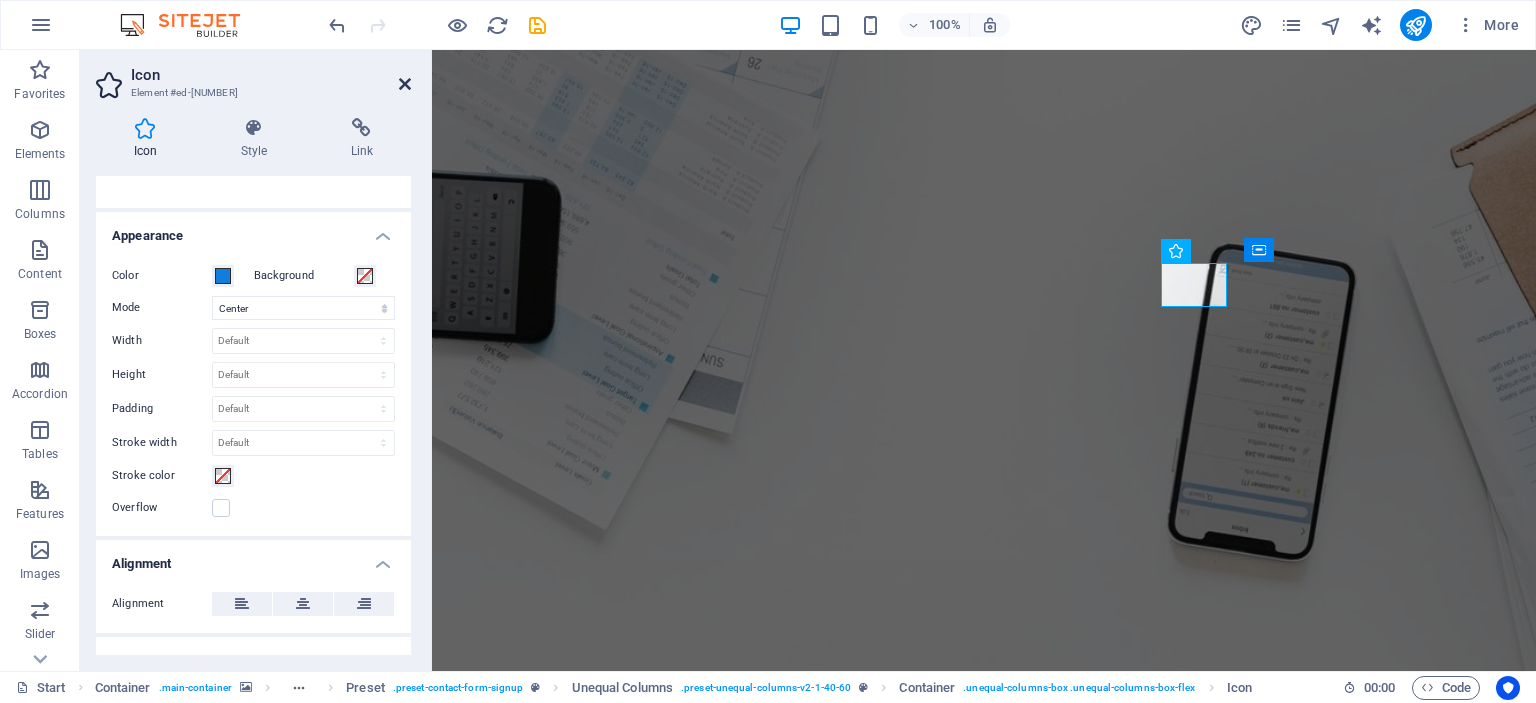 click at bounding box center [405, 84] 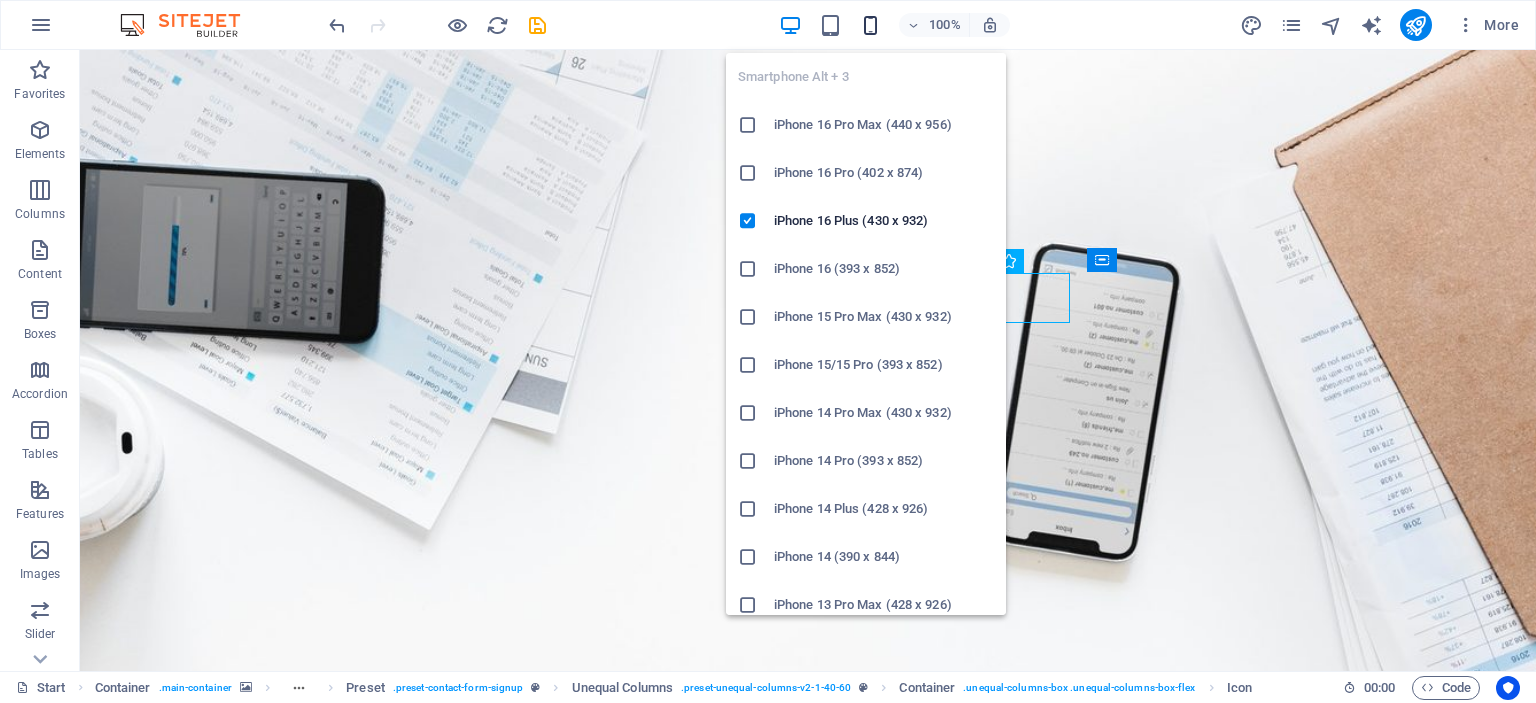 click at bounding box center [870, 25] 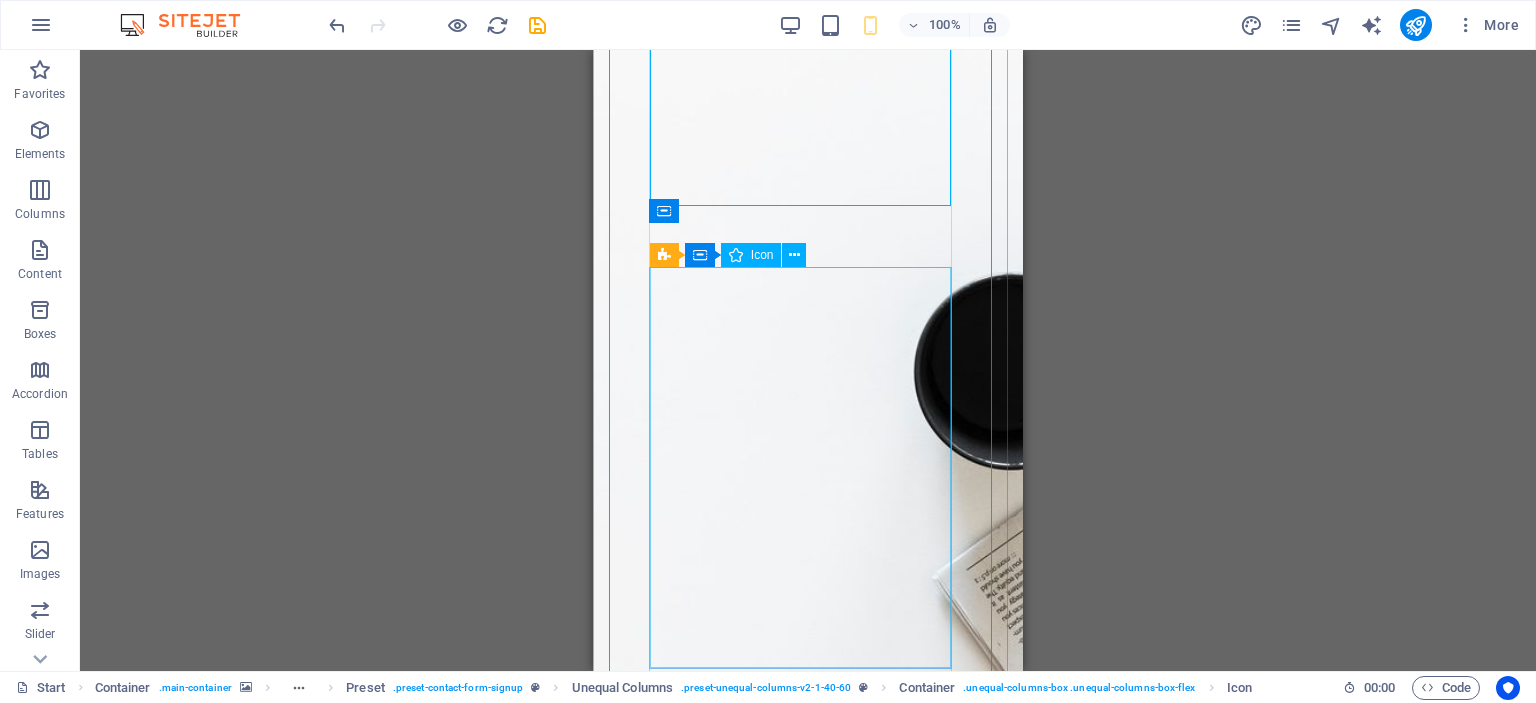 scroll, scrollTop: 788, scrollLeft: 0, axis: vertical 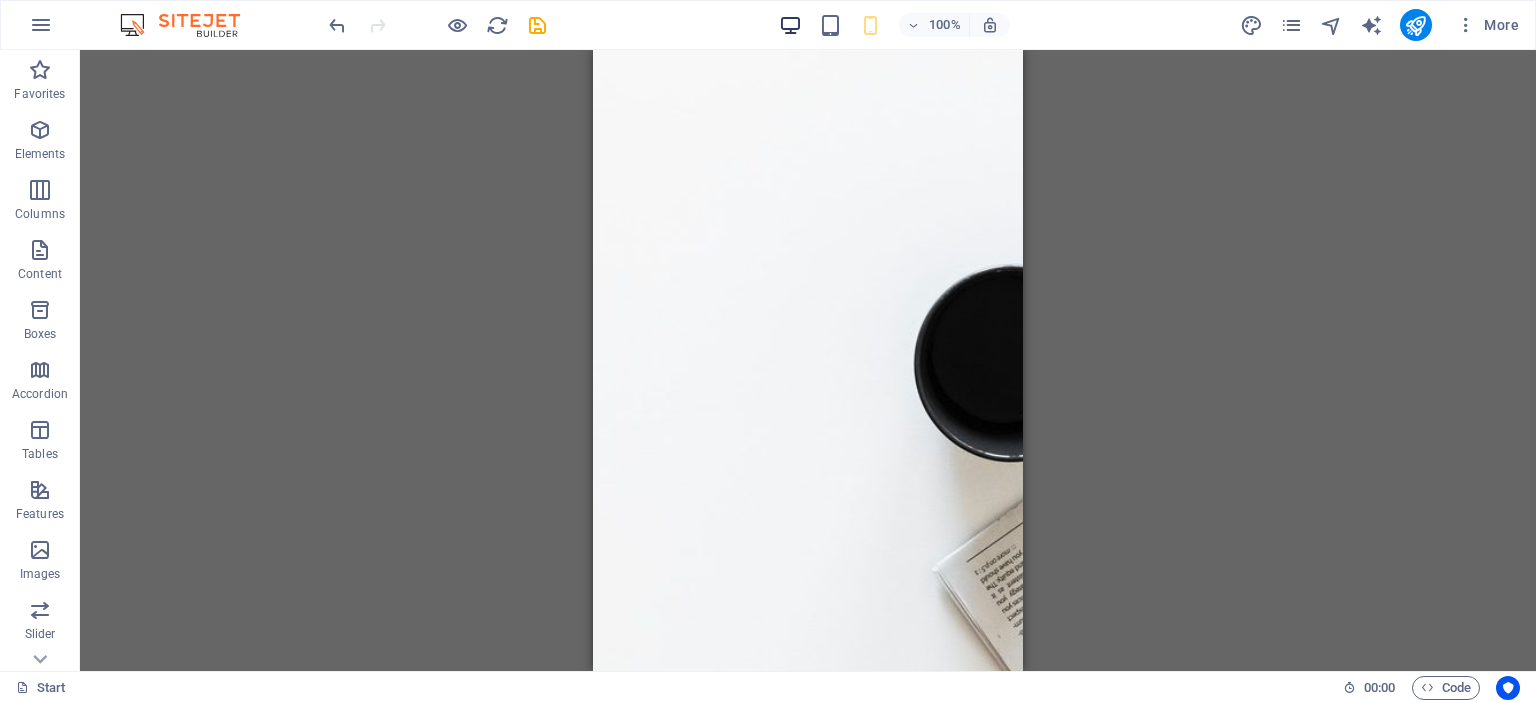 click at bounding box center [790, 25] 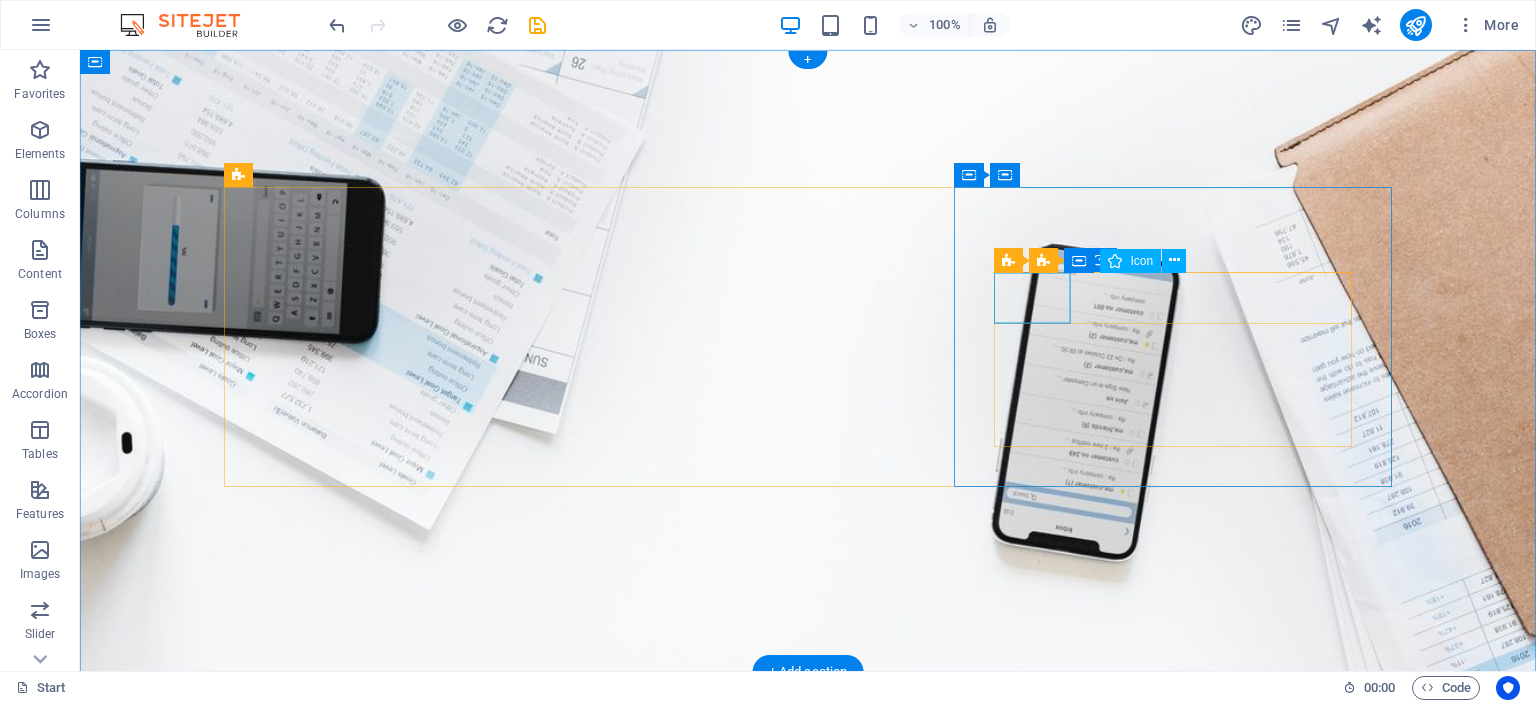 click at bounding box center [808, 2287] 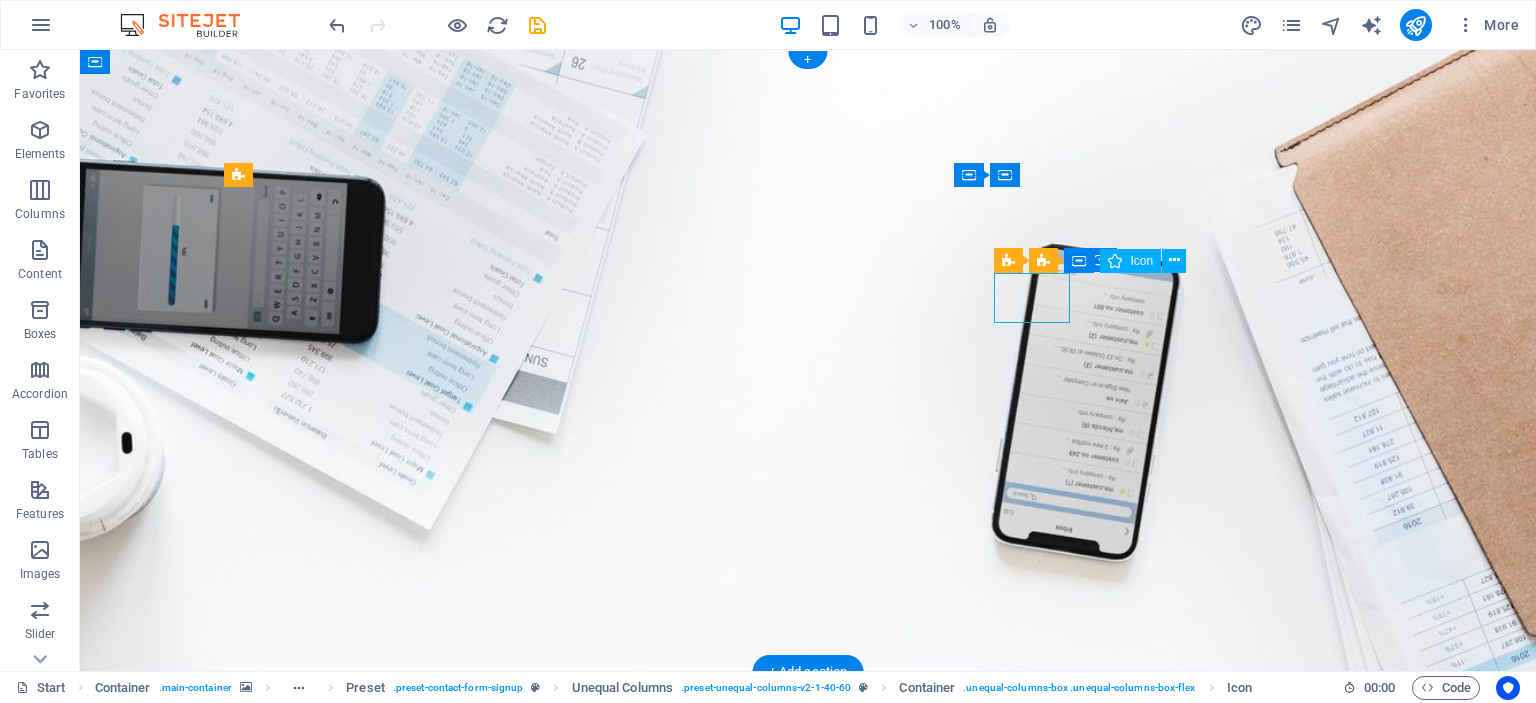 click at bounding box center [808, 2287] 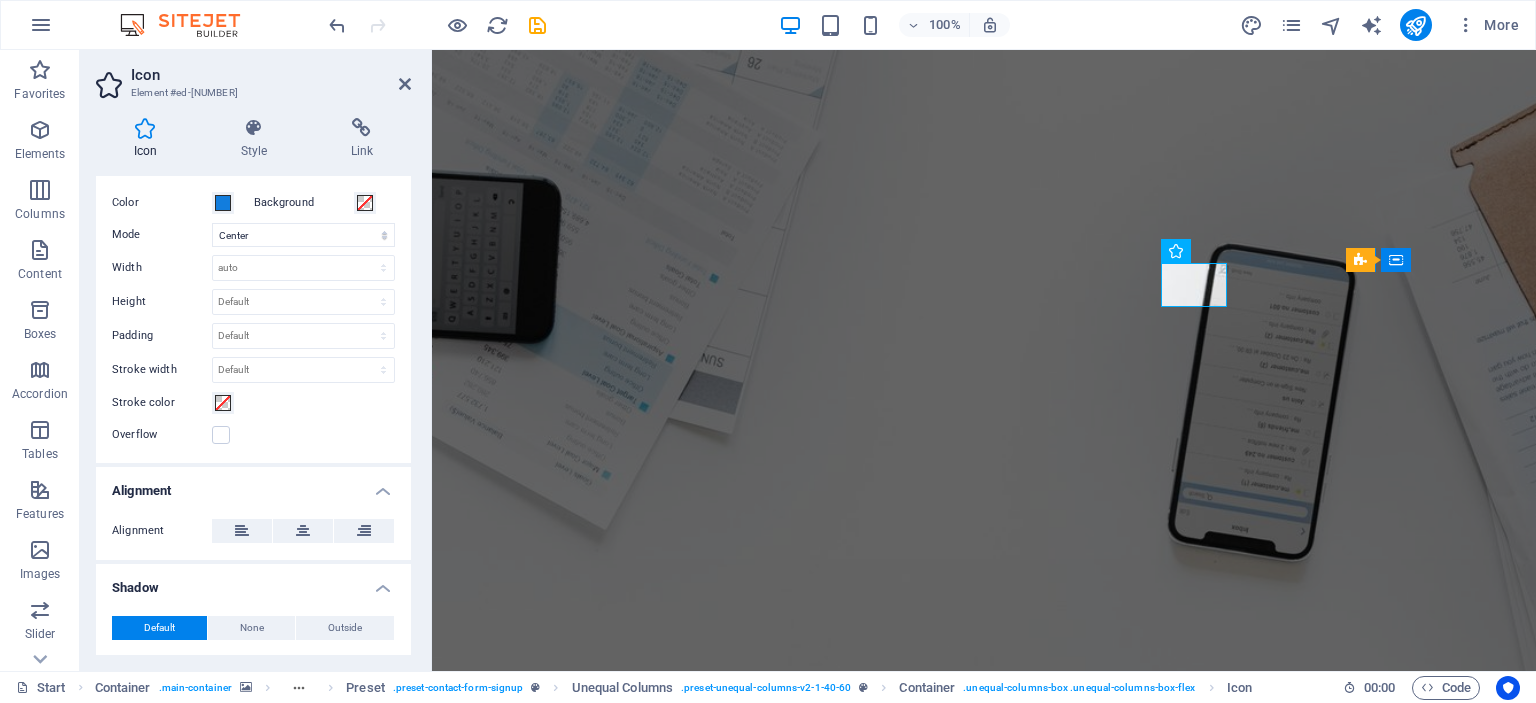 scroll, scrollTop: 468, scrollLeft: 0, axis: vertical 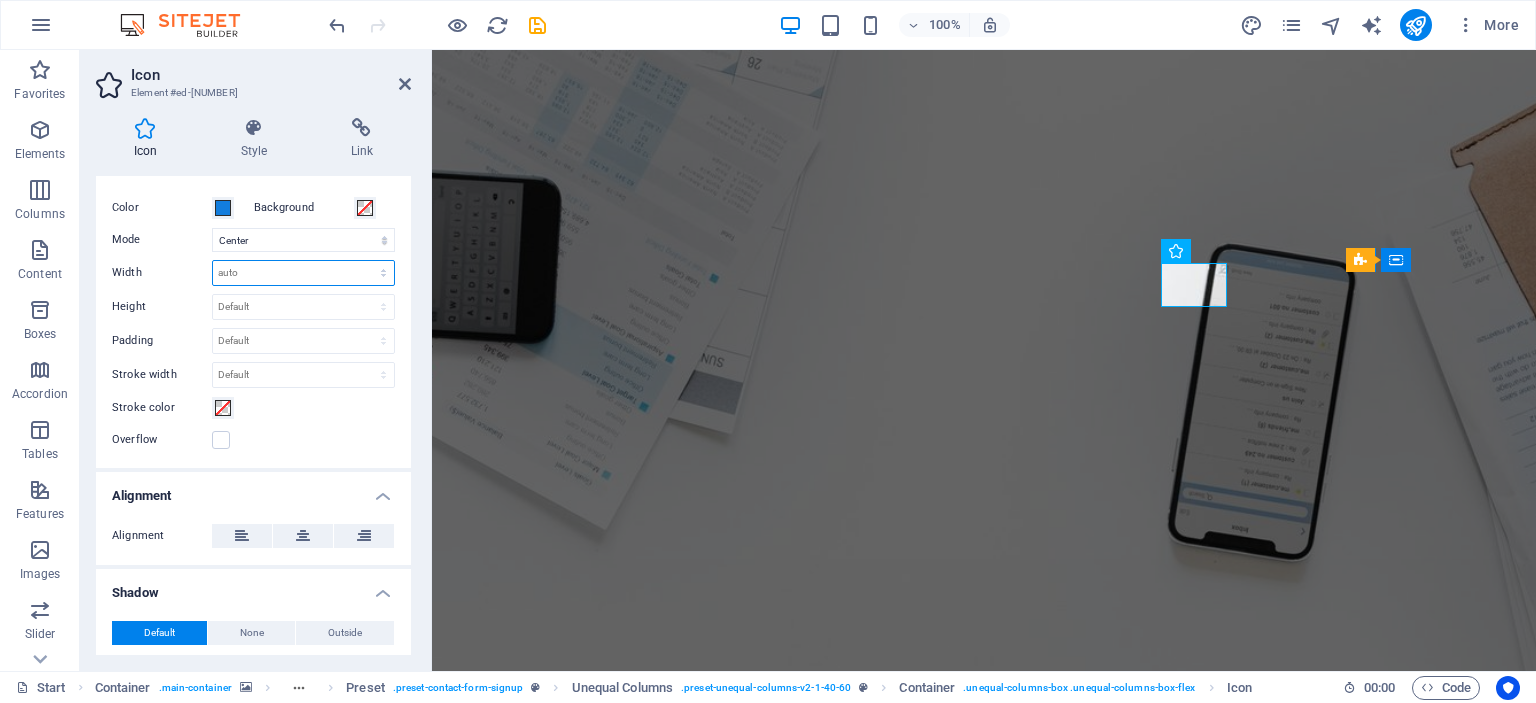 click on "Default auto px rem % em vh vw" at bounding box center [303, 273] 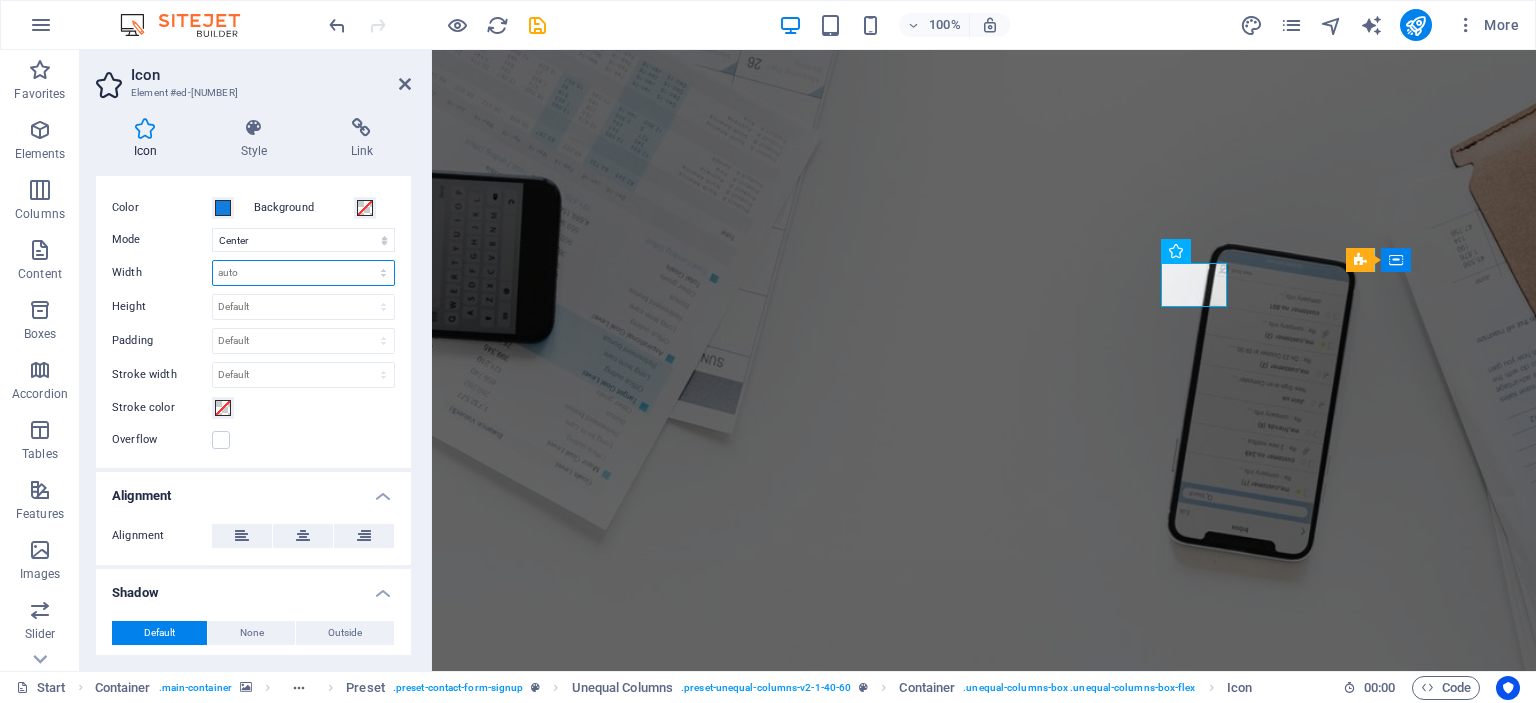 select on "rem" 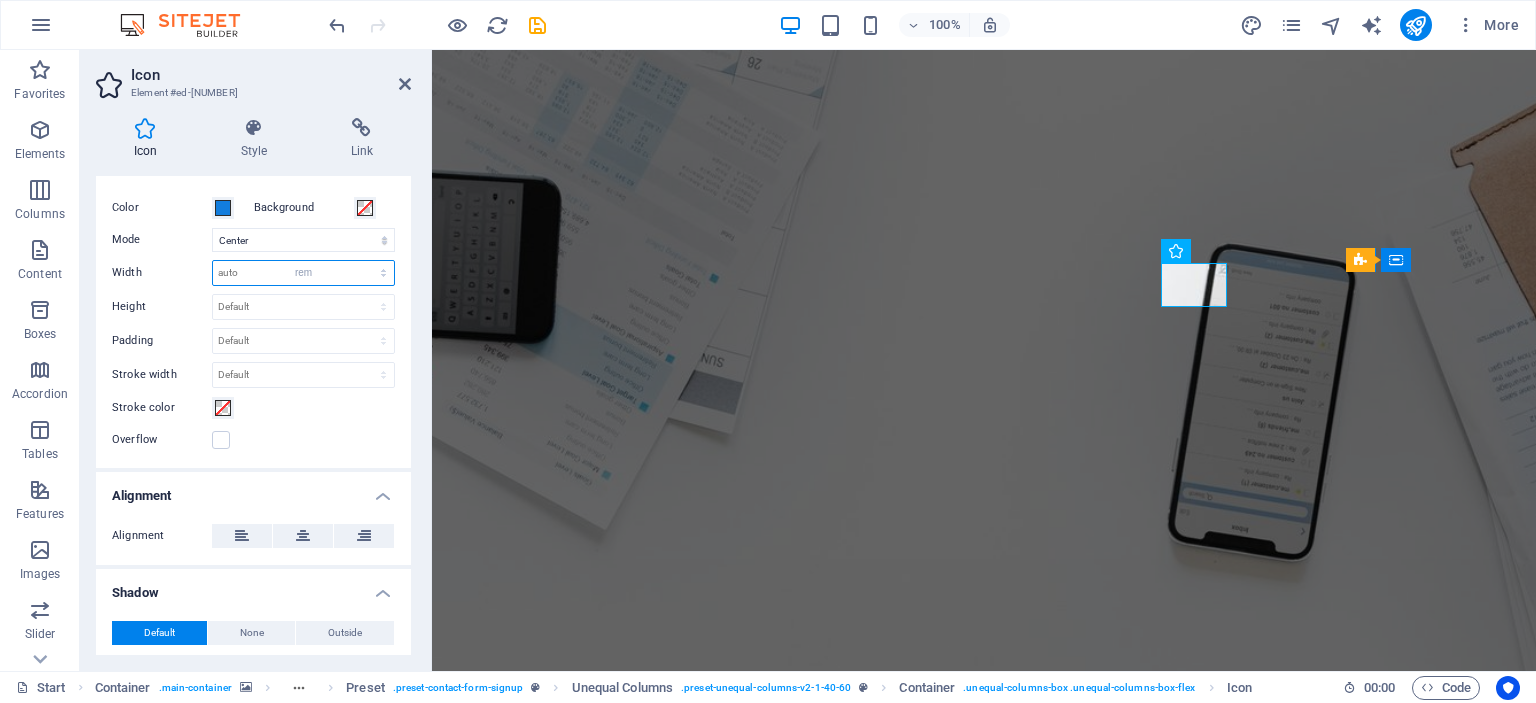 click on "Default auto px rem % em vh vw" at bounding box center [303, 273] 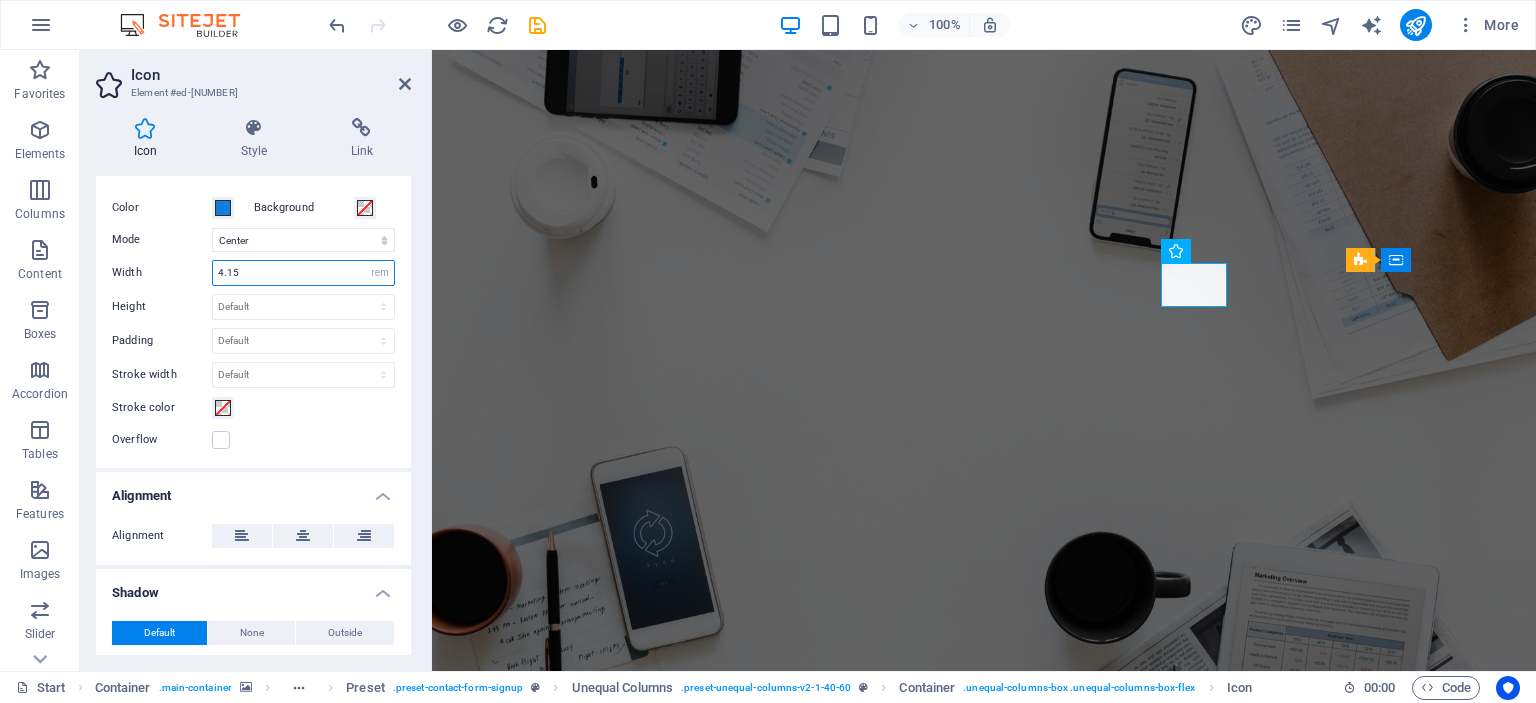 click on "4.15" at bounding box center [303, 273] 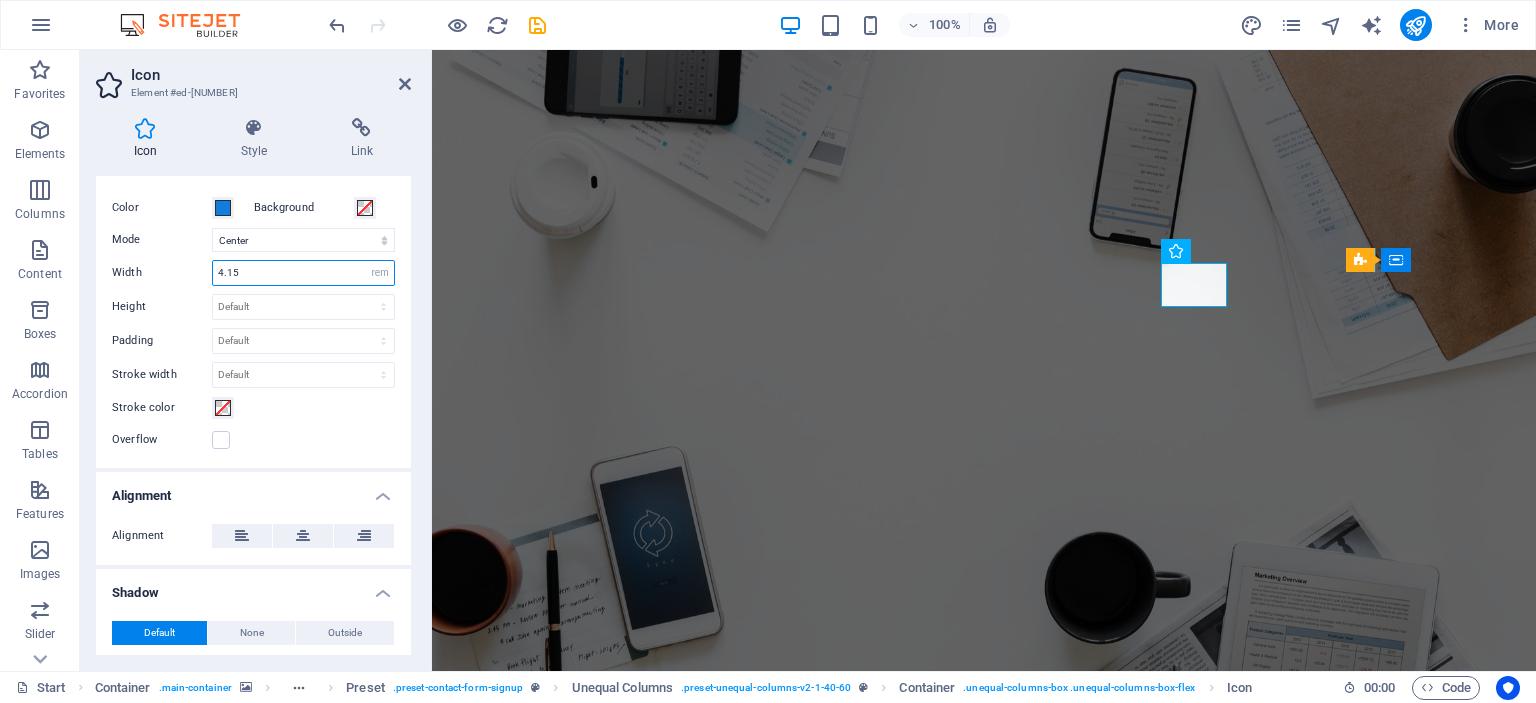 click on "4.15" at bounding box center [303, 273] 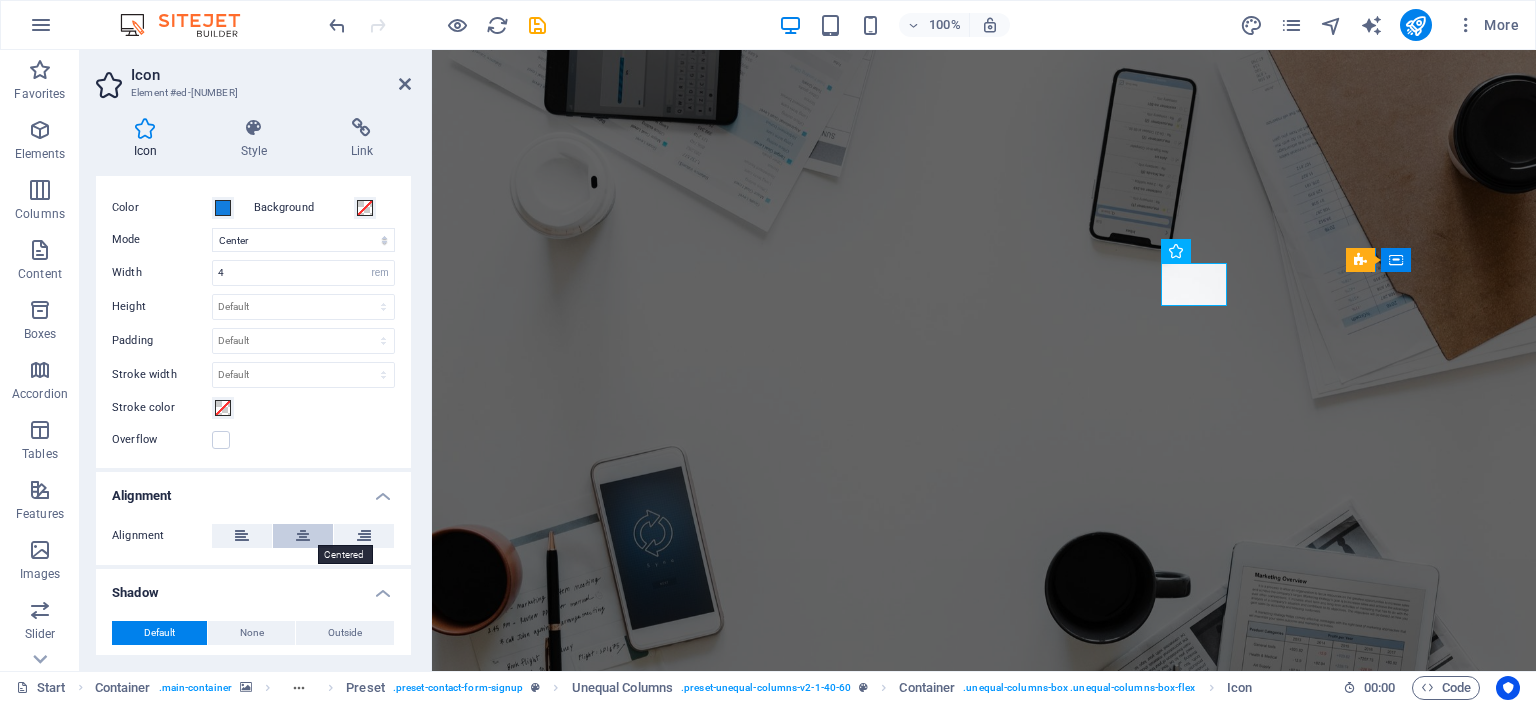 click at bounding box center (303, 536) 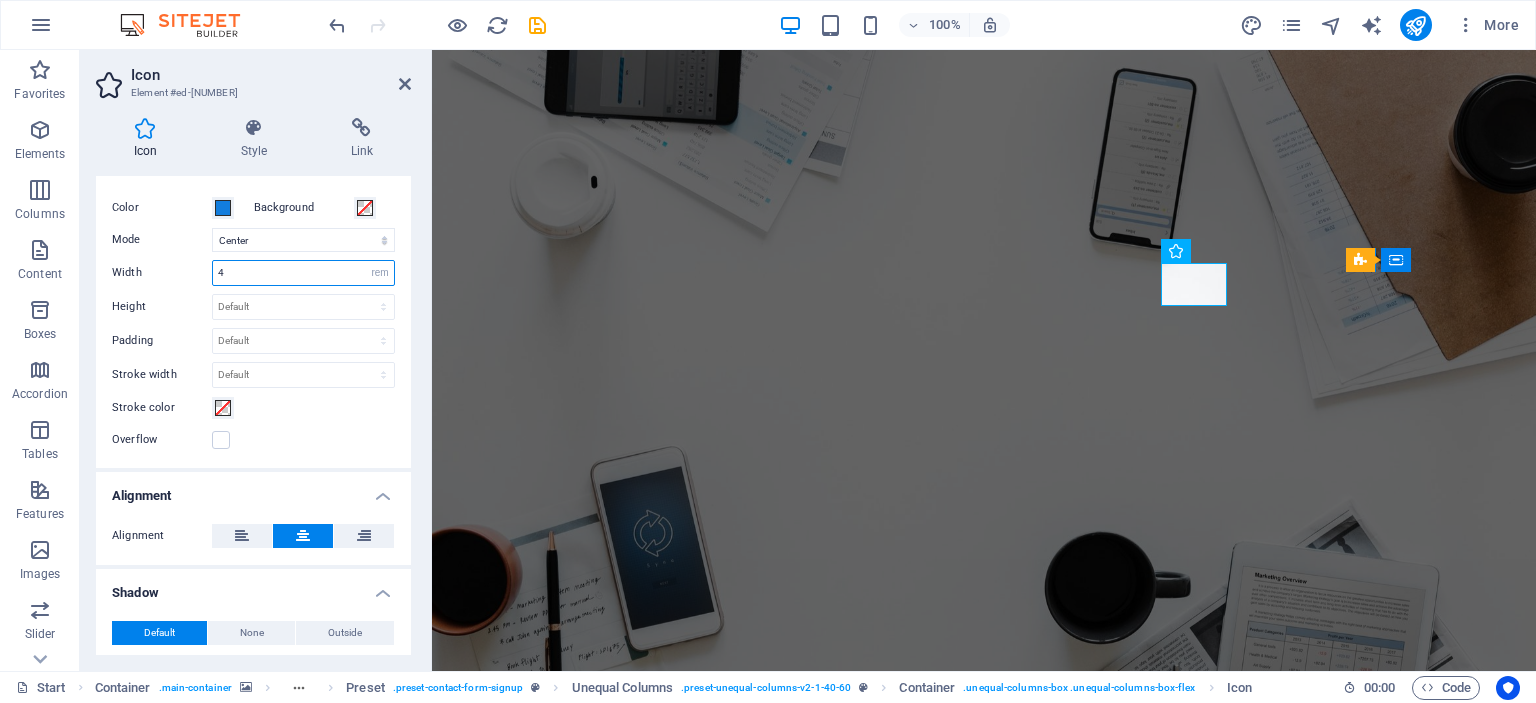 drag, startPoint x: 270, startPoint y: 265, endPoint x: 188, endPoint y: 251, distance: 83.18654 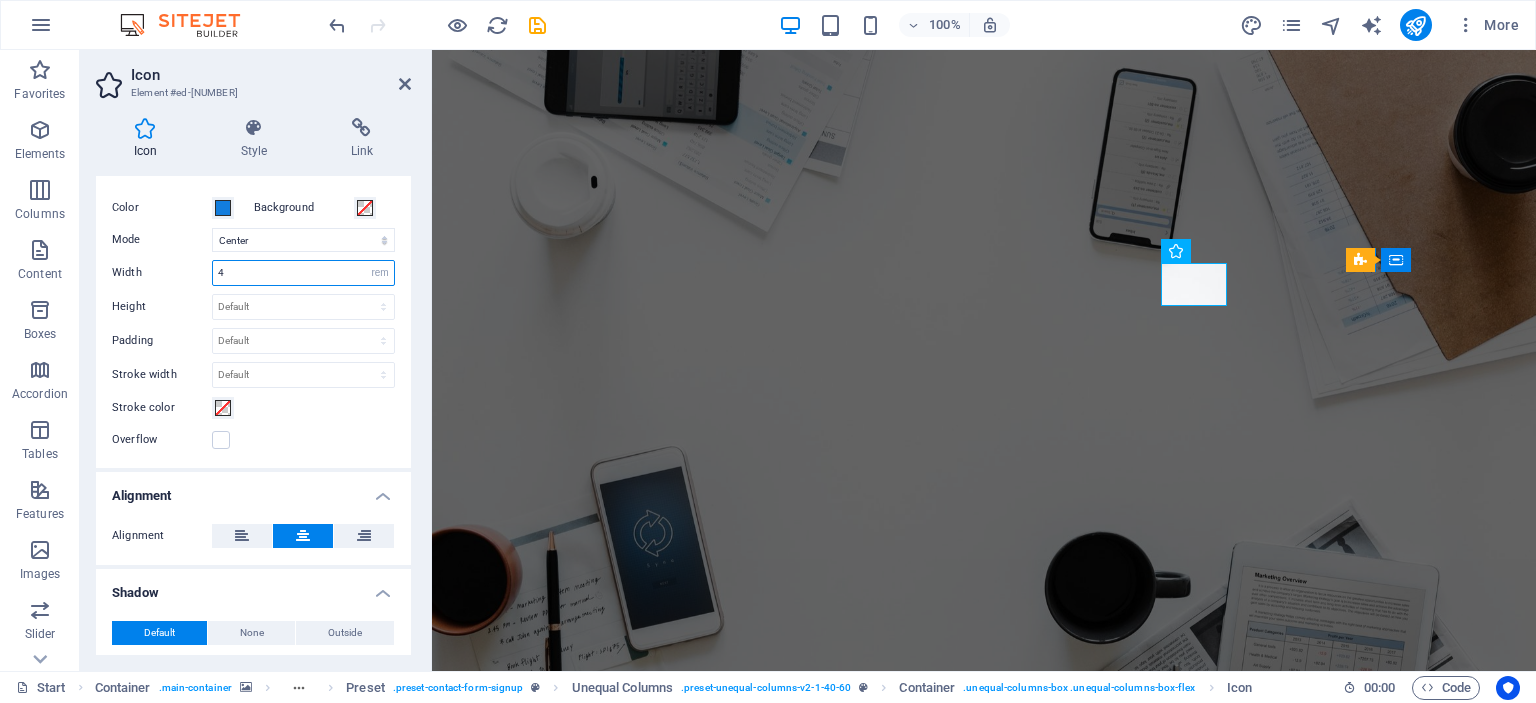 click on "Color Background Mode Scale Left Center Right Width 4 Default auto px rem % em vh vw Height Default auto px rem em vh vw Padding Default px rem % em vh vw Stroke width Default px rem % em vh vw Stroke color Overflow" at bounding box center [253, 324] 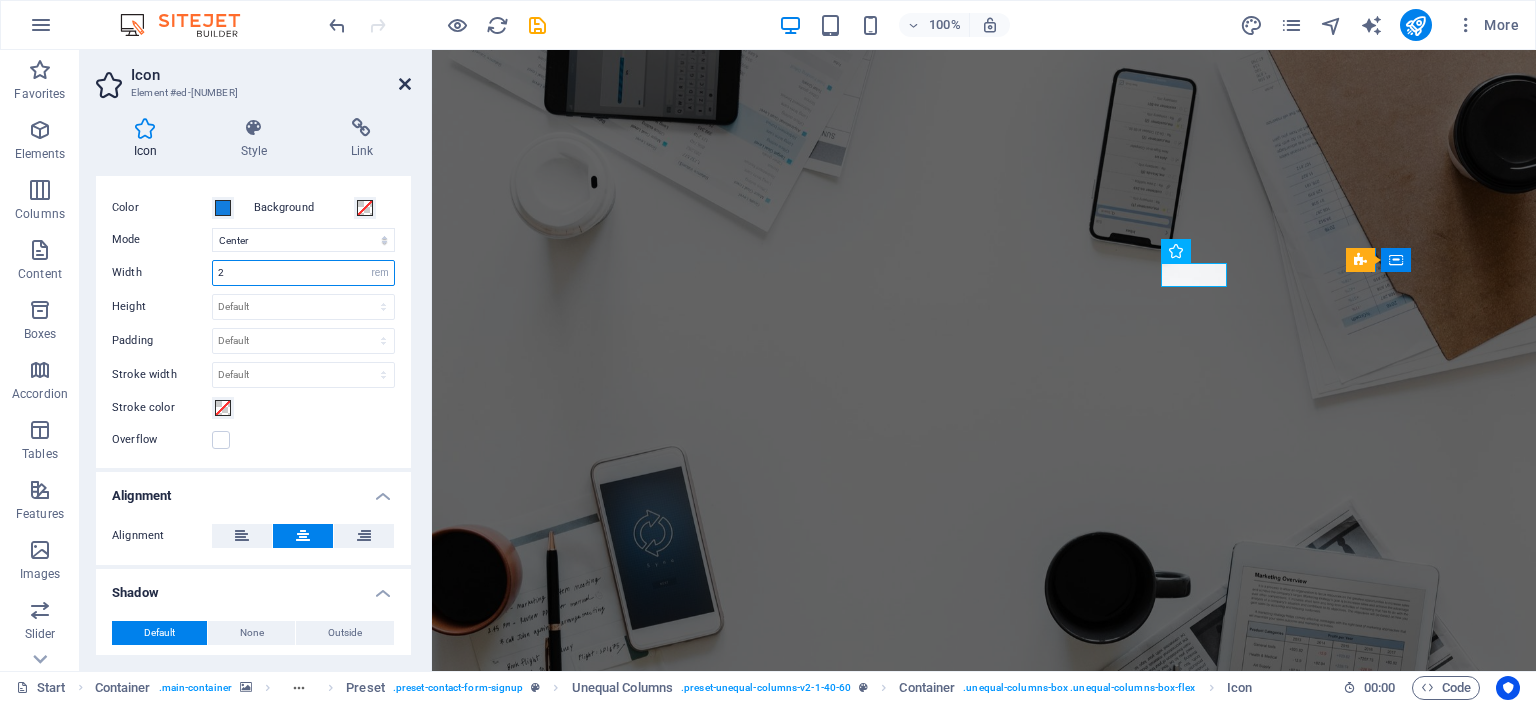 type on "2" 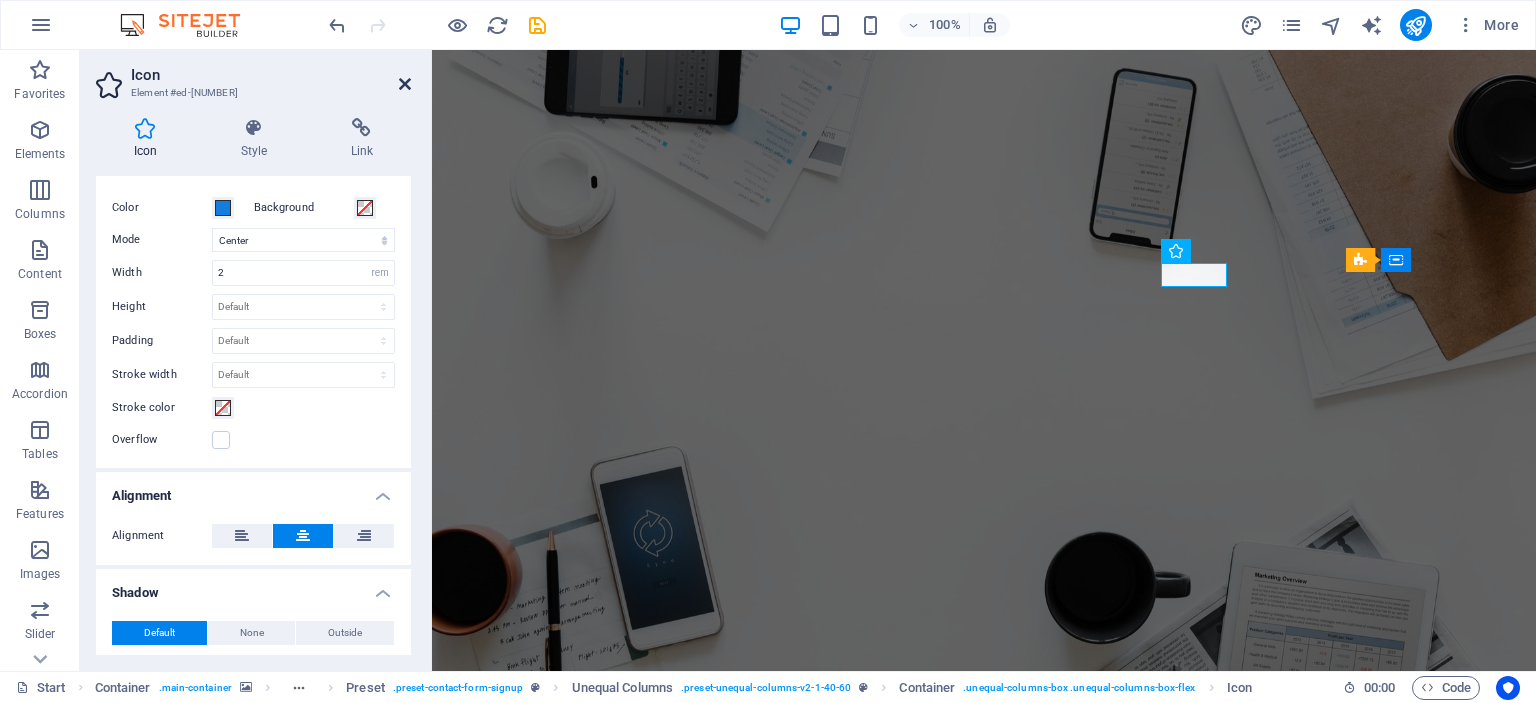 drag, startPoint x: 404, startPoint y: 79, endPoint x: 517, endPoint y: 103, distance: 115.52056 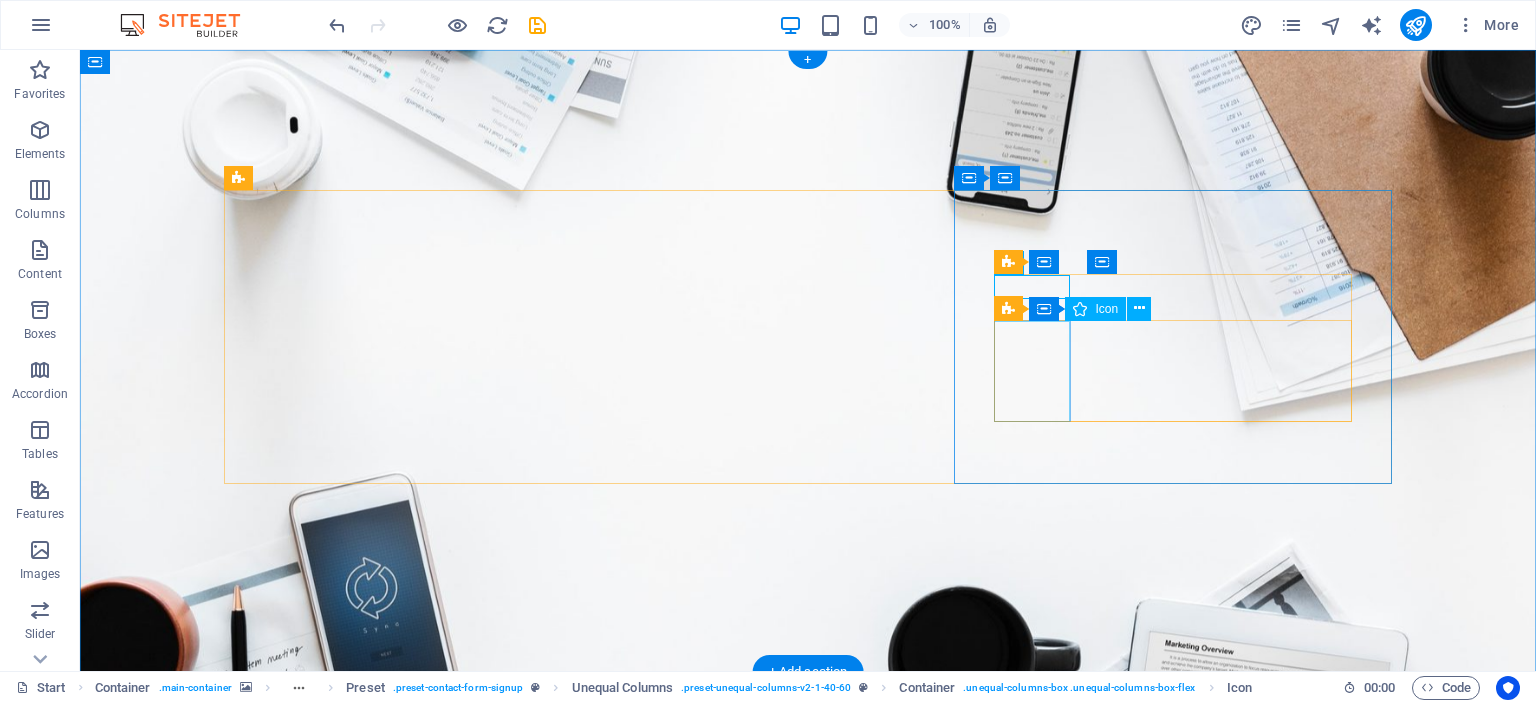 click at bounding box center (808, 1938) 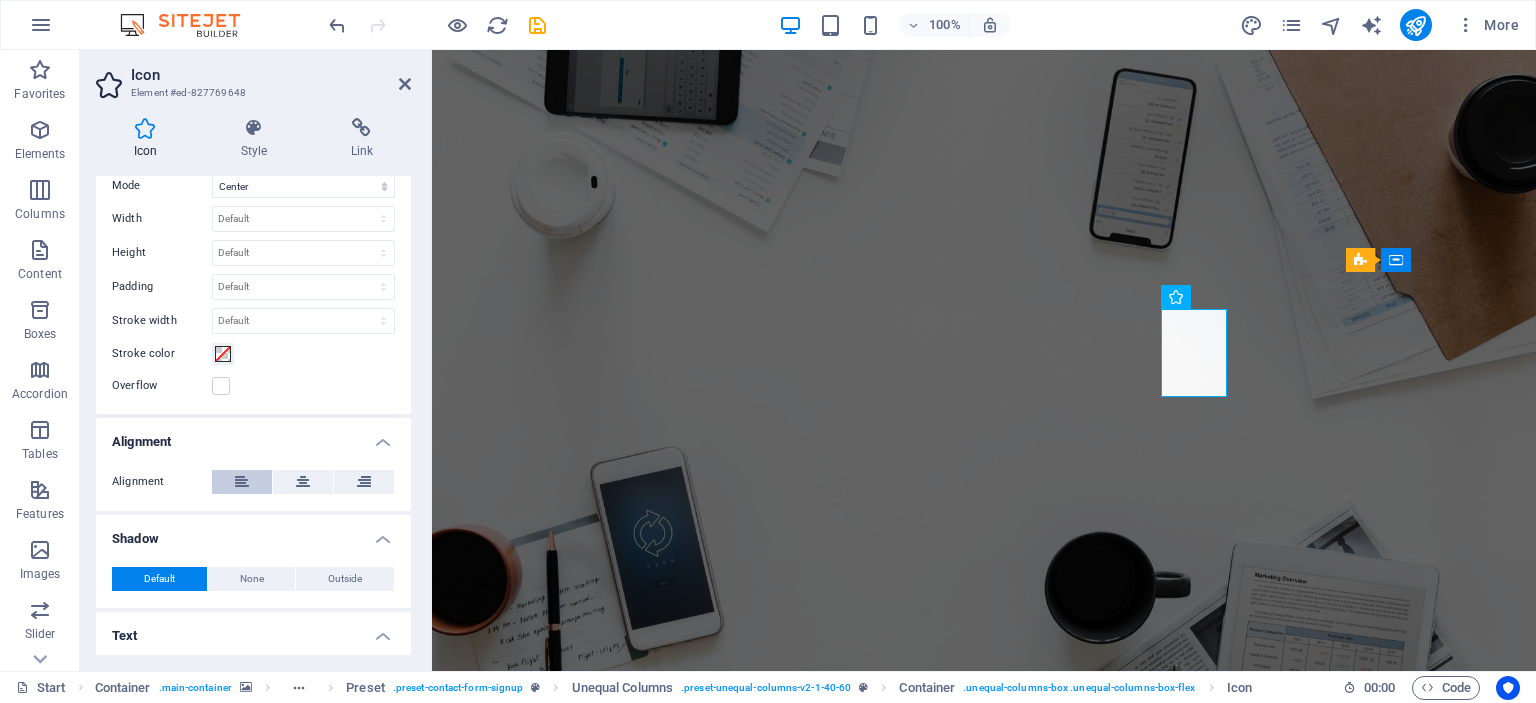 scroll, scrollTop: 368, scrollLeft: 0, axis: vertical 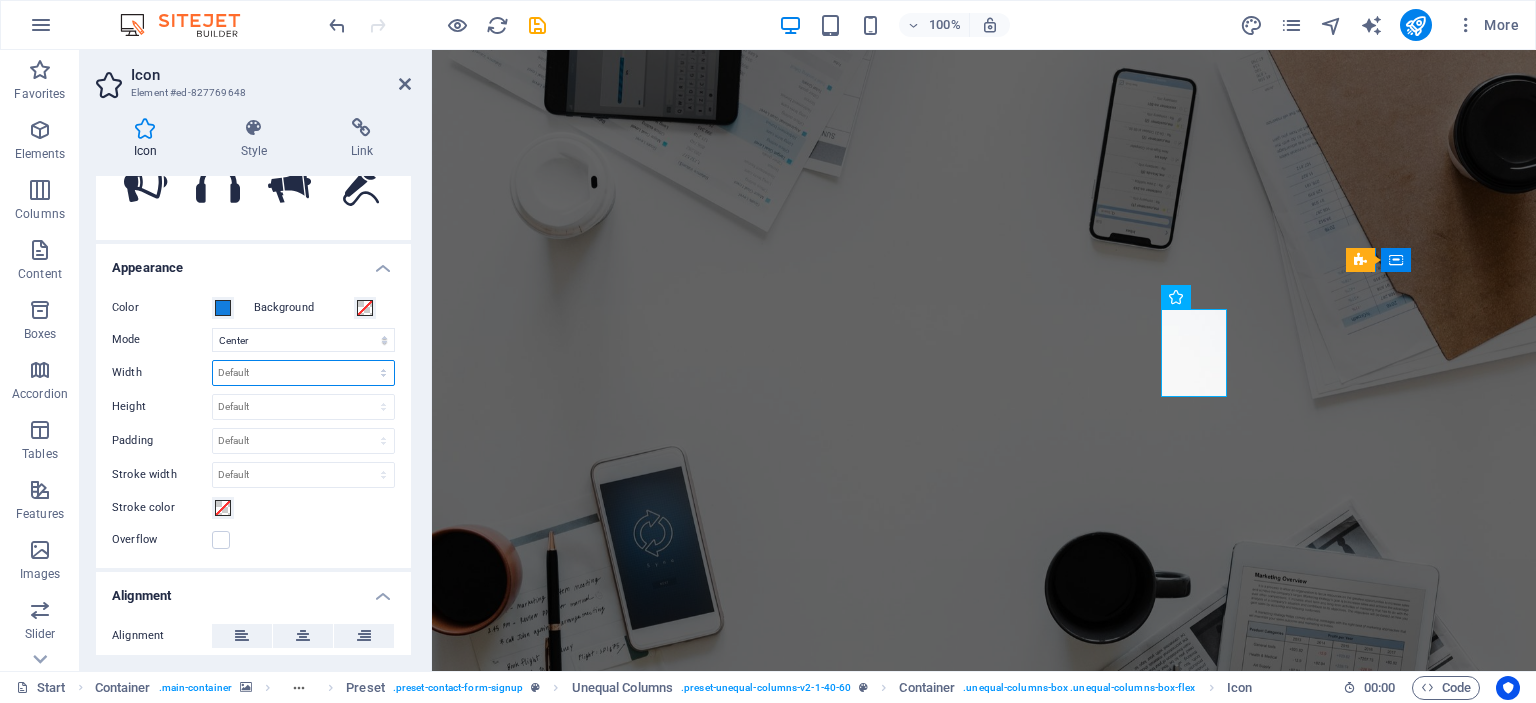click on "Default auto px rem % em vh vw" at bounding box center (303, 373) 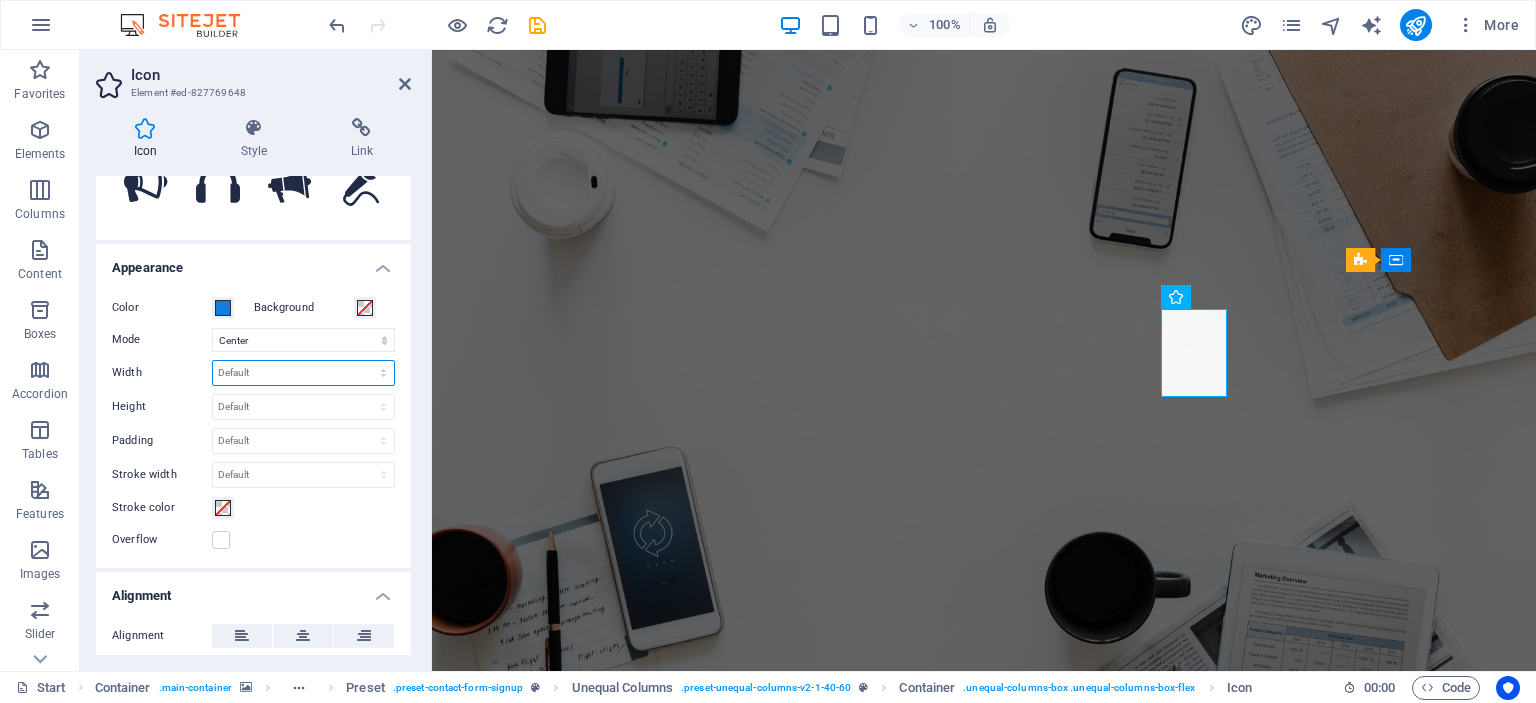 select on "rem" 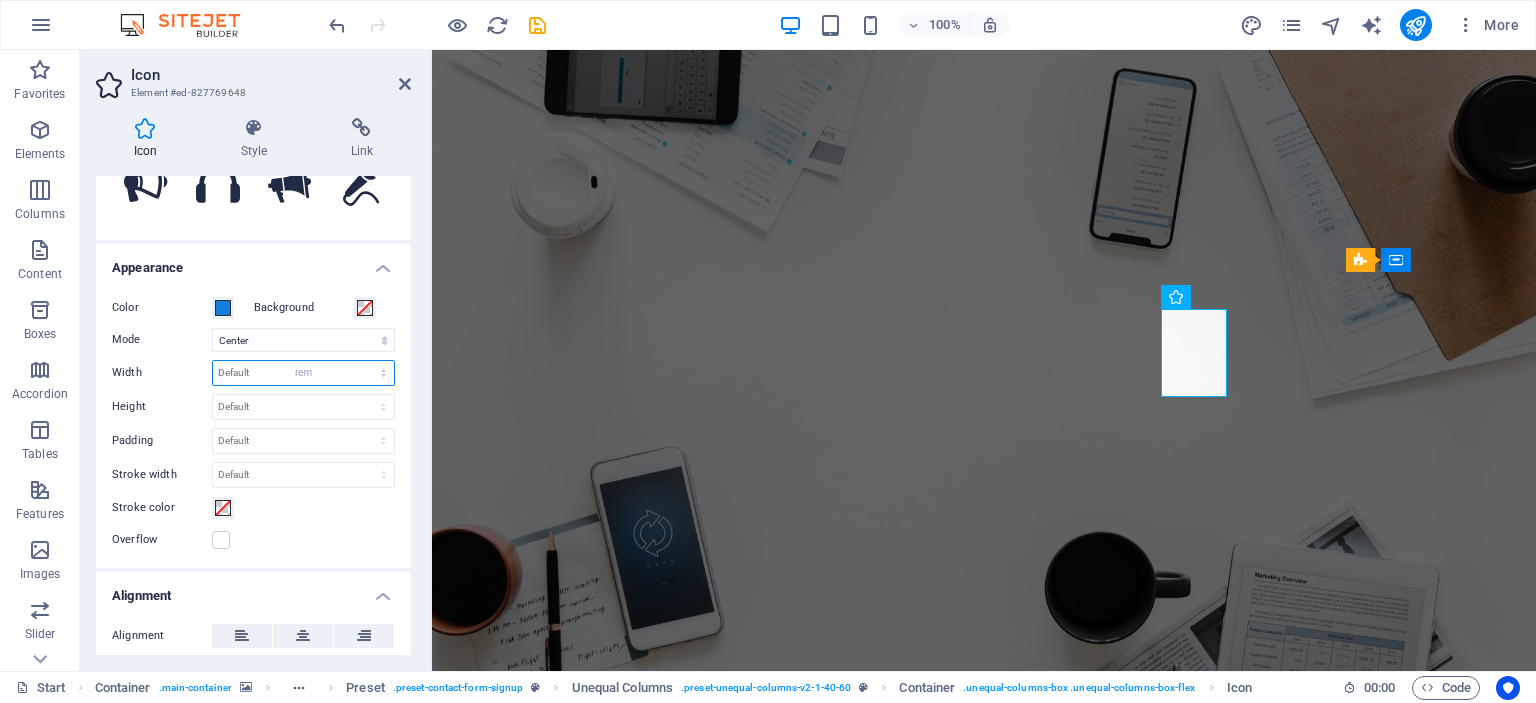click on "Default auto px rem % em vh vw" at bounding box center (303, 373) 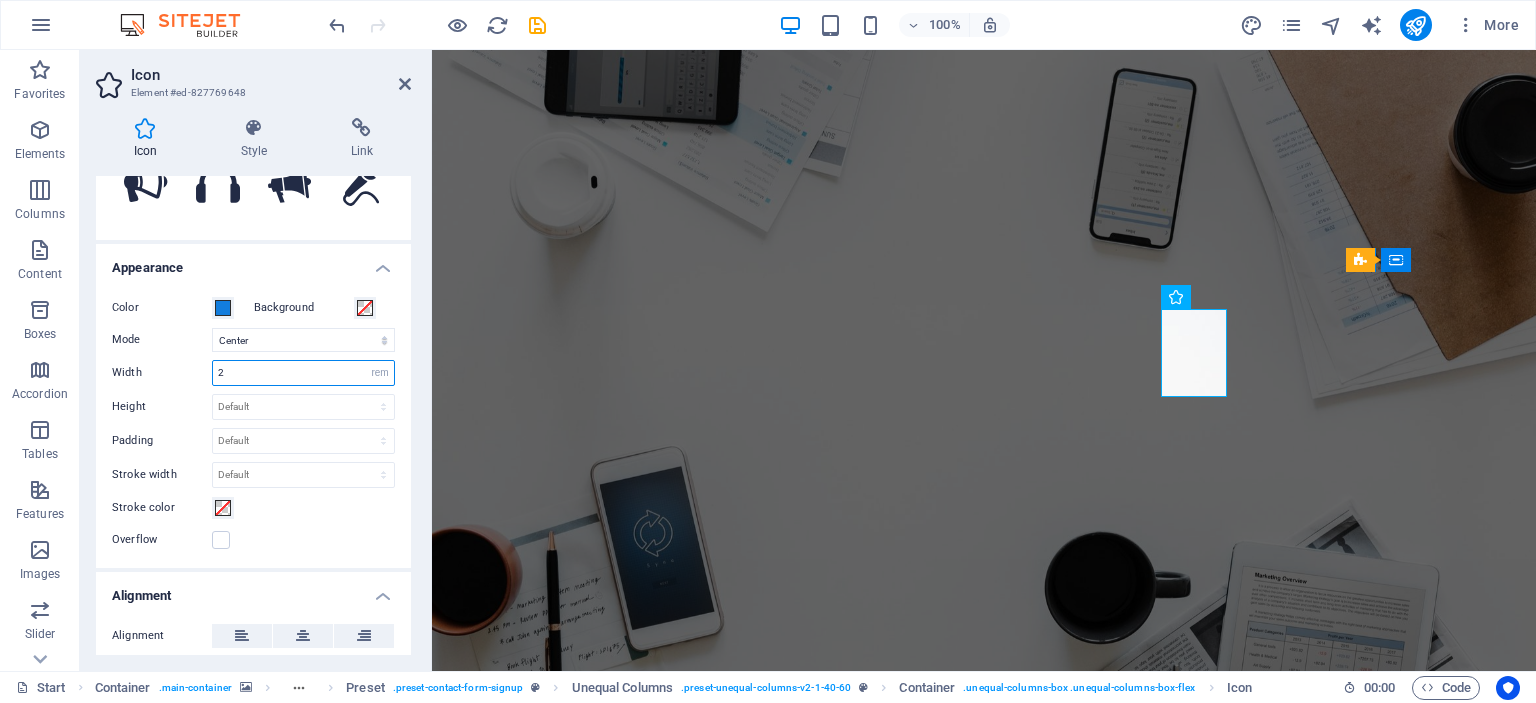 type on "2" 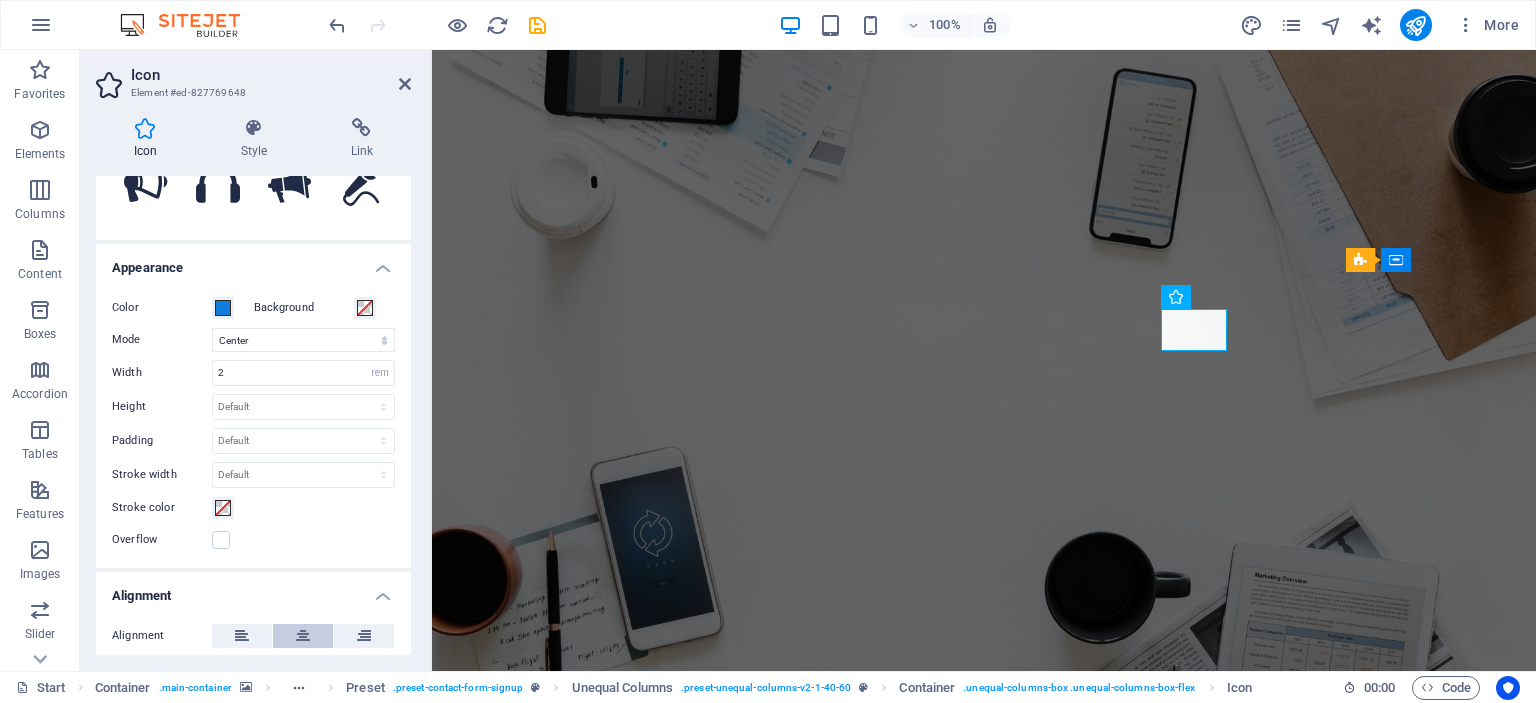 click at bounding box center [303, 636] 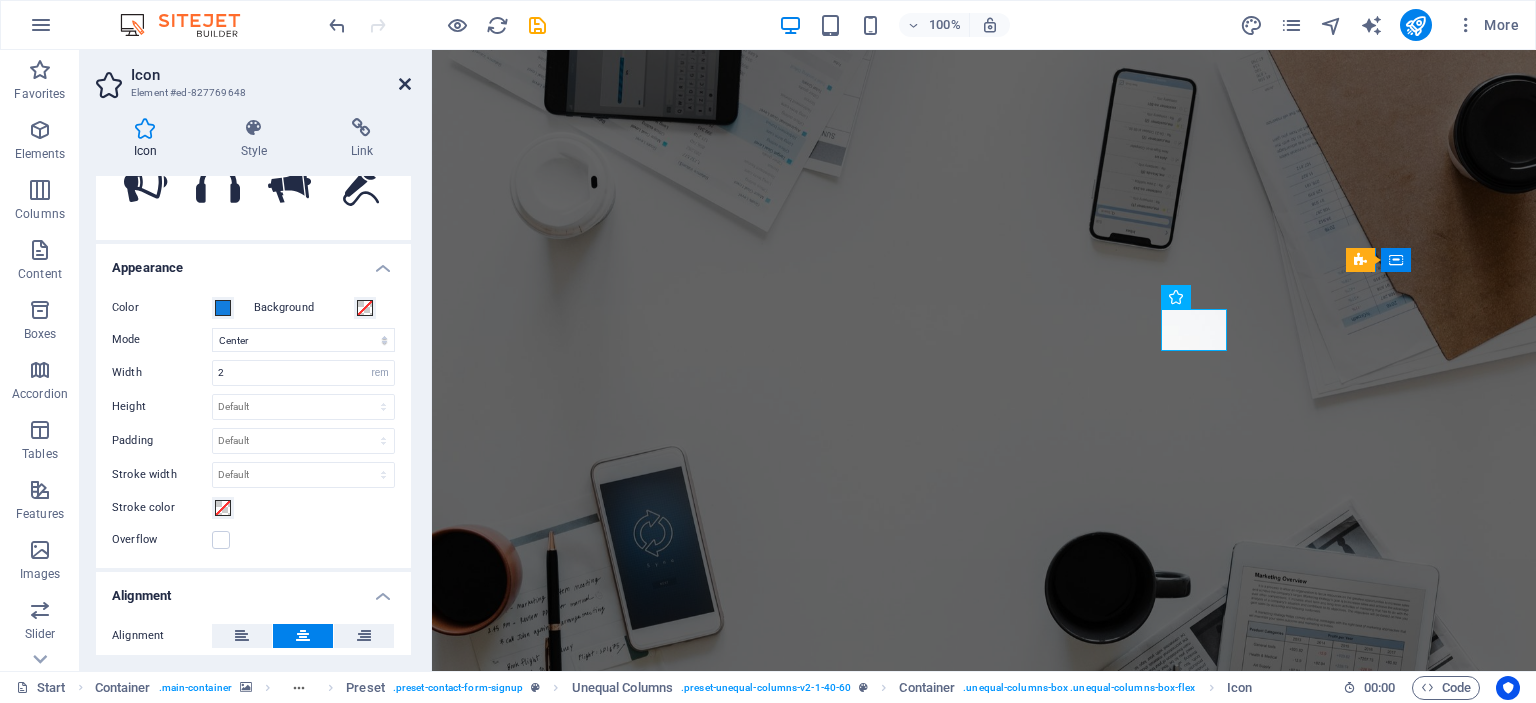click at bounding box center [405, 84] 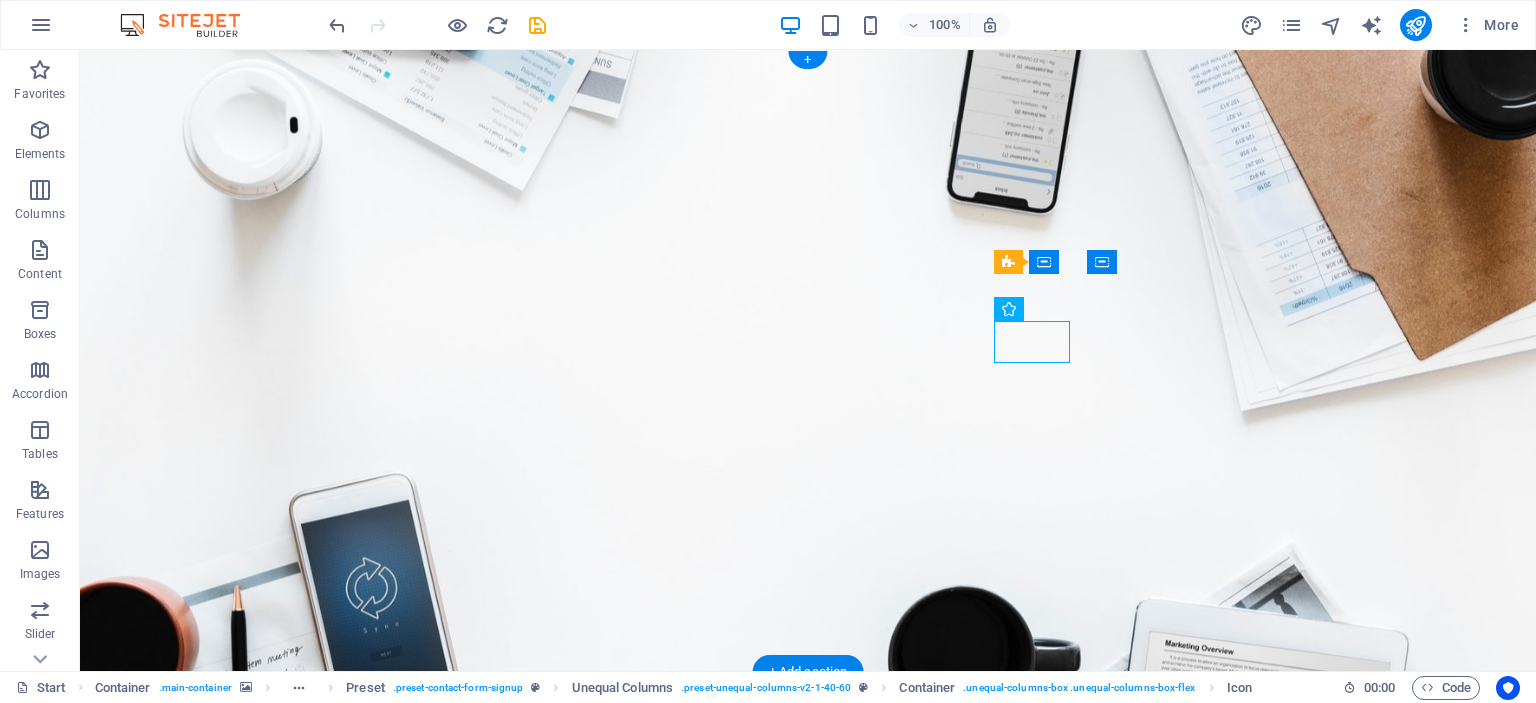 click at bounding box center [808, 361] 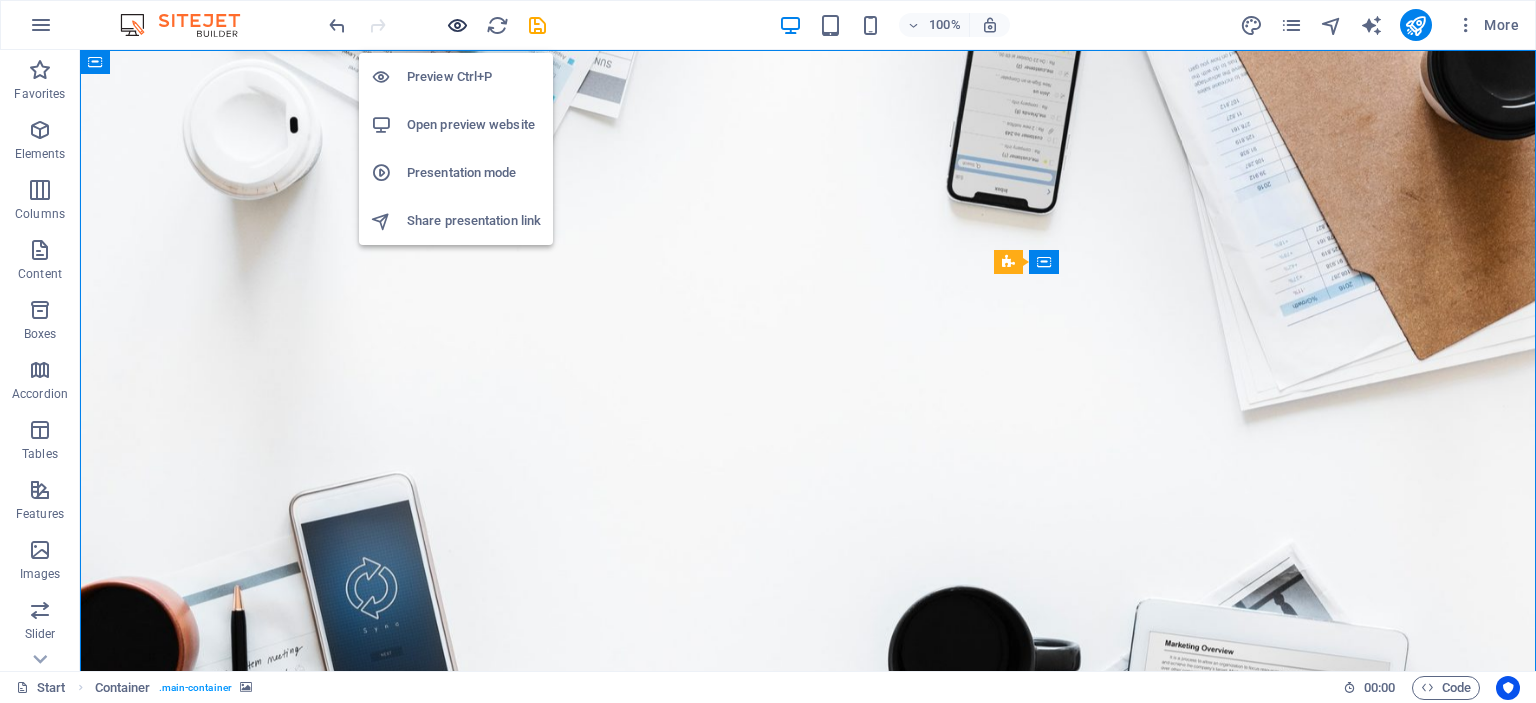 click at bounding box center (457, 25) 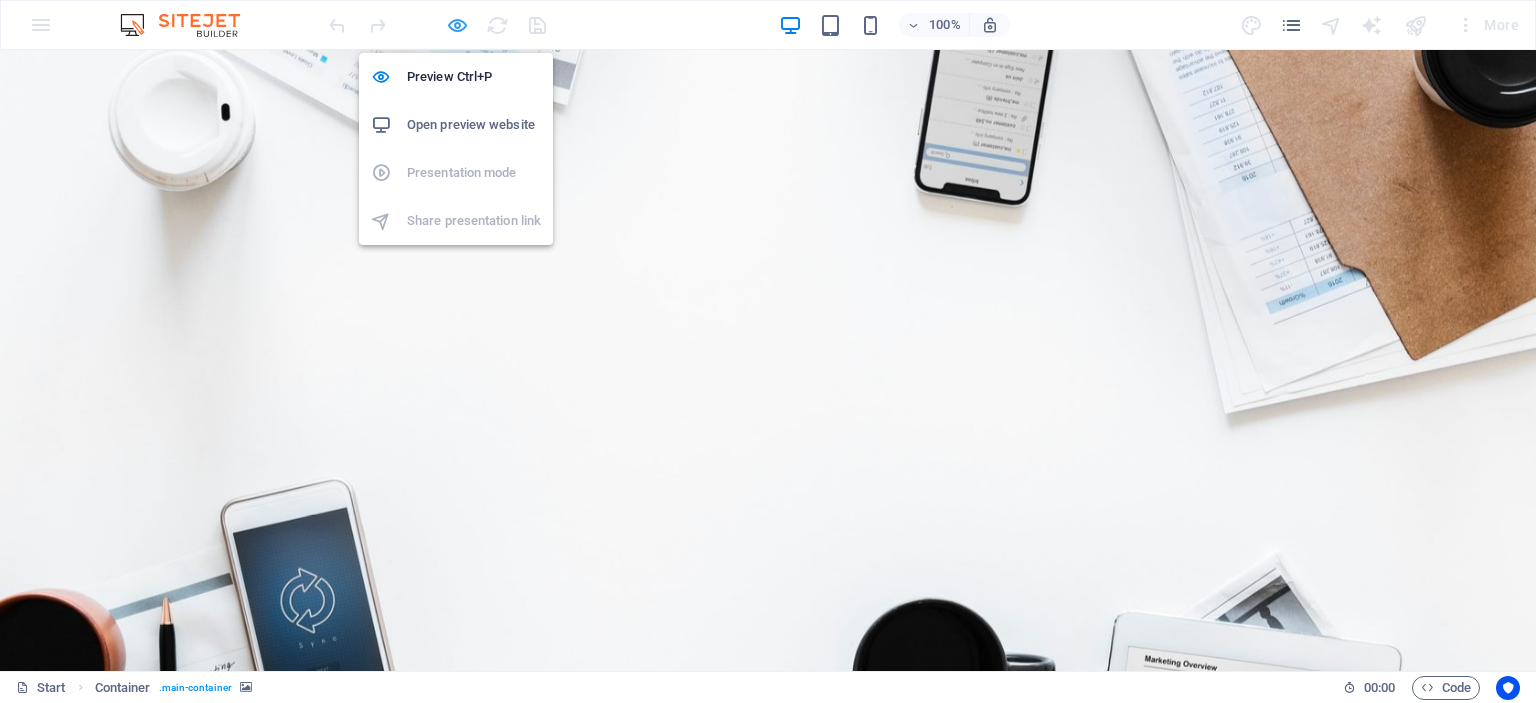 click at bounding box center [457, 25] 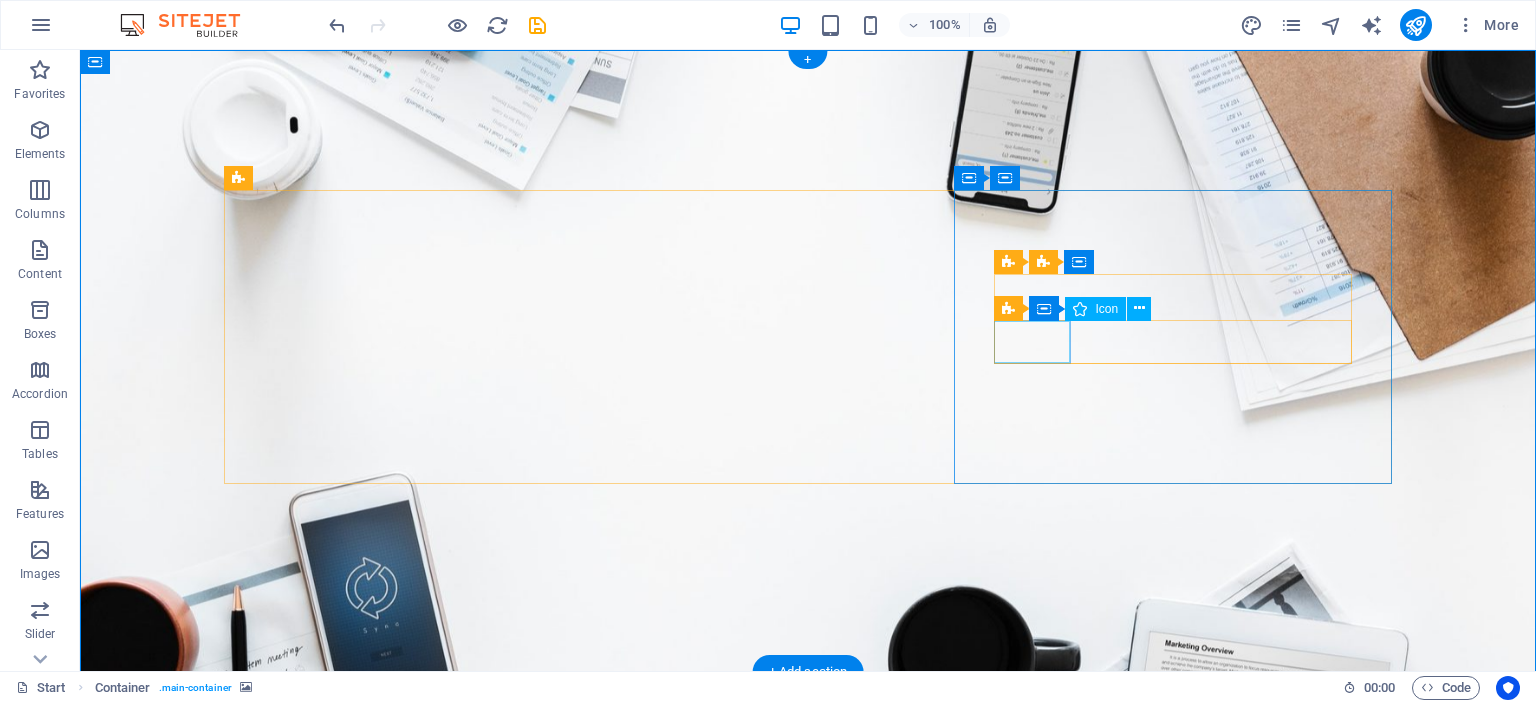 click at bounding box center [808, 1238] 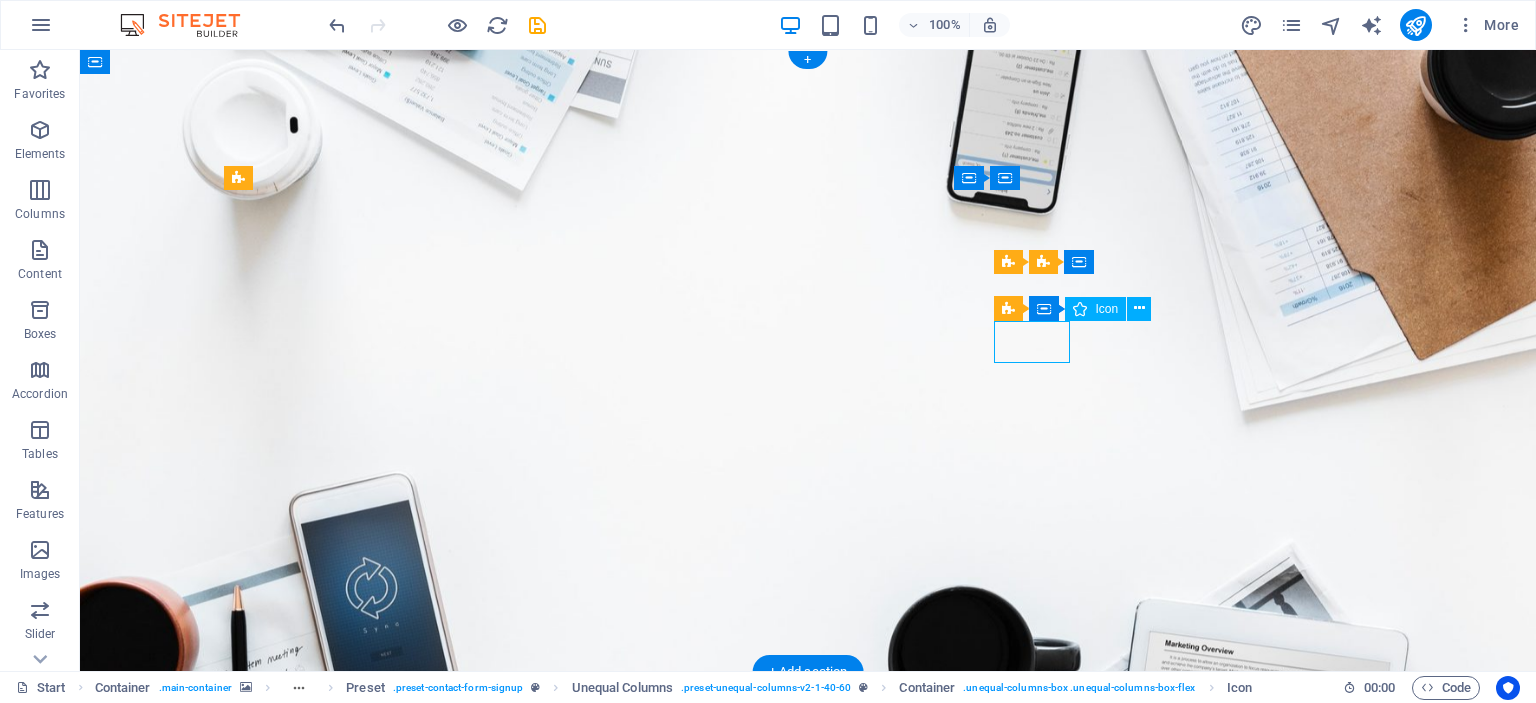 click at bounding box center [808, 1238] 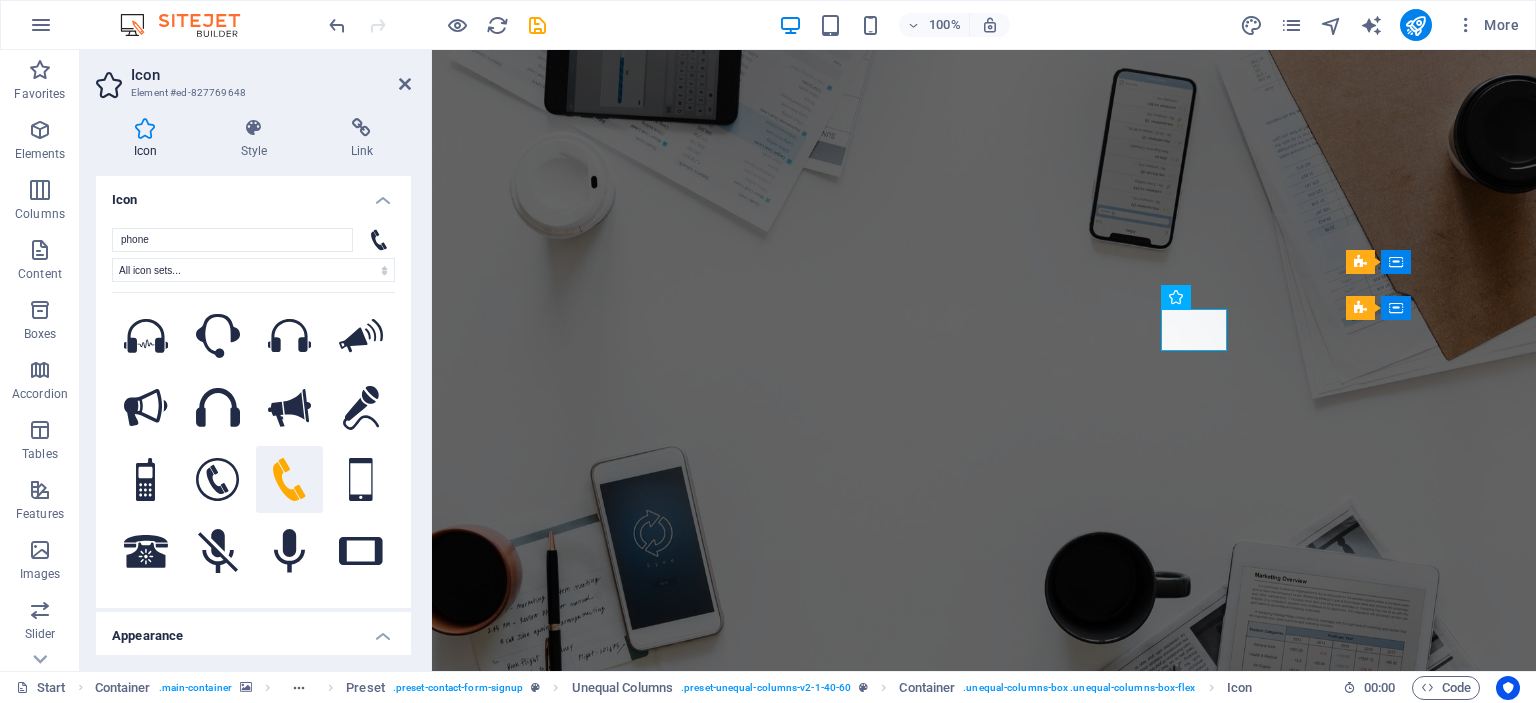 scroll, scrollTop: 800, scrollLeft: 0, axis: vertical 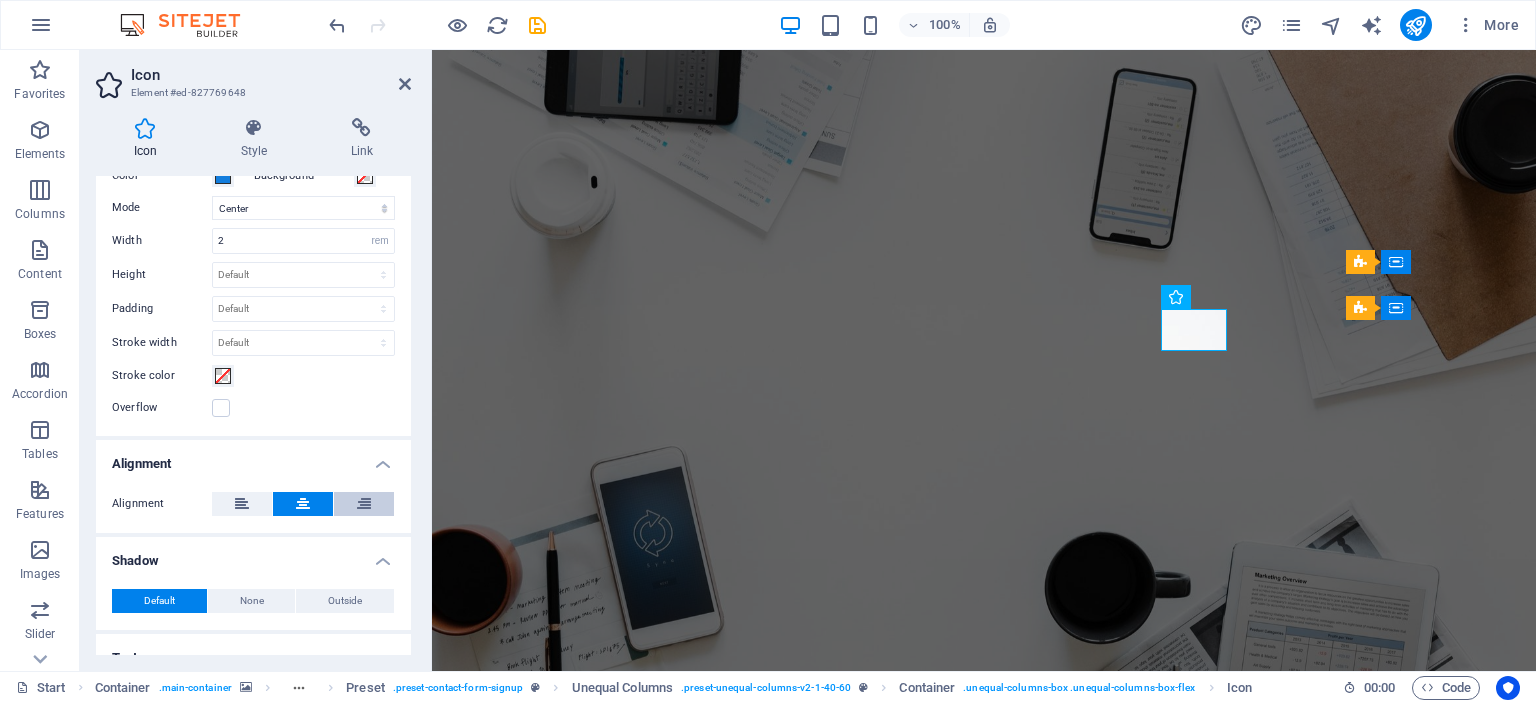 click at bounding box center (364, 504) 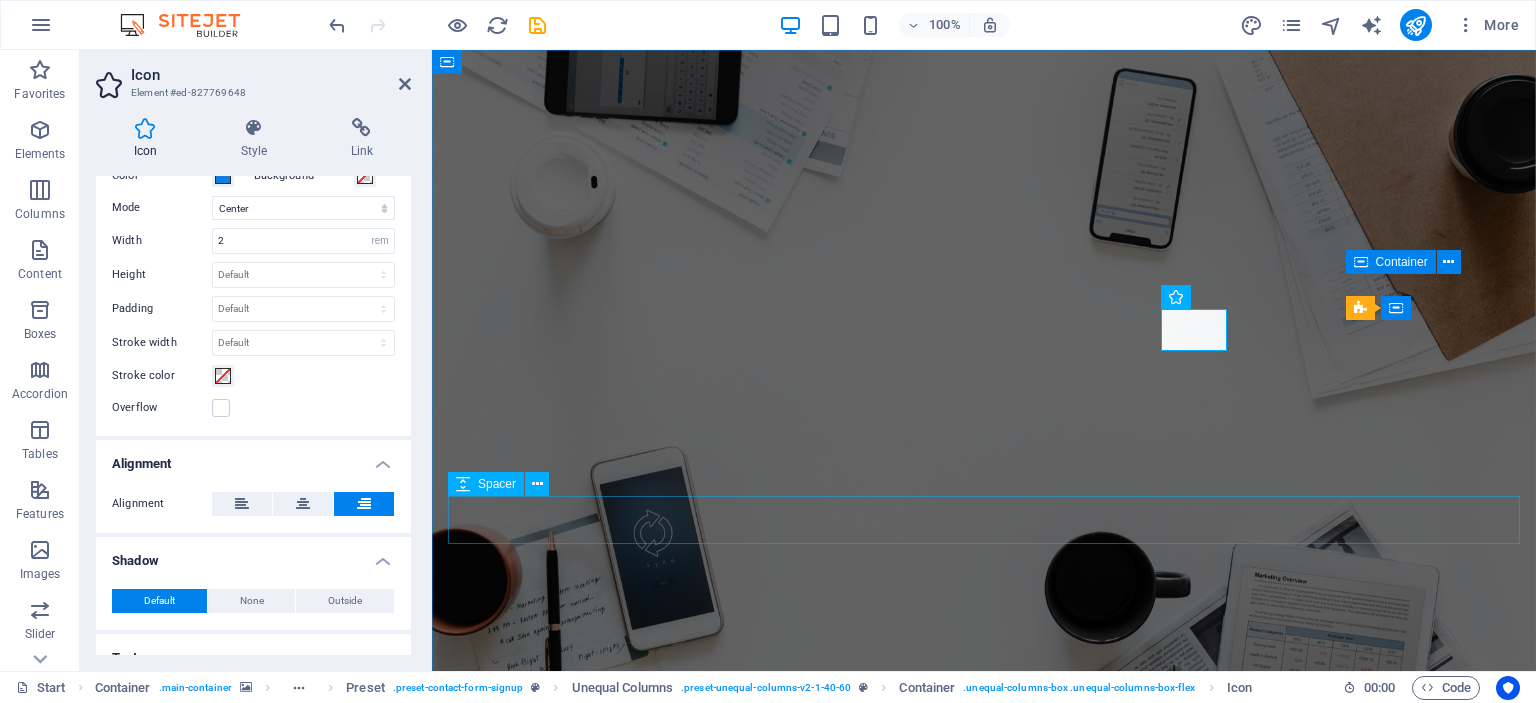 click at bounding box center [984, 1360] 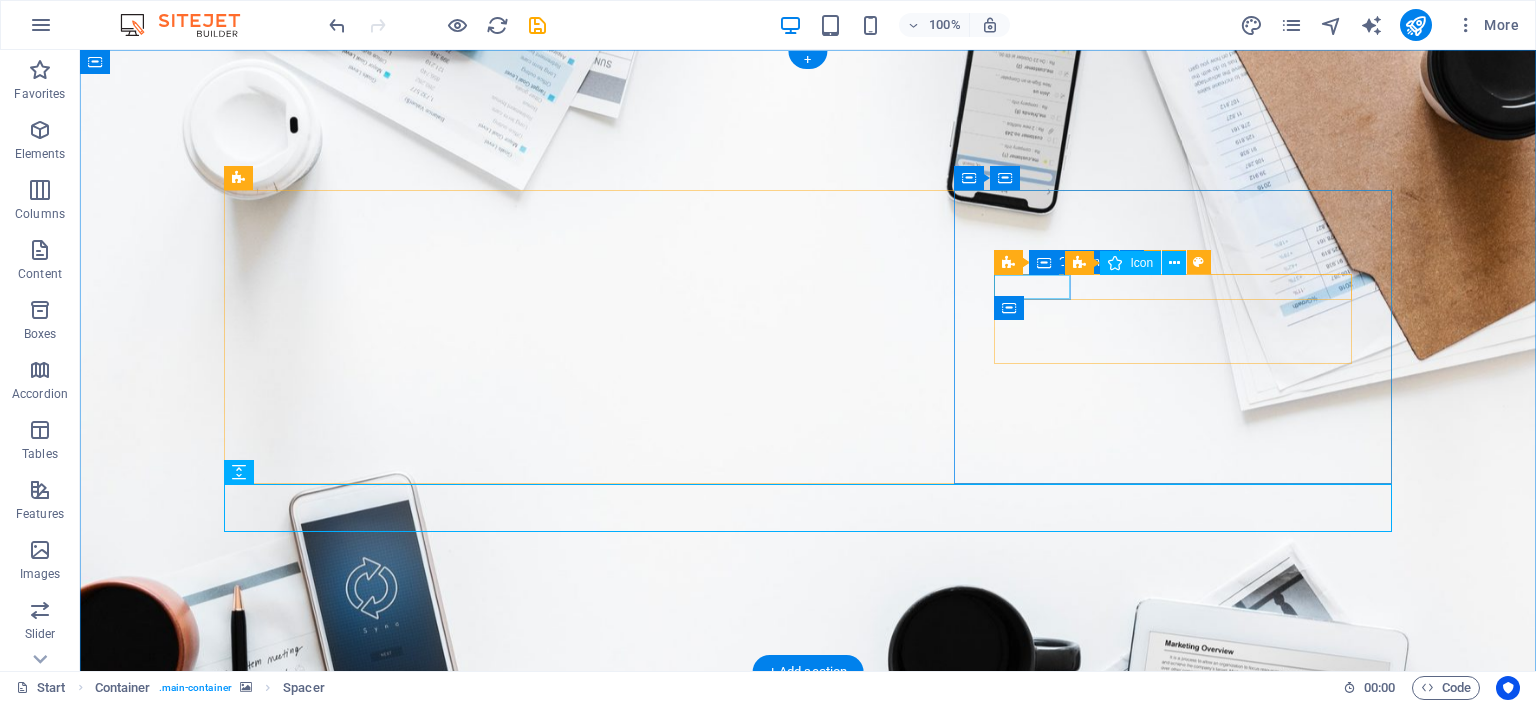 click at bounding box center [808, 1146] 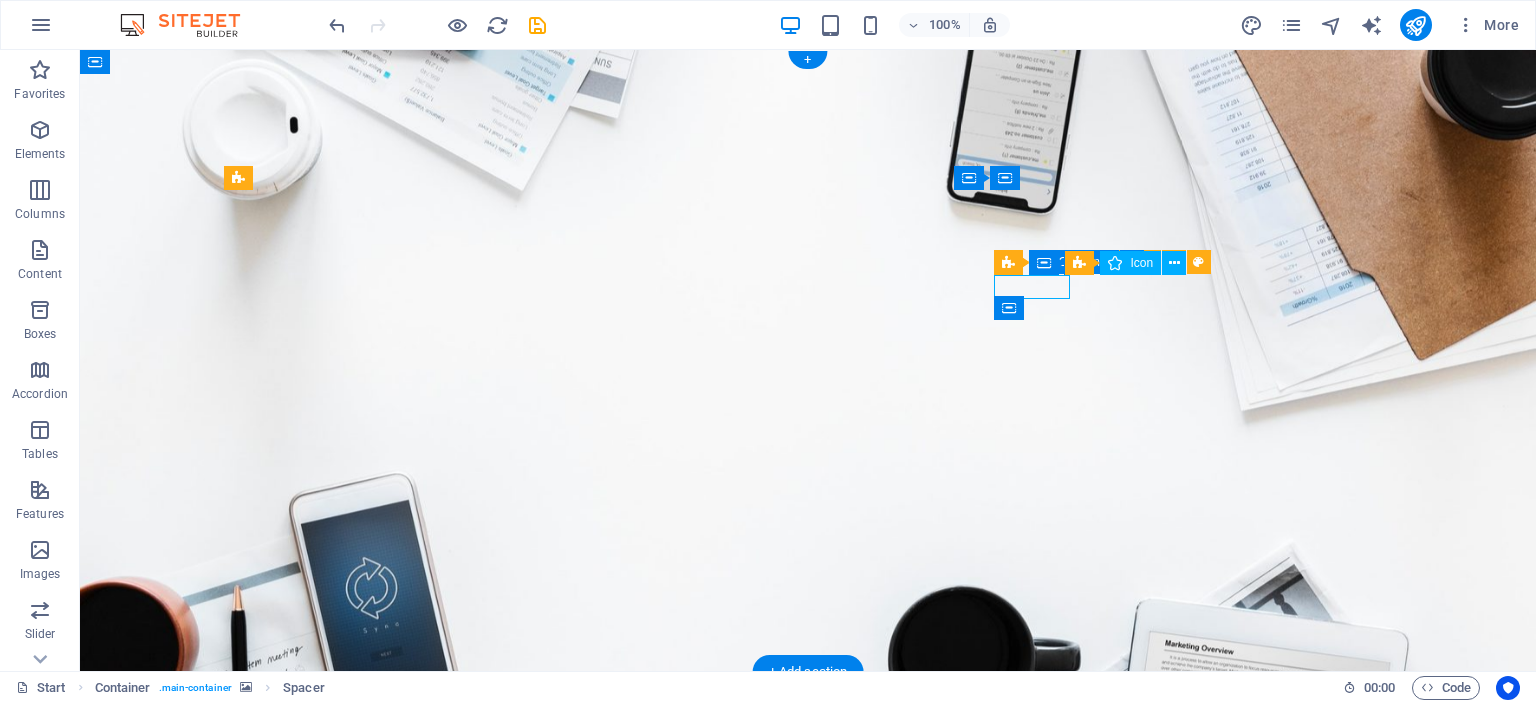 click at bounding box center [808, 1146] 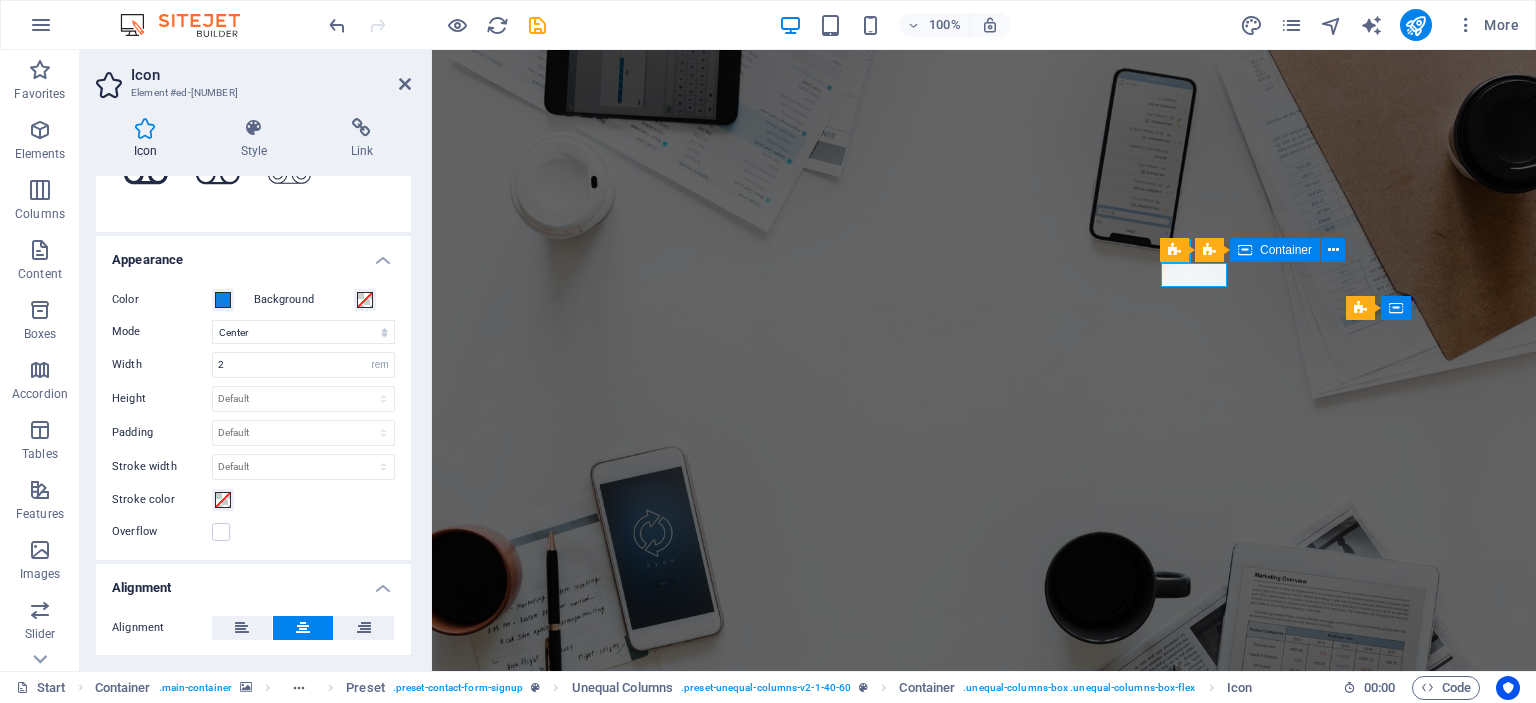 scroll, scrollTop: 400, scrollLeft: 0, axis: vertical 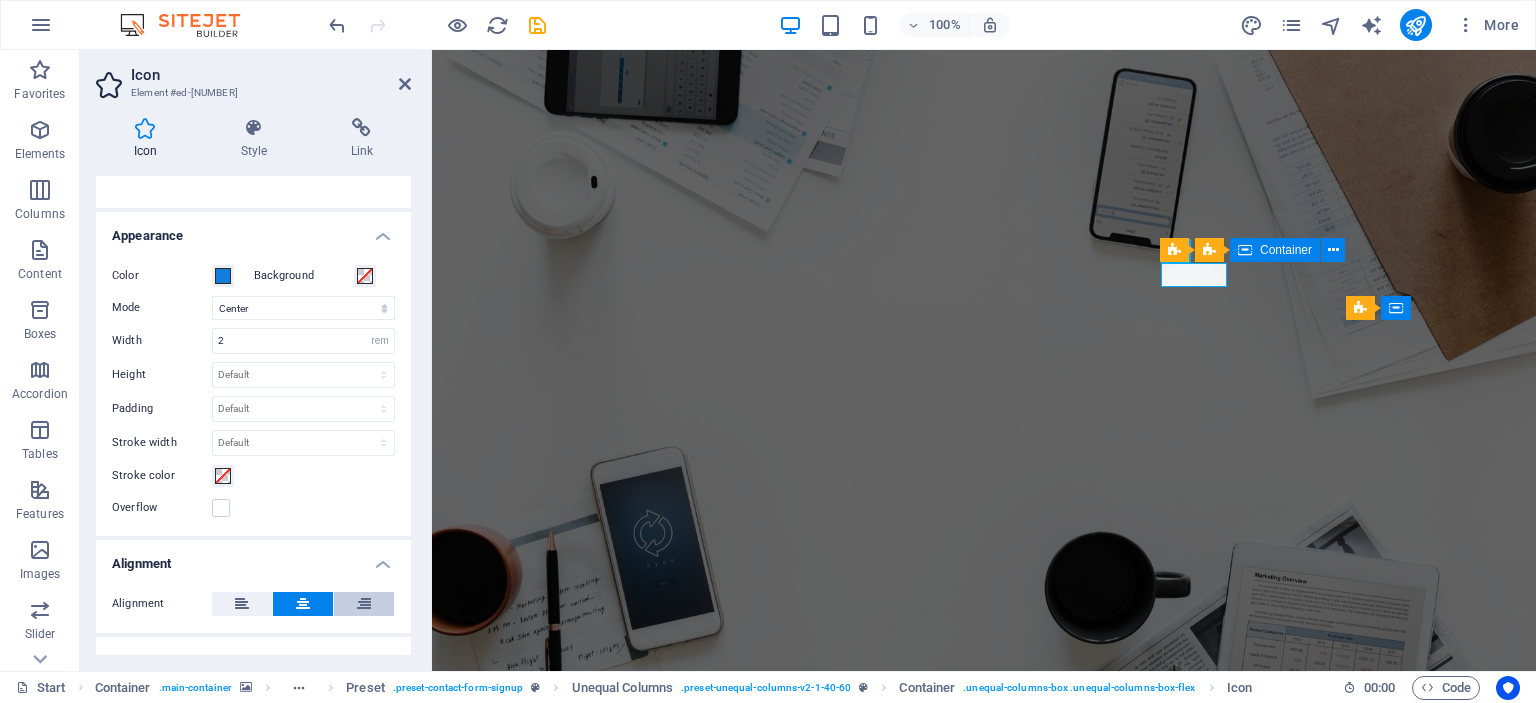 click at bounding box center (364, 604) 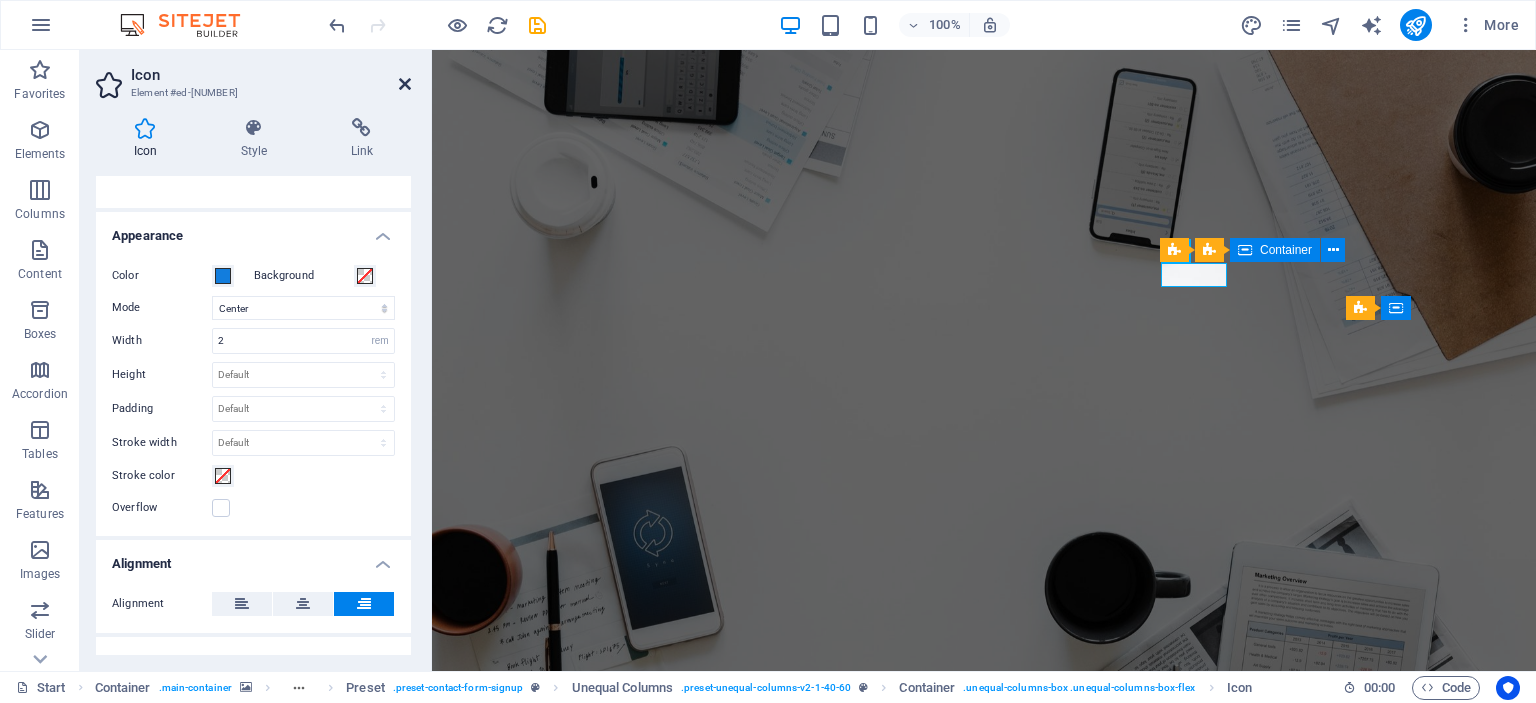 click at bounding box center [405, 84] 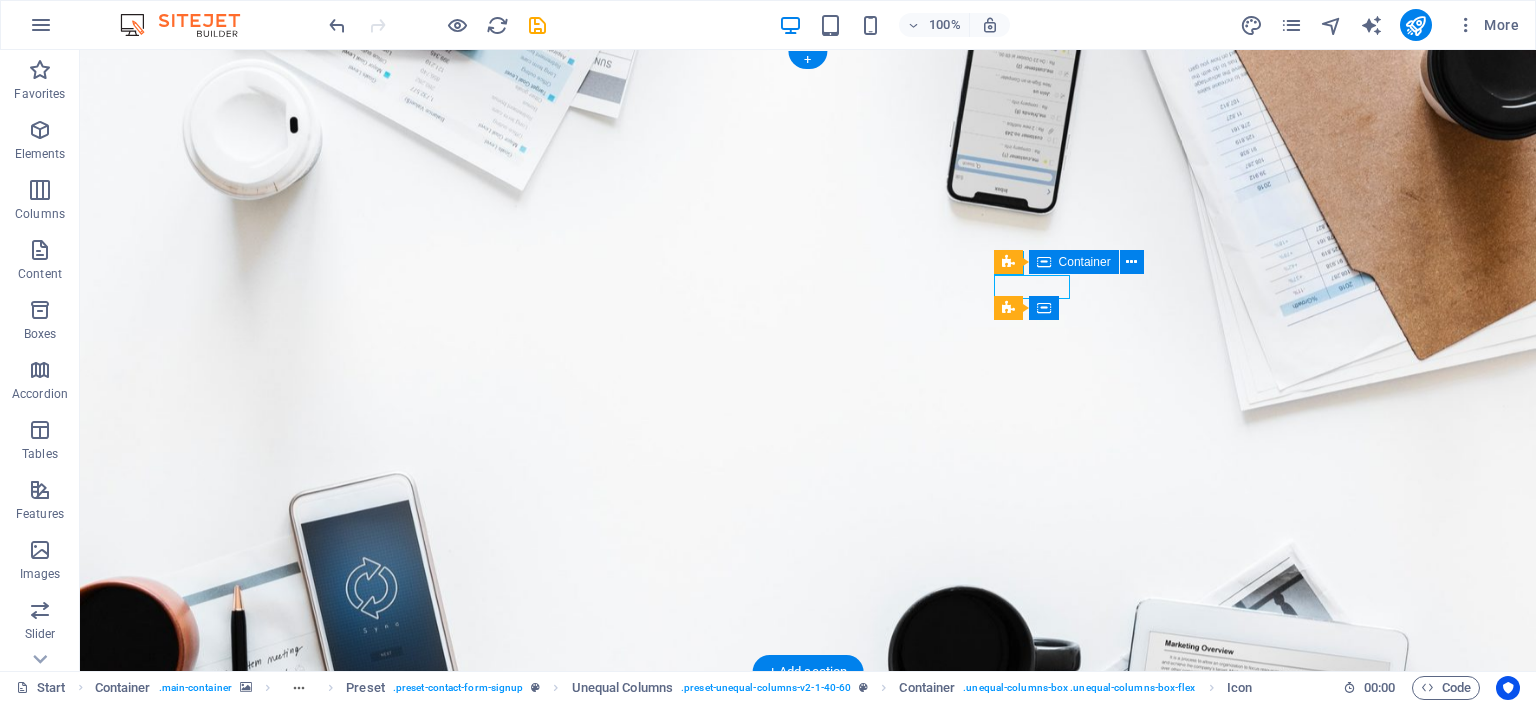 click at bounding box center [808, 361] 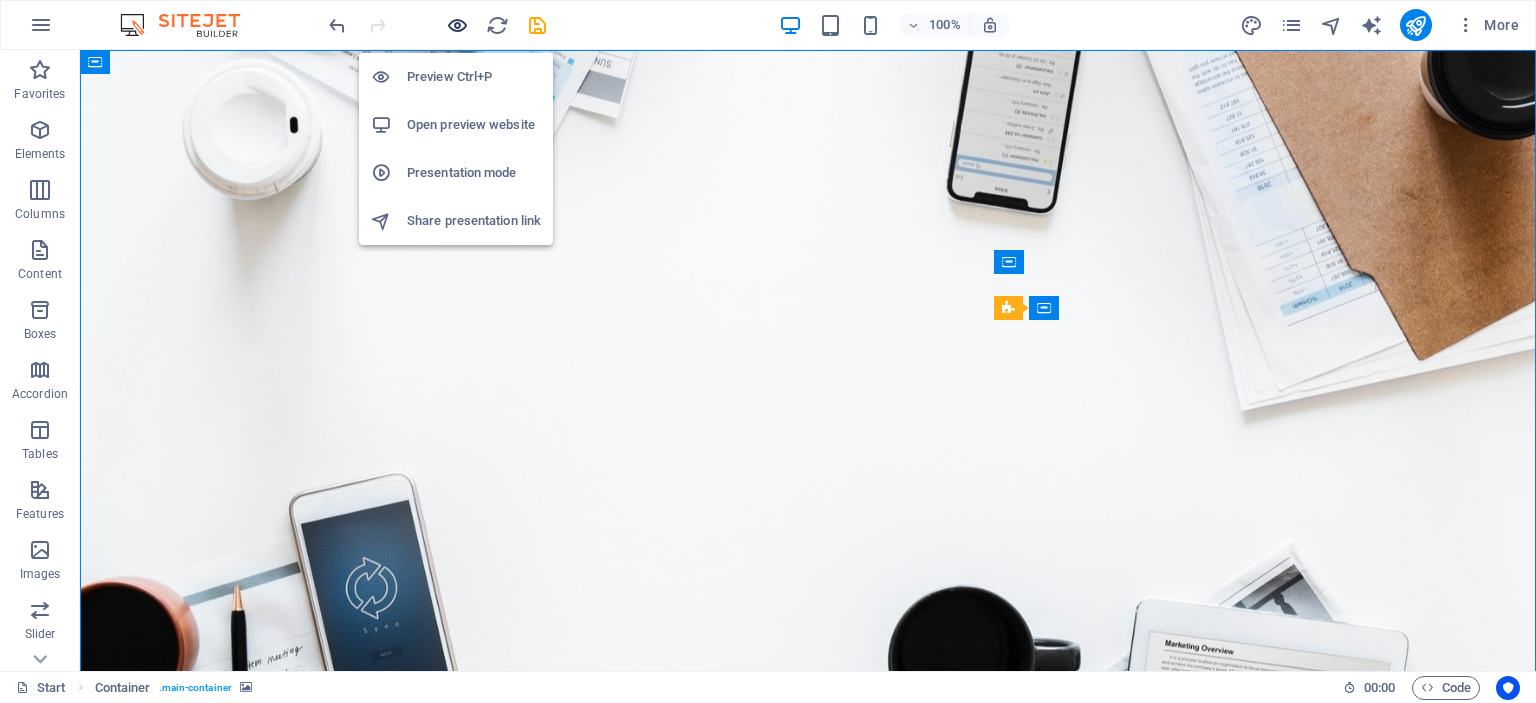 click at bounding box center [457, 25] 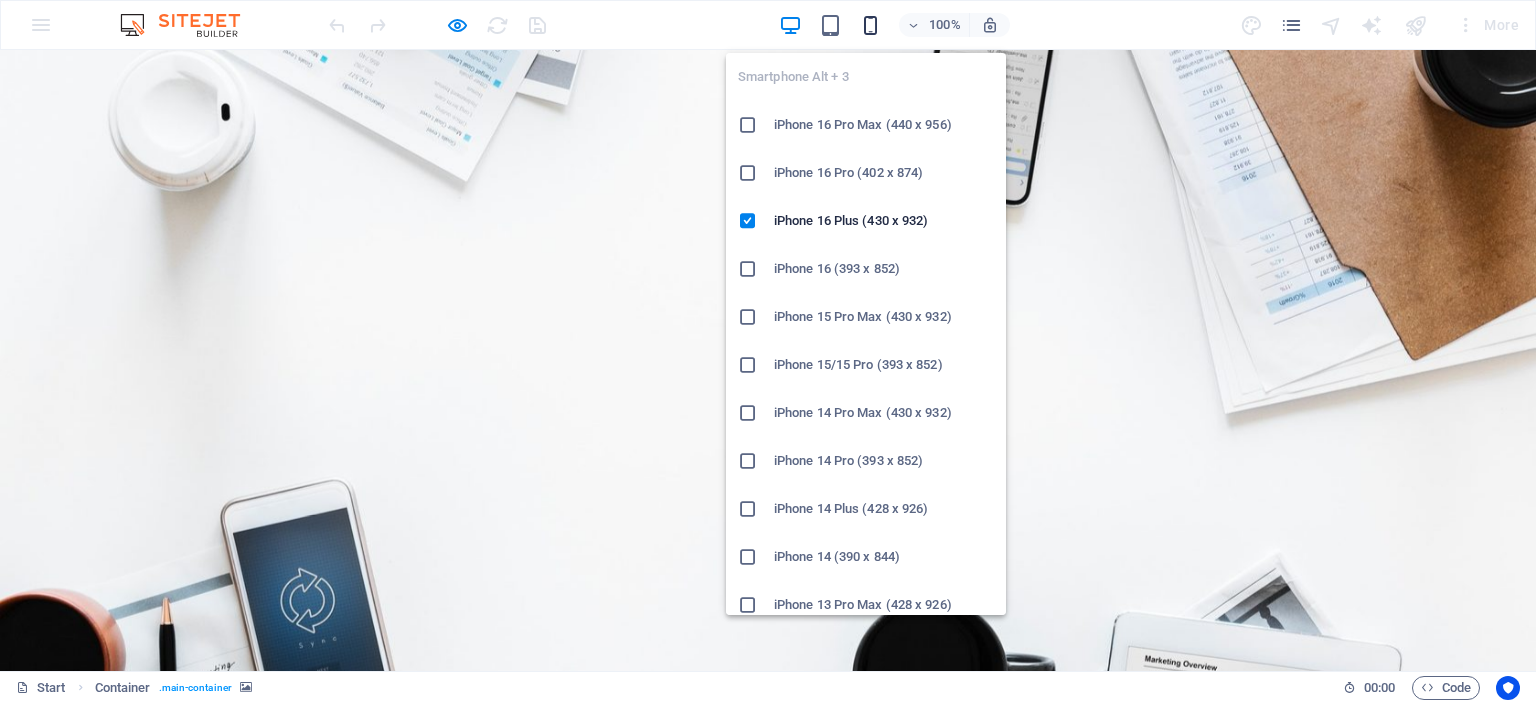 click at bounding box center (870, 25) 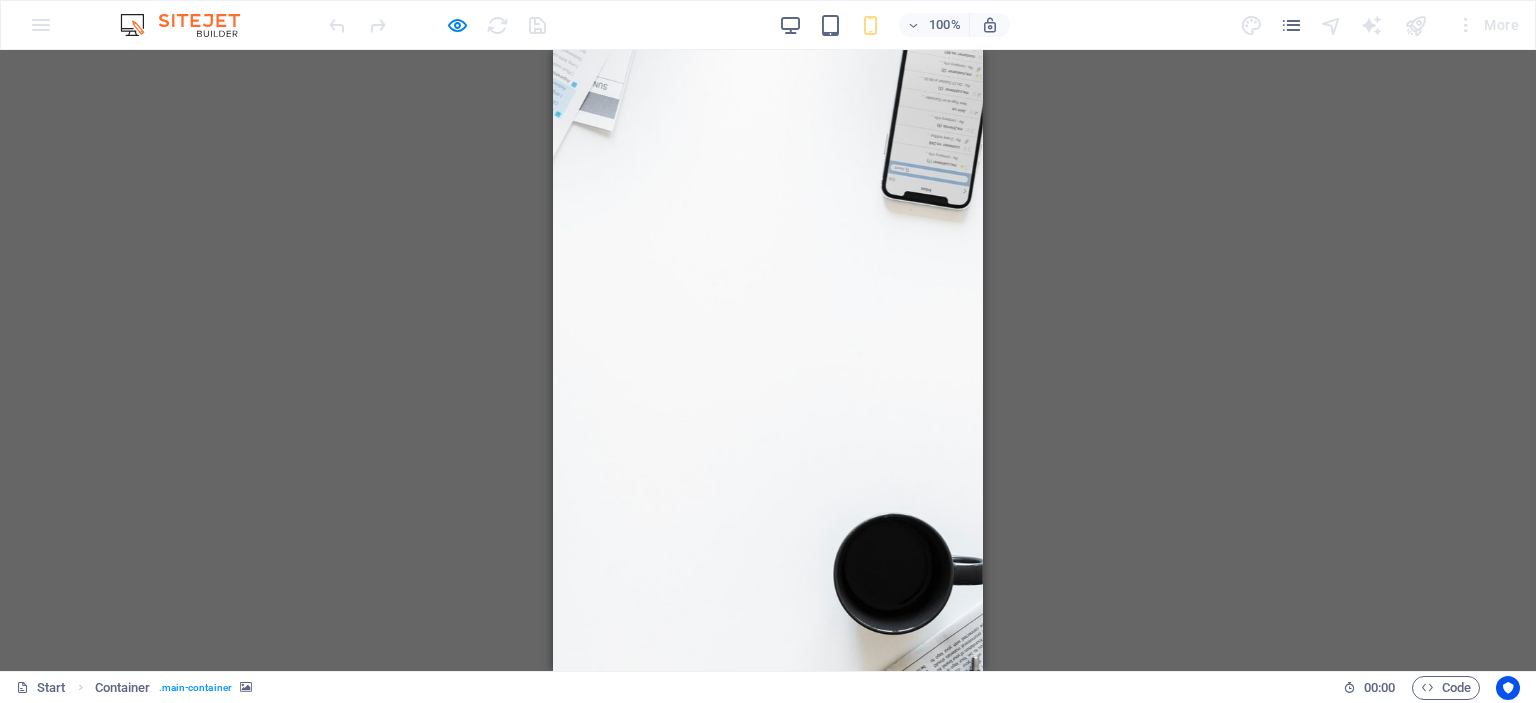 scroll, scrollTop: 0, scrollLeft: 0, axis: both 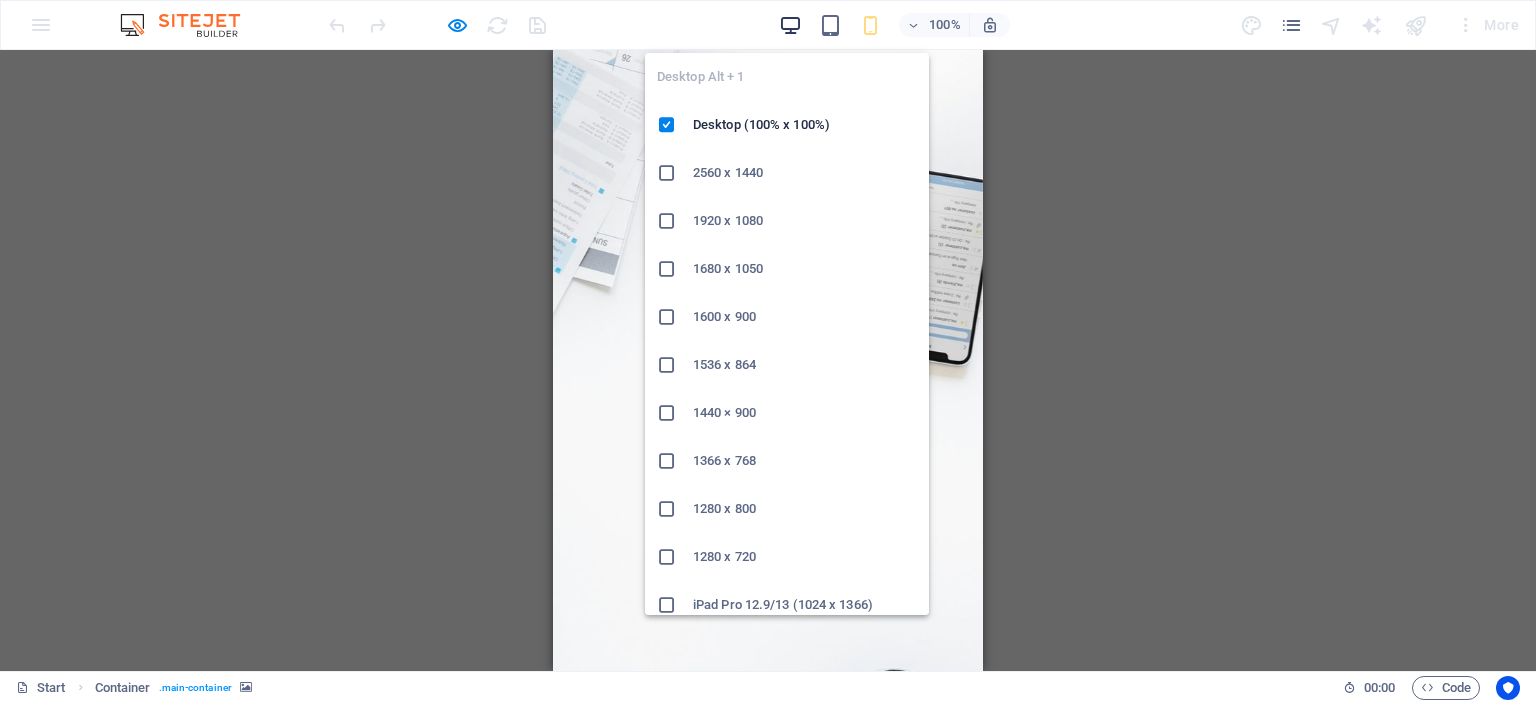 click at bounding box center [790, 25] 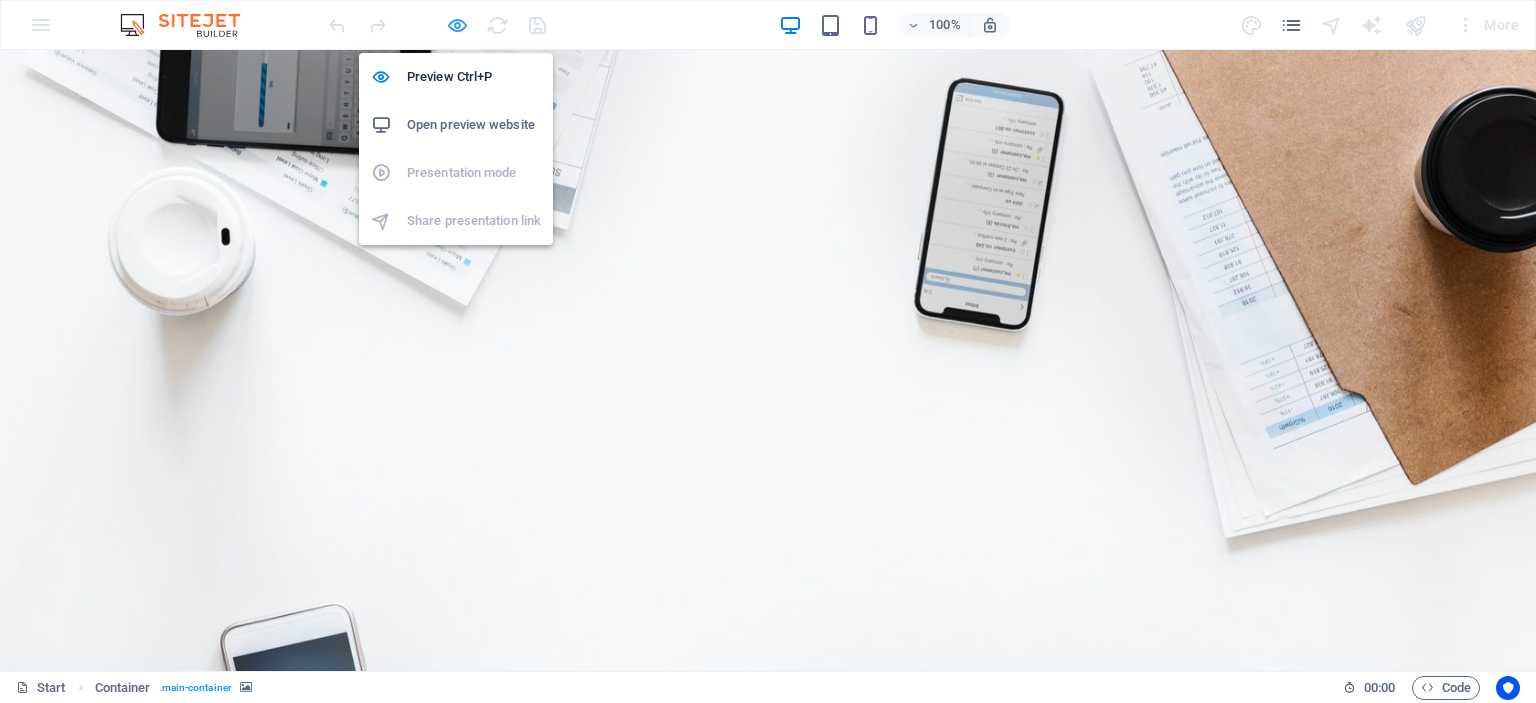 click at bounding box center (457, 25) 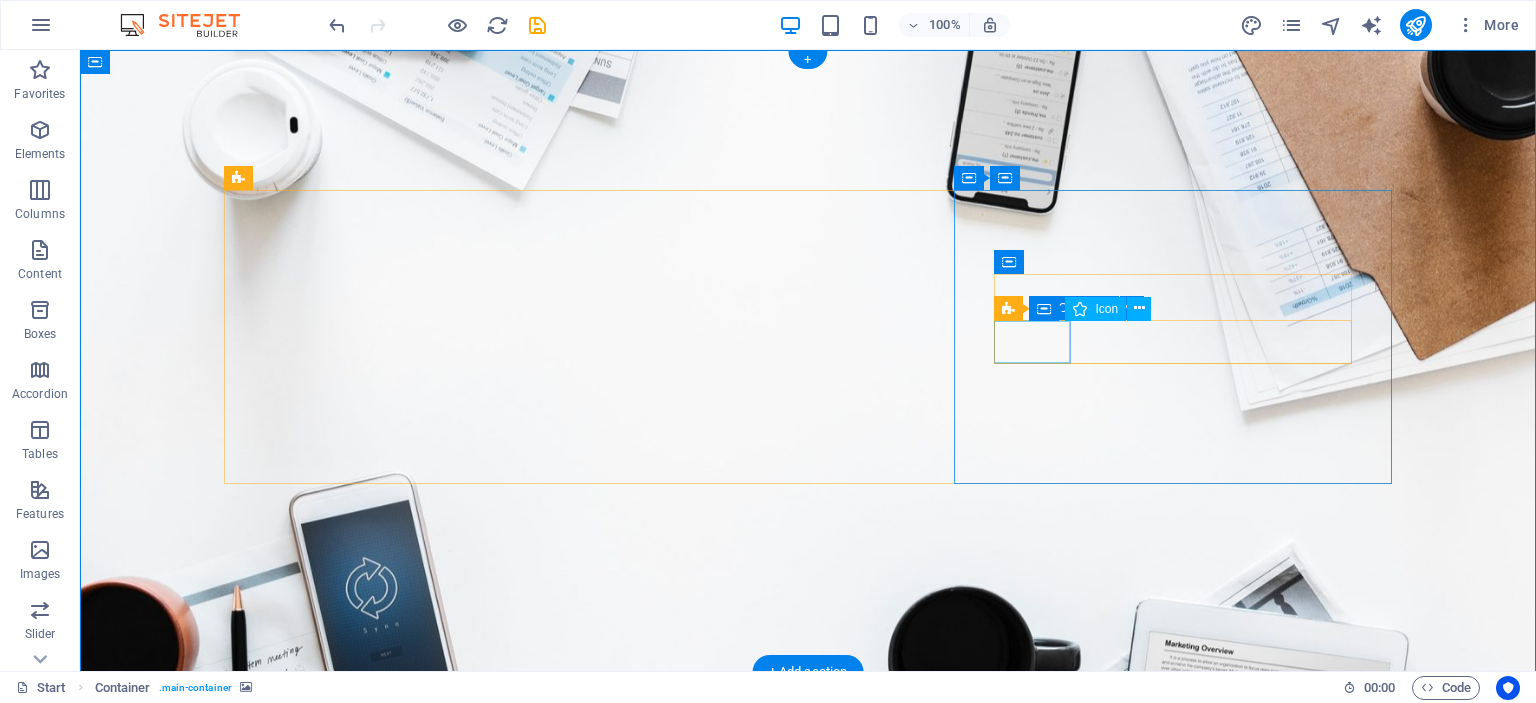 click at bounding box center (808, 1238) 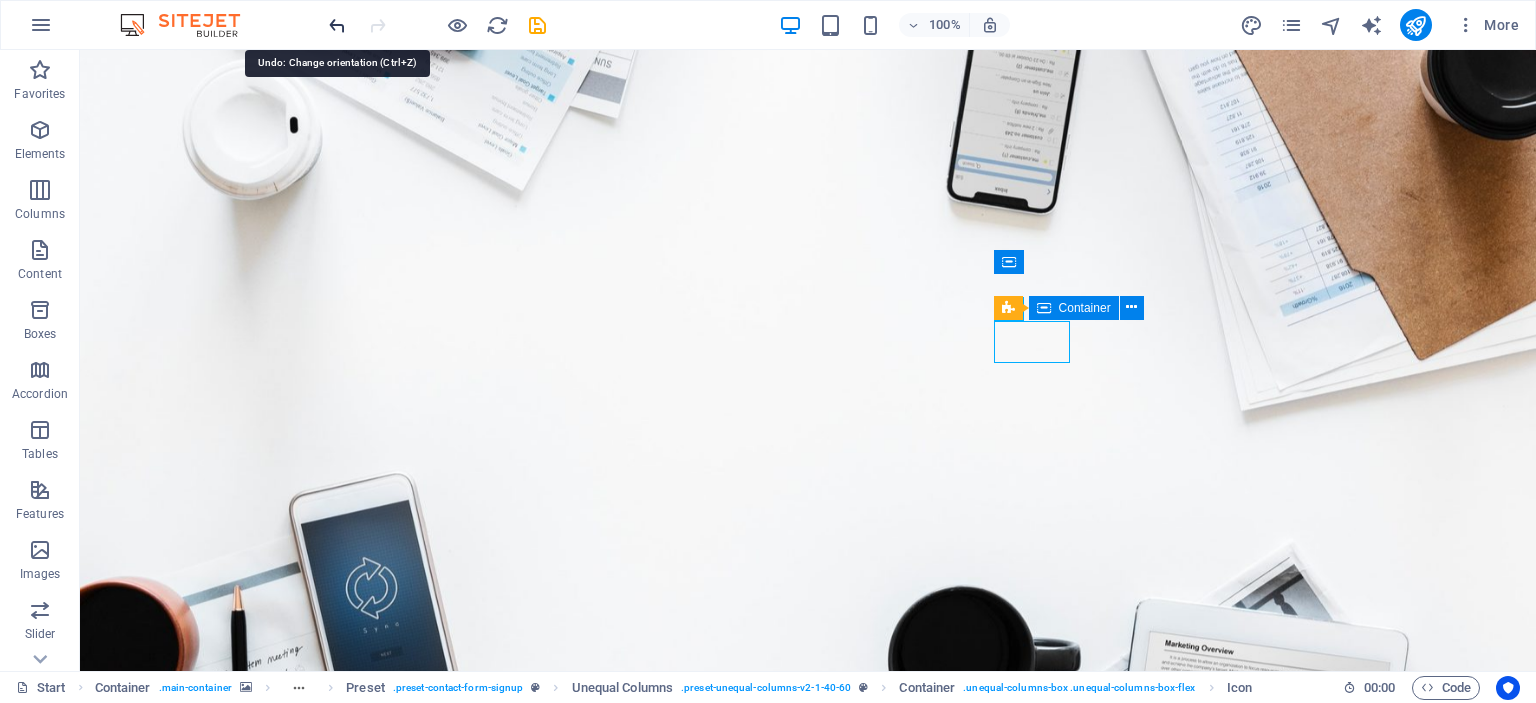 click at bounding box center [337, 25] 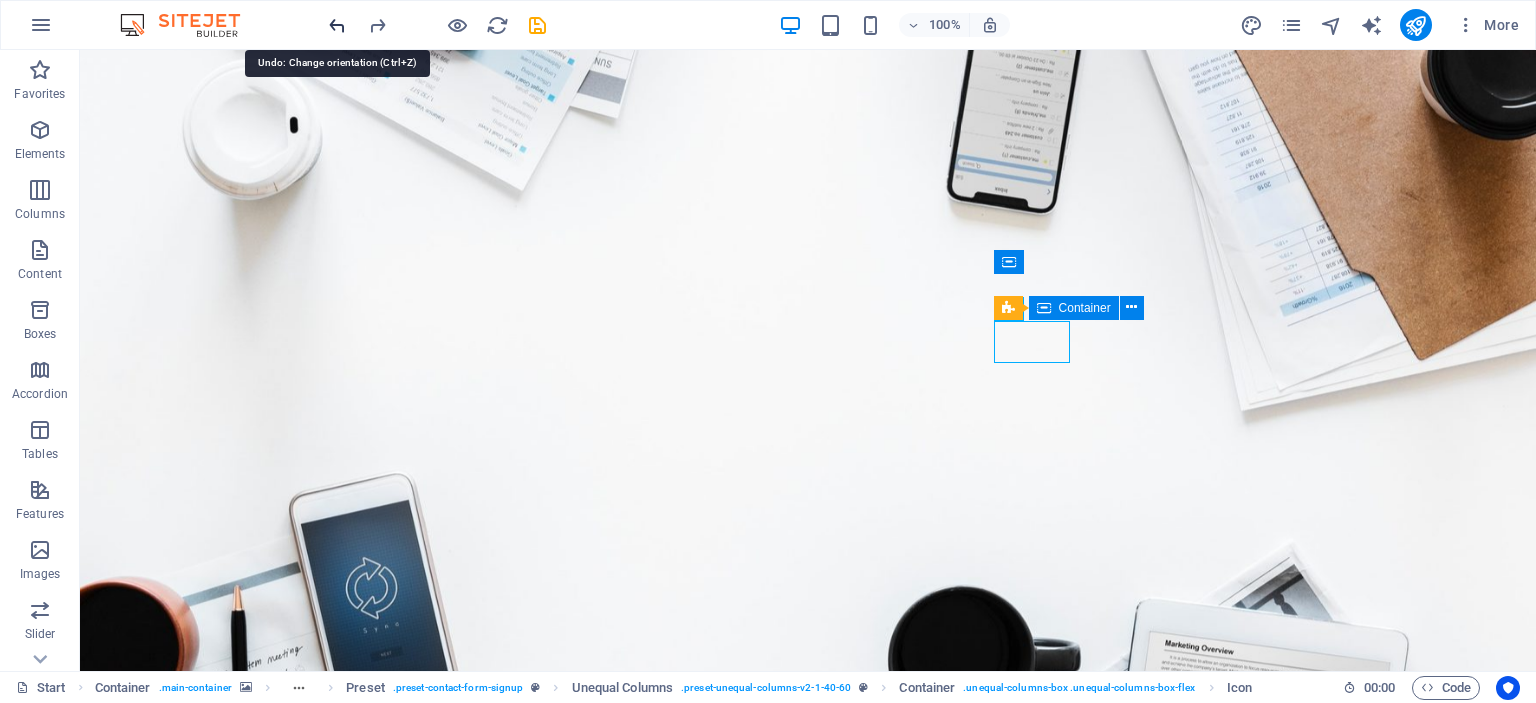 click at bounding box center [337, 25] 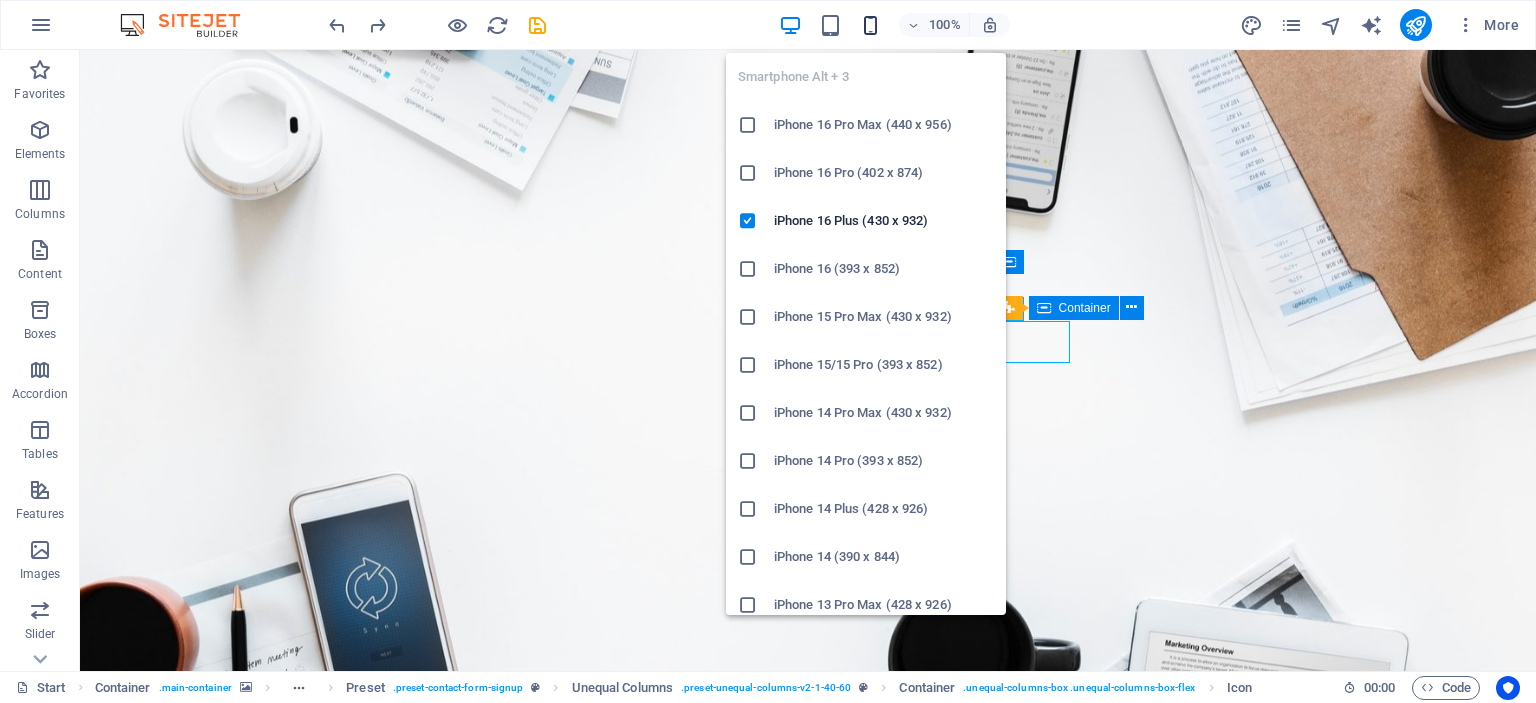 click at bounding box center [870, 25] 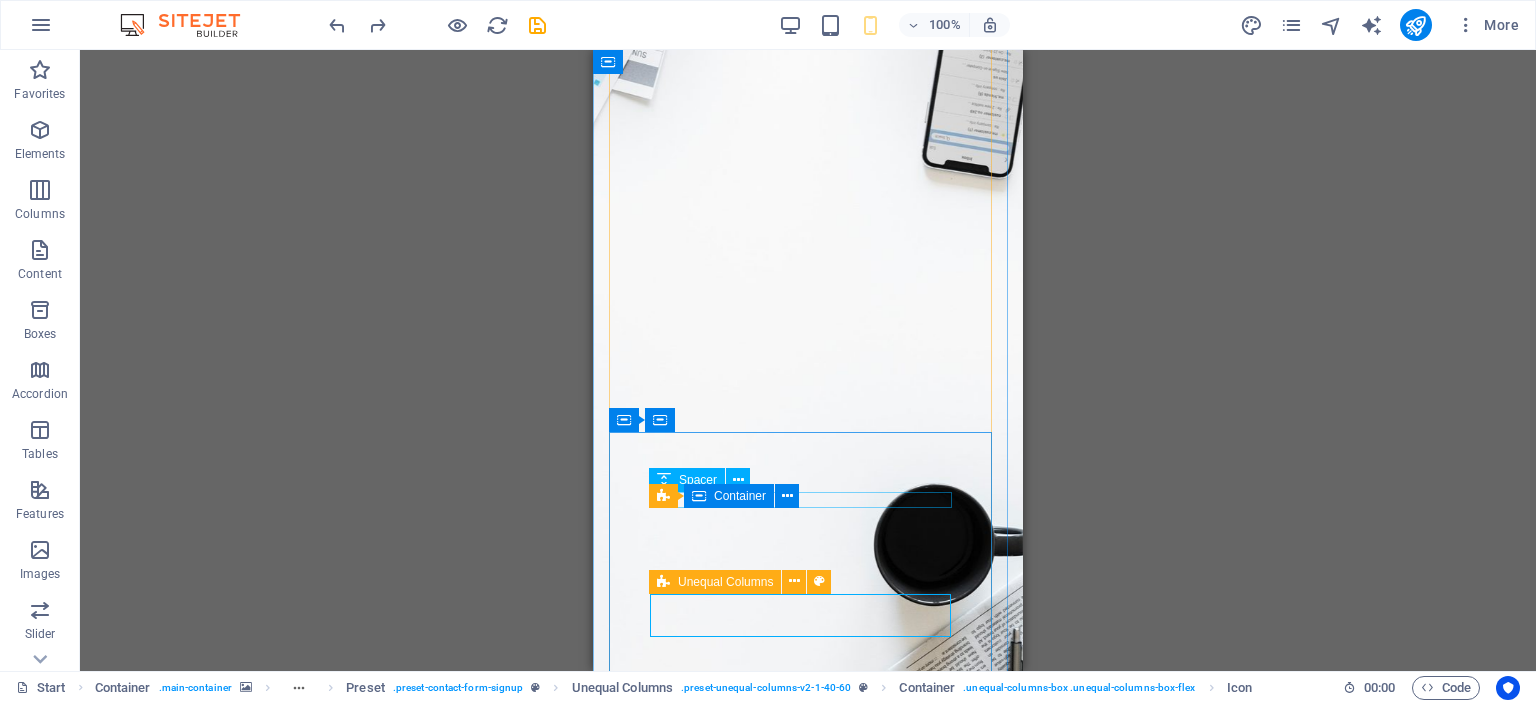 scroll, scrollTop: 0, scrollLeft: 0, axis: both 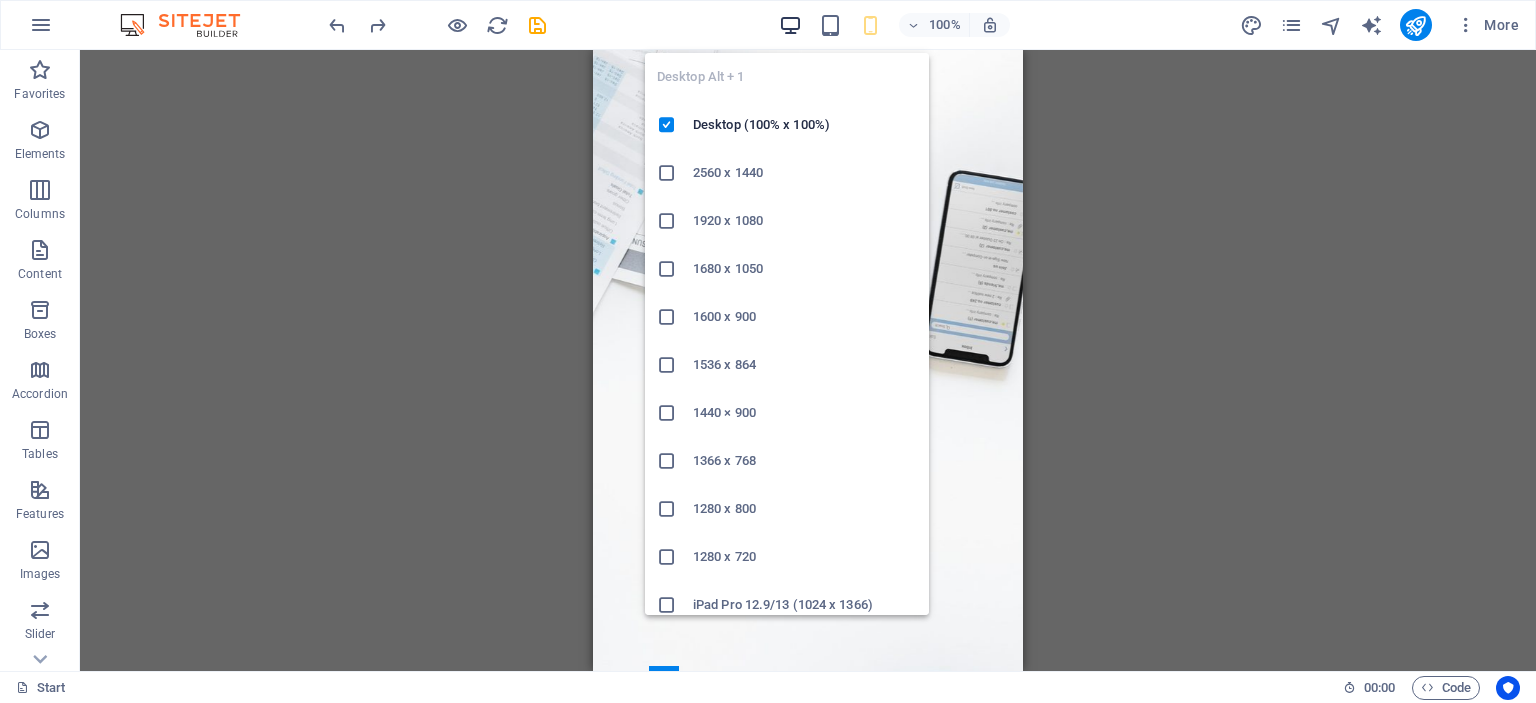 click at bounding box center (790, 25) 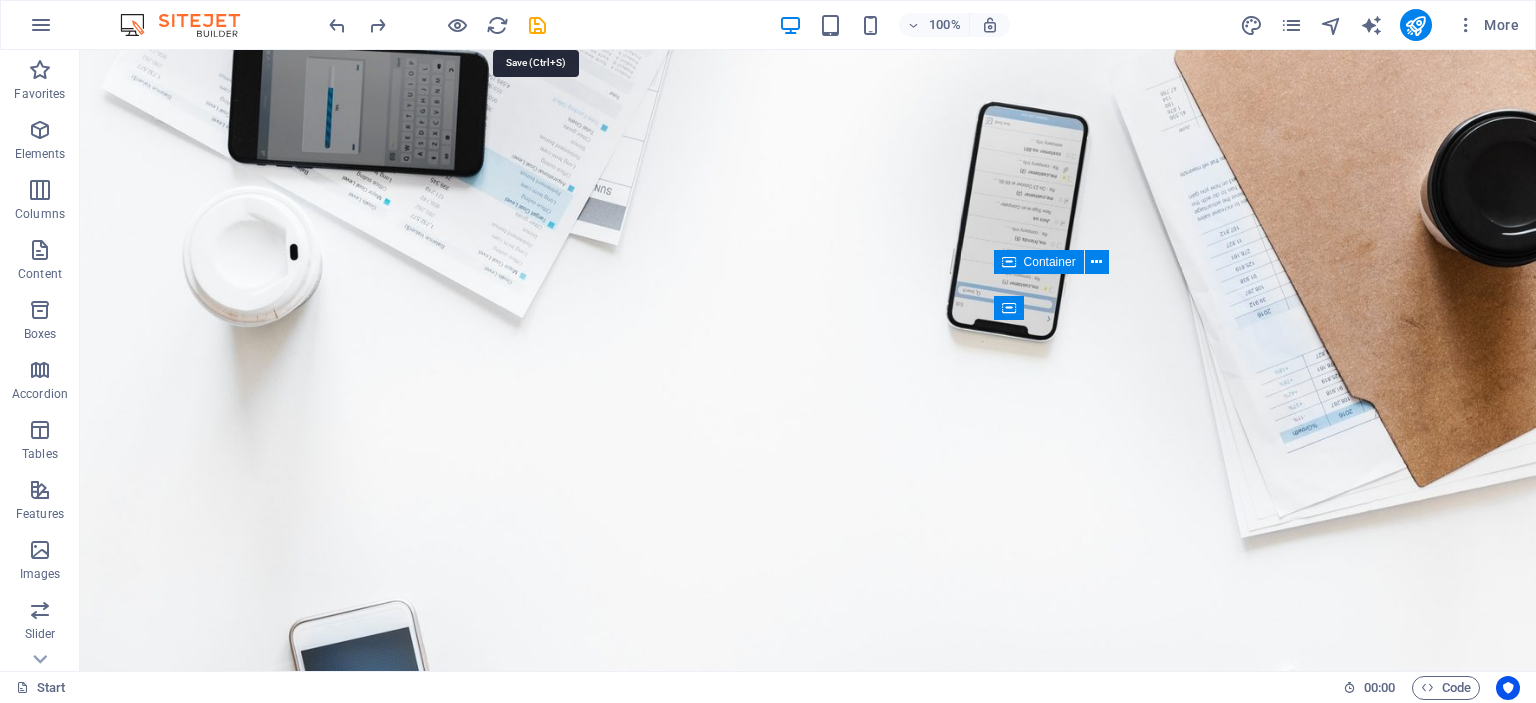 click at bounding box center [537, 25] 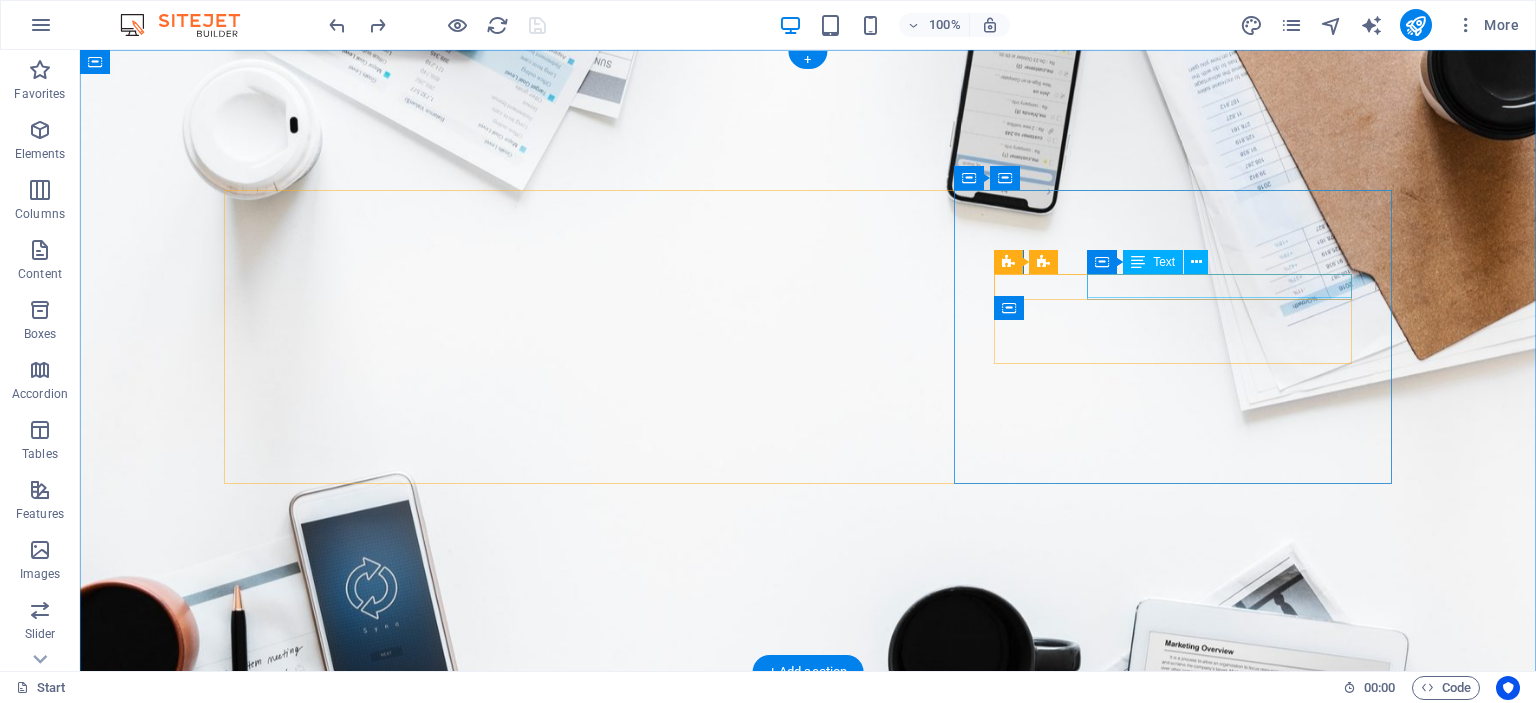 click on "[EMAIL]" at bounding box center (808, 1181) 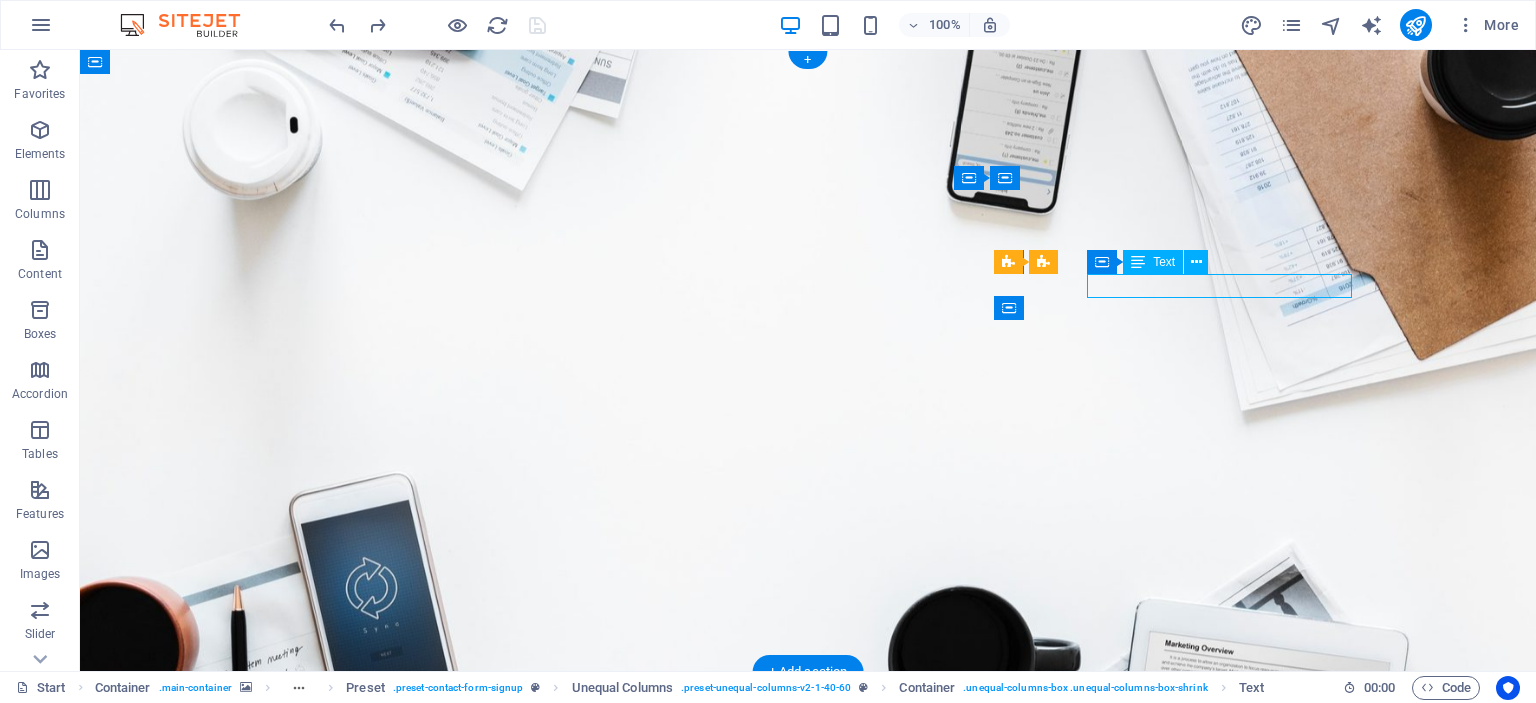 click on "[EMAIL]" at bounding box center [808, 1181] 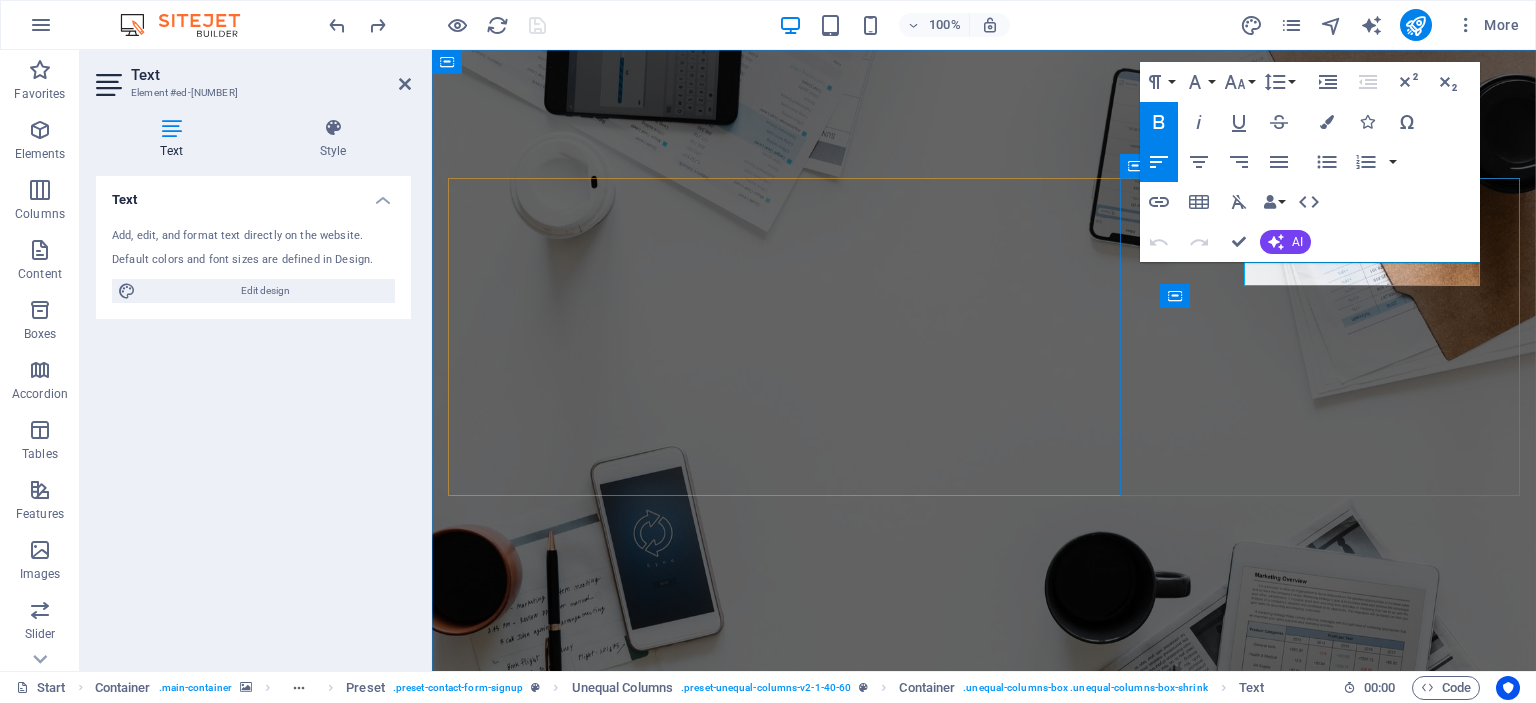 drag, startPoint x: 1441, startPoint y: 275, endPoint x: 1136, endPoint y: 223, distance: 309.40103 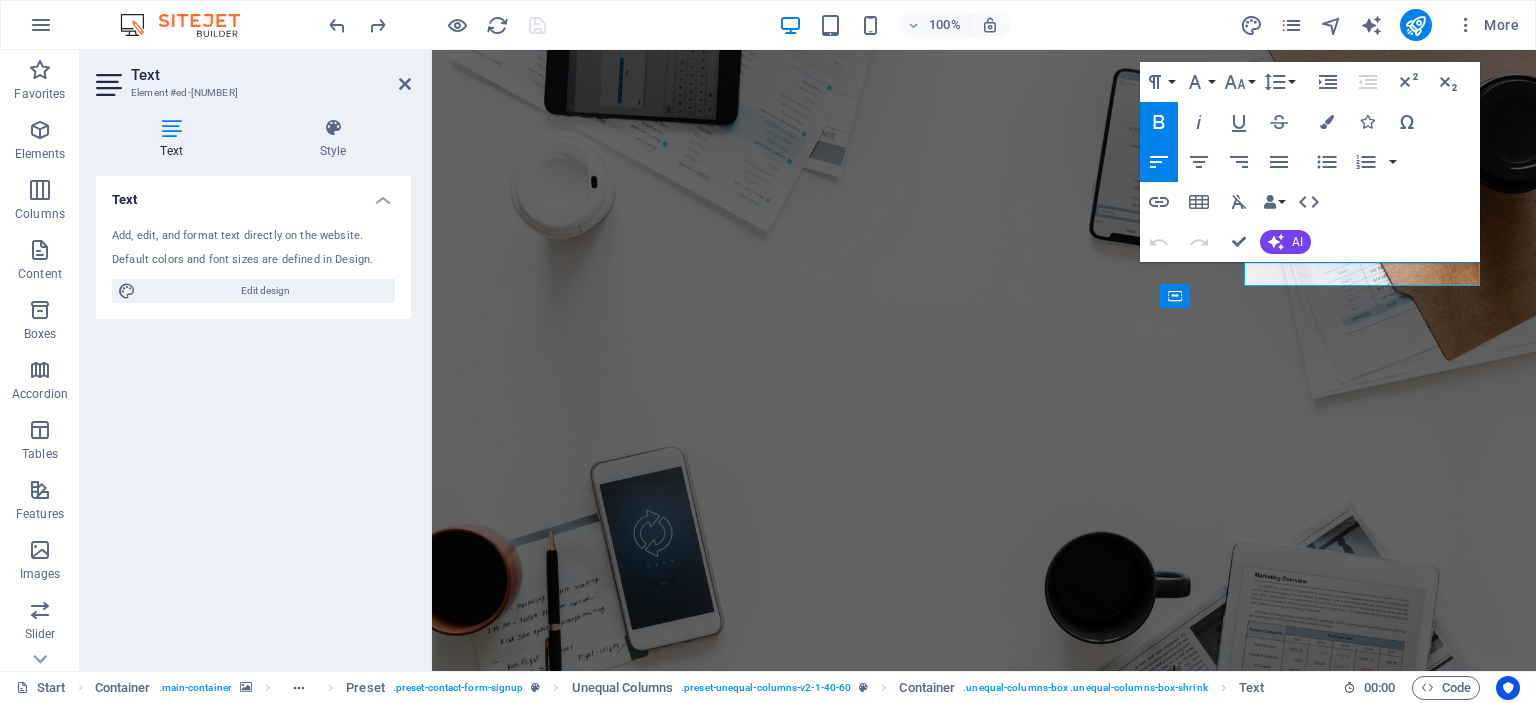 copy on "[EMAIL]" 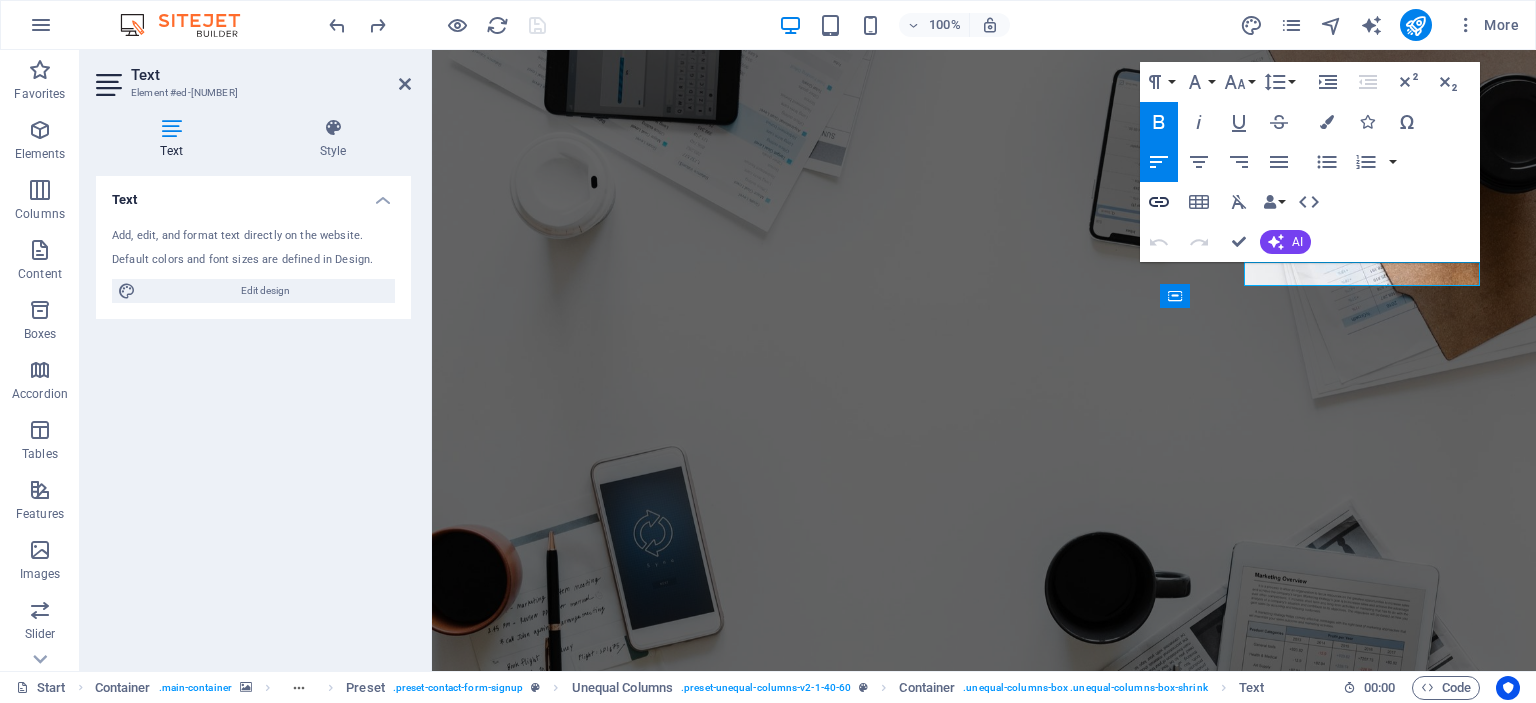 click 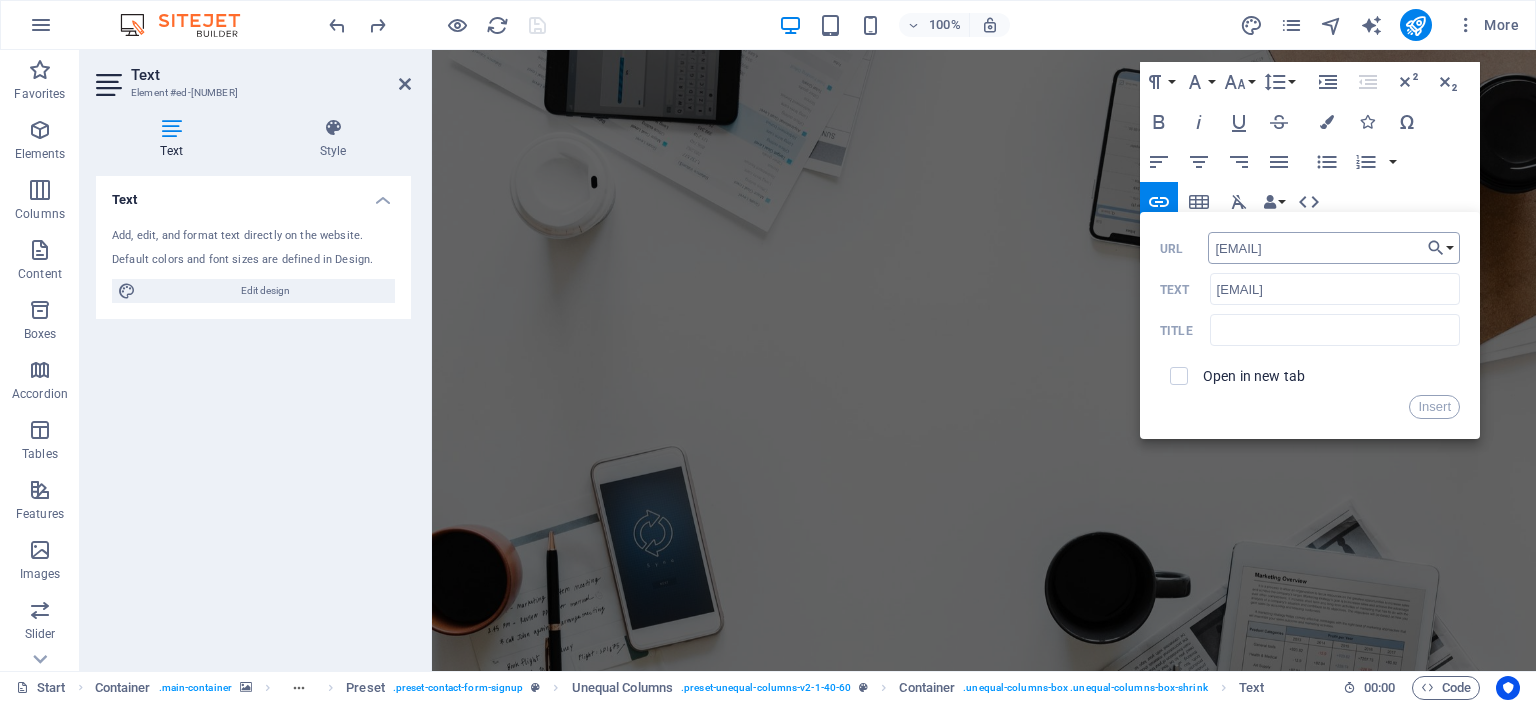 click on "[EMAIL]" at bounding box center (1334, 248) 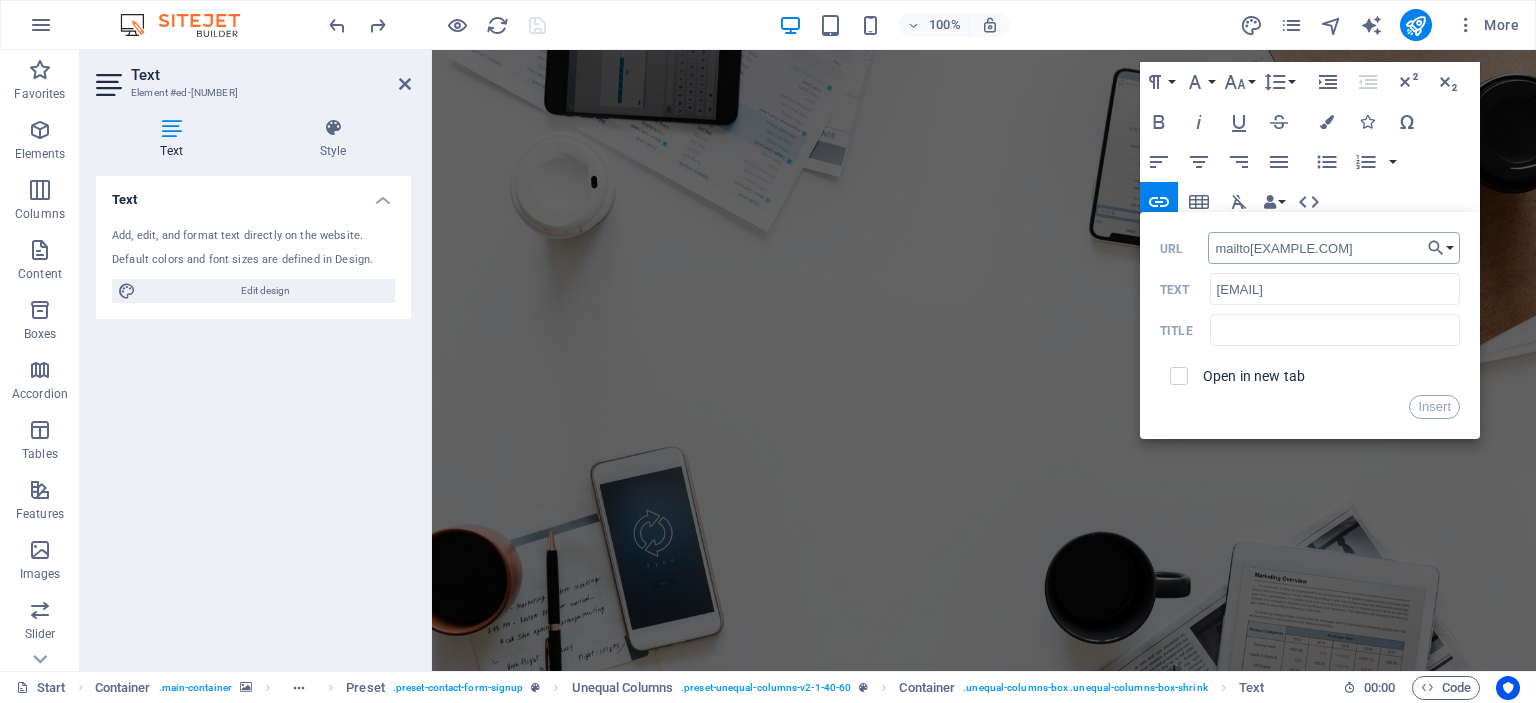 type on "mailto:[EXAMPLE.COM]" 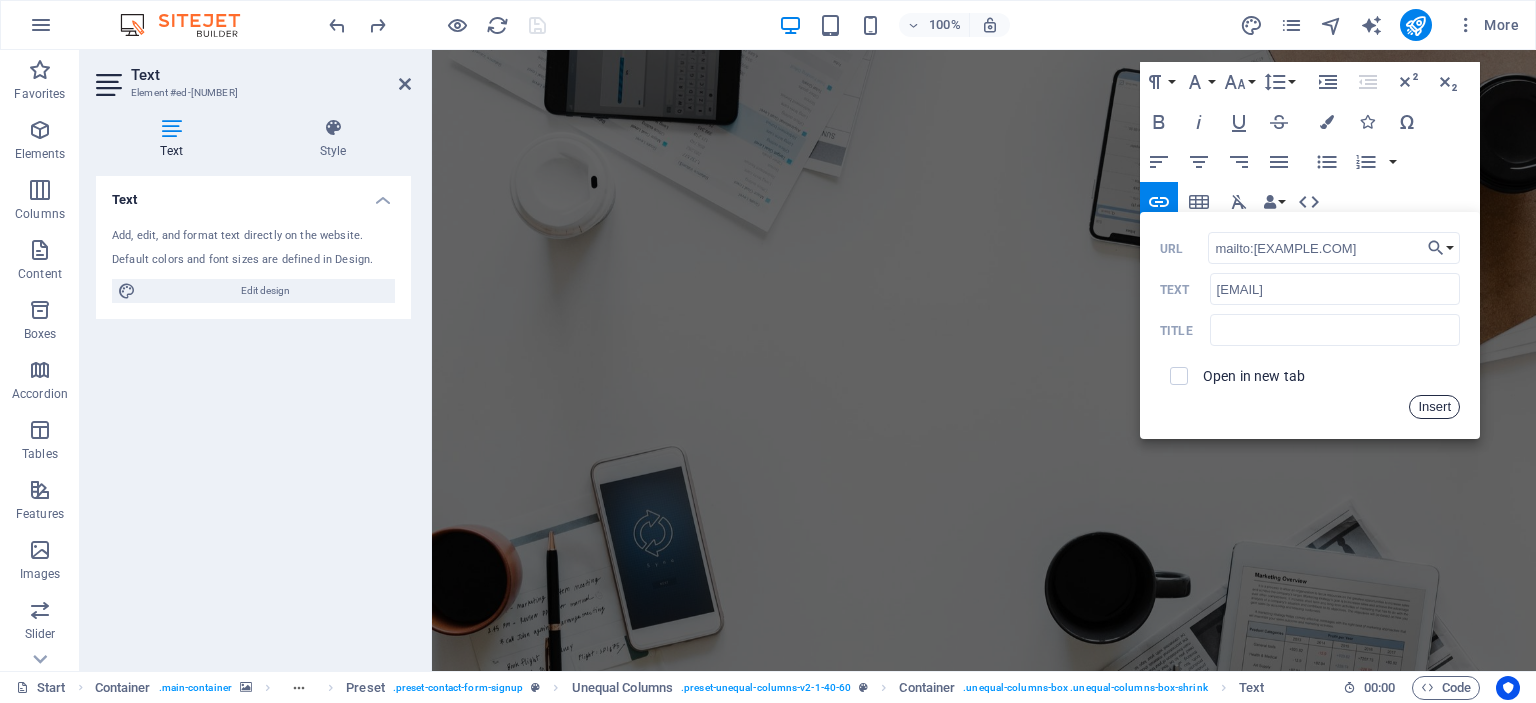 click on "Insert" at bounding box center [1434, 407] 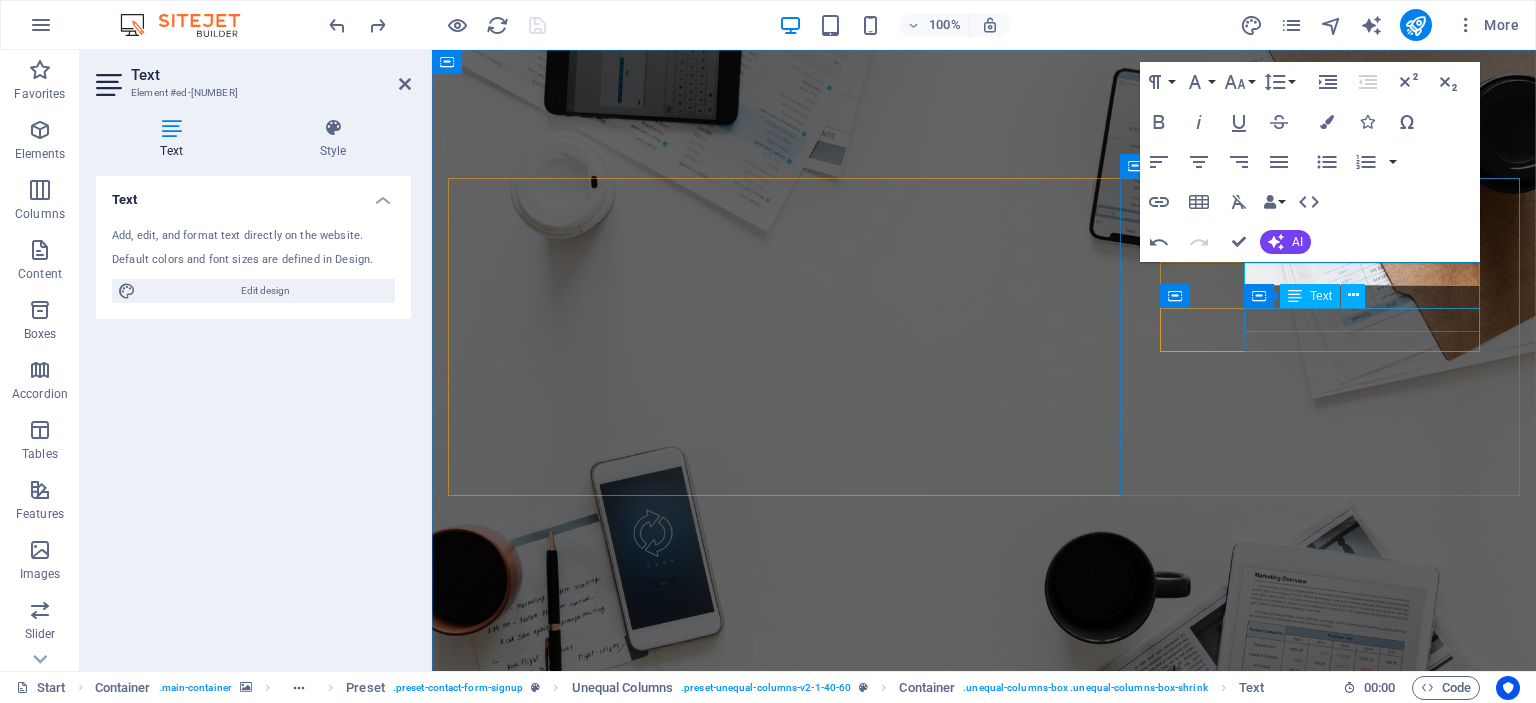 click on "([PHONE])" at bounding box center (984, 1284) 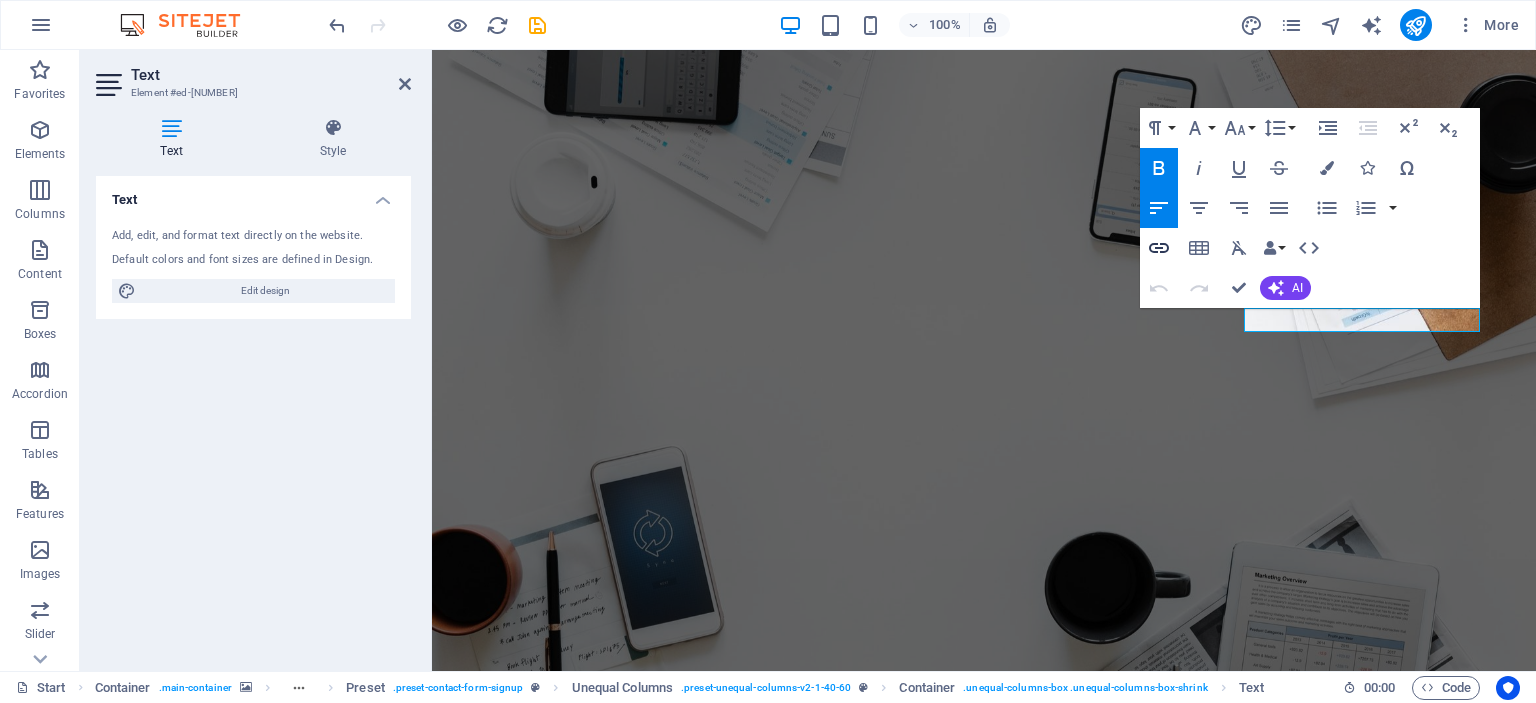 click 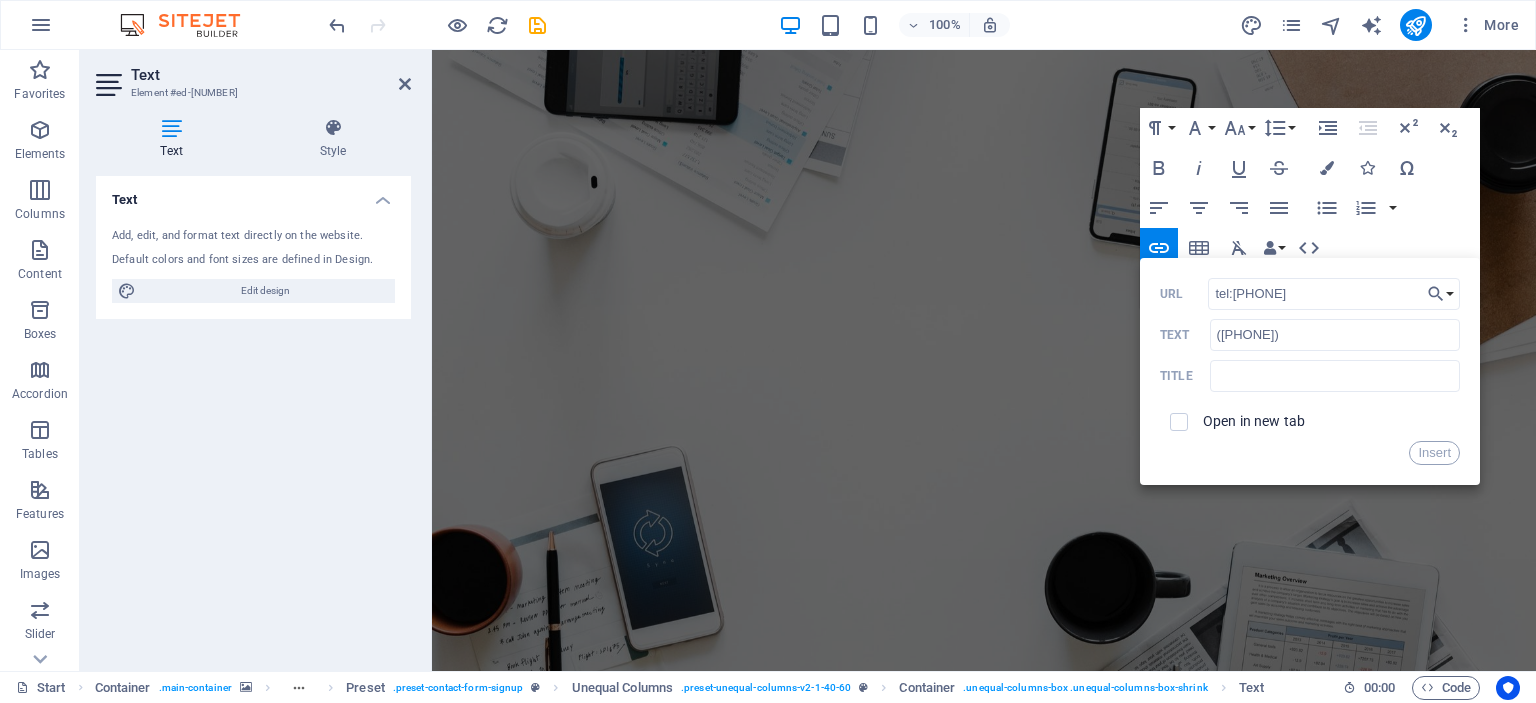 type on "tel:[PHONE]" 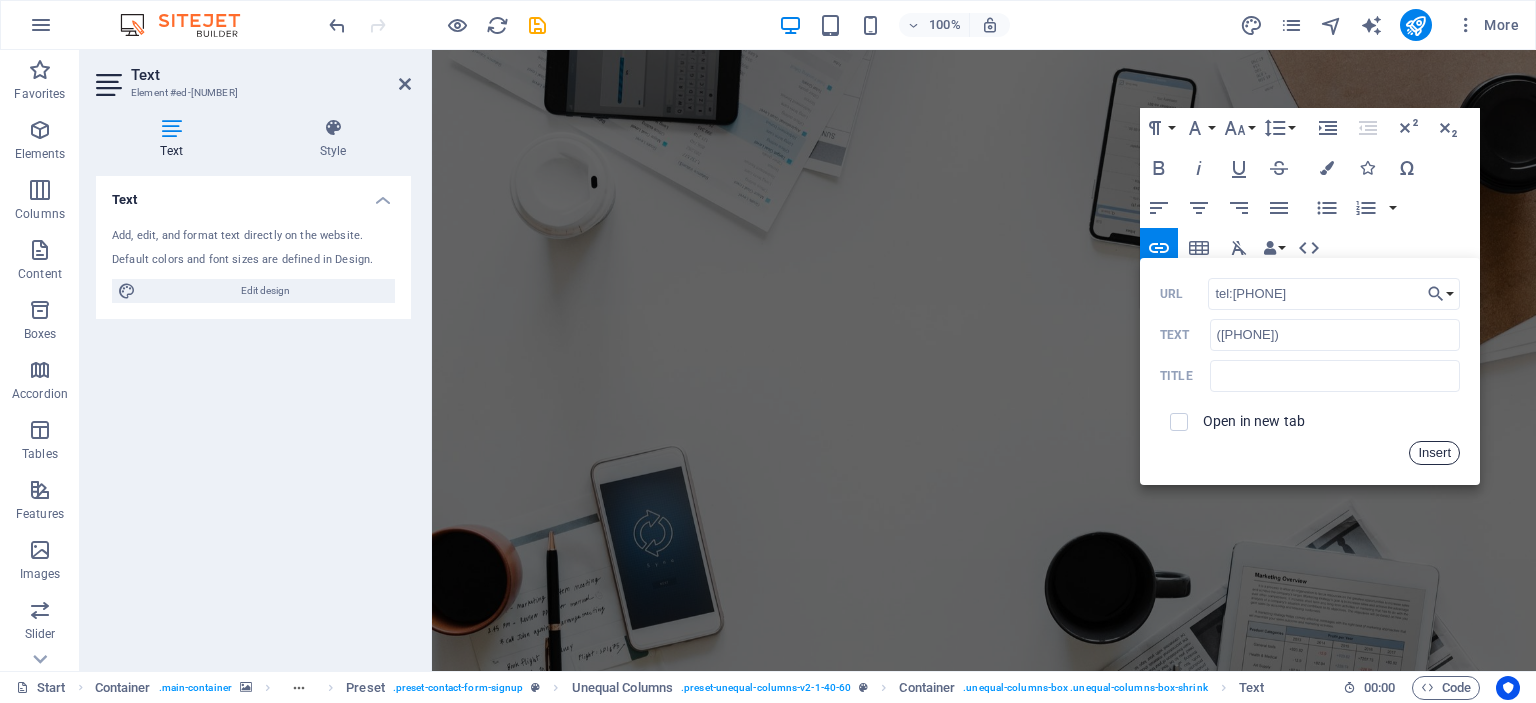 click on "Insert" at bounding box center (1434, 453) 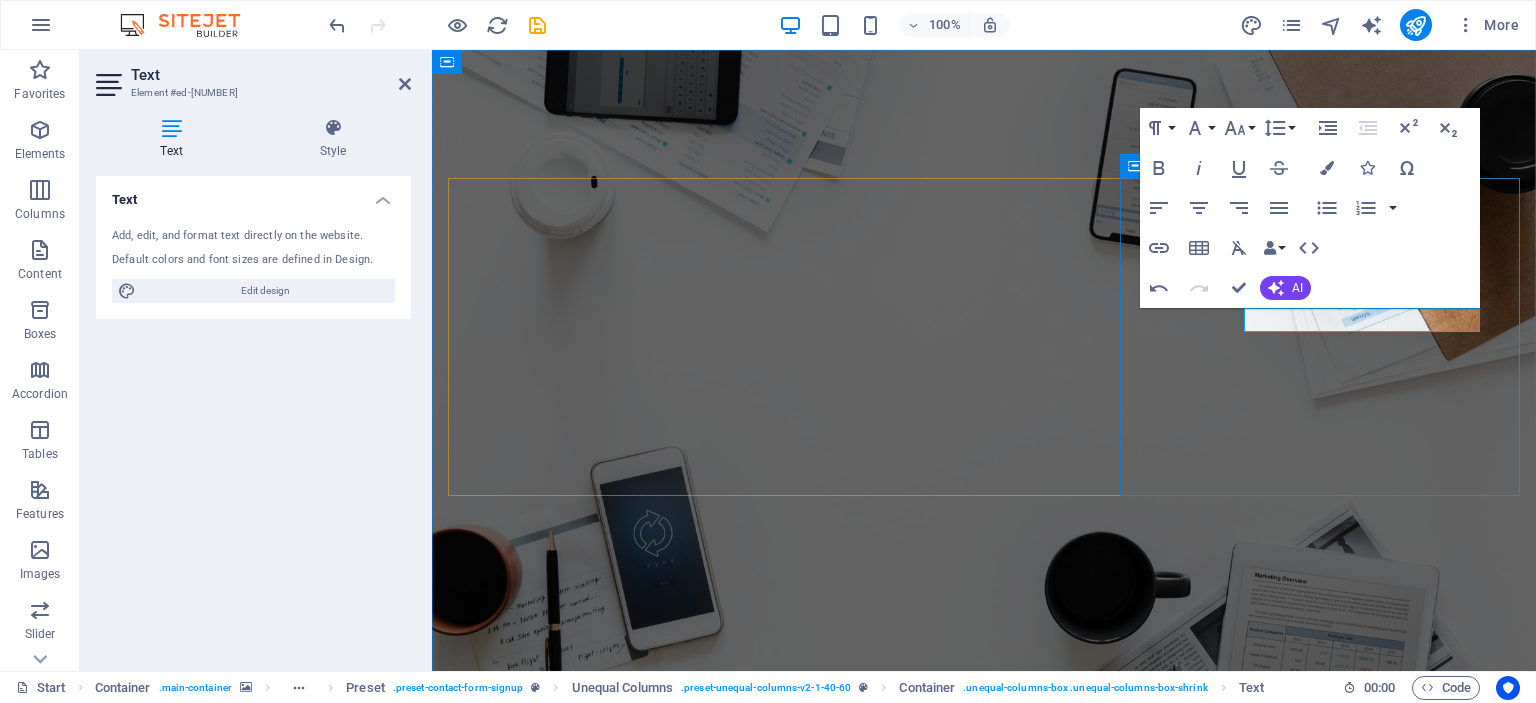 click on "GET IN TOUCH [EXAMPLE.COM] ([PHONE])" at bounding box center [984, 1191] 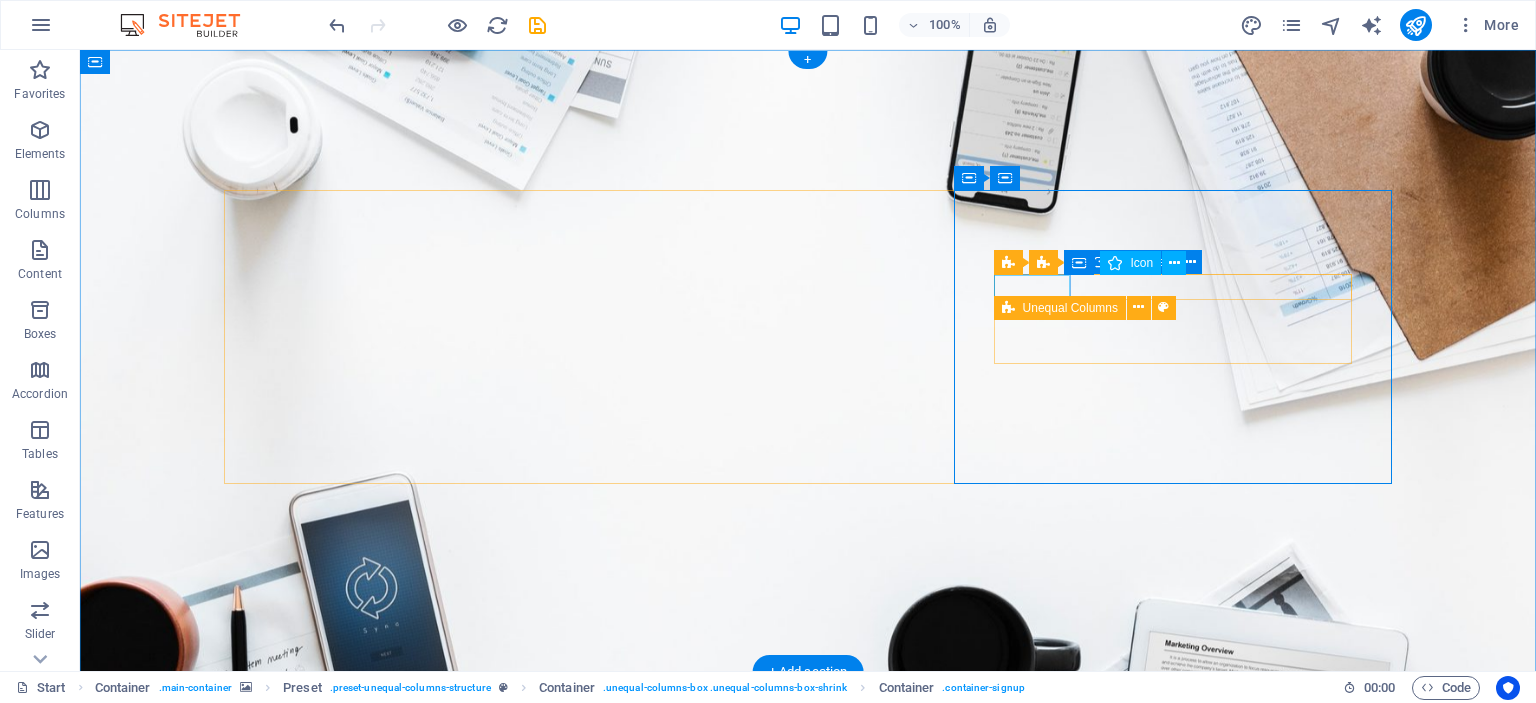 click at bounding box center [808, 1146] 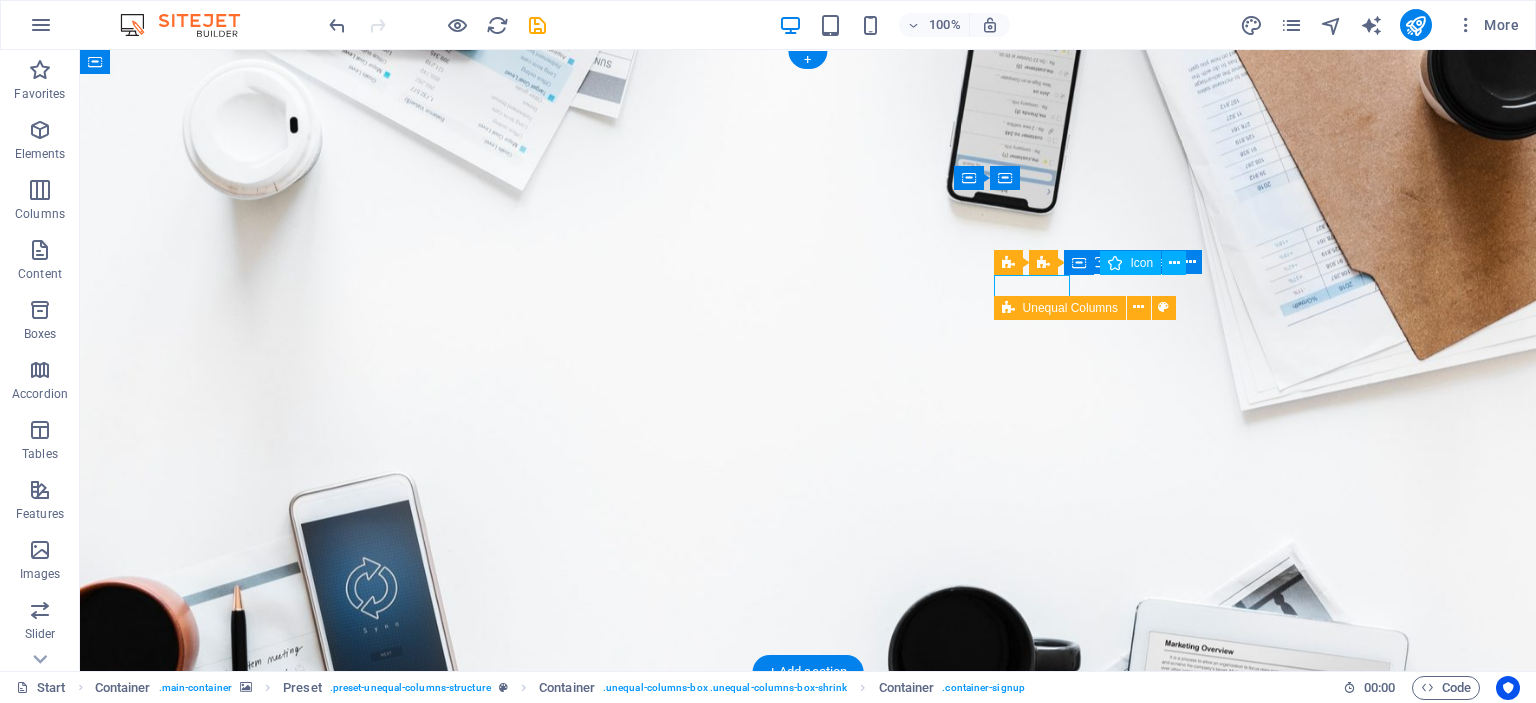 click at bounding box center [808, 1146] 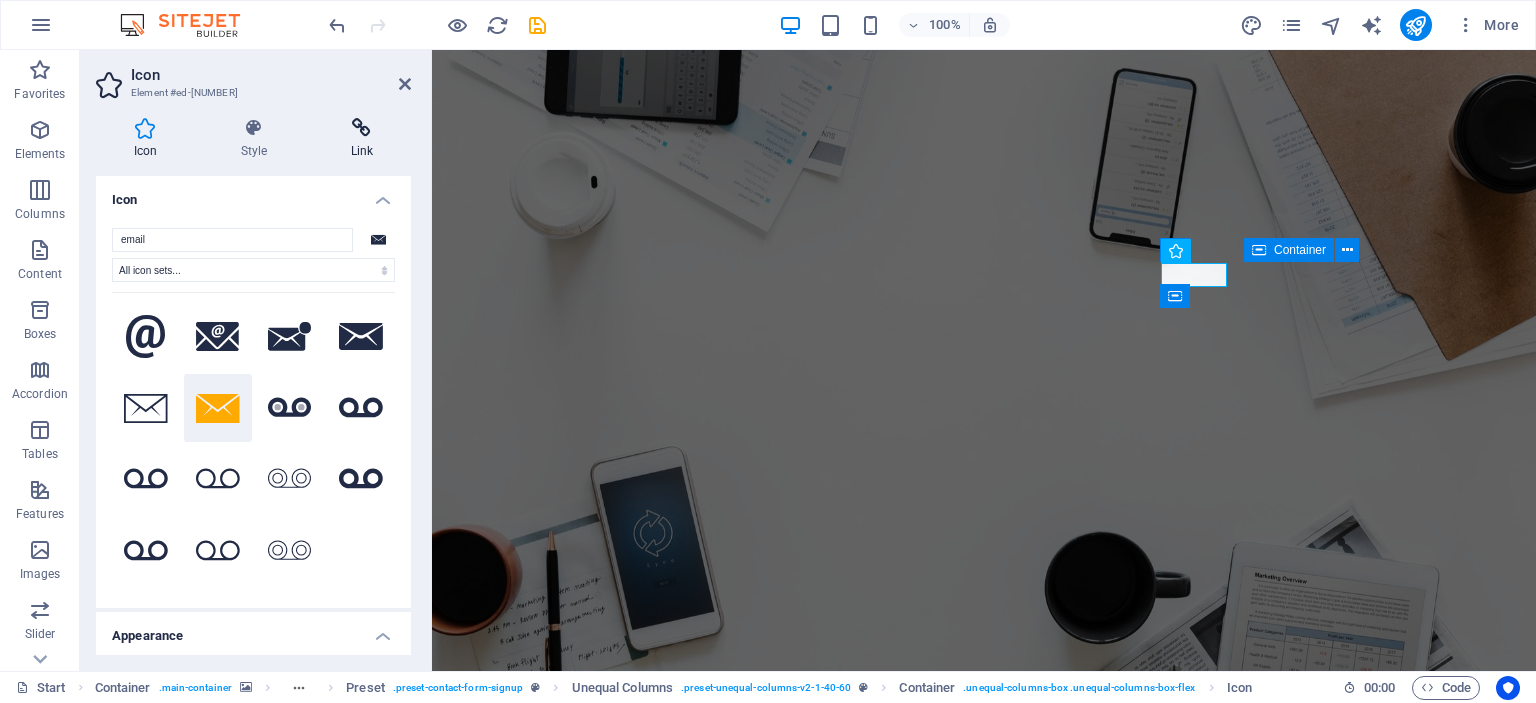 click on "Link" at bounding box center [362, 139] 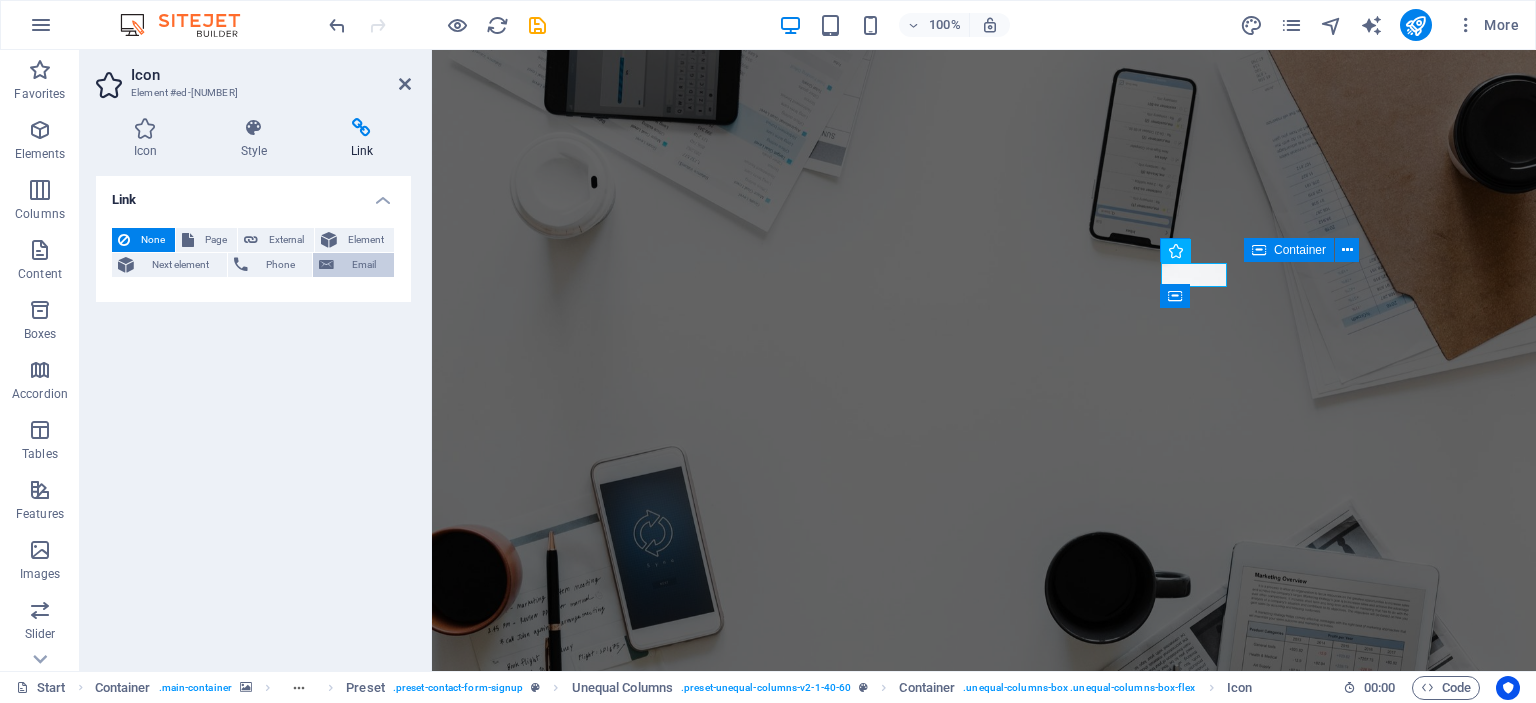 click on "Email" at bounding box center [364, 265] 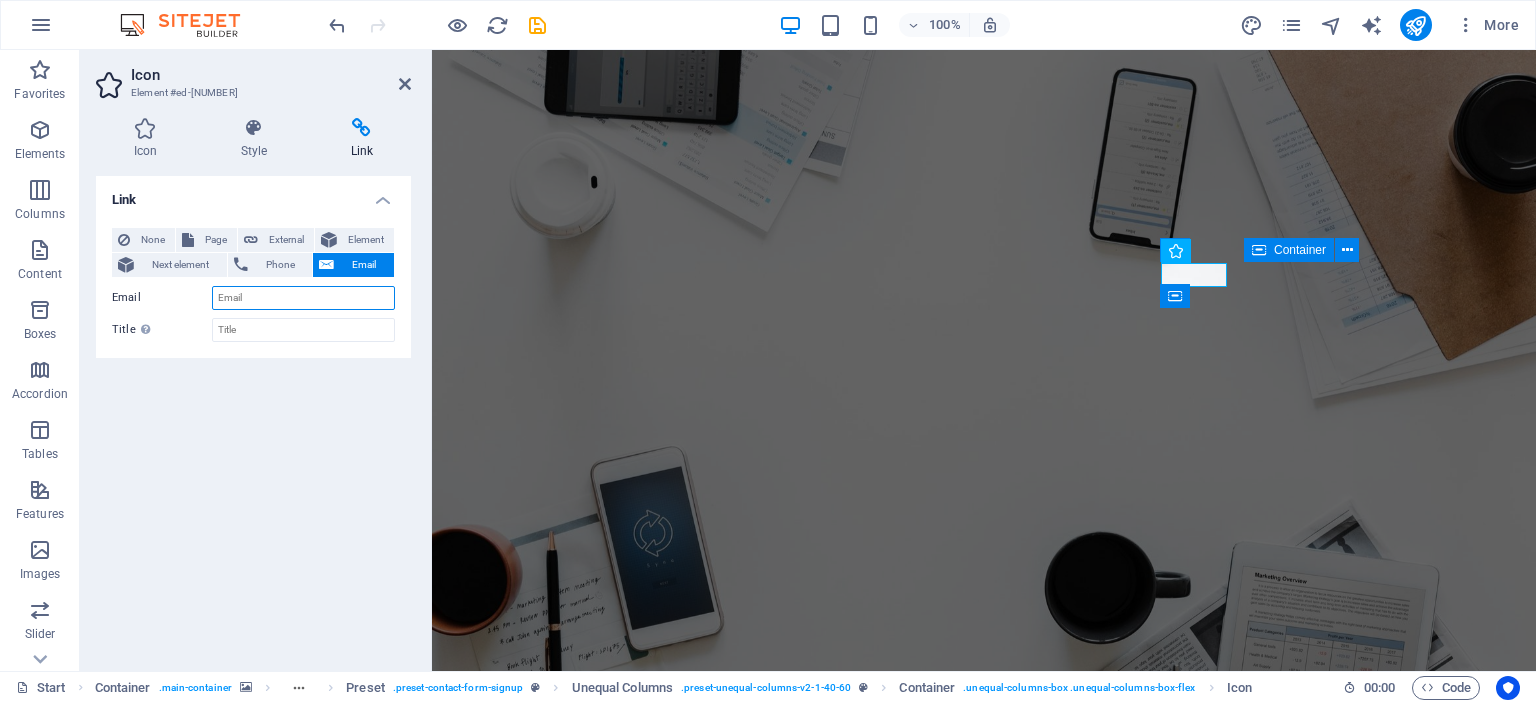 click on "Email" at bounding box center [303, 298] 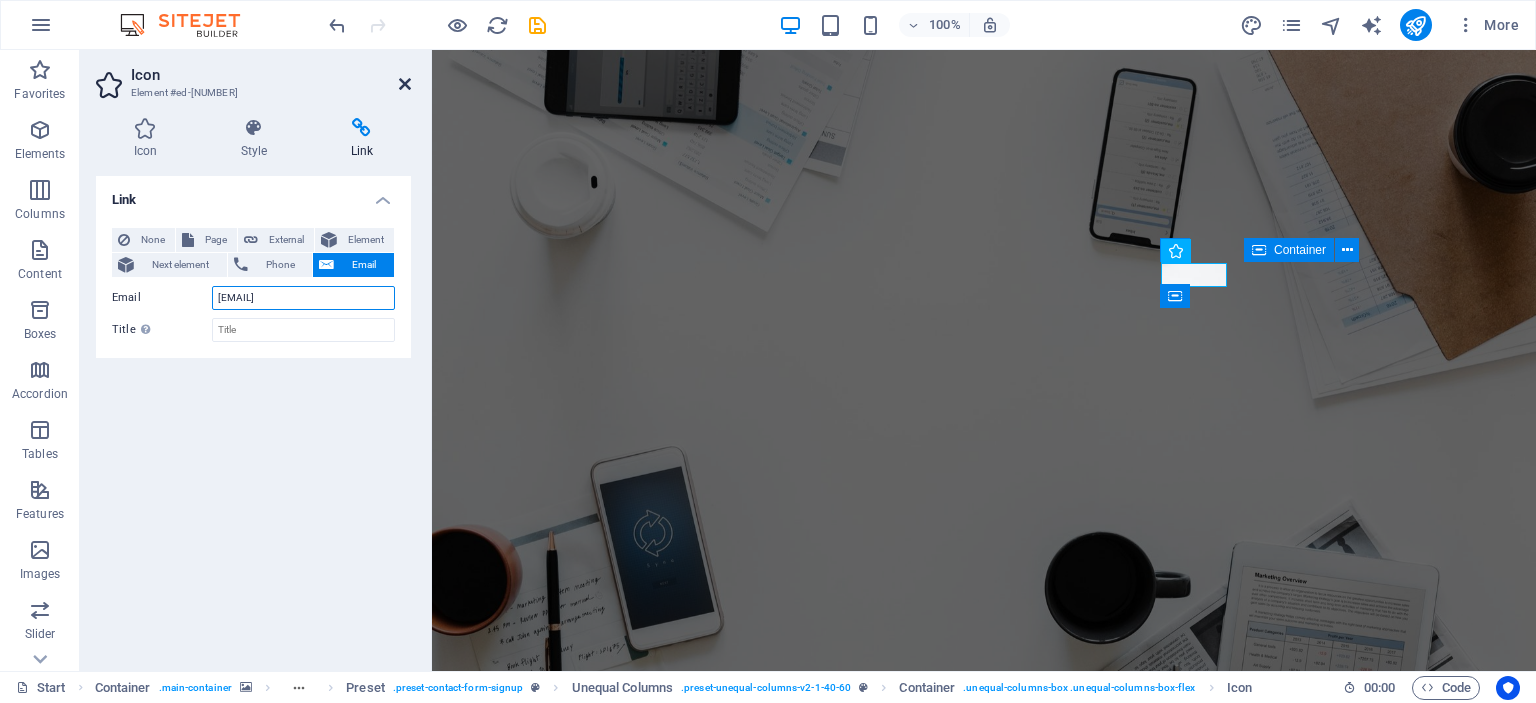 type on "[EMAIL]" 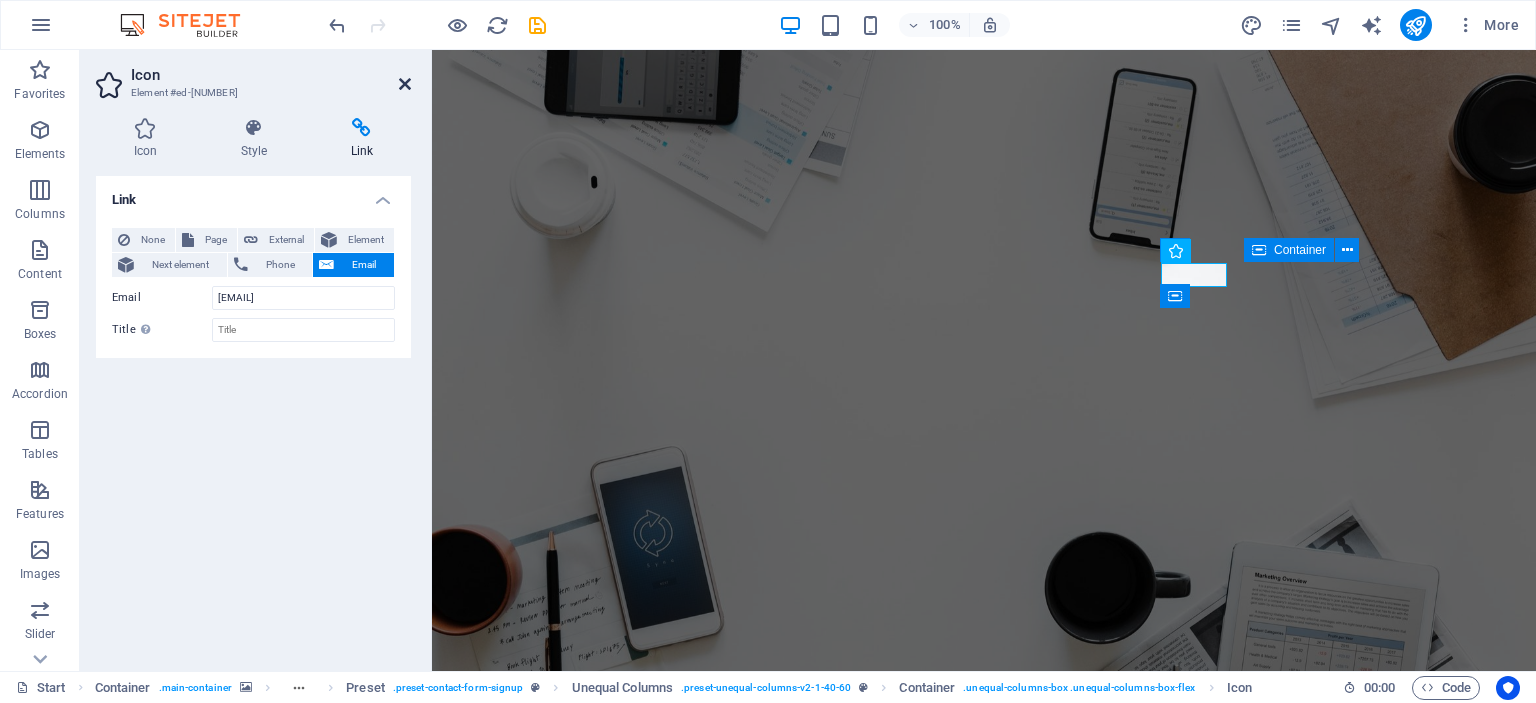 click at bounding box center (405, 84) 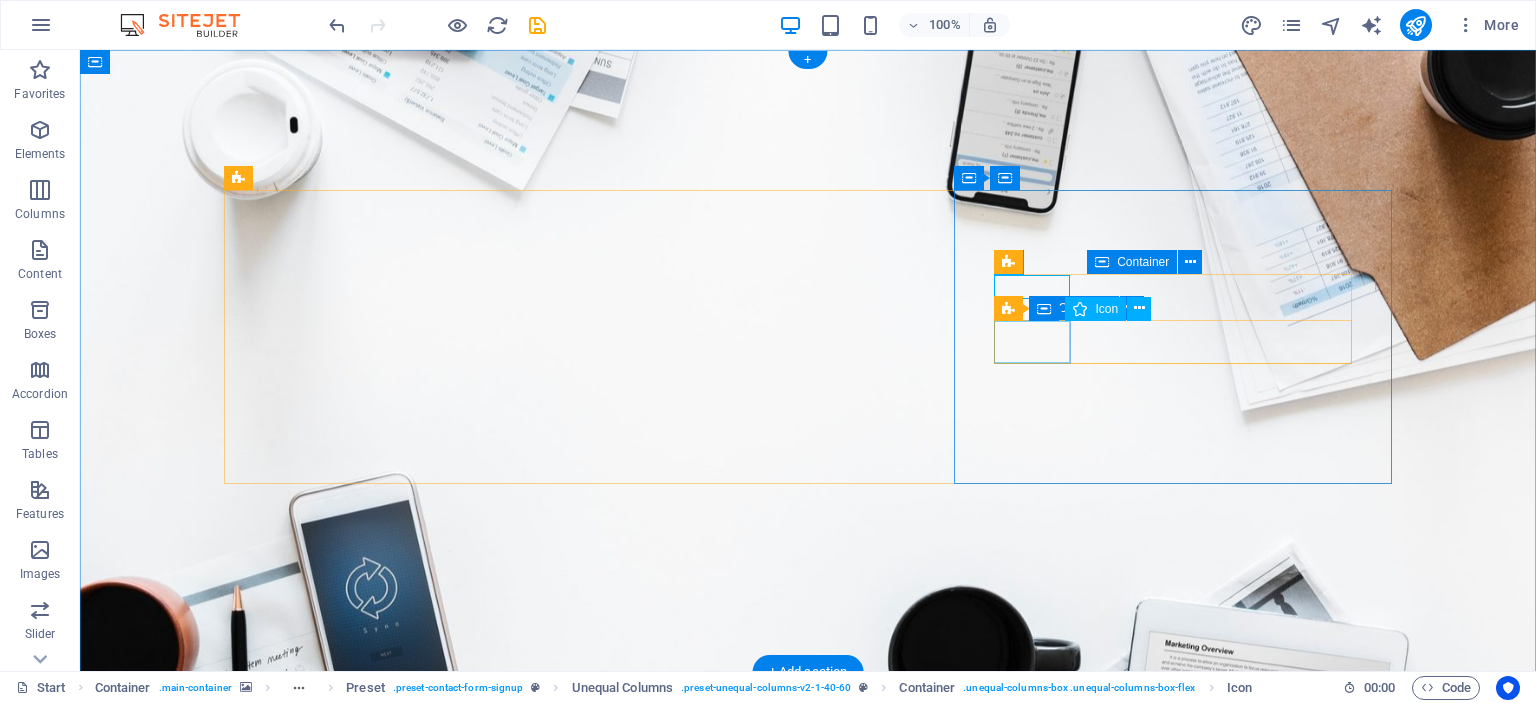 click at bounding box center [808, 1238] 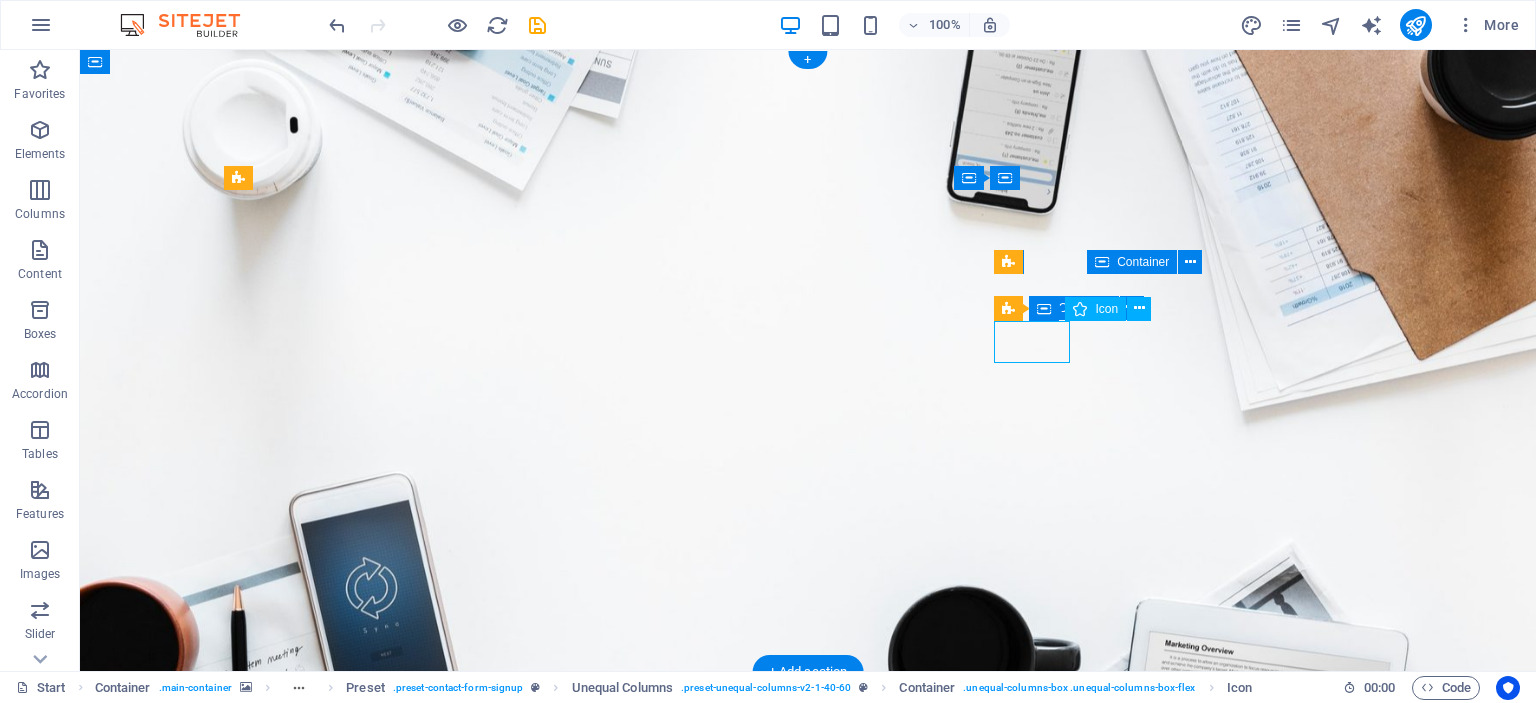click at bounding box center [808, 1238] 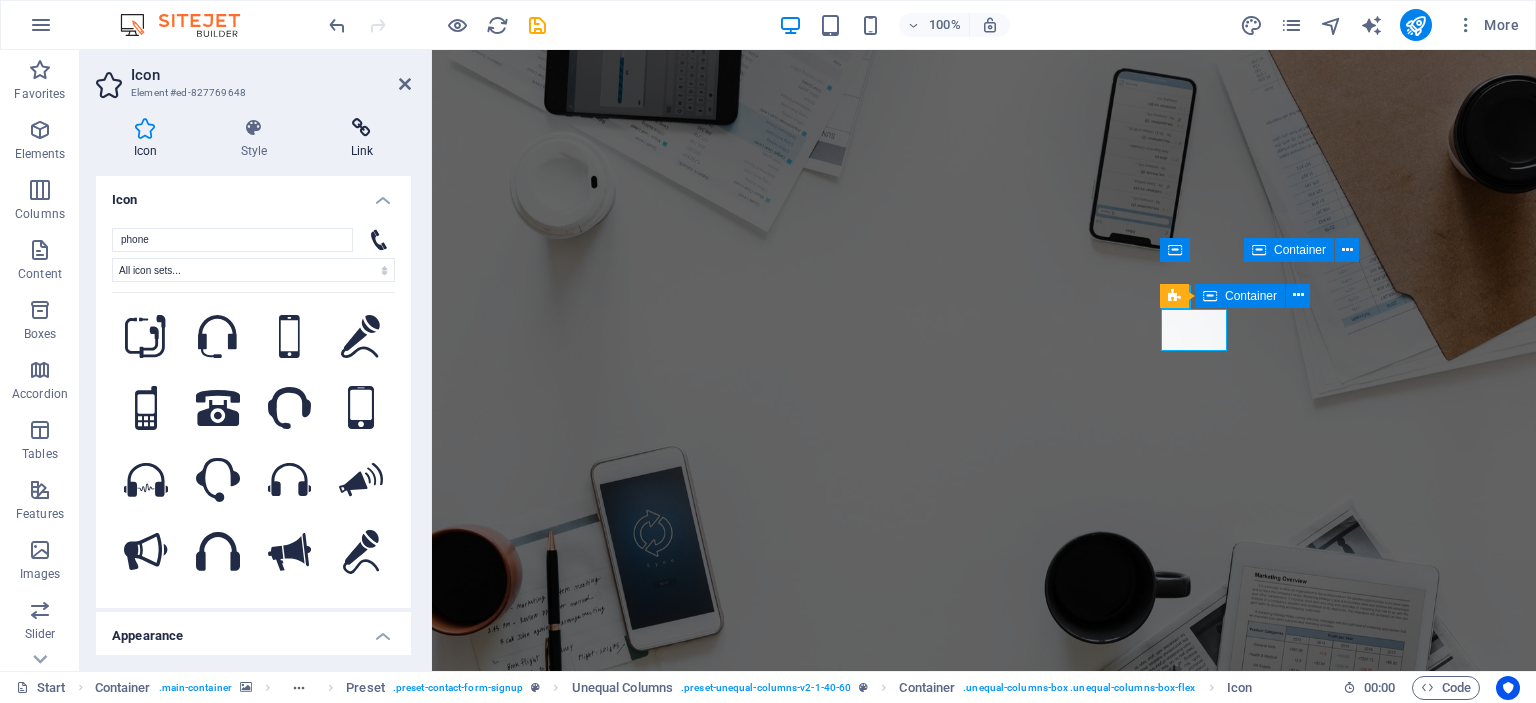 click at bounding box center [362, 128] 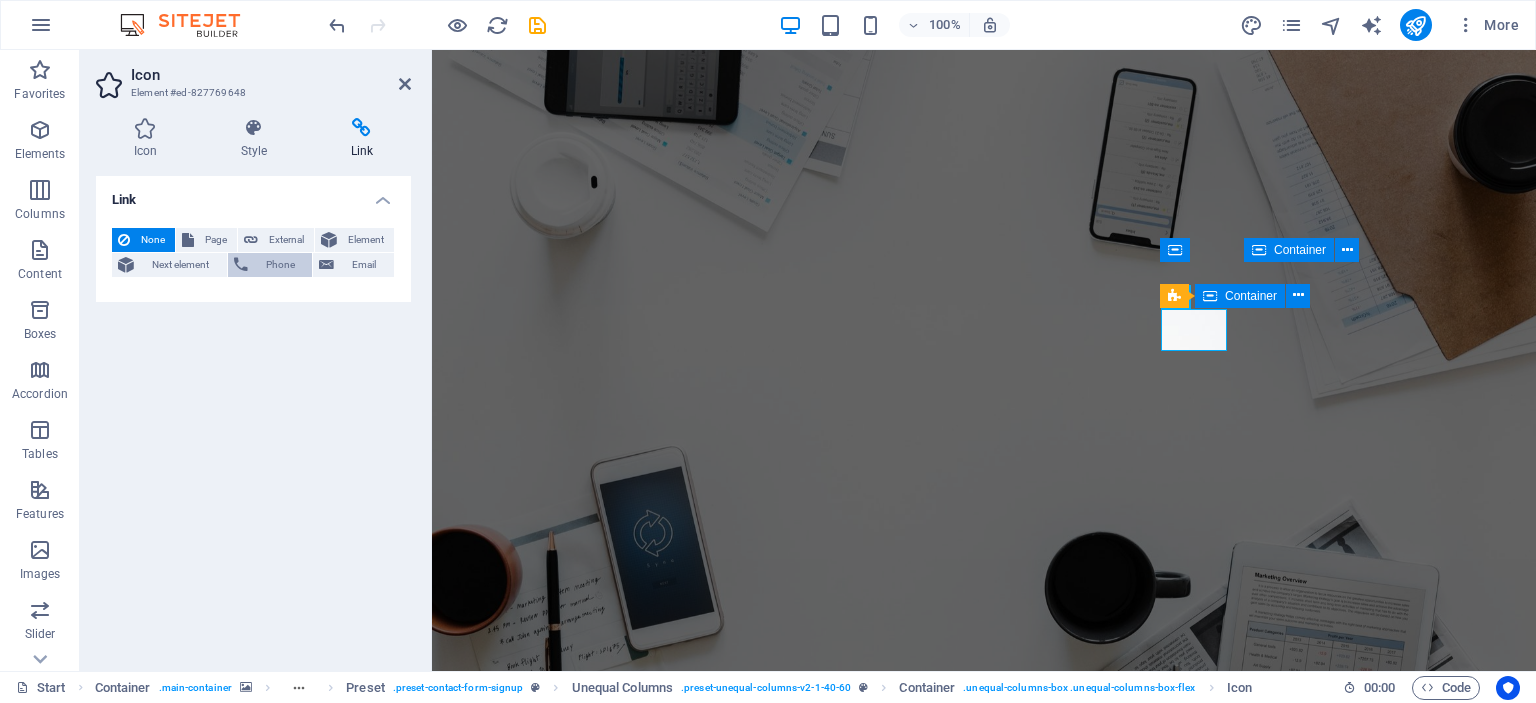 click on "Phone" at bounding box center [280, 265] 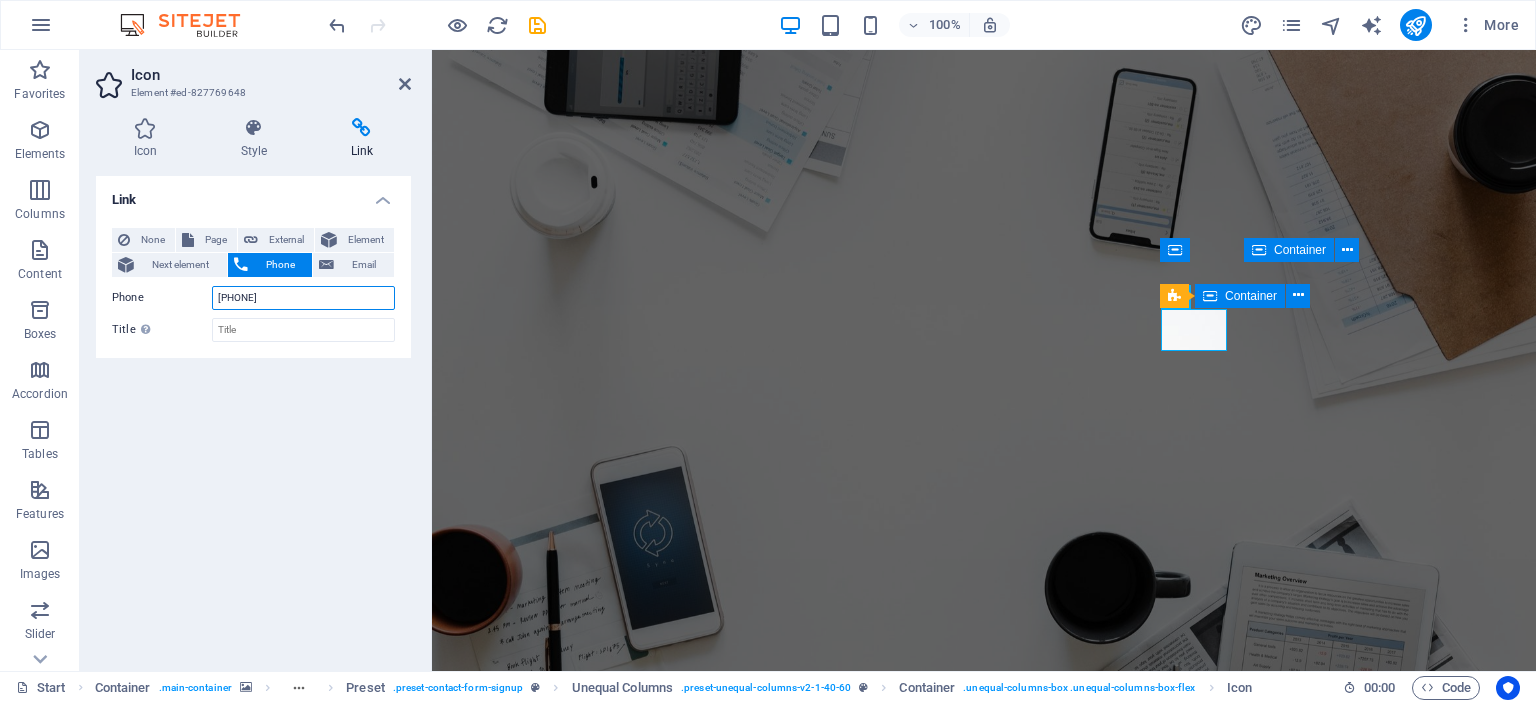 type on "[PHONE]" 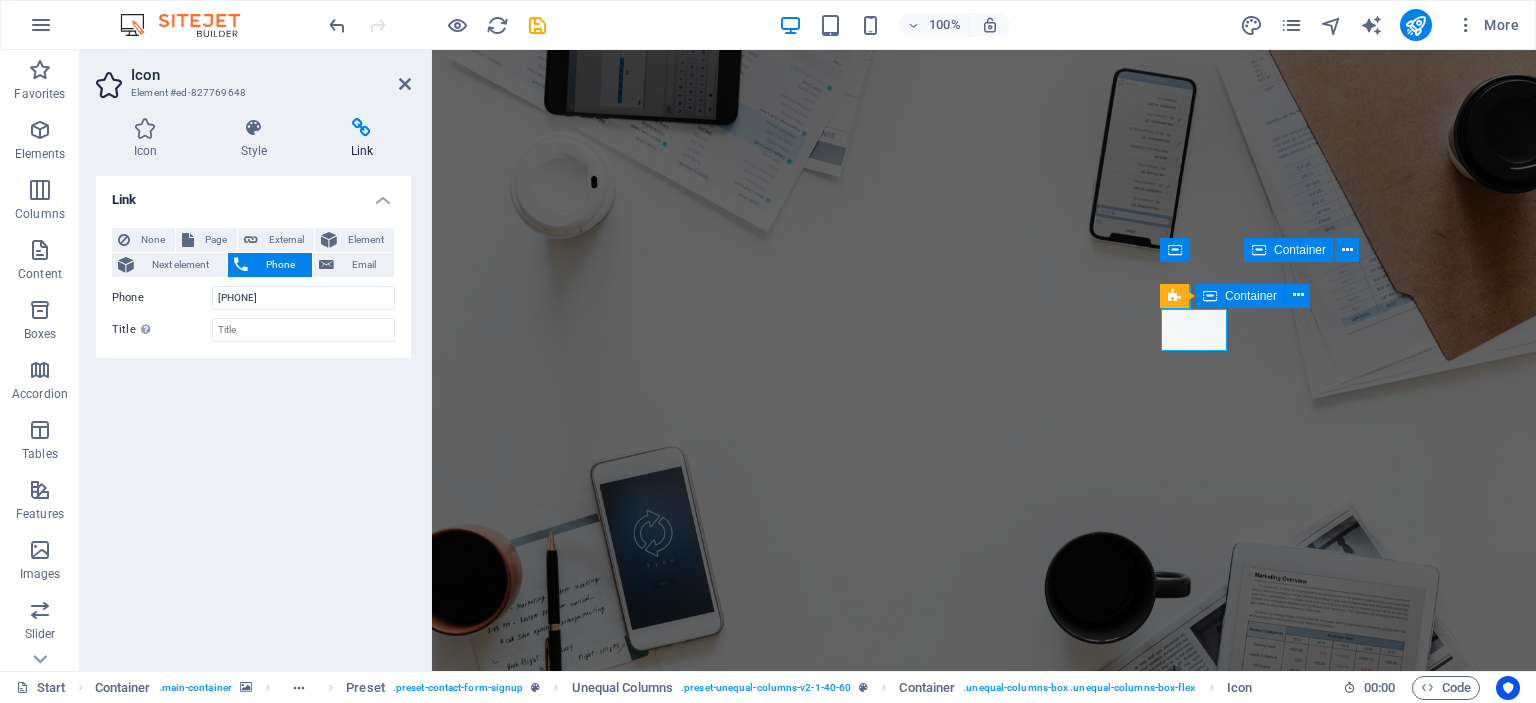 click on "Link None Page External Element Next element Phone Email Page Start Legal Notice Privacy Element
URL Phone [PHONE] Email Link target New tab Same tab Overlay Title Additional link description, should not be the same as the link text. The title is most often shown as a tooltip text when the mouse moves over the element. Leave empty if uncertain. Relationship Sets the  relationship of this link to the link target . For example, the value "nofollow" instructs search engines not to follow the link. Can be left empty. alternate author bookmark external help license next nofollow noreferrer noopener prev search tag" at bounding box center (253, 415) 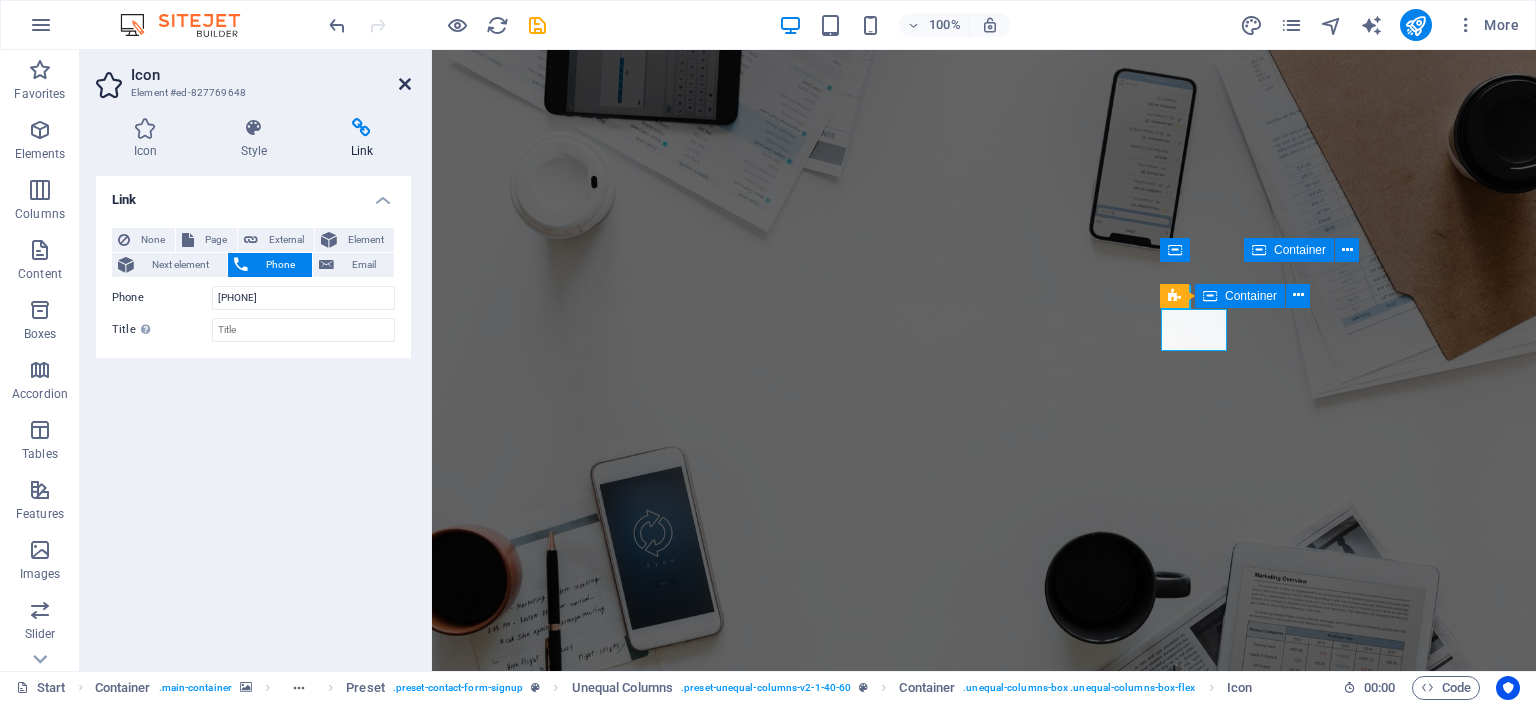click at bounding box center [405, 84] 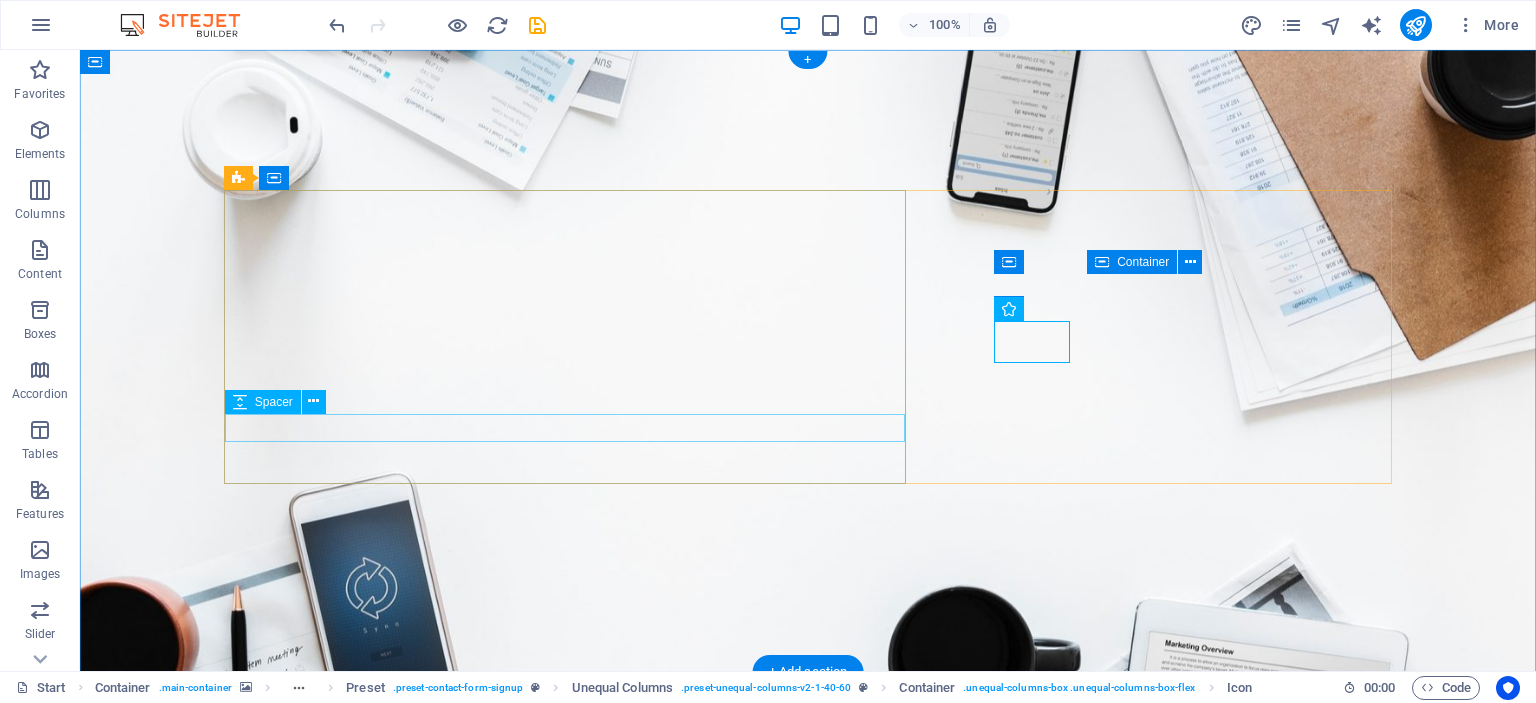 click at bounding box center [808, 966] 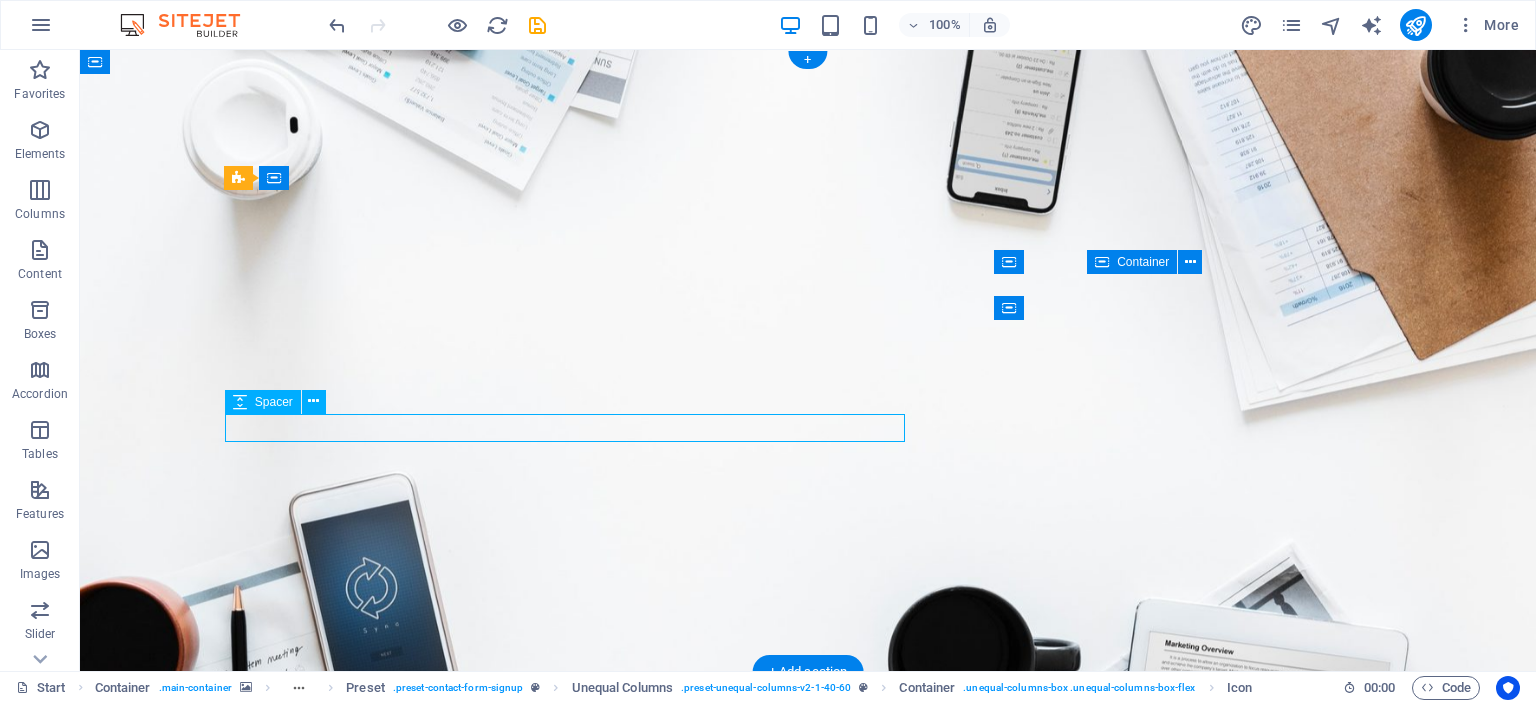 click at bounding box center [808, 966] 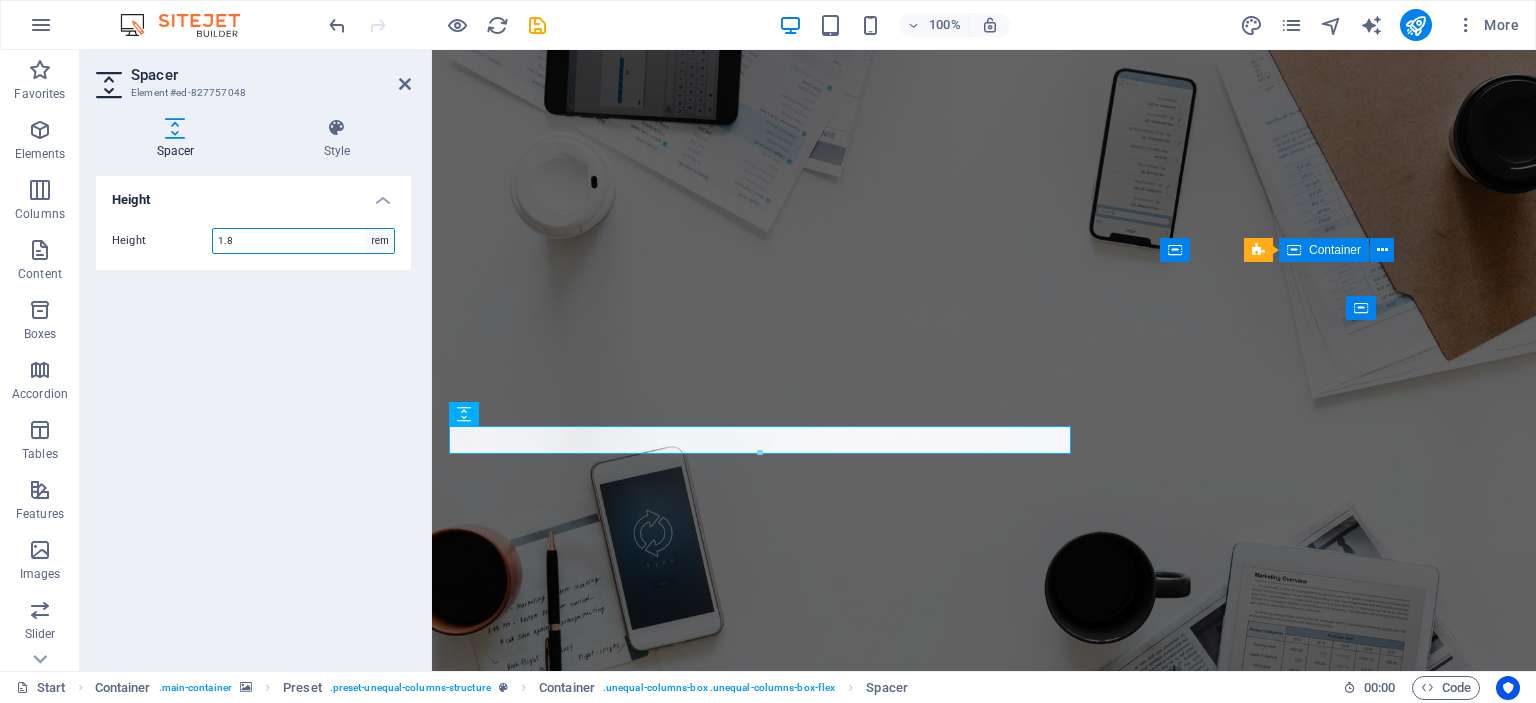 click on "px rem vh vw" at bounding box center [380, 241] 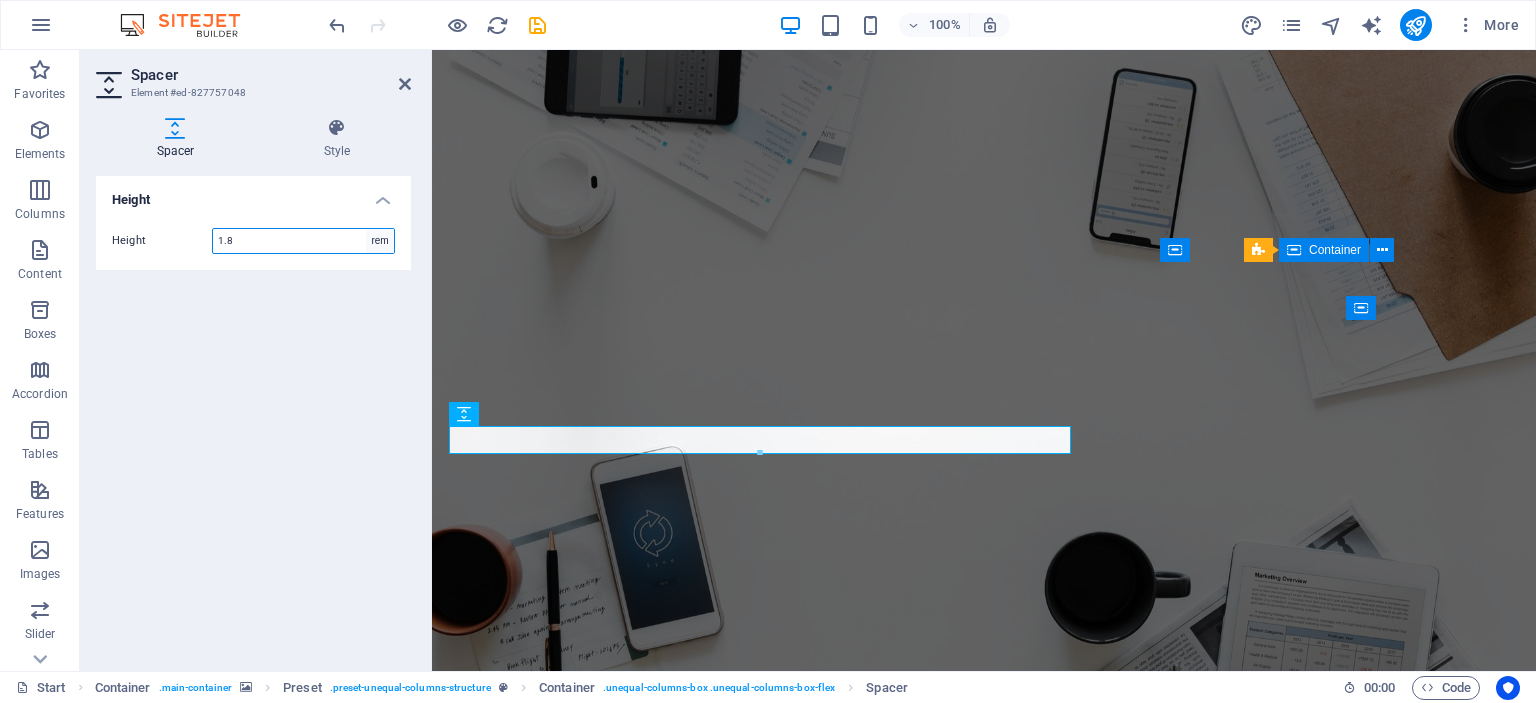 select on "px" 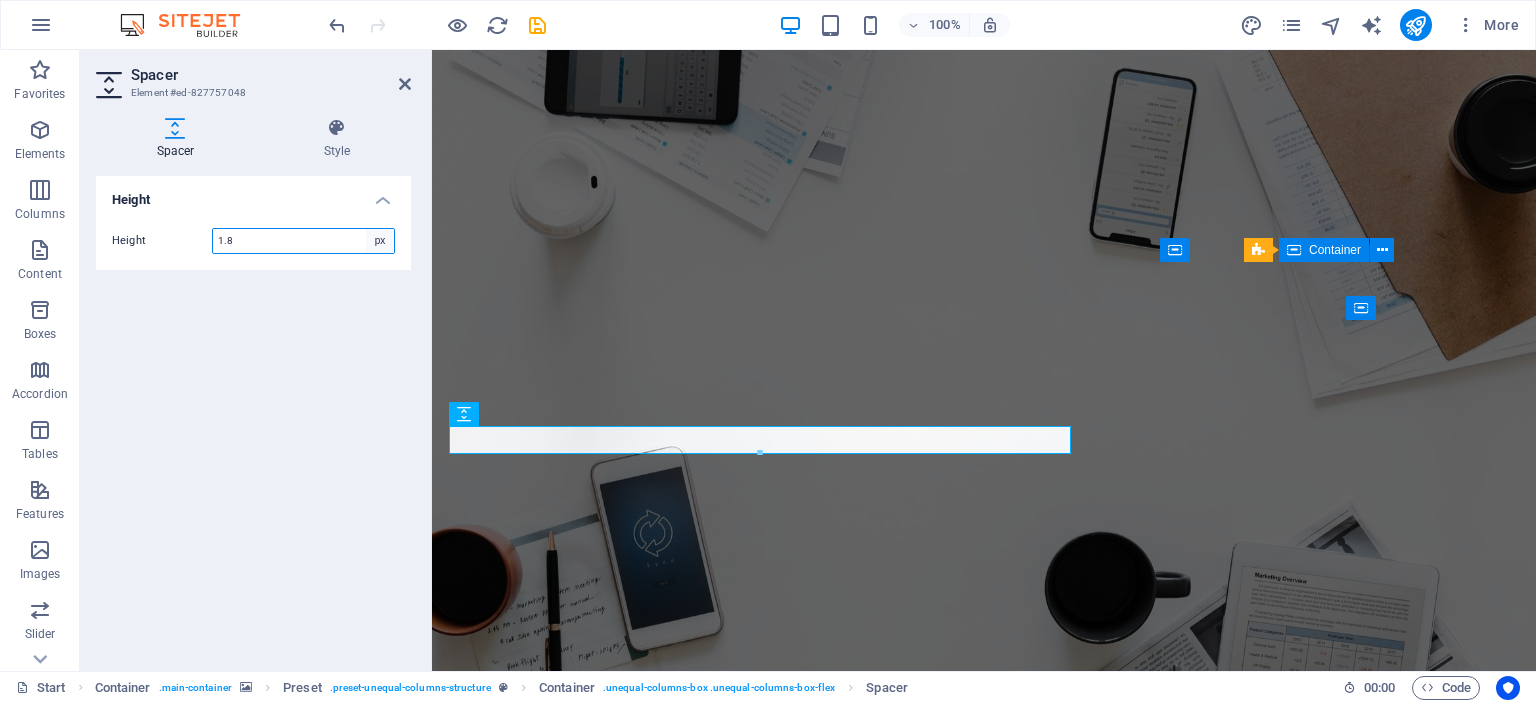 click on "px rem vh vw" at bounding box center (380, 241) 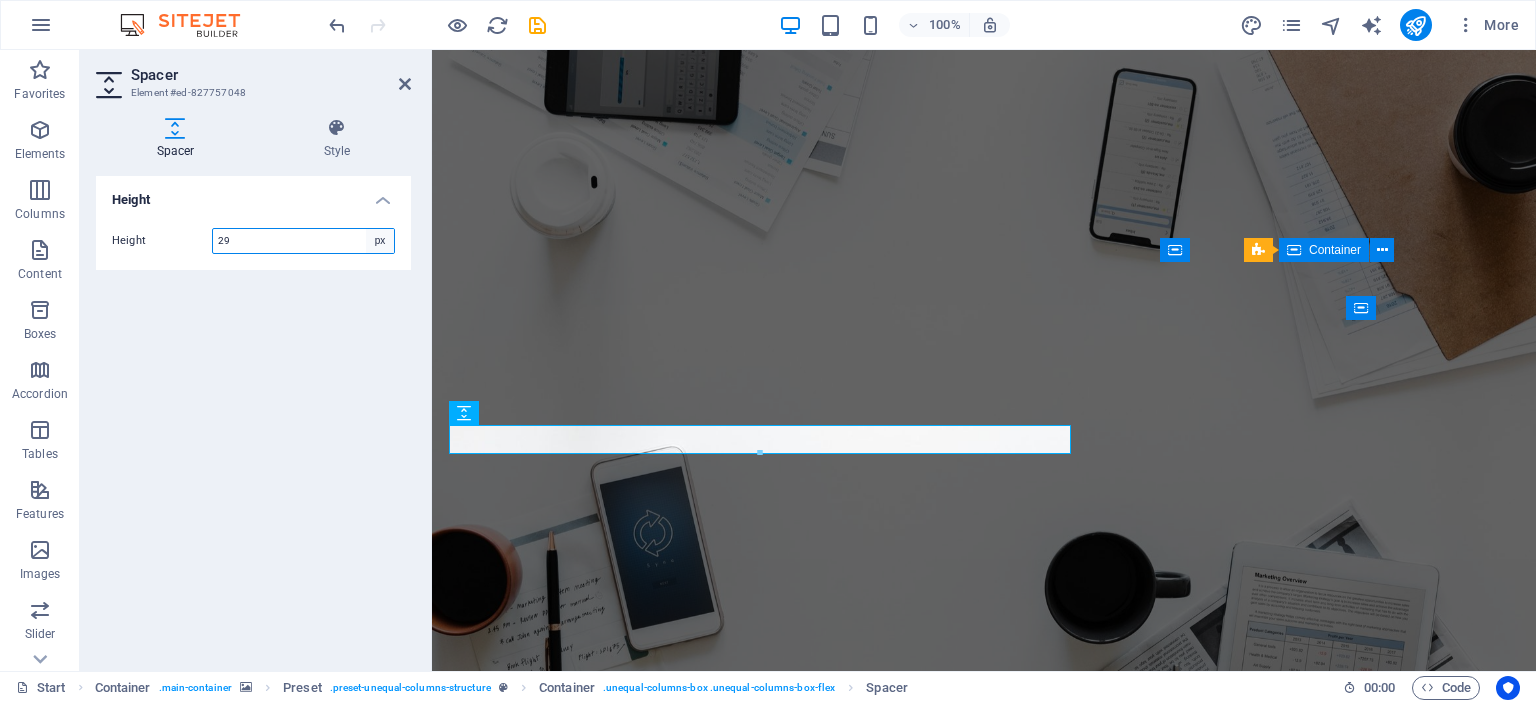 click on "px rem vh vw" at bounding box center (380, 241) 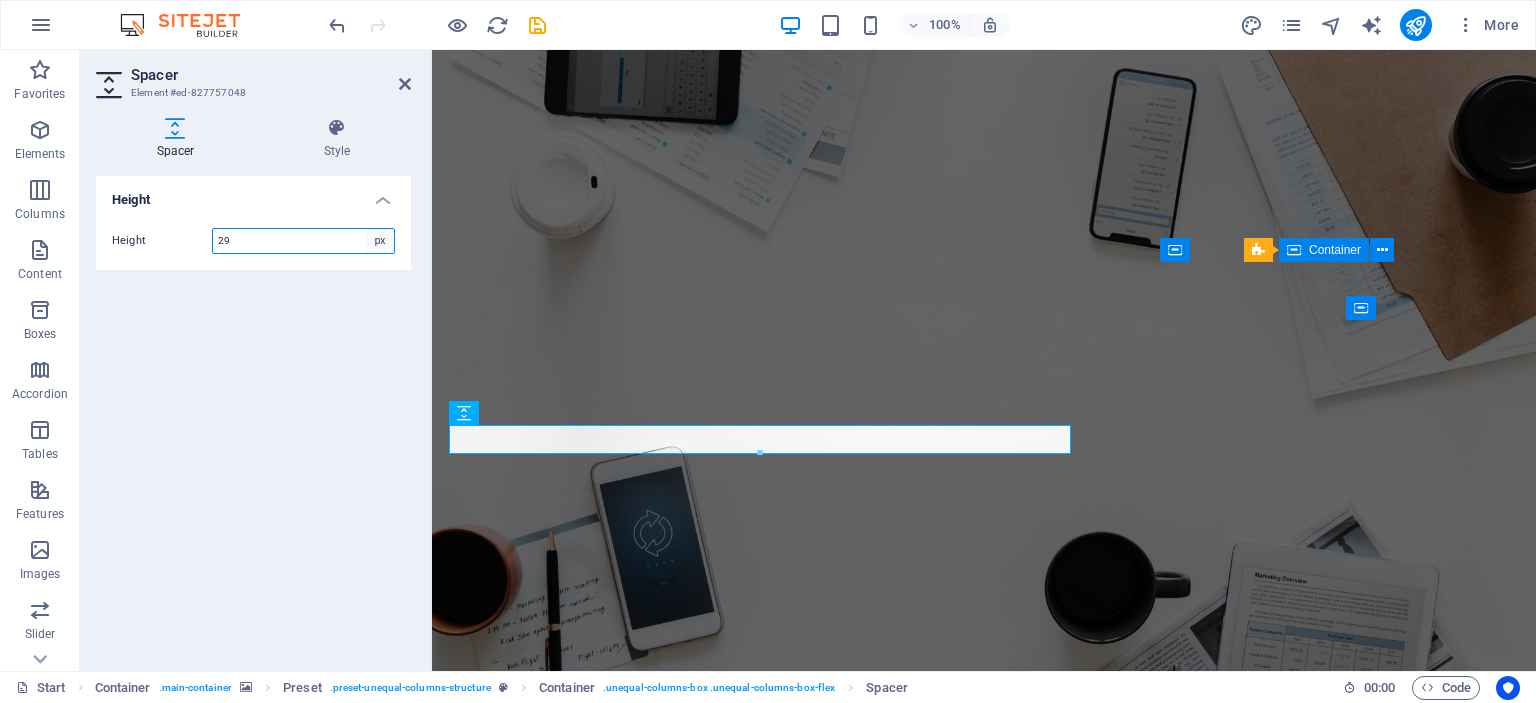 select on "rem" 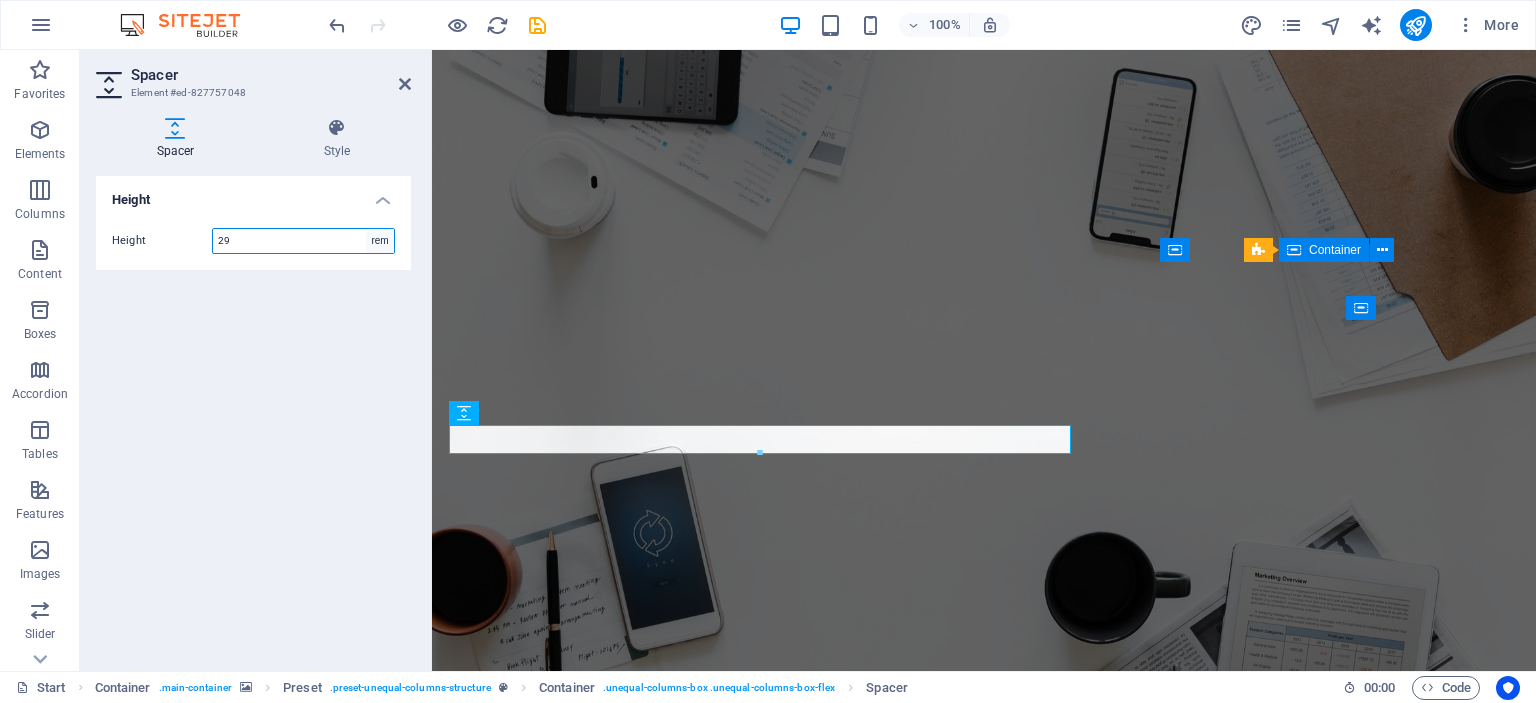 click on "px rem vh vw" at bounding box center (380, 241) 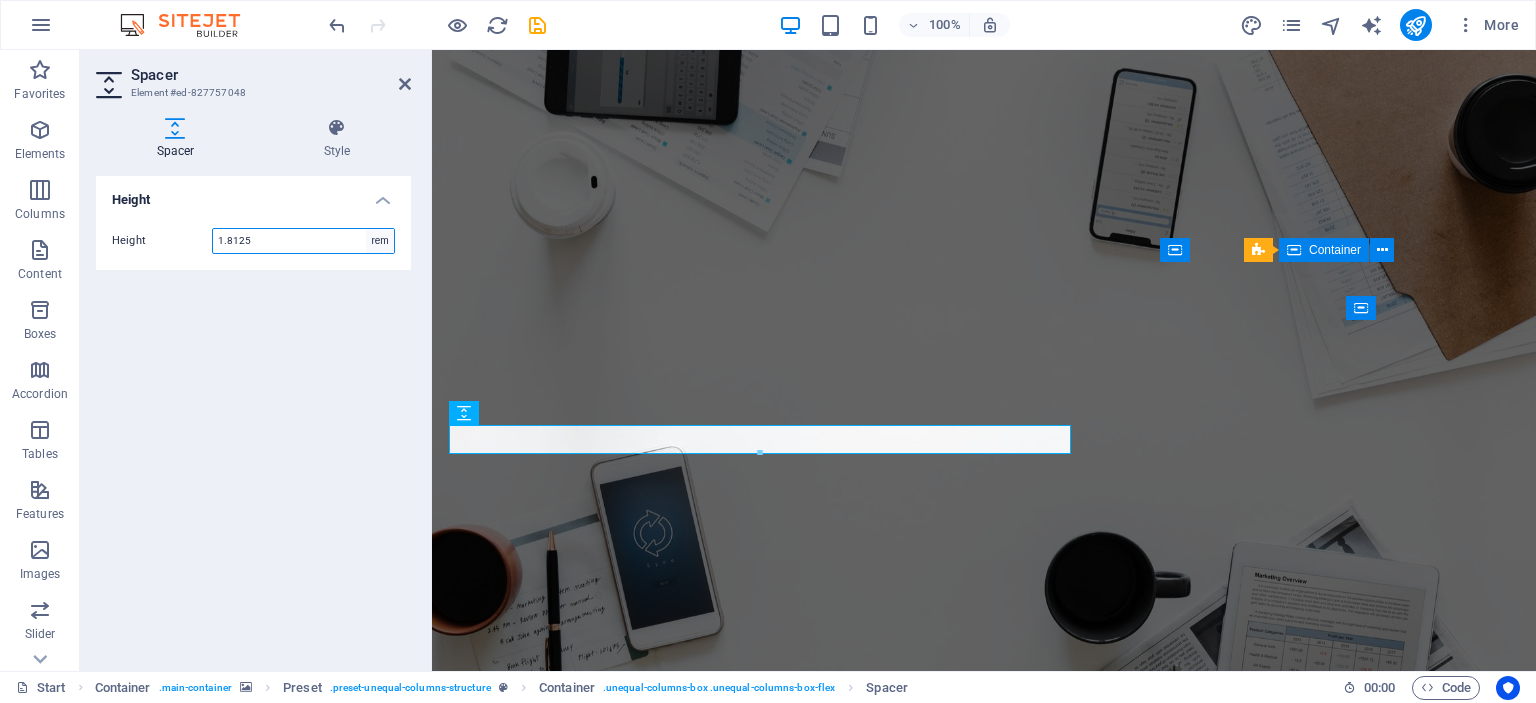 click on "px rem vh vw" at bounding box center (380, 241) 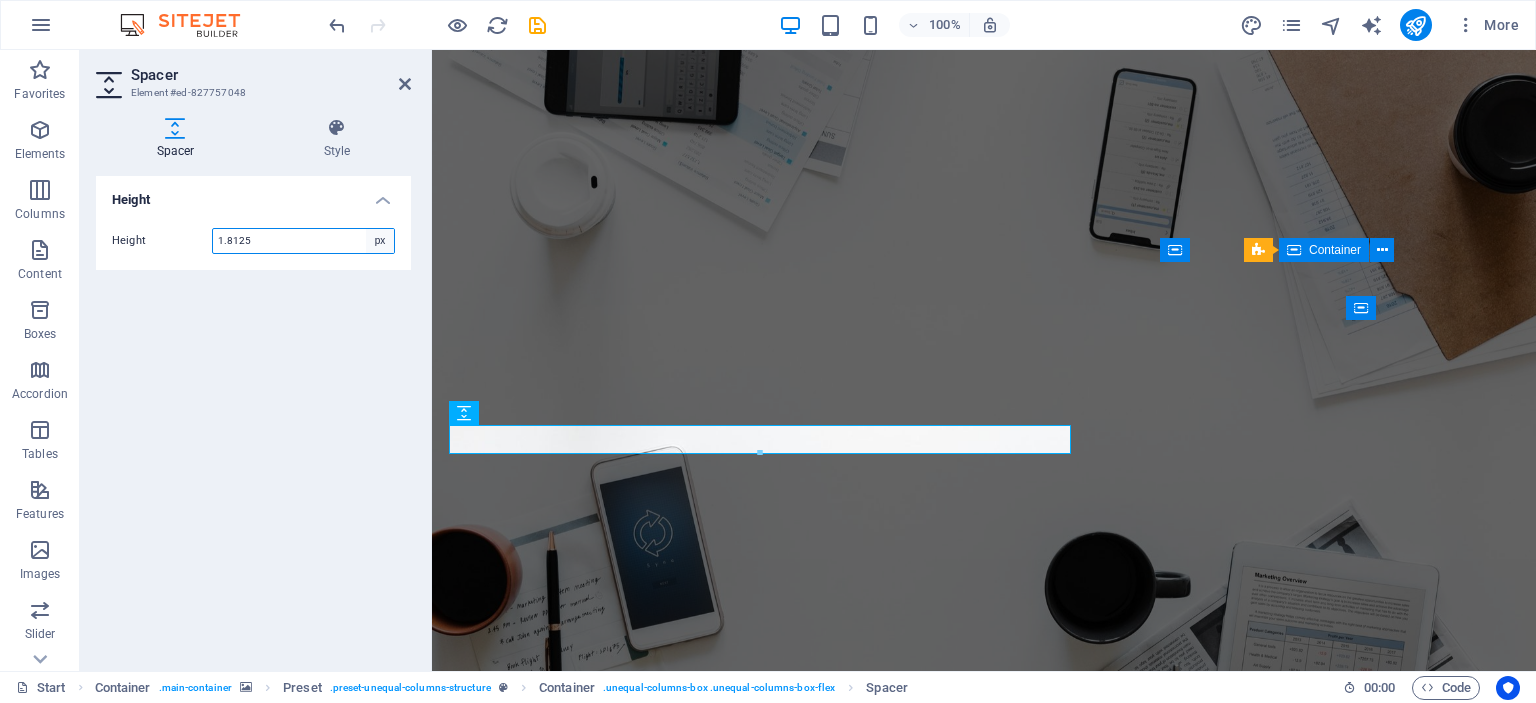 click on "px rem vh vw" at bounding box center (380, 241) 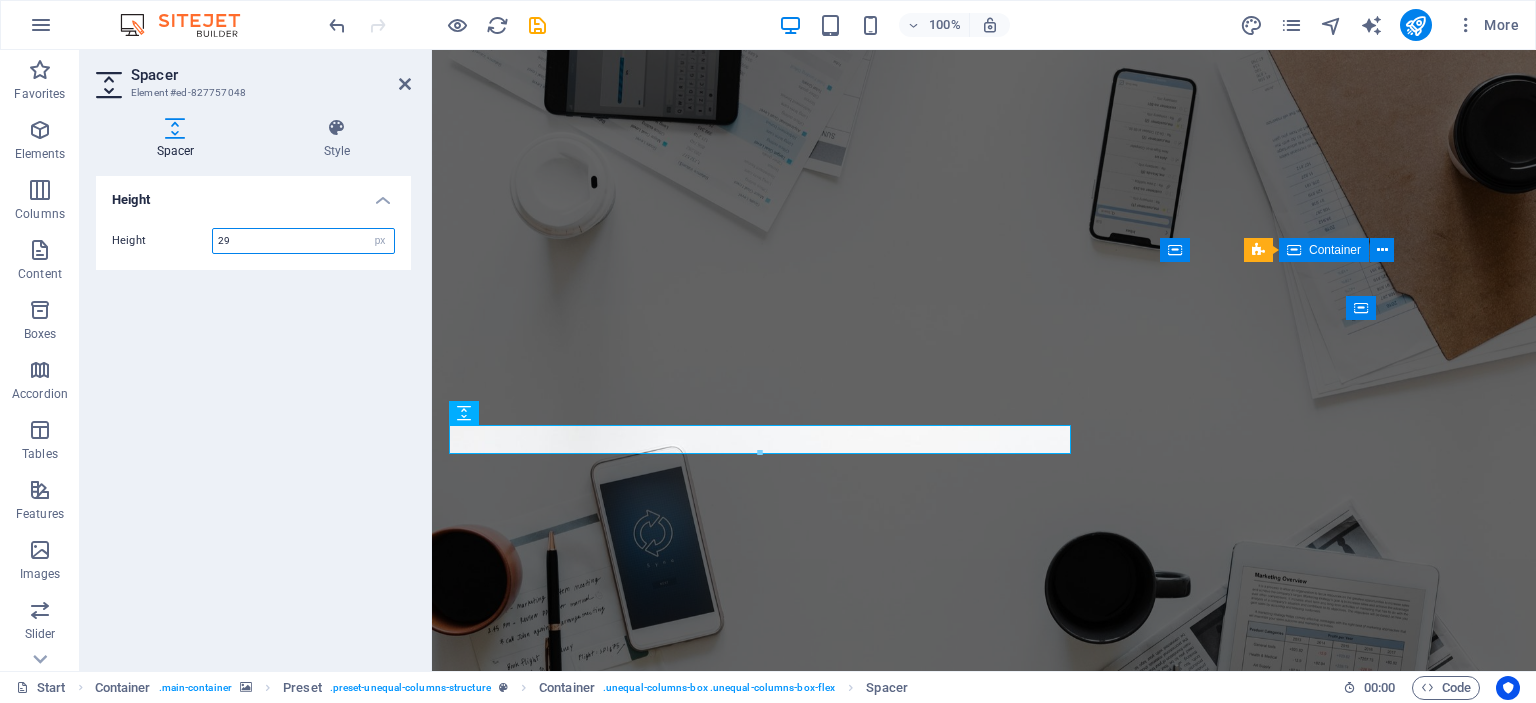 click on "29" at bounding box center (303, 241) 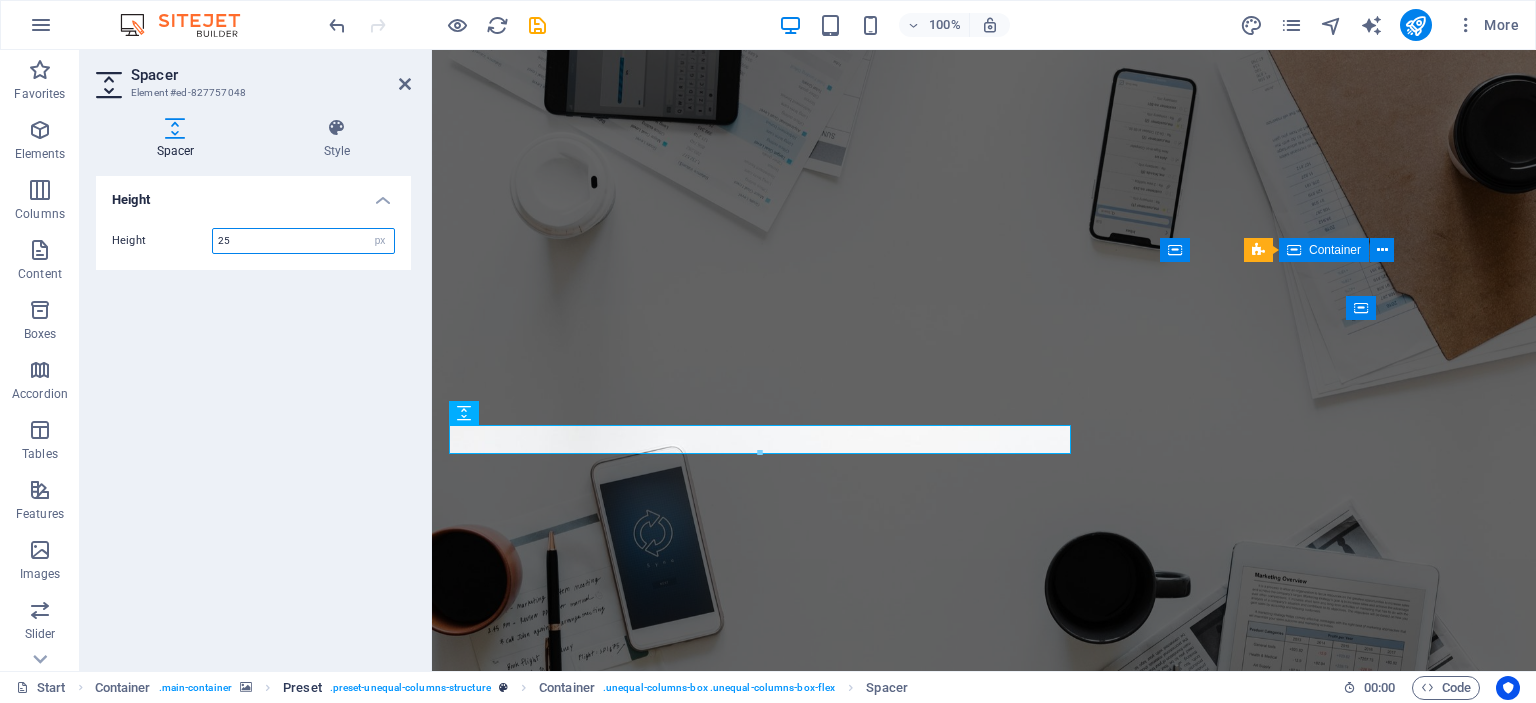 type on "25" 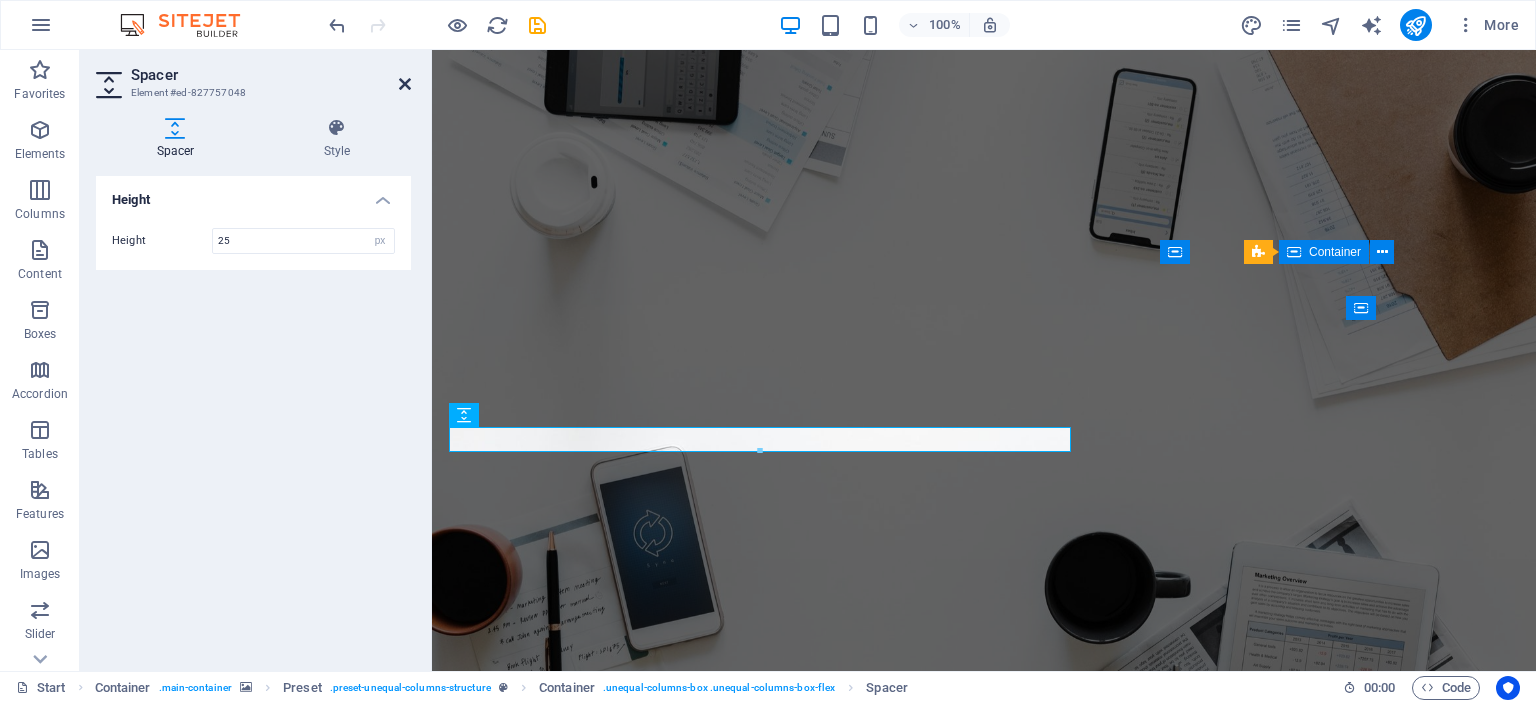 click at bounding box center (405, 84) 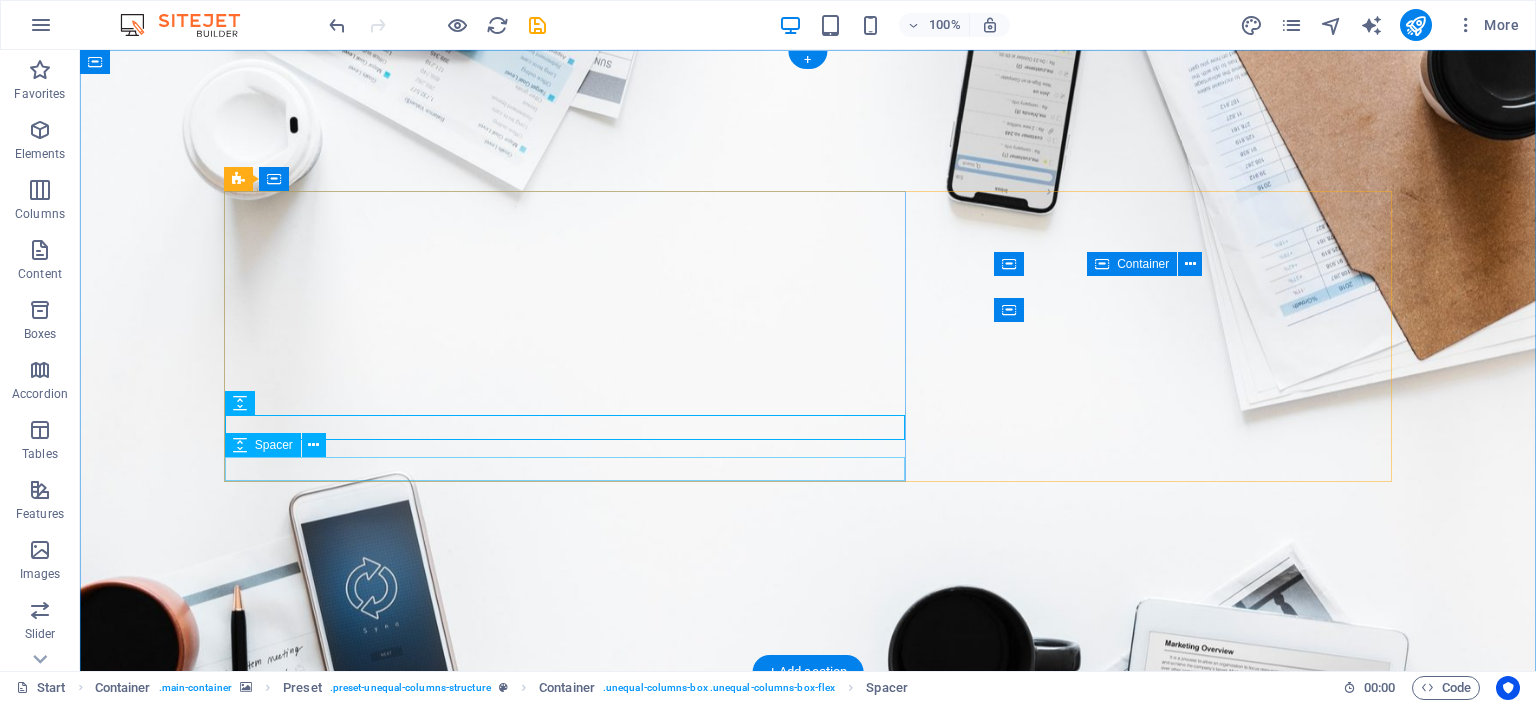 click at bounding box center [808, 1006] 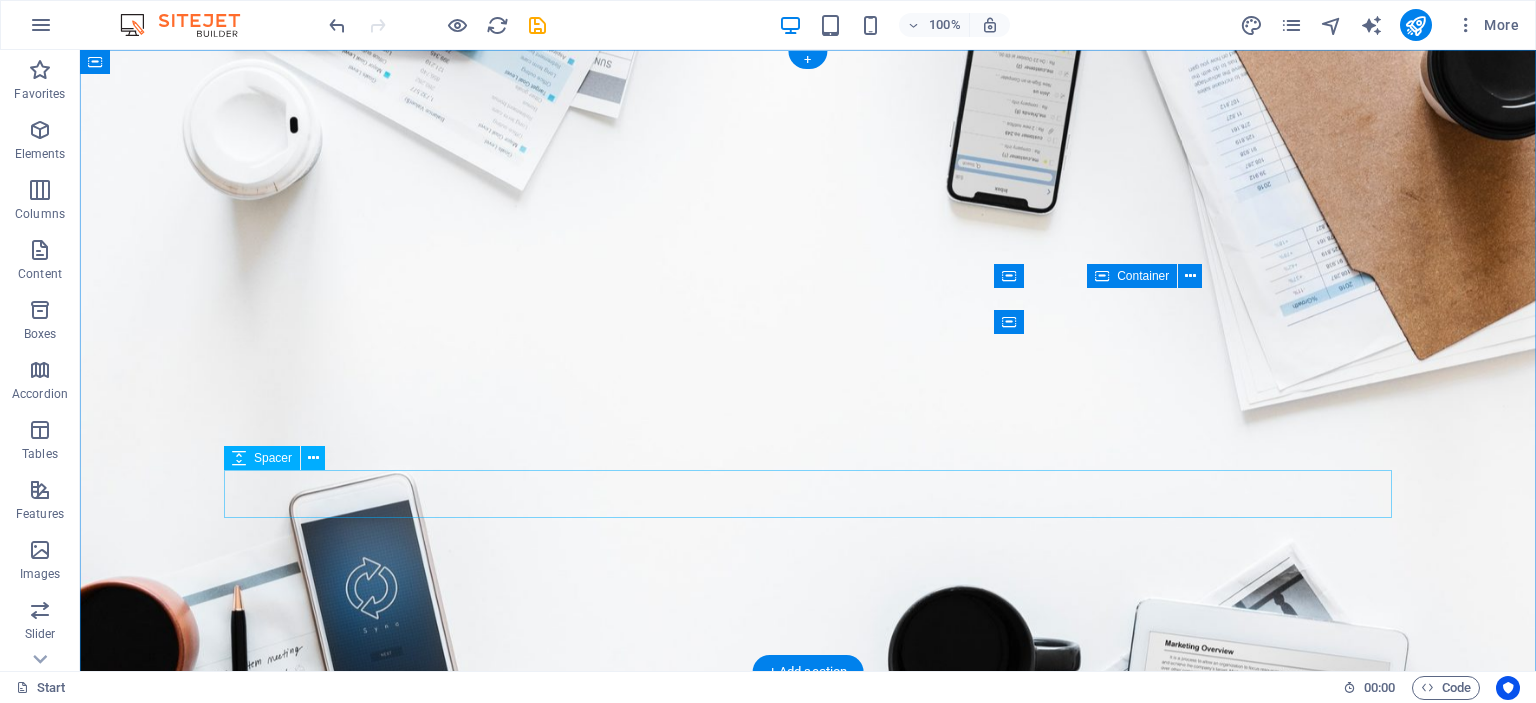 click at bounding box center [808, 1332] 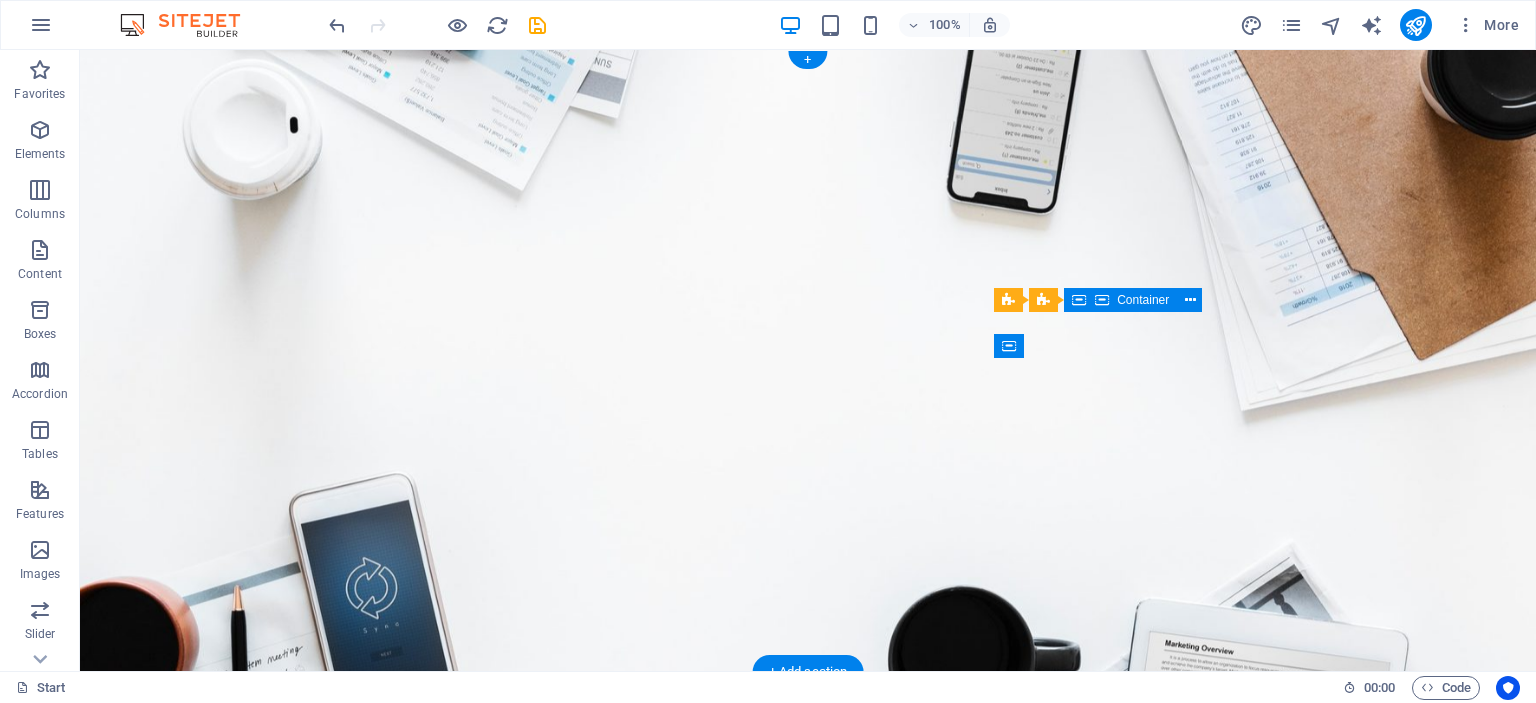 click at bounding box center (808, 361) 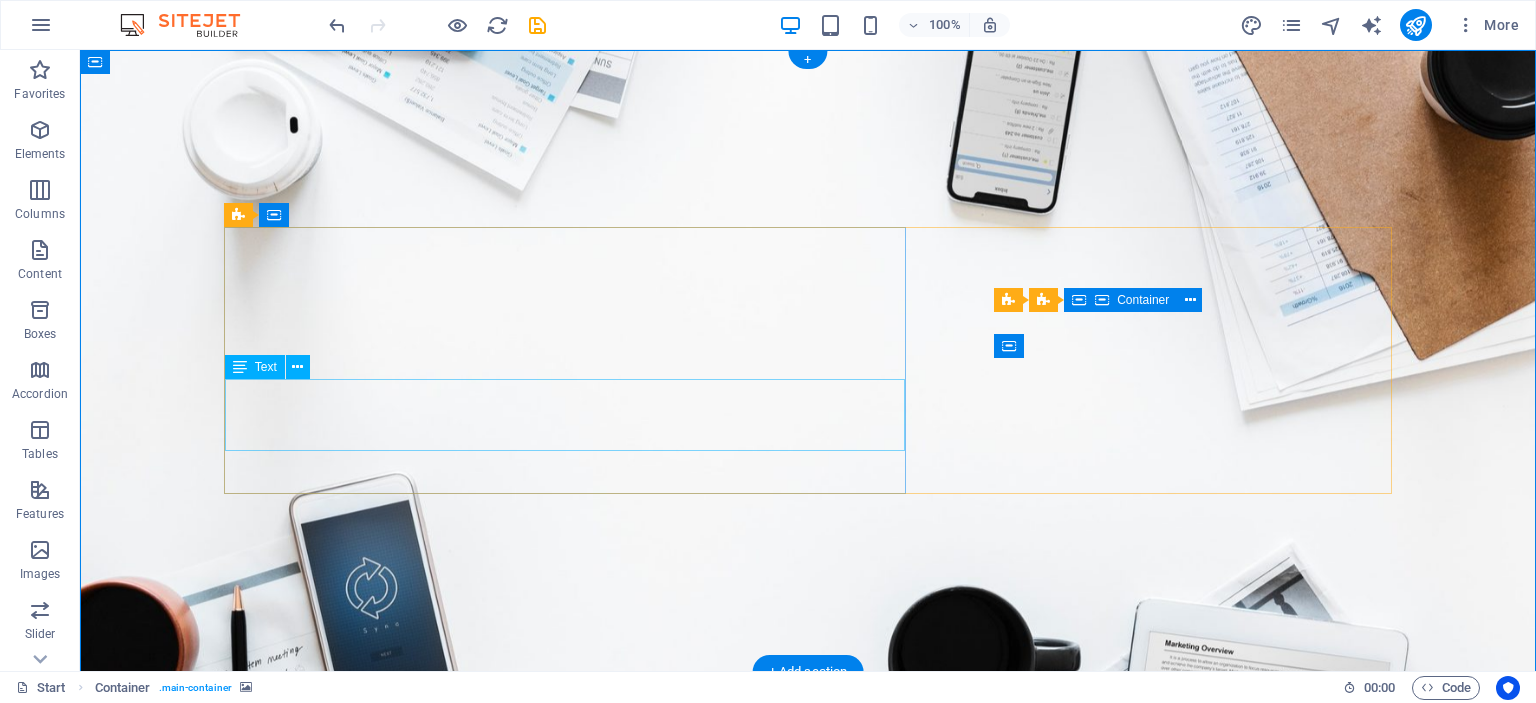 click on "Lorem ipsum dolor sit amet, consetetur sadipscing elitr, sed diam nonumy eirmod tempor invidunt ut labore et dolore magna aliquyam erat, sed diam voluptua. At vero eos et accusam et justo duo dolores et ea rebum. Stet clita kasd gubergren, no sea takimata sanctus est Lorem ipsum dolor sit amet." at bounding box center [808, 928] 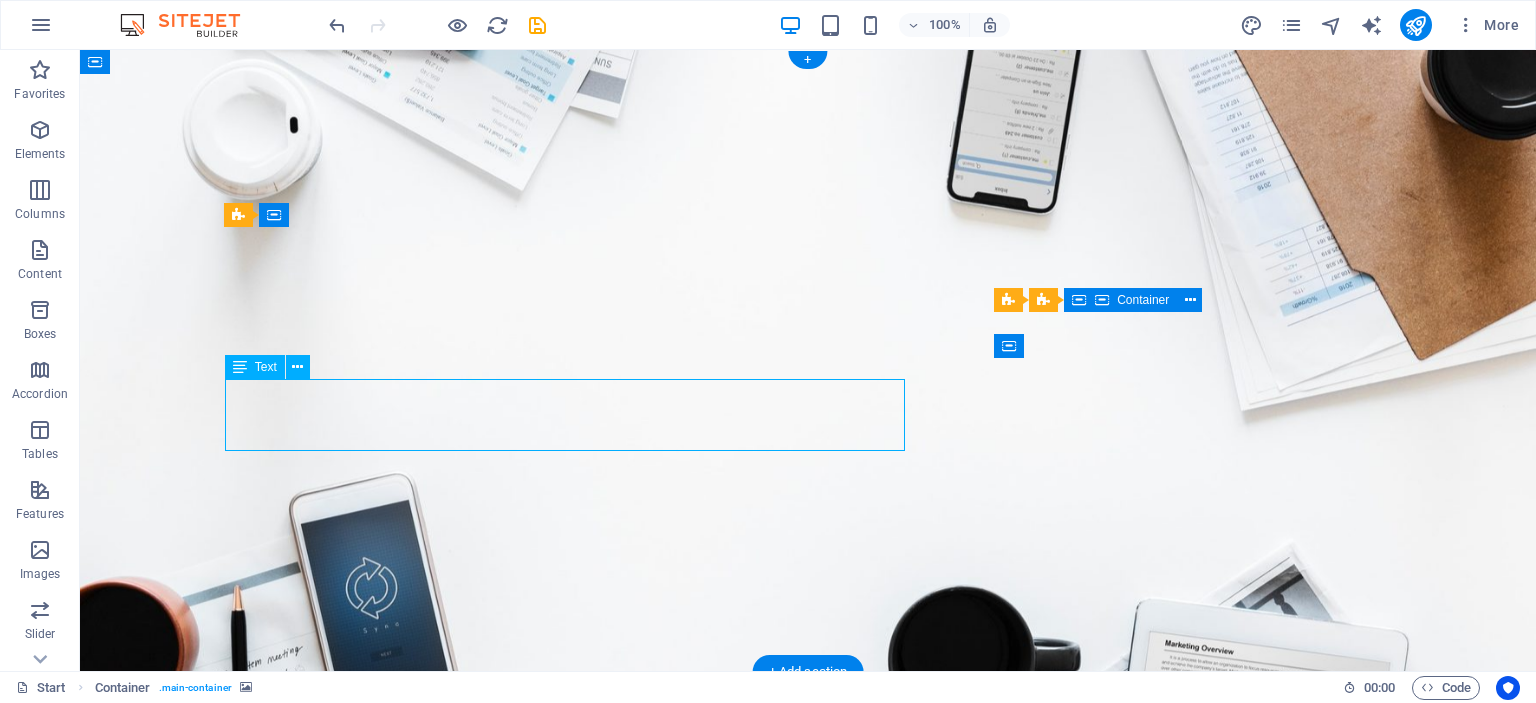 click on "Lorem ipsum dolor sit amet, consetetur sadipscing elitr, sed diam nonumy eirmod tempor invidunt ut labore et dolore magna aliquyam erat, sed diam voluptua. At vero eos et accusam et justo duo dolores et ea rebum. Stet clita kasd gubergren, no sea takimata sanctus est Lorem ipsum dolor sit amet." at bounding box center [808, 928] 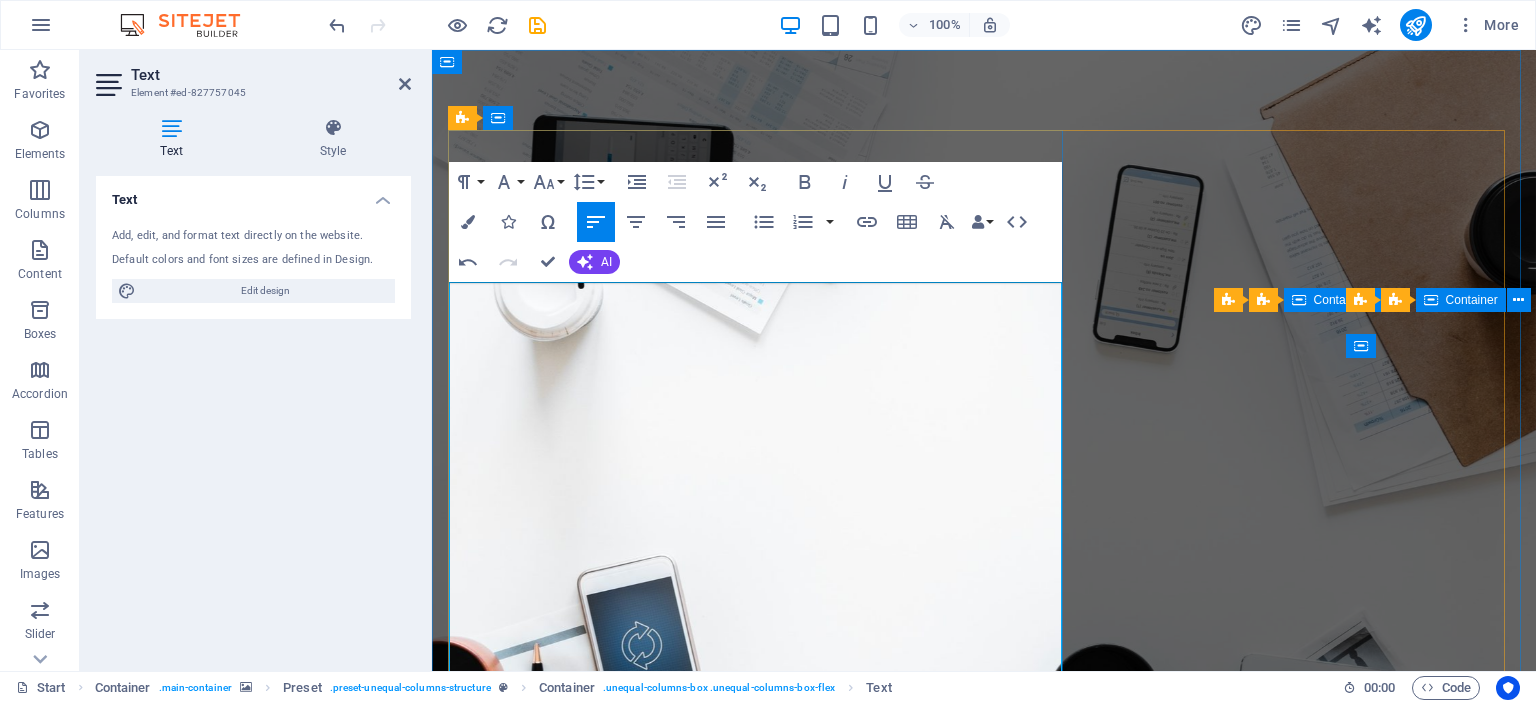 scroll, scrollTop: 19940, scrollLeft: 1, axis: both 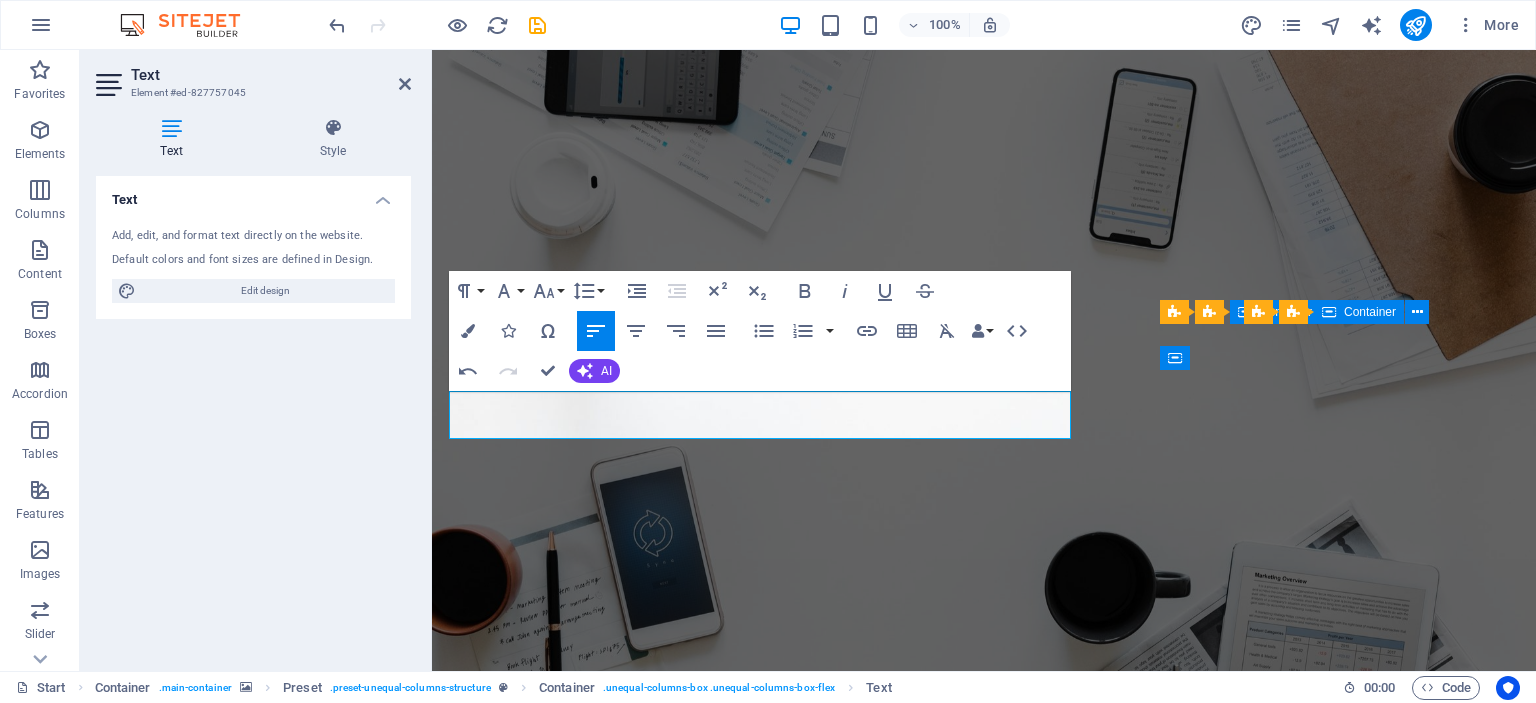click at bounding box center (984, 361) 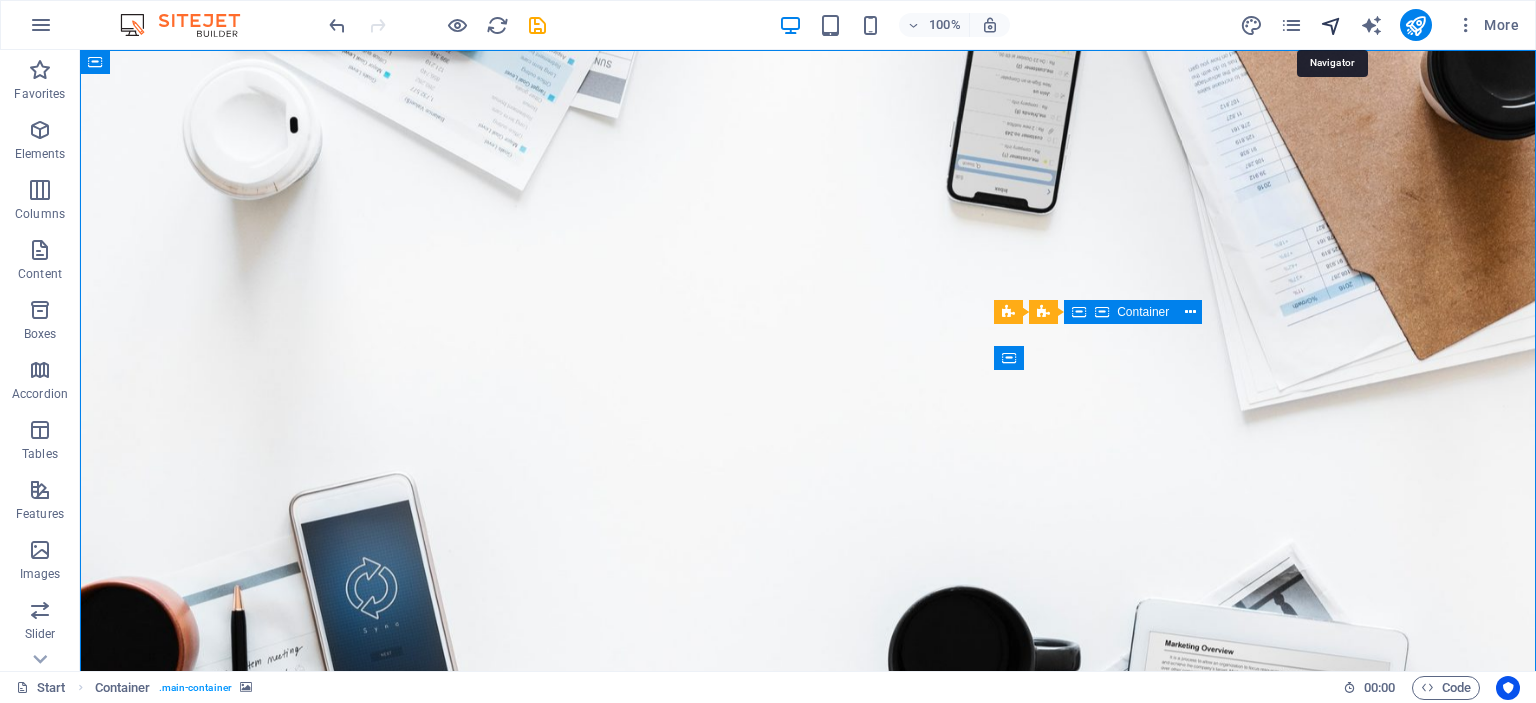 click at bounding box center [1331, 25] 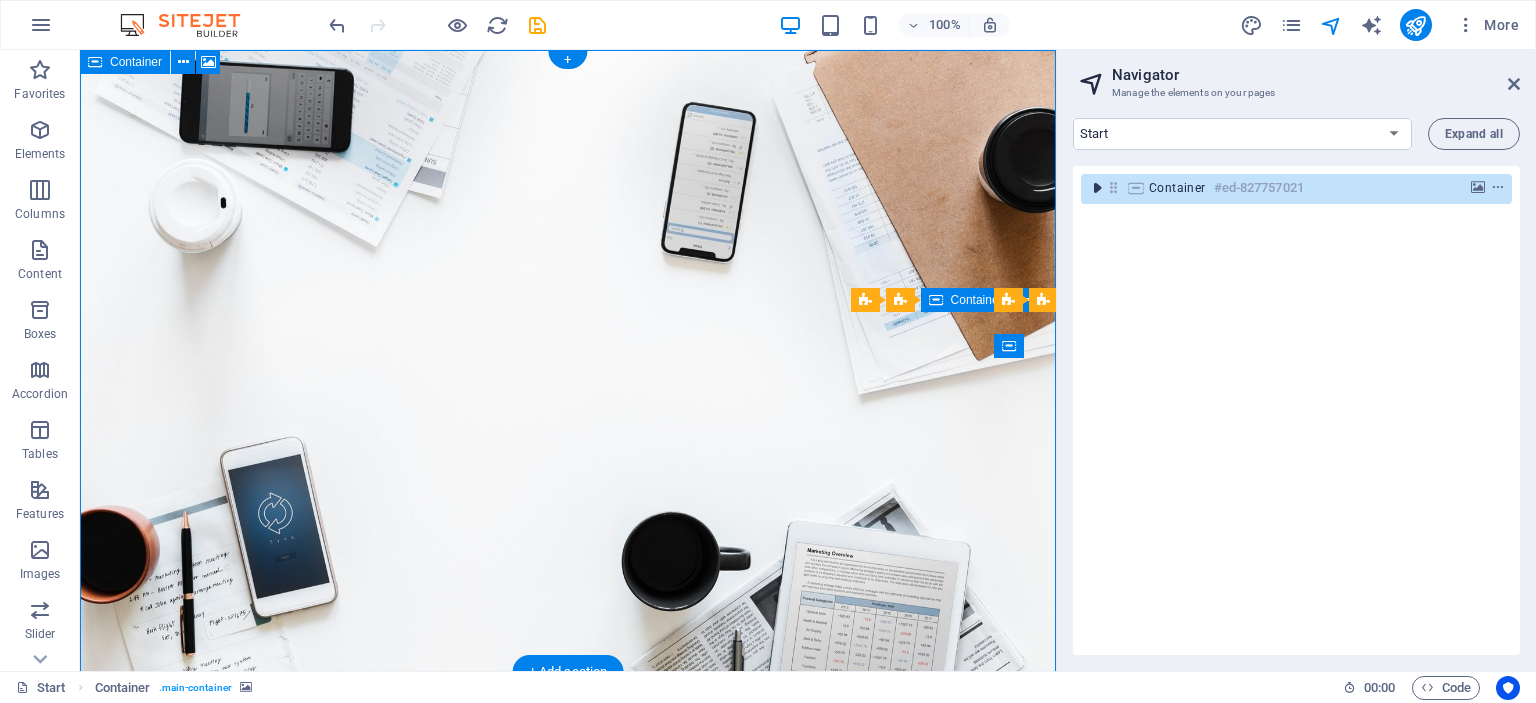 click at bounding box center [1097, 188] 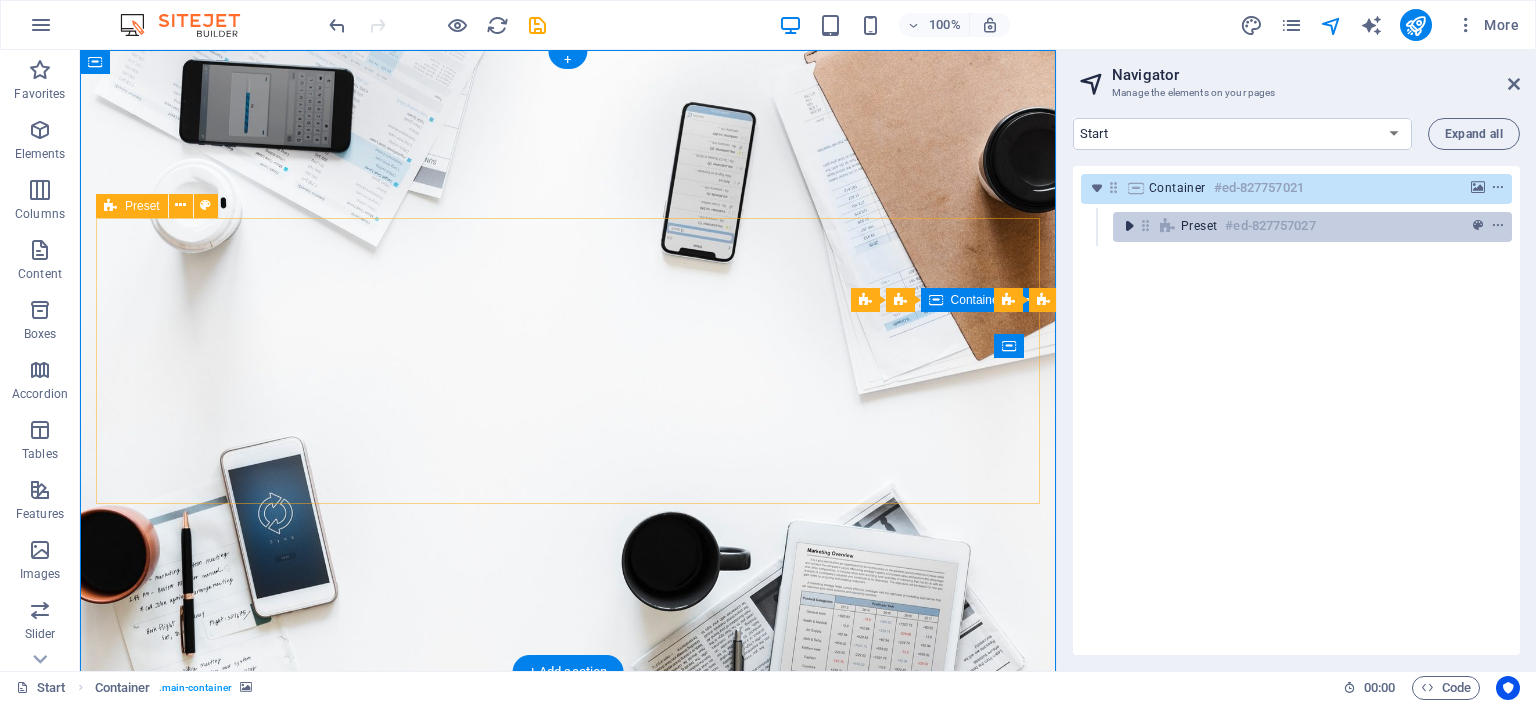 click at bounding box center (1129, 226) 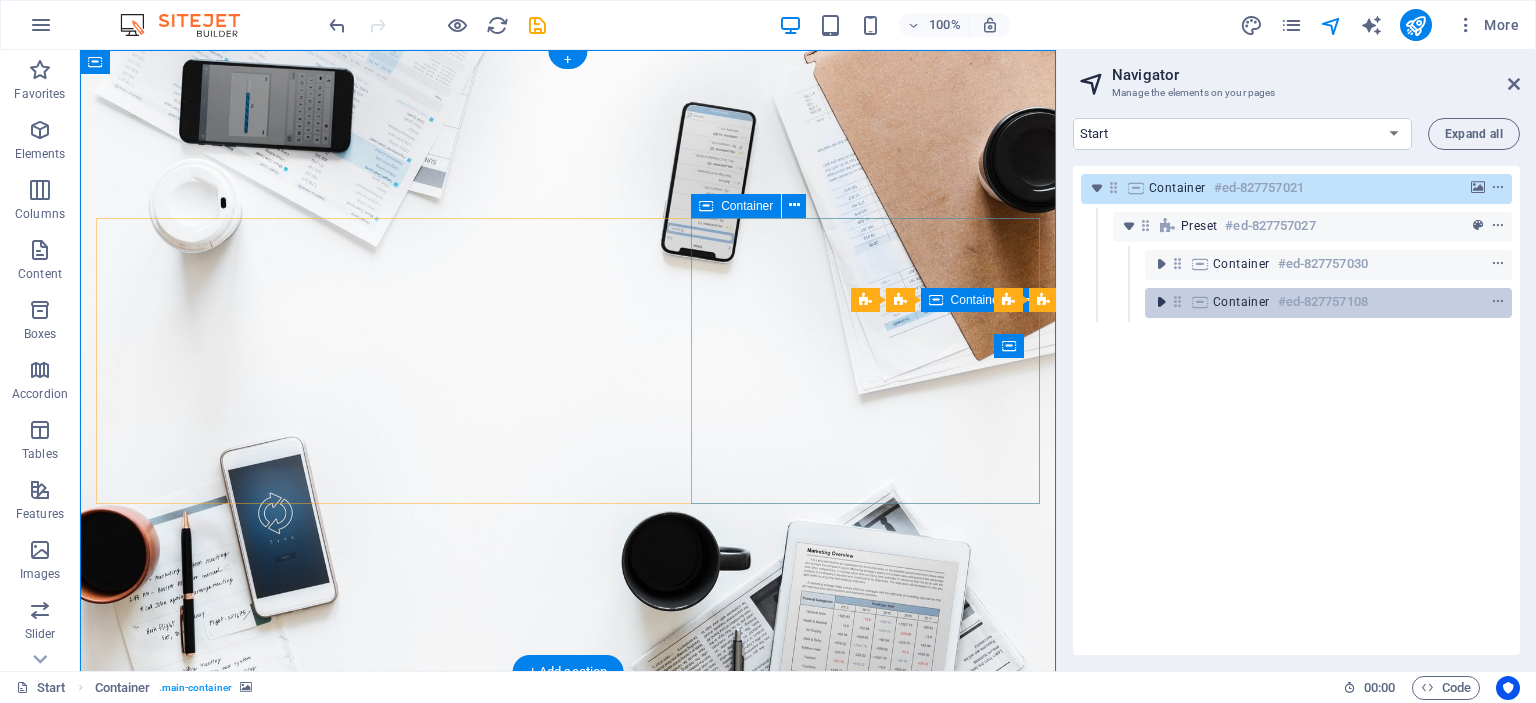 click at bounding box center (1161, 302) 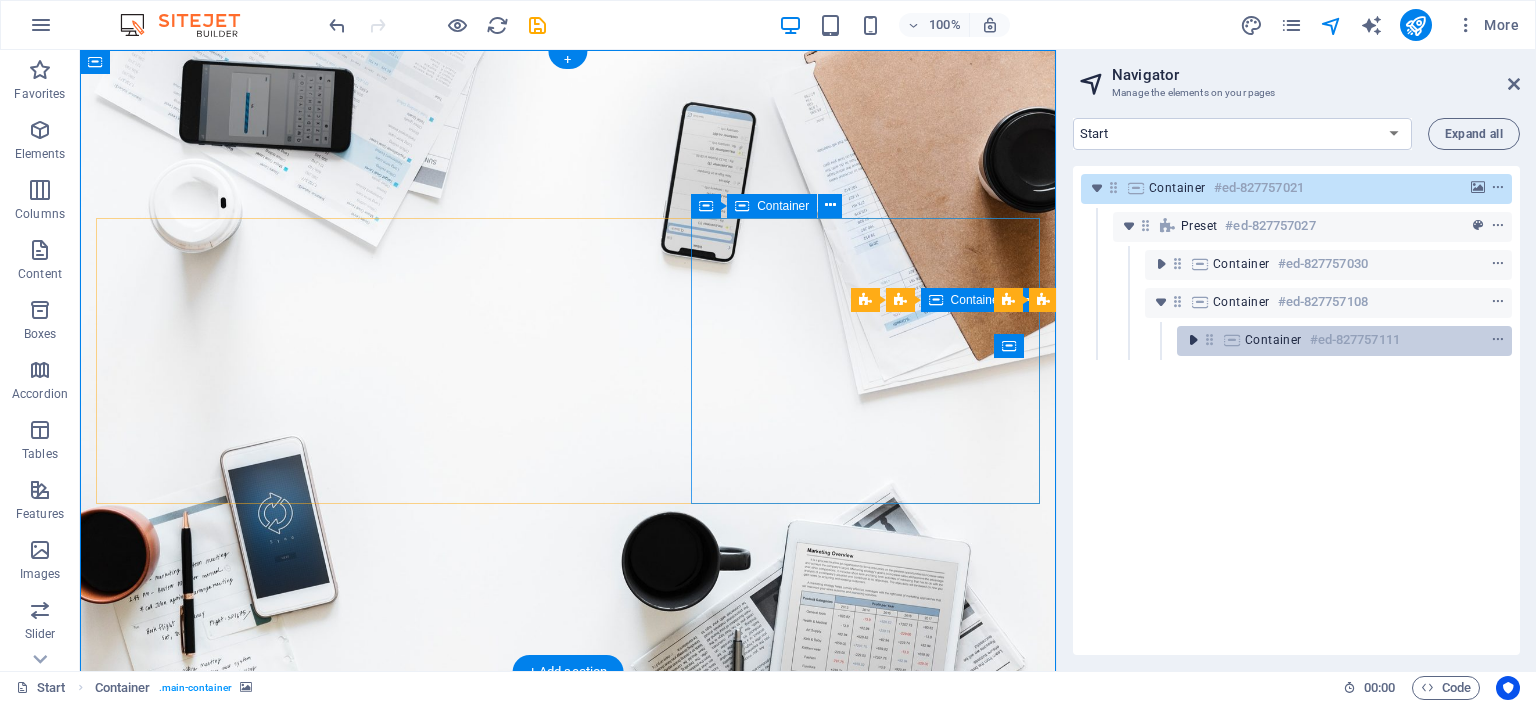 click at bounding box center [1193, 340] 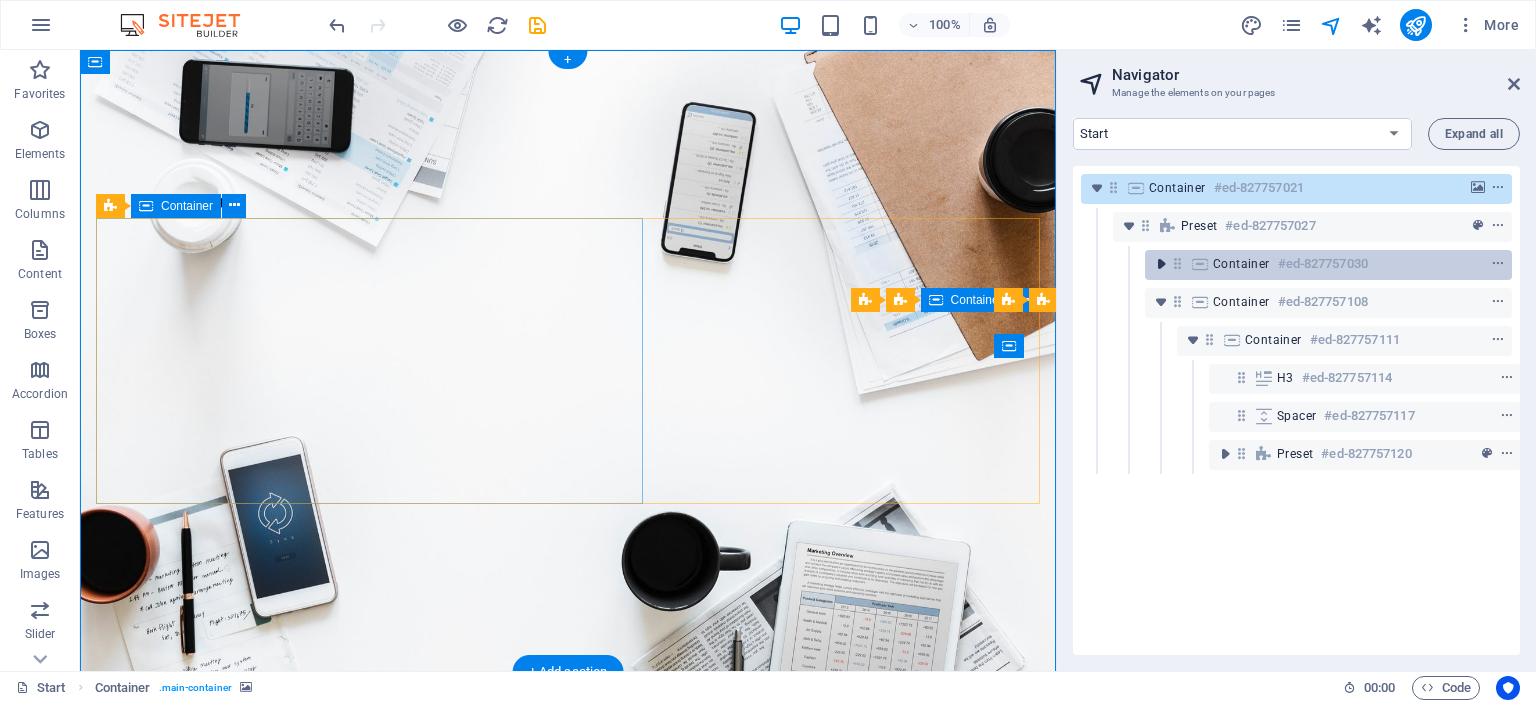 click at bounding box center (1161, 264) 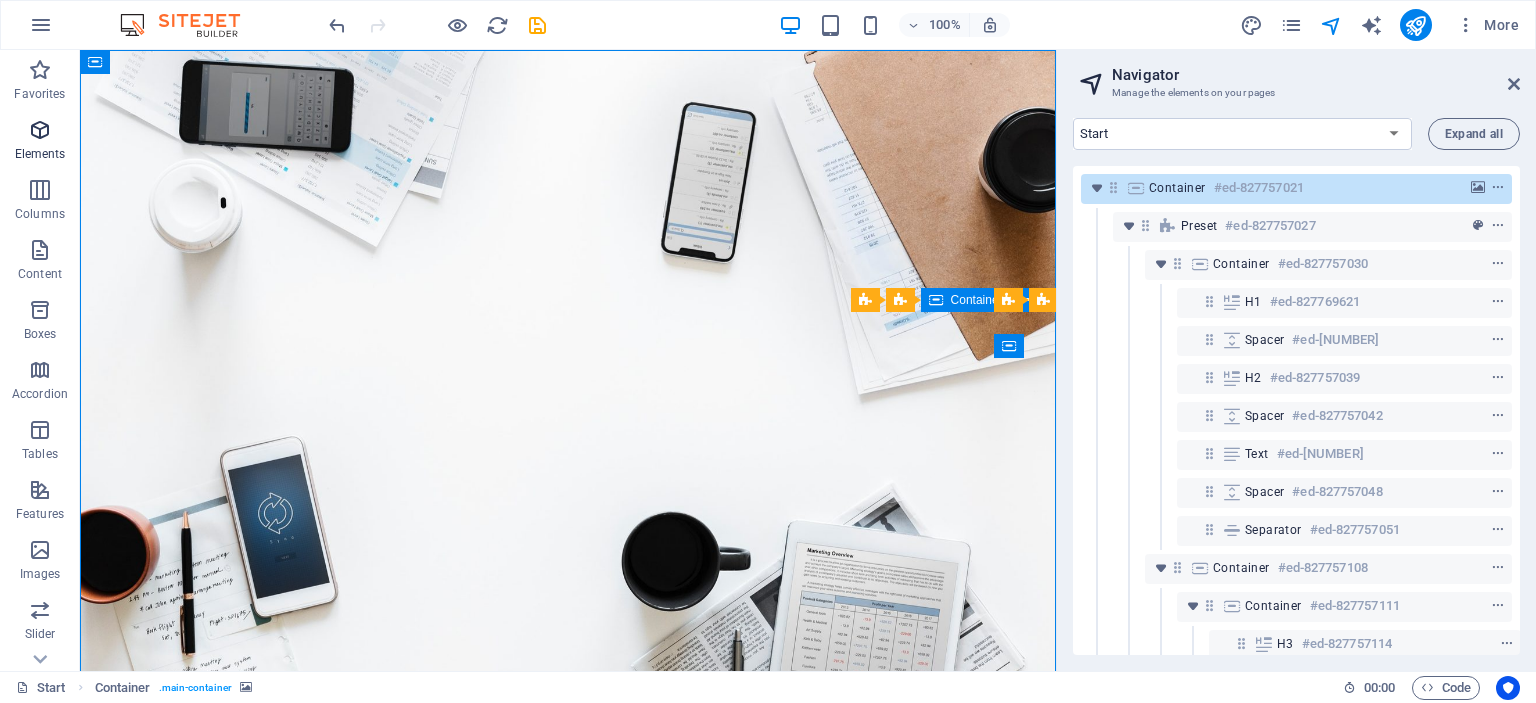 click on "Elements" at bounding box center (40, 142) 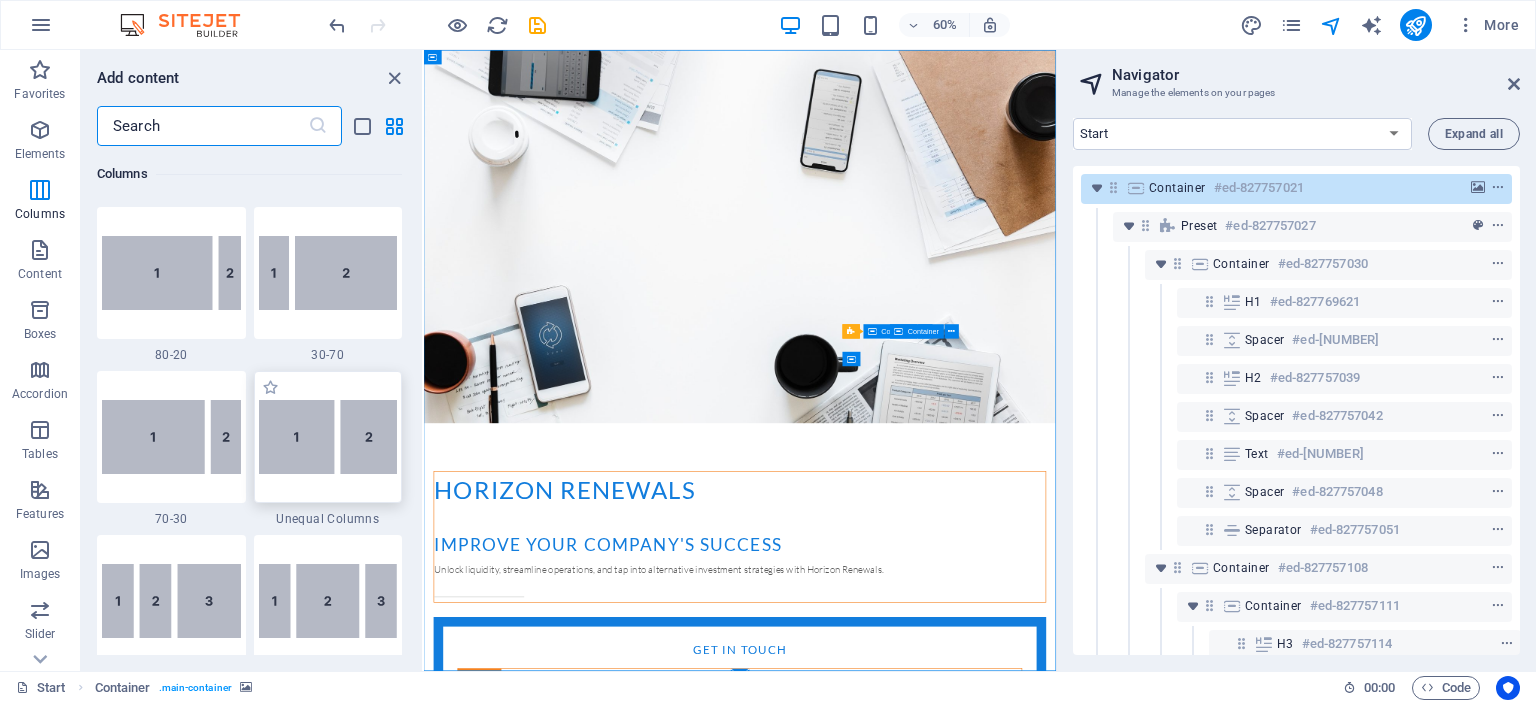 scroll, scrollTop: 1712, scrollLeft: 0, axis: vertical 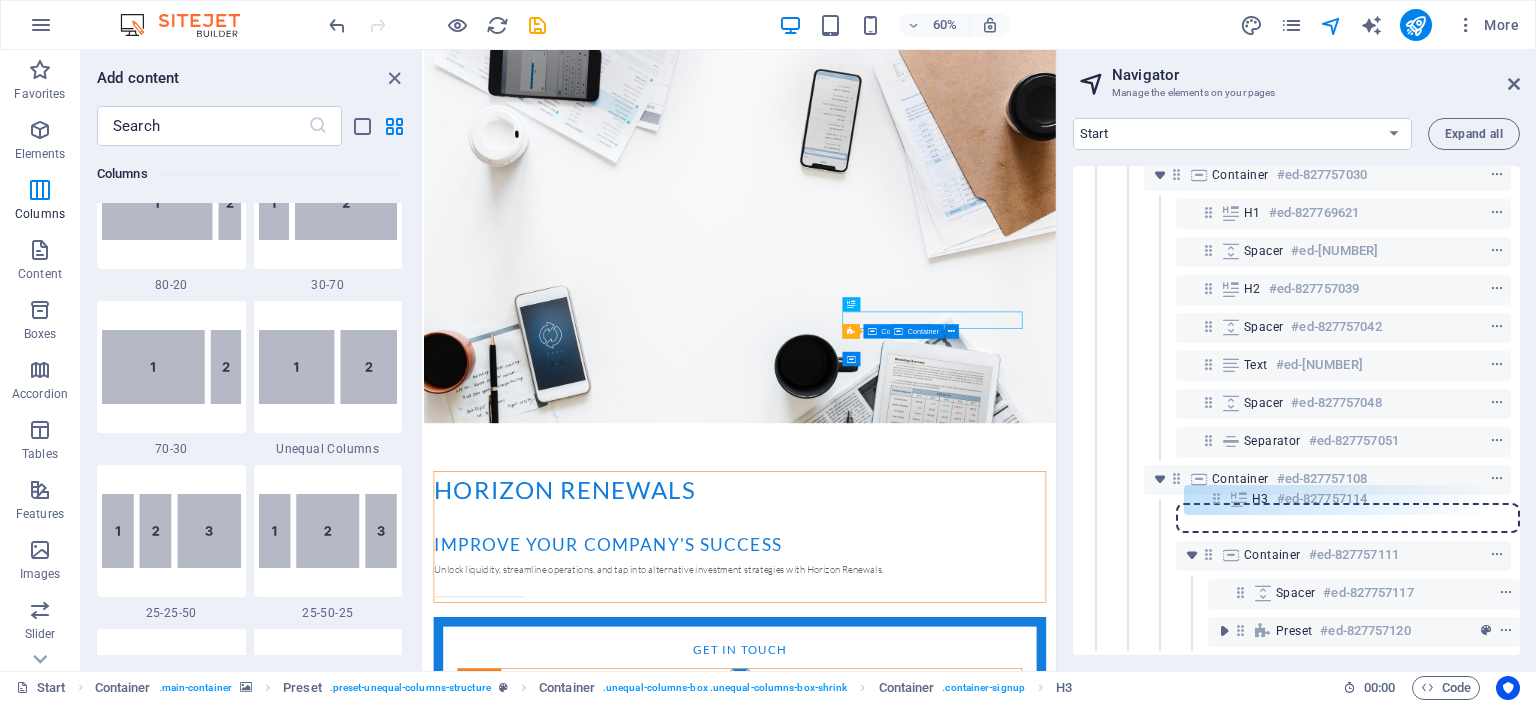drag, startPoint x: 1243, startPoint y: 543, endPoint x: 1224, endPoint y: 496, distance: 50.695168 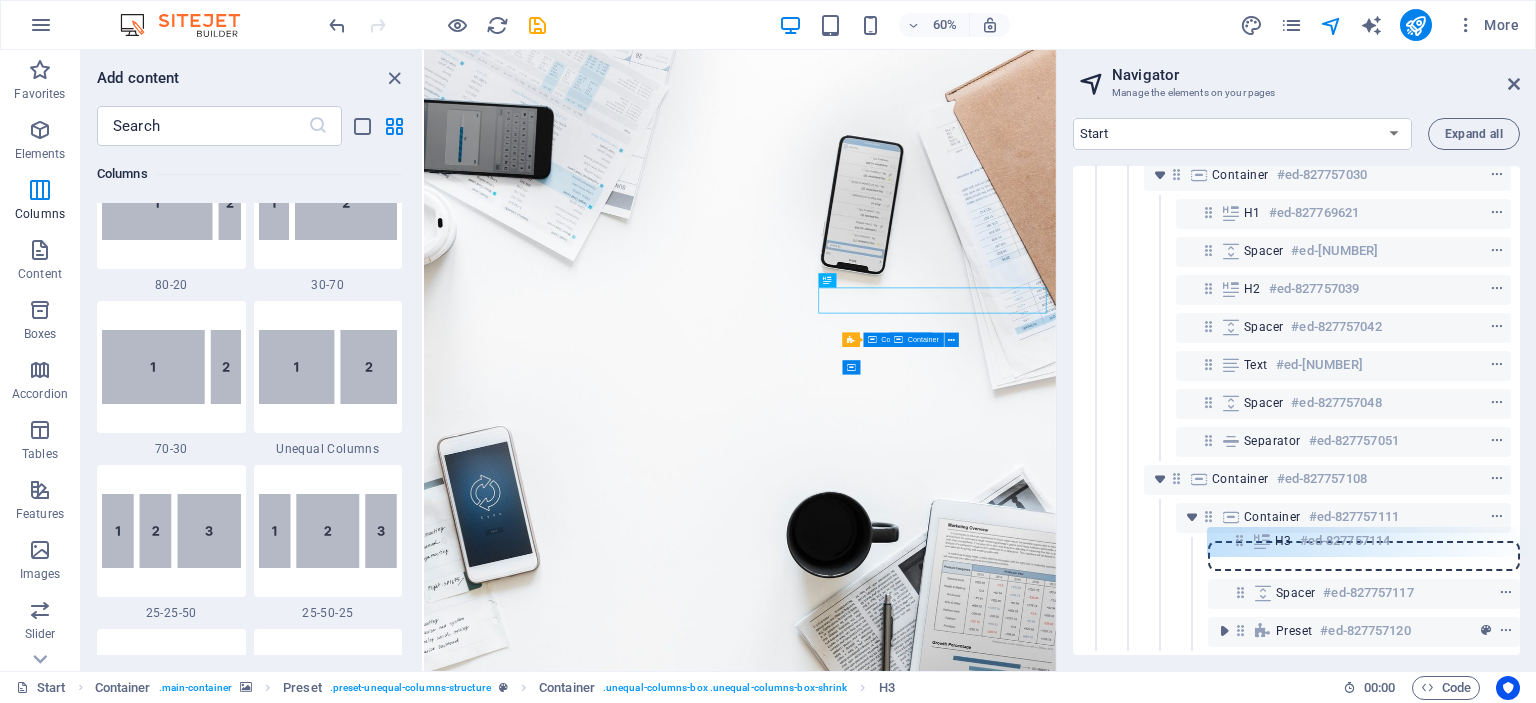 drag, startPoint x: 1205, startPoint y: 504, endPoint x: 1246, endPoint y: 546, distance: 58.694122 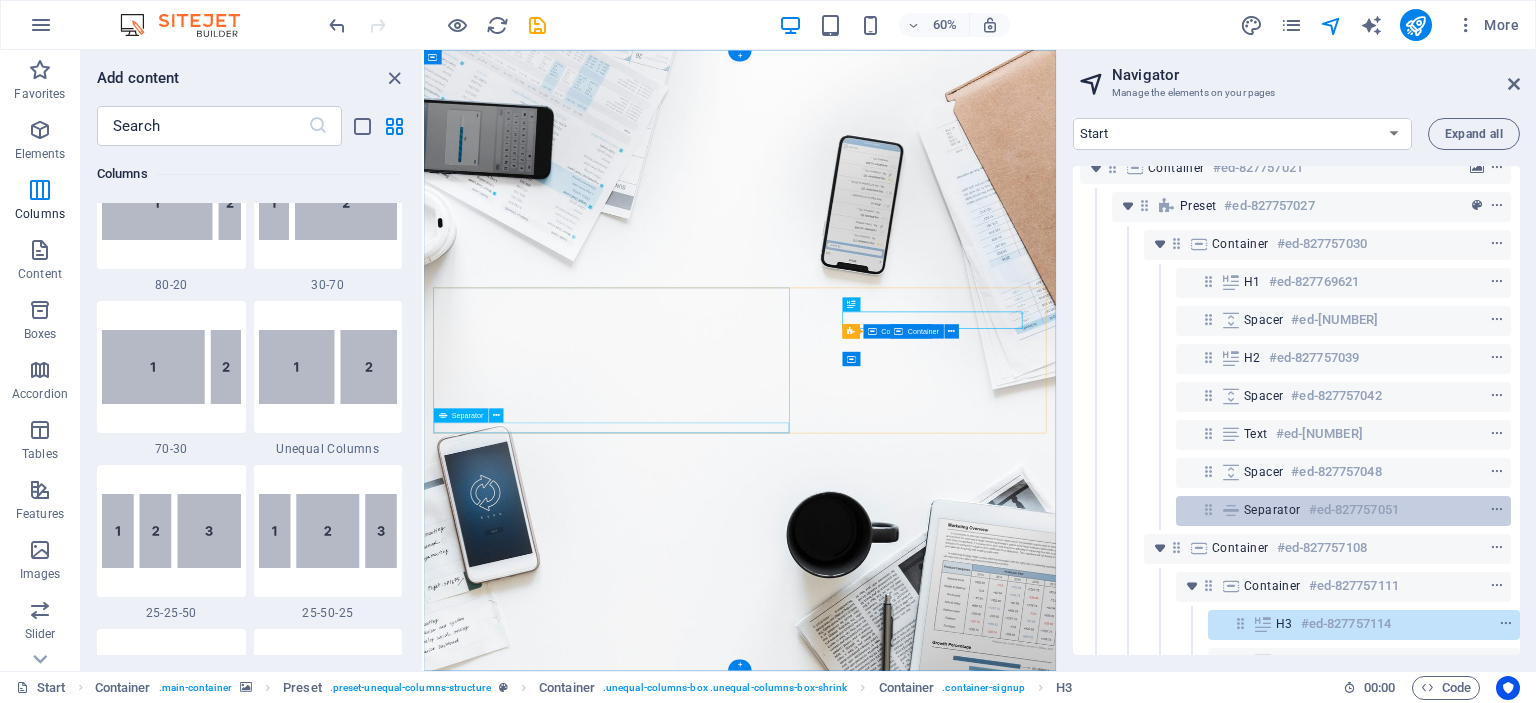 scroll, scrollTop: 0, scrollLeft: 4, axis: horizontal 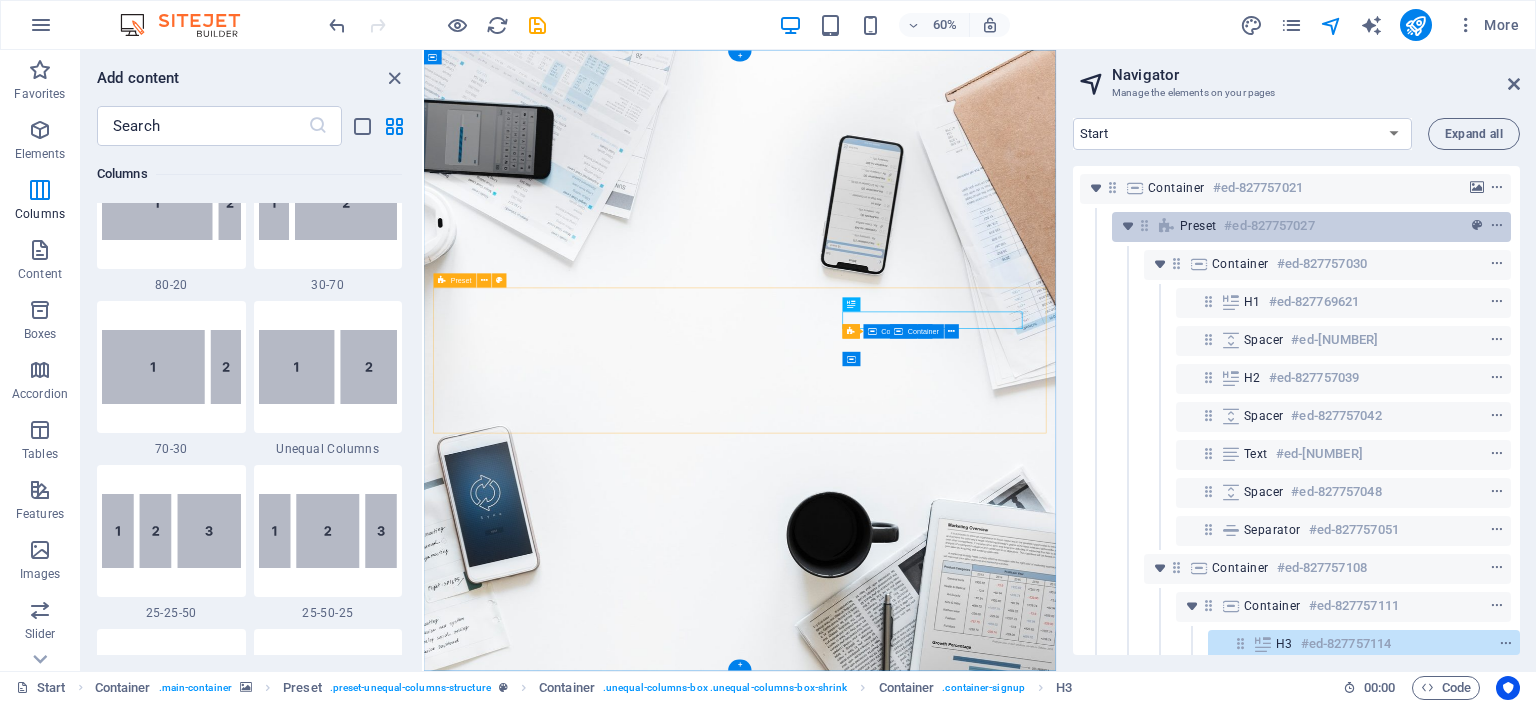 click on "Preset #ed-[NUMBER]" at bounding box center [1311, 227] 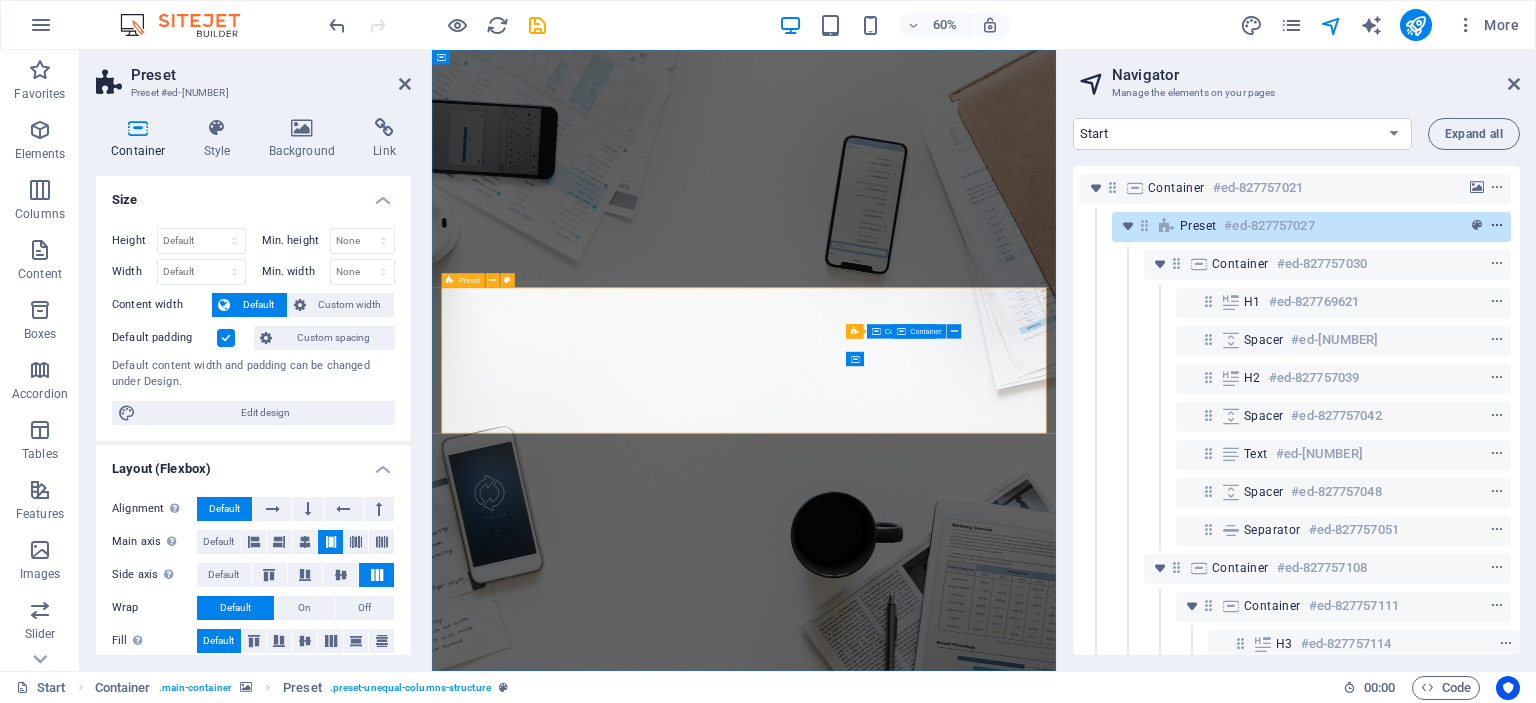 click at bounding box center [1497, 226] 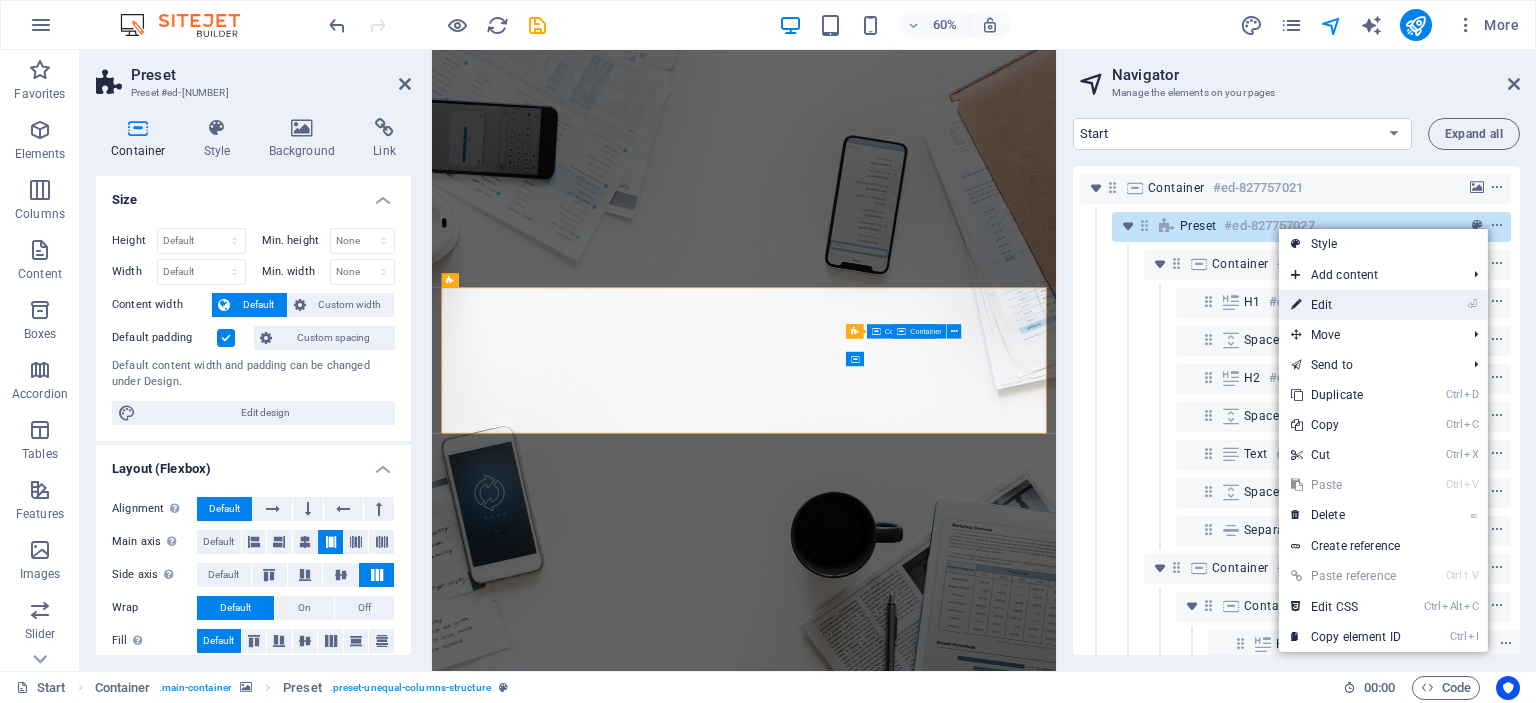 click on "⏎  Edit" at bounding box center (1383, 305) 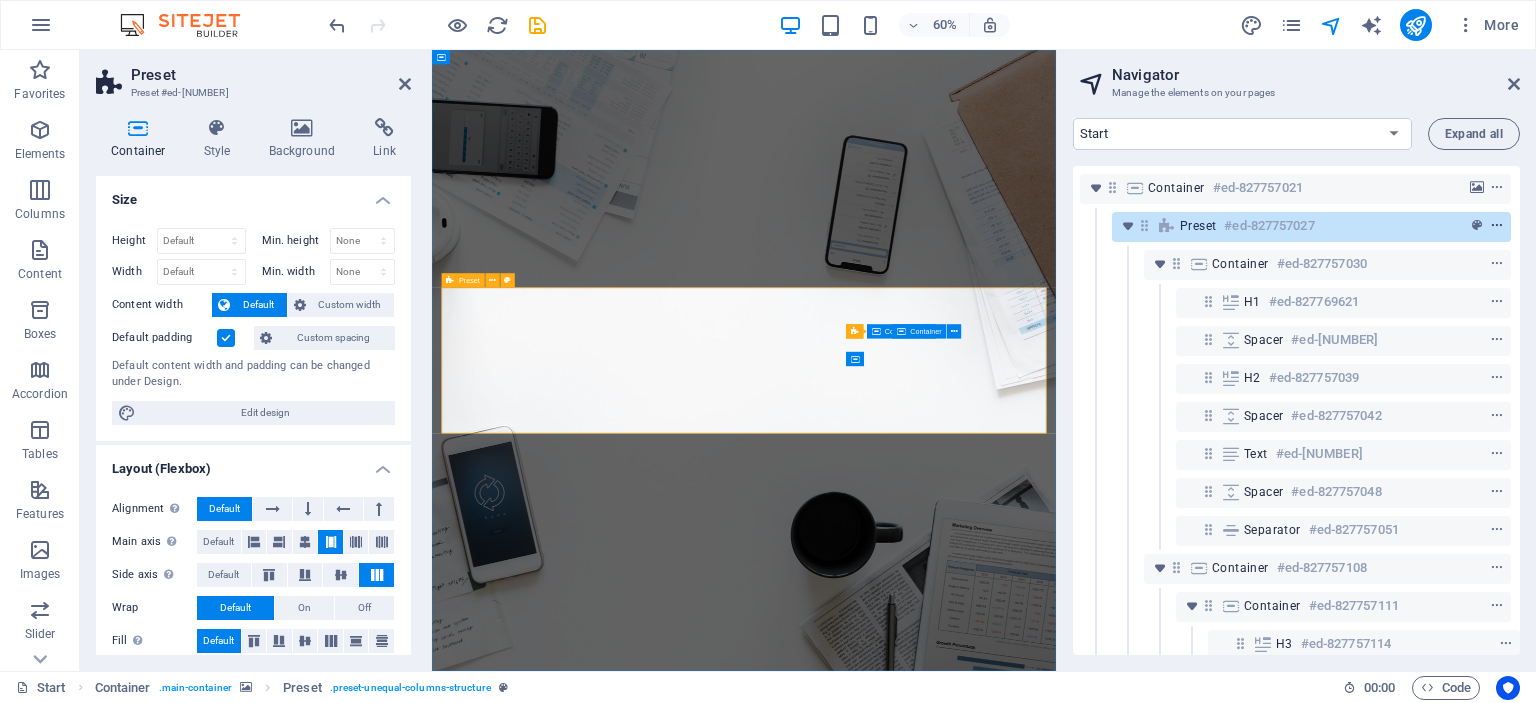 click at bounding box center (1497, 226) 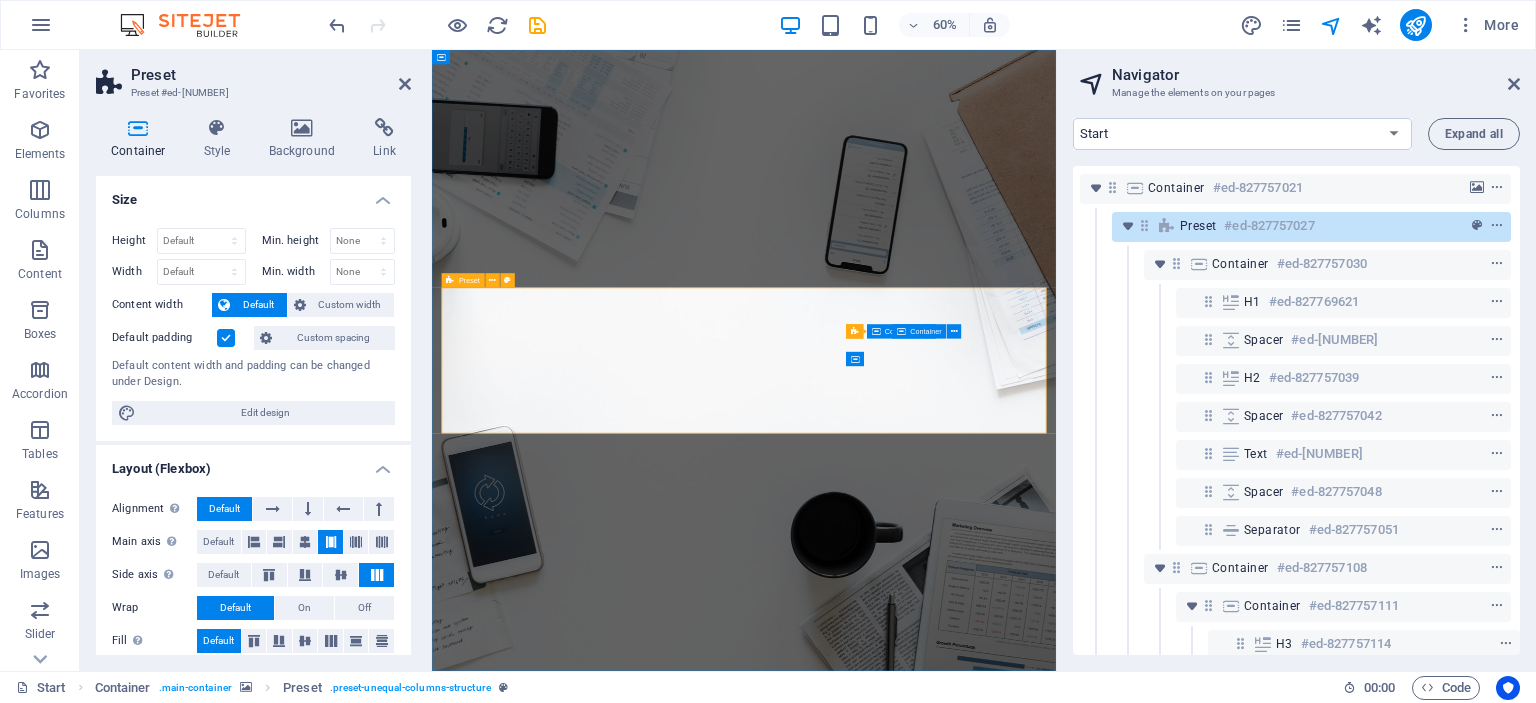 click on "Preset" at bounding box center (1198, 226) 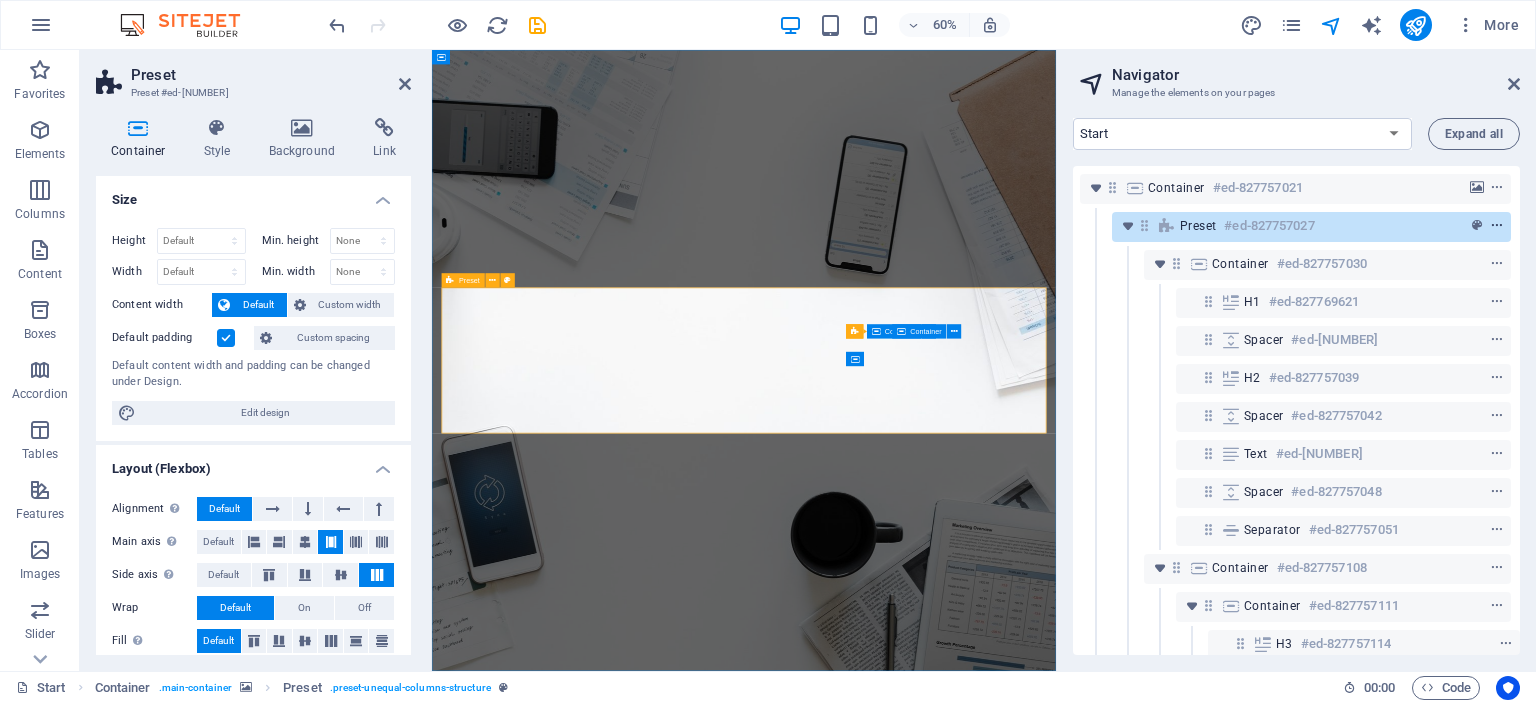 click at bounding box center (1497, 226) 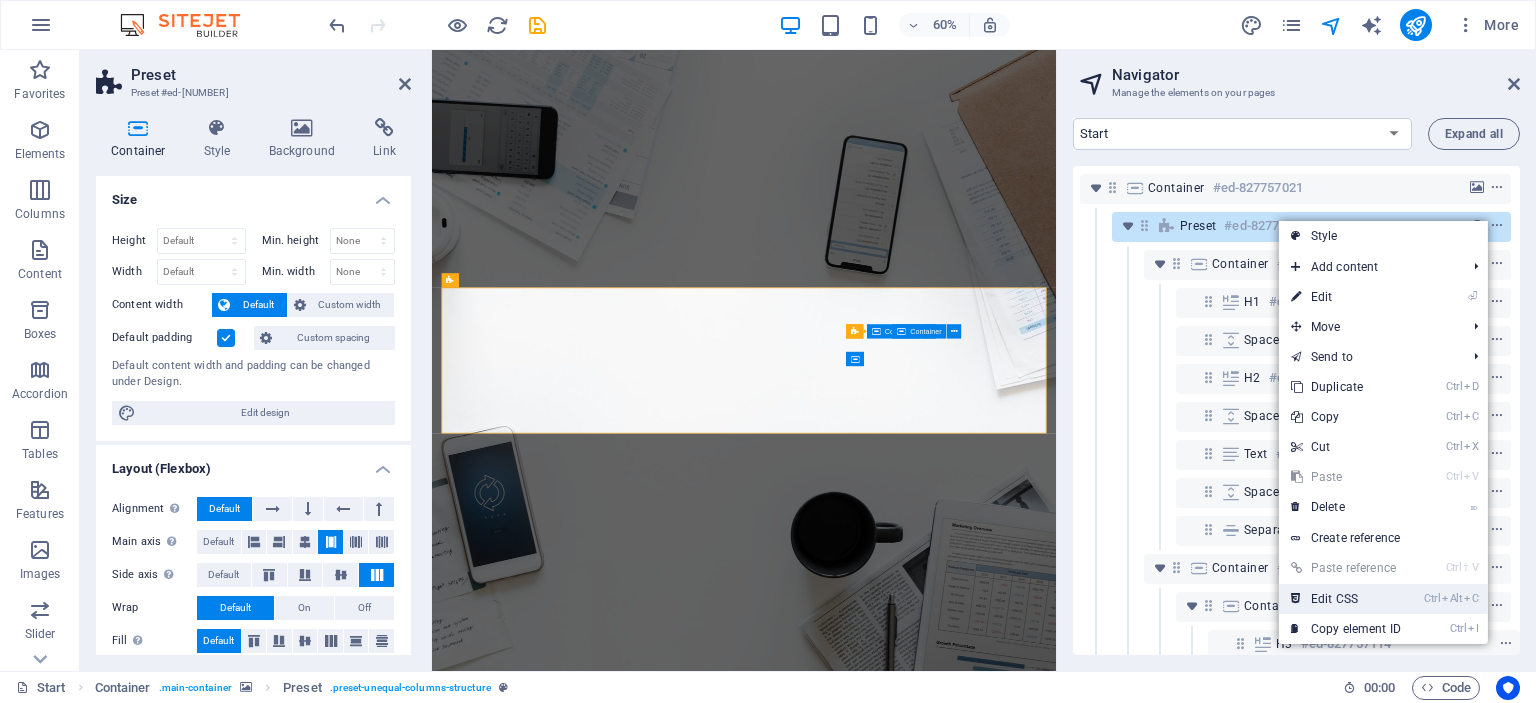 click on "Ctrl Alt C  Edit CSS" at bounding box center (1346, 599) 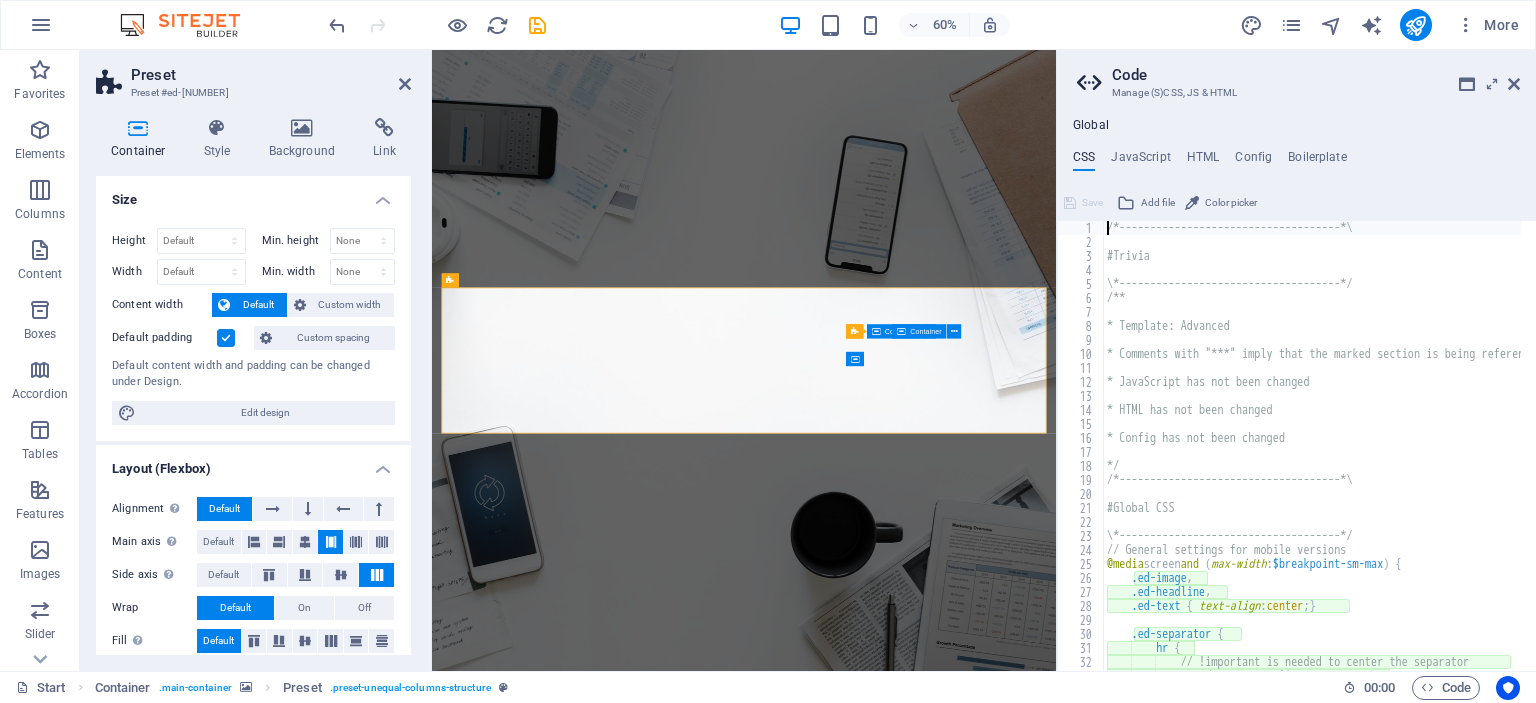 type on "@include unequal-columns(" 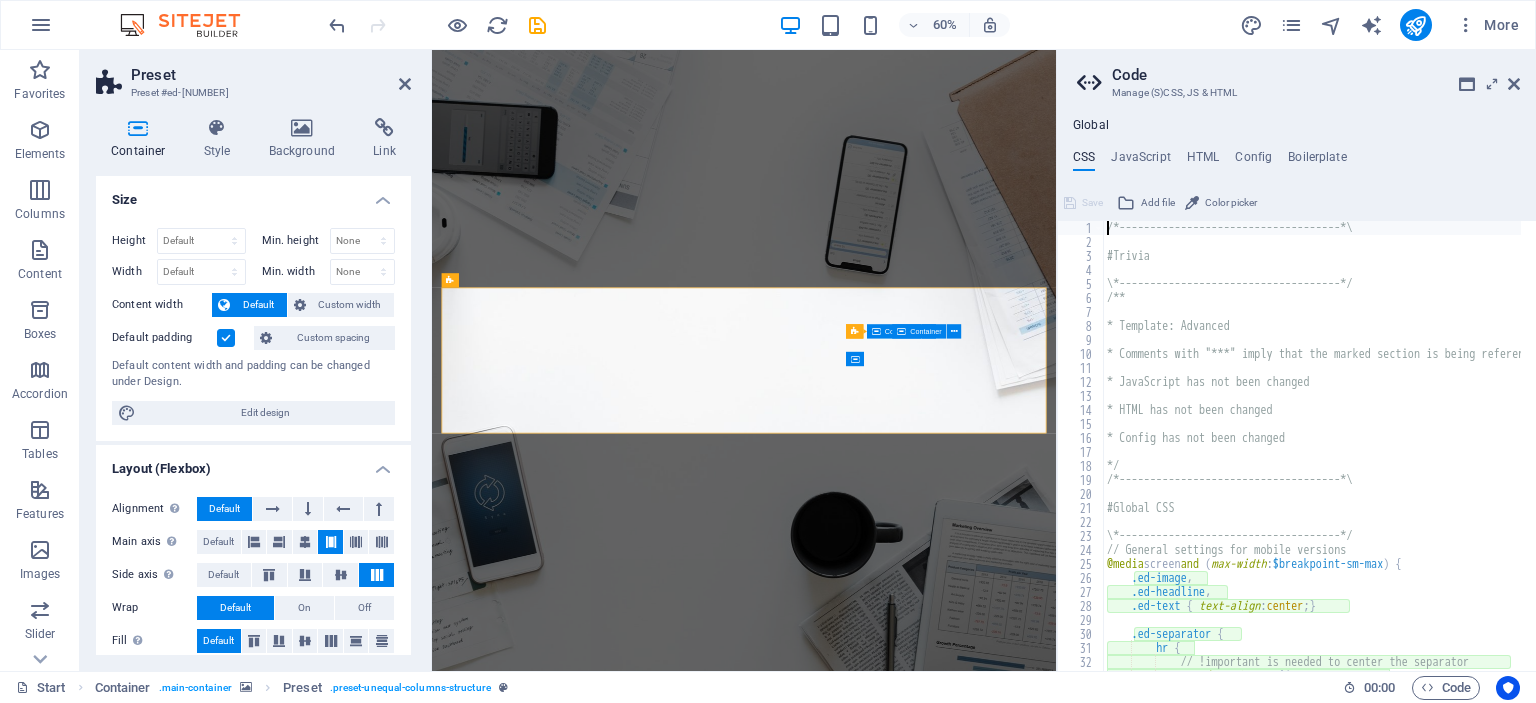 scroll, scrollTop: 594, scrollLeft: 0, axis: vertical 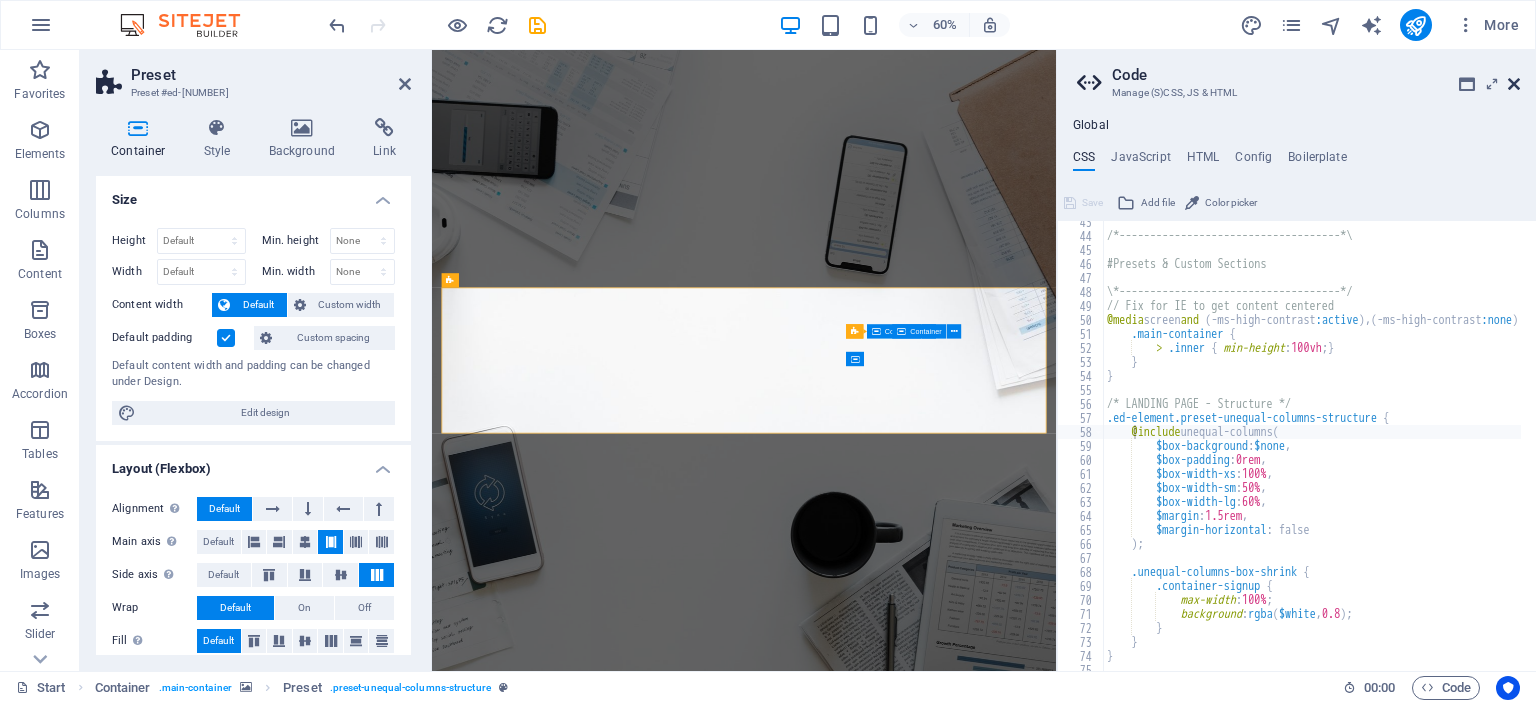 click at bounding box center (1514, 84) 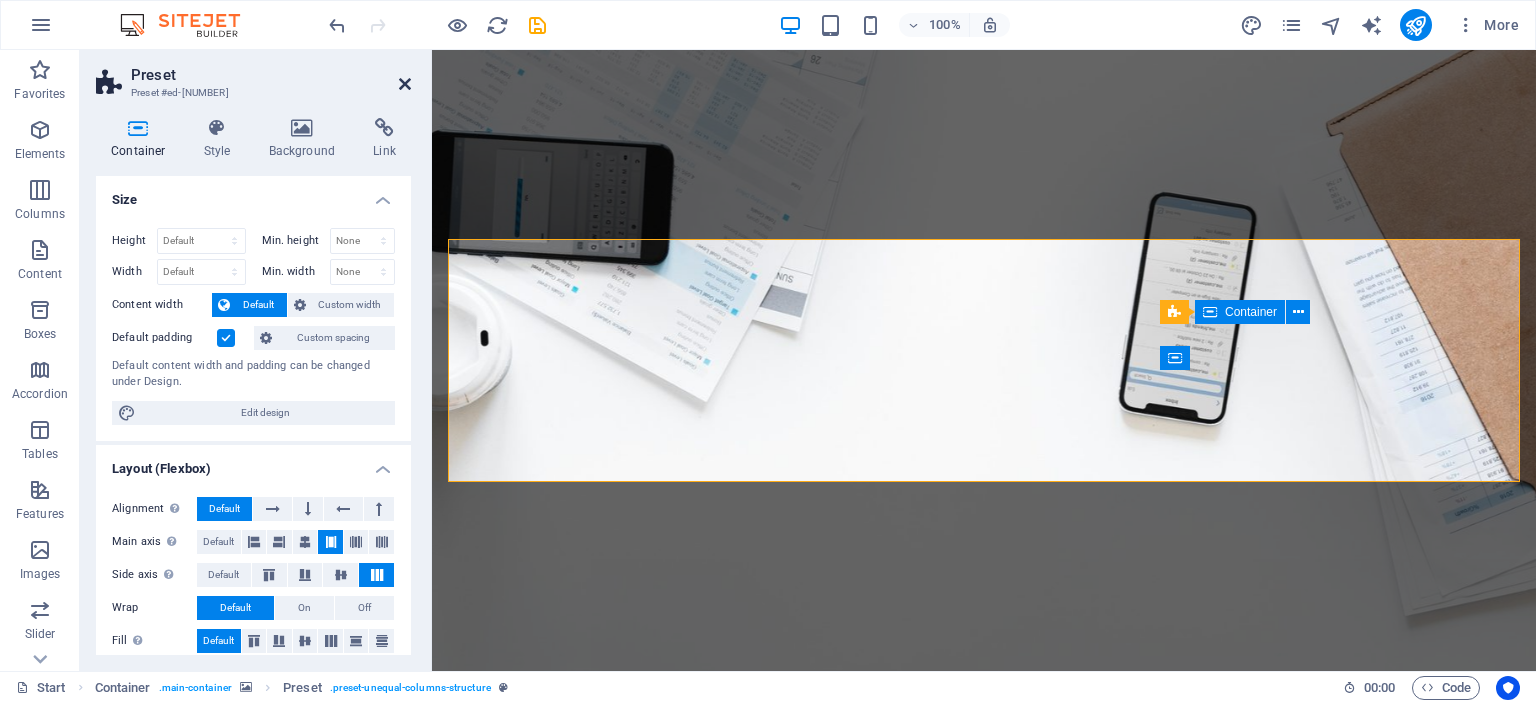 click at bounding box center [405, 84] 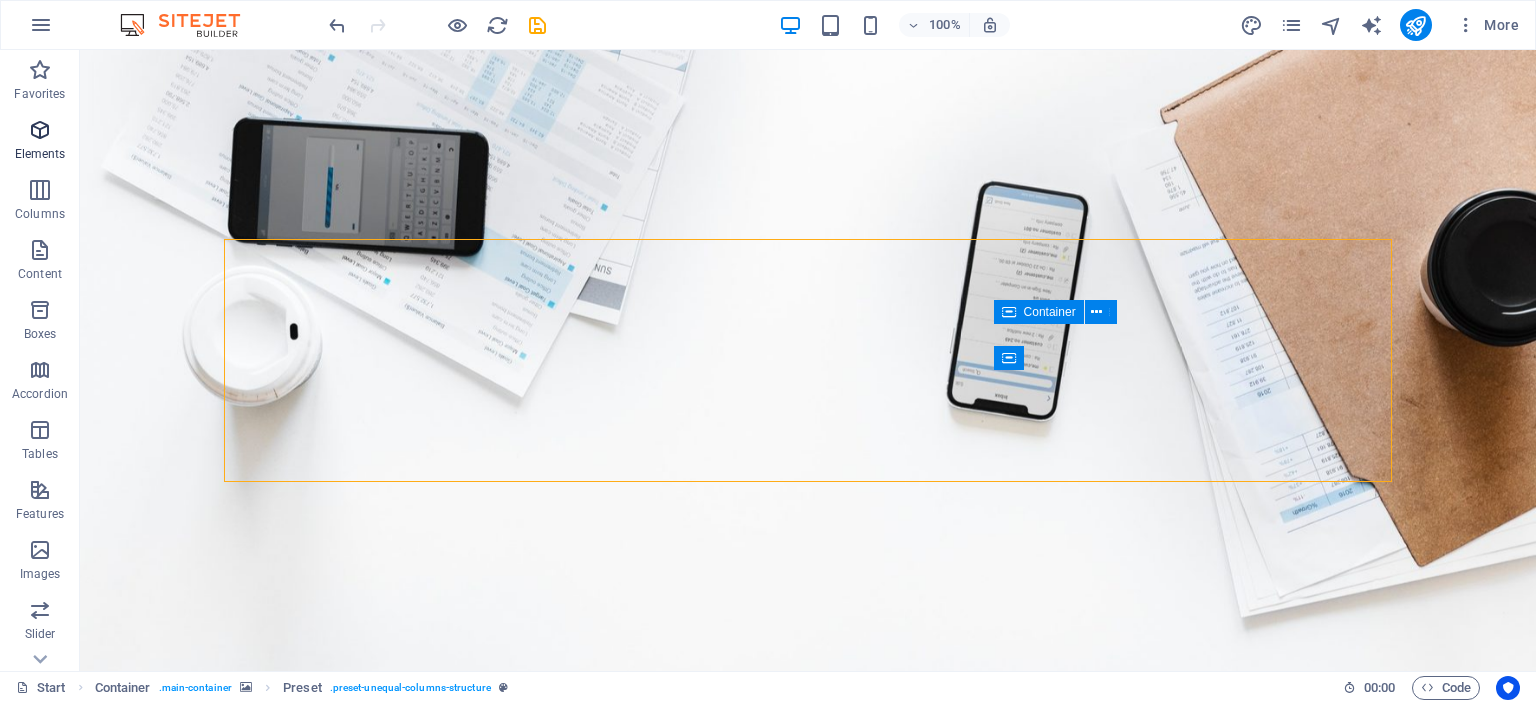 click at bounding box center (40, 130) 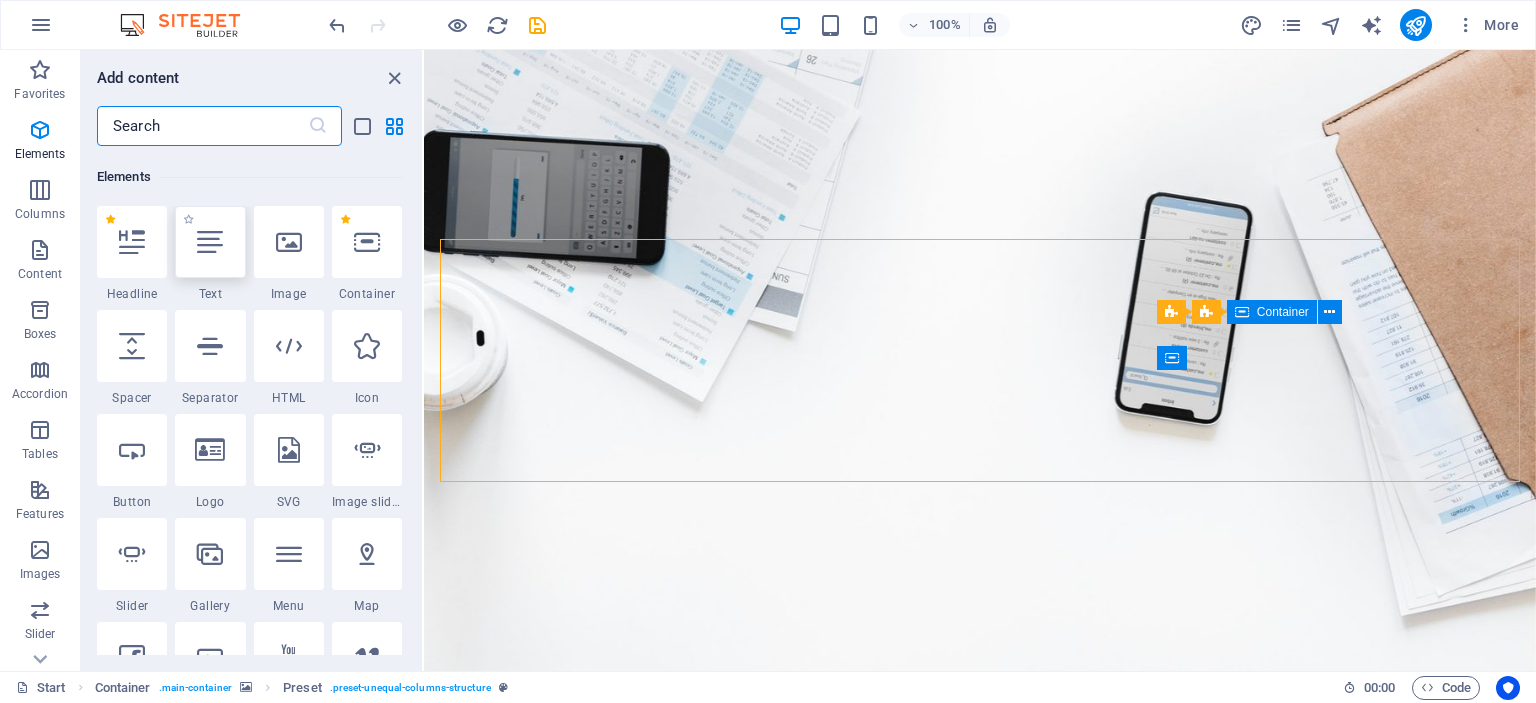 scroll, scrollTop: 212, scrollLeft: 0, axis: vertical 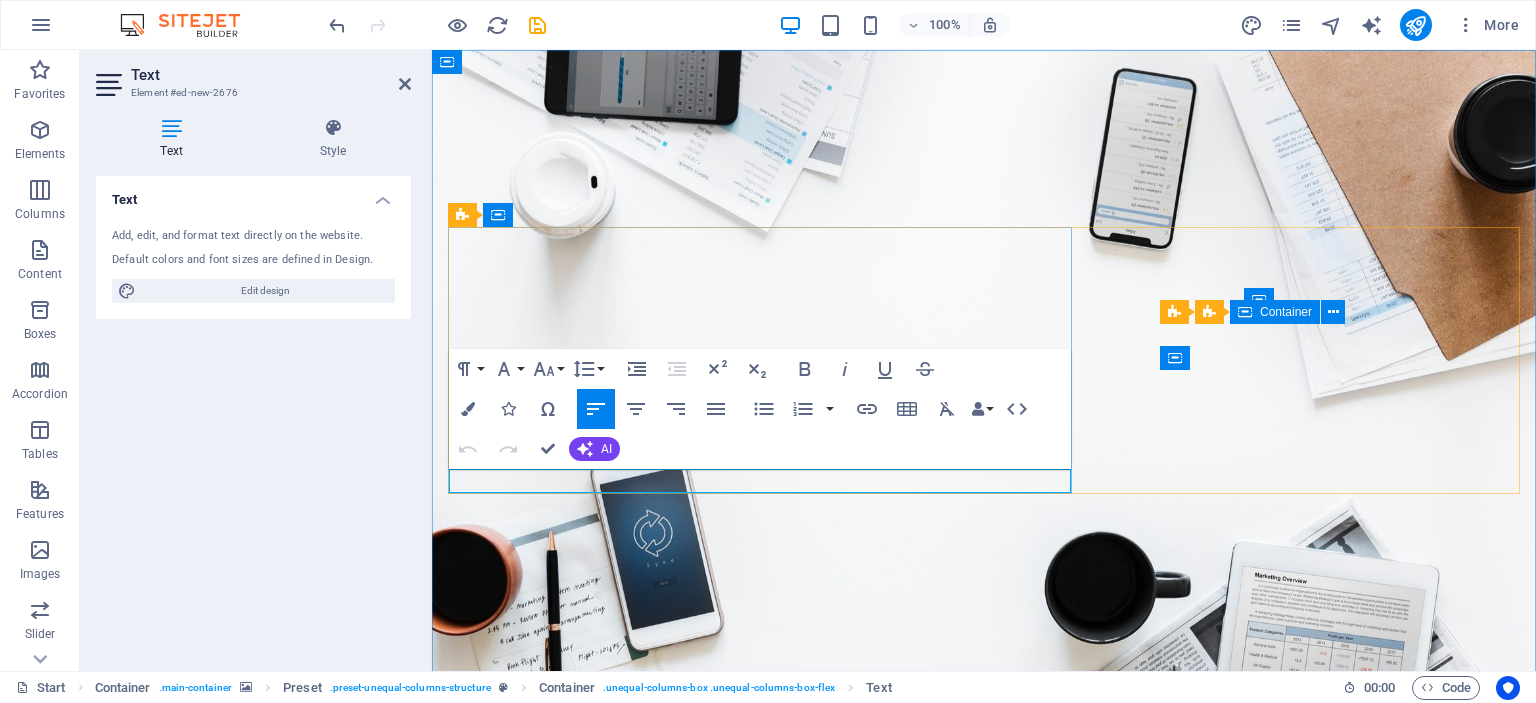 click on "New text element" at bounding box center (984, 982) 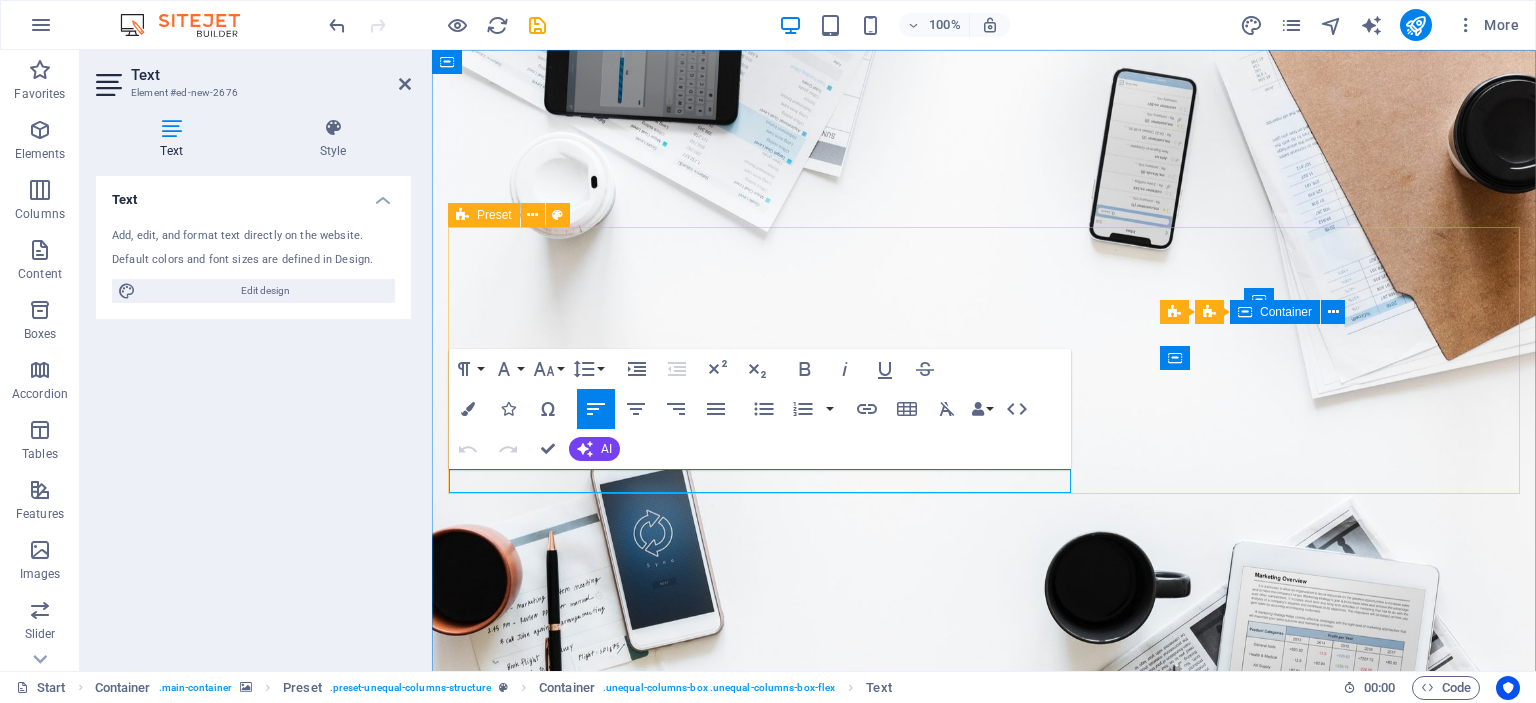 click on "HORIZON RENEWALS Improve your company's success Unlock liquidity, streamline operations, and tap into alternative investment strategies with Horizon Renewals.
New text element GET IN TOUCH [EMAIL] ([PHONE_NUMBER])" at bounding box center [984, 1030] 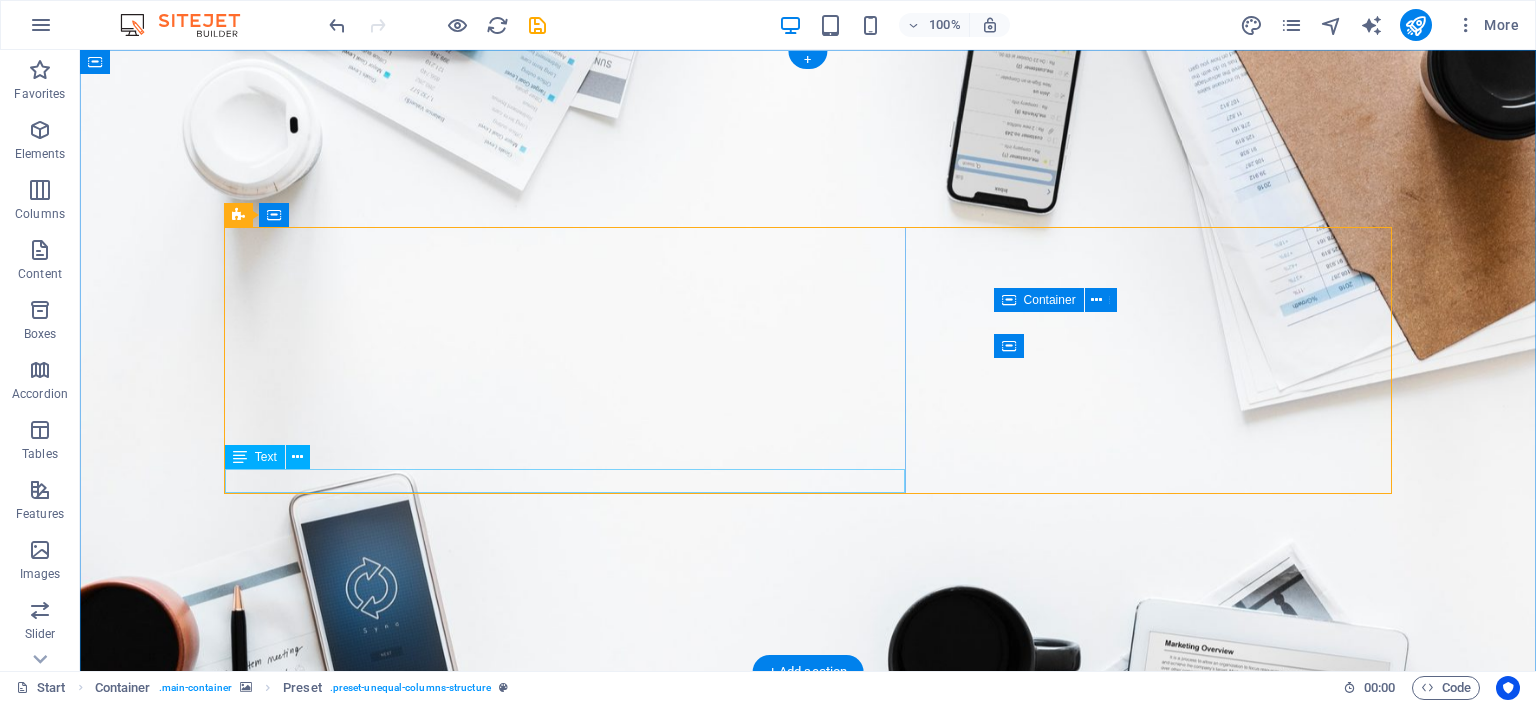 click on "New text element" at bounding box center [808, 982] 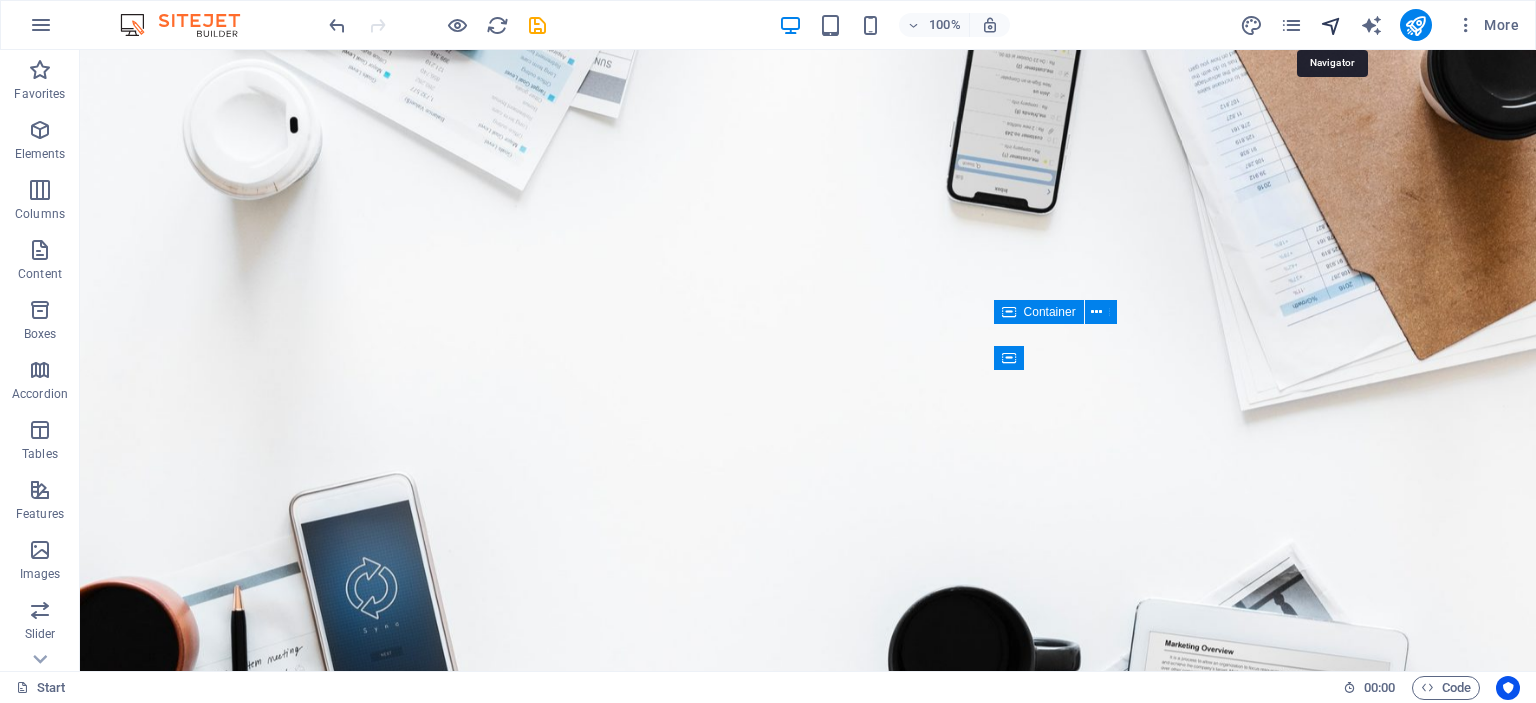 click at bounding box center [1331, 25] 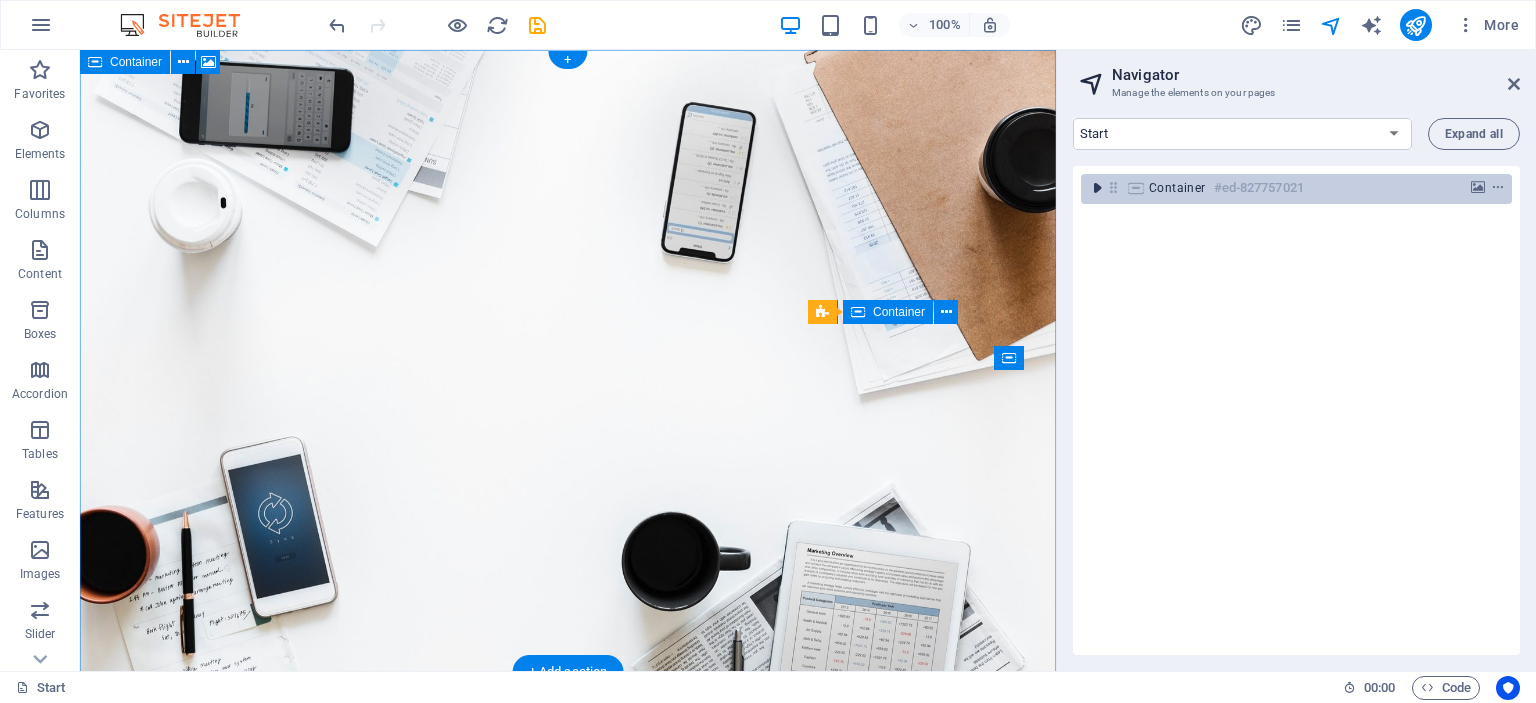 click at bounding box center (1097, 188) 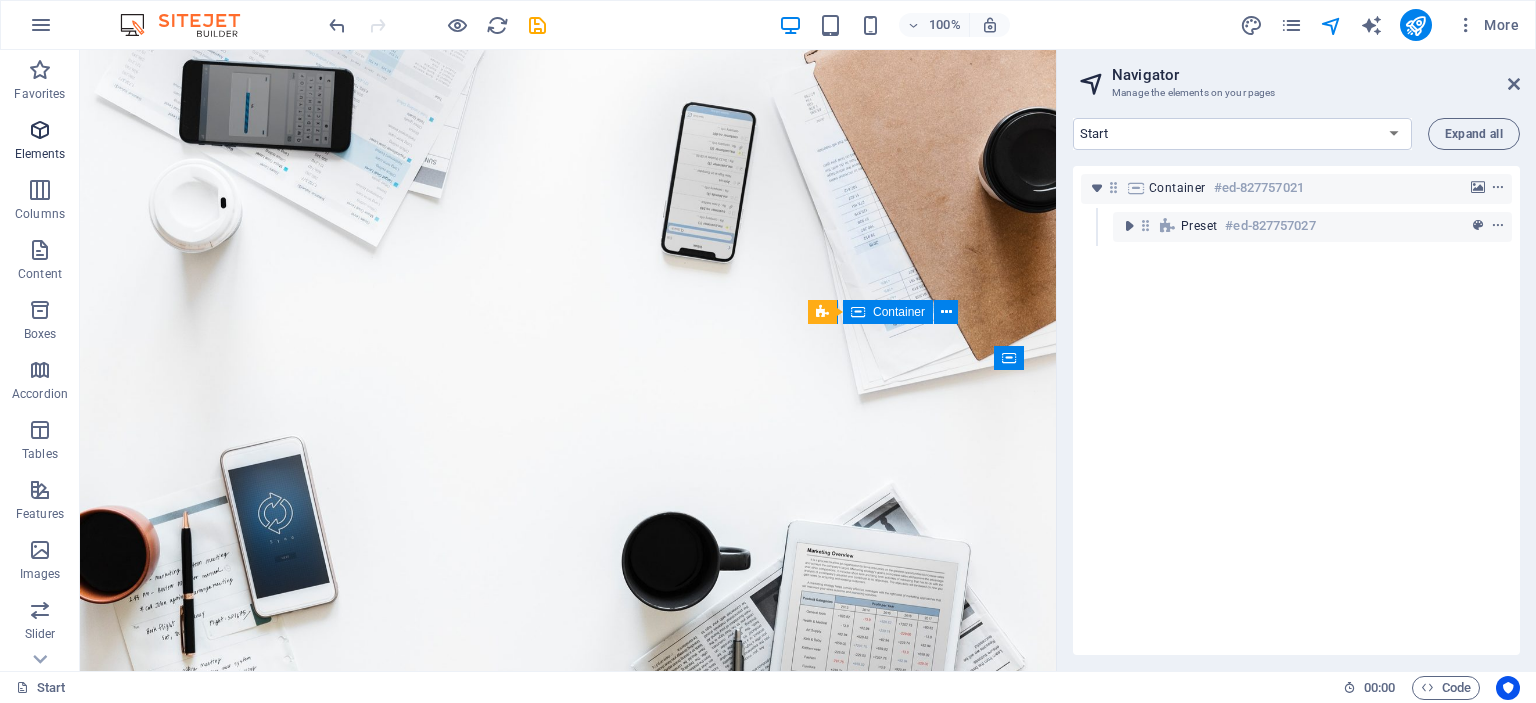 click at bounding box center [40, 130] 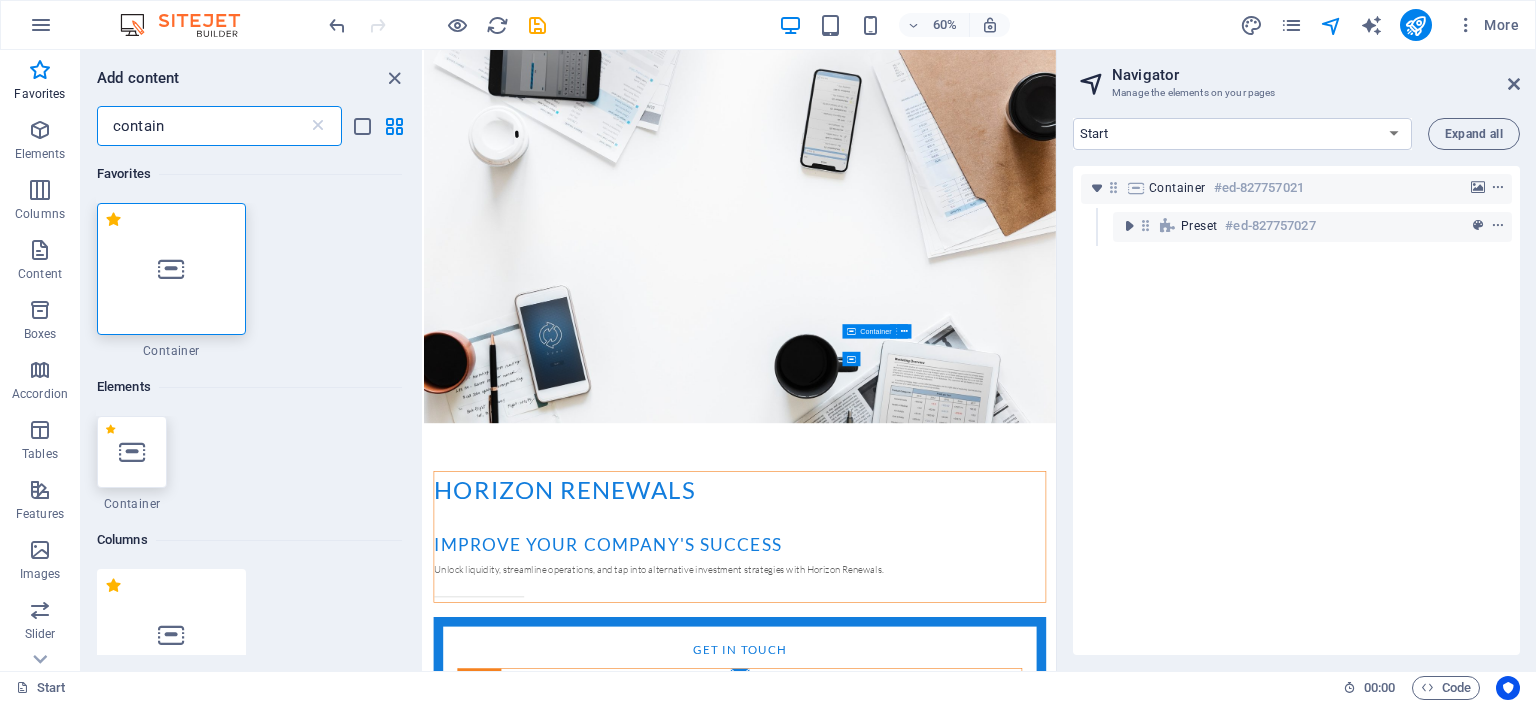 scroll, scrollTop: 0, scrollLeft: 0, axis: both 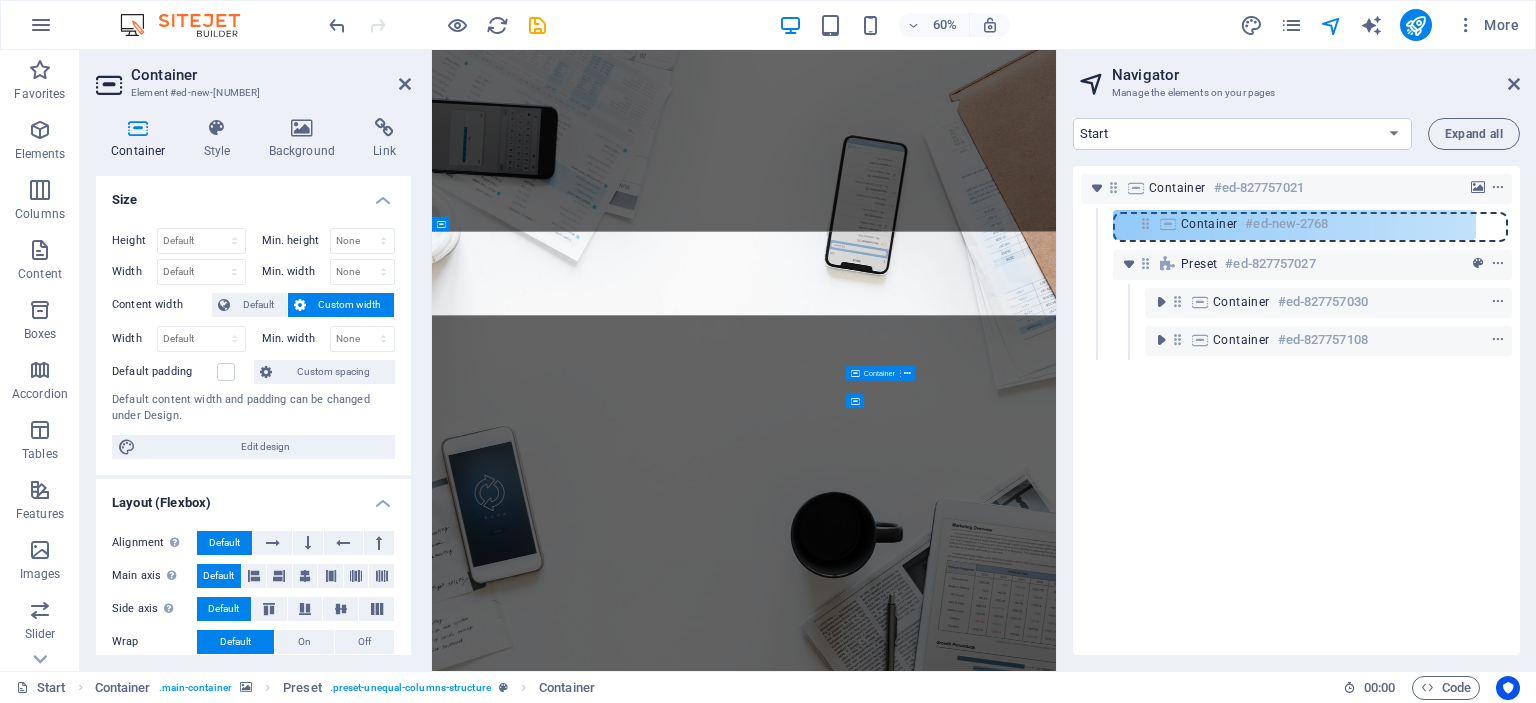 drag, startPoint x: 1179, startPoint y: 262, endPoint x: 1152, endPoint y: 235, distance: 38.183765 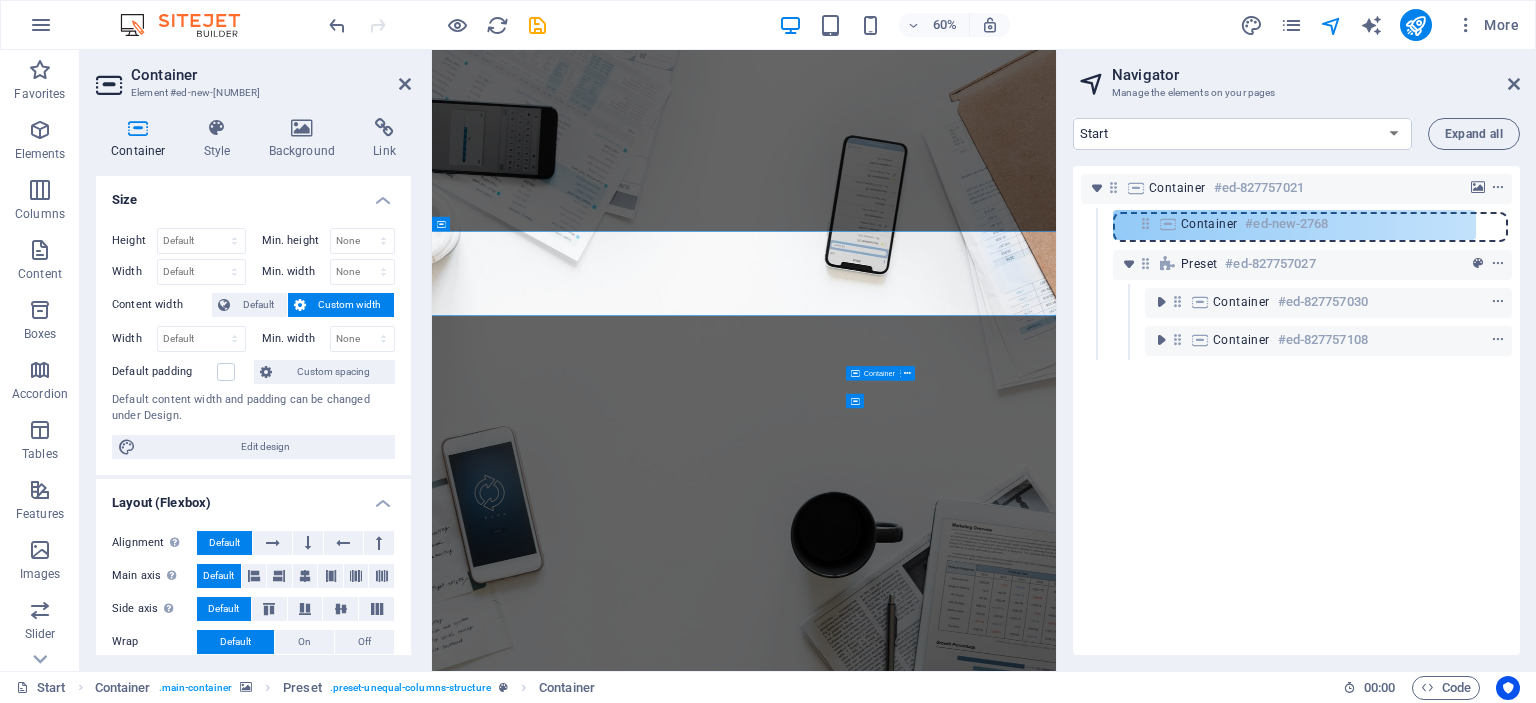click on "Container #ed-827757027 Preset #ed-827757027 Container #ed-new-2768 Container #ed-827757030 Container #ed-827757108" at bounding box center (1296, 410) 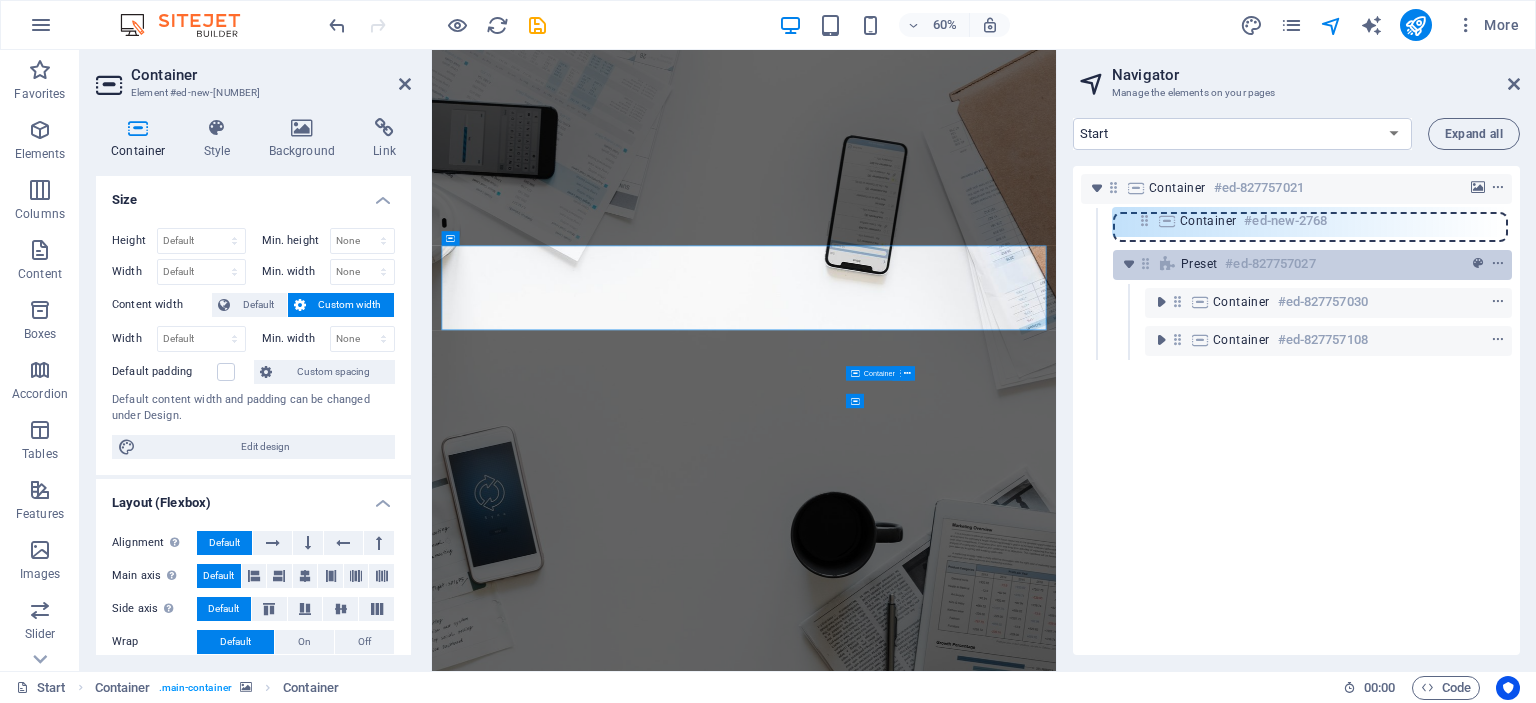 drag, startPoint x: 1156, startPoint y: 239, endPoint x: 1154, endPoint y: 252, distance: 13.152946 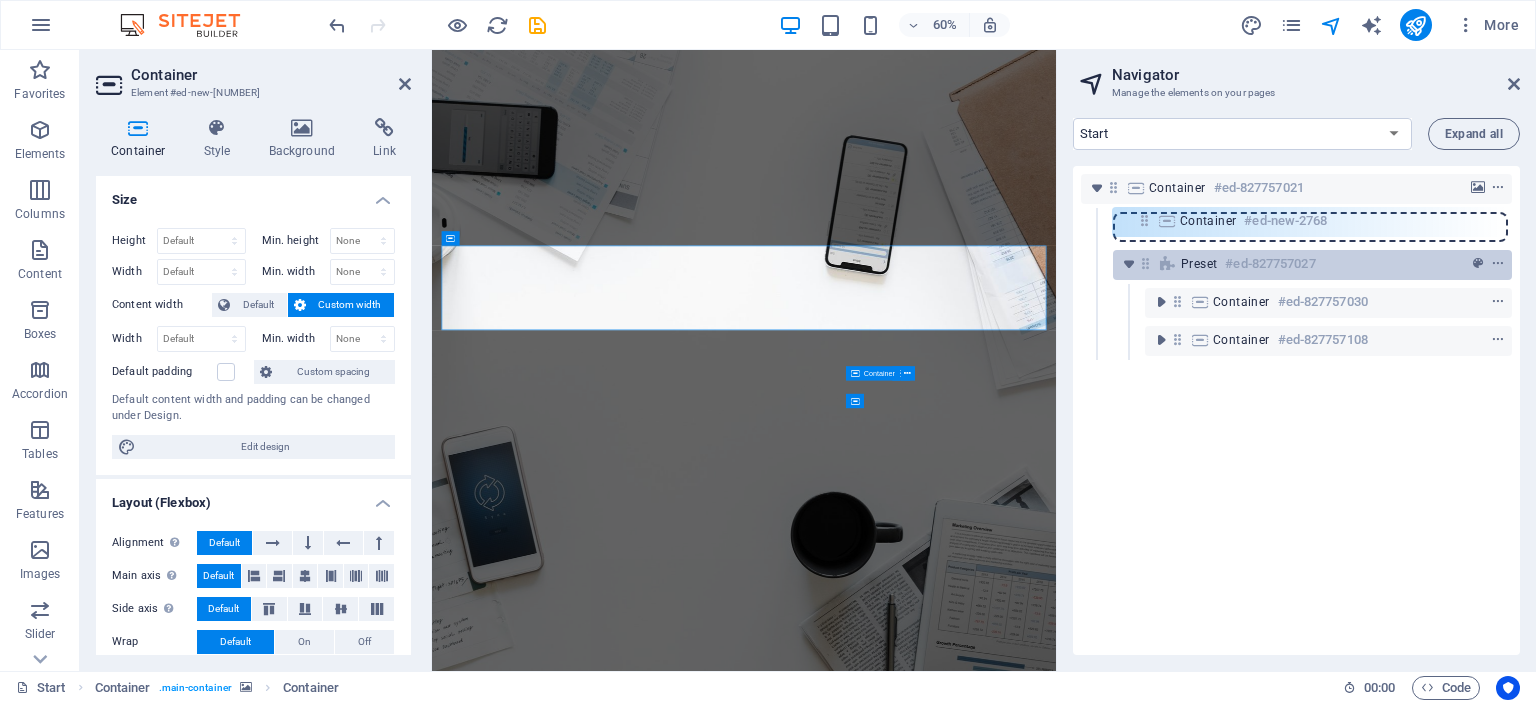 click on "Container #ed-[NUMBER] Container #ed-new-[NUMBER] Preset #ed-[NUMBER] Container #ed-[NUMBER] Container #ed-[NUMBER]" at bounding box center [1296, 410] 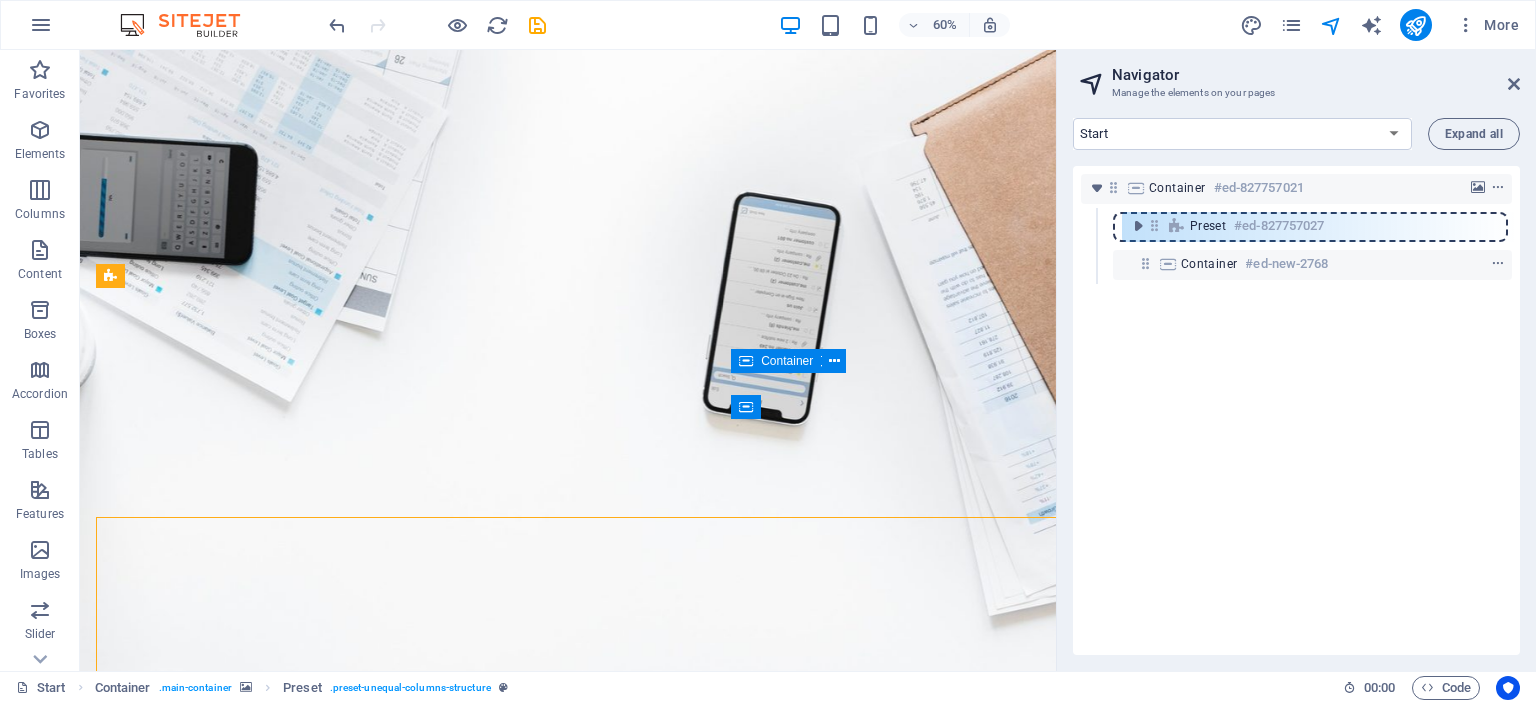 drag, startPoint x: 1152, startPoint y: 264, endPoint x: 1163, endPoint y: 217, distance: 48.270073 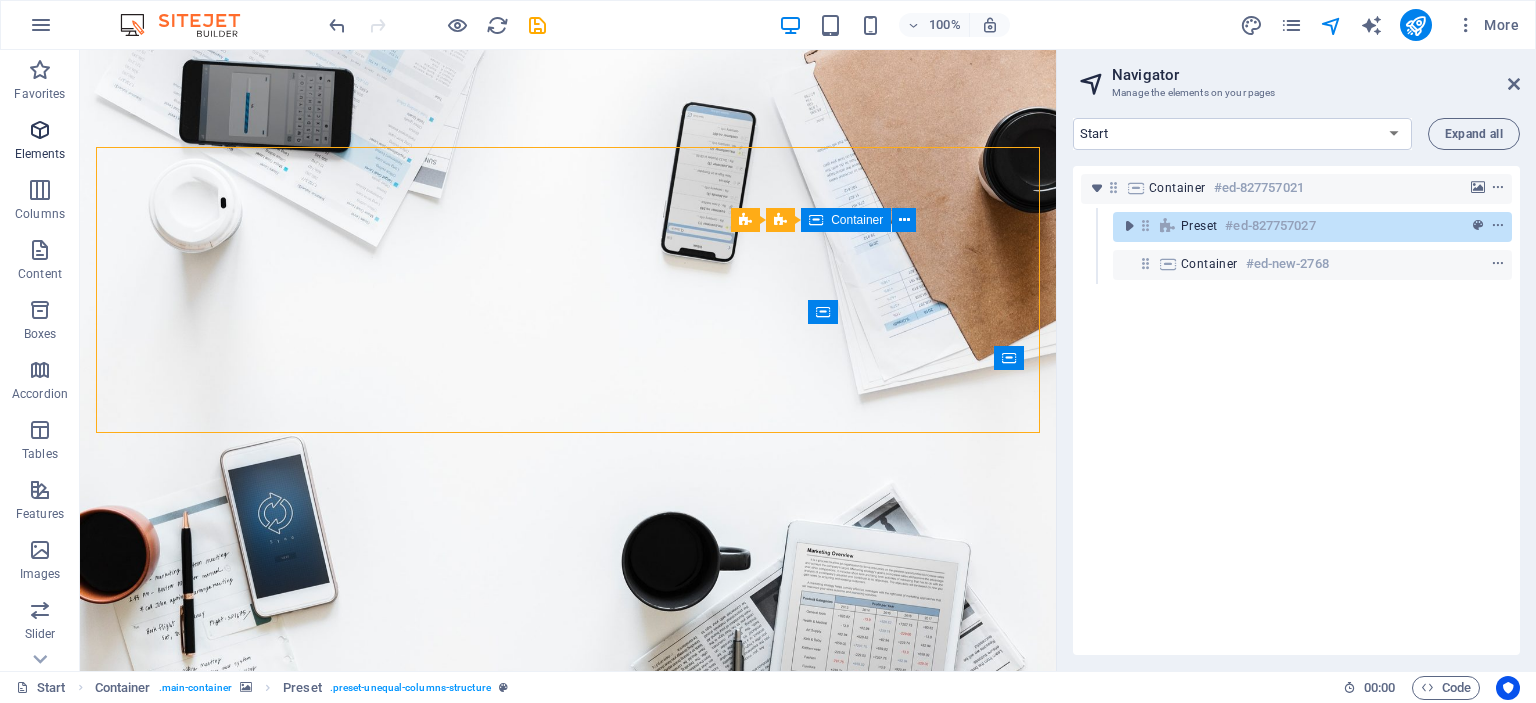 click at bounding box center (40, 130) 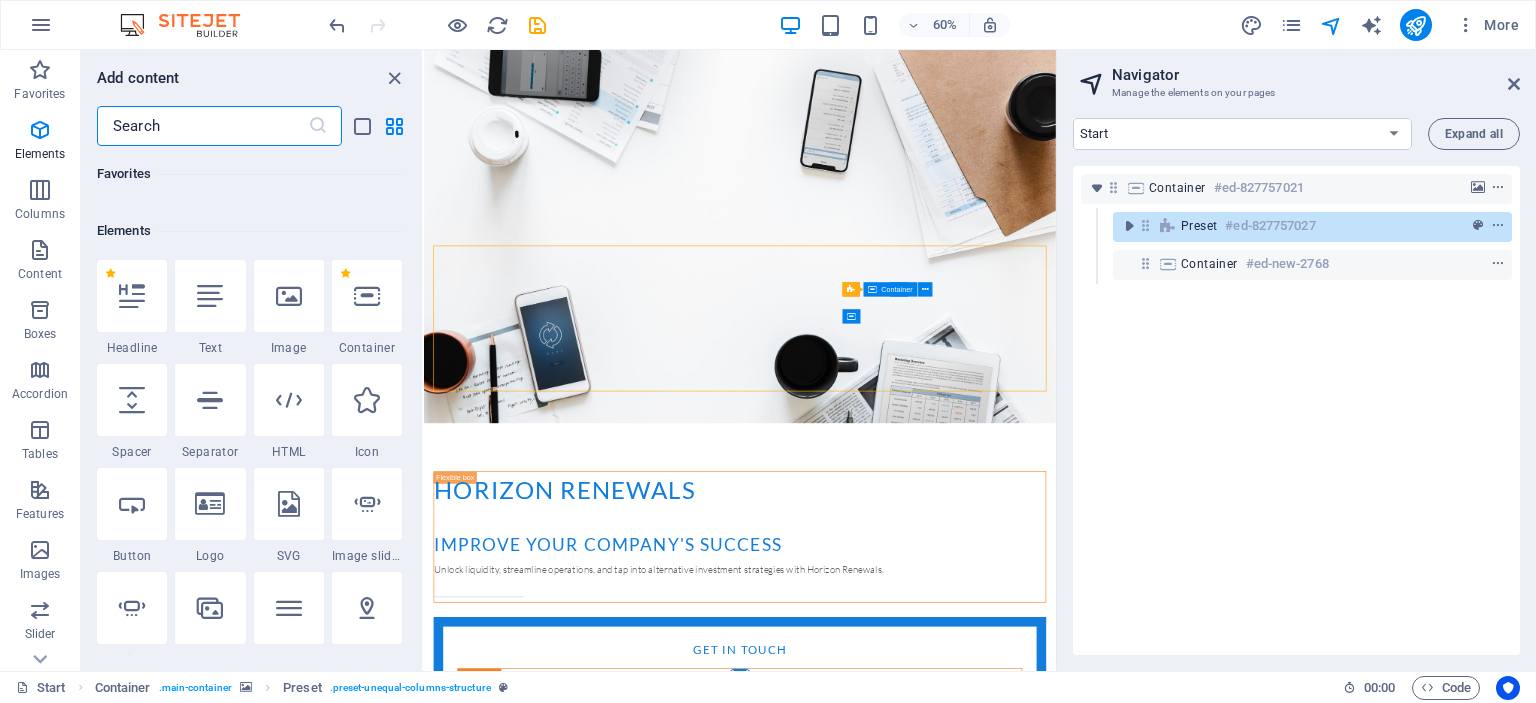 scroll, scrollTop: 212, scrollLeft: 0, axis: vertical 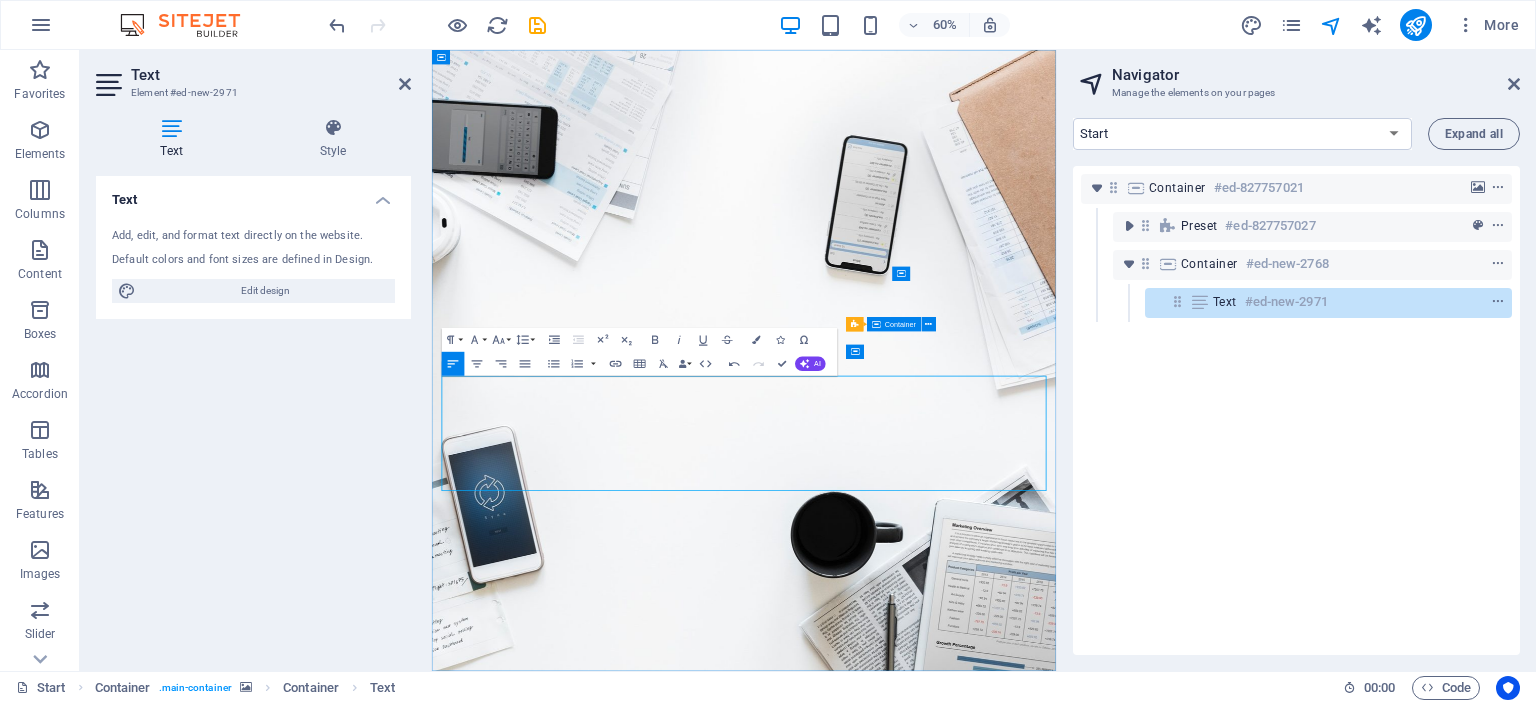 click on "We specialize in  purchasing and brokering mortgage notes  — both  performing and nonperforming  — on residential and commercial properties. Our process provides a  cost-effective solution  for institutions and individuals looking to  relinquish unwanted notes  or offload underperforming assets." at bounding box center [952, 1721] 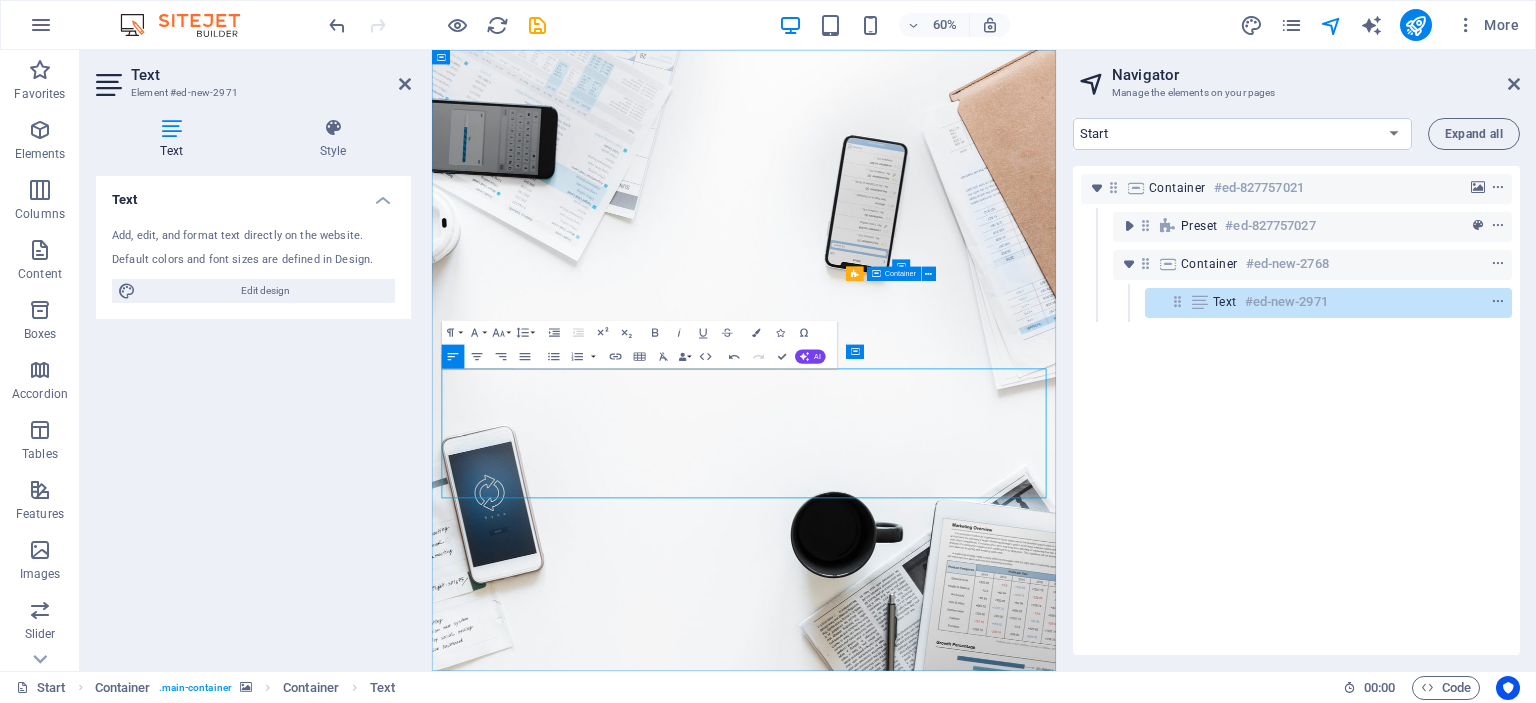 click on "Thinking about selling a note? Our process is fast, transparent, and built on open communication. We provide fair market evaluations and work with you to close smoothly — with  no hidden fees  or delays." at bounding box center (952, 1793) 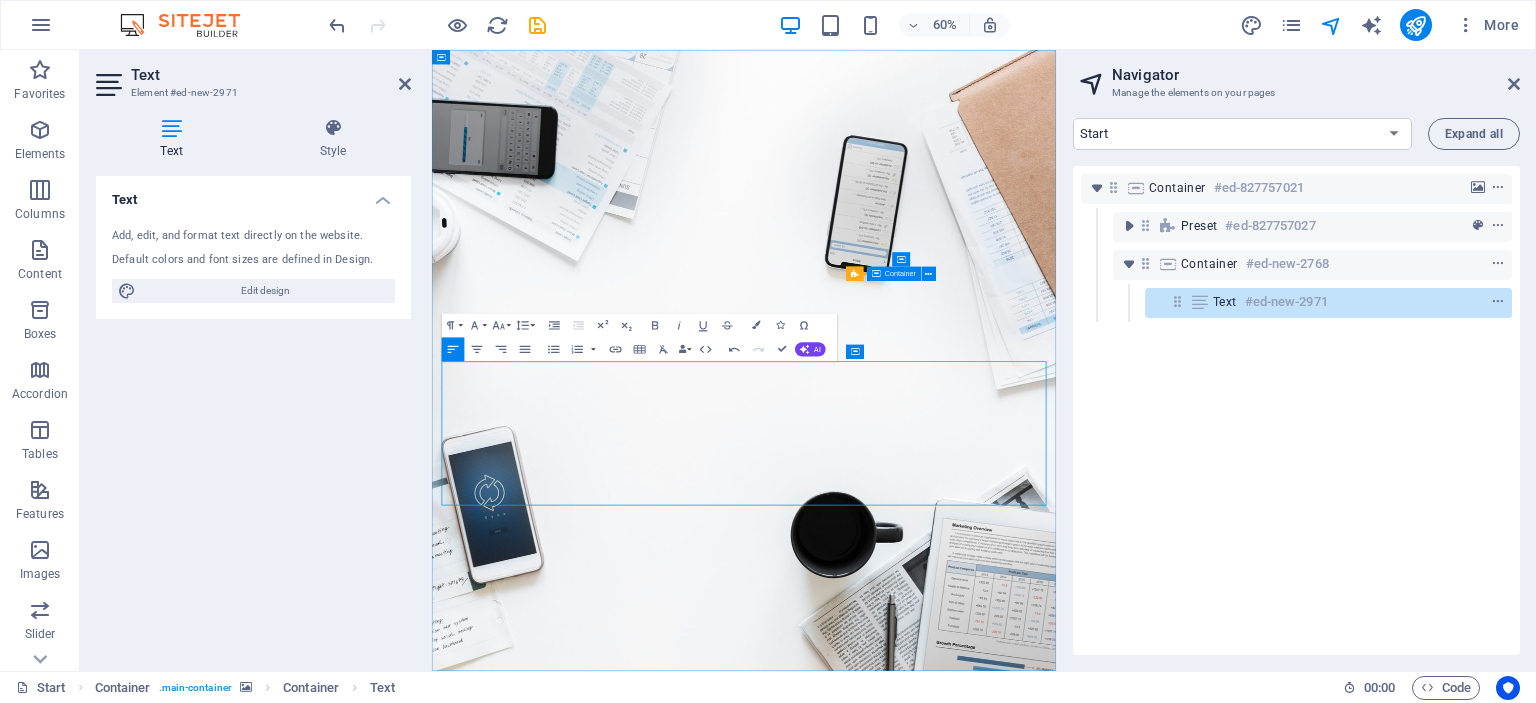 click on "Looking to invest? We broker a wide variety of mortgage notes, offering  private investors  the opportunity to build strong, diversified portfolios. Whether you’re seeking consistent returns or distressed asset opportunities, we can match you with investments aligned to your goals." at bounding box center (952, 1865) 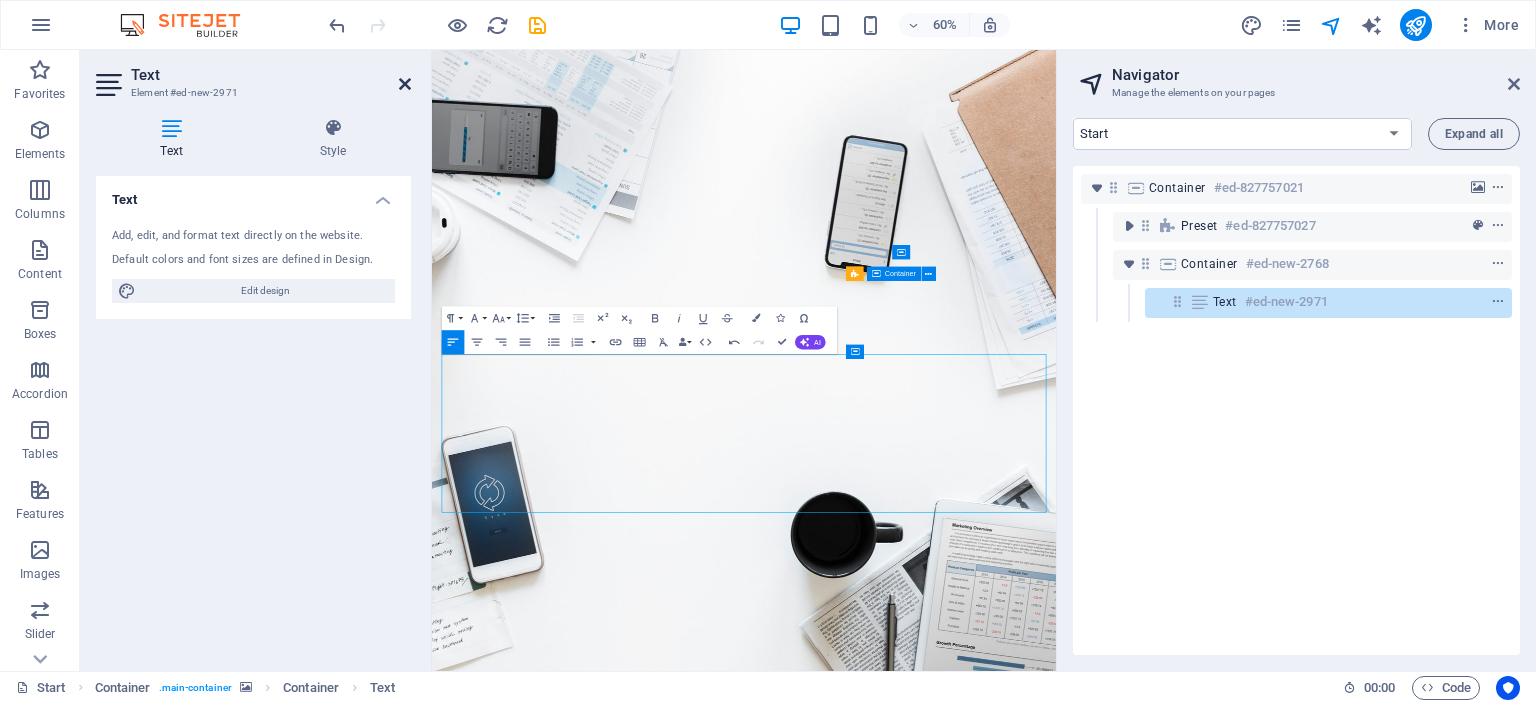 click at bounding box center [405, 84] 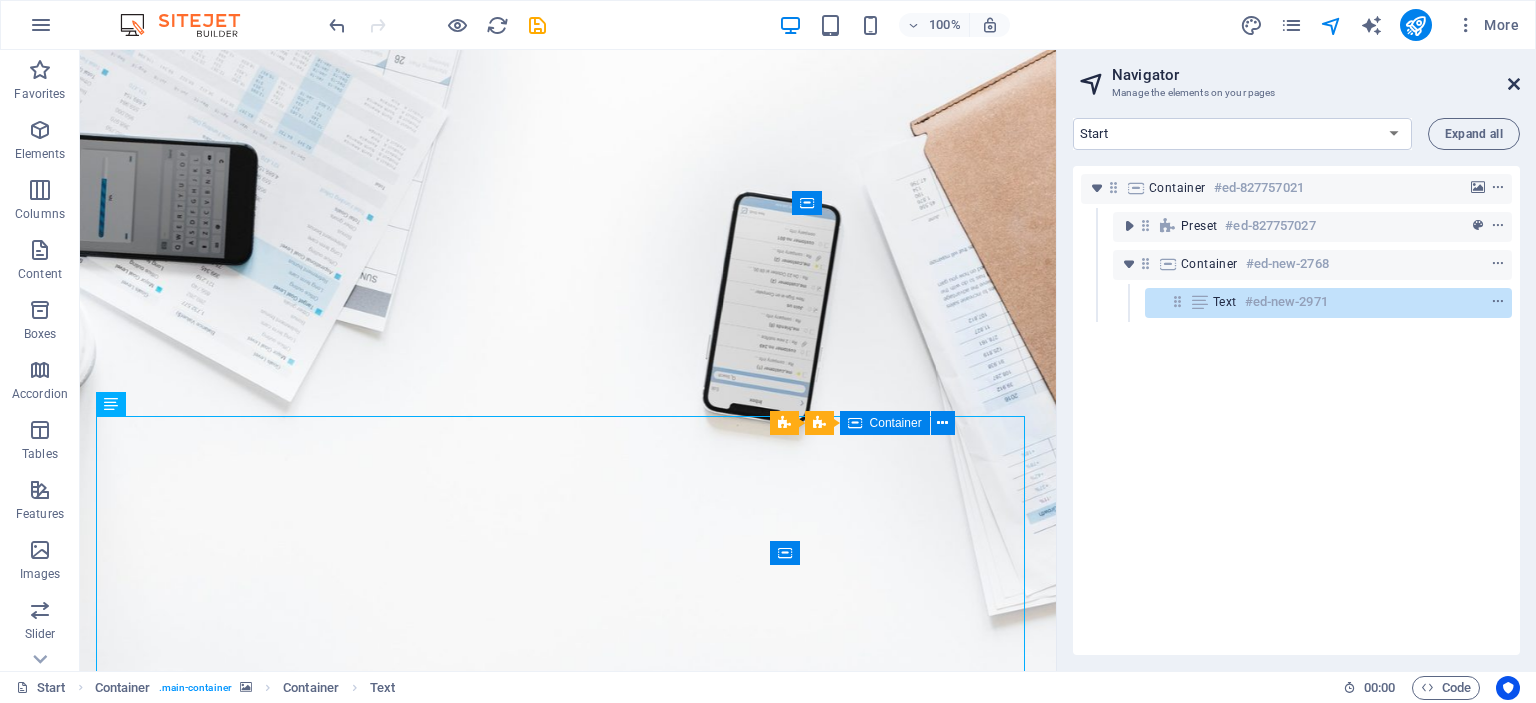 click at bounding box center [1514, 84] 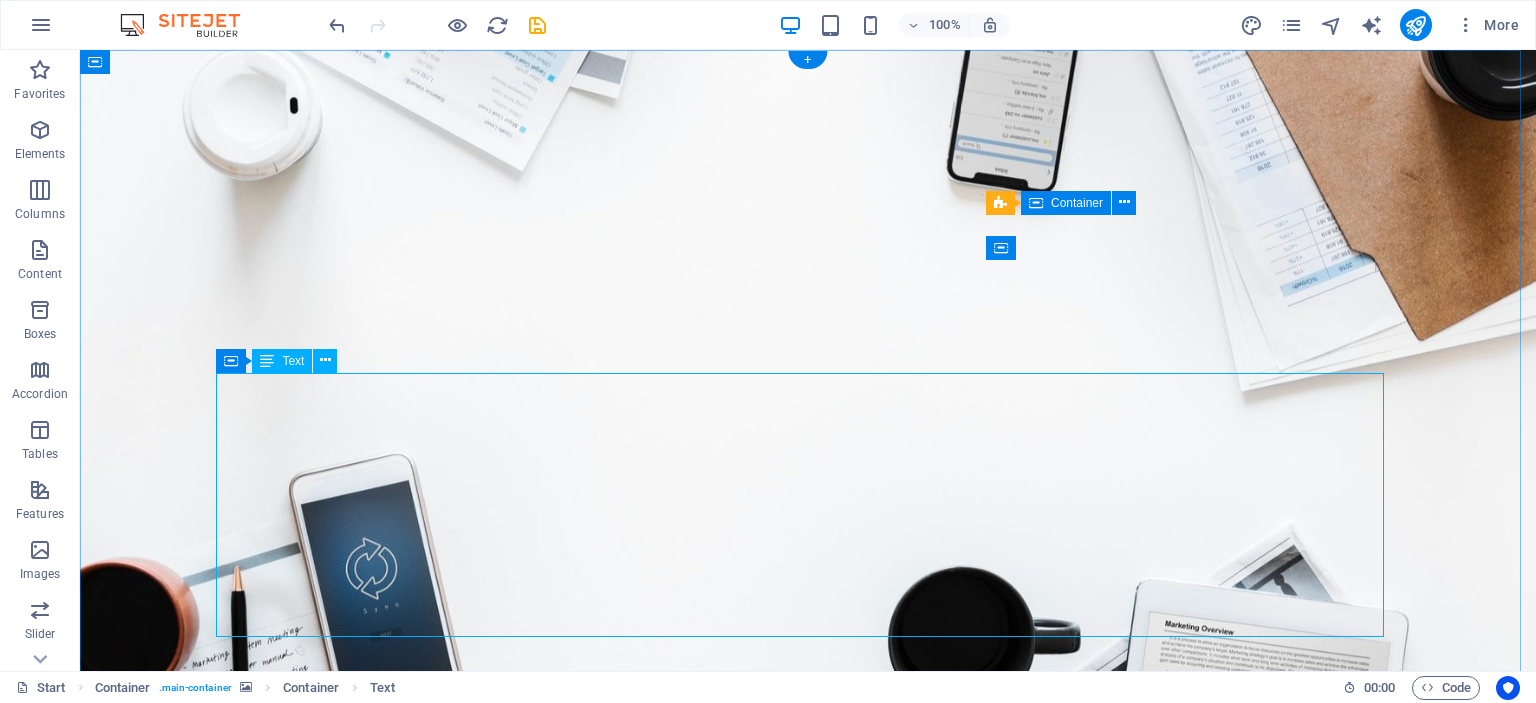 scroll, scrollTop: 45, scrollLeft: 0, axis: vertical 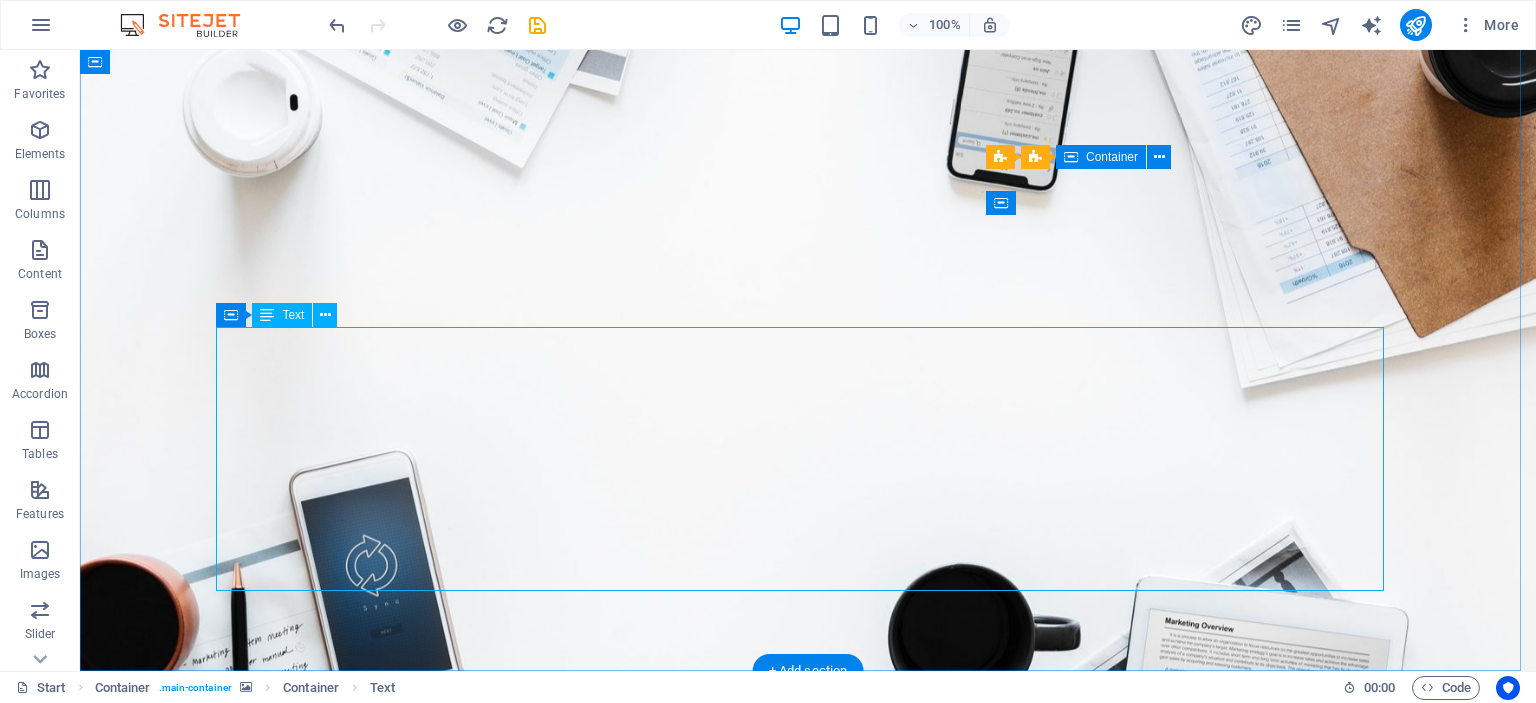 click on "We specialize in  purchasing and brokering mortgage notes  — both  performing and nonperforming  — on residential and commercial properties. Our process provides a  cost-effective solution  for institutions and individuals looking to  relinquish unwanted notes  or offload underperforming assets. Thinking about selling a note? Our process is fast, transparent, and built on open communication. We provide fair market evaluations and work with you to close smoothly — with  no hidden fees  or delays. Looking to invest? We broker a wide variety of mortgage notes, offering  private investors  the opportunity to build strong, diversified portfolios. Whether you’re seeking consistent returns or distressed asset opportunities, we can match you with investments aligned to your goals. With a strong network of buyers and sellers, excellent communication, and a deep understanding of the secondary note market, Horizon Renewals is your trusted partner in the note space." at bounding box center [808, 1416] 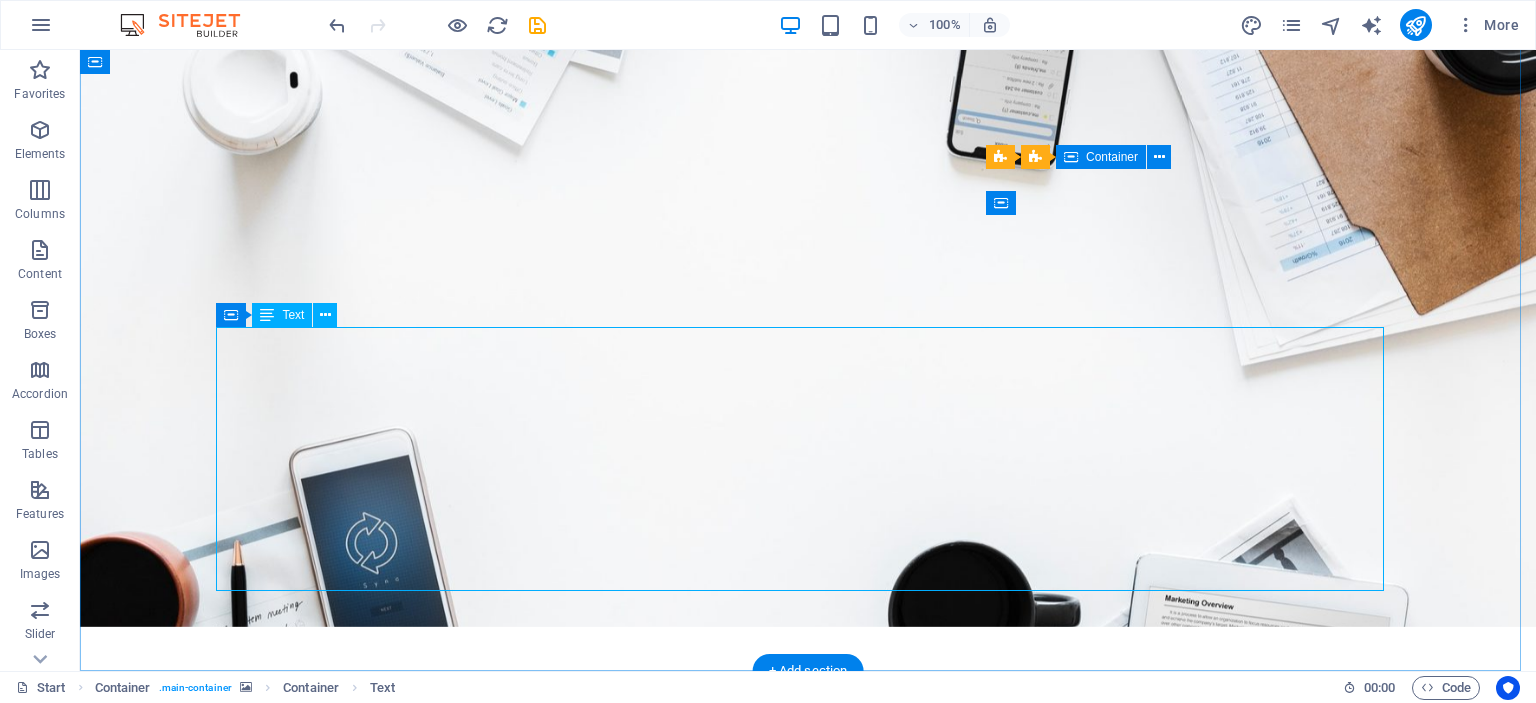 scroll, scrollTop: 0, scrollLeft: 0, axis: both 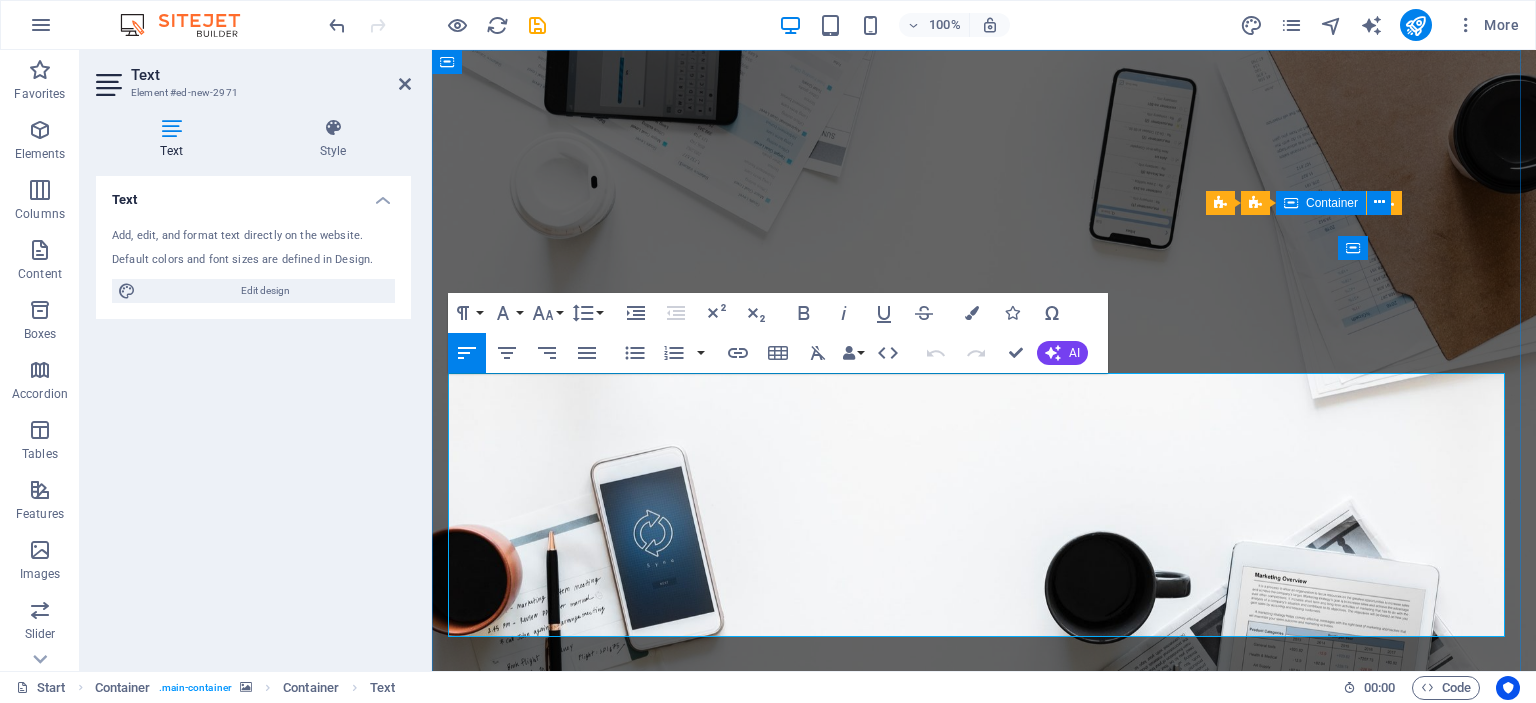 click on "With a strong network of buyers and sellers, excellent communication, and a deep understanding of the secondary note market, Horizon Renewals is your trusted partner in the note space." at bounding box center [984, 1524] 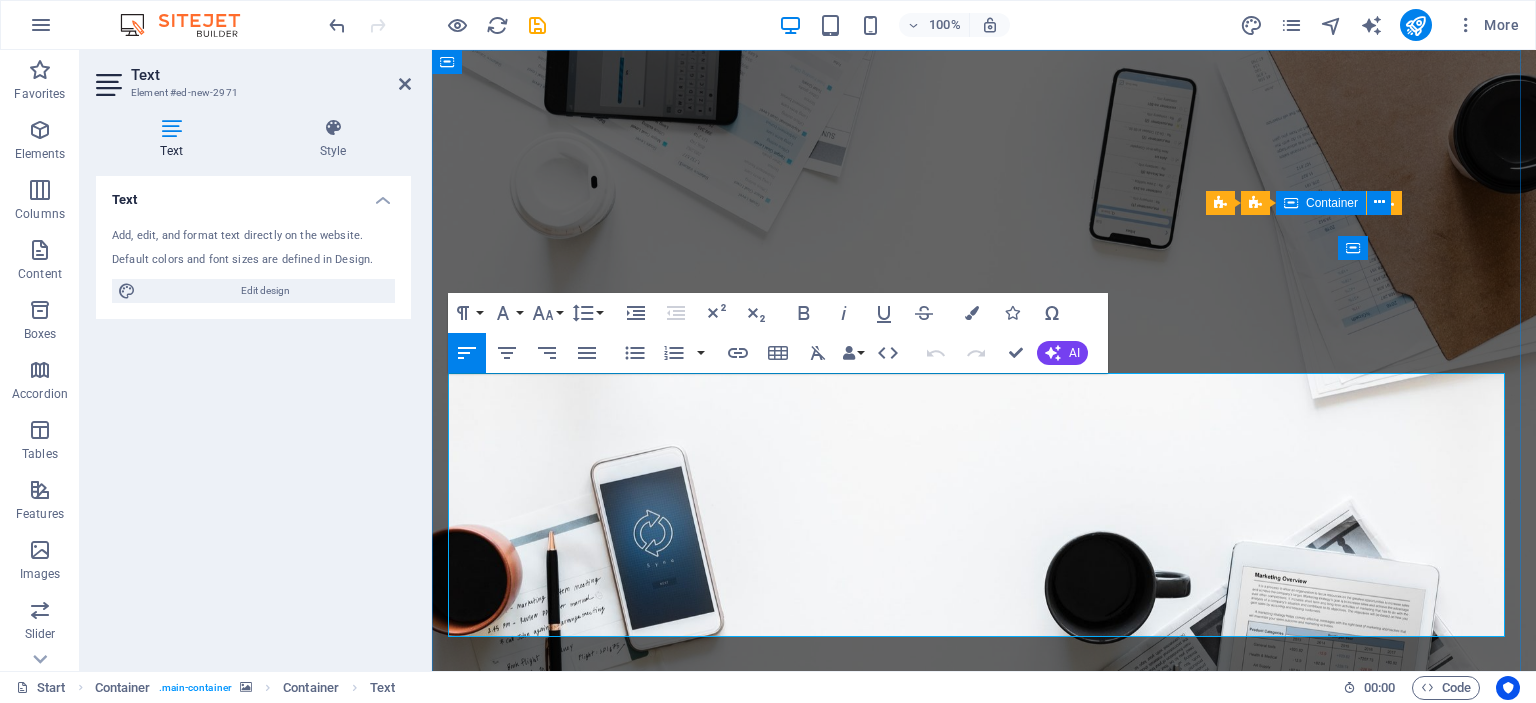 type 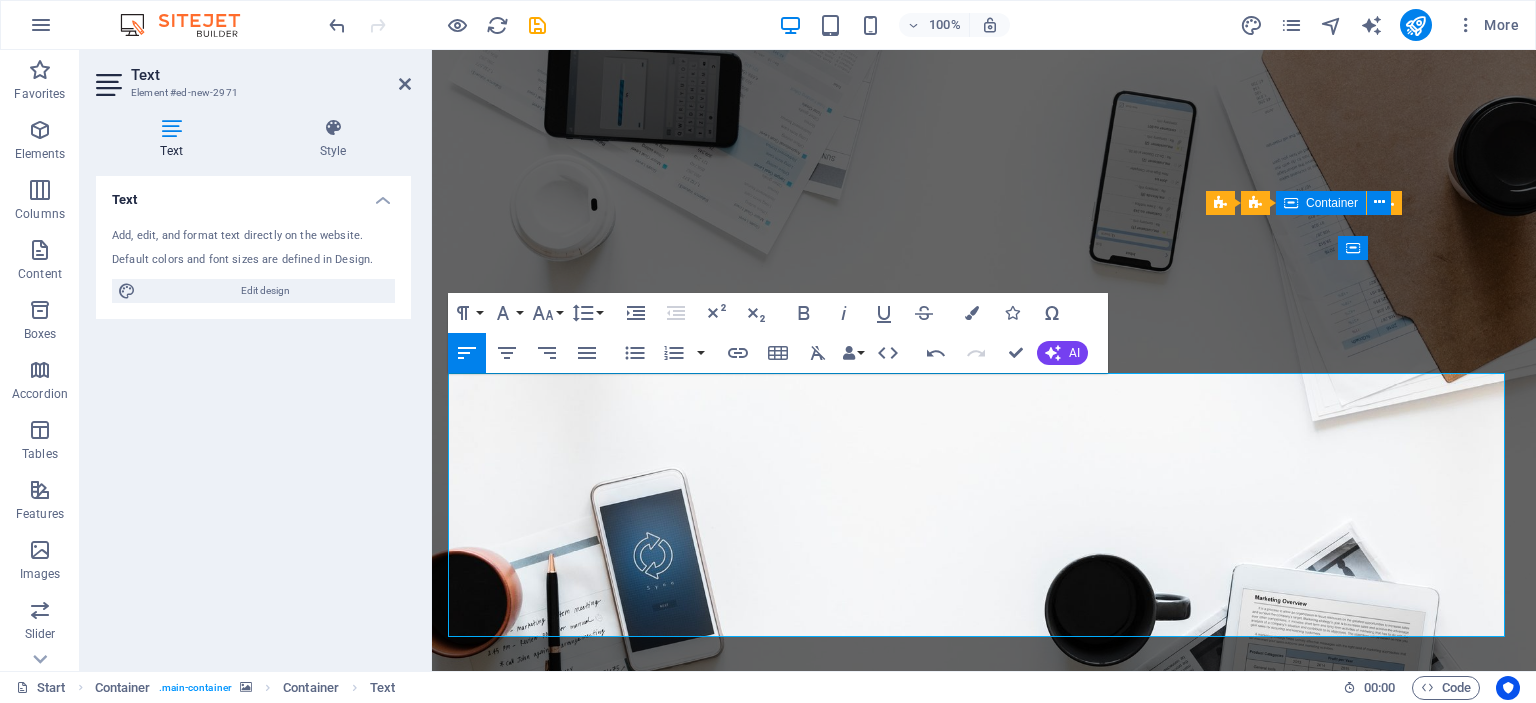 click on "Text" at bounding box center (271, 75) 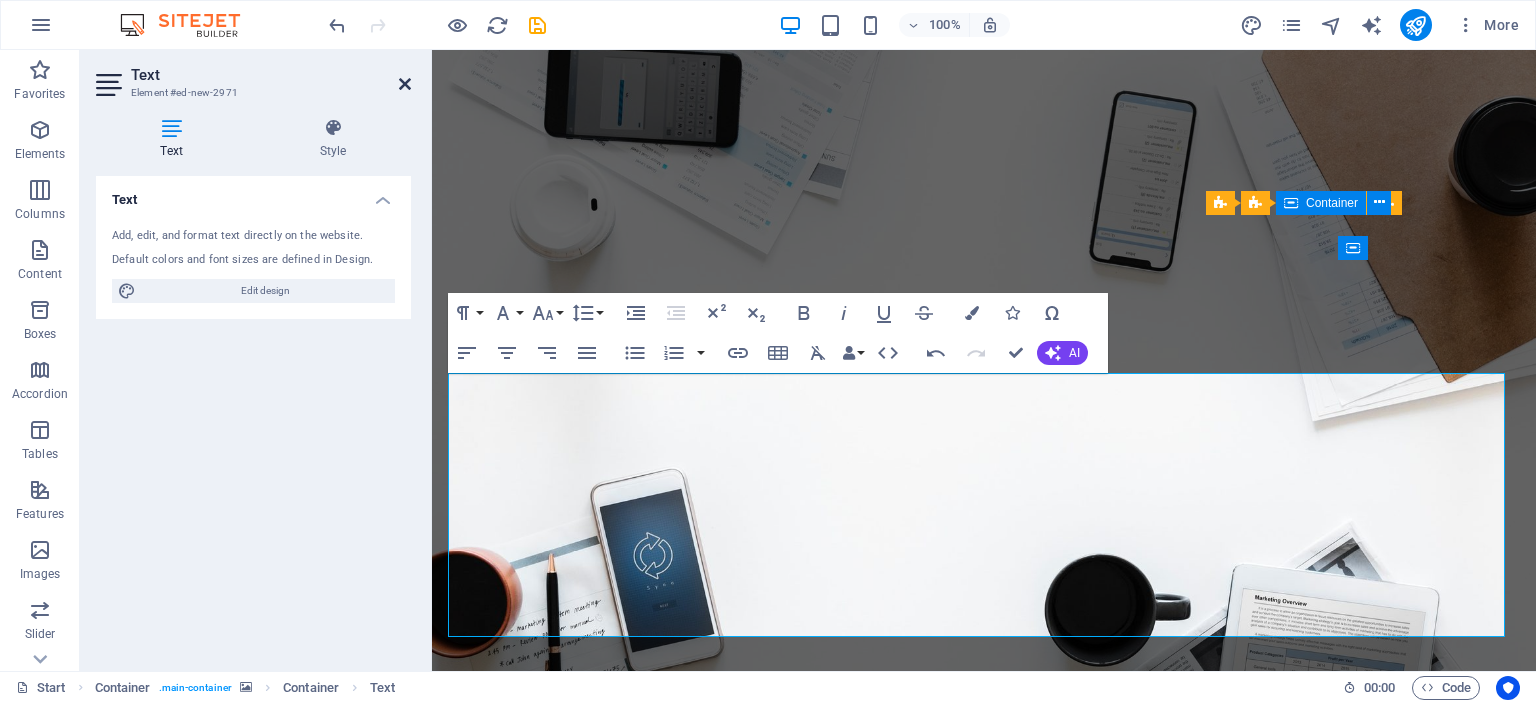 drag, startPoint x: 401, startPoint y: 82, endPoint x: 302, endPoint y: 73, distance: 99.40825 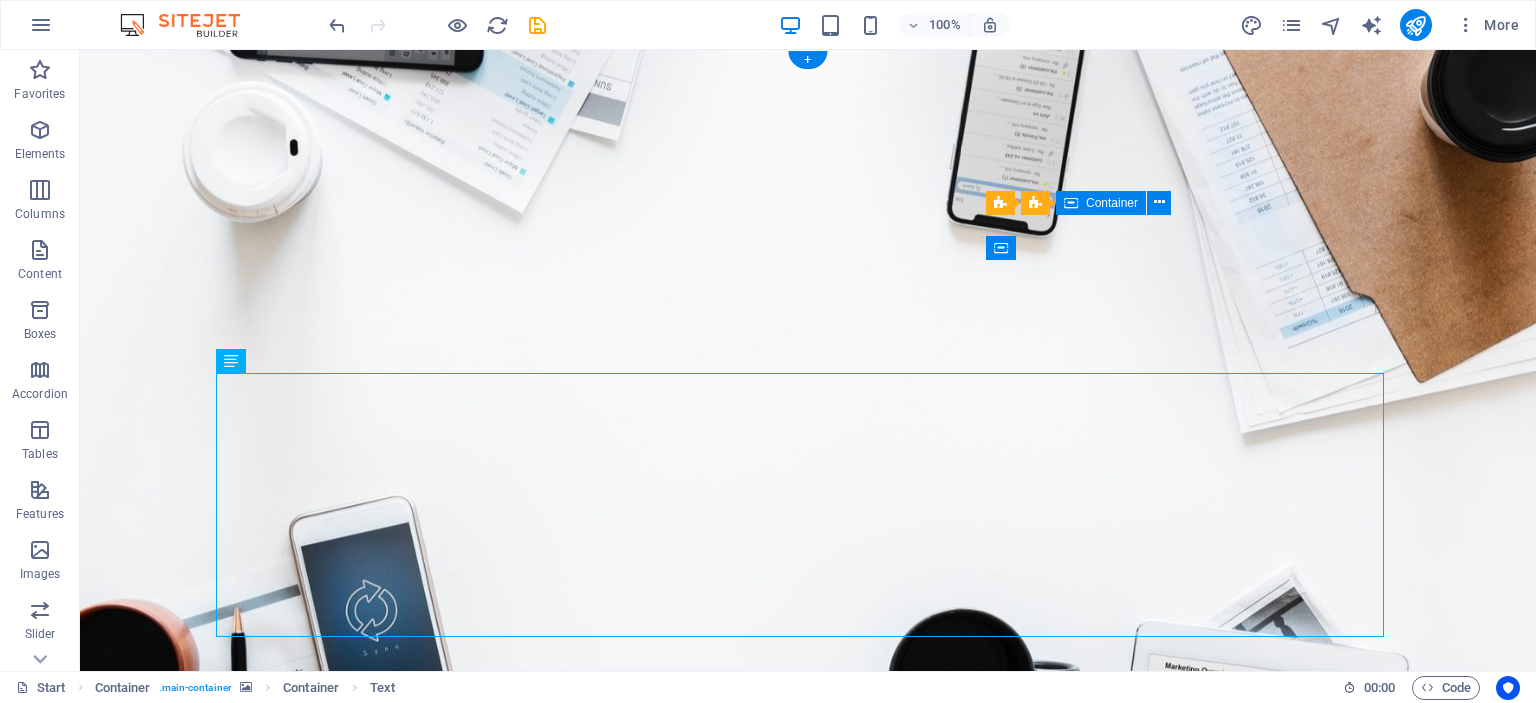 click at bounding box center (808, 383) 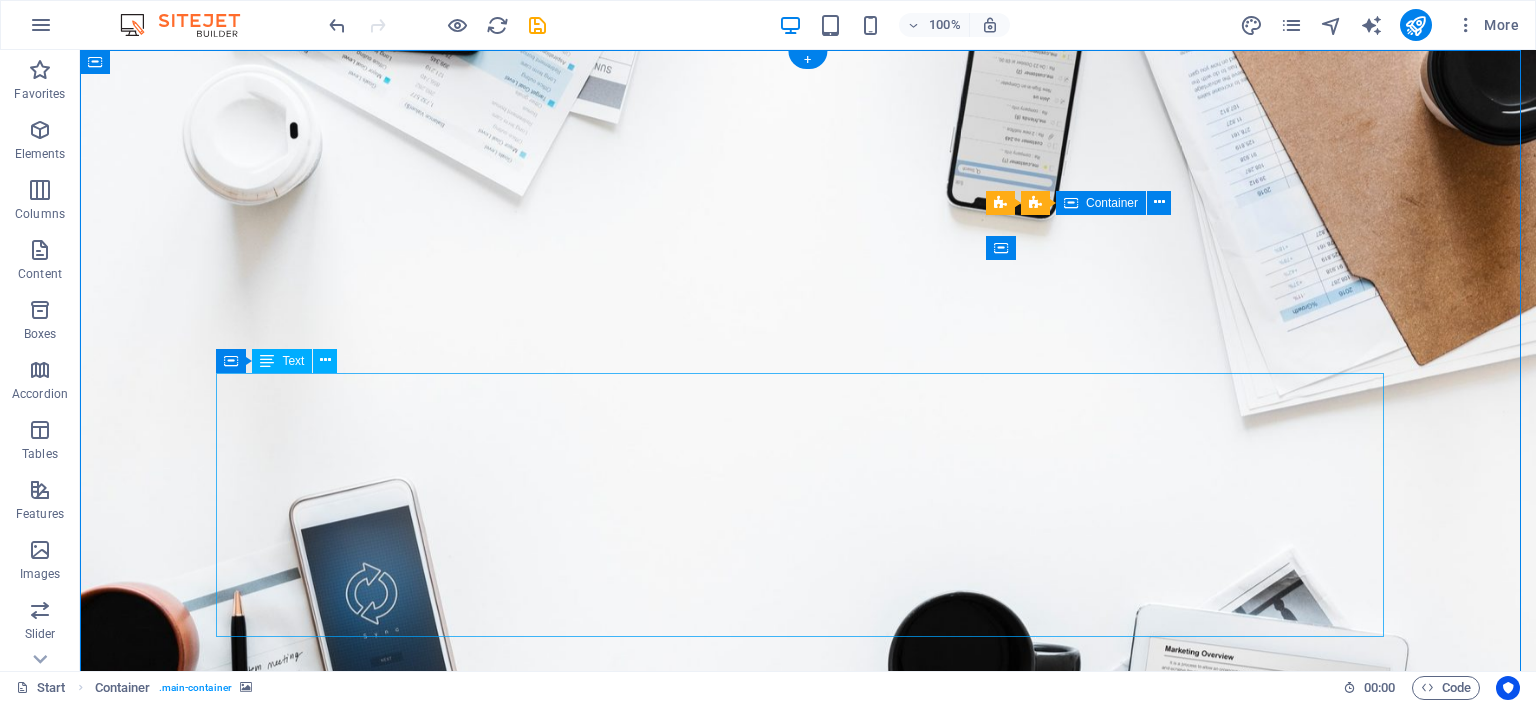 scroll, scrollTop: 45, scrollLeft: 0, axis: vertical 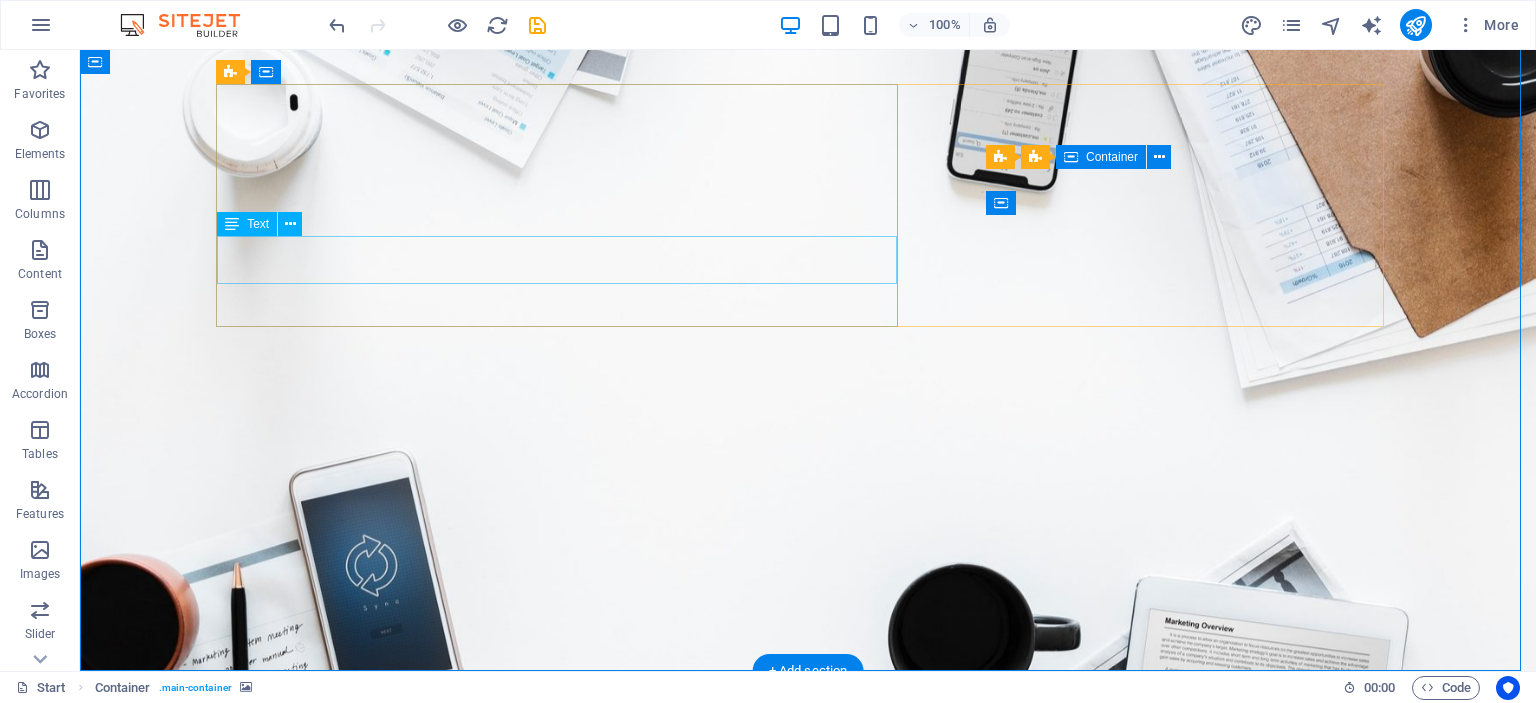 click on "Unlock liquidity, streamline operations, and tap into alternative investment strategies with Horizon Renewals." at bounding box center [808, 916] 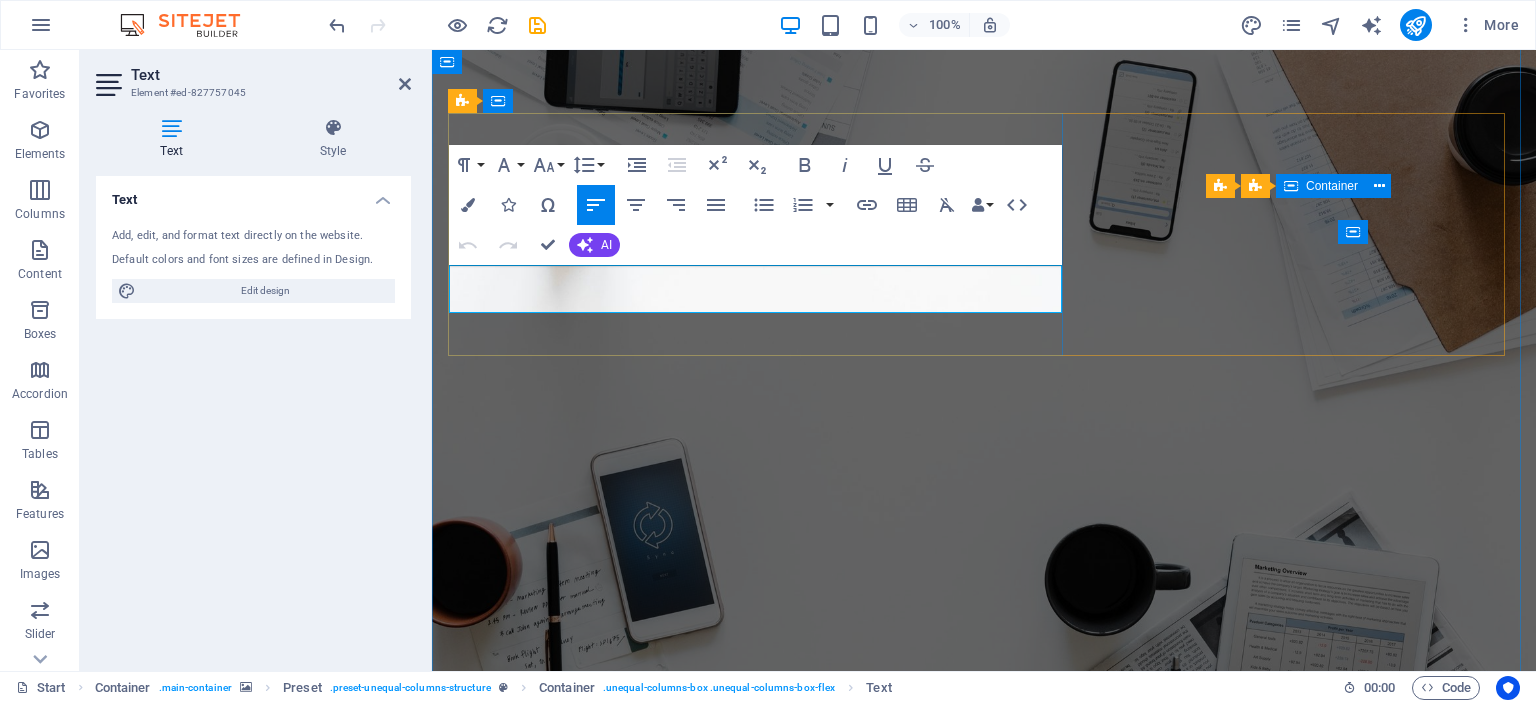 click on "Unlock liquidity, streamline operations, and tap into alternative investment strategies with Horizon Renewals." at bounding box center (984, 916) 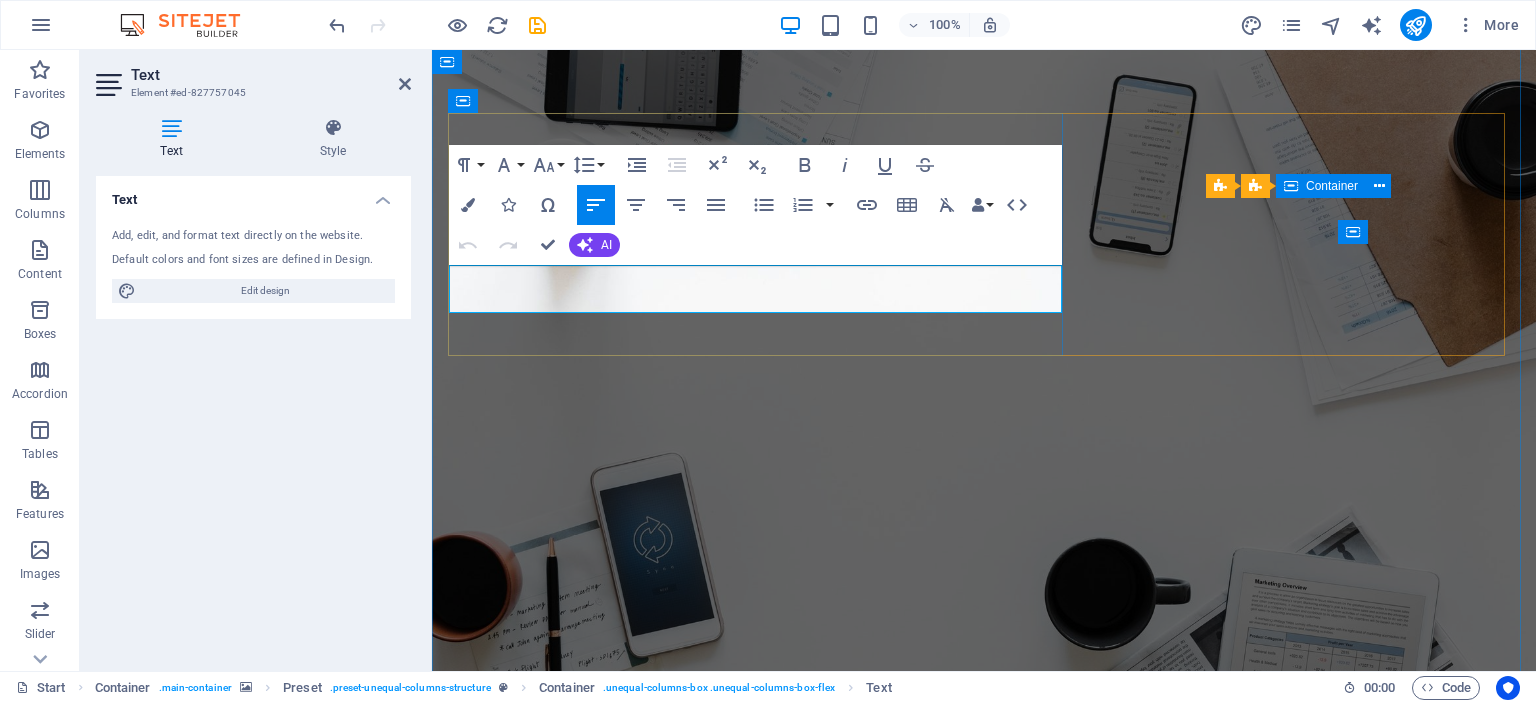 type 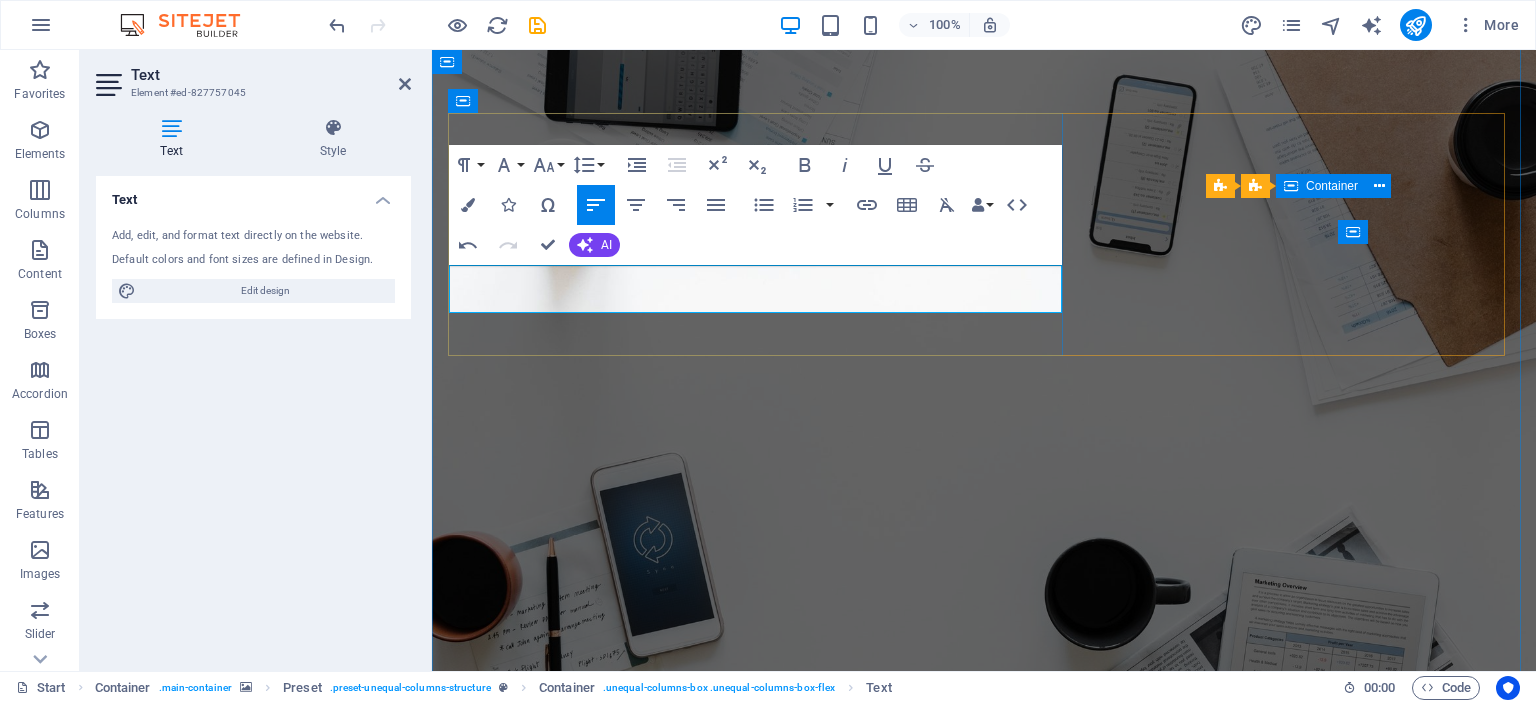 click on "Unlock liquidity, streamline operations, and tap into a reliable  alternative investment strategies with Horizon Renewals." at bounding box center (984, 945) 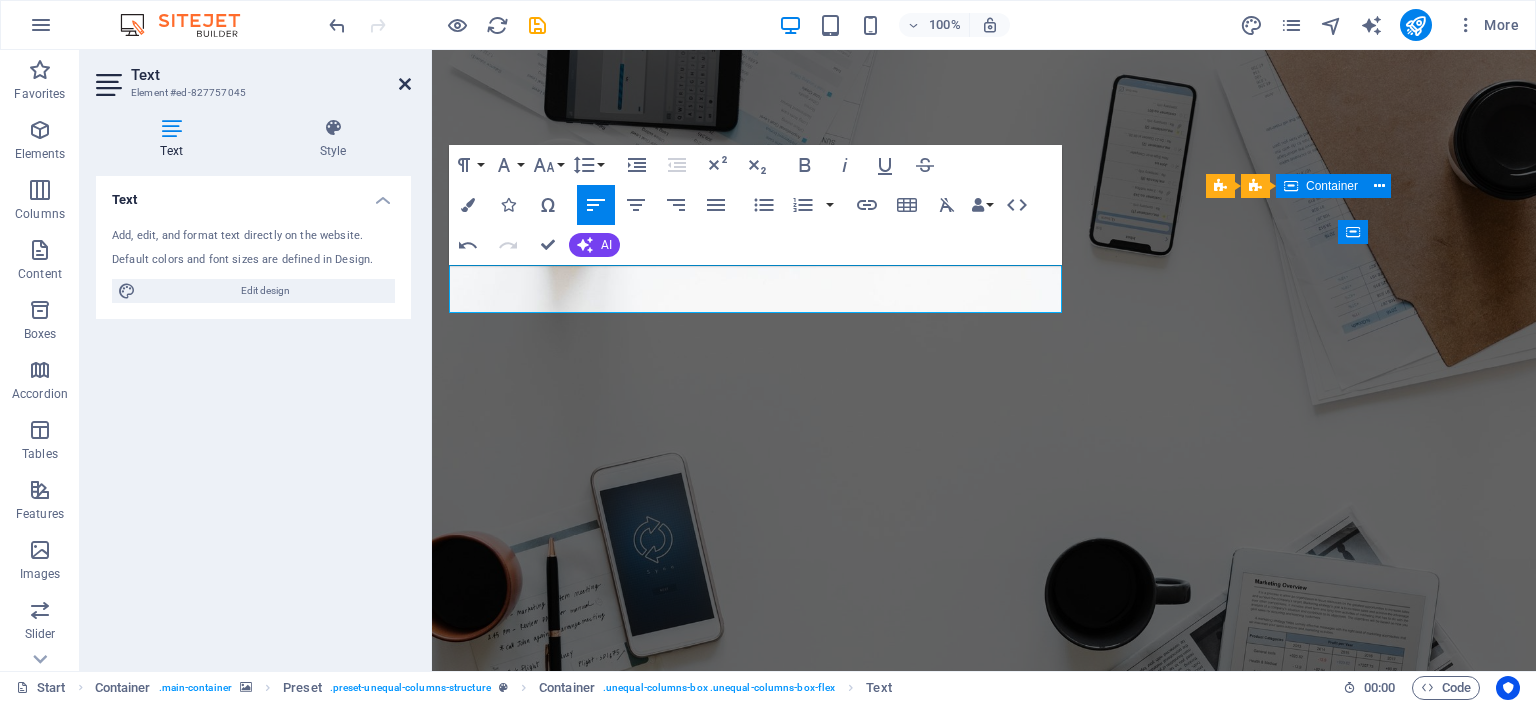 click at bounding box center [405, 84] 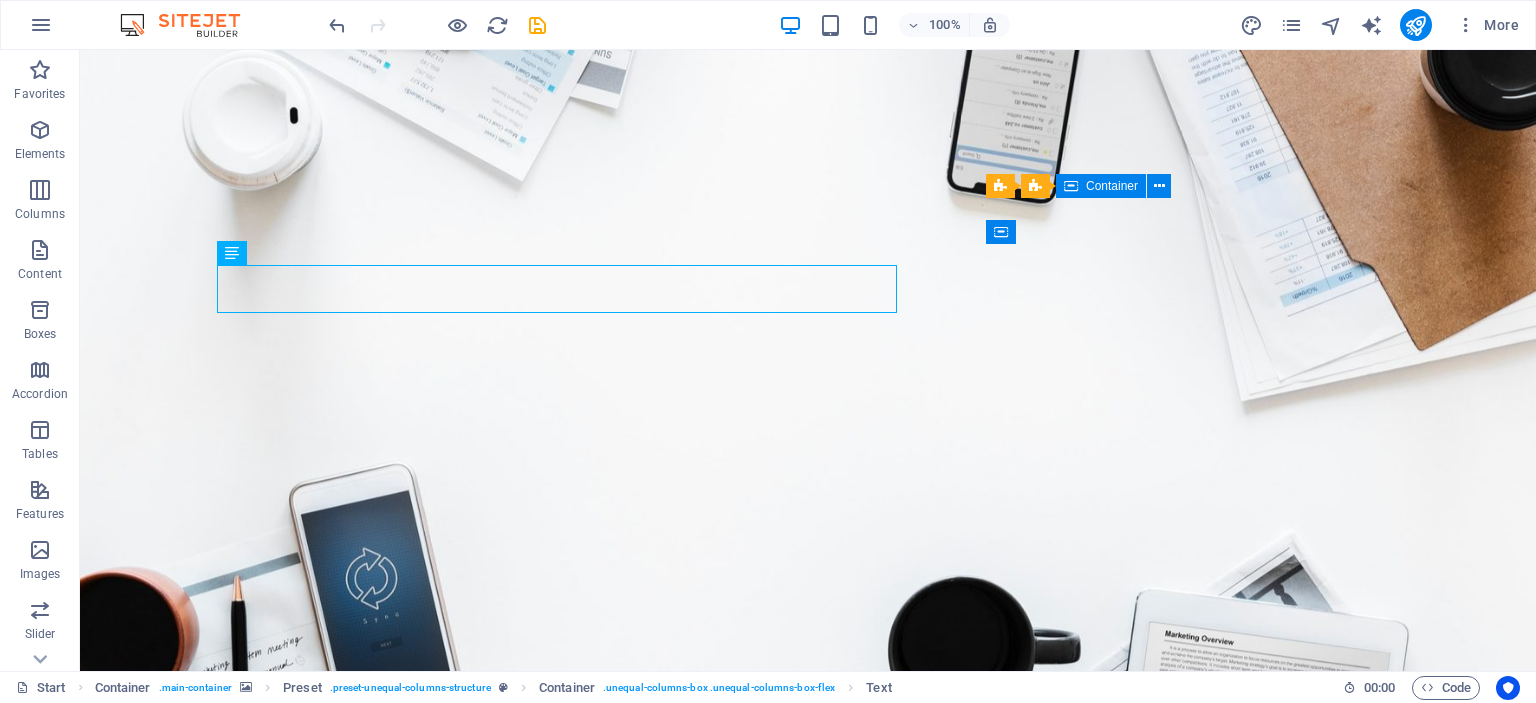 scroll, scrollTop: 45, scrollLeft: 0, axis: vertical 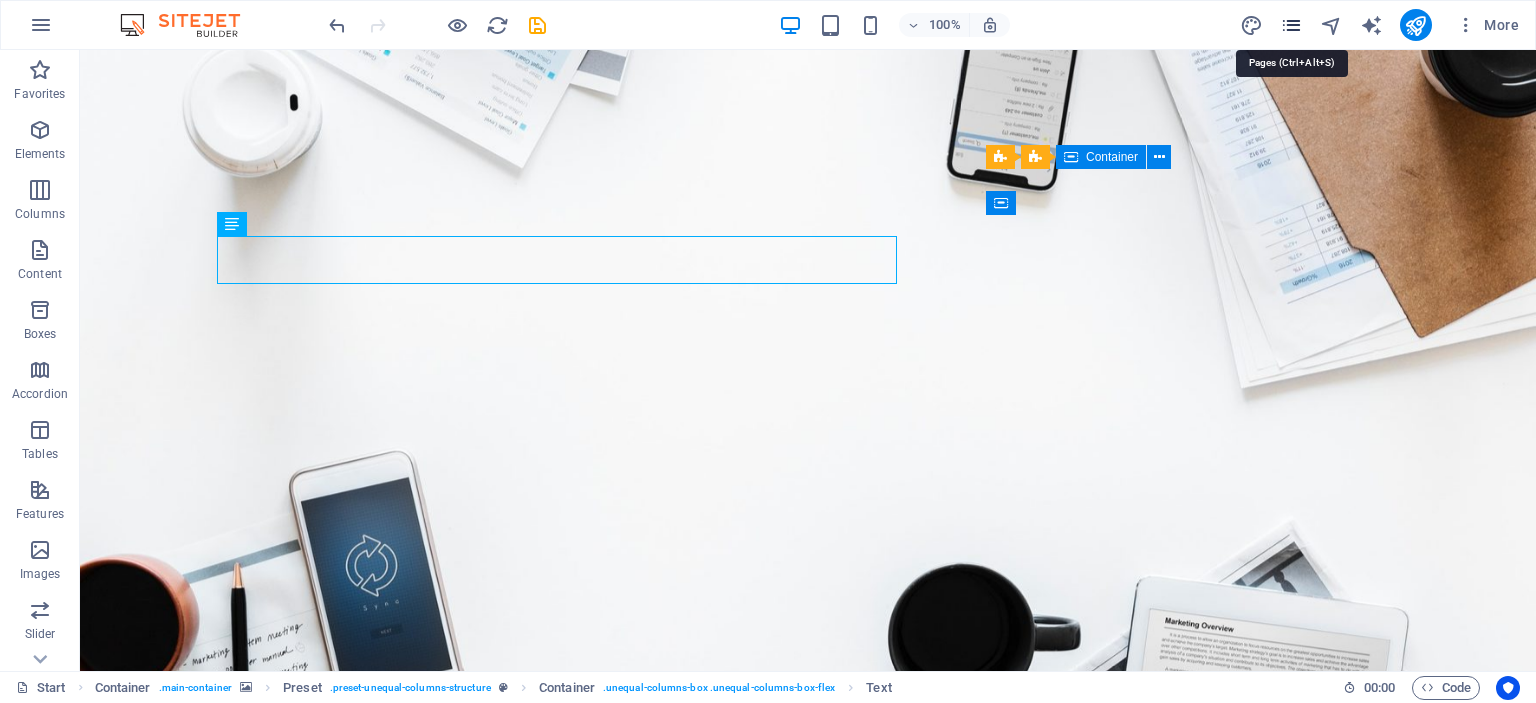 click at bounding box center (1291, 25) 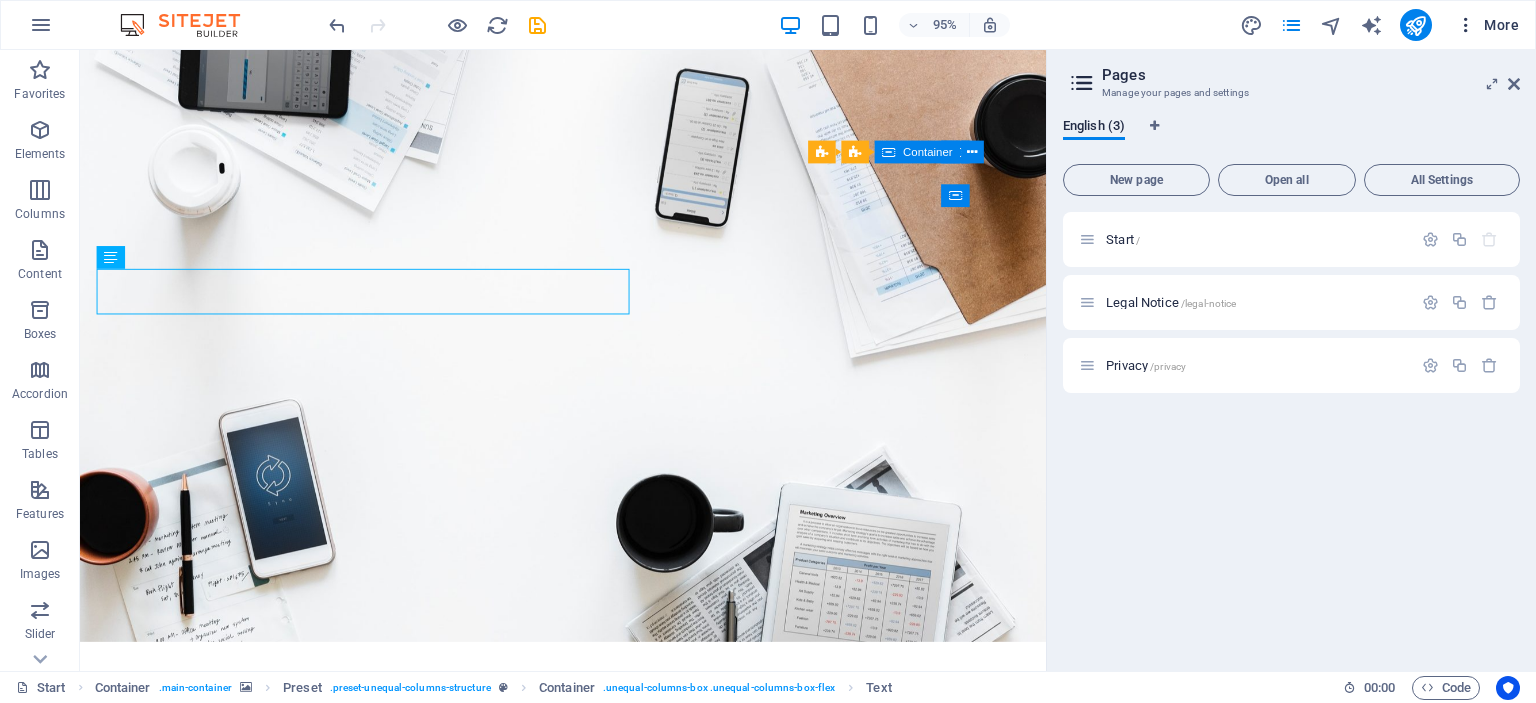 click on "More" at bounding box center [1487, 25] 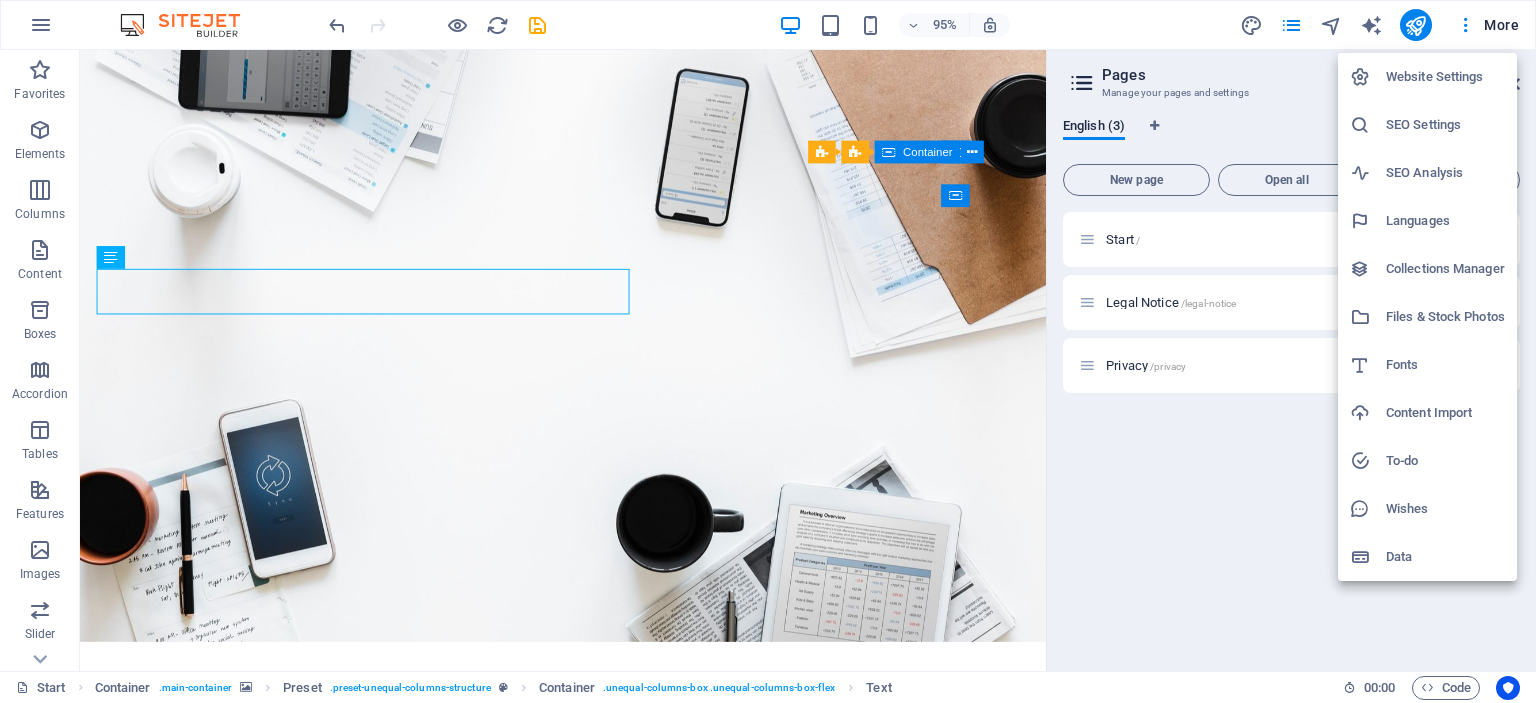click on "Website Settings" at bounding box center (1445, 77) 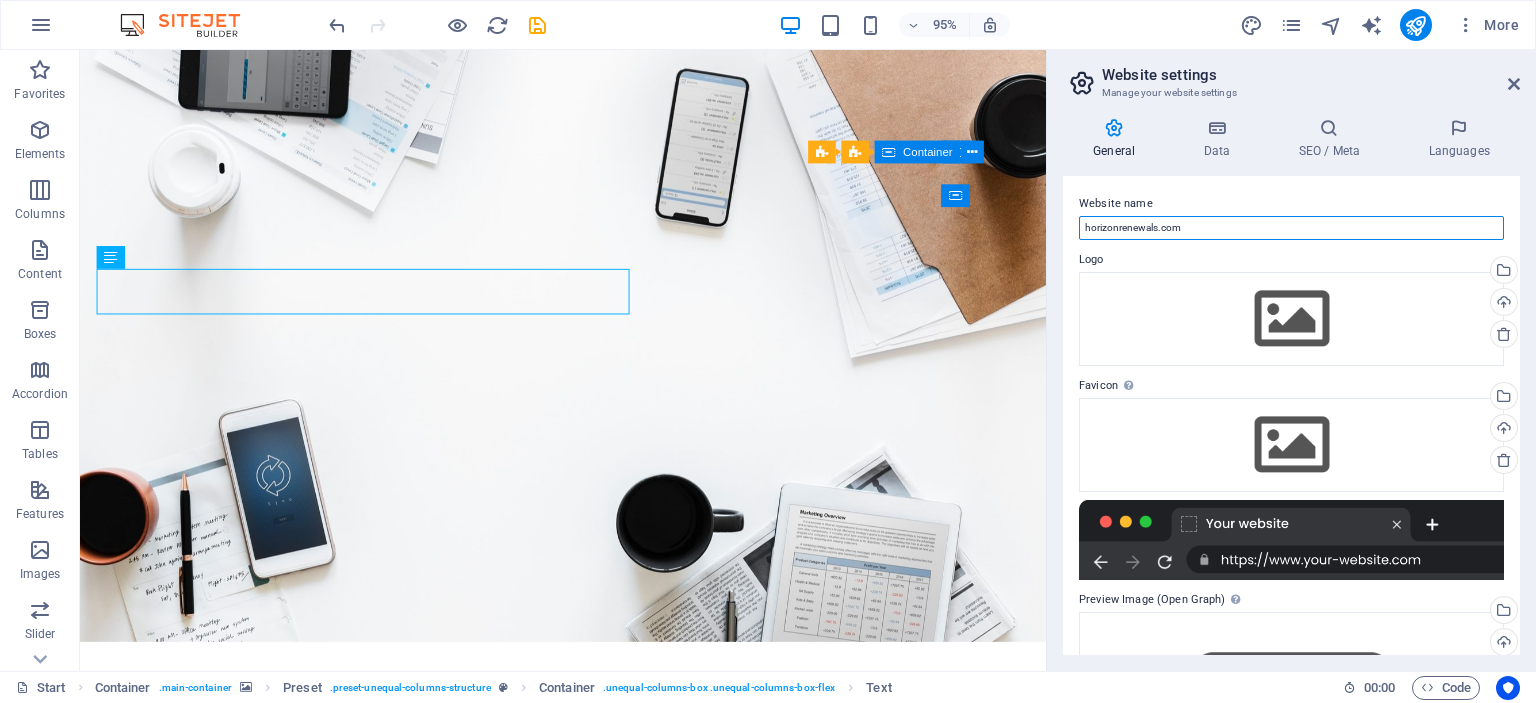 drag, startPoint x: 1349, startPoint y: 276, endPoint x: 1030, endPoint y: 183, distance: 332.28 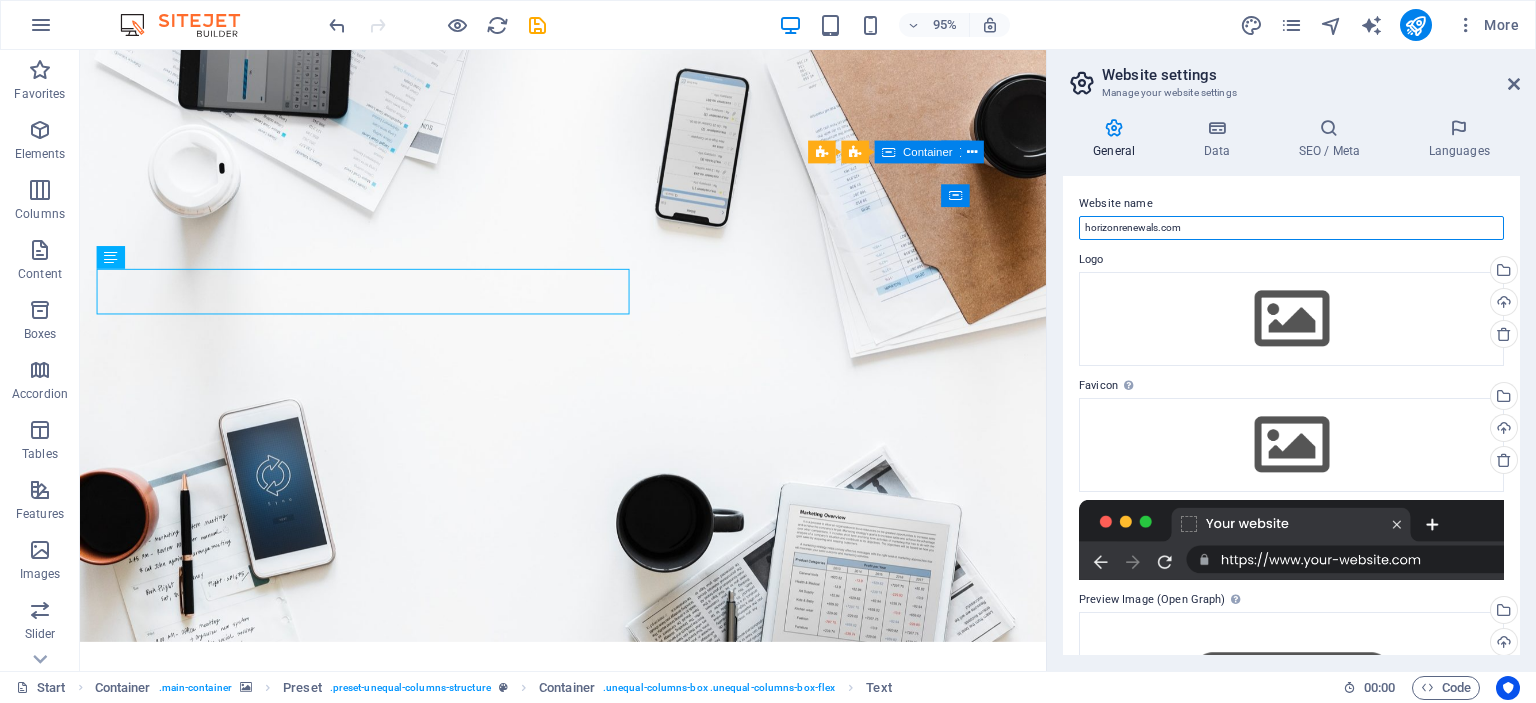 click on "horizonrenewals.com" at bounding box center (1291, 228) 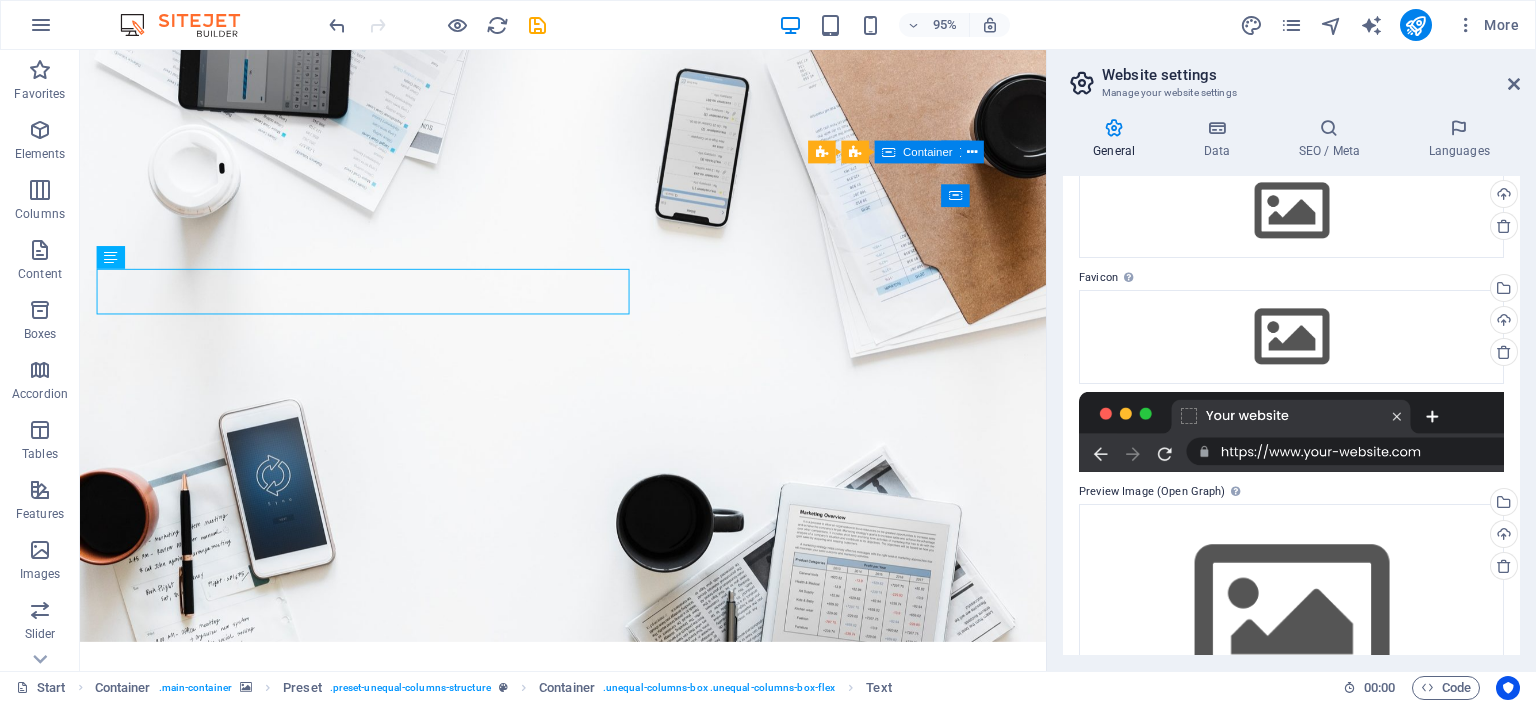 scroll, scrollTop: 0, scrollLeft: 0, axis: both 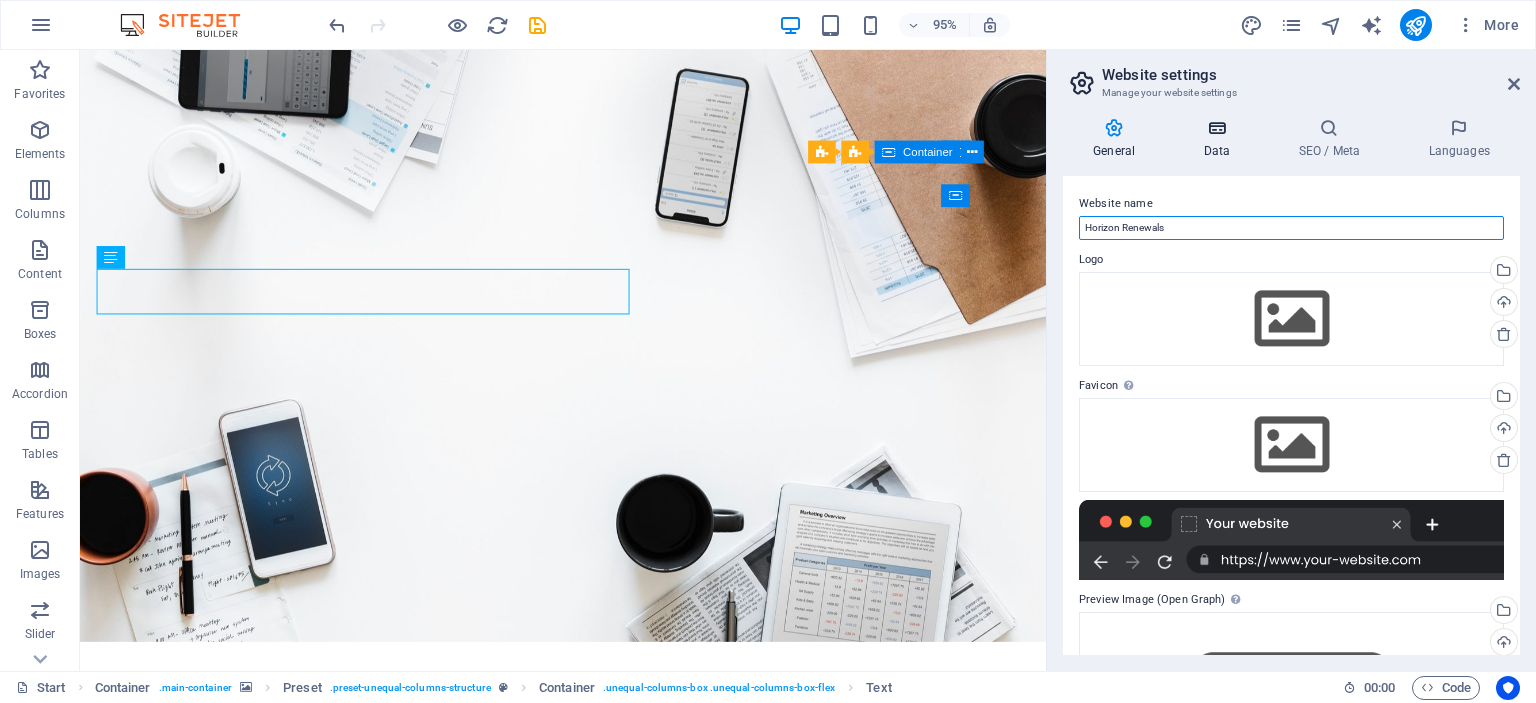 type on "Horizon Renewals" 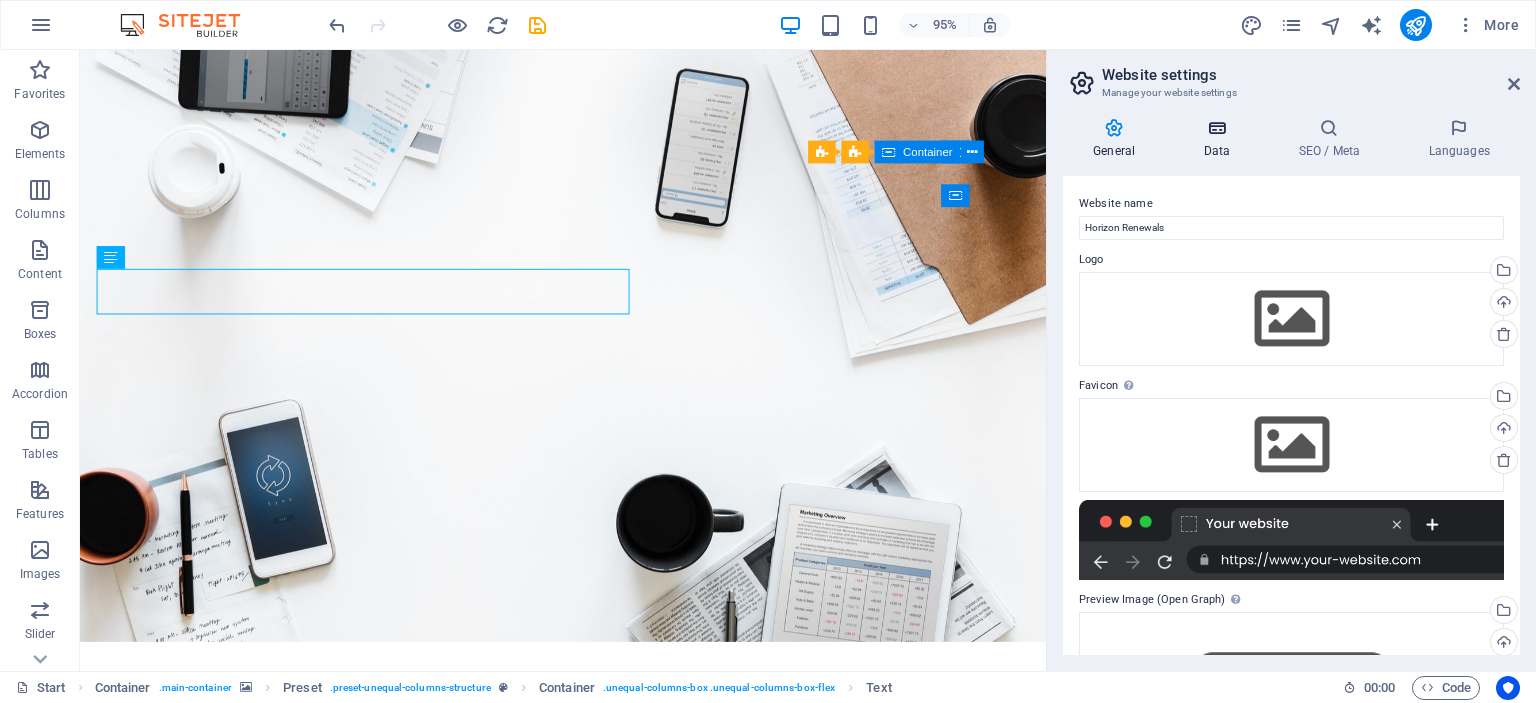click at bounding box center [1216, 128] 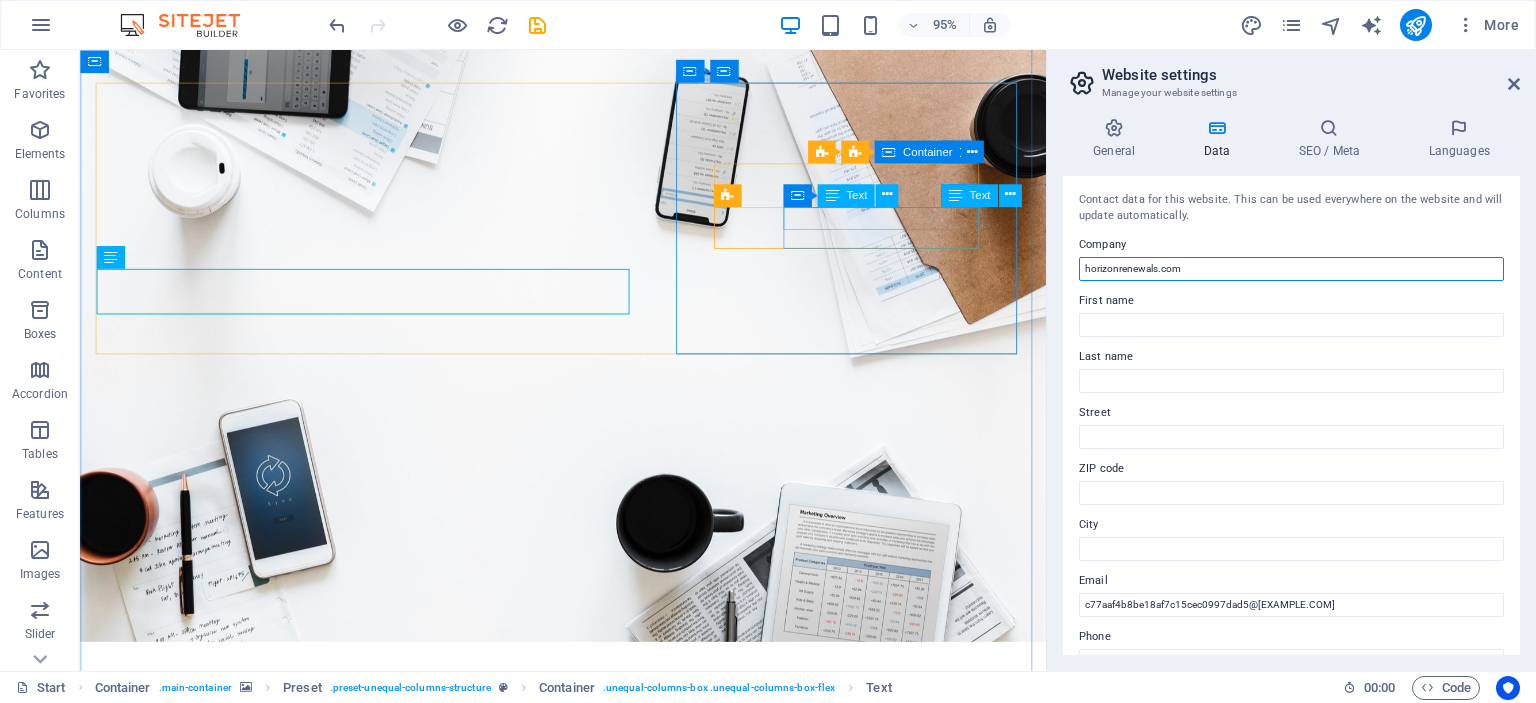 drag, startPoint x: 1327, startPoint y: 313, endPoint x: 959, endPoint y: 214, distance: 381.08398 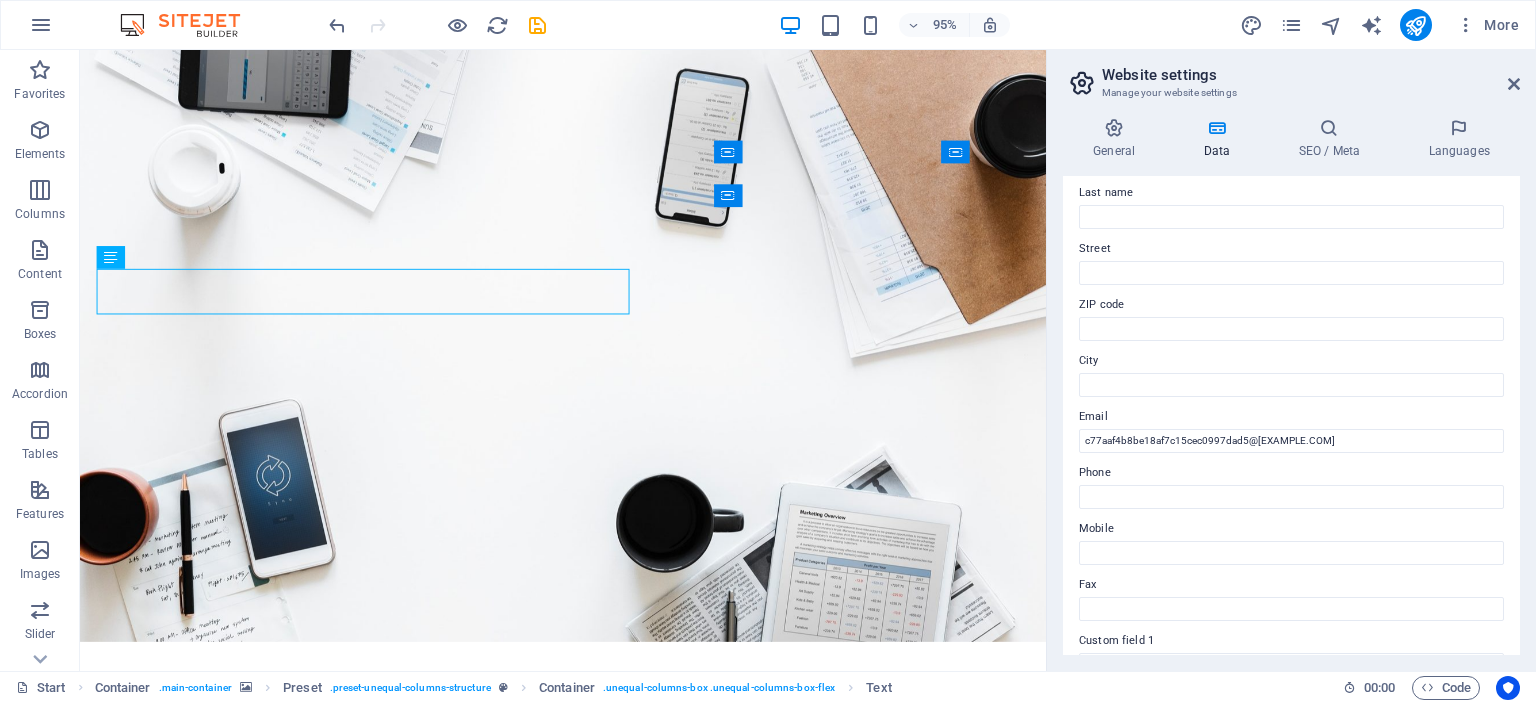 scroll, scrollTop: 0, scrollLeft: 0, axis: both 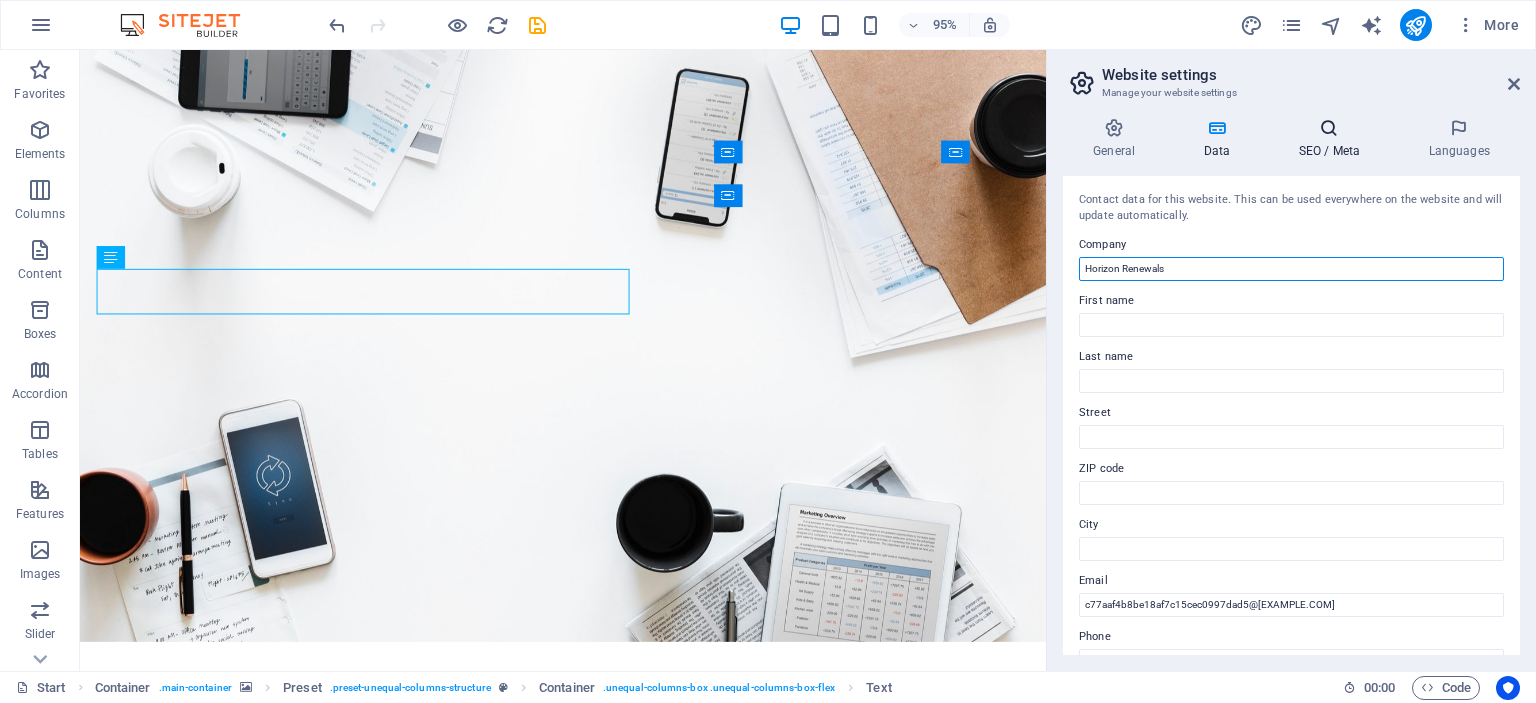 type on "Horizon Renewals" 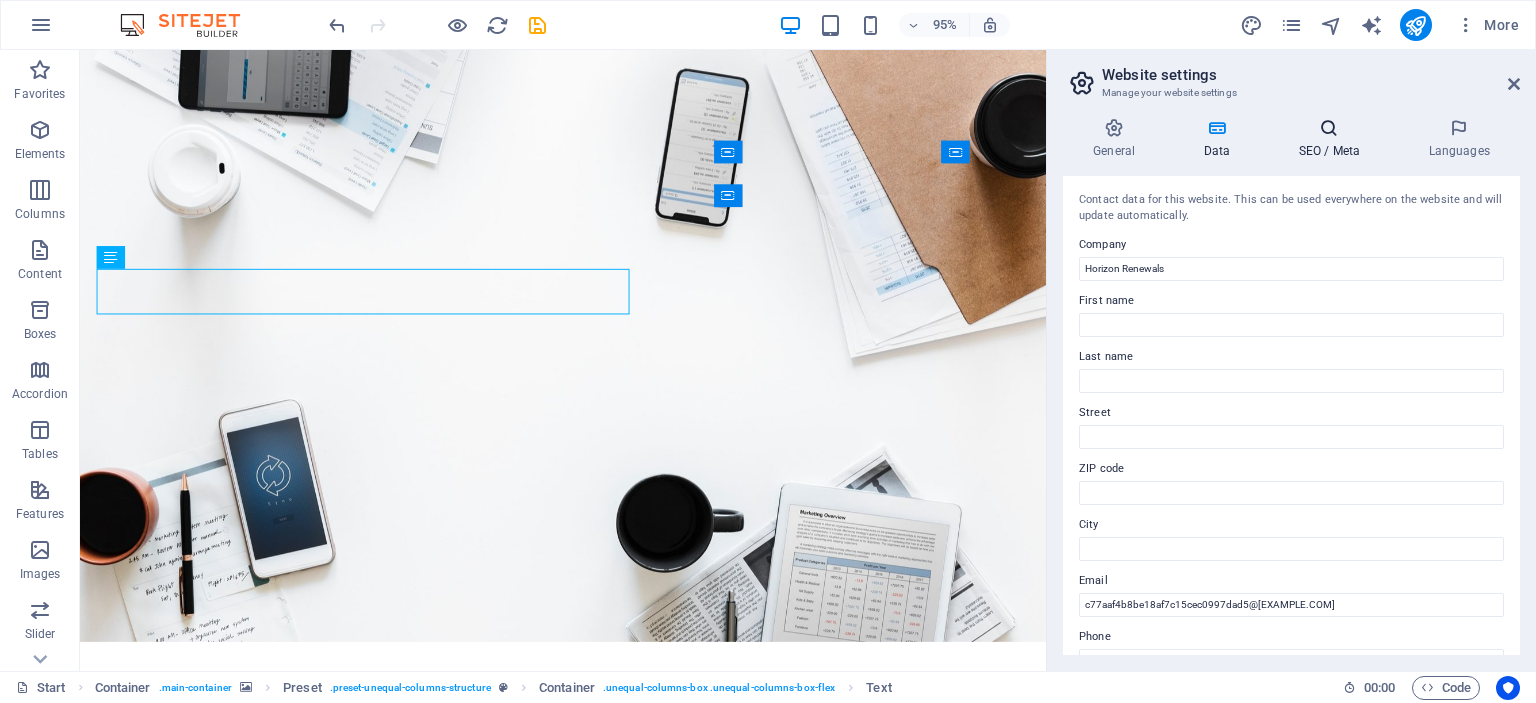 click on "SEO / Meta" at bounding box center (1333, 139) 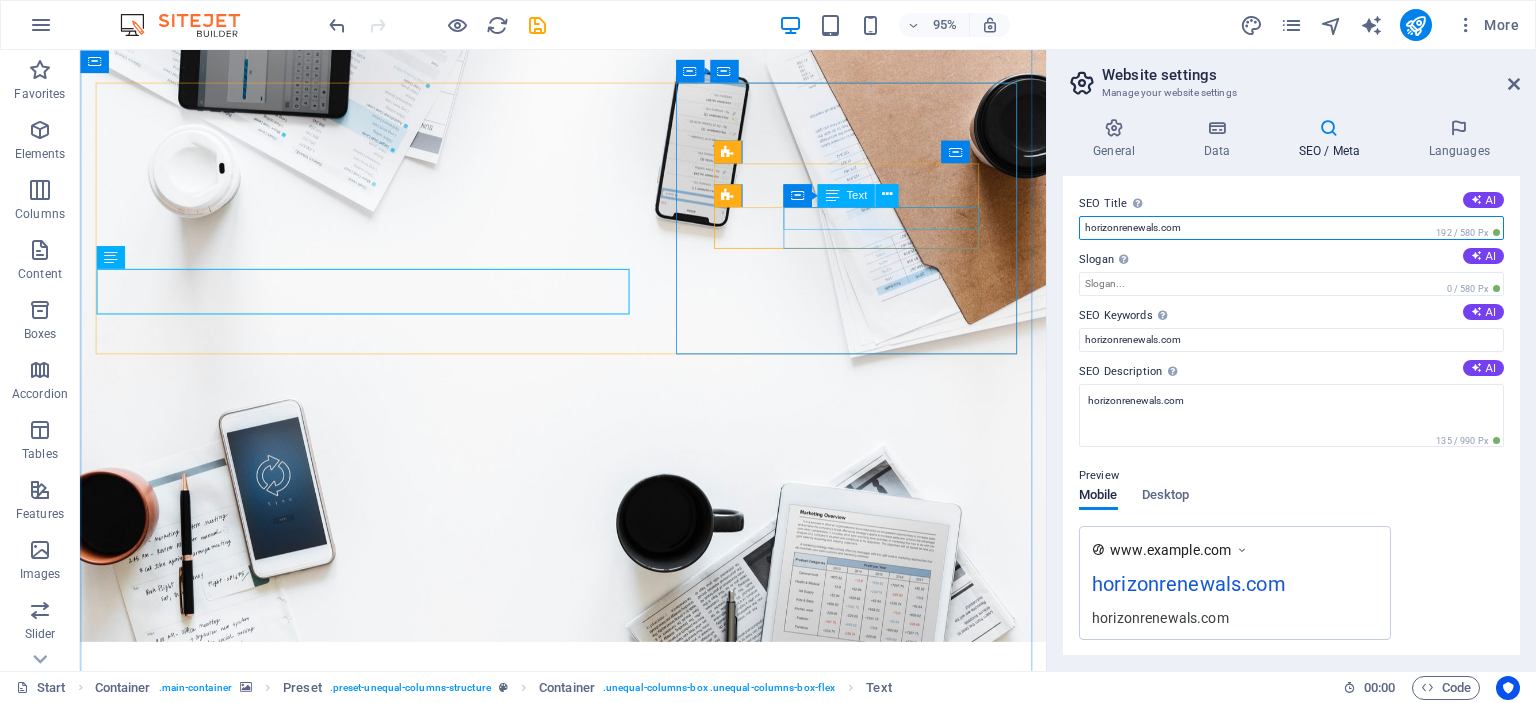 drag, startPoint x: 1323, startPoint y: 281, endPoint x: 1015, endPoint y: 216, distance: 314.78406 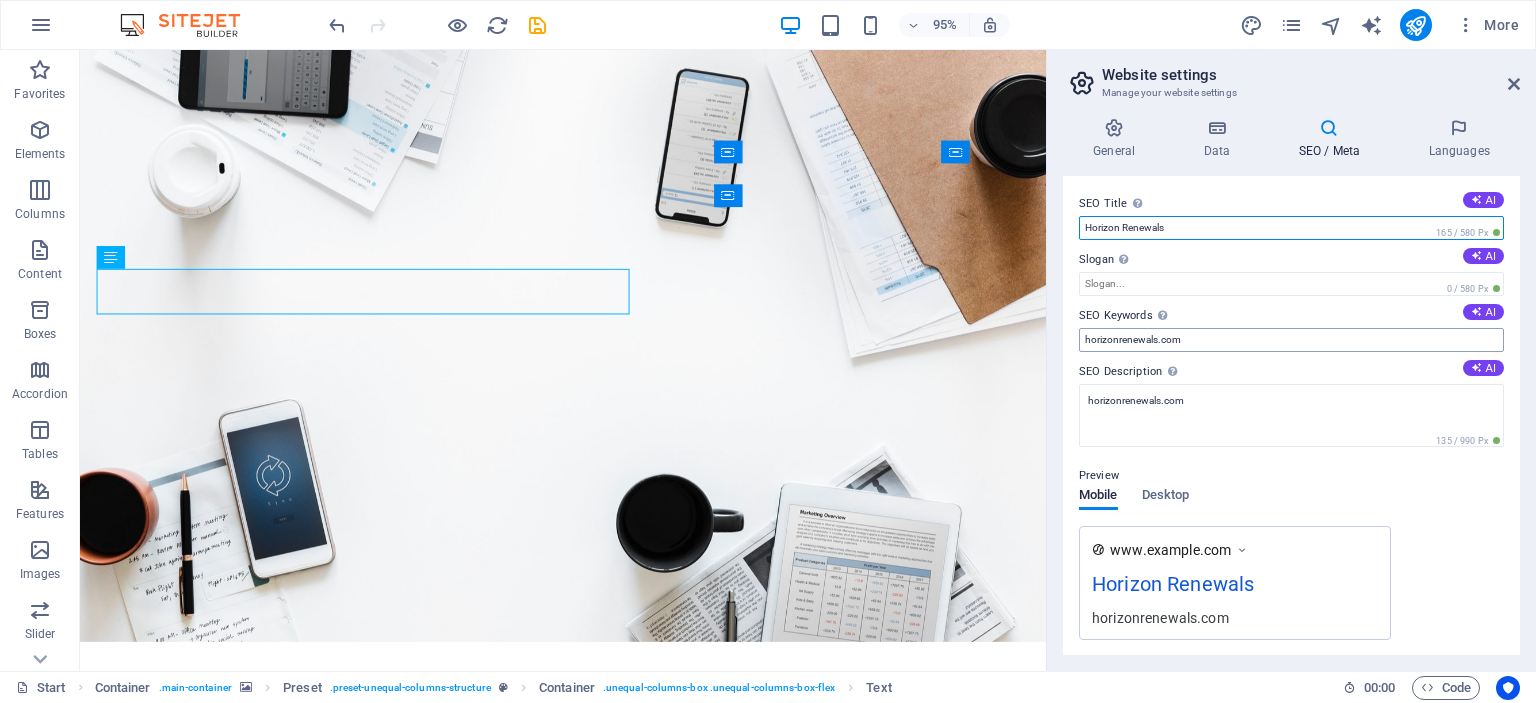 type on "Horizon Renewals" 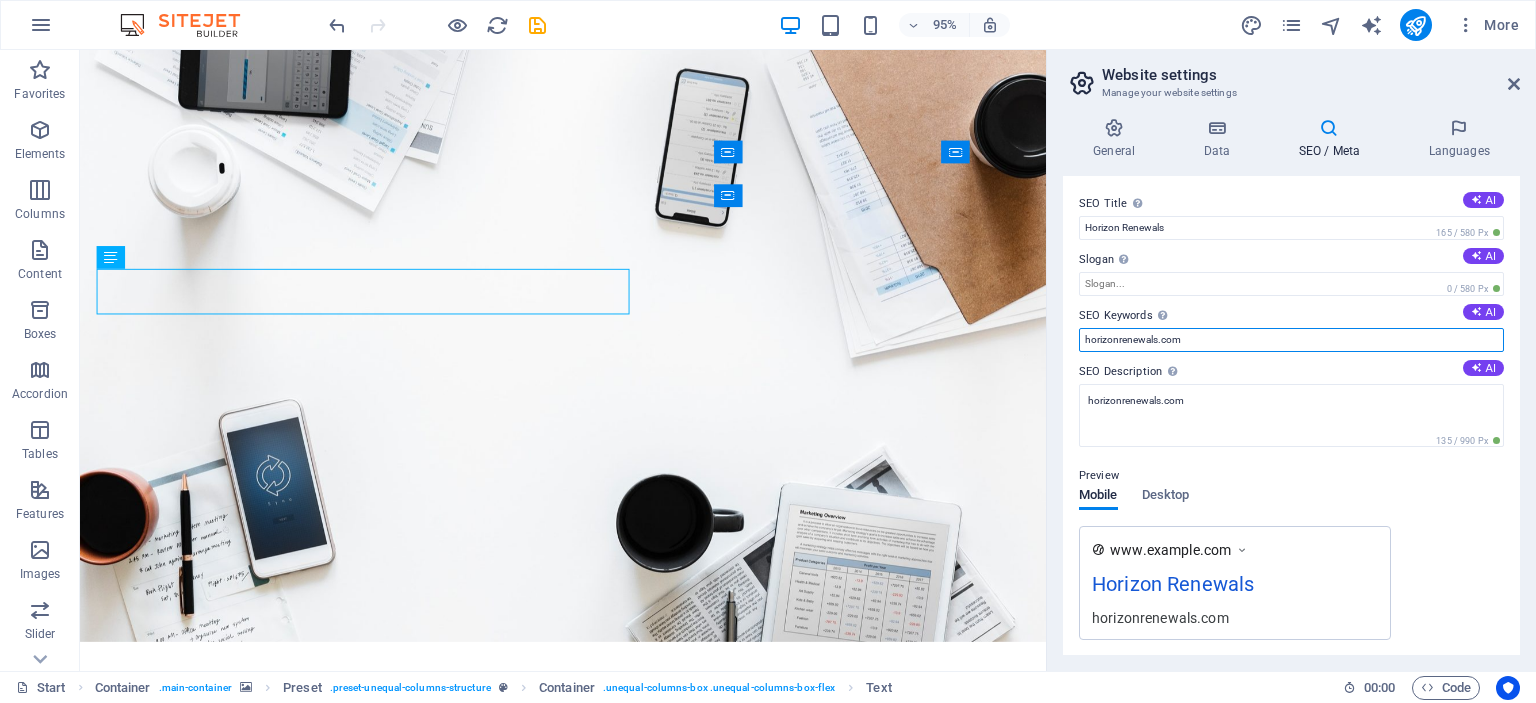 click on "horizonrenewals.com" at bounding box center [1291, 340] 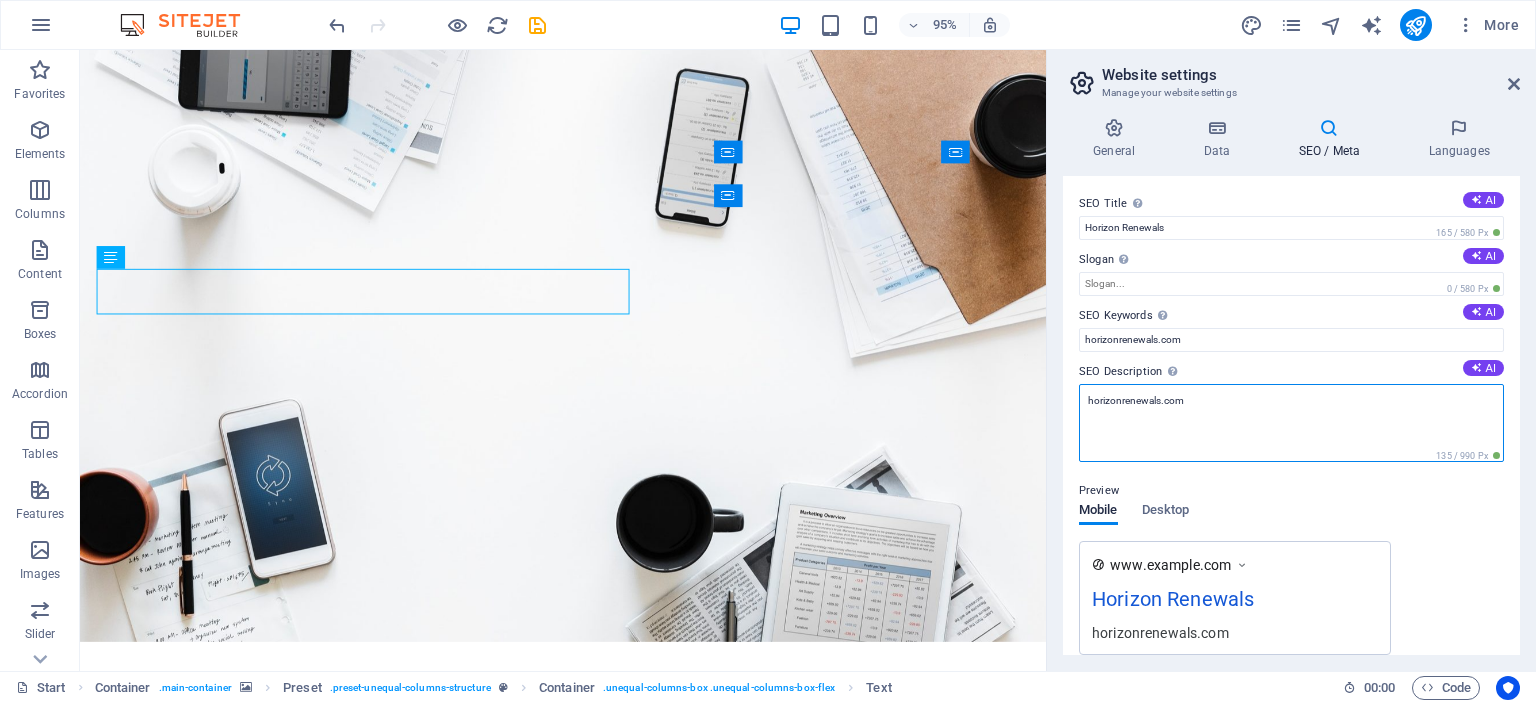 click on "horizonrenewals.com" at bounding box center (1291, 423) 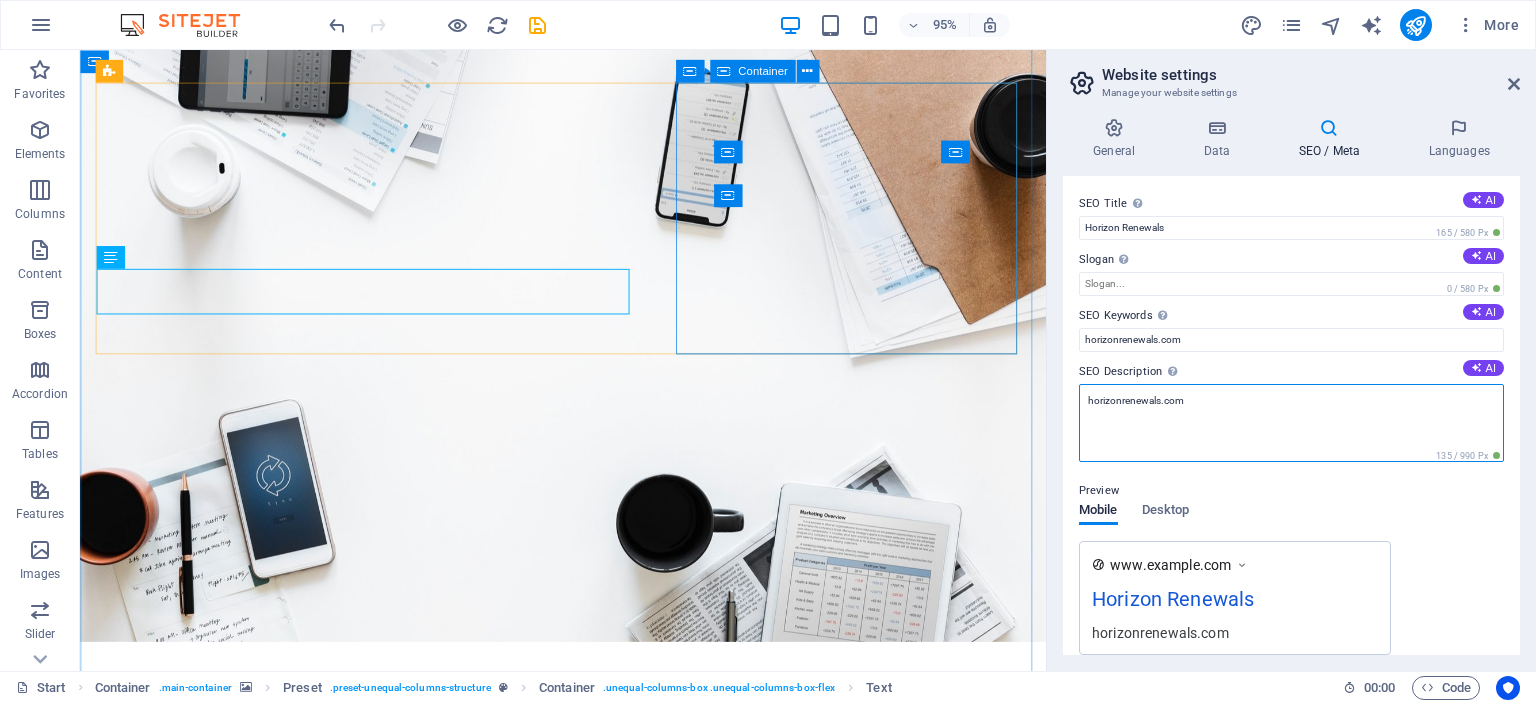drag, startPoint x: 1379, startPoint y: 463, endPoint x: 506, endPoint y: 322, distance: 884.3133 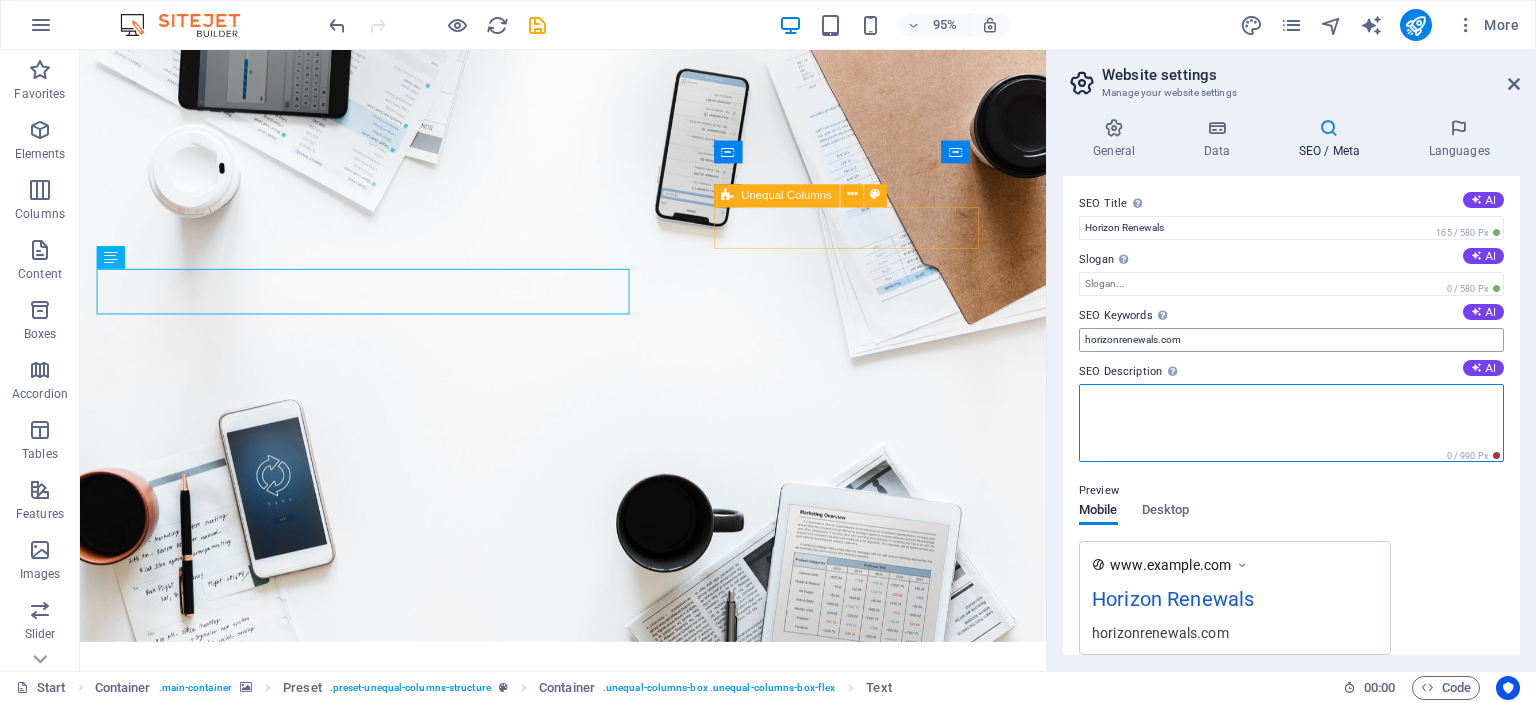 type 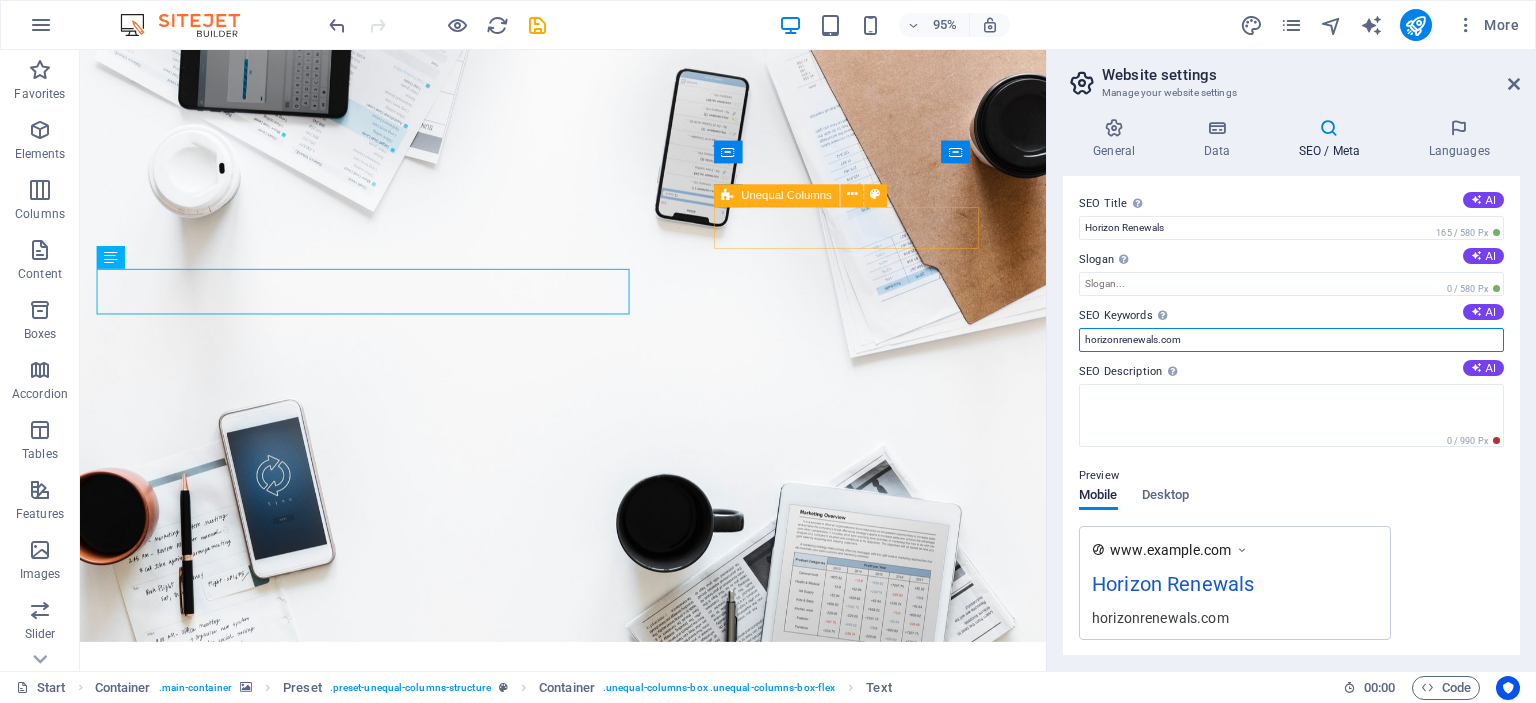 click on "horizonrenewals.com" at bounding box center (1291, 340) 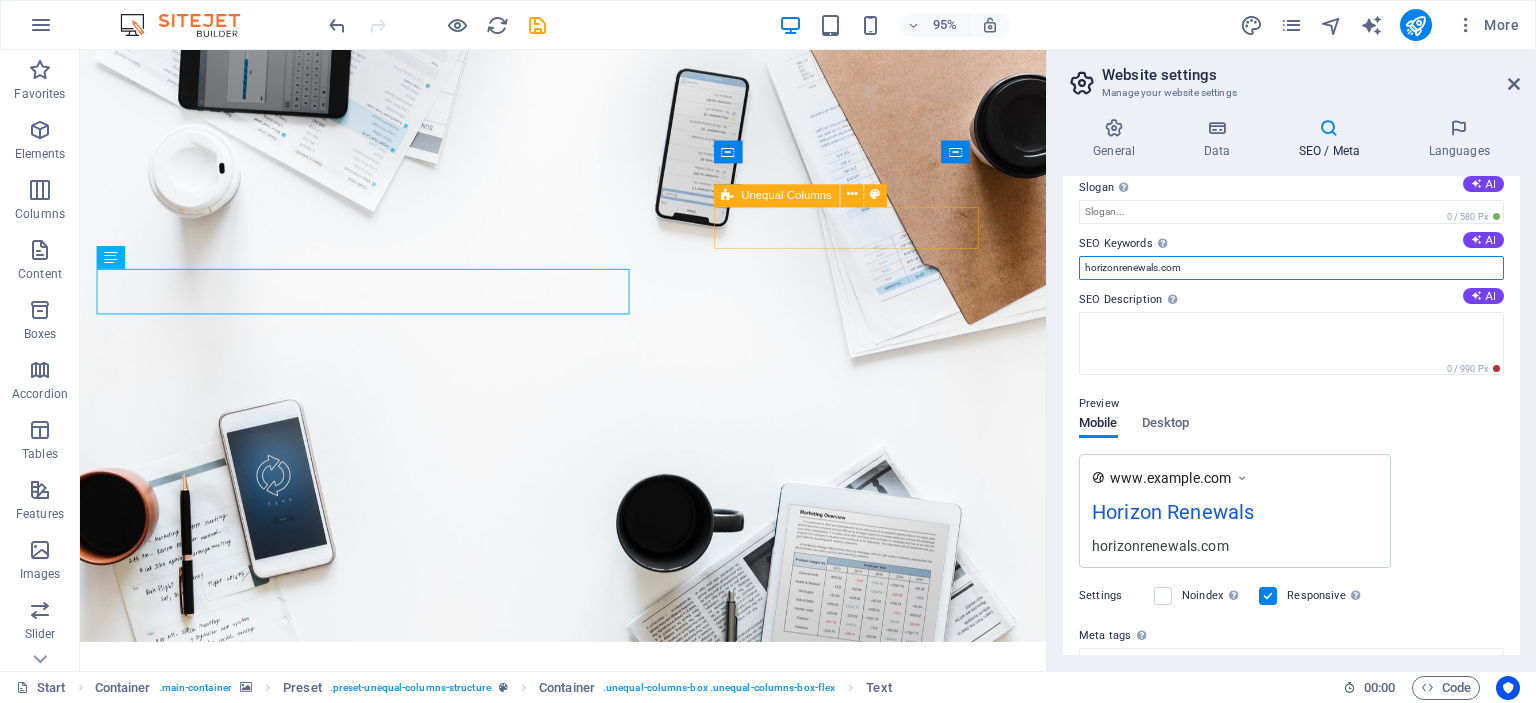 scroll, scrollTop: 0, scrollLeft: 0, axis: both 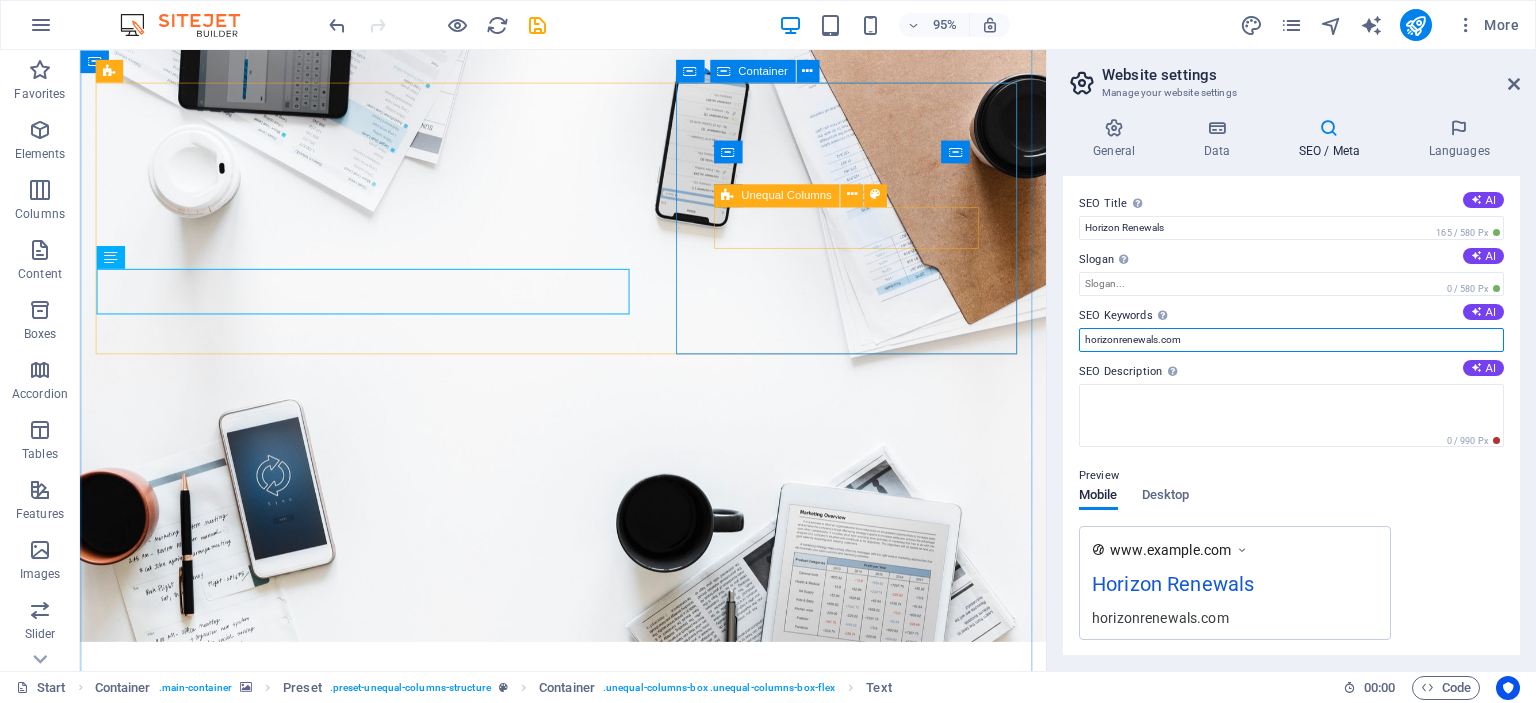 drag, startPoint x: 1352, startPoint y: 389, endPoint x: 1065, endPoint y: 326, distance: 293.83328 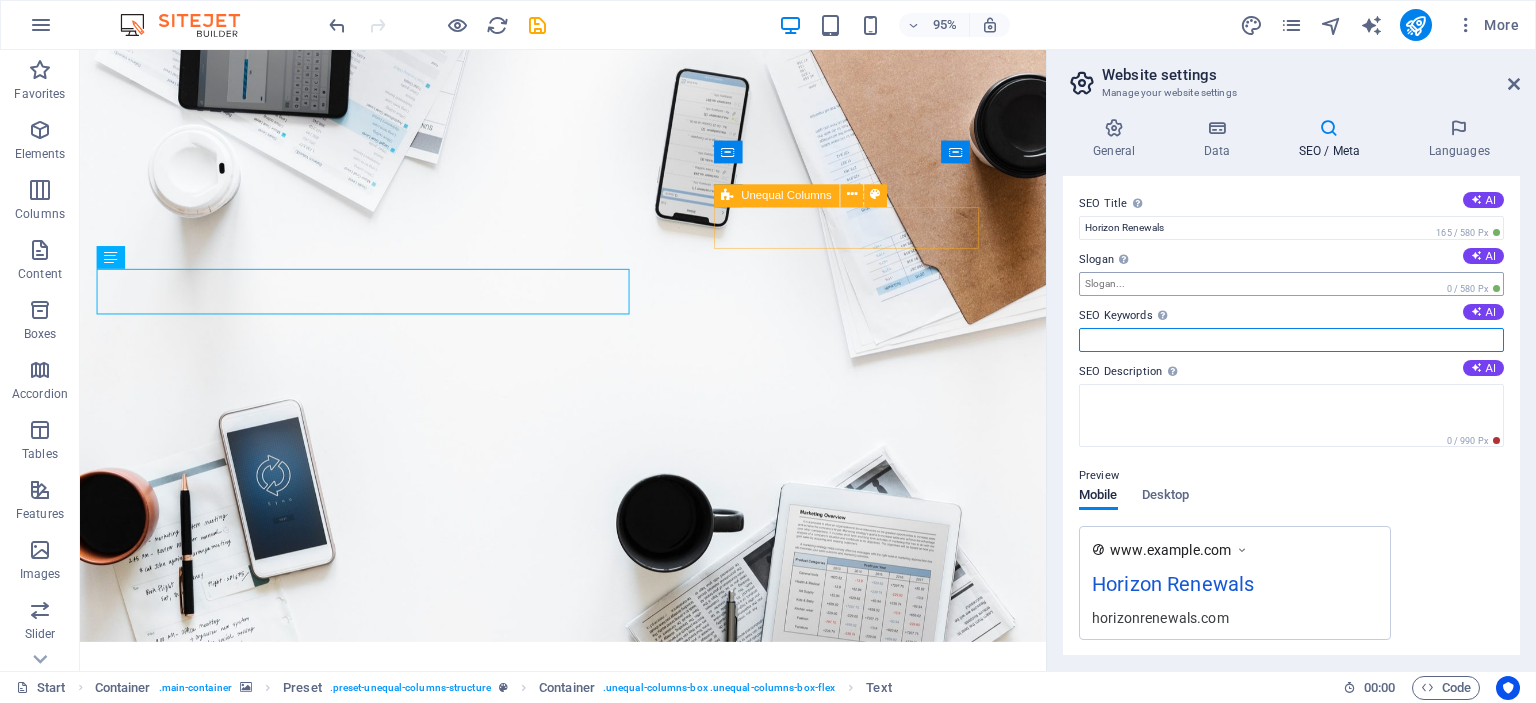 type 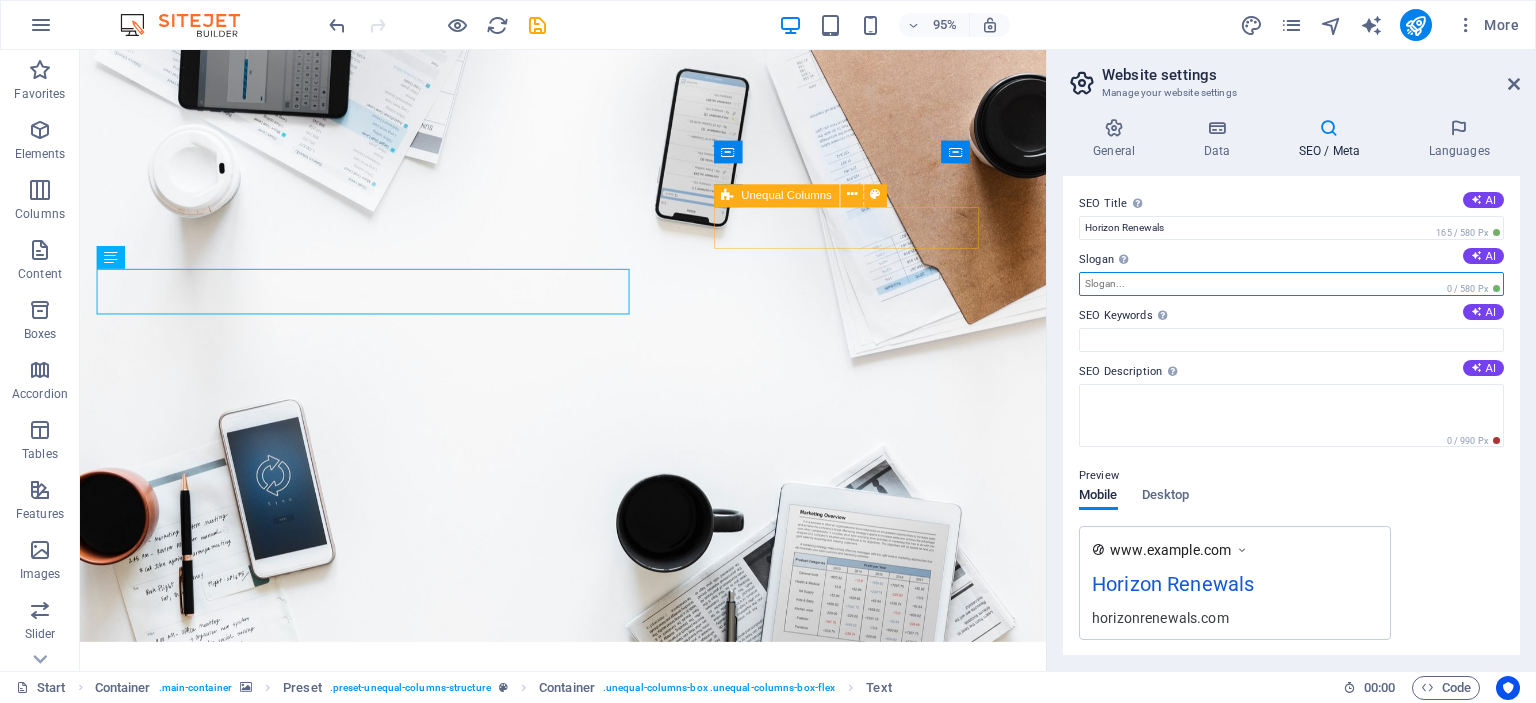 click on "Slogan The slogan of your website. AI" at bounding box center [1291, 284] 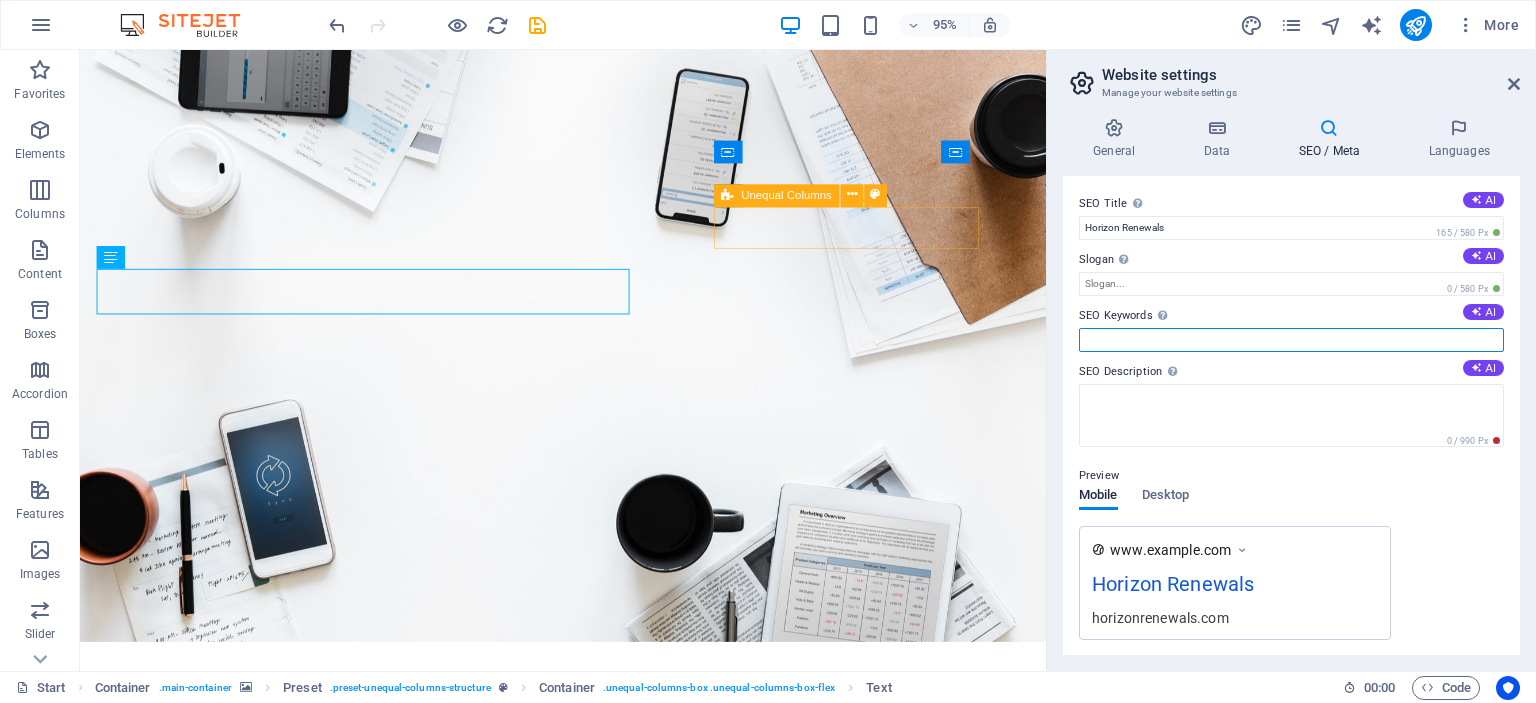 click on "SEO Keywords Comma-separated list of keywords representing your website. AI" at bounding box center (1291, 340) 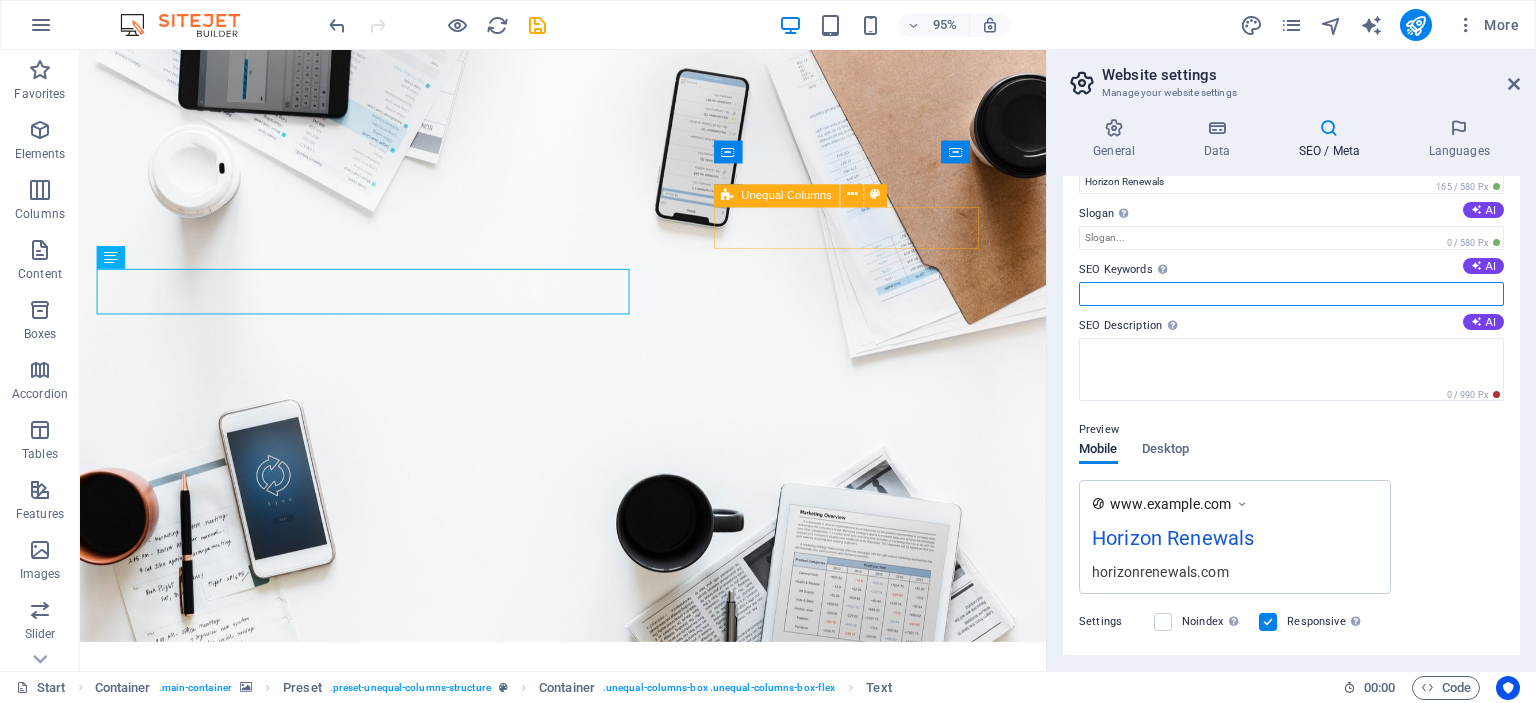 scroll, scrollTop: 0, scrollLeft: 0, axis: both 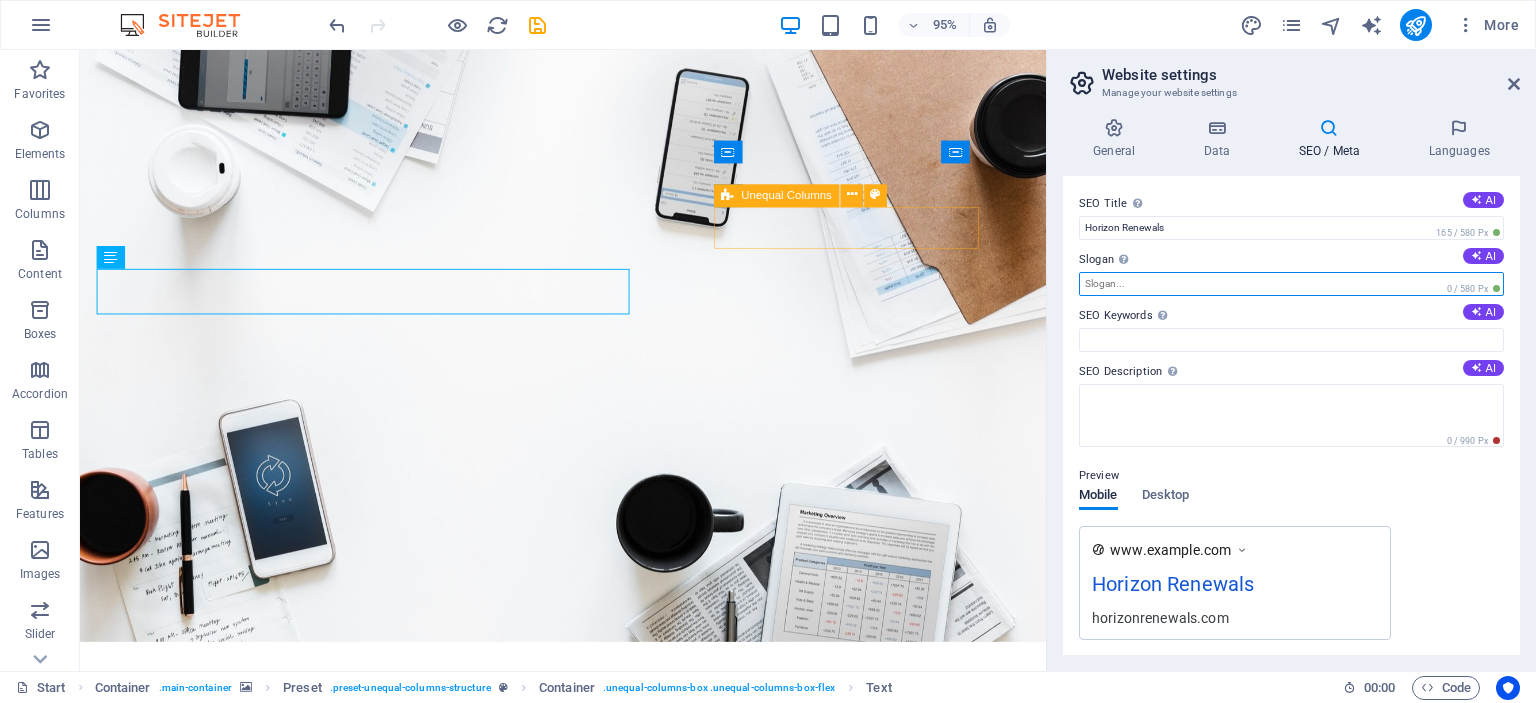 click on "Slogan The slogan of your website. AI" at bounding box center (1291, 284) 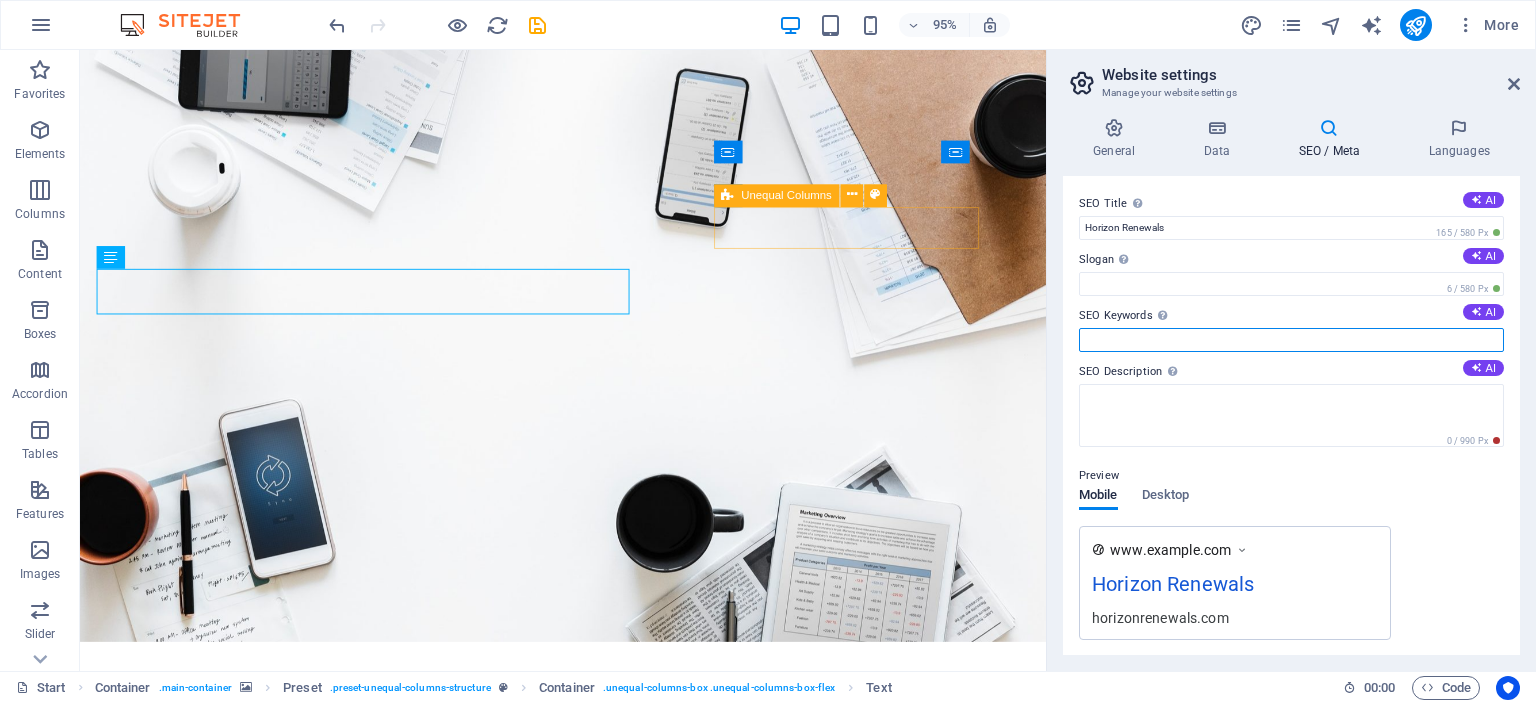 click on "SEO Keywords Comma-separated list of keywords representing your website. AI" at bounding box center (1291, 340) 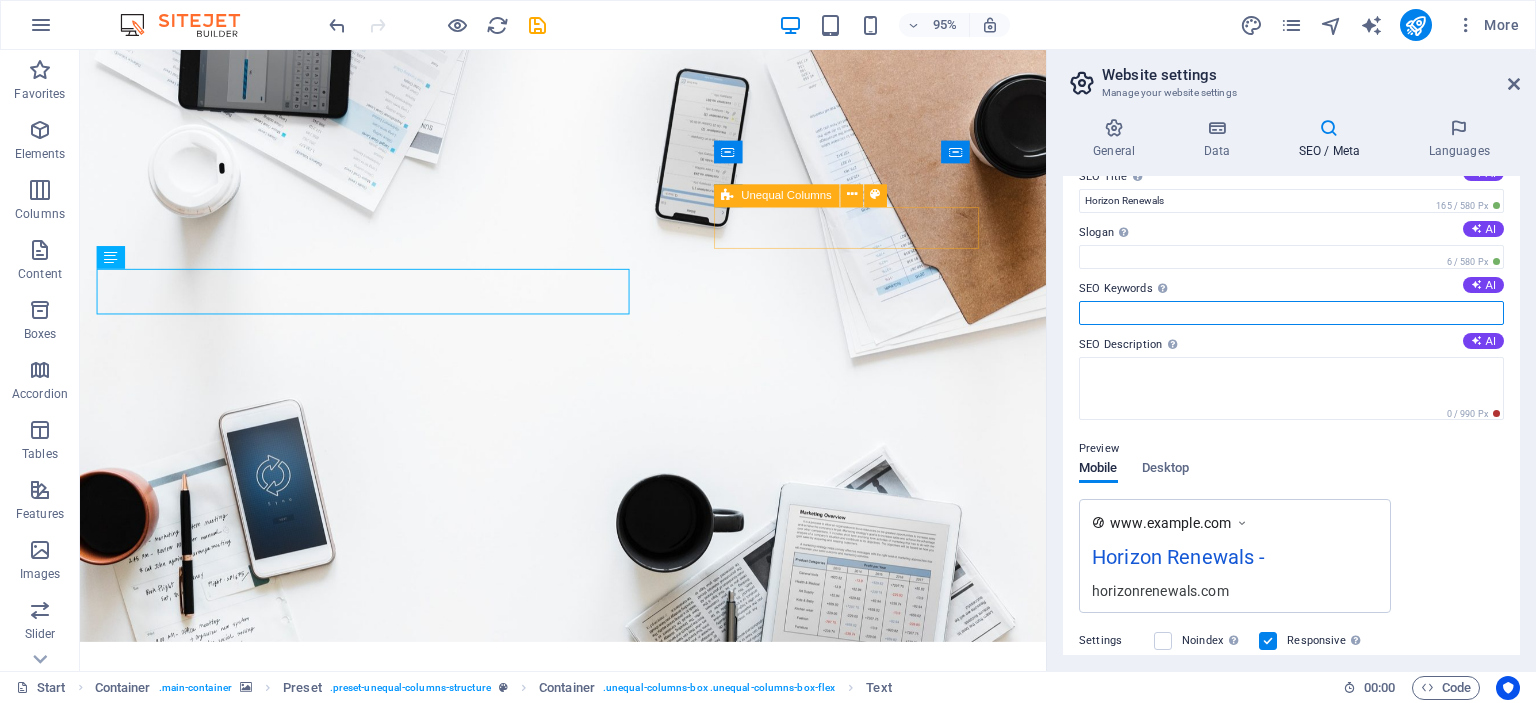 scroll, scrollTop: 0, scrollLeft: 0, axis: both 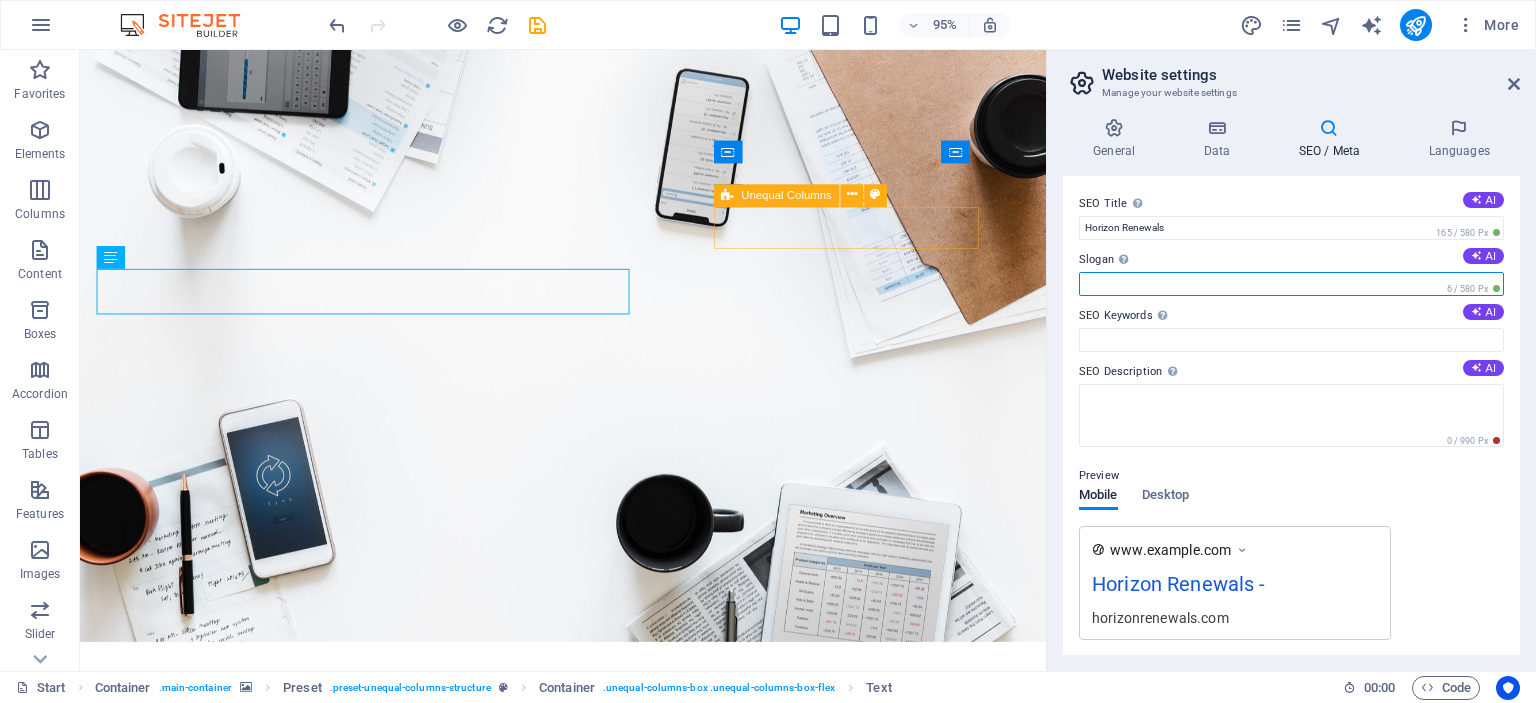 click on "Slogan The slogan of your website. AI" at bounding box center [1291, 284] 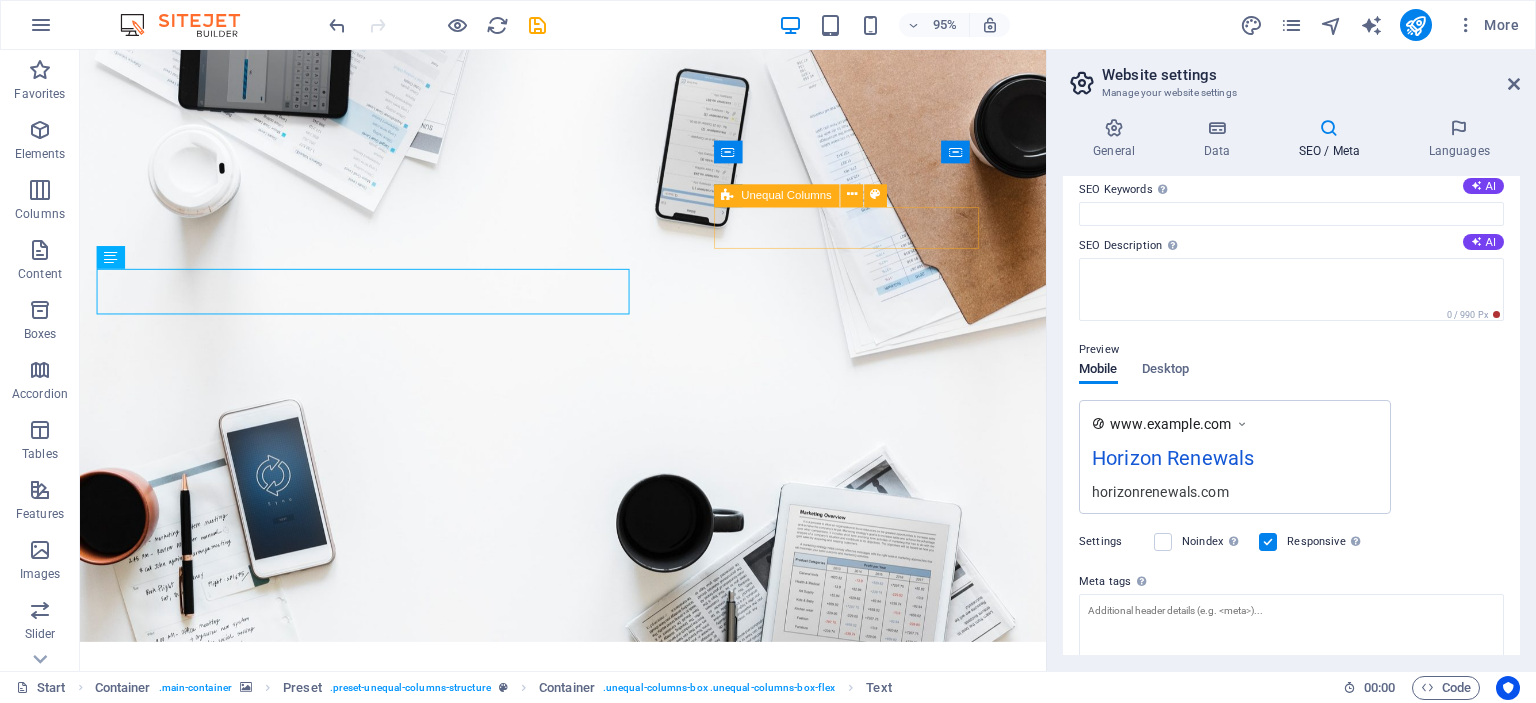 scroll, scrollTop: 0, scrollLeft: 0, axis: both 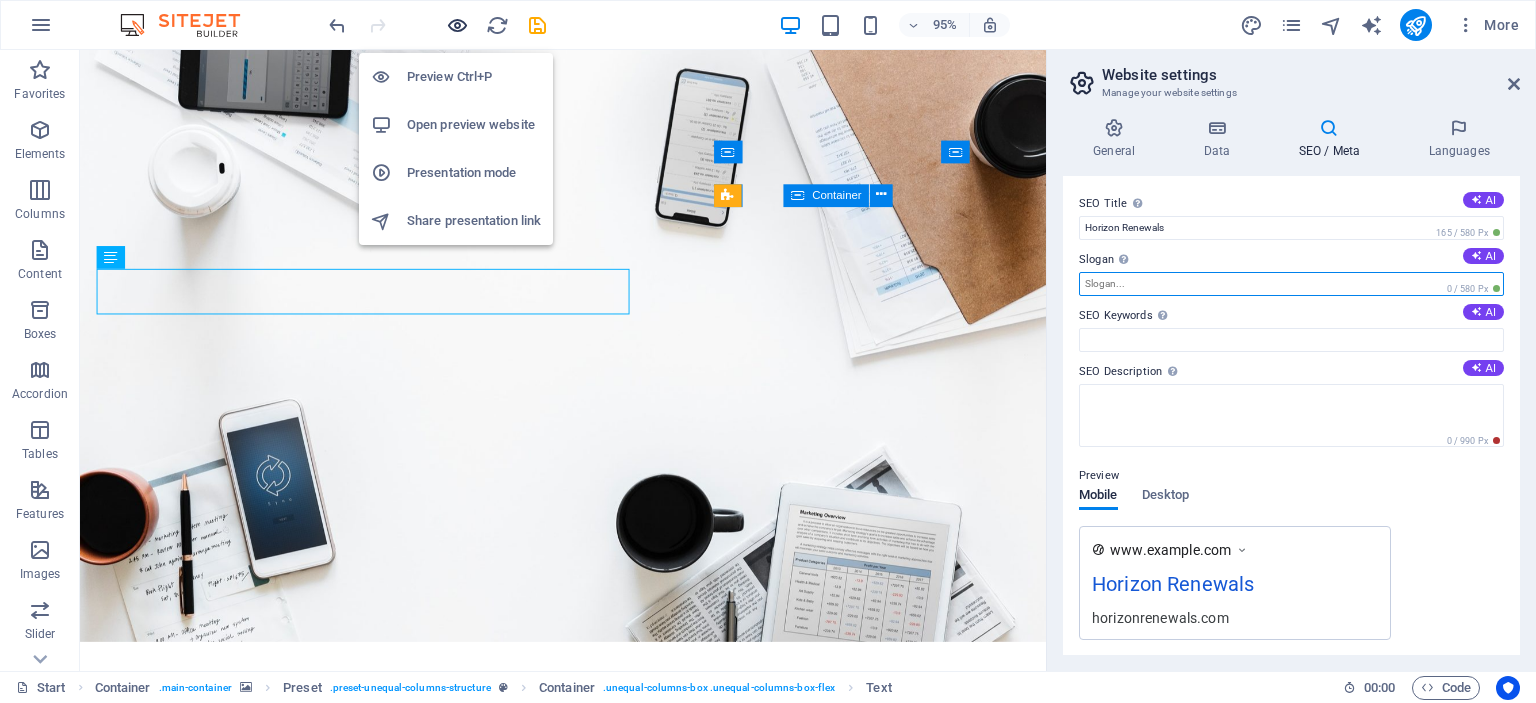type 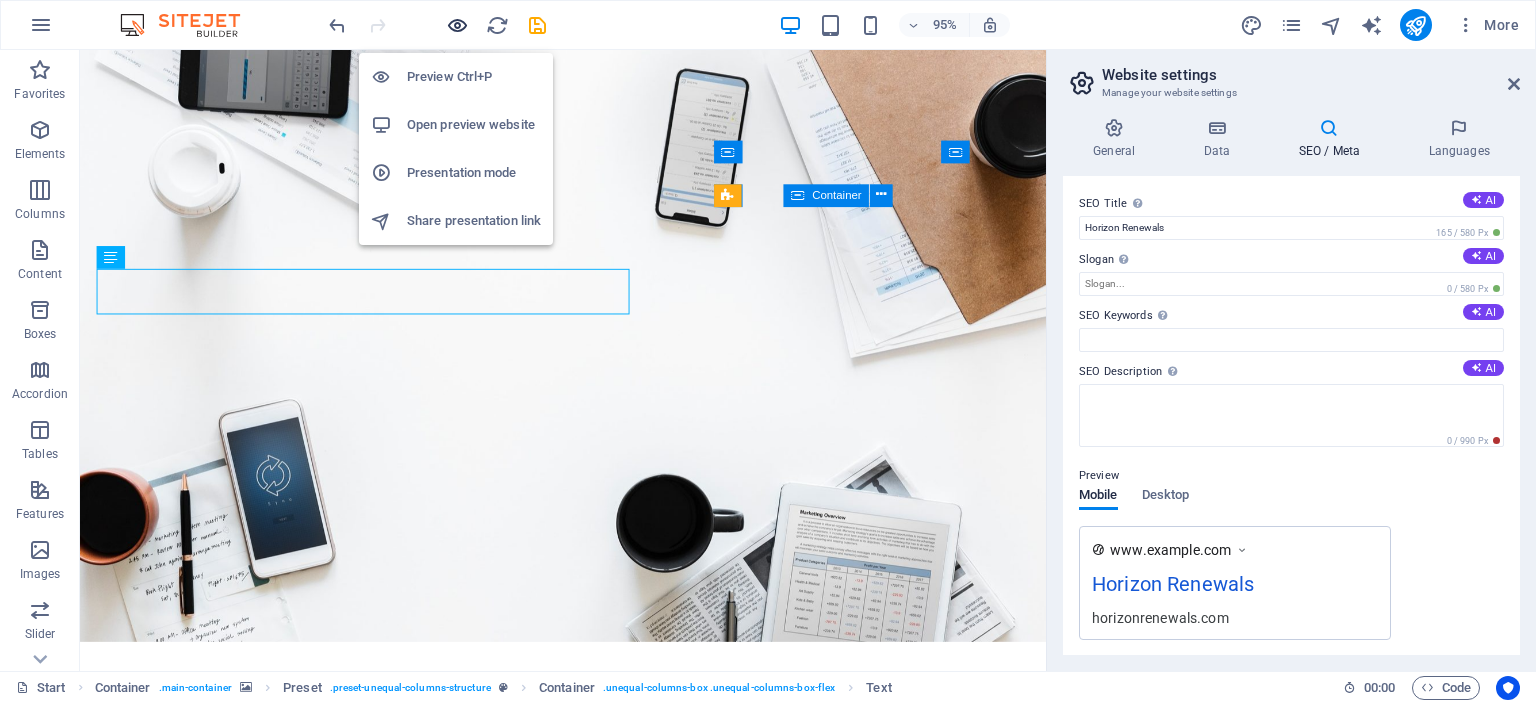 click at bounding box center [457, 25] 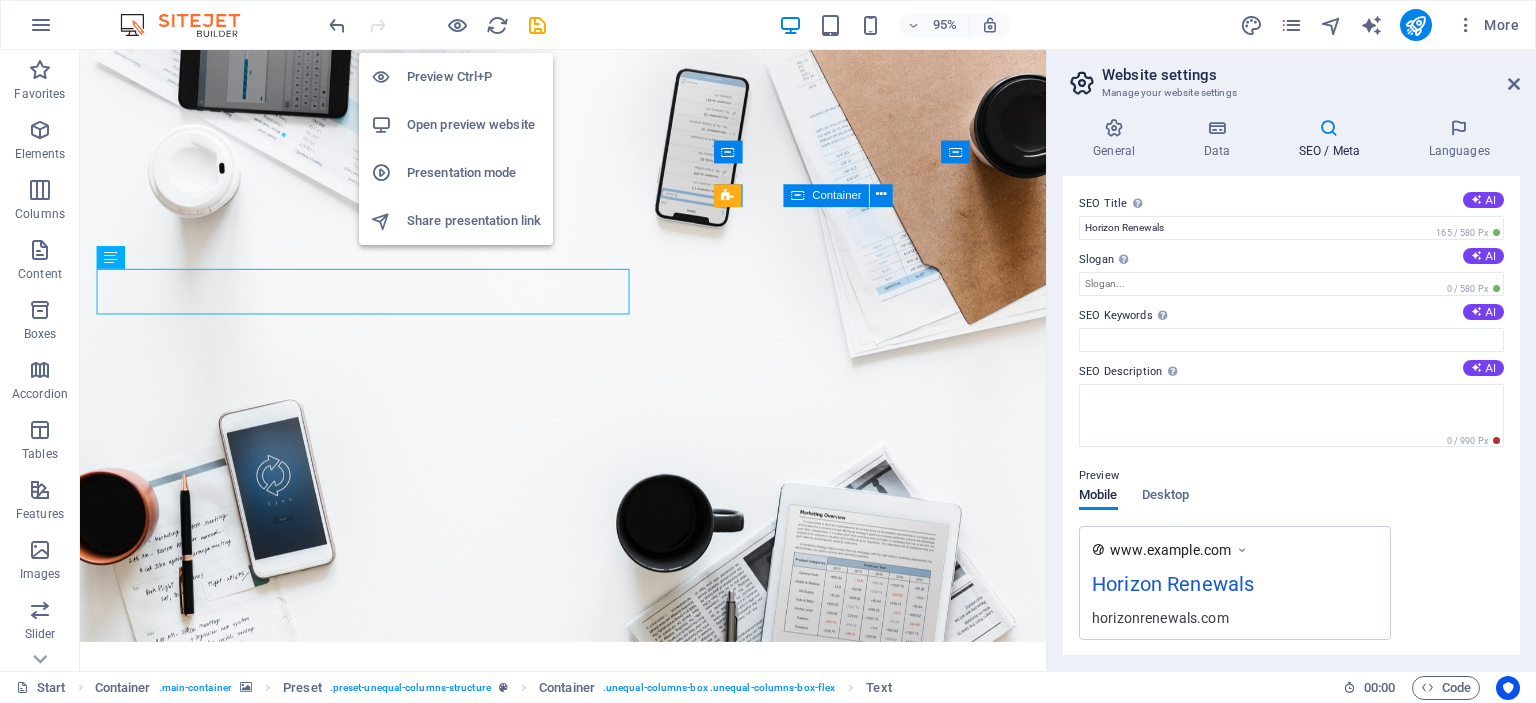 scroll, scrollTop: 12, scrollLeft: 0, axis: vertical 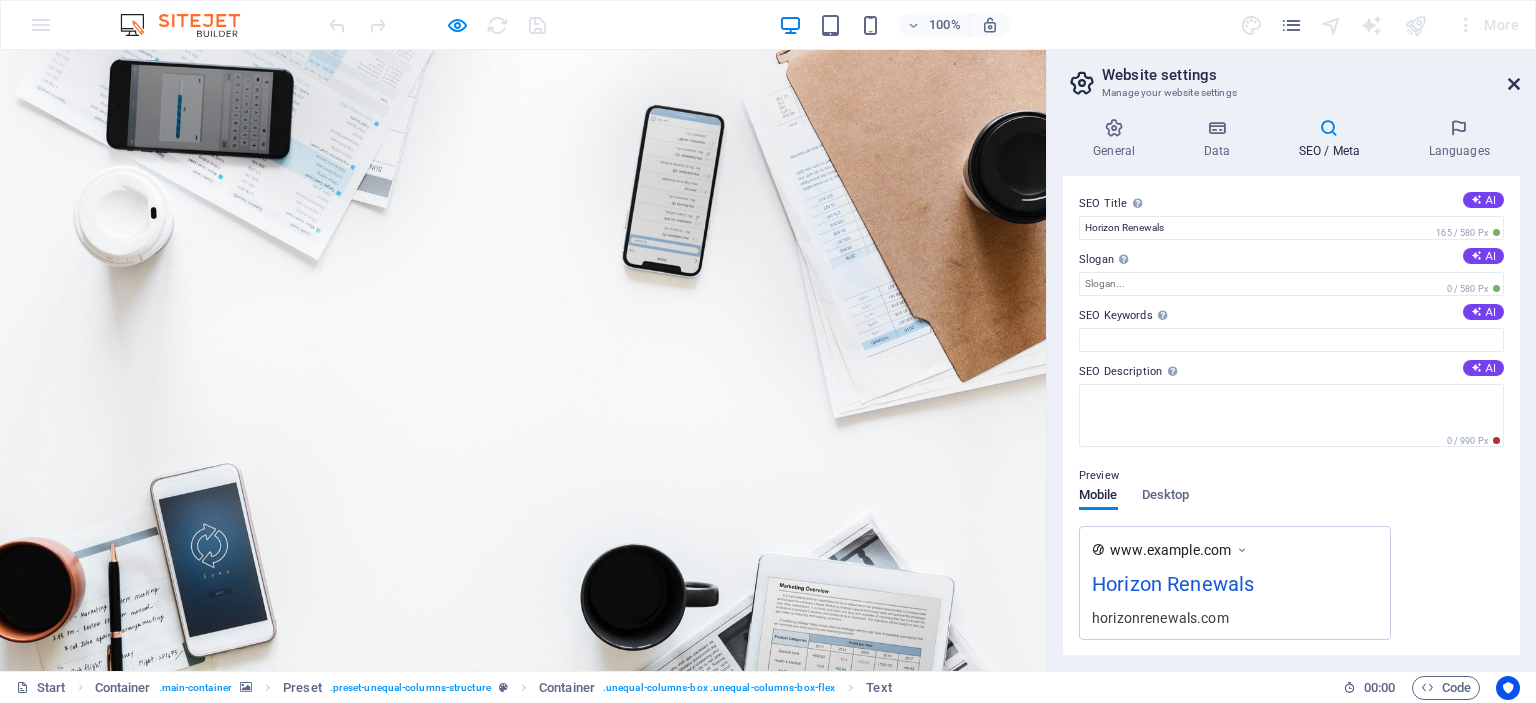 click at bounding box center [1514, 84] 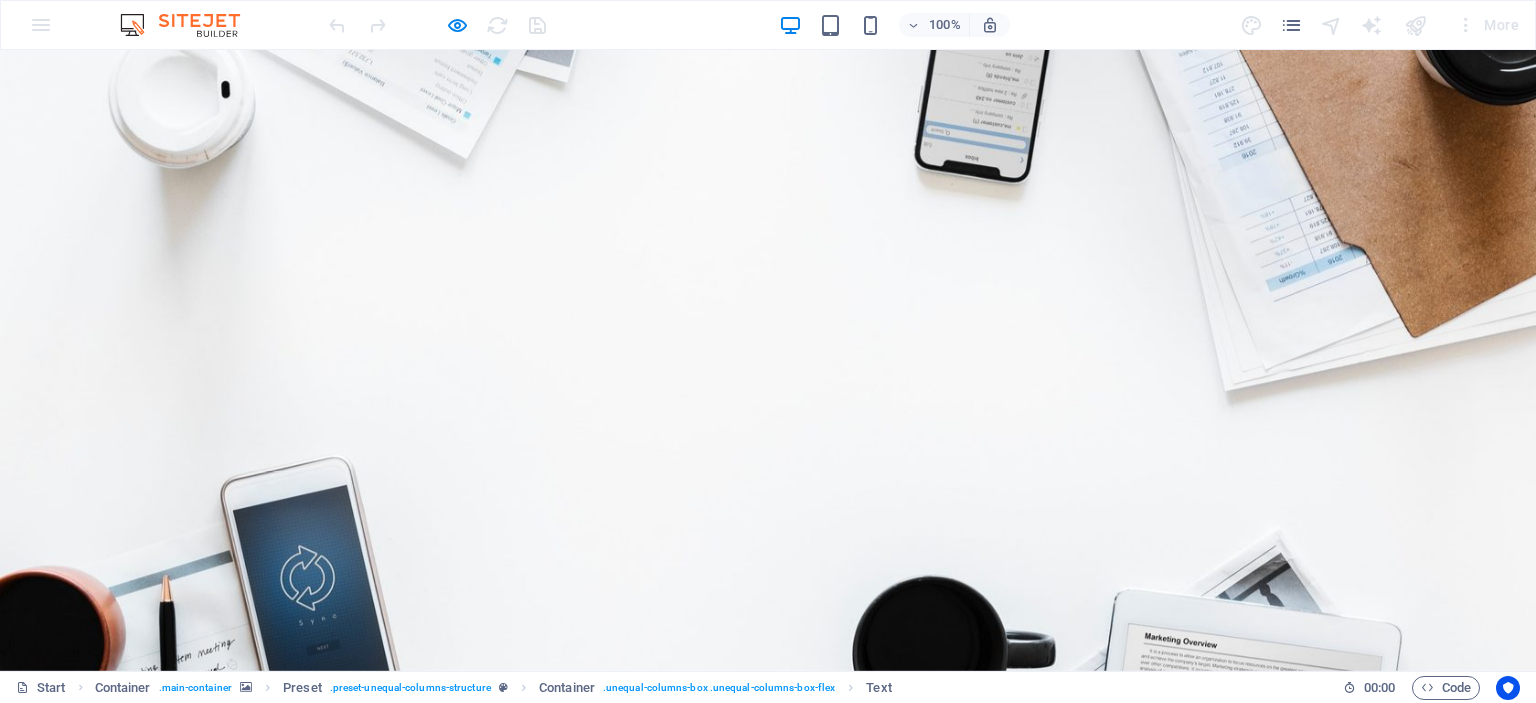 scroll, scrollTop: 0, scrollLeft: 0, axis: both 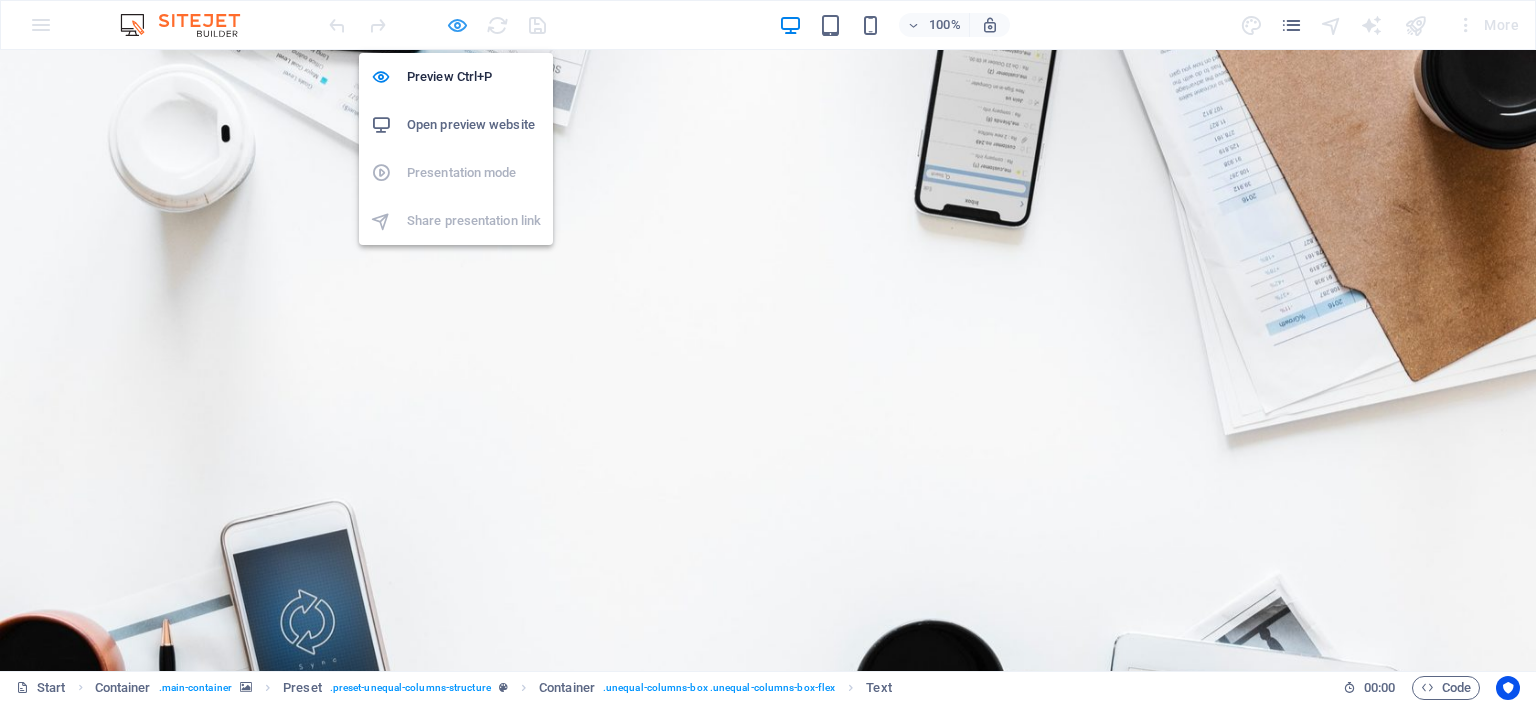 click at bounding box center (457, 25) 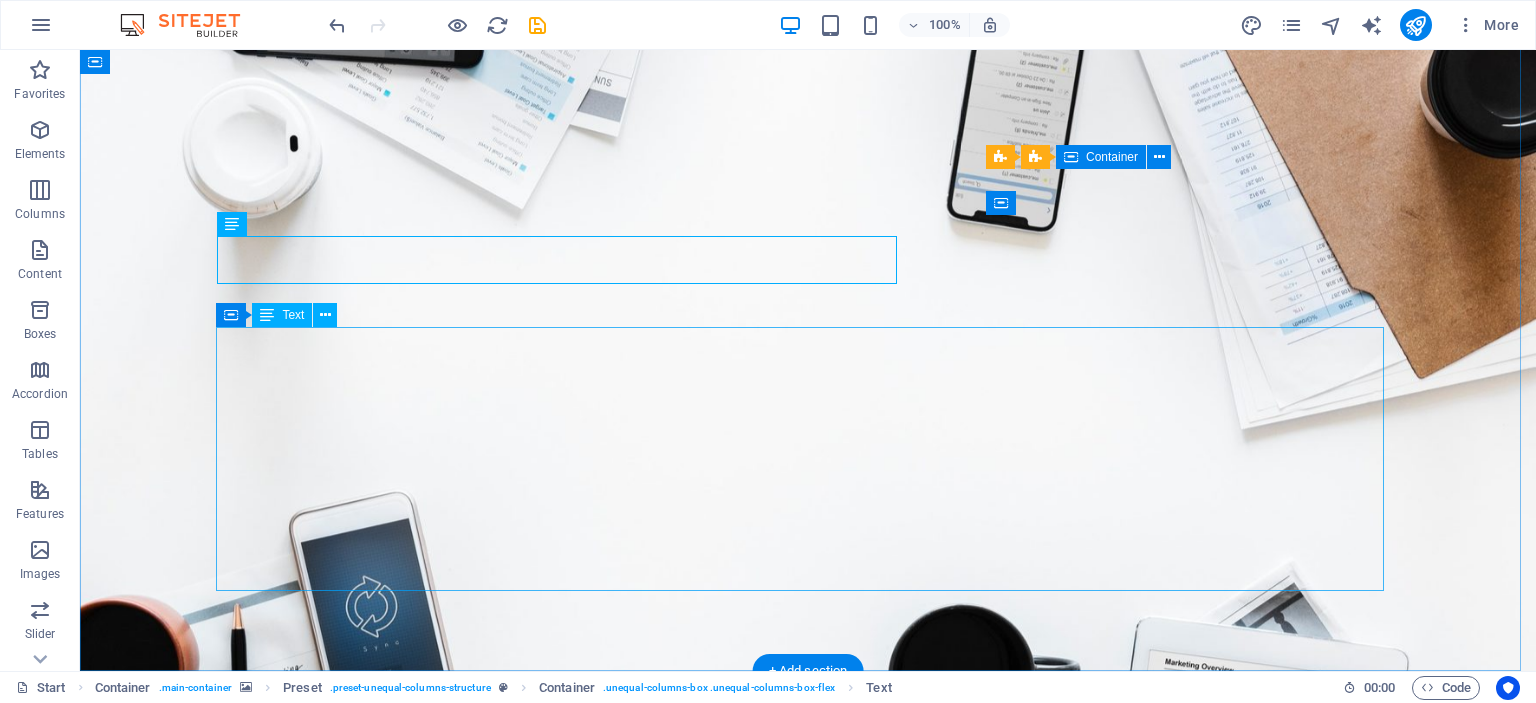 scroll, scrollTop: 0, scrollLeft: 0, axis: both 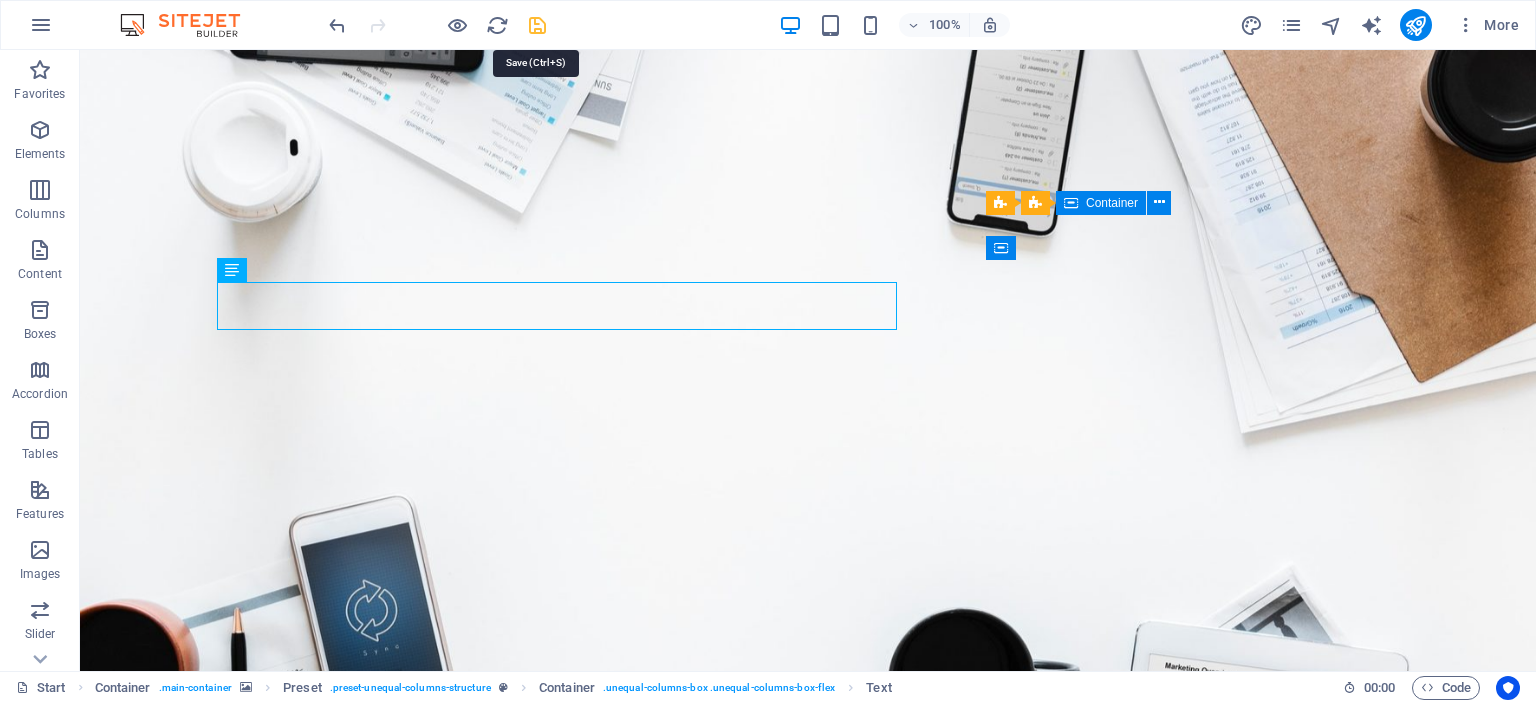 drag, startPoint x: 538, startPoint y: 23, endPoint x: 514, endPoint y: 35, distance: 26.832815 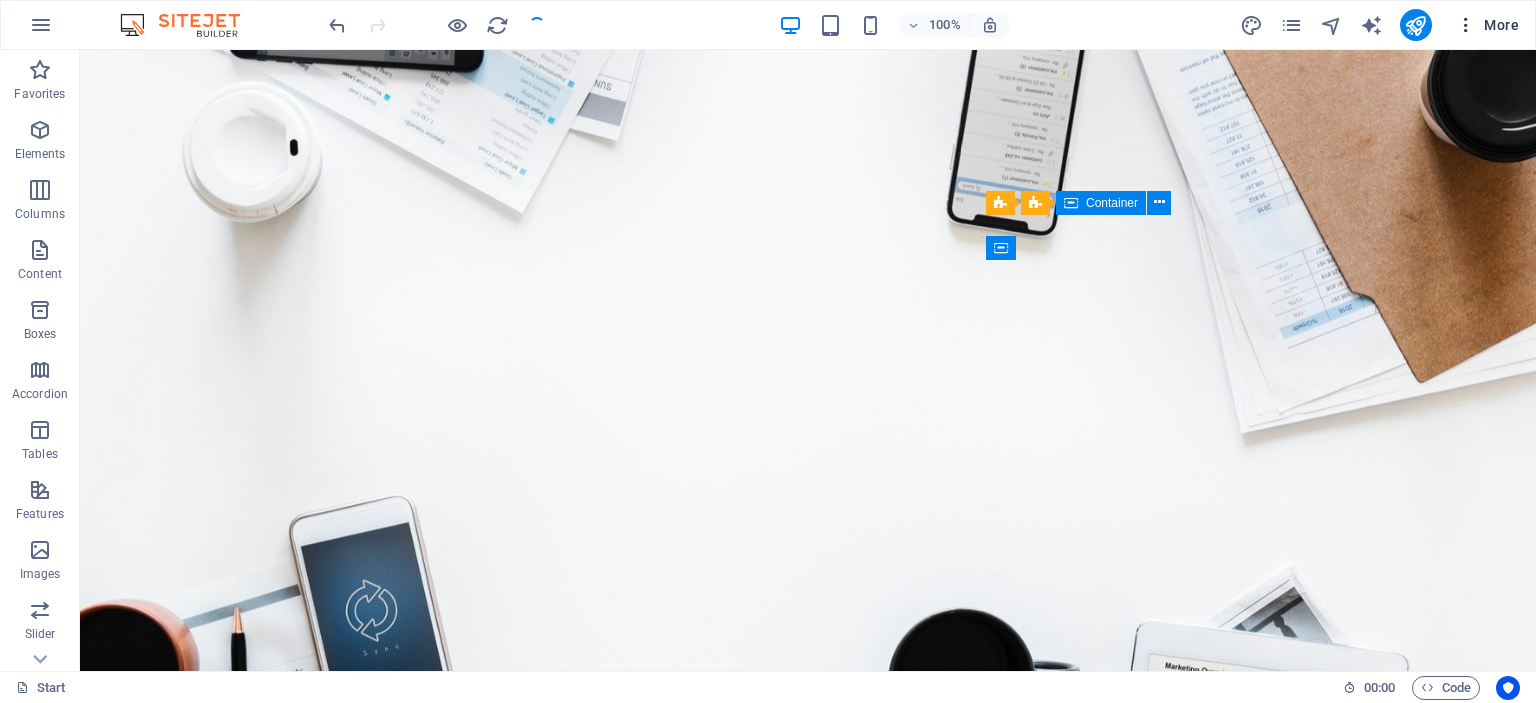 click on "More" at bounding box center [1487, 25] 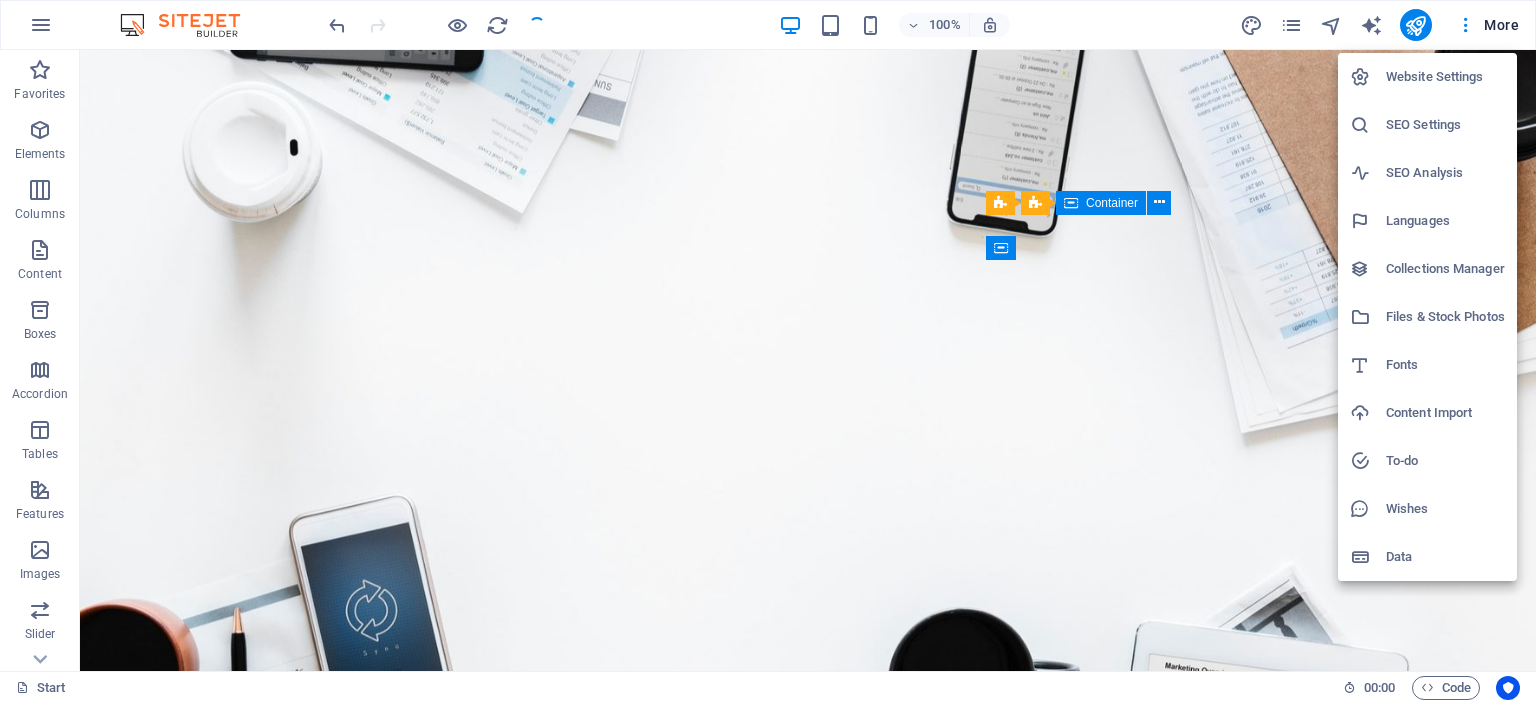 click on "Website Settings" at bounding box center [1445, 77] 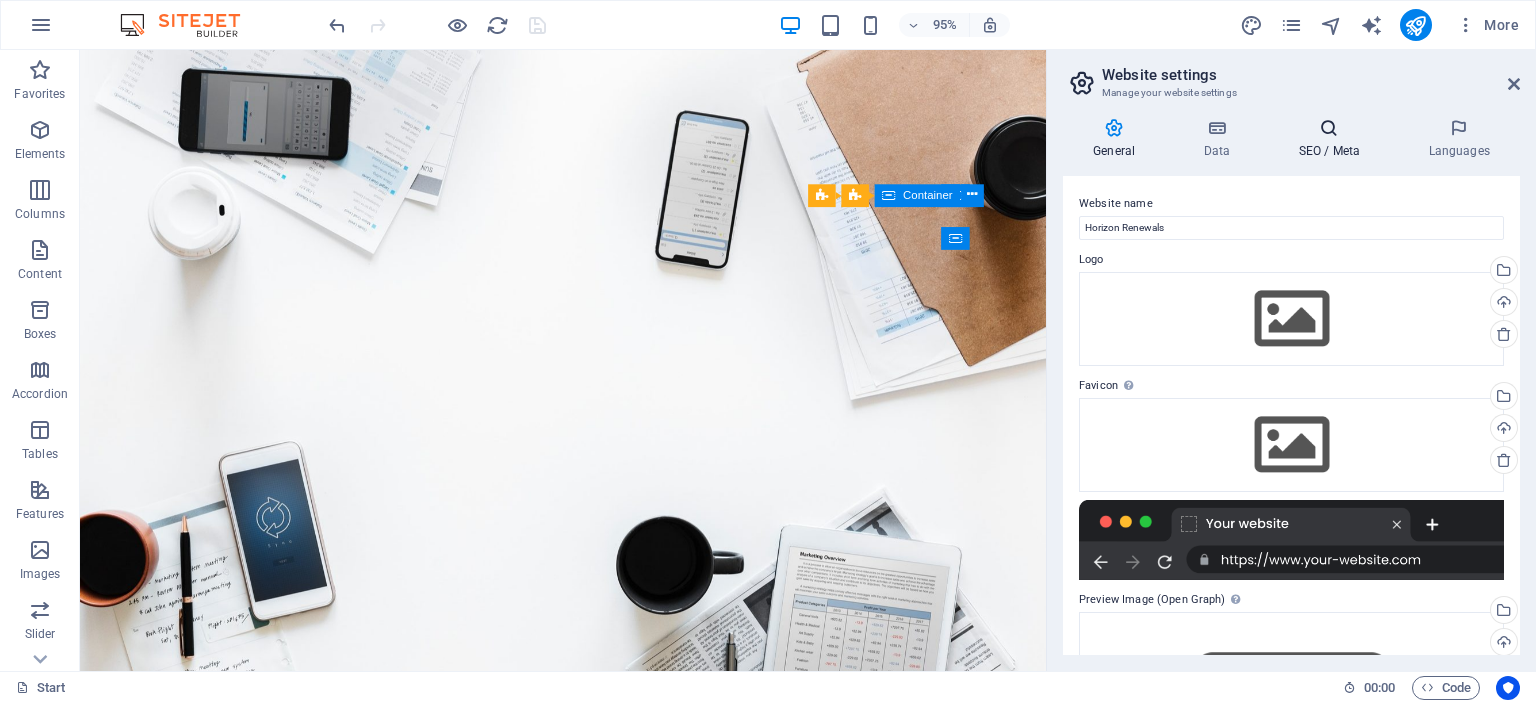 click on "SEO / Meta" at bounding box center (1333, 139) 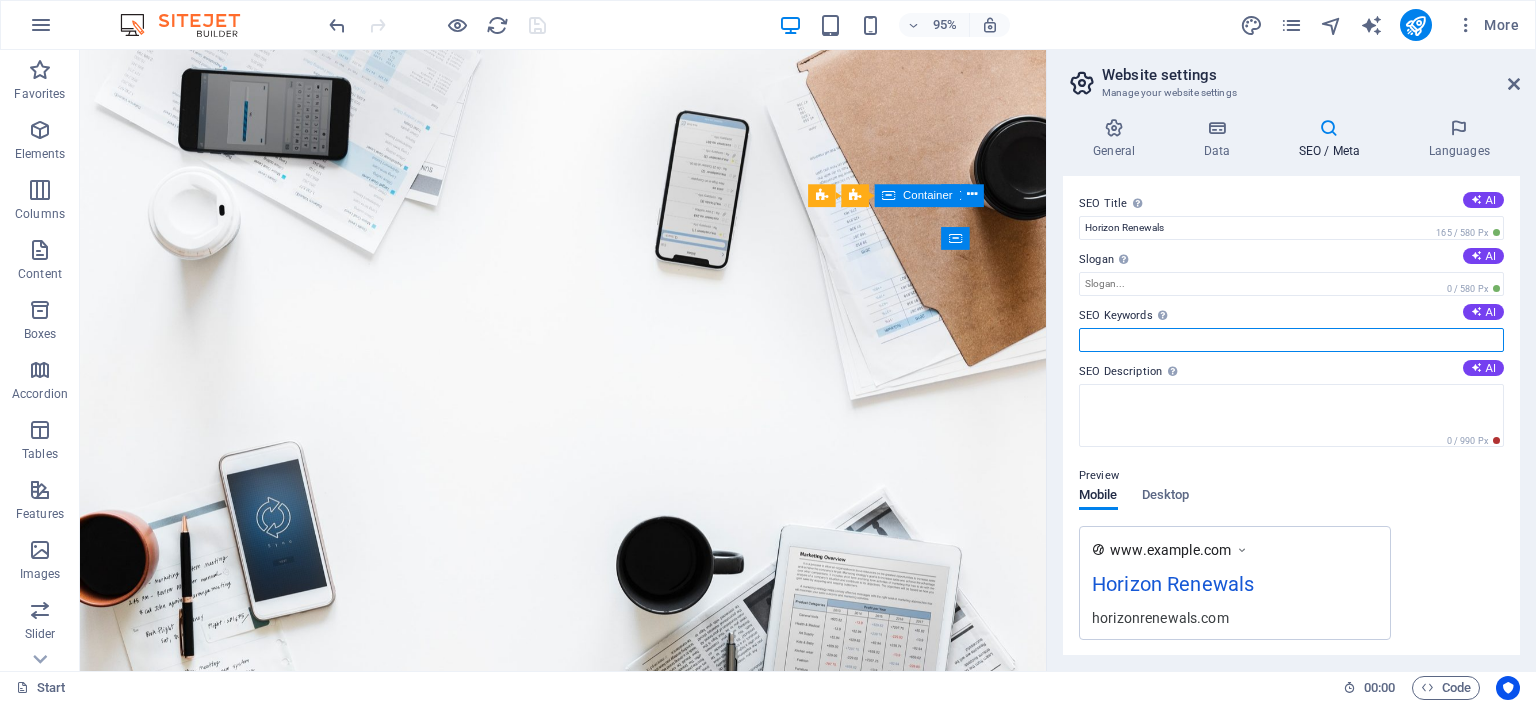 click on "SEO Keywords Comma-separated list of keywords representing your website. AI" at bounding box center [1291, 340] 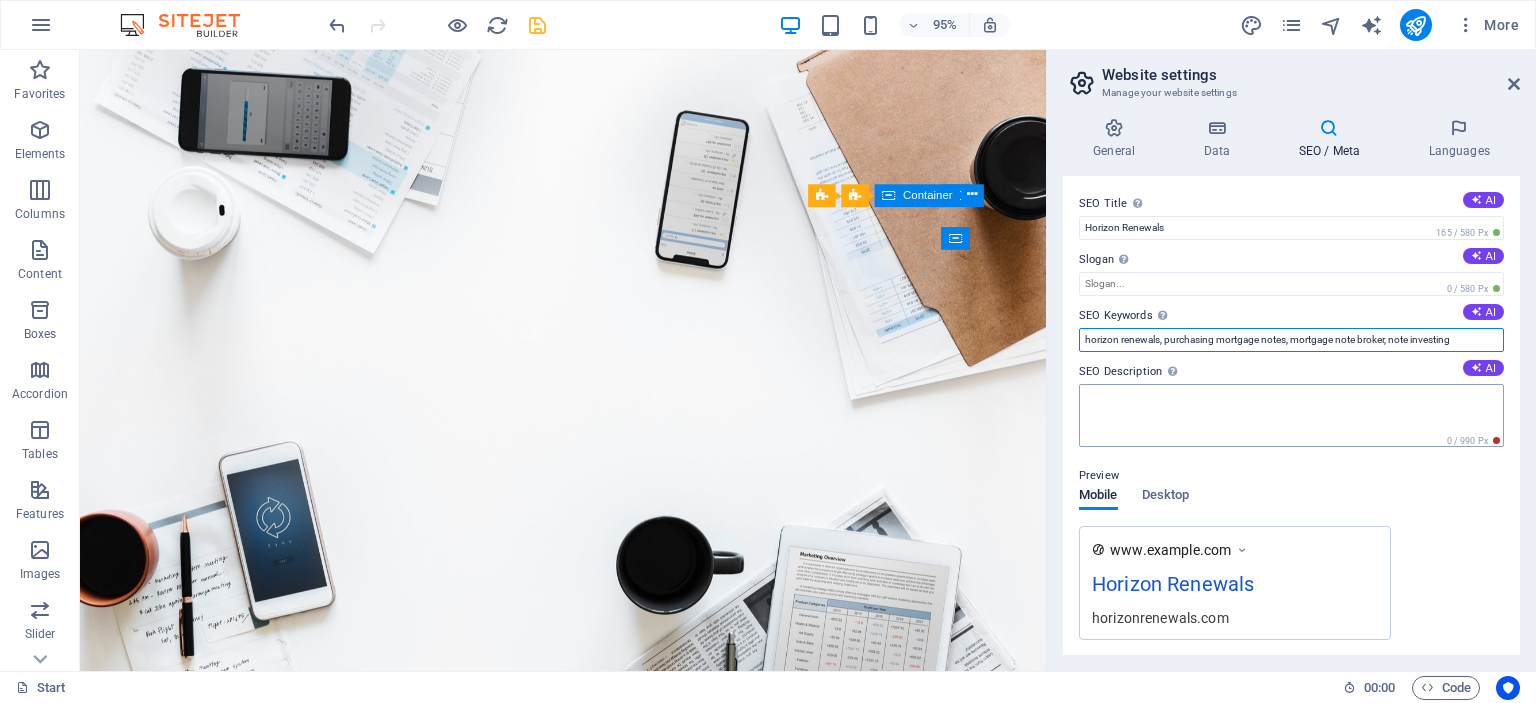 type on "horizon renewals, purchasing mortgage notes, mortgage note broker, note investing" 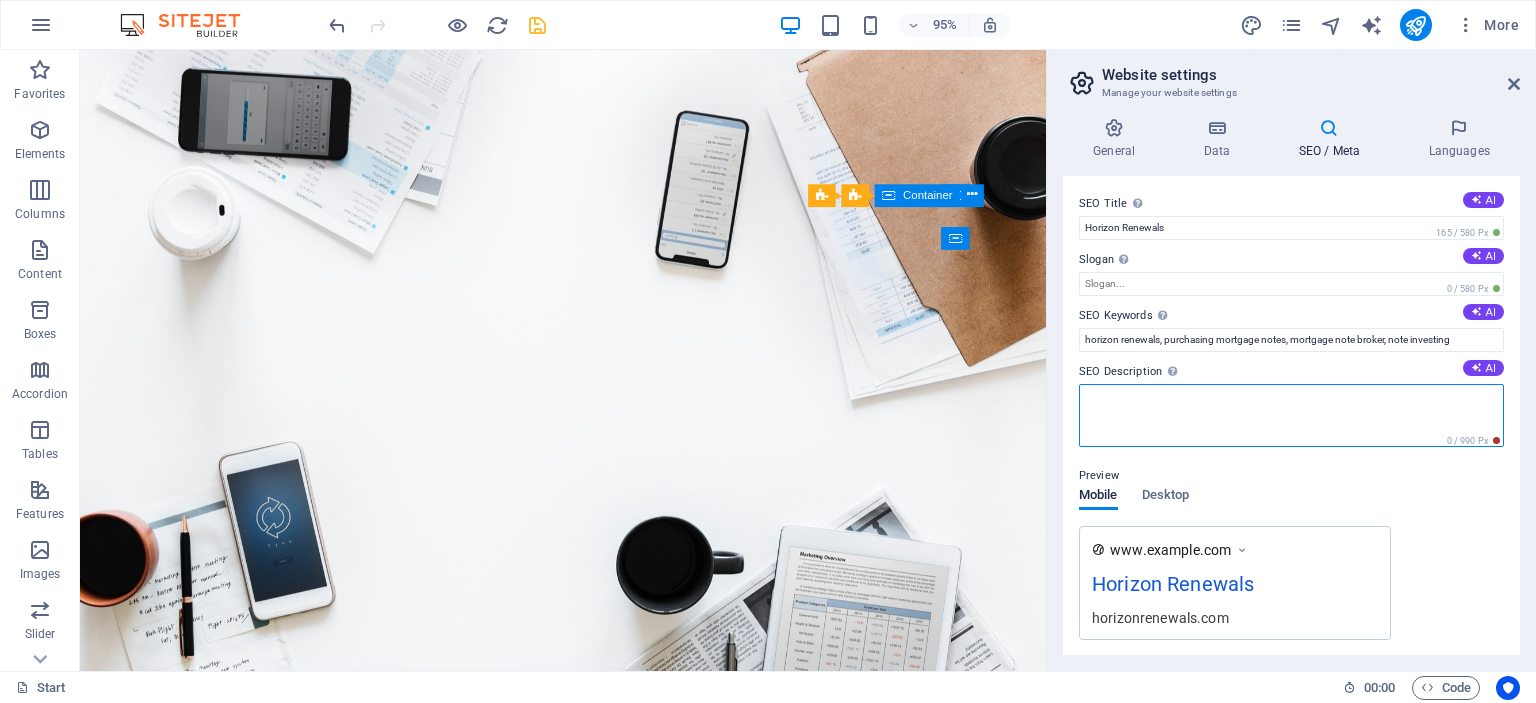 drag, startPoint x: 1152, startPoint y: 409, endPoint x: 1176, endPoint y: 407, distance: 24.083189 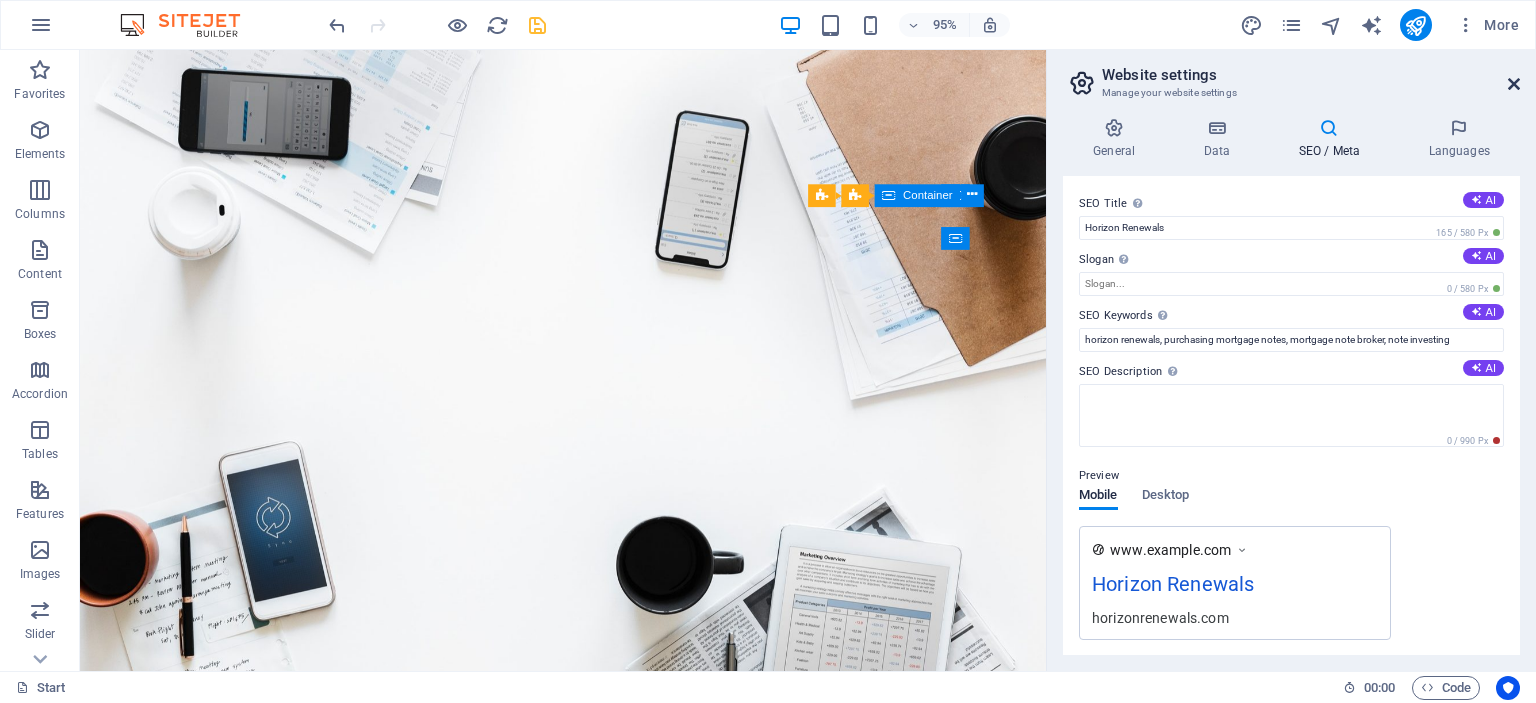 click at bounding box center [1514, 84] 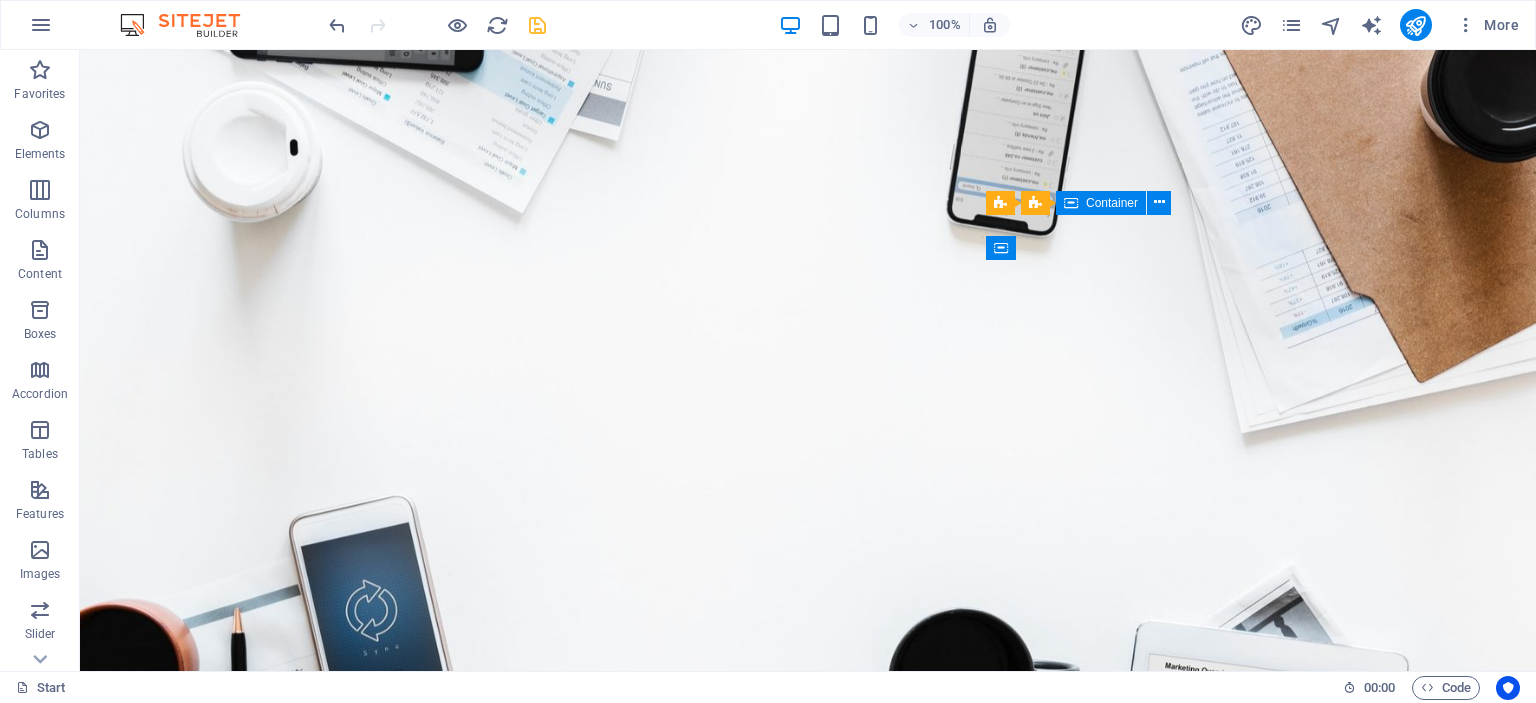 click at bounding box center [537, 25] 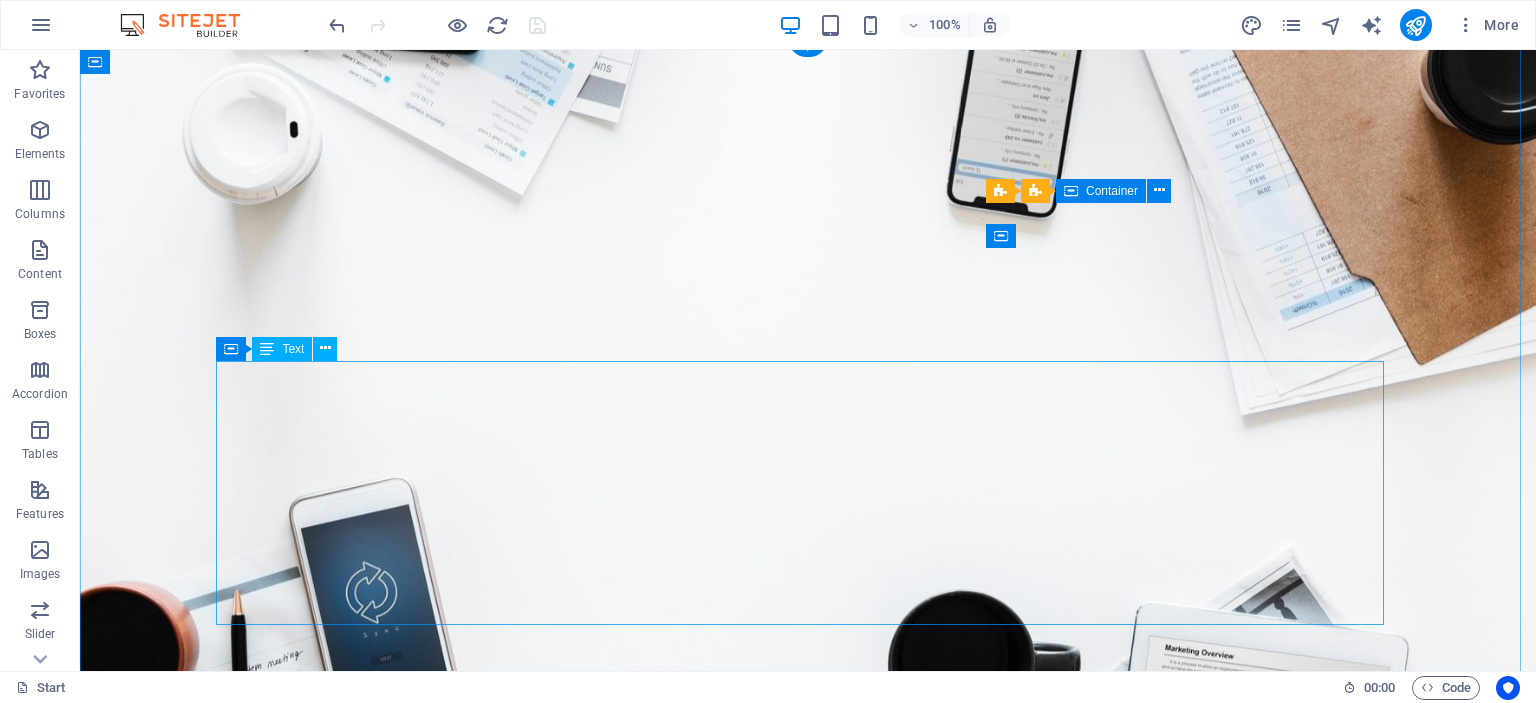 scroll, scrollTop: 0, scrollLeft: 0, axis: both 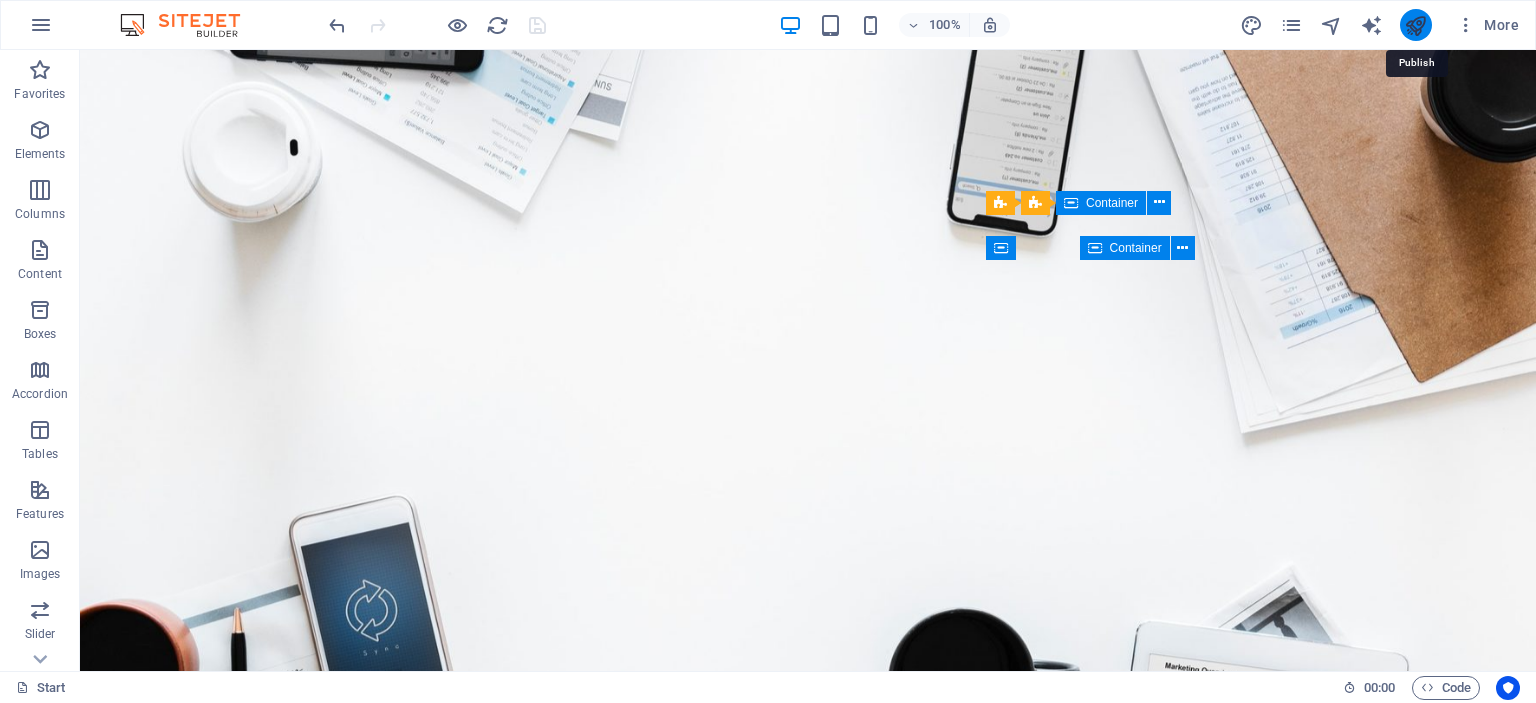 click at bounding box center (1415, 25) 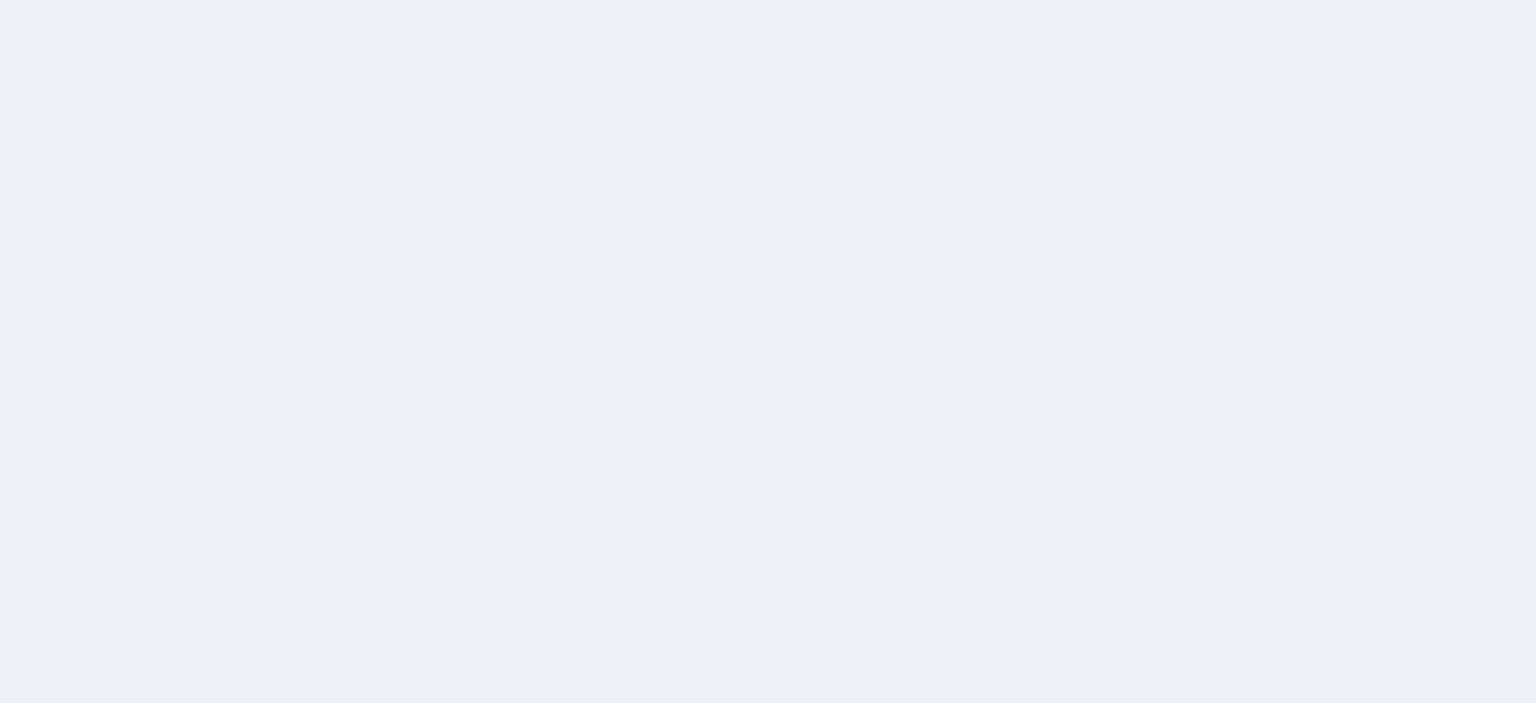 scroll, scrollTop: 0, scrollLeft: 0, axis: both 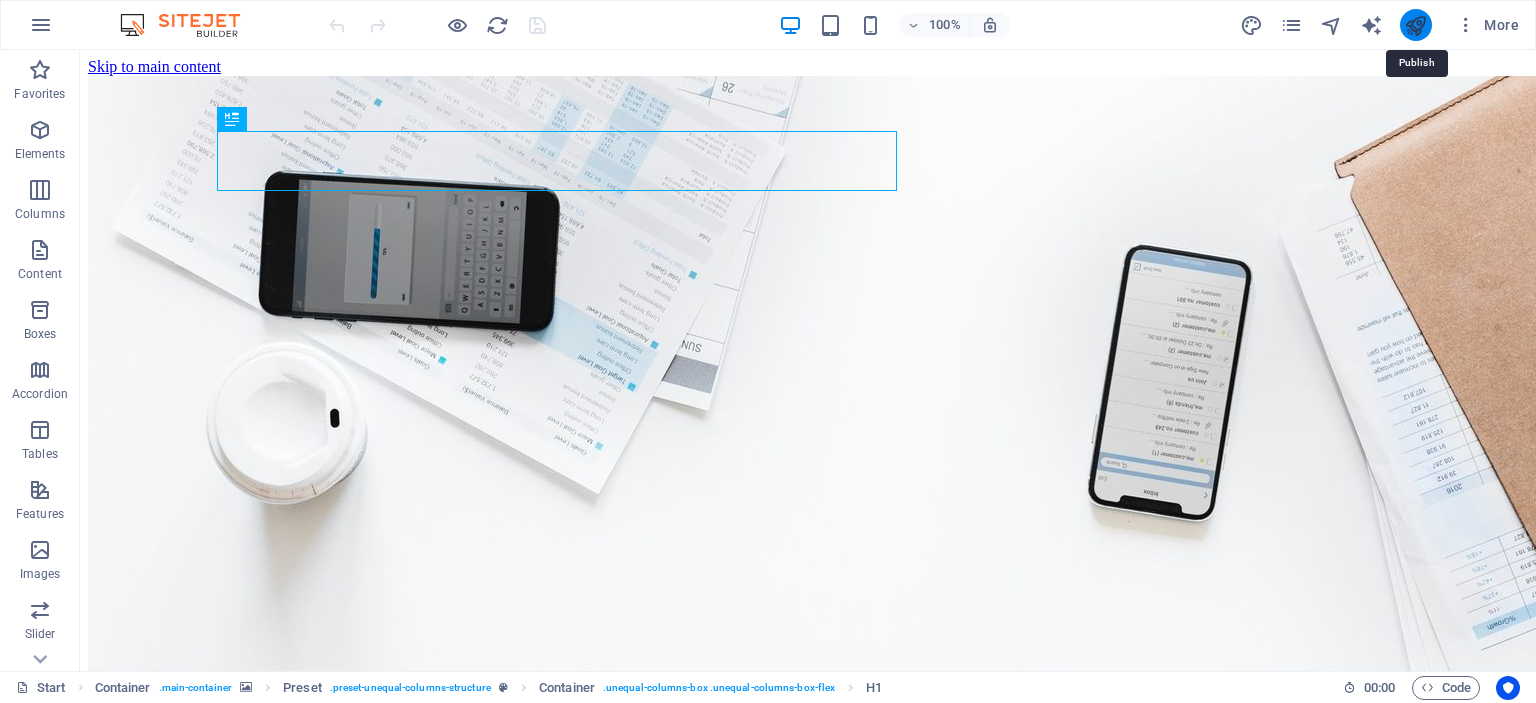 click at bounding box center [1415, 25] 